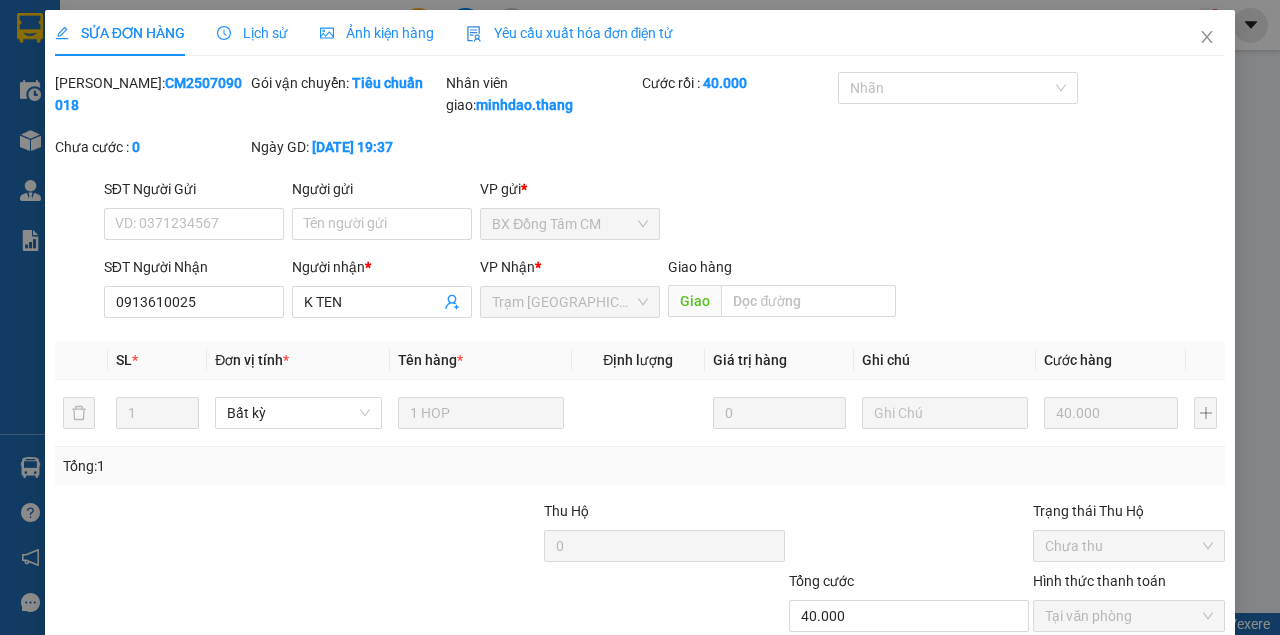 scroll, scrollTop: 0, scrollLeft: 0, axis: both 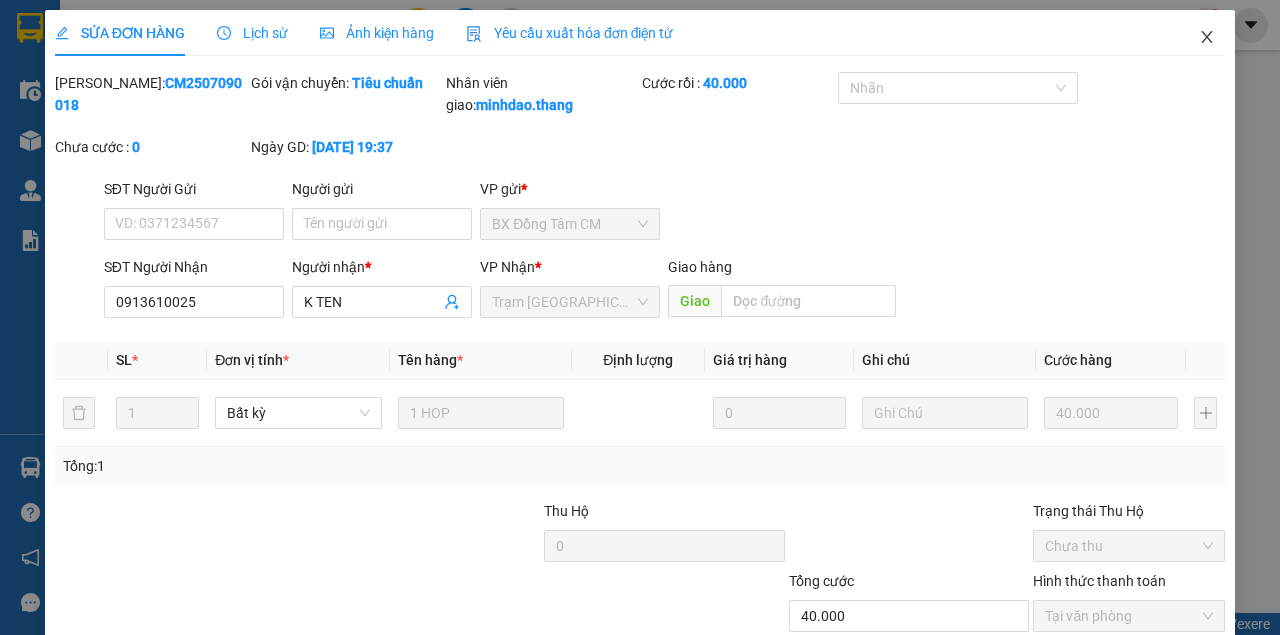 click at bounding box center (1207, 38) 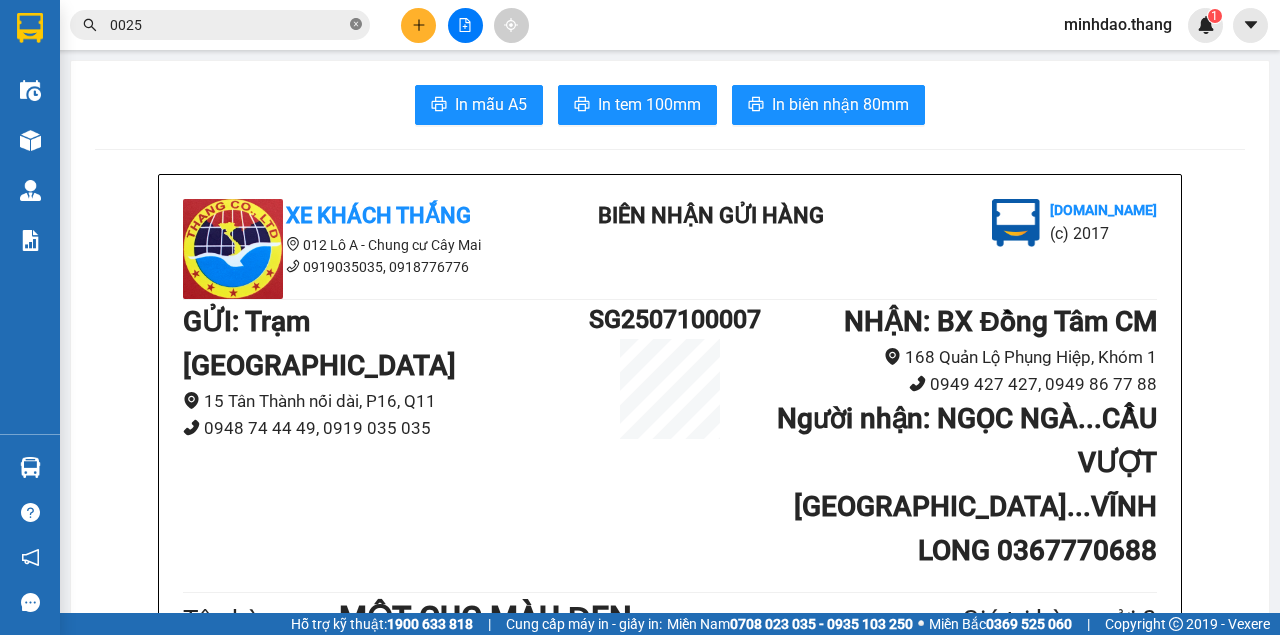 click at bounding box center [356, 25] 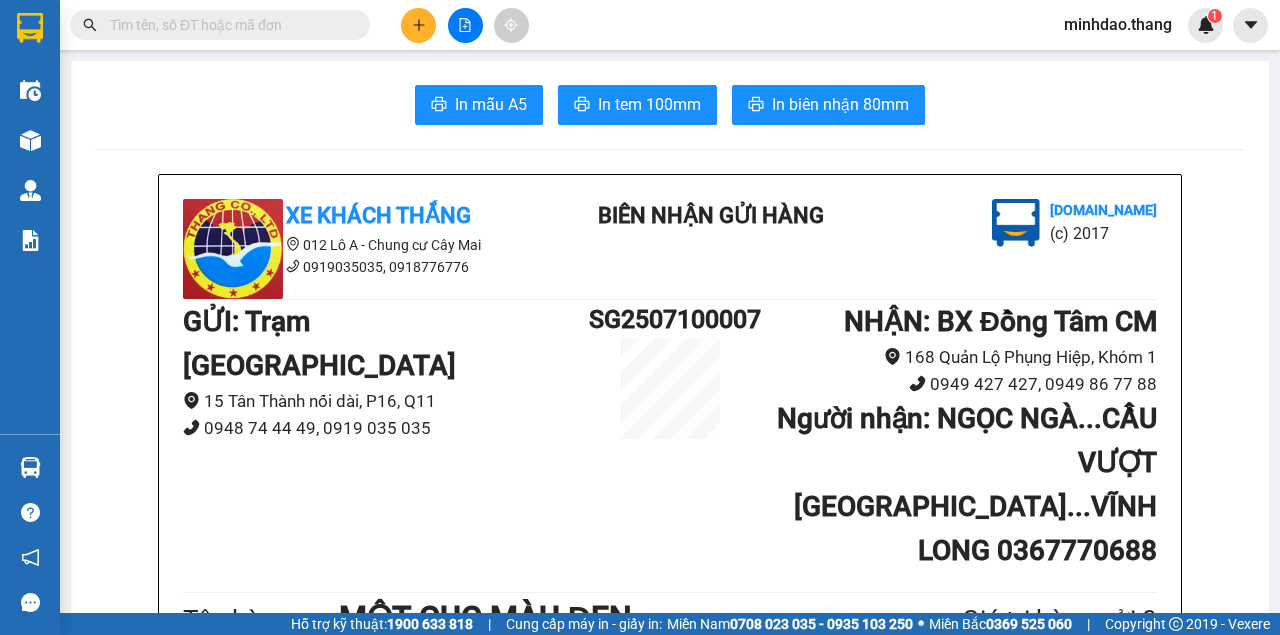 click at bounding box center (228, 25) 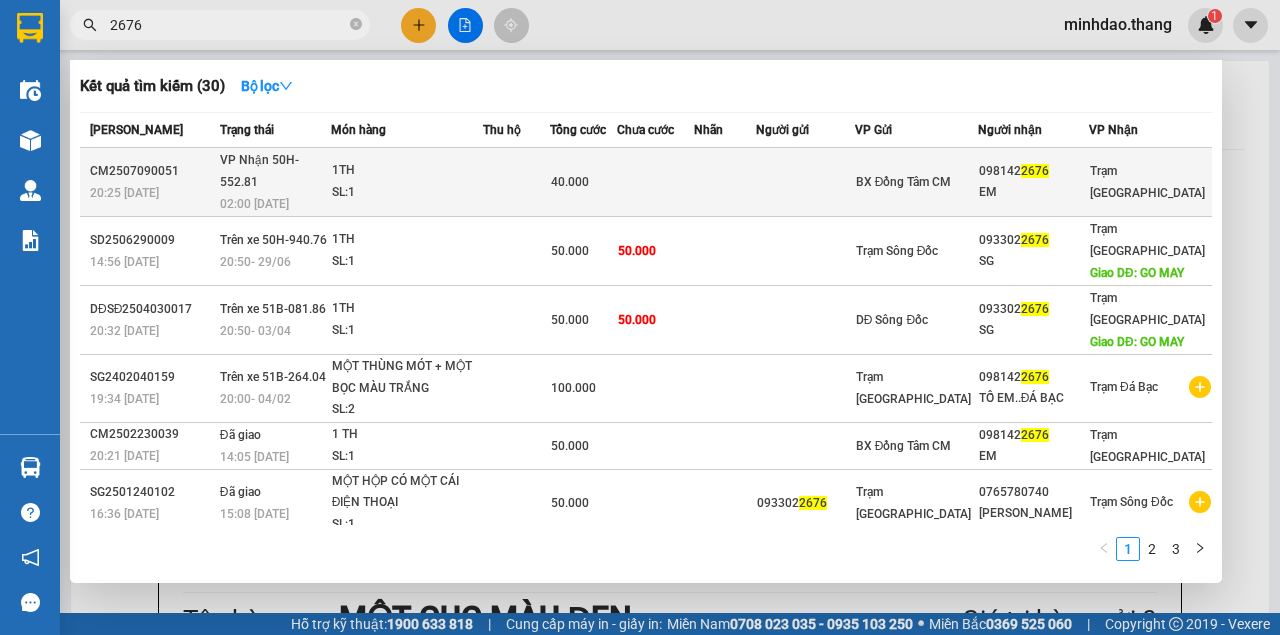 type on "2676" 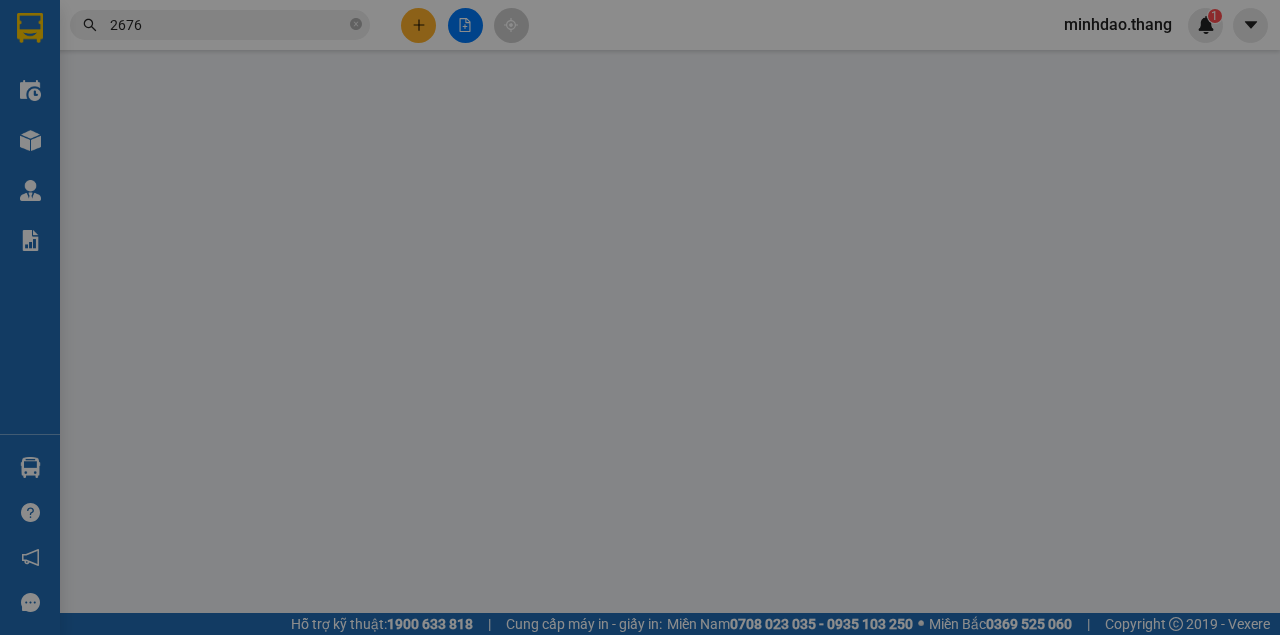 type on "0981422676" 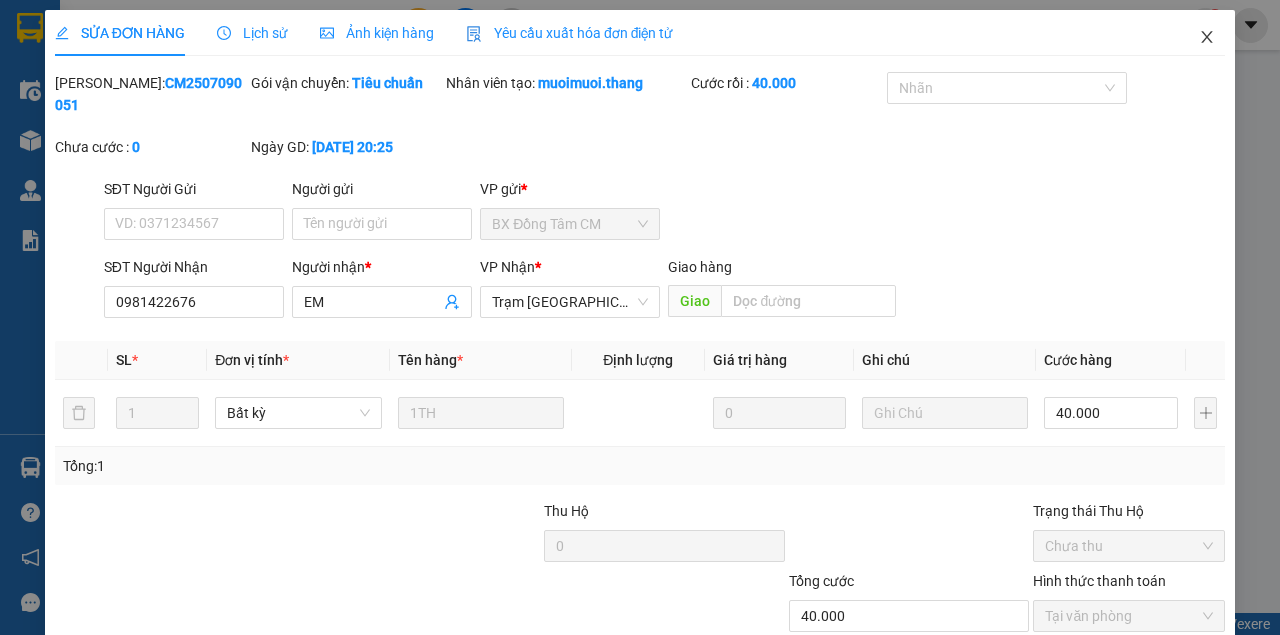 click at bounding box center [1207, 38] 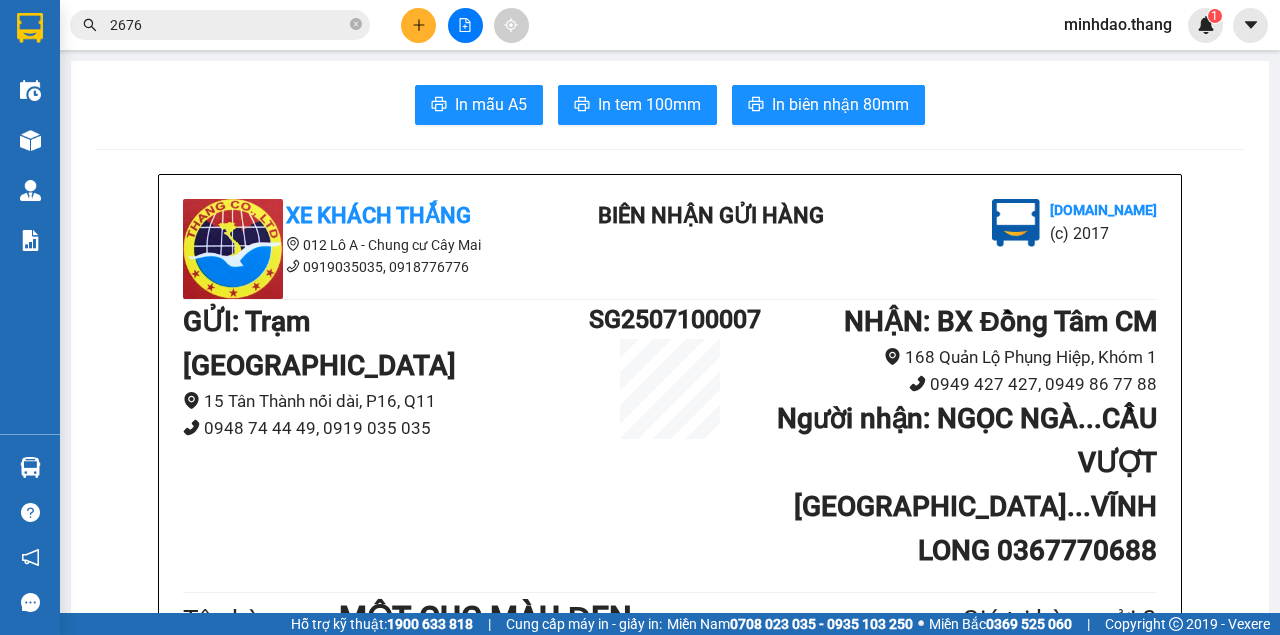 click 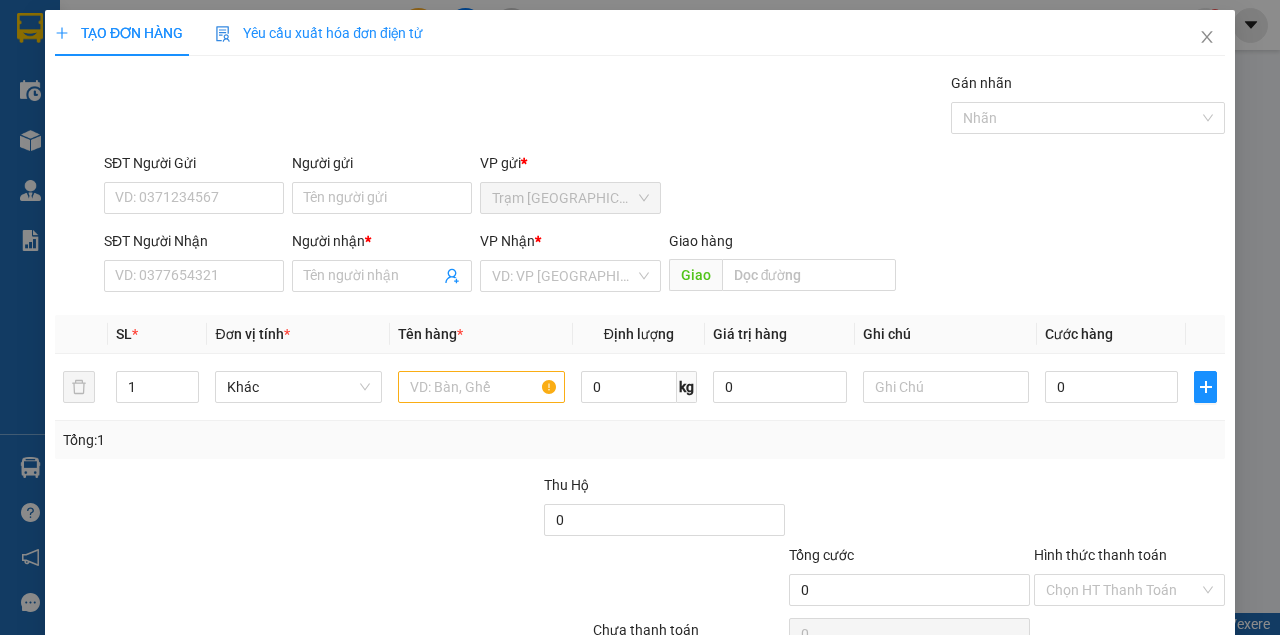 click on "Yêu cầu xuất hóa đơn điện tử" at bounding box center [319, 33] 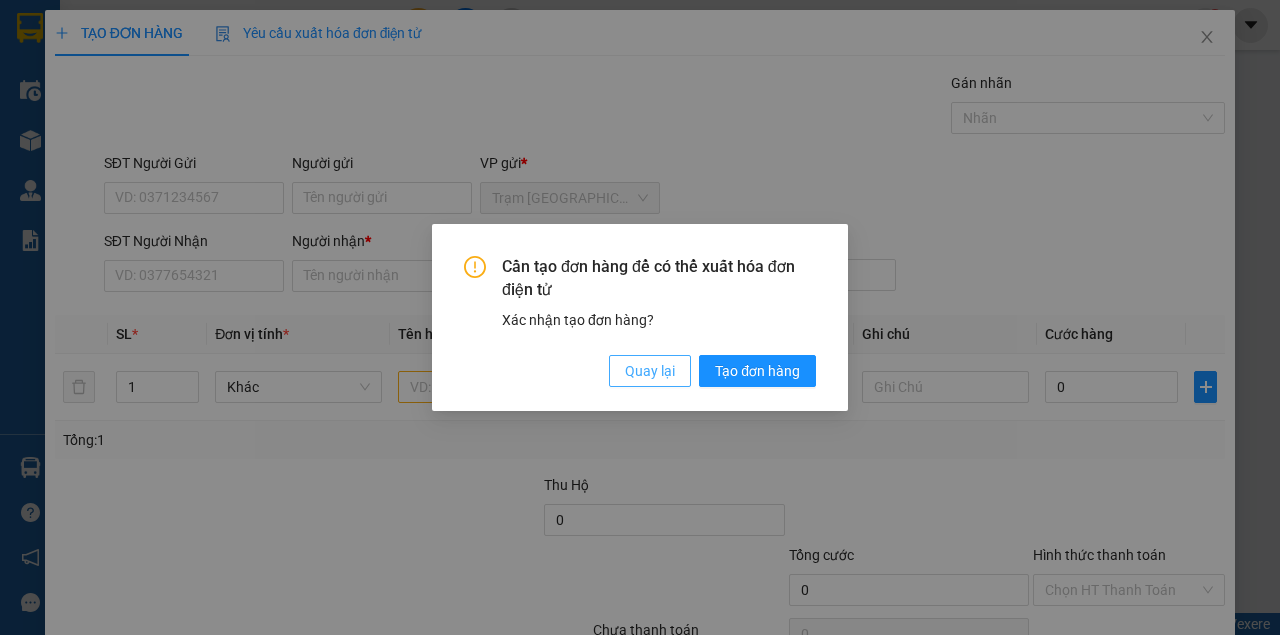 drag, startPoint x: 657, startPoint y: 366, endPoint x: 387, endPoint y: 356, distance: 270.18512 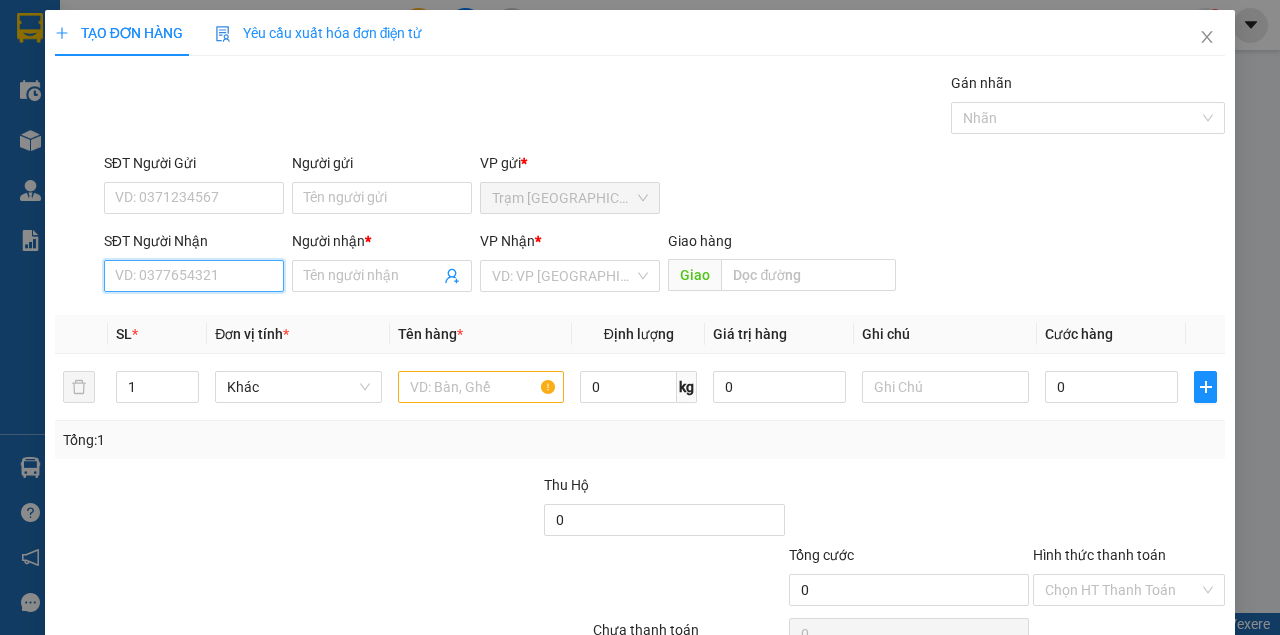 click on "SĐT Người Nhận" at bounding box center (194, 276) 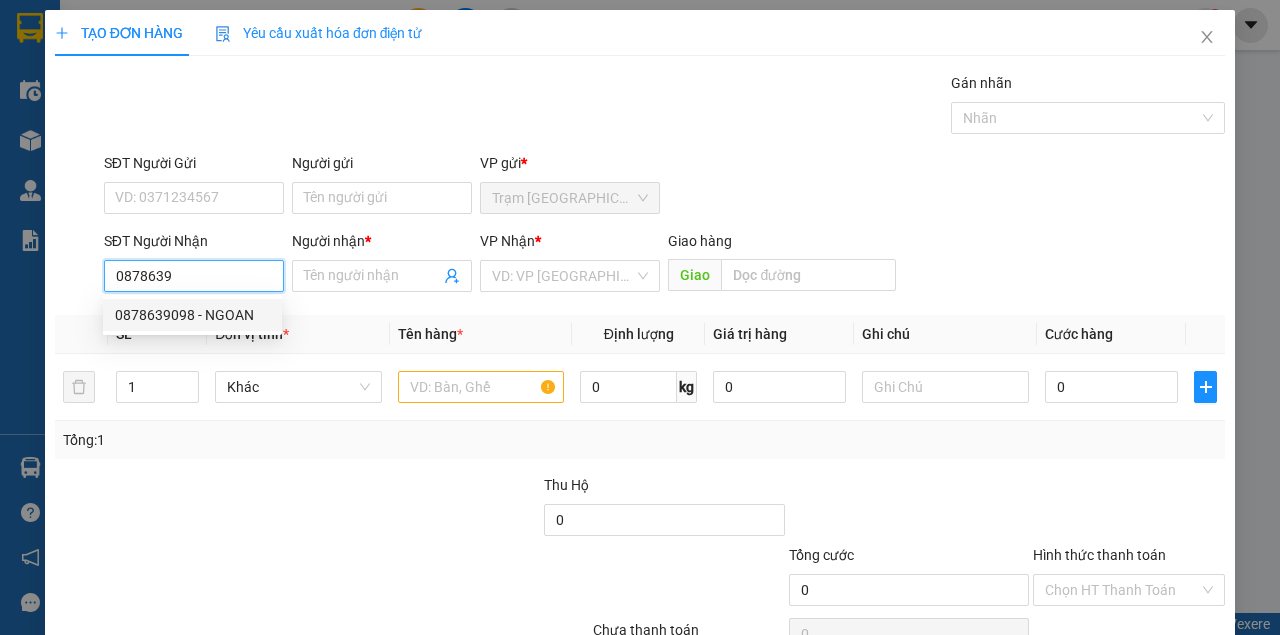 click on "0878639098 - NGOAN" at bounding box center [192, 315] 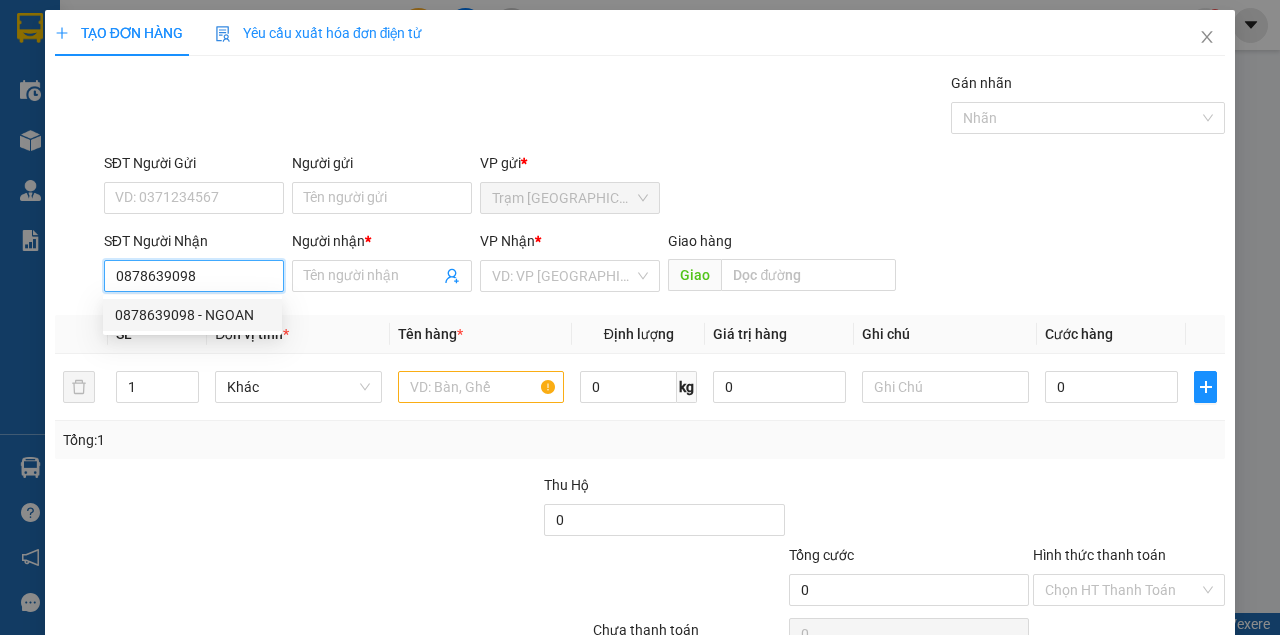 type on "NGOAN" 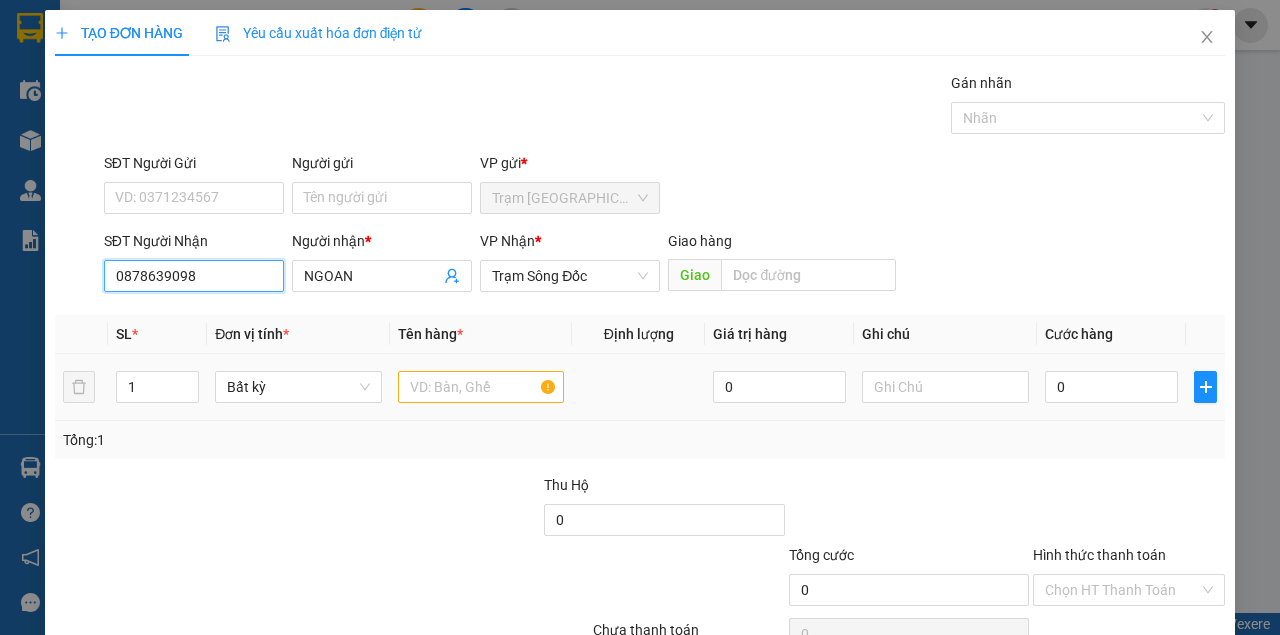 type on "0878639098" 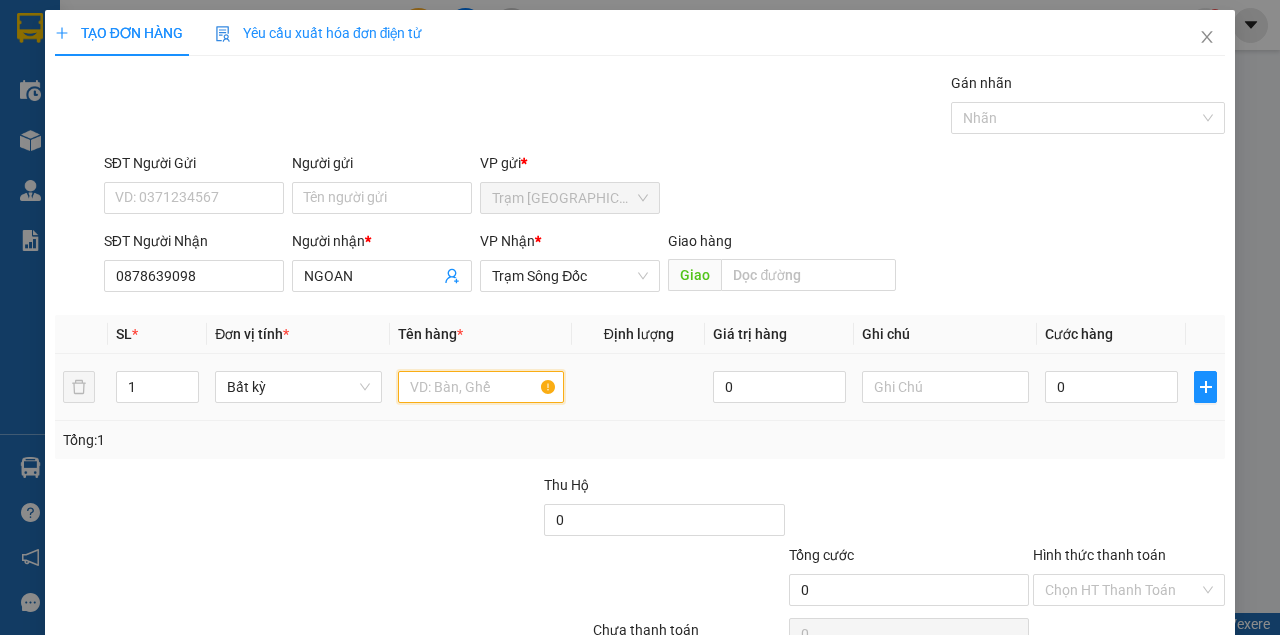 click at bounding box center (481, 387) 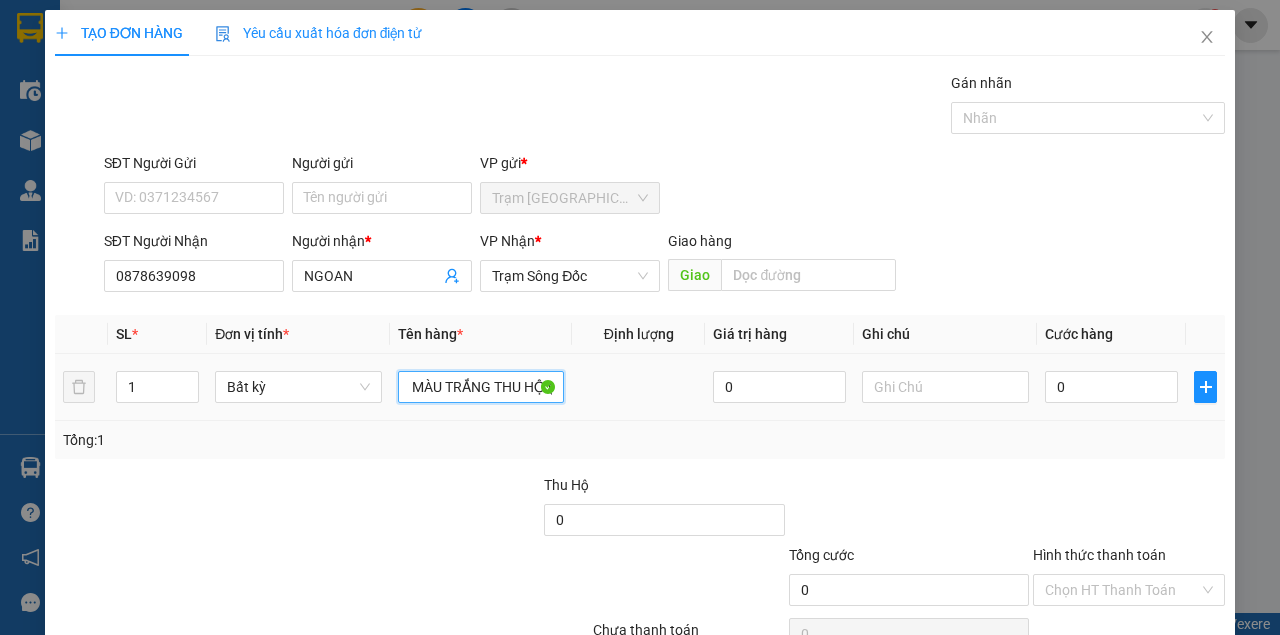 scroll, scrollTop: 0, scrollLeft: 119, axis: horizontal 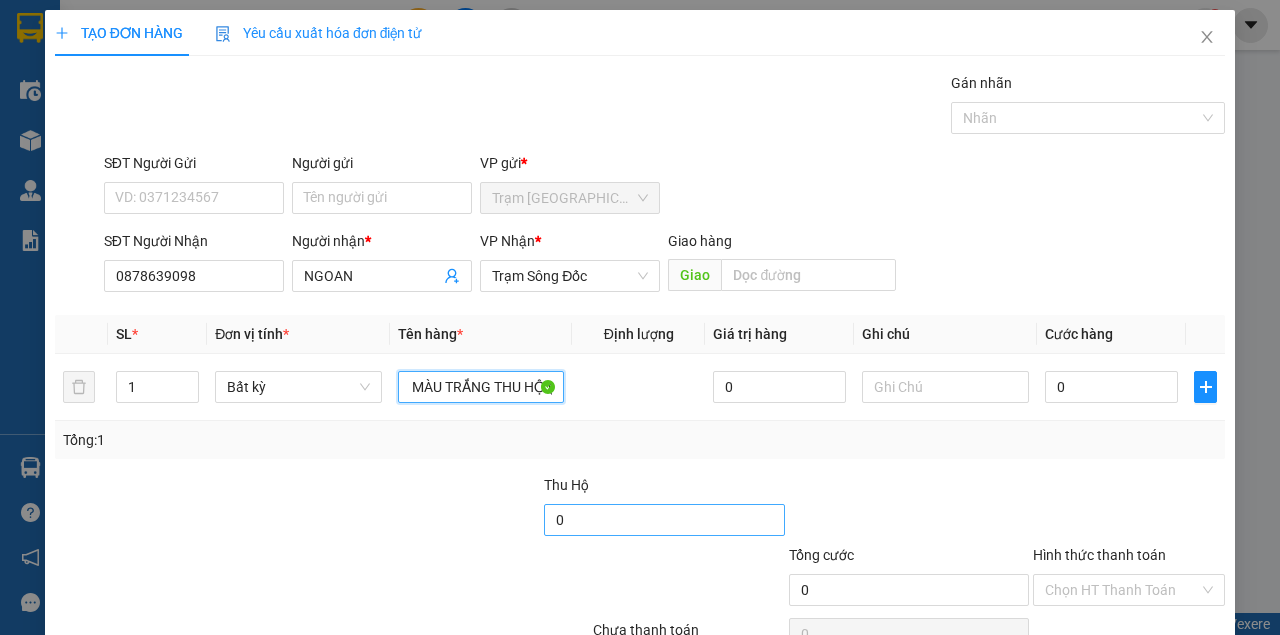 type on "MỘT THÙNG MÓT MÀU TRẮNG THU HỘ (" 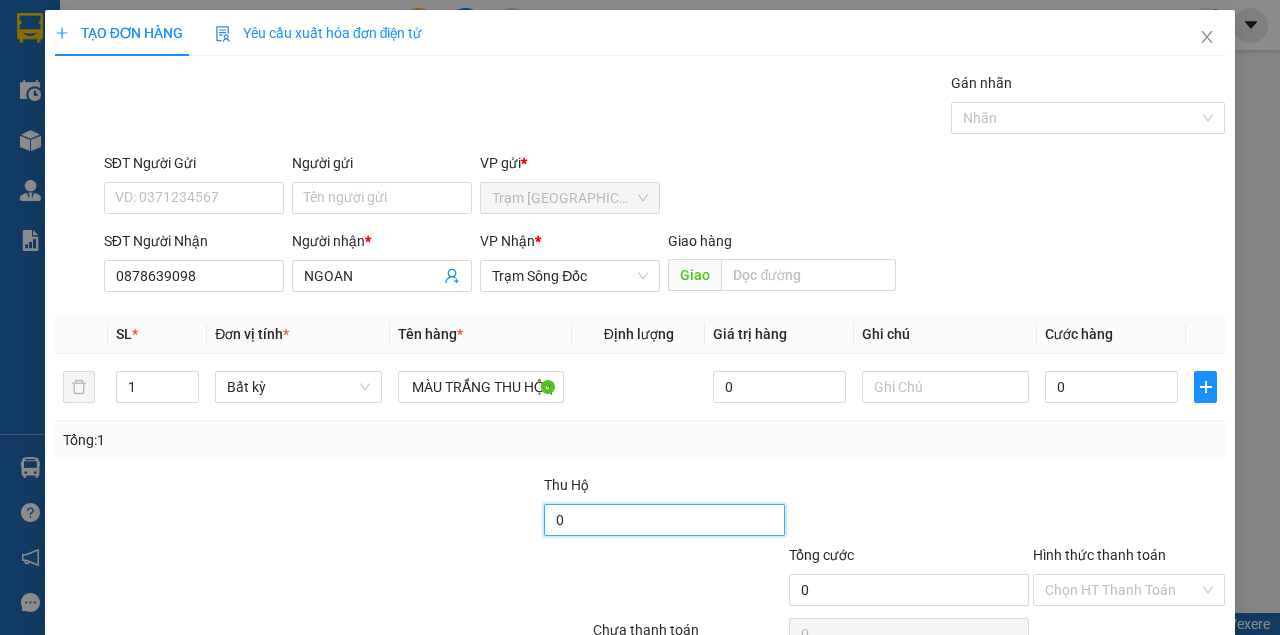 scroll, scrollTop: 0, scrollLeft: 0, axis: both 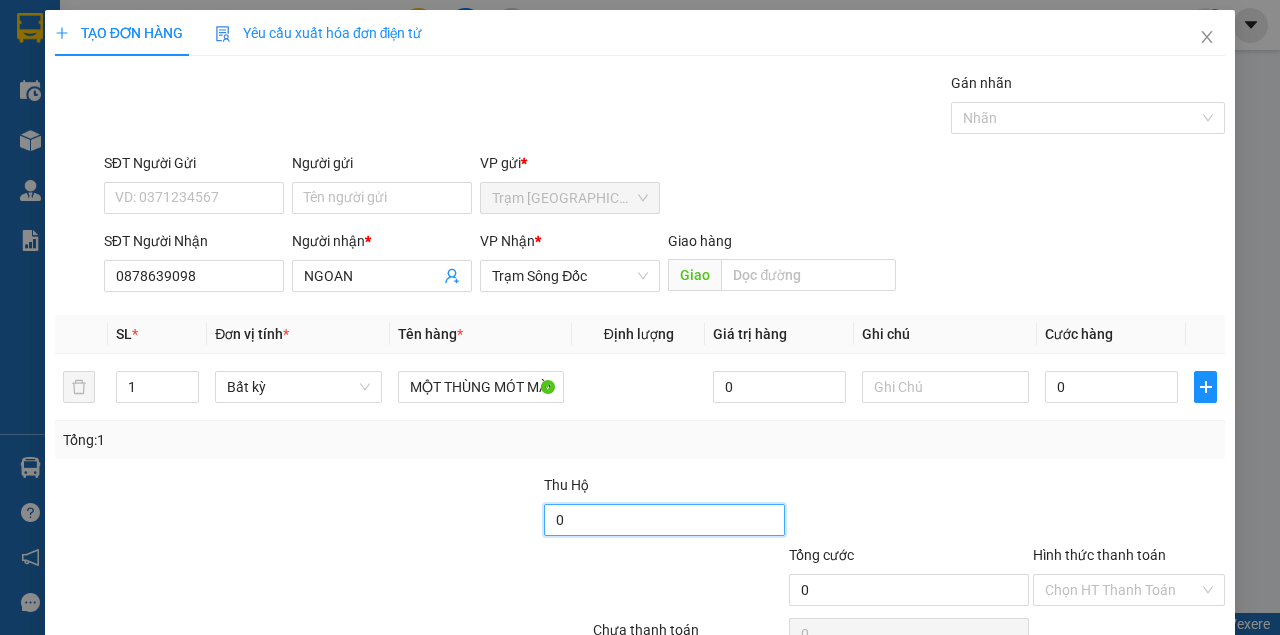 click on "0" at bounding box center (664, 520) 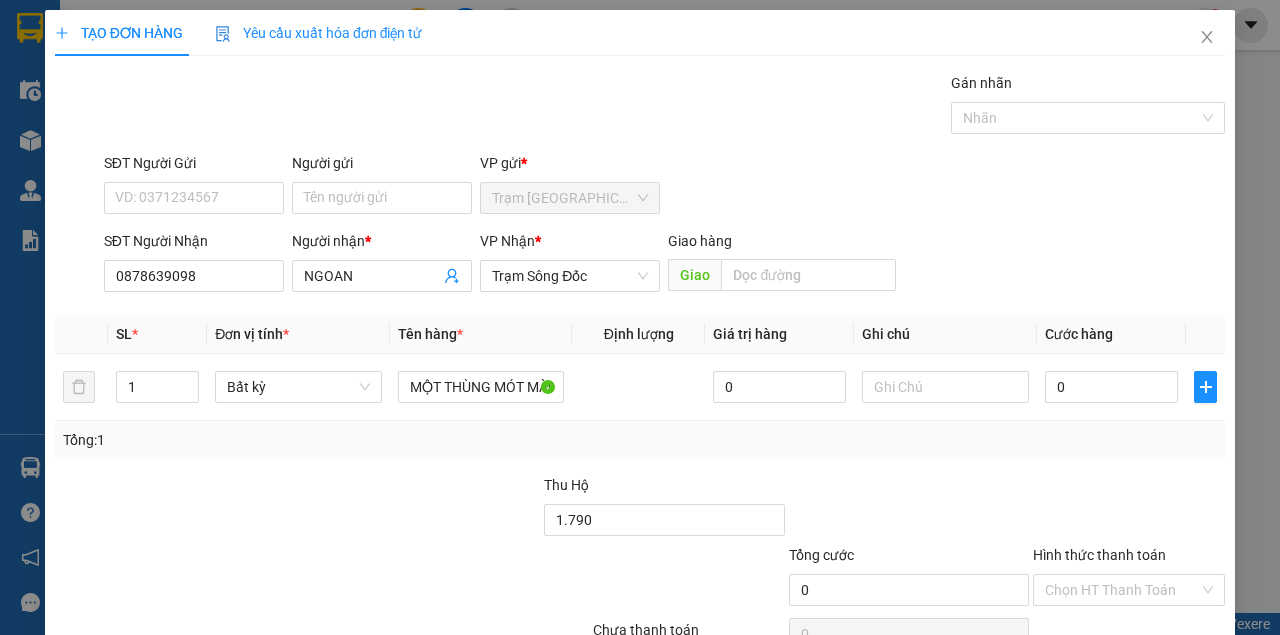 type on "1.790.000" 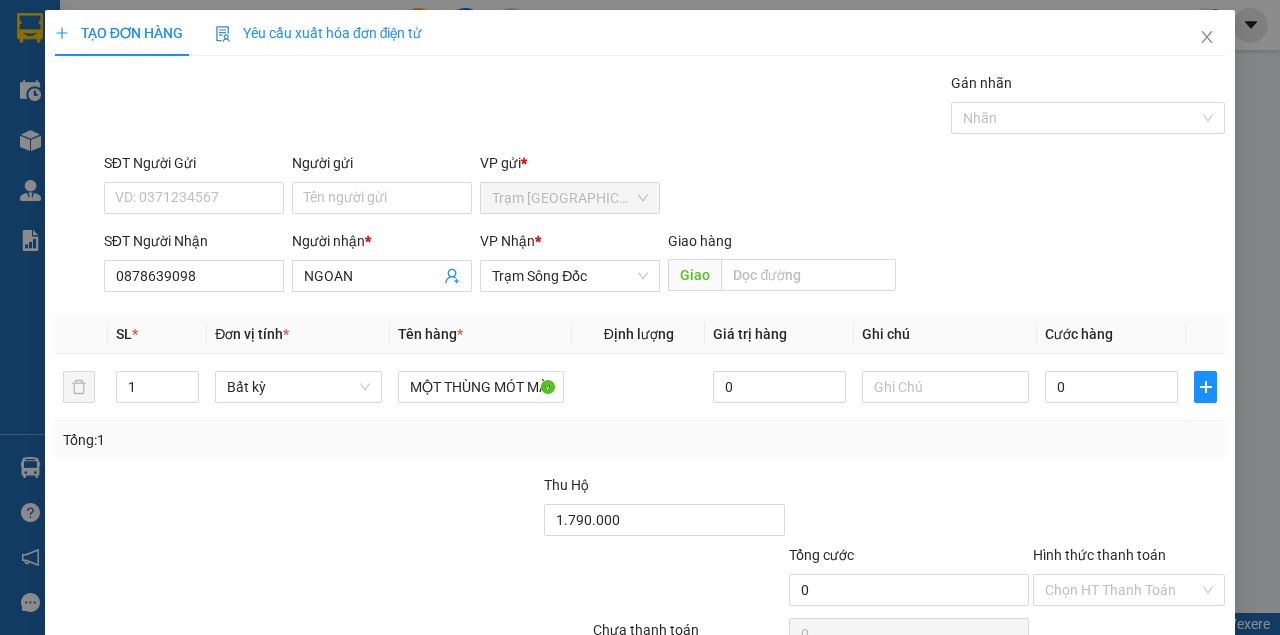 click at bounding box center (689, 579) 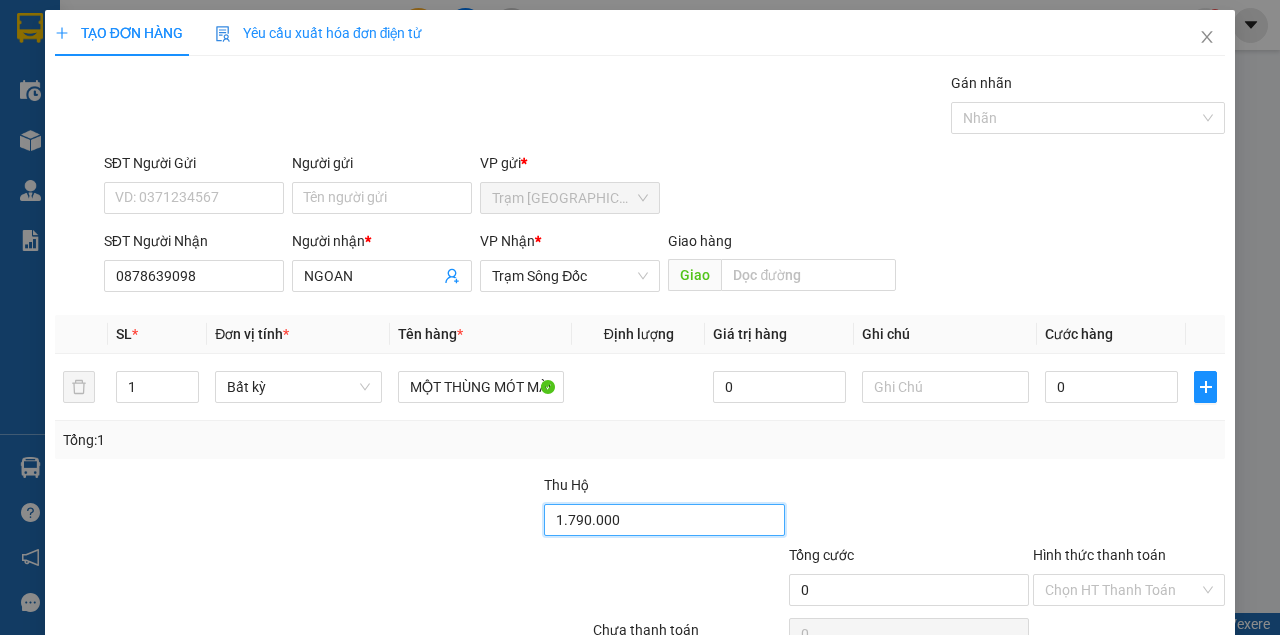 click on "1.790.000" at bounding box center (664, 520) 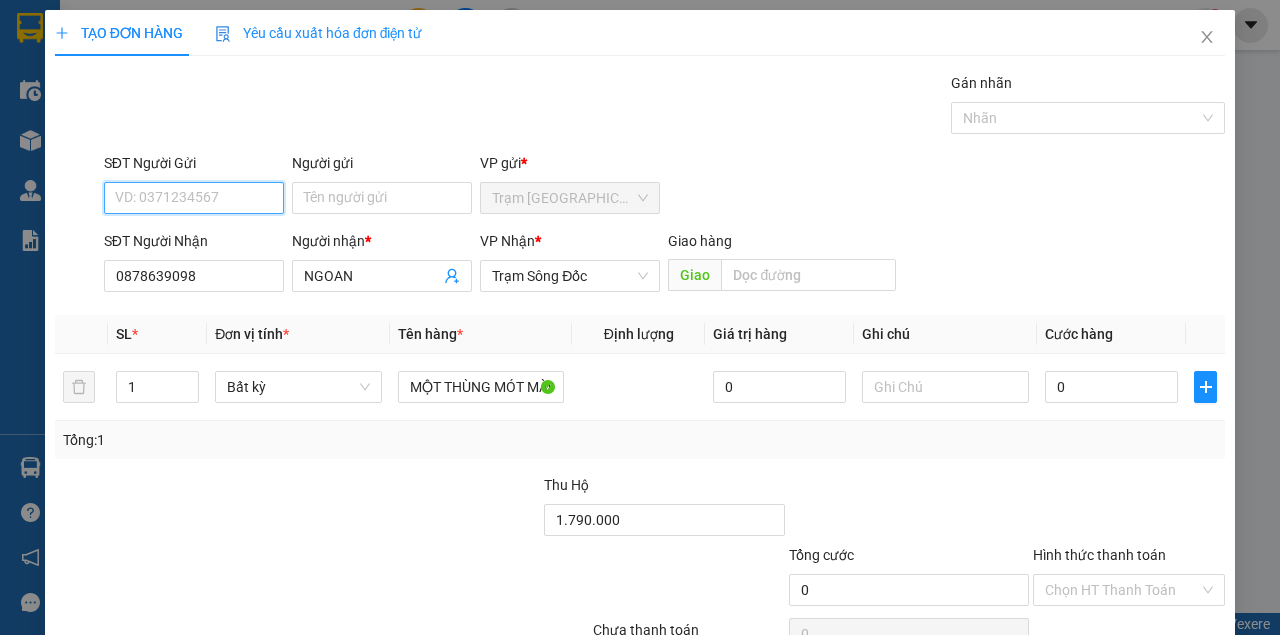click on "SĐT Người Gửi" at bounding box center [194, 198] 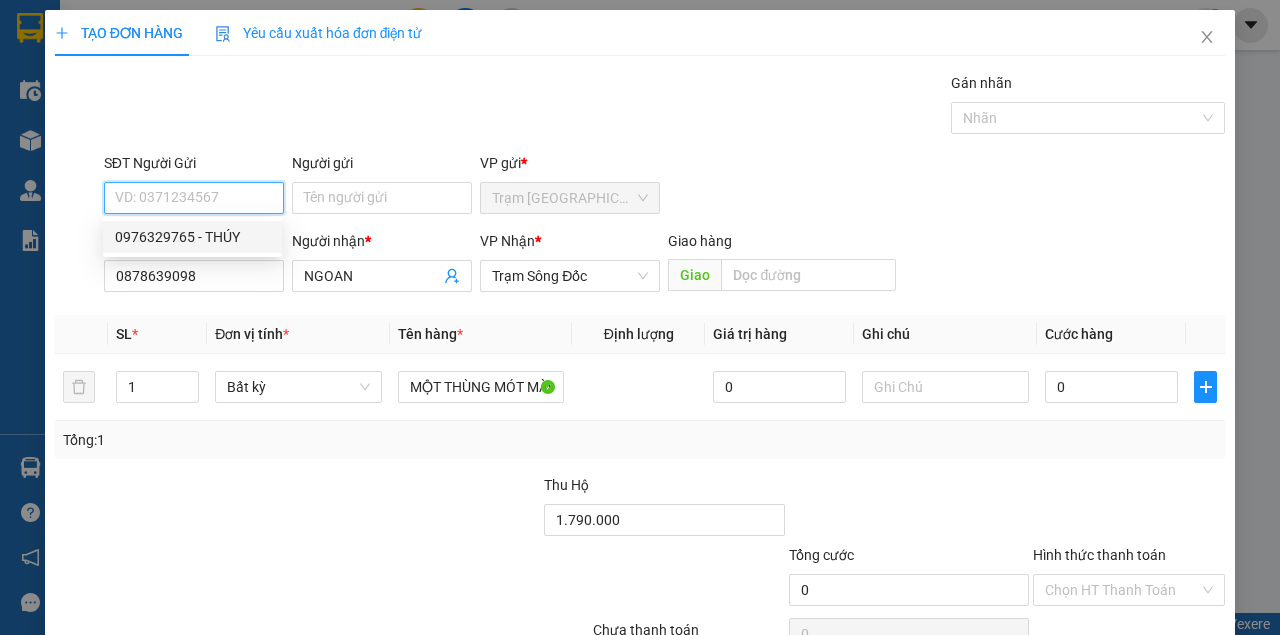 click on "0976329765 - THÚY" at bounding box center (192, 237) 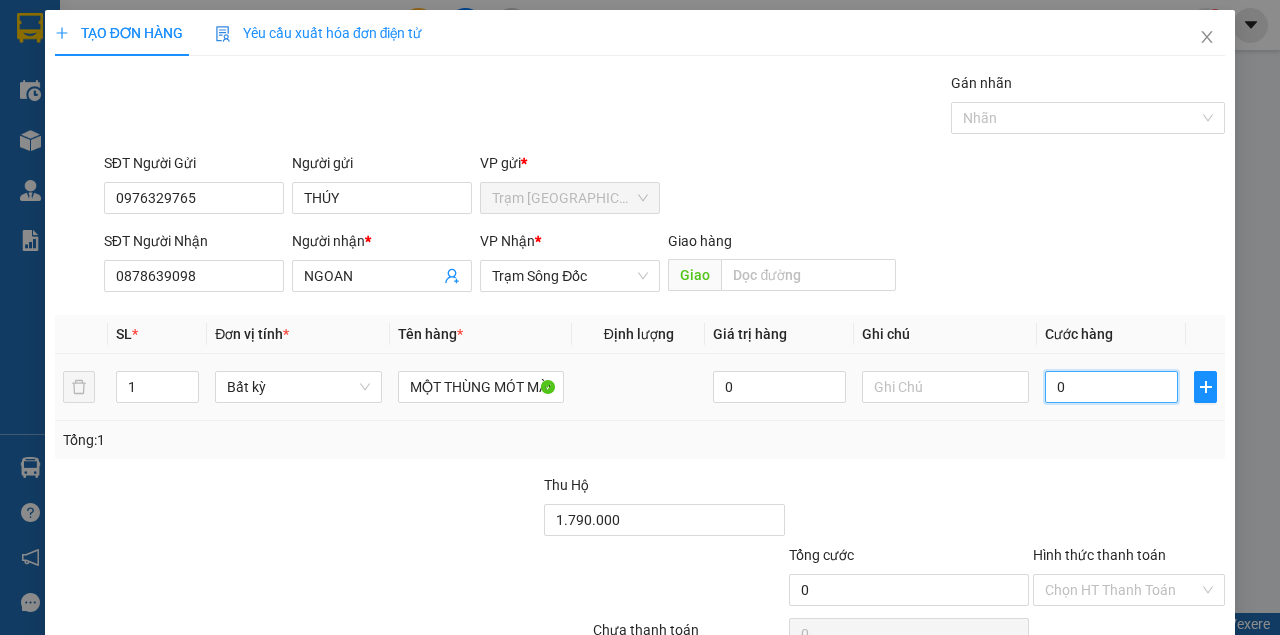 type on "5" 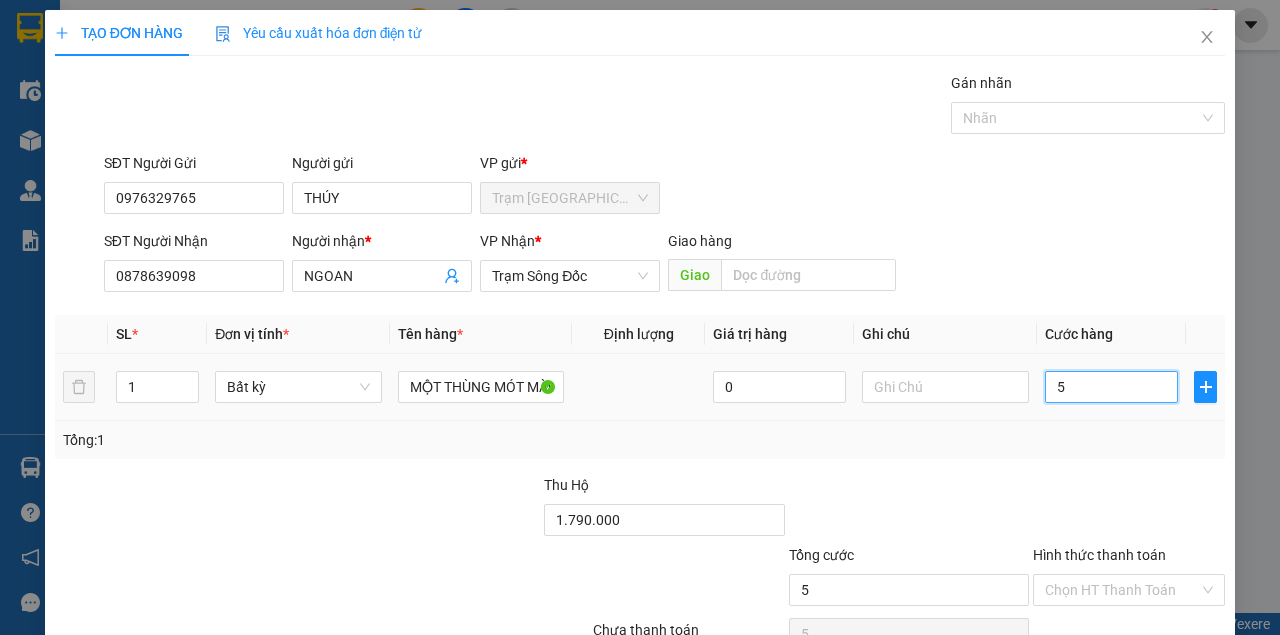 type on "50" 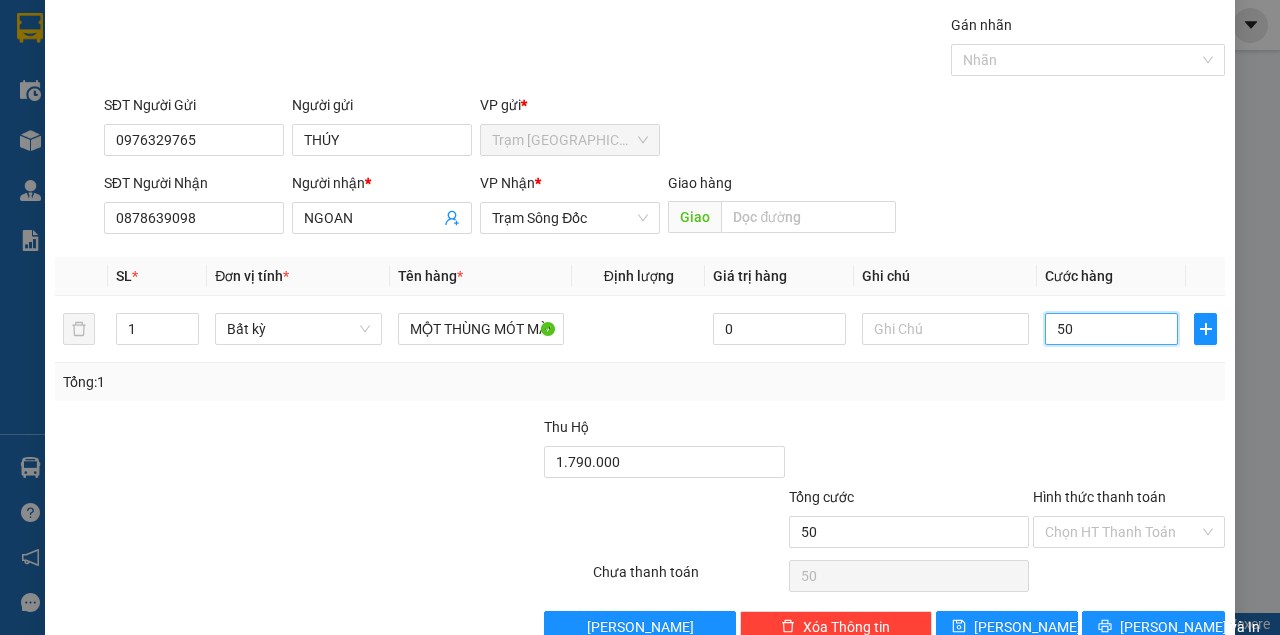 scroll, scrollTop: 102, scrollLeft: 0, axis: vertical 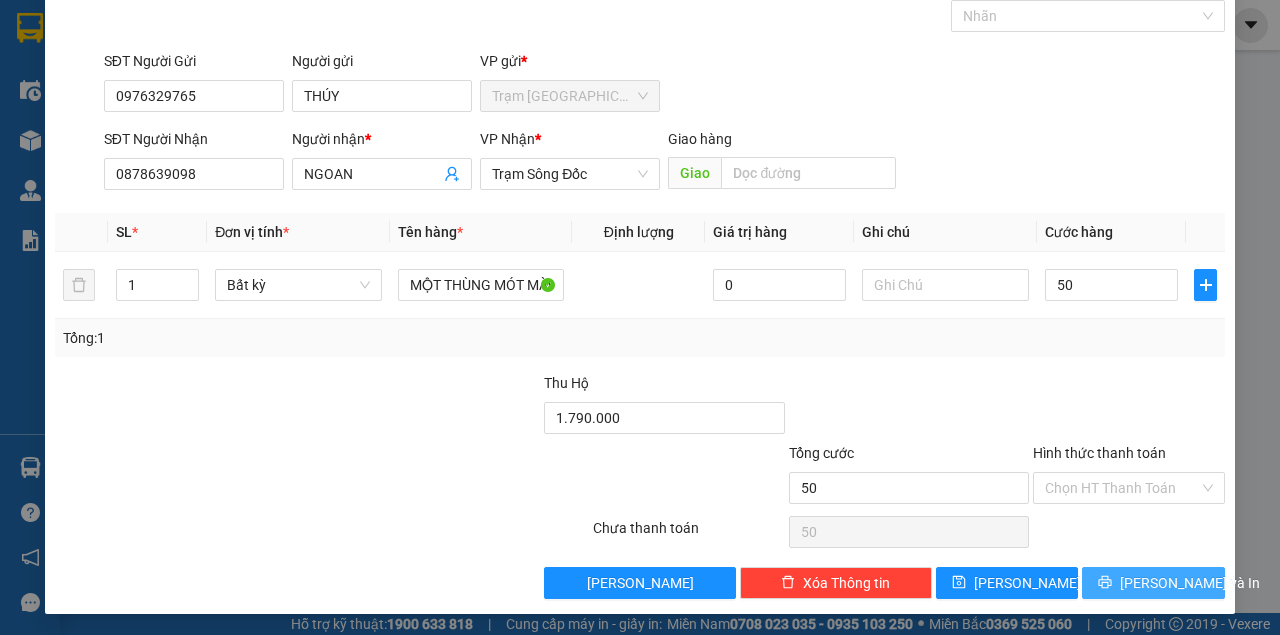 type on "50.000" 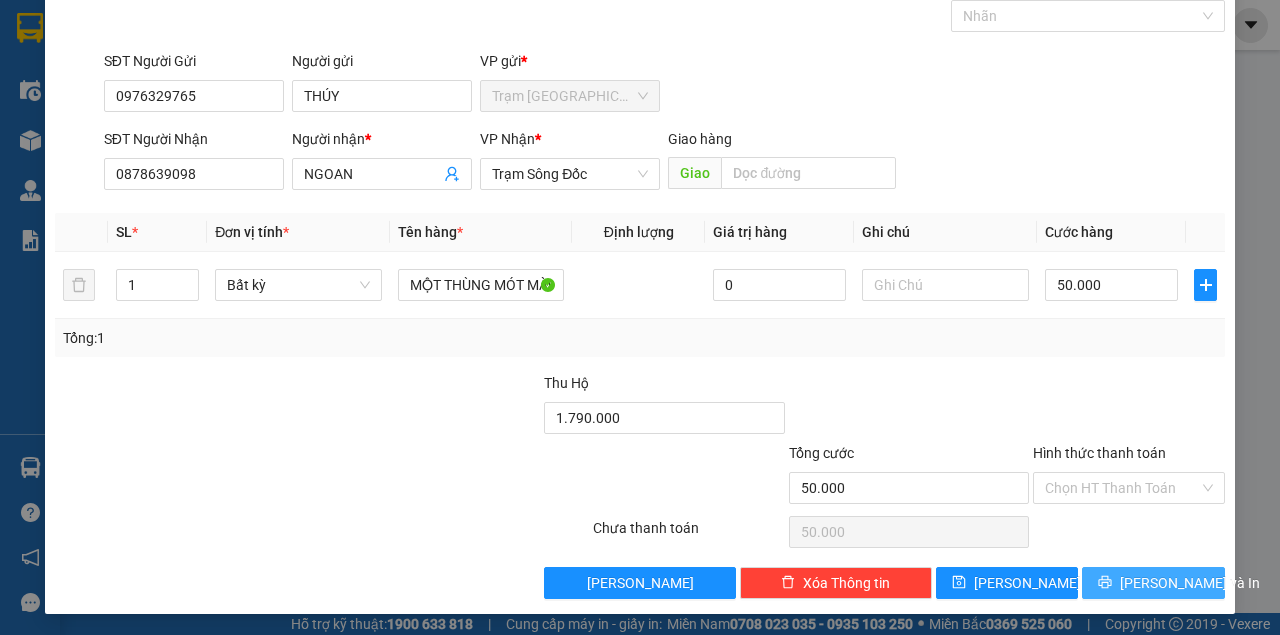 type 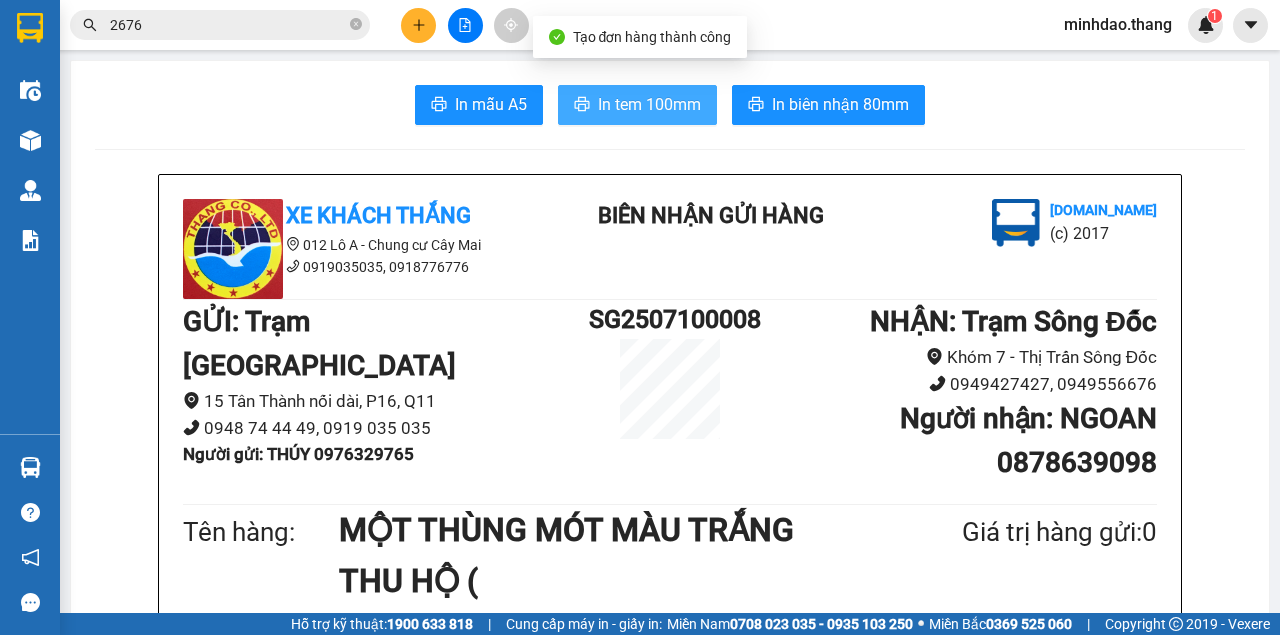 click on "In tem 100mm" at bounding box center (649, 104) 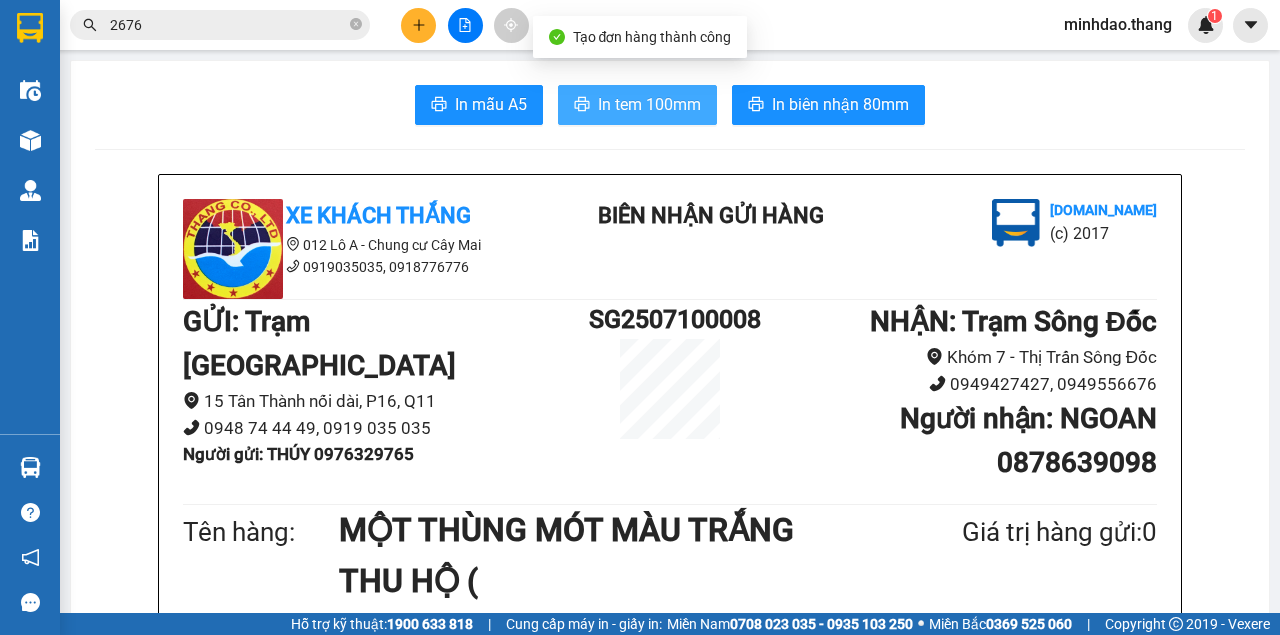 scroll, scrollTop: 466, scrollLeft: 0, axis: vertical 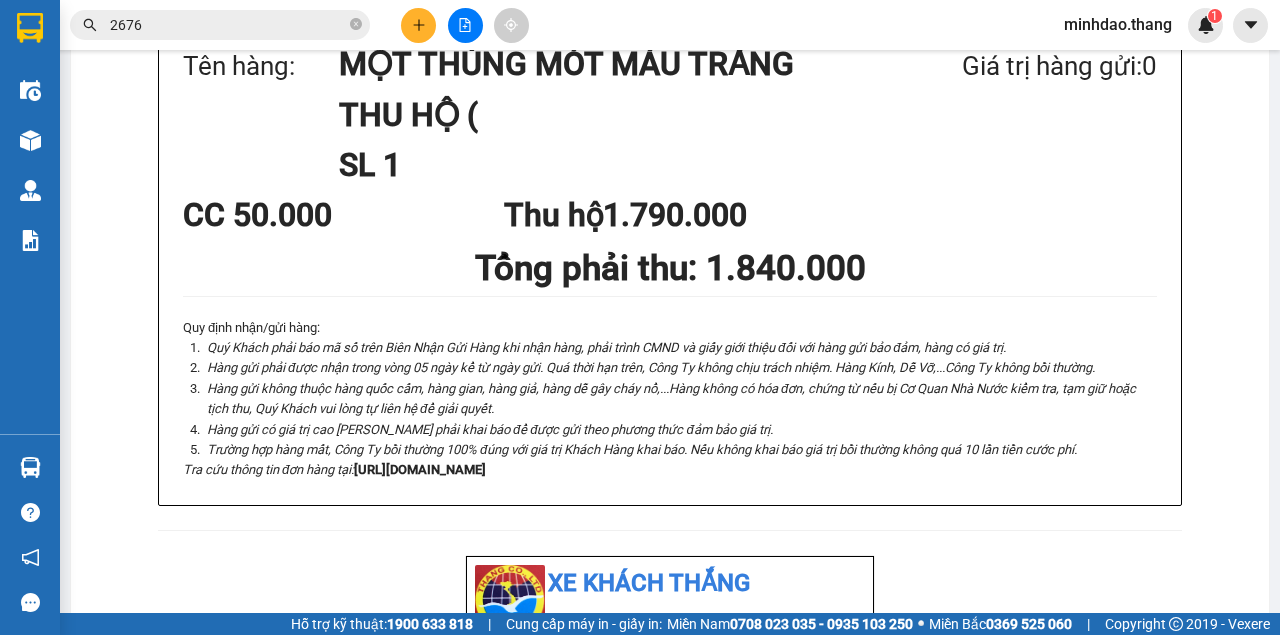 click on "In mẫu A5
In tem 100mm
In biên nhận 80mm Xe Khách THẮNG   012 Lô A - Chung cư Cây Mai   0919035035, 0918776776 BIÊN NHẬN GỬI HÀNG Vexere.com (c) 2017 GỬI :   Trạm Sài Gòn   15 Tân Thành nối dài, P16, Q11   0948 74 44 49, 0919 035 035 Người gửi :   THÚY  0976329765 SG2507100008 NHẬN :   Trạm Sông Đốc   Khóm 7 - Thị Trấn Sông Đốc   0949427427, 0949556676 Người nhận :   NGOAN 0878639098 Tên hàng: MỘT THÙNG MÓT MÀU TRẮNG THU HỘ ( SL 1 Giá trị hàng gửi:  0 CC   50.000 Thu hộ  1.790.000 Tổng phải thu:   1.840.000 Quy định nhận/gửi hàng : Quý Khách phải báo mã số trên Biên Nhận Gửi Hàng khi nhận hàng, phải trình CMND và giấy giới thiệu đối với hàng gửi bảo đảm, hàng có giá trị. Hàng gửi có giá trị cao Quý Khách phải khai báo để được gửi theo phương thức đảm bảo giá trị. Tra cứu thông tin đơn hàng tại:  Xe Khách THẮNG" at bounding box center (640, 306) 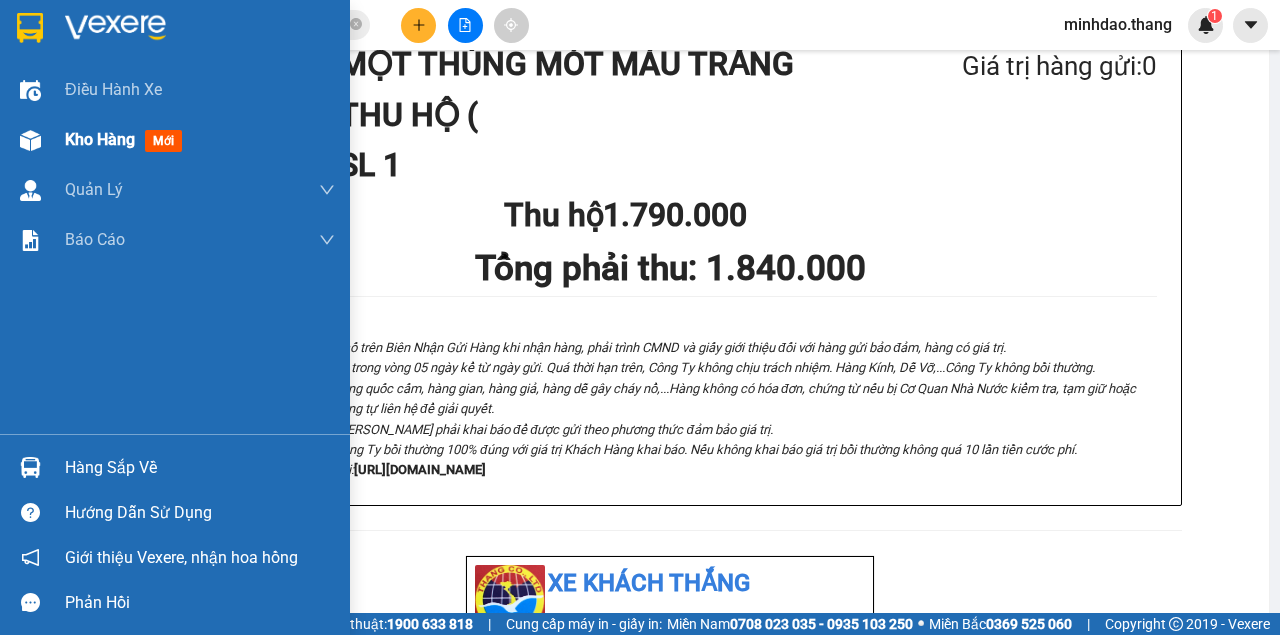 click at bounding box center [30, 140] 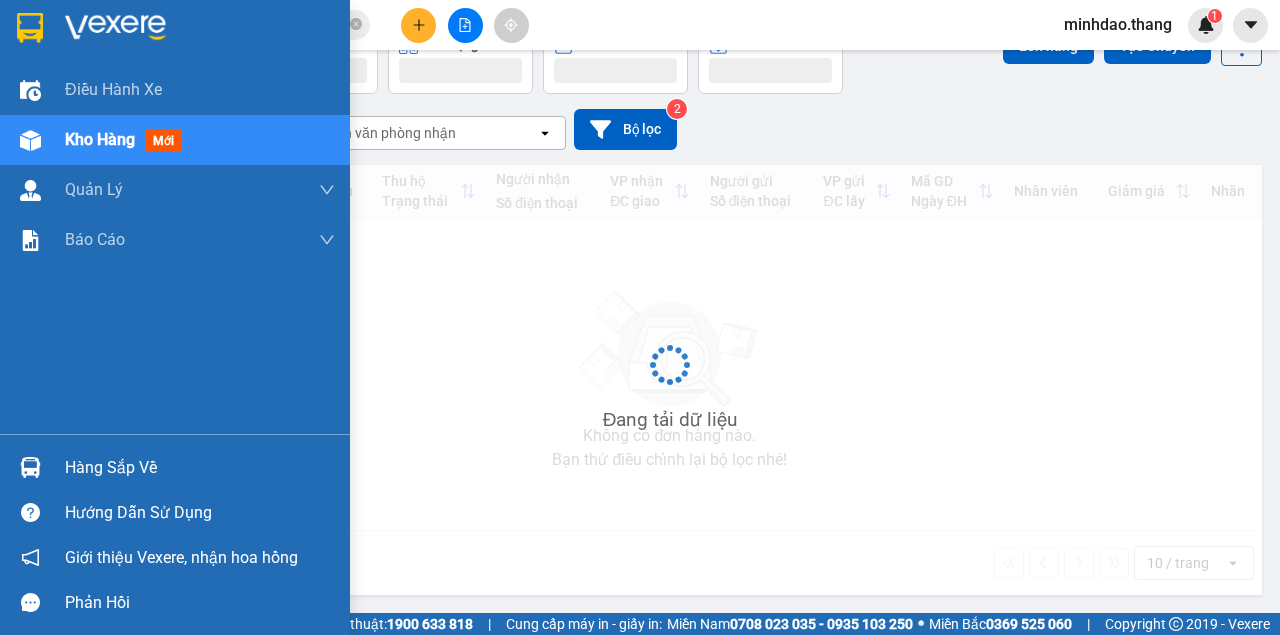 scroll, scrollTop: 0, scrollLeft: 0, axis: both 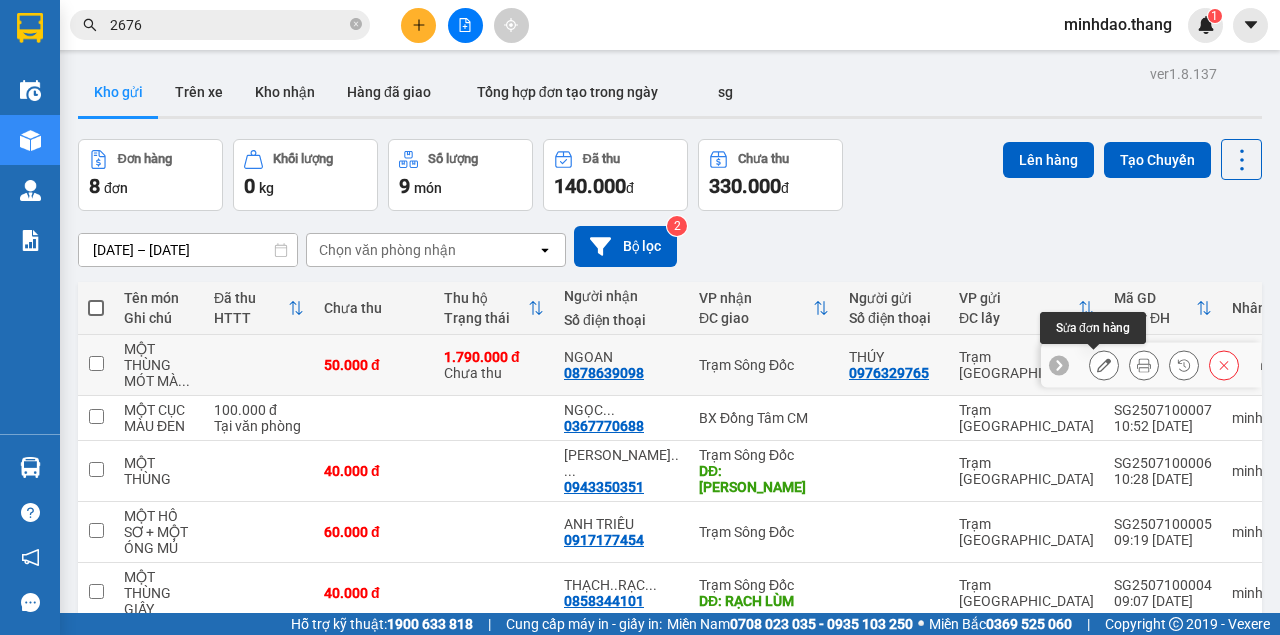 click 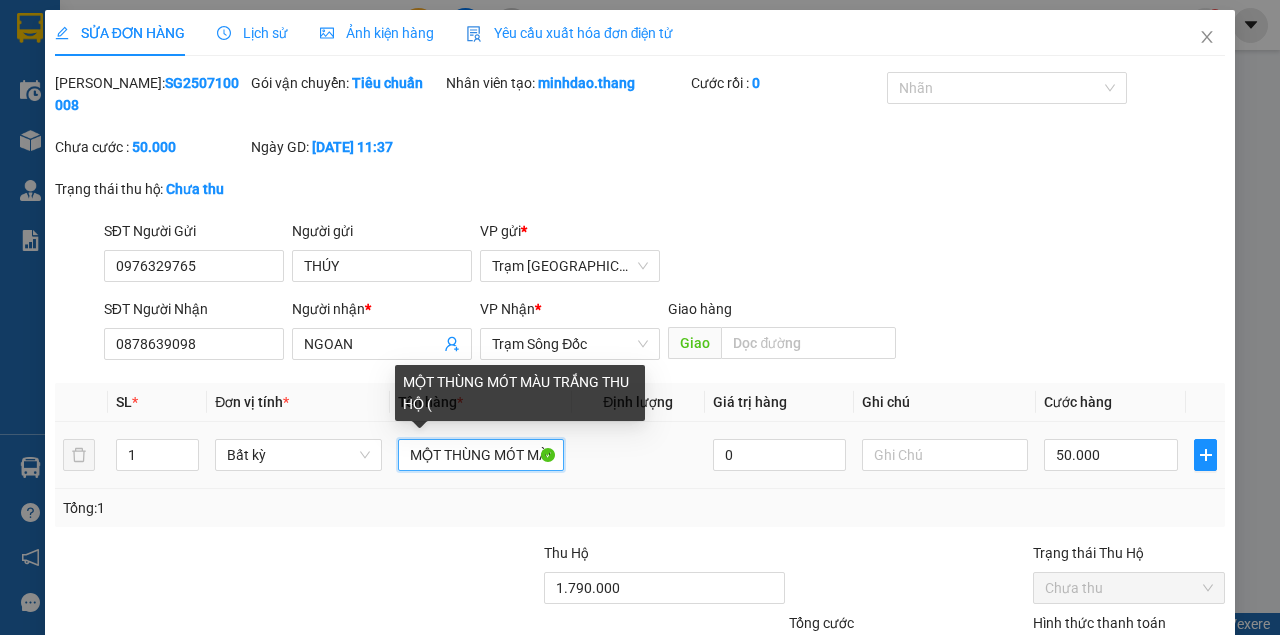 click on "MỘT THÙNG MÓT MÀU TRẮNG THU HỘ (" at bounding box center (481, 455) 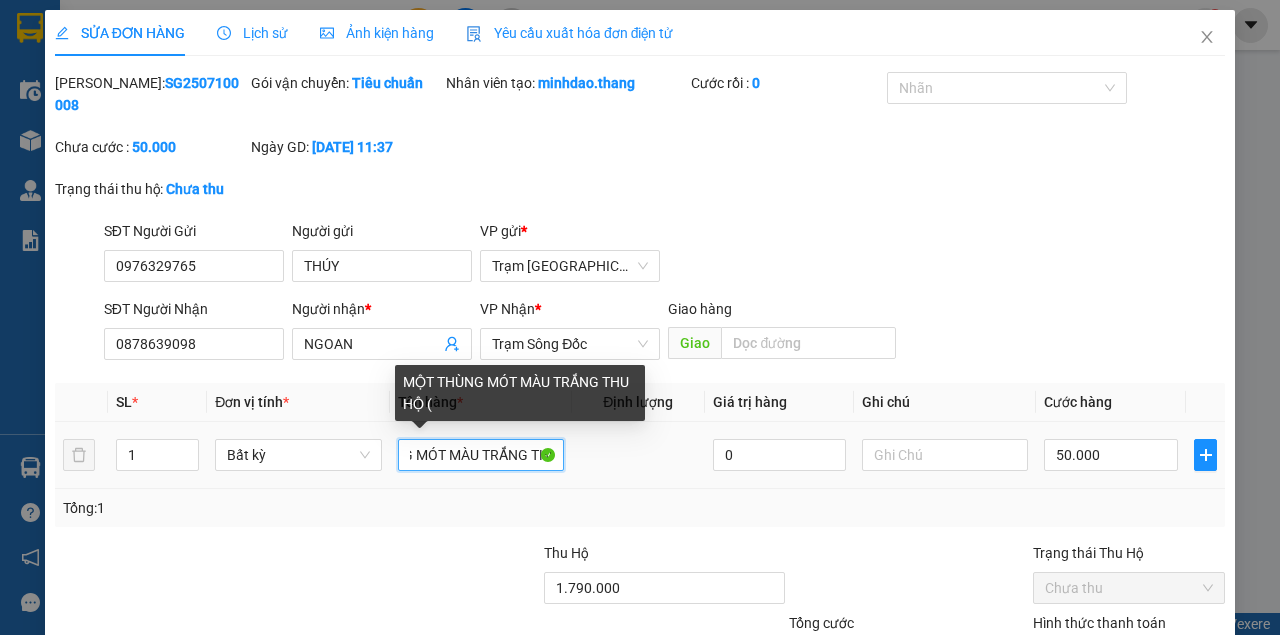 scroll, scrollTop: 0, scrollLeft: 120, axis: horizontal 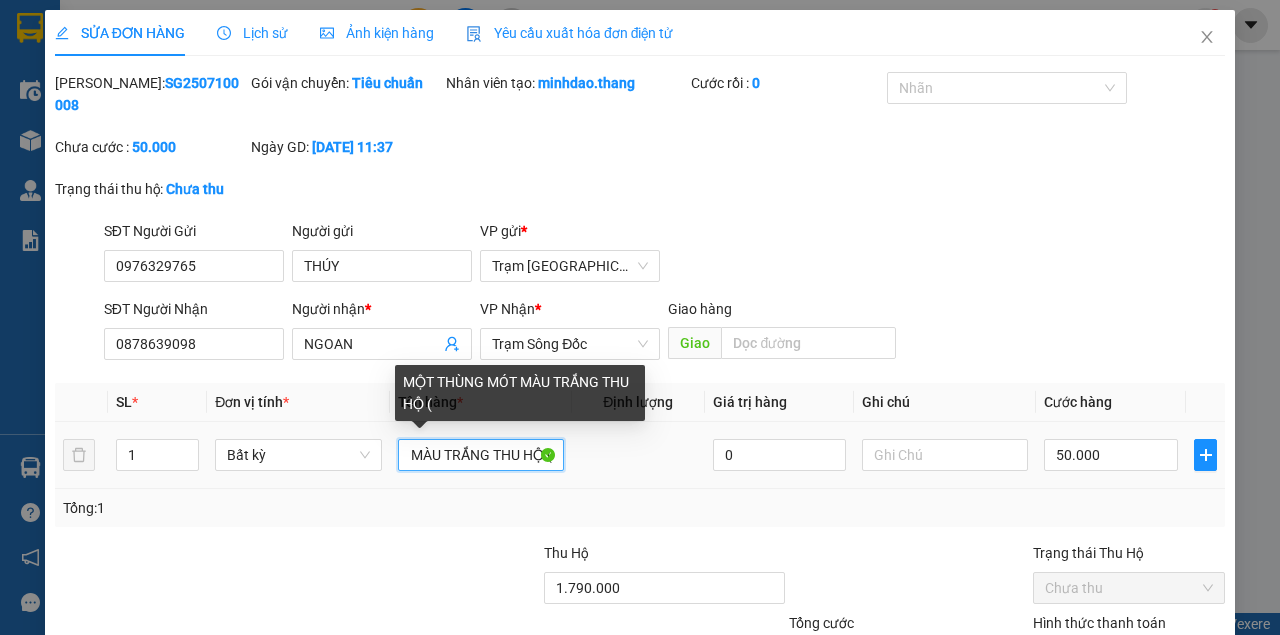 paste on "1.790.000" 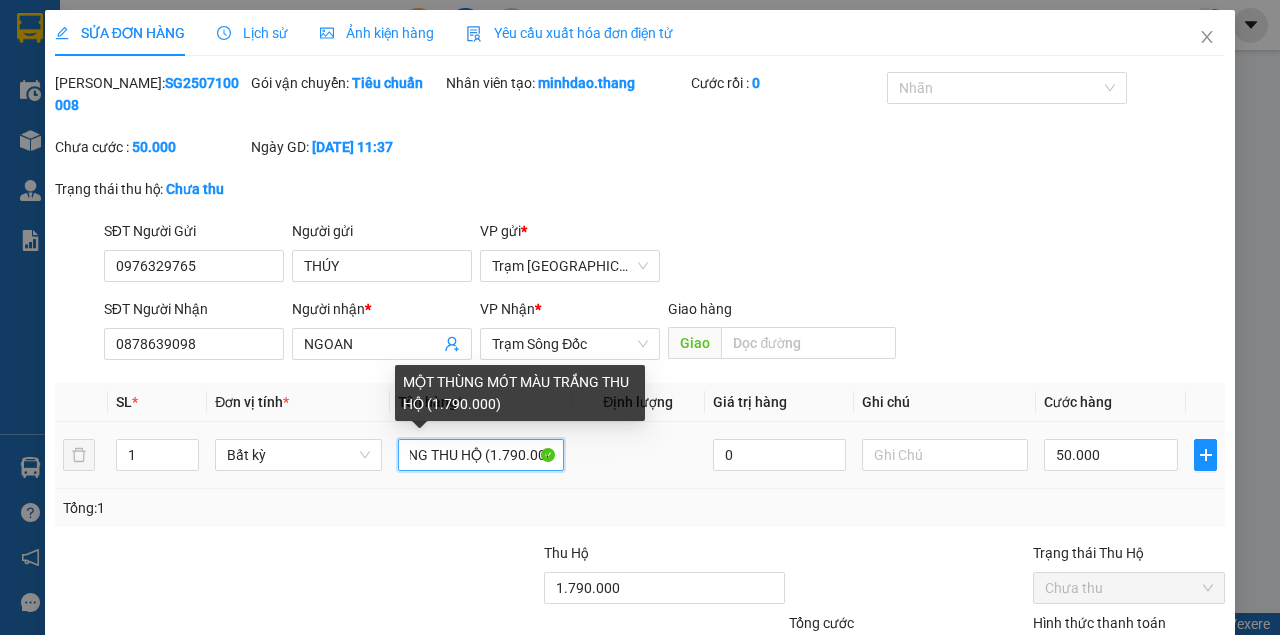 scroll, scrollTop: 0, scrollLeft: 182, axis: horizontal 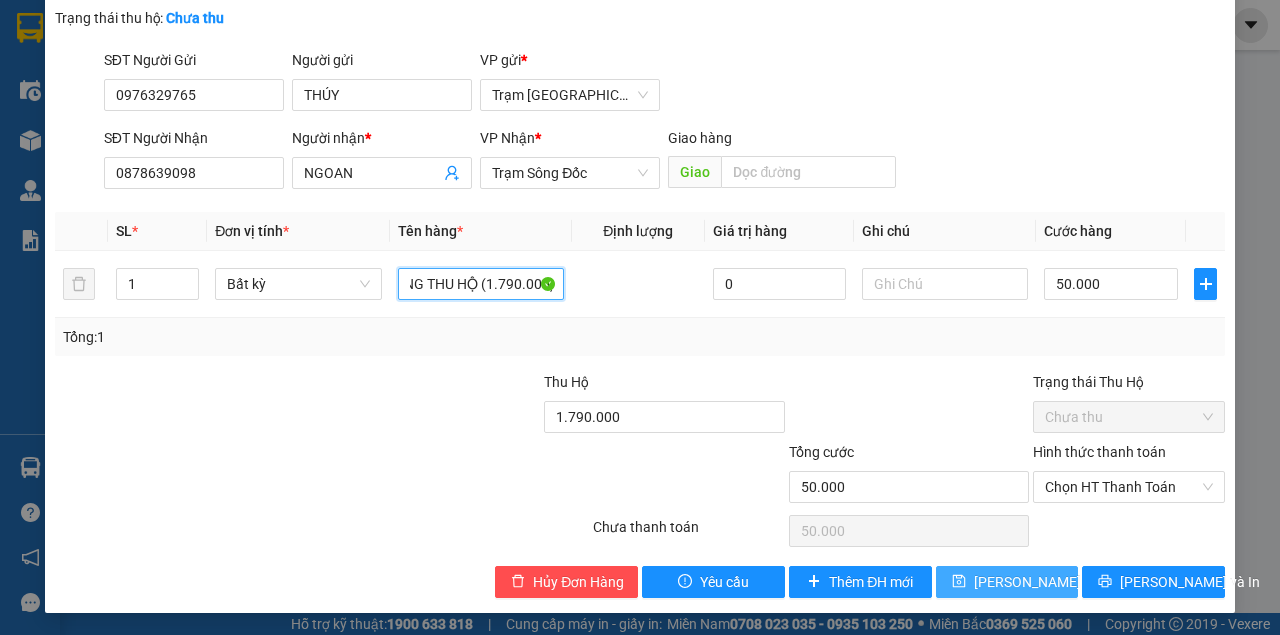 type on "MỘT THÙNG MÓT MÀU TRẮNG THU HỘ (1.790.000)" 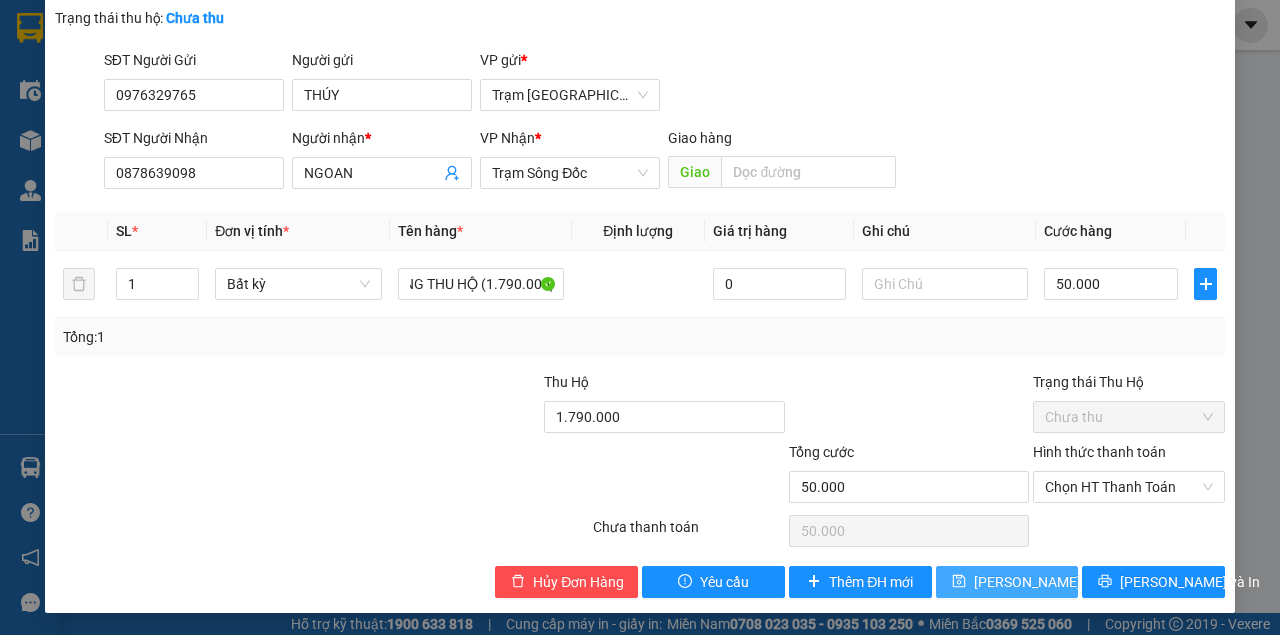 type 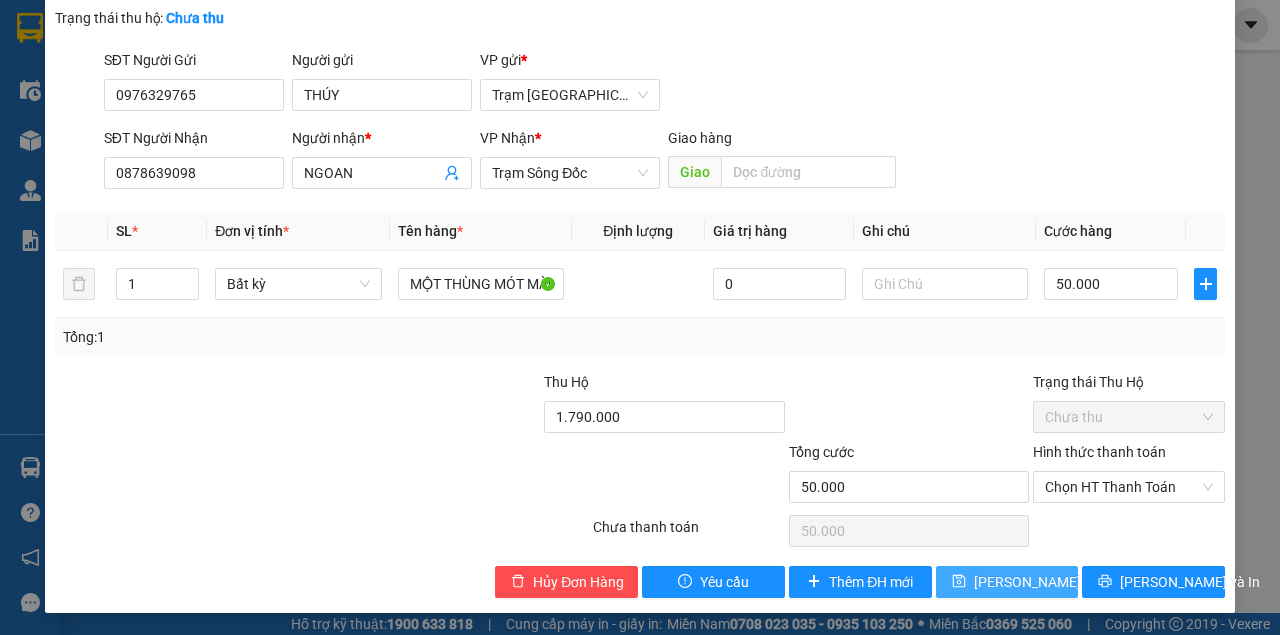 click on "Lưu thay đổi" at bounding box center (1007, 582) 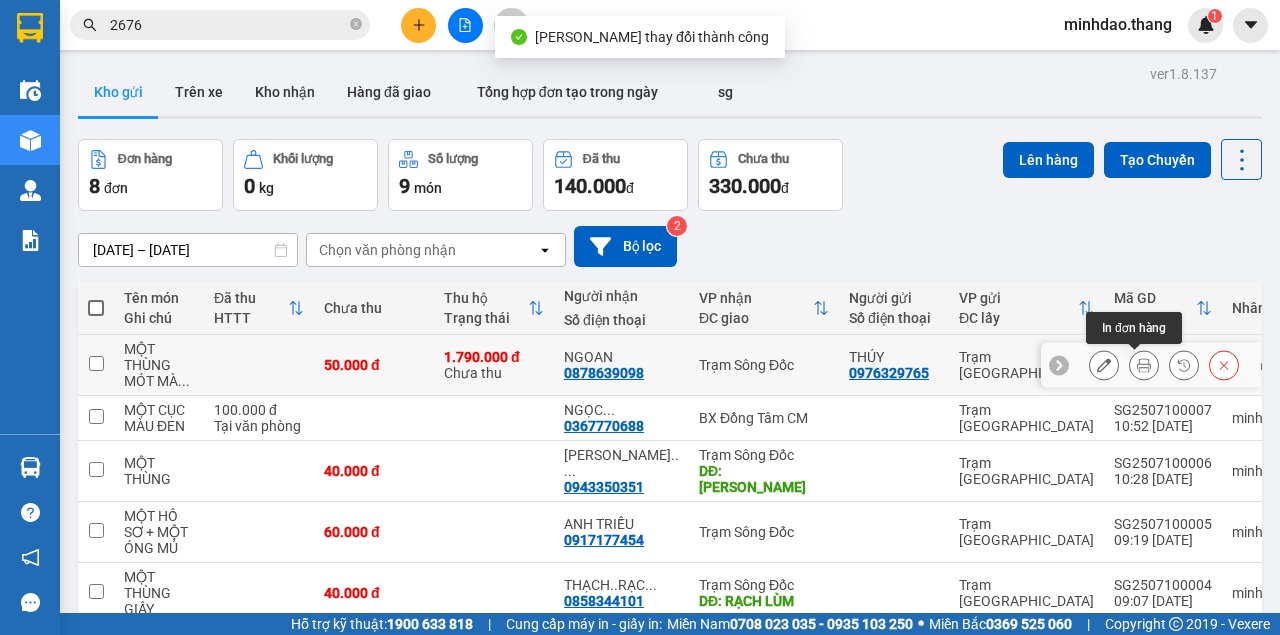 click at bounding box center (1144, 365) 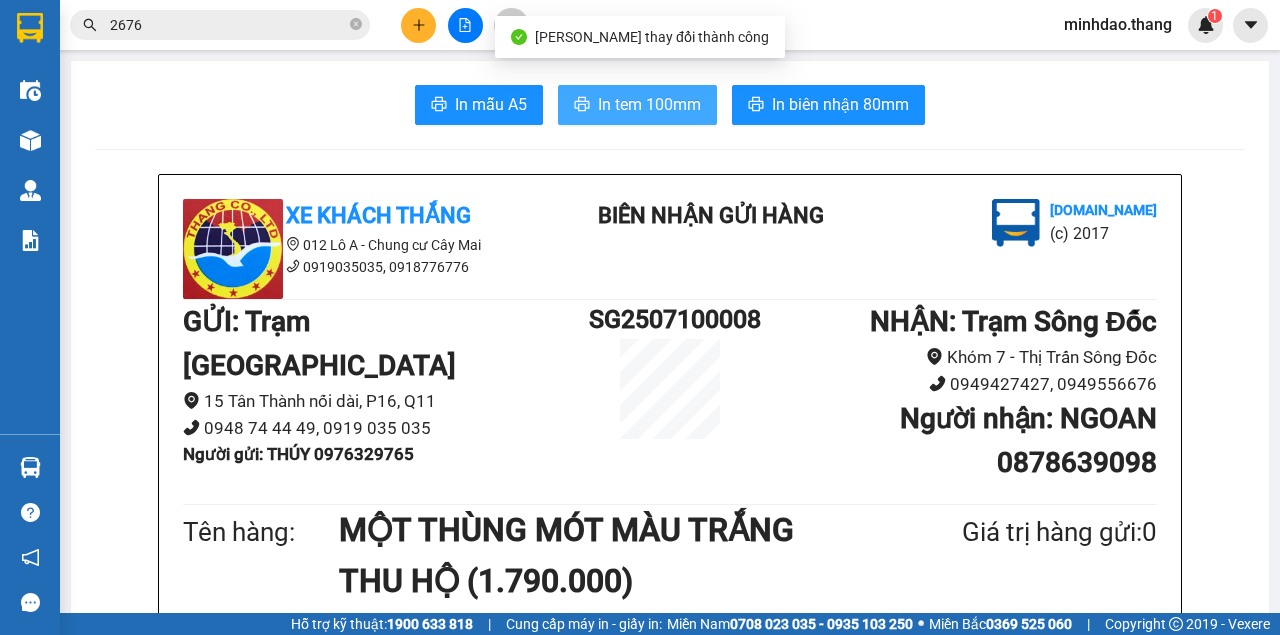 click on "In tem 100mm" at bounding box center [649, 104] 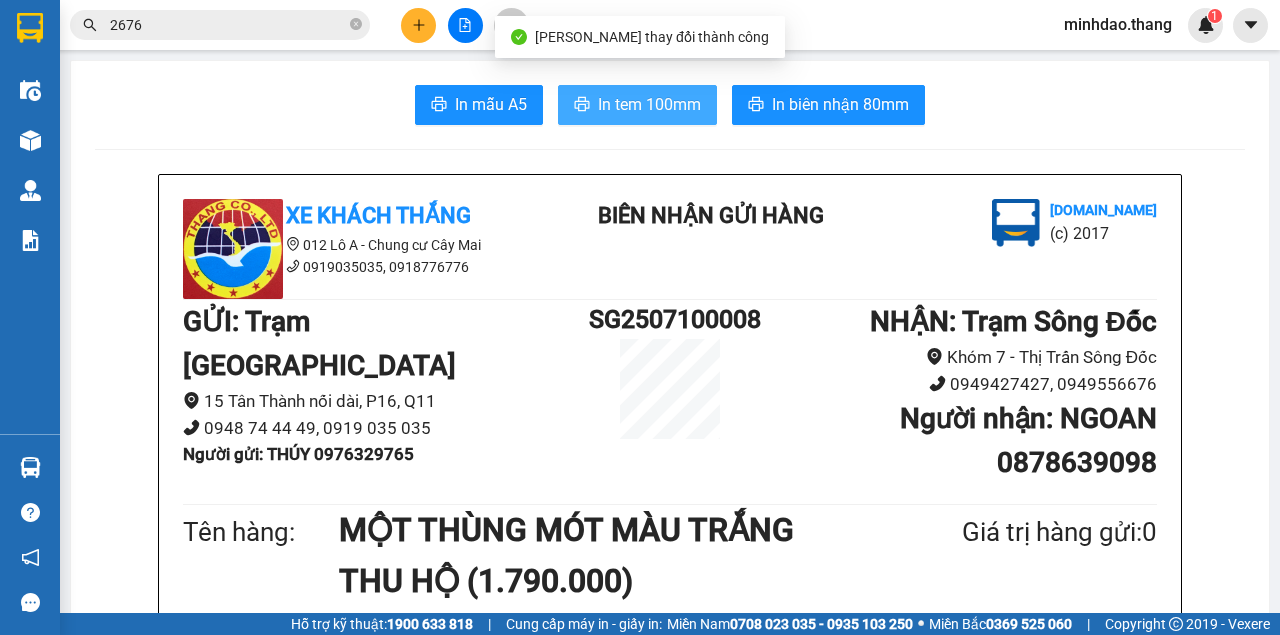 scroll, scrollTop: 0, scrollLeft: 0, axis: both 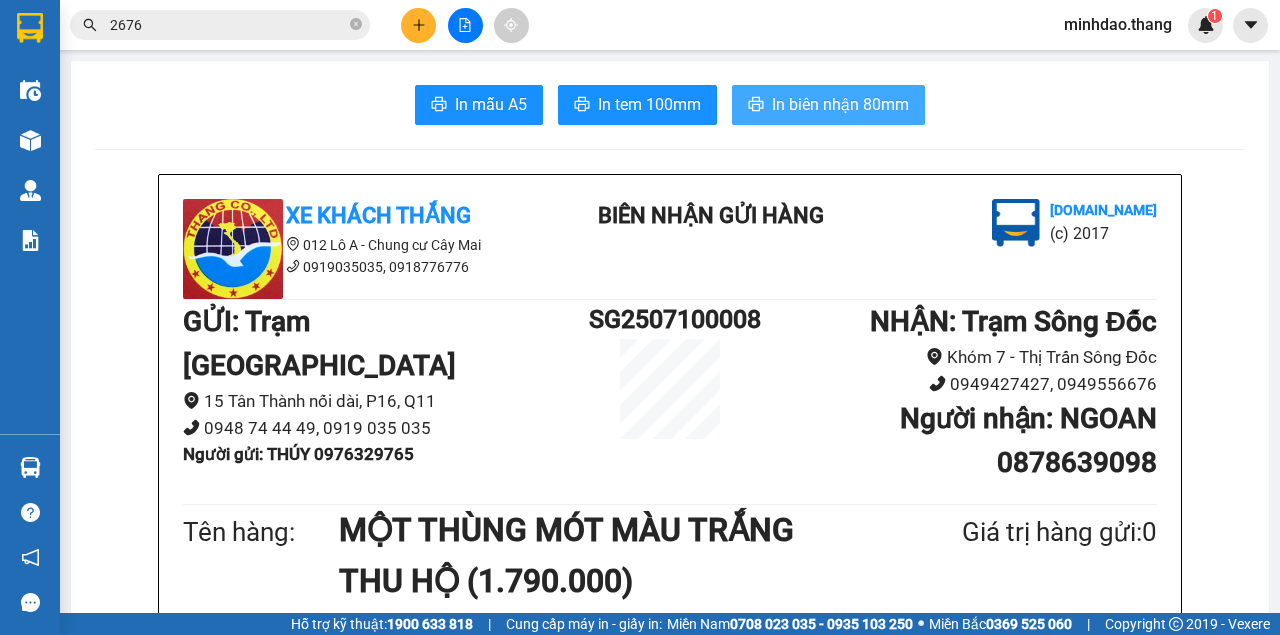 type 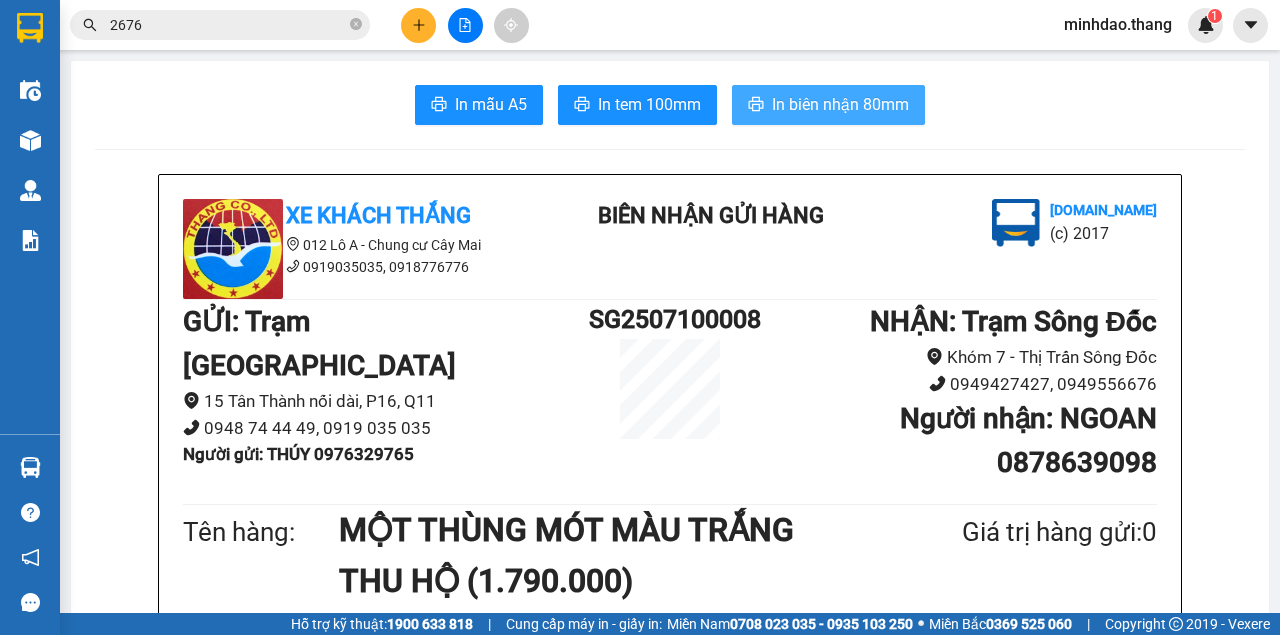 click on "In biên nhận 80mm" at bounding box center [840, 104] 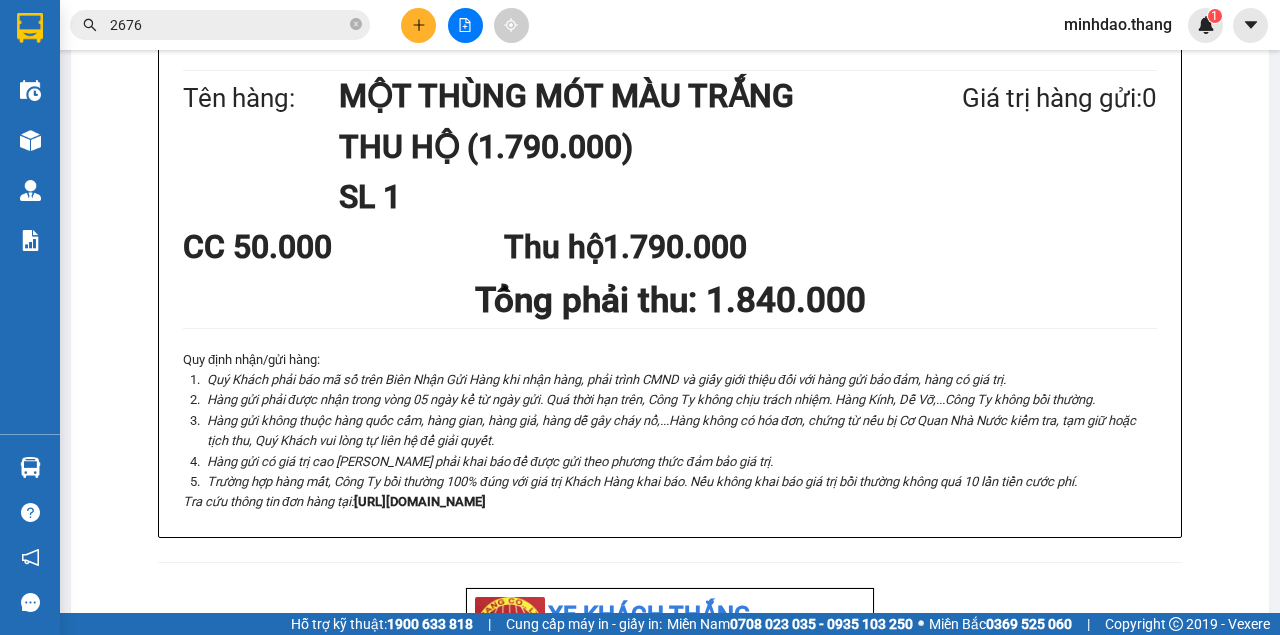 scroll, scrollTop: 0, scrollLeft: 0, axis: both 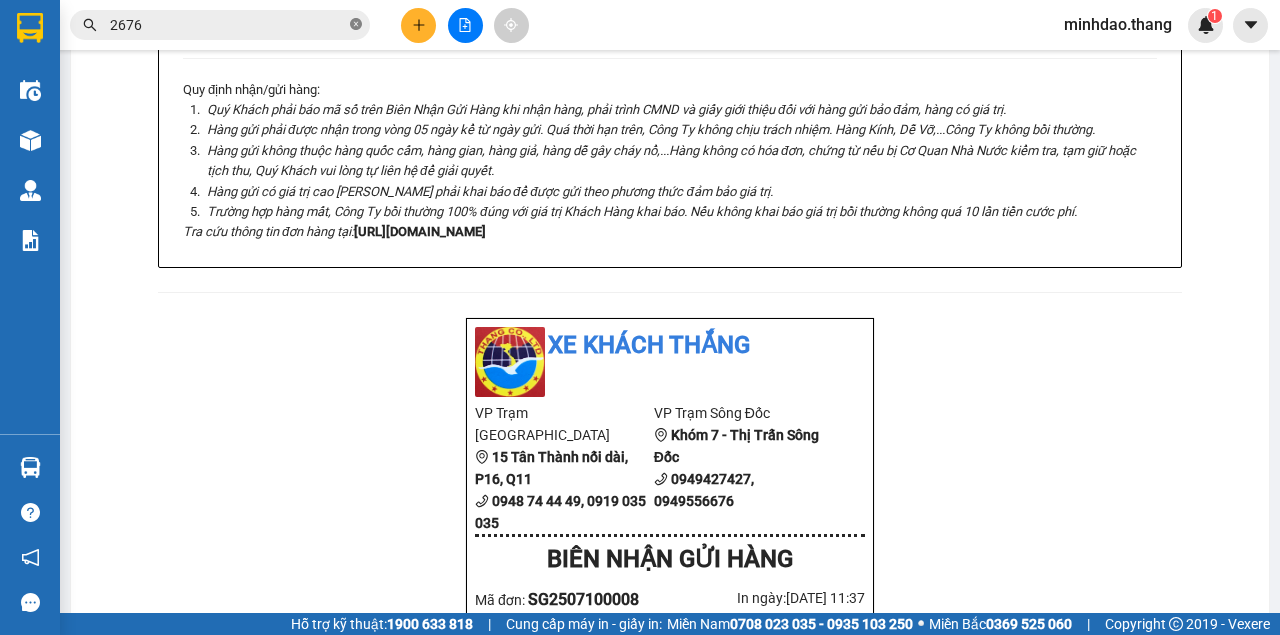 click 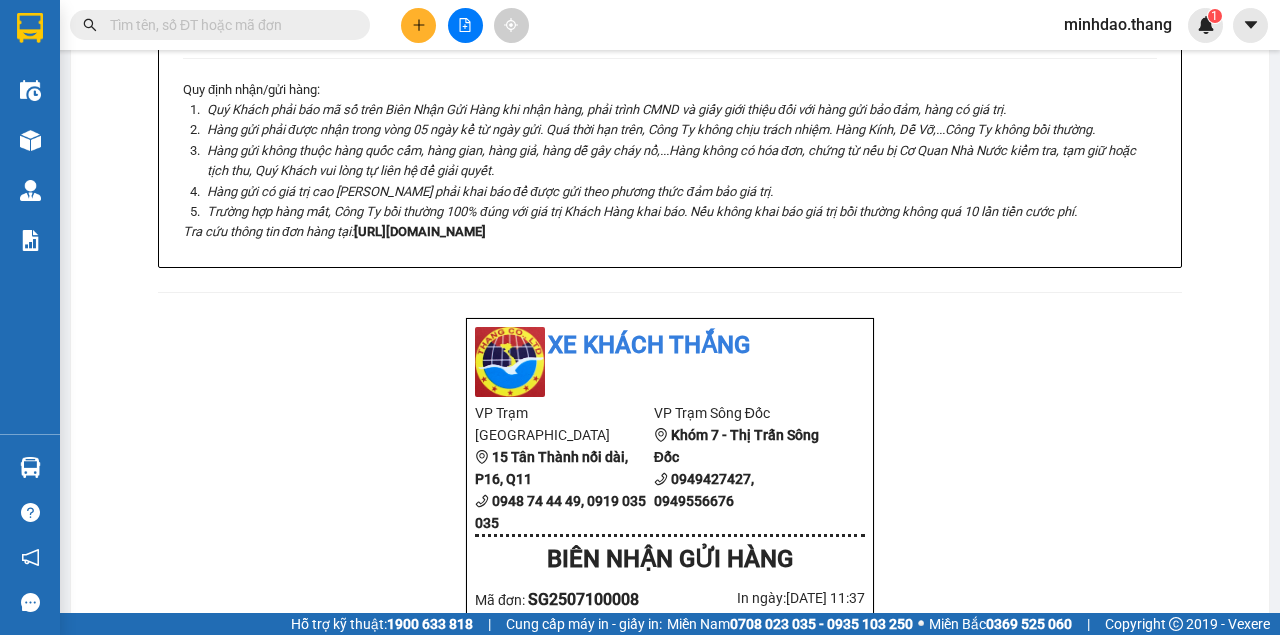 click at bounding box center (228, 25) 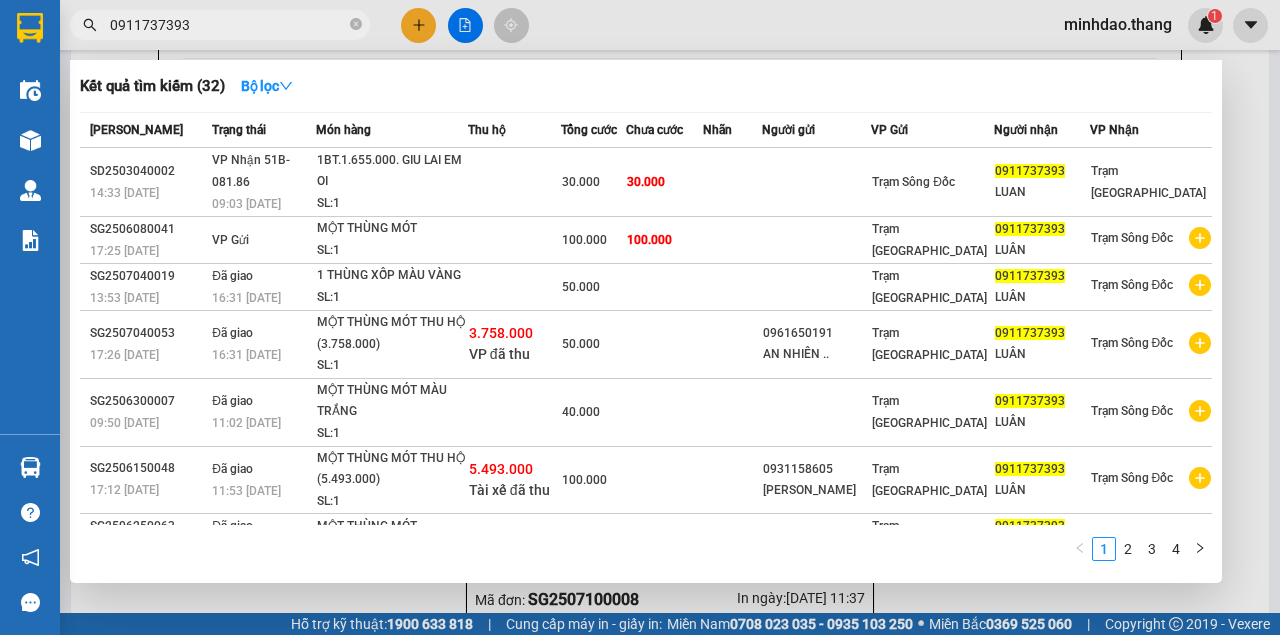 type on "0911737393" 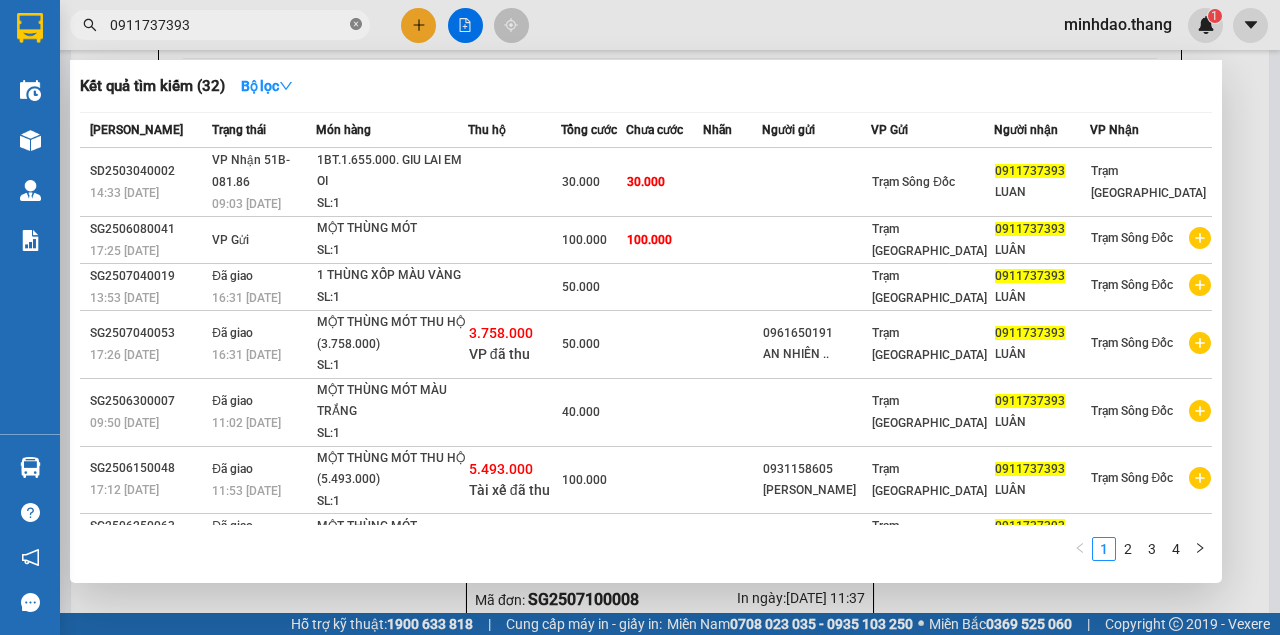 click 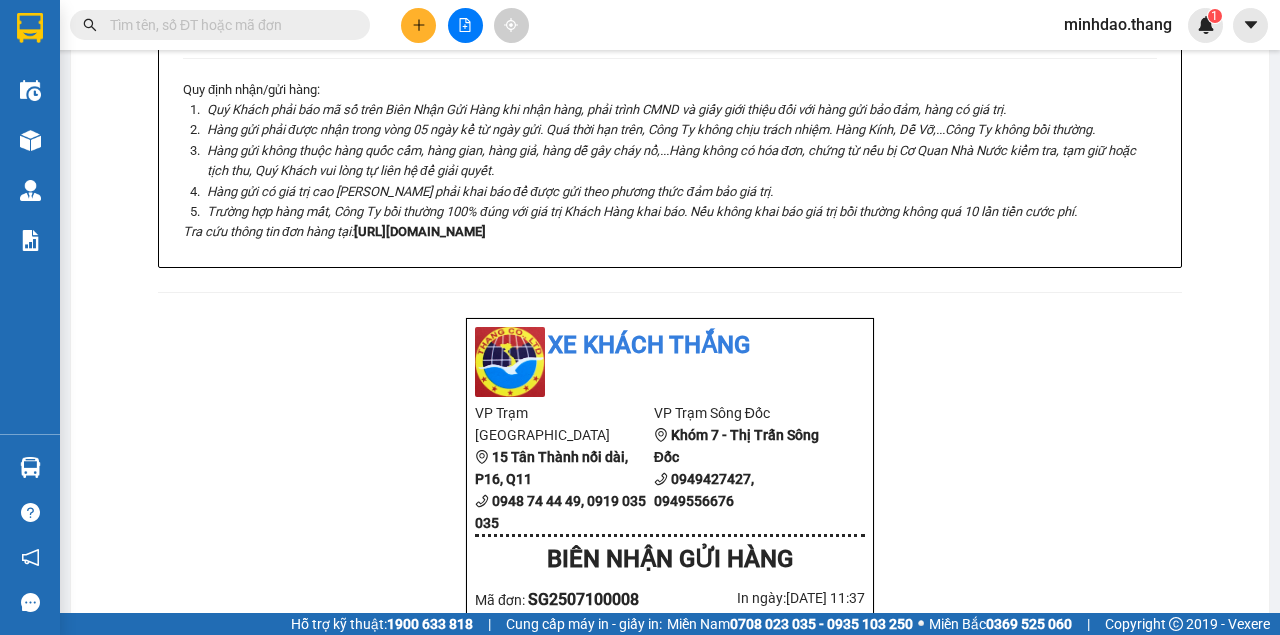 drag, startPoint x: 313, startPoint y: 29, endPoint x: 301, endPoint y: 28, distance: 12.0415945 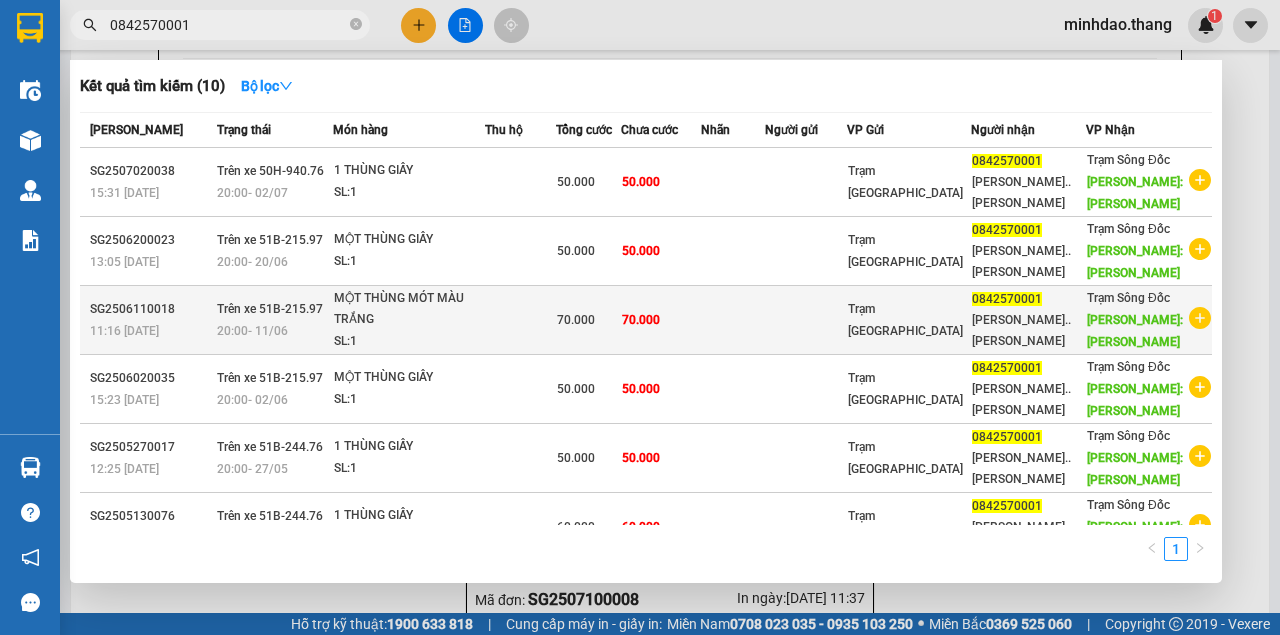type on "0842570001" 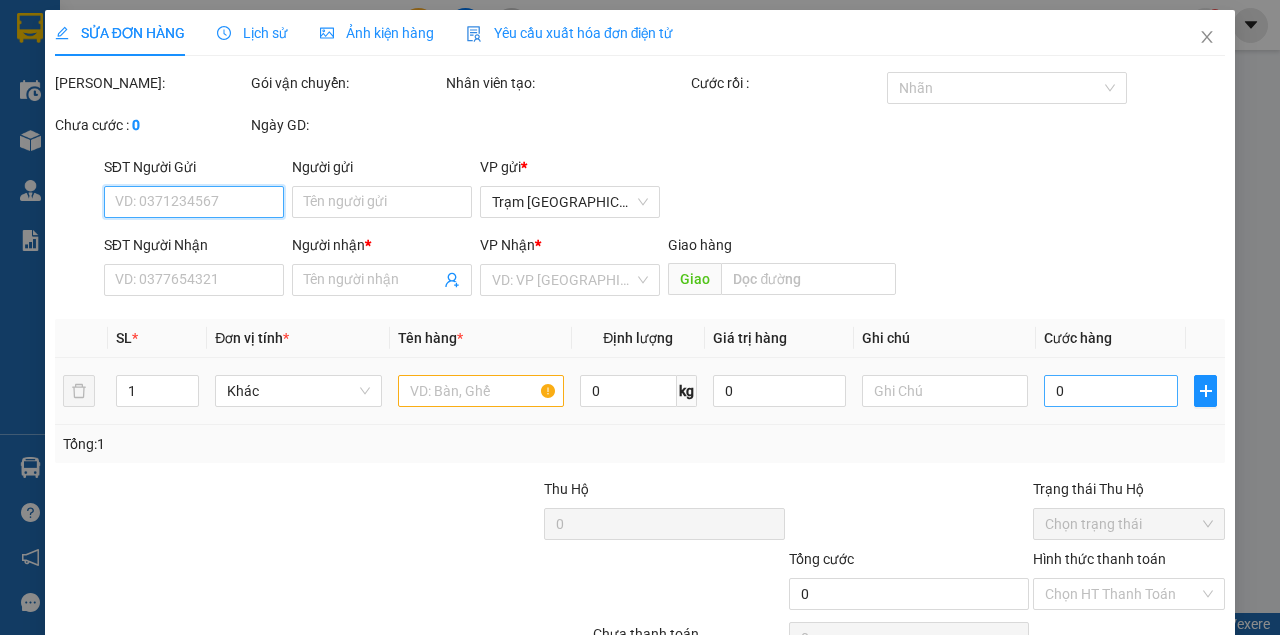 type on "0842570001" 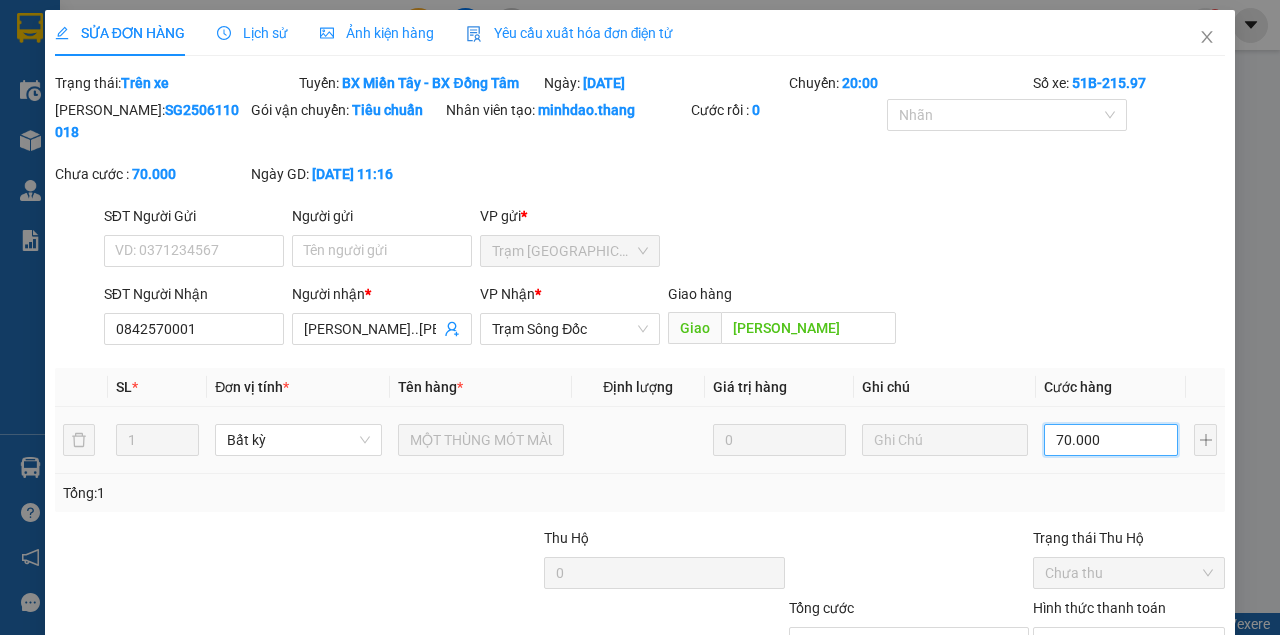 click on "70.000" at bounding box center (1111, 440) 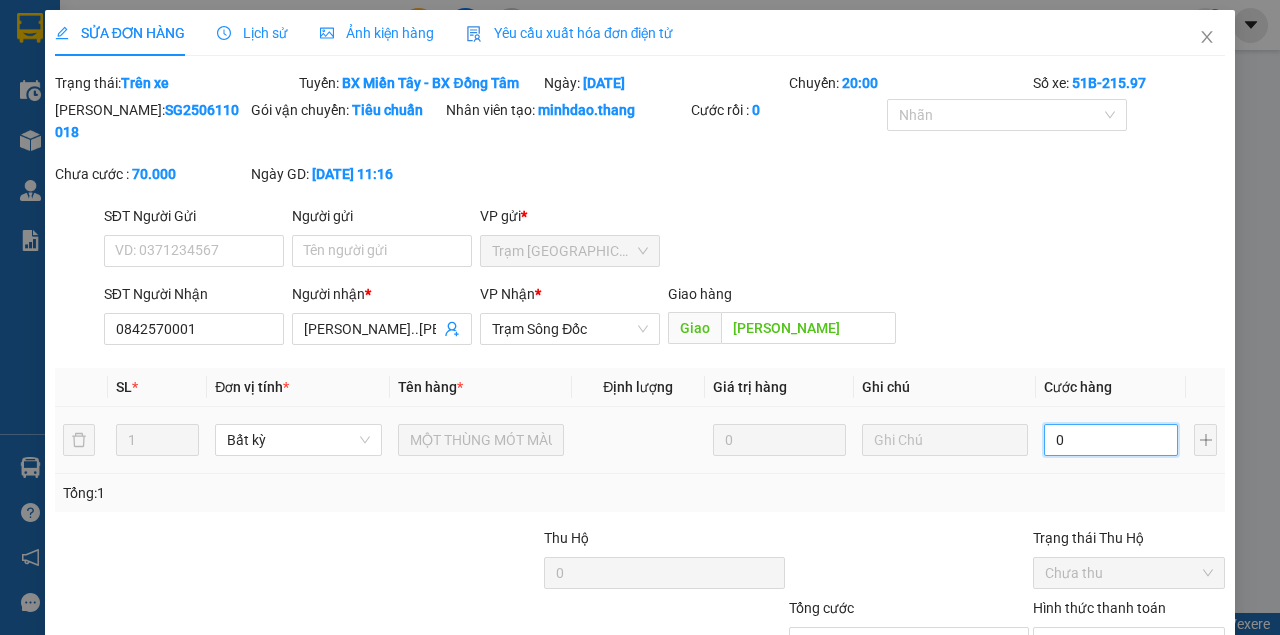 type on "0" 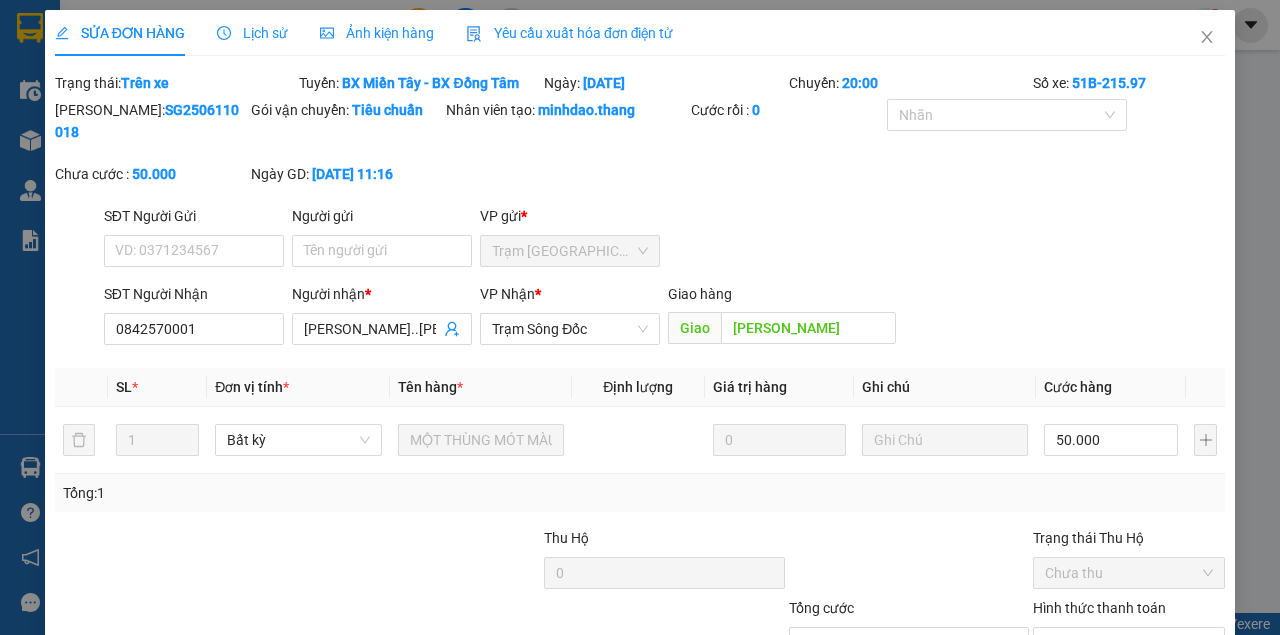 click on "SĐT Người Nhận 0842570001 Người nhận  * TRẦN NGỌC..TRẦN VĂN THỜI VP Nhận  * Trạm Sông Đốc Giao hàng Giao TRẦN VĂN THỜI" at bounding box center [664, 318] 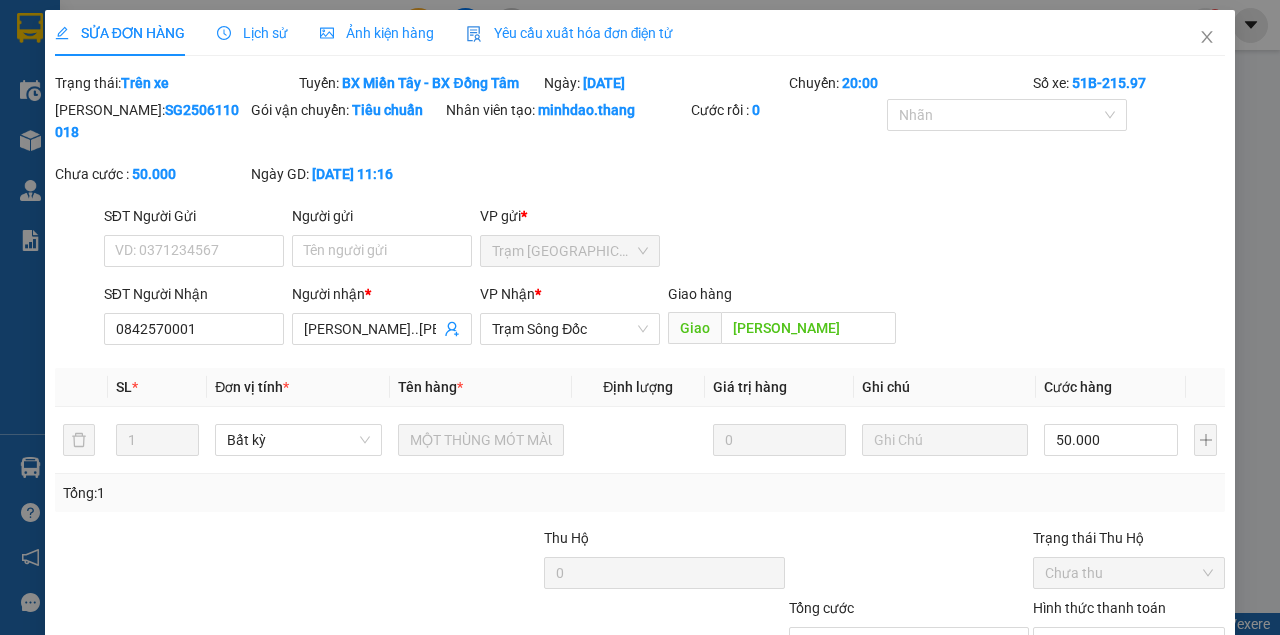 click on "Lưu thay đổi" at bounding box center [1007, 738] 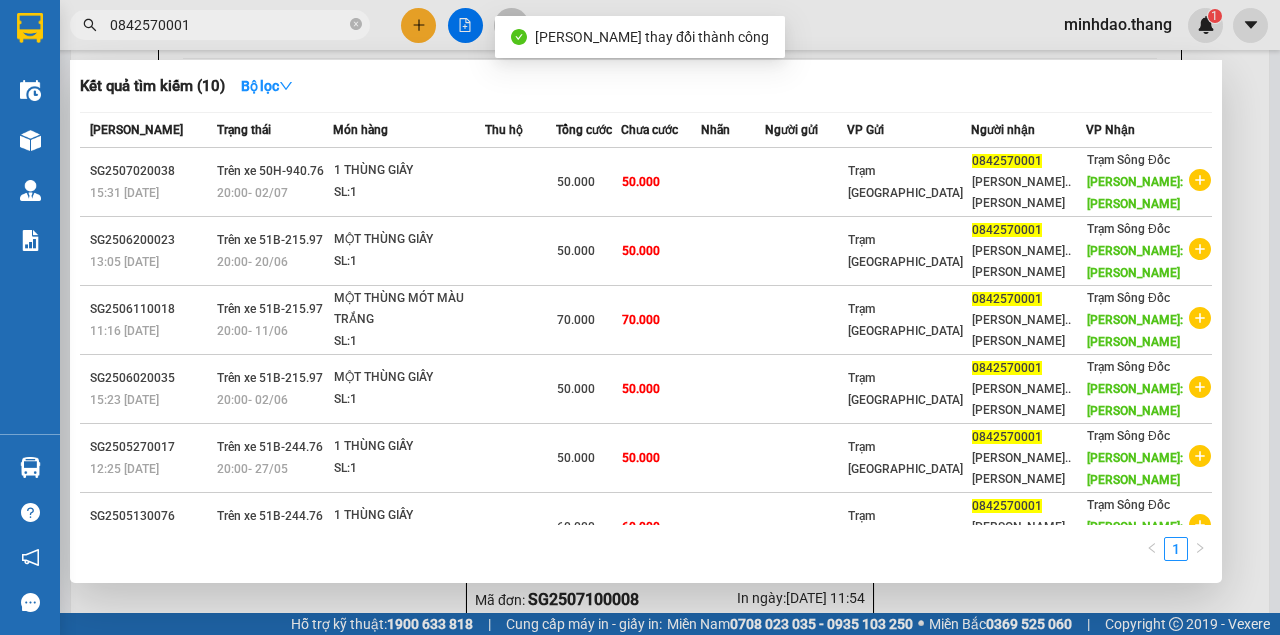 click on "0842570001" at bounding box center (228, 25) 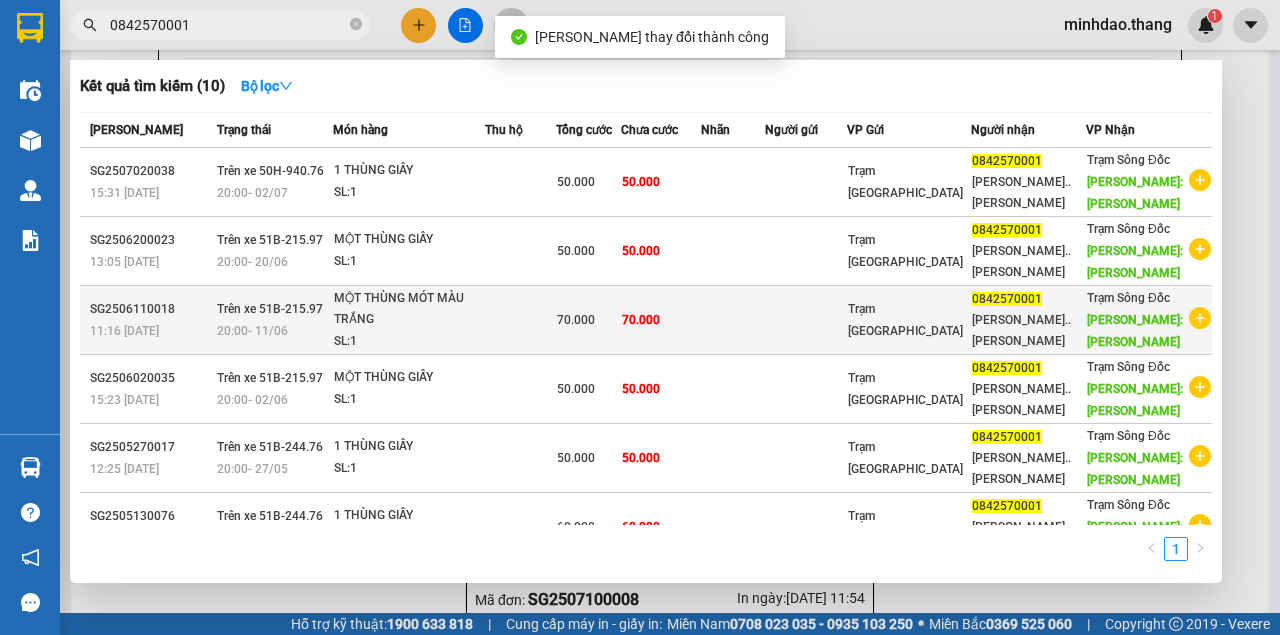click on "70.000" at bounding box center [588, 320] 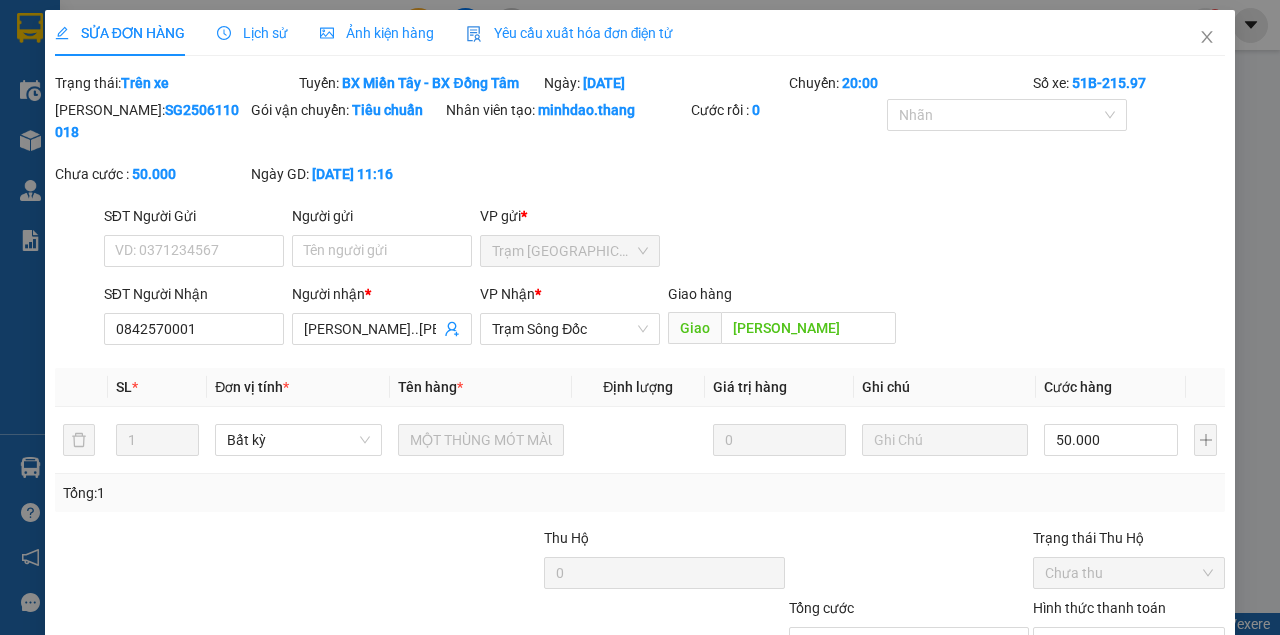 click on "Lưu và In" at bounding box center (1190, 738) 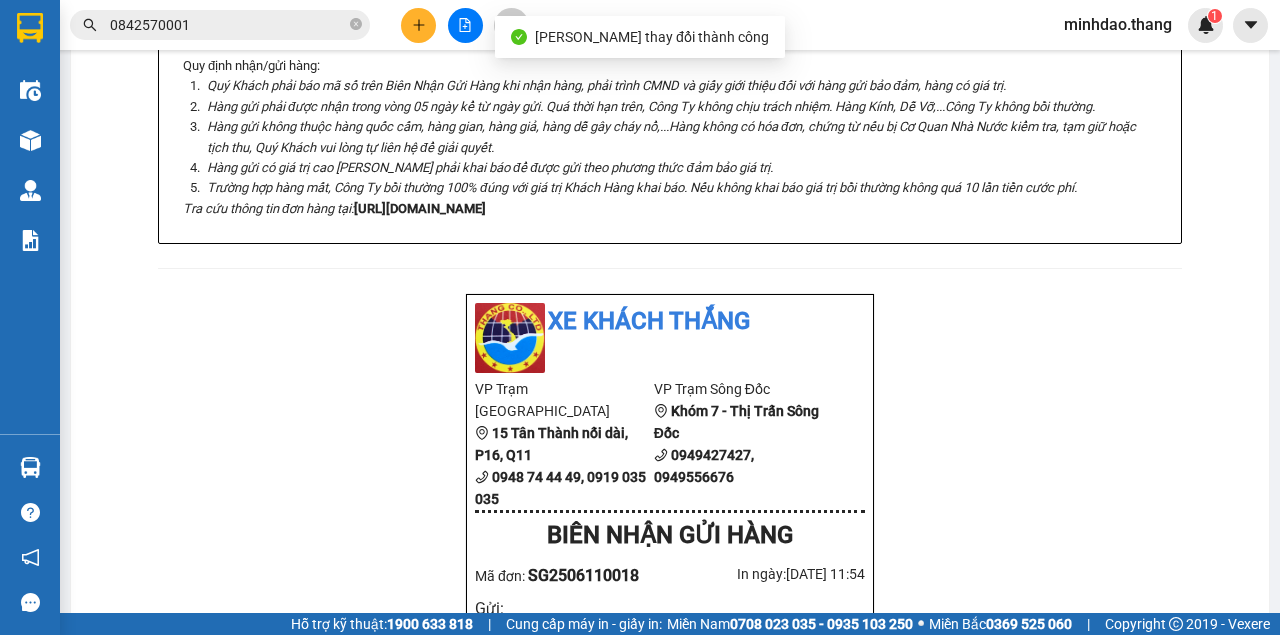 click on "In tem 100mm" at bounding box center [649, -600] 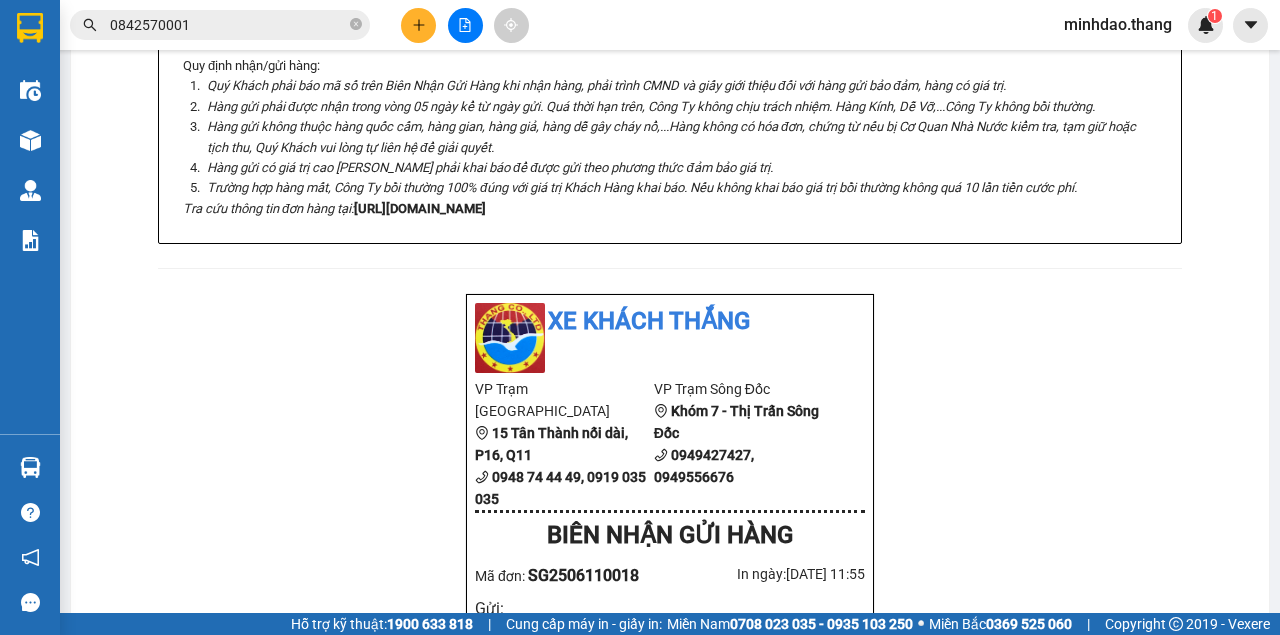 type 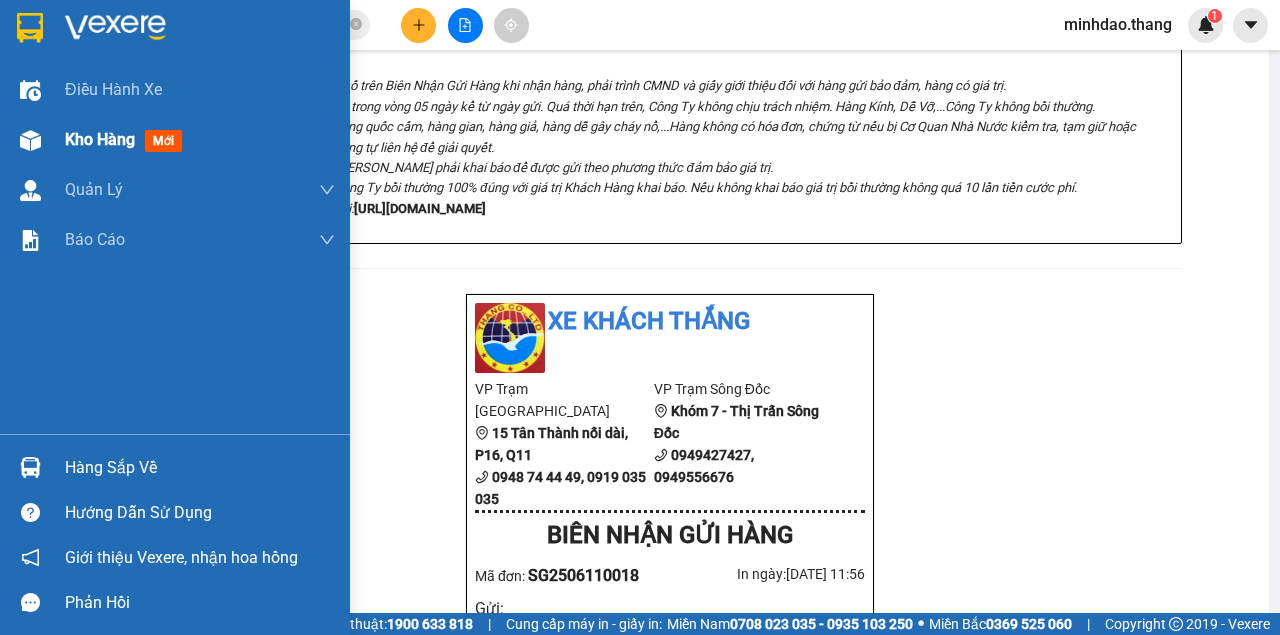 click on "Kho hàng" at bounding box center (100, 139) 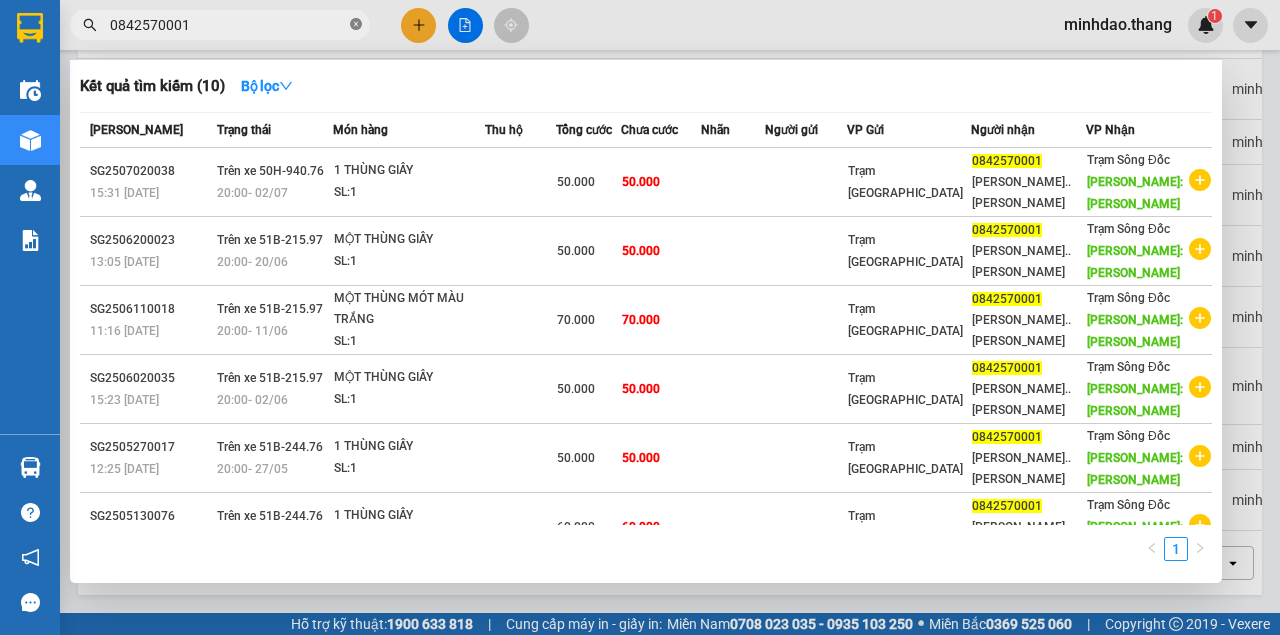 drag, startPoint x: 352, startPoint y: 25, endPoint x: 347, endPoint y: 1, distance: 24.5153 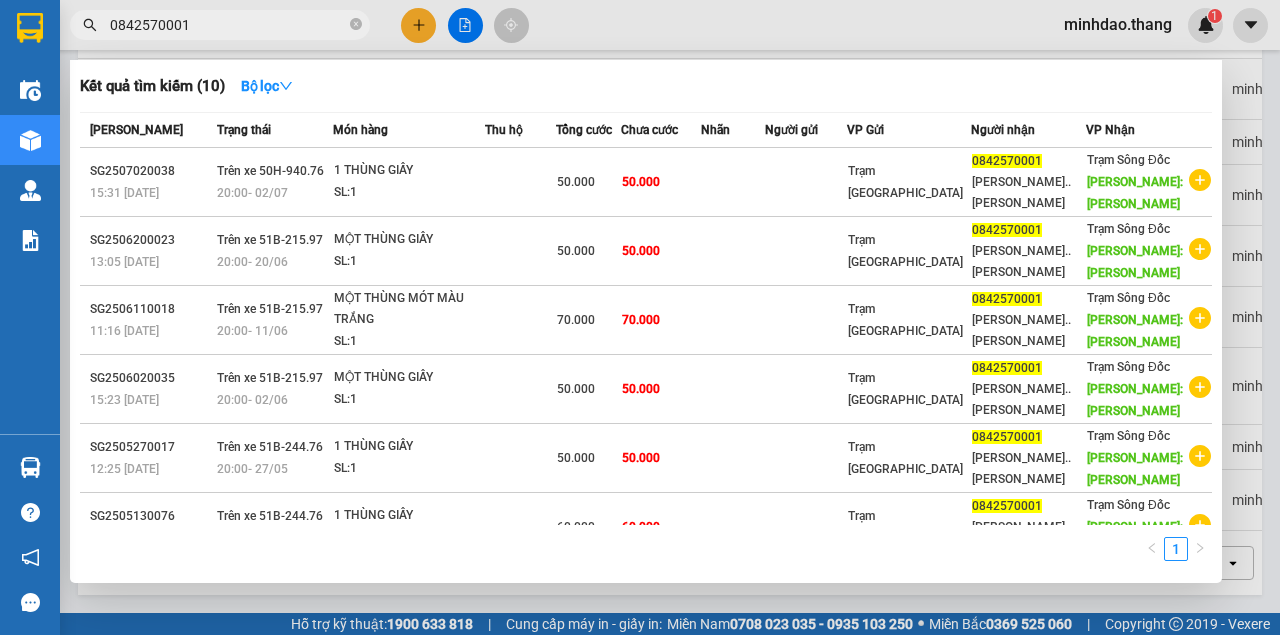 type 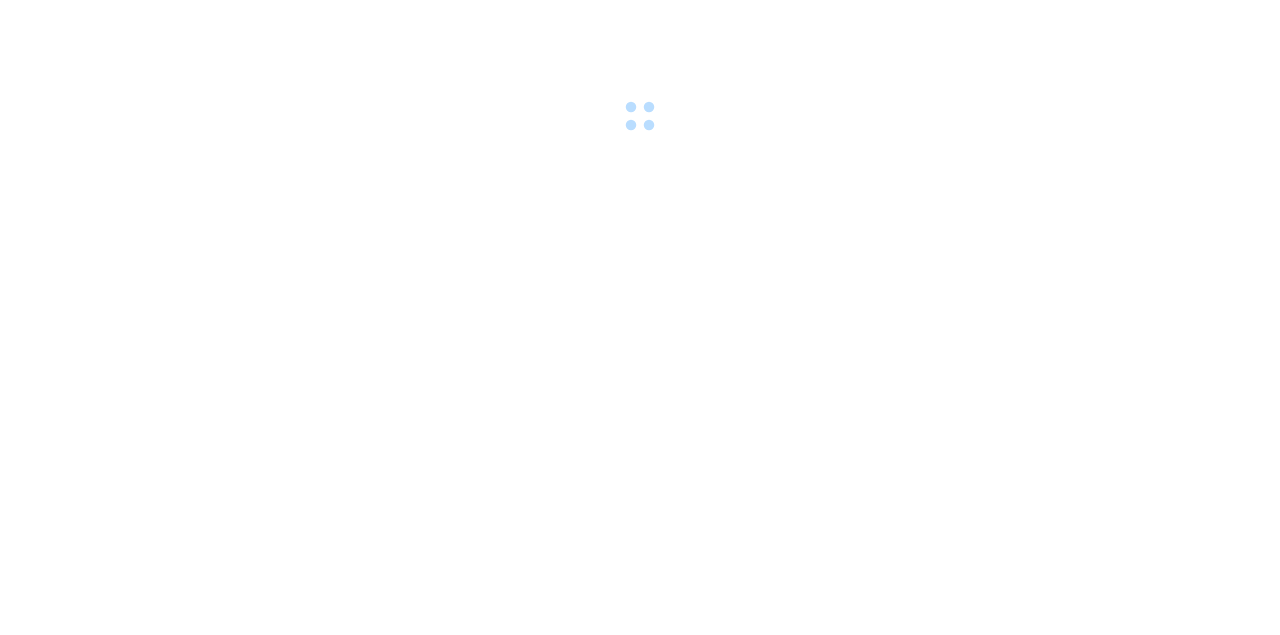 scroll, scrollTop: 0, scrollLeft: 0, axis: both 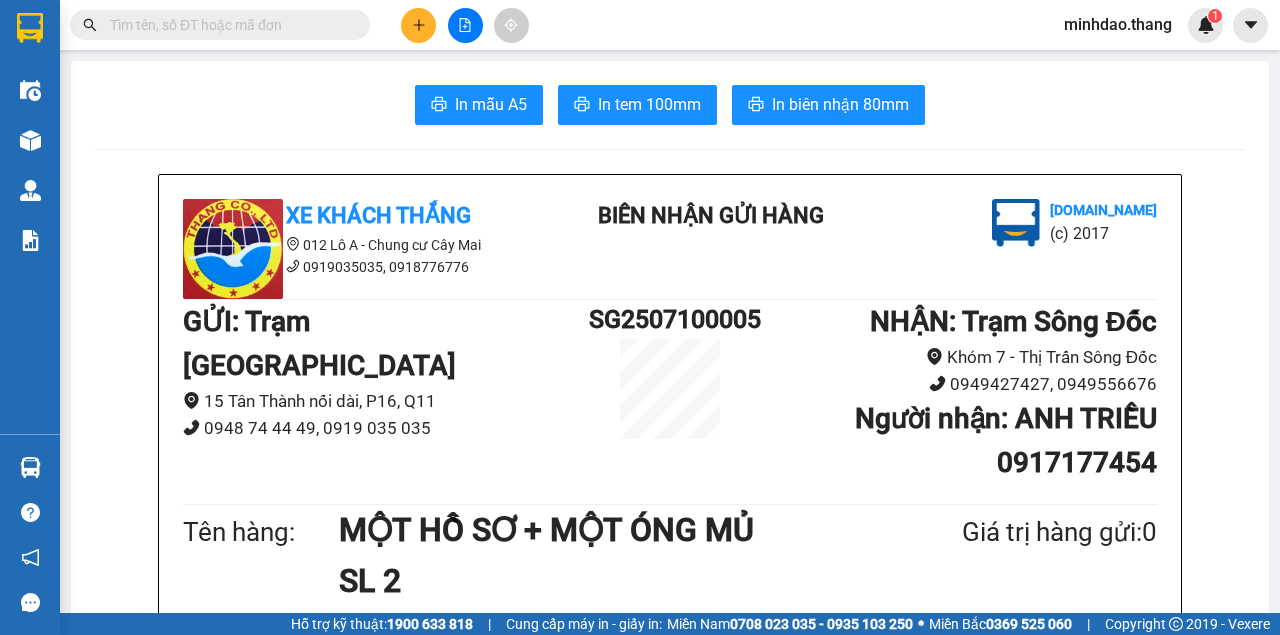 click at bounding box center [228, 25] 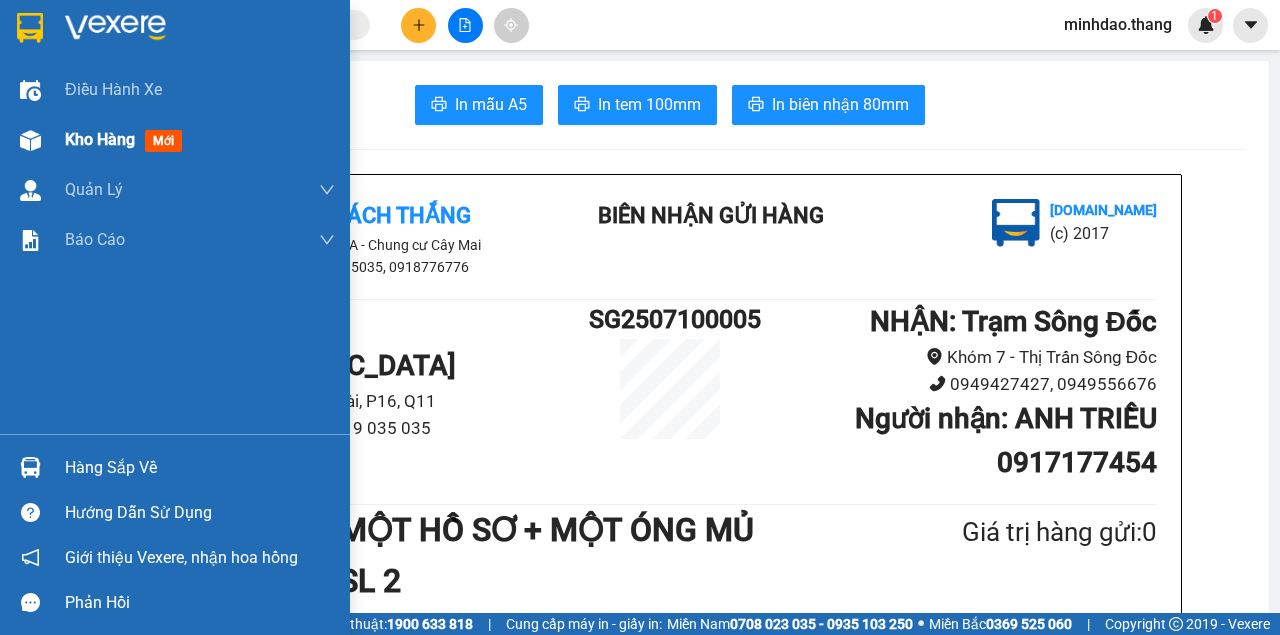 click on "Kho hàng mới" at bounding box center (175, 140) 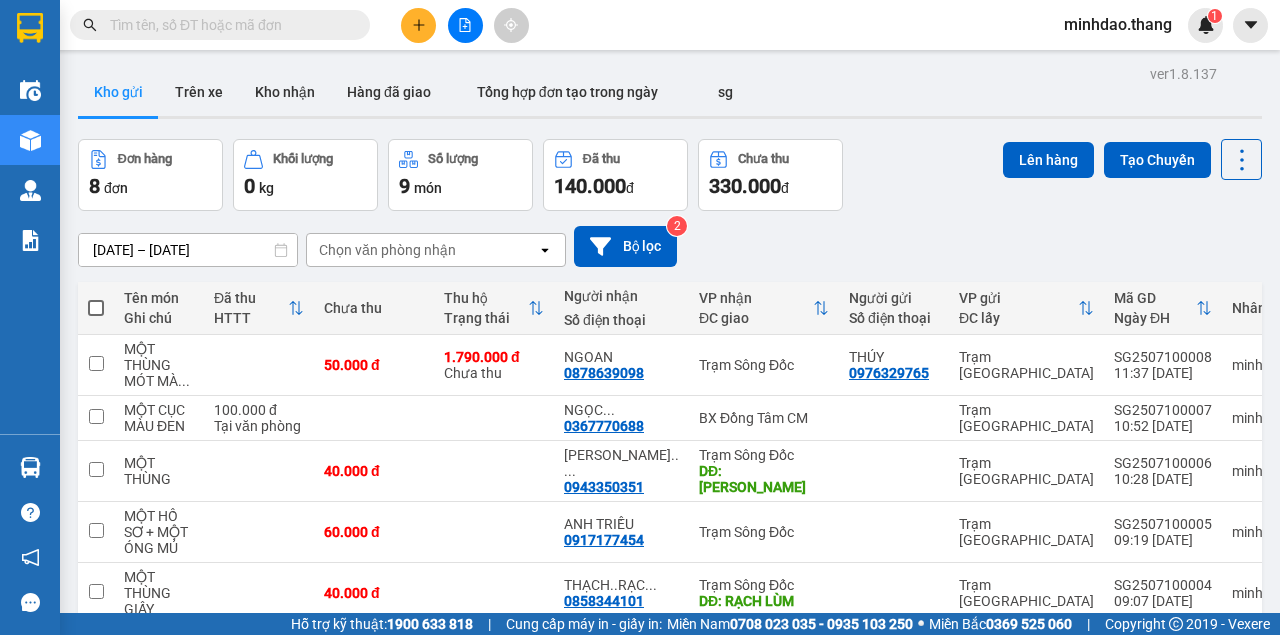 click 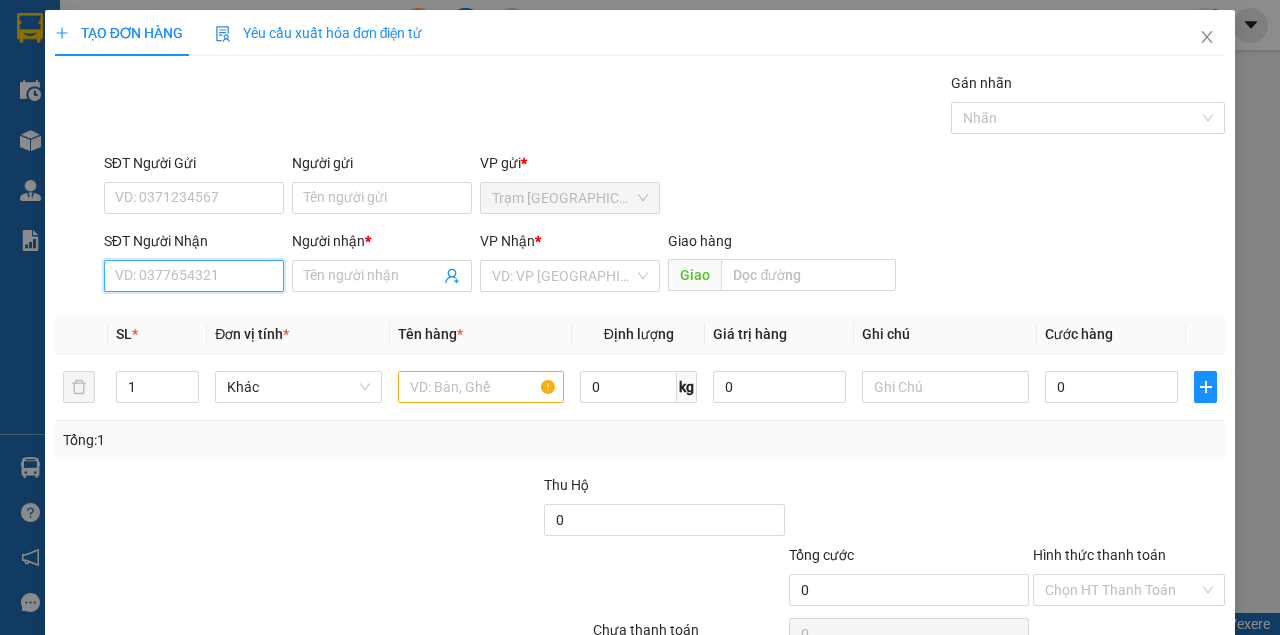 click on "SĐT Người Nhận" at bounding box center [194, 276] 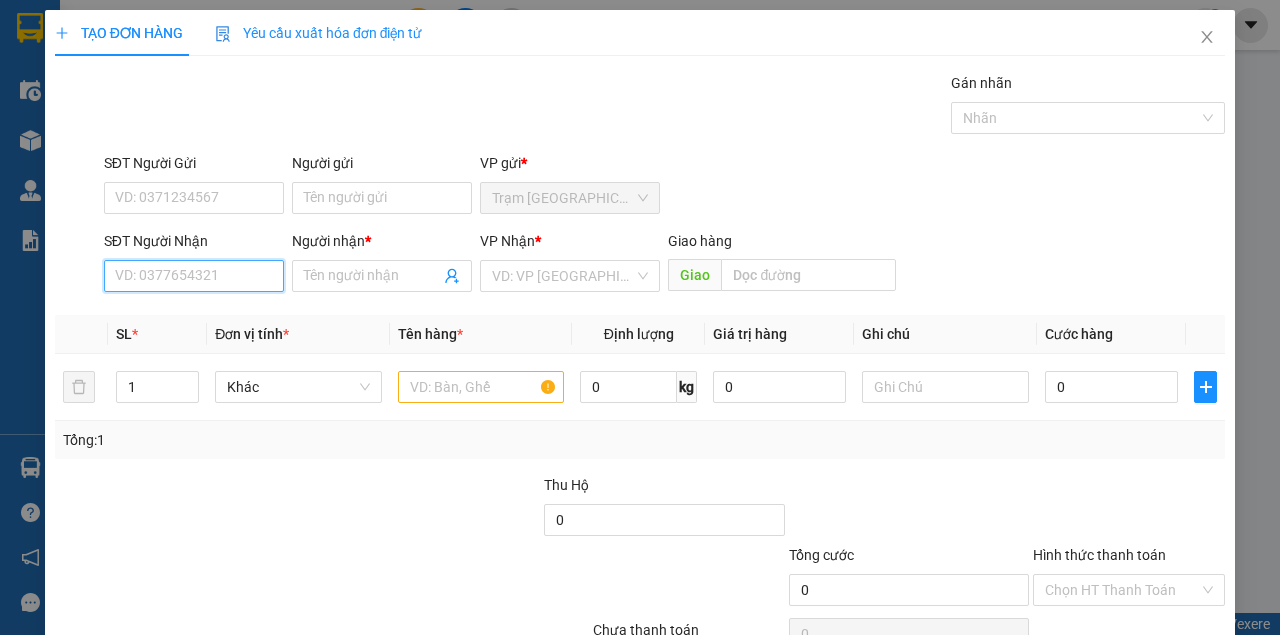 click on "SĐT Người Nhận" at bounding box center [194, 276] 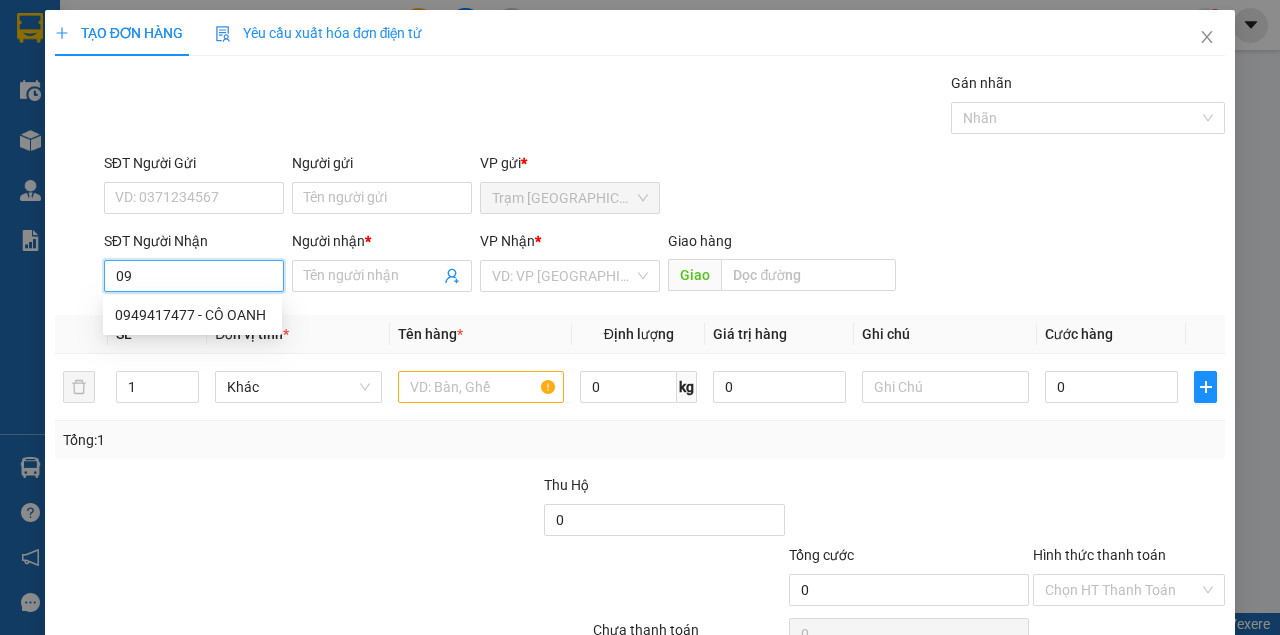 type on "0" 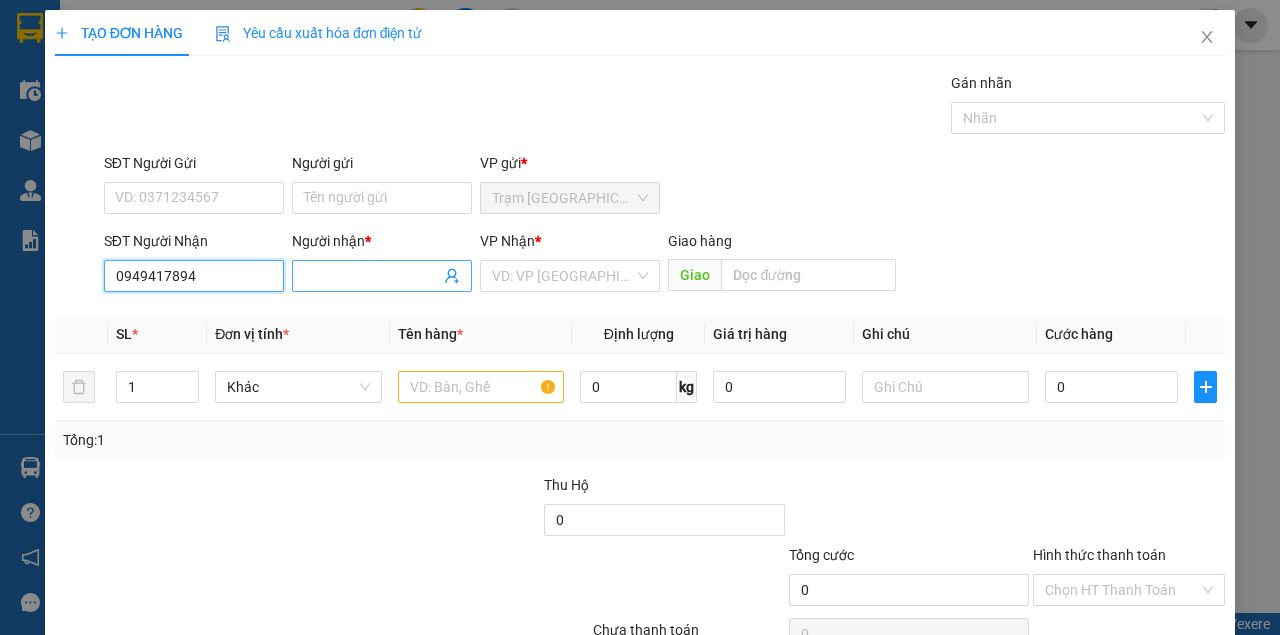type on "0949417894" 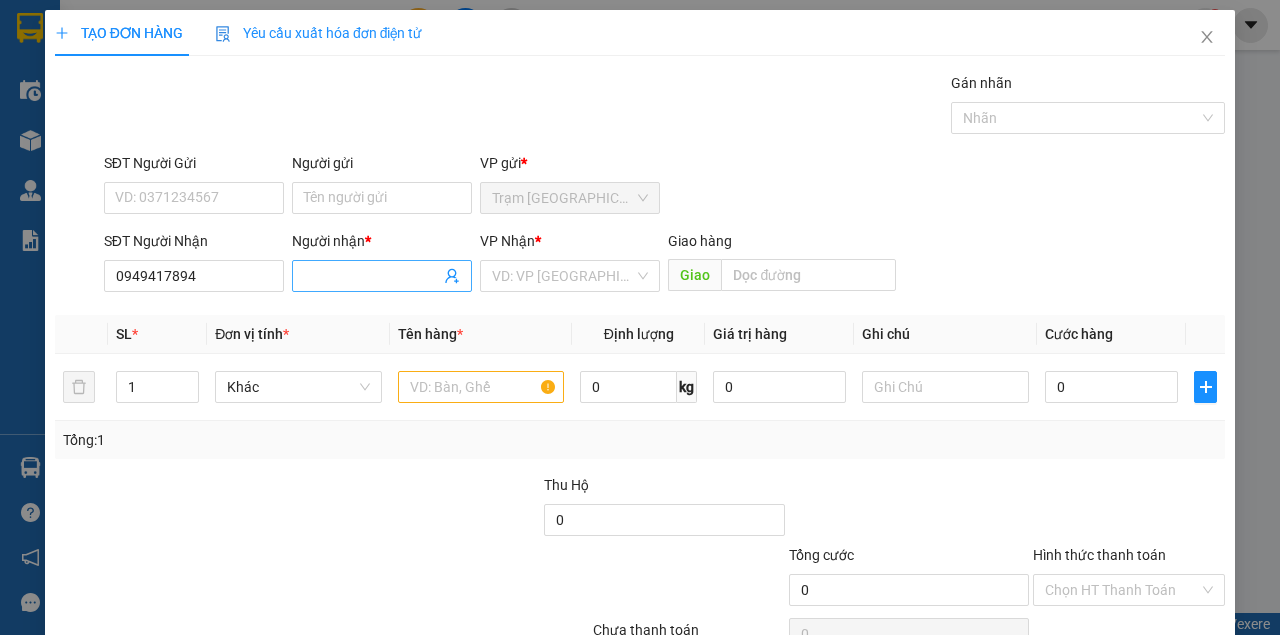 click on "Người nhận  *" at bounding box center (372, 276) 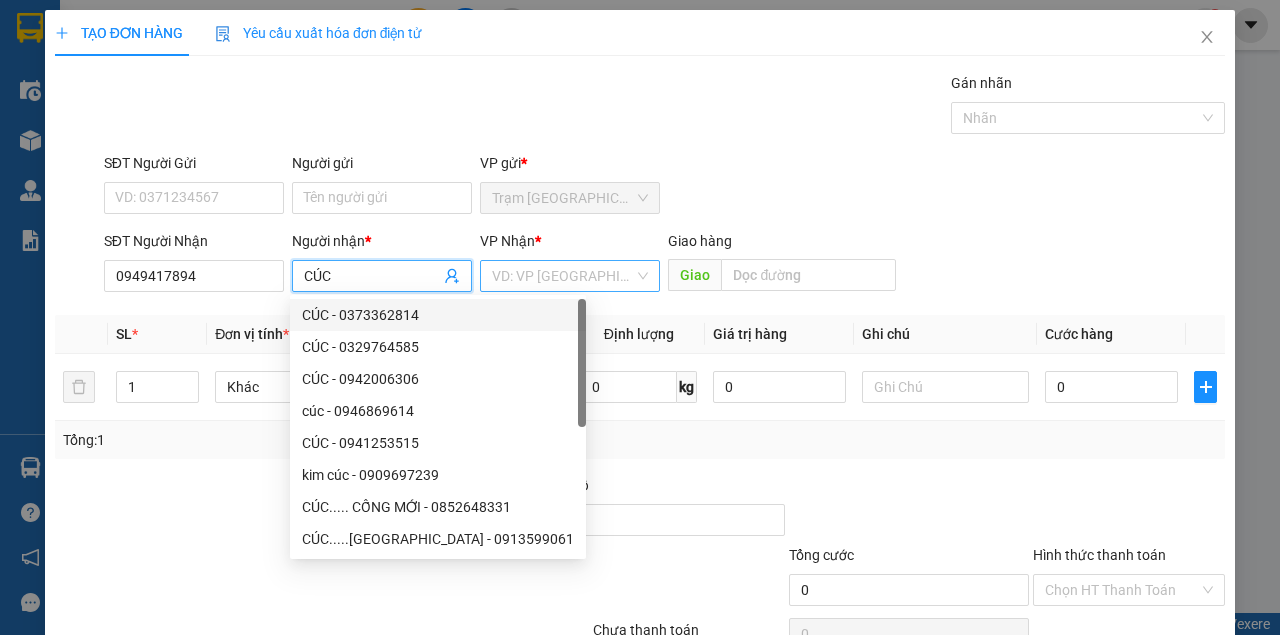 type on "CÚC" 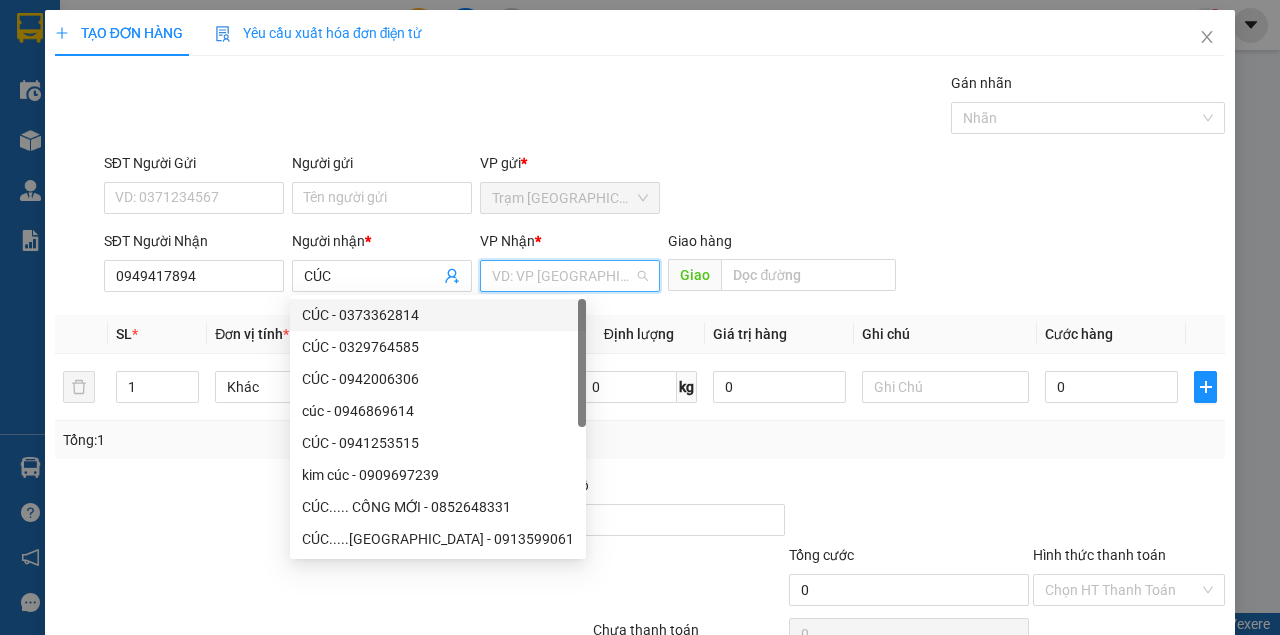 click at bounding box center (563, 276) 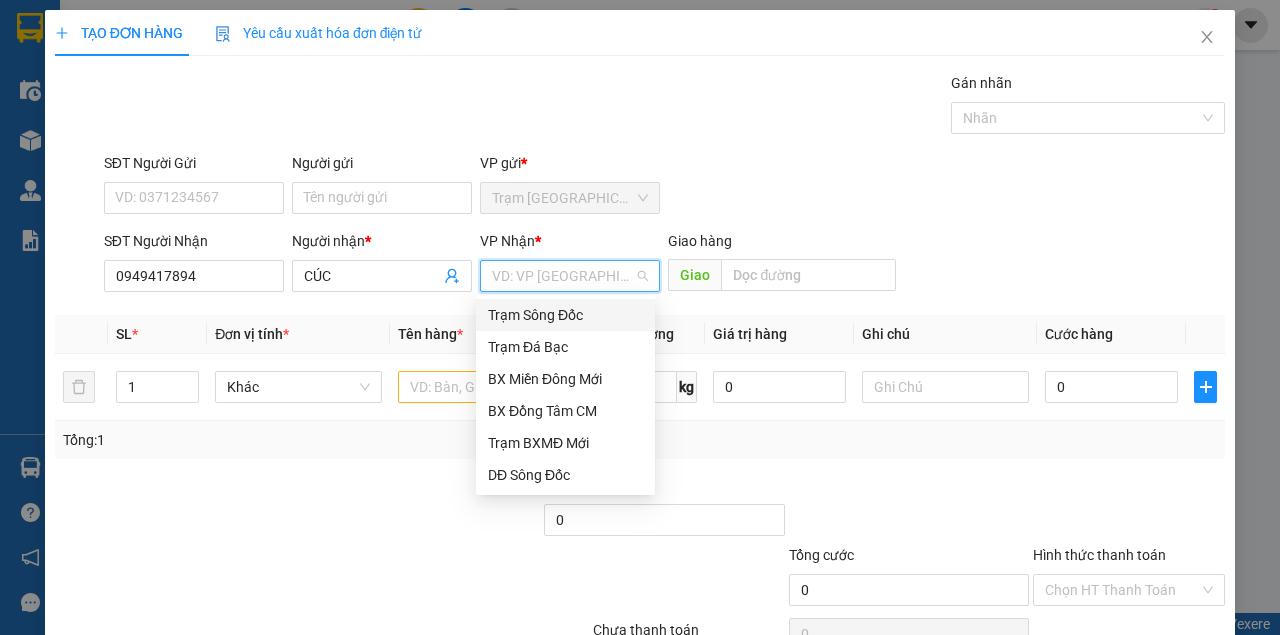 drag, startPoint x: 534, startPoint y: 308, endPoint x: 458, endPoint y: 346, distance: 84.97058 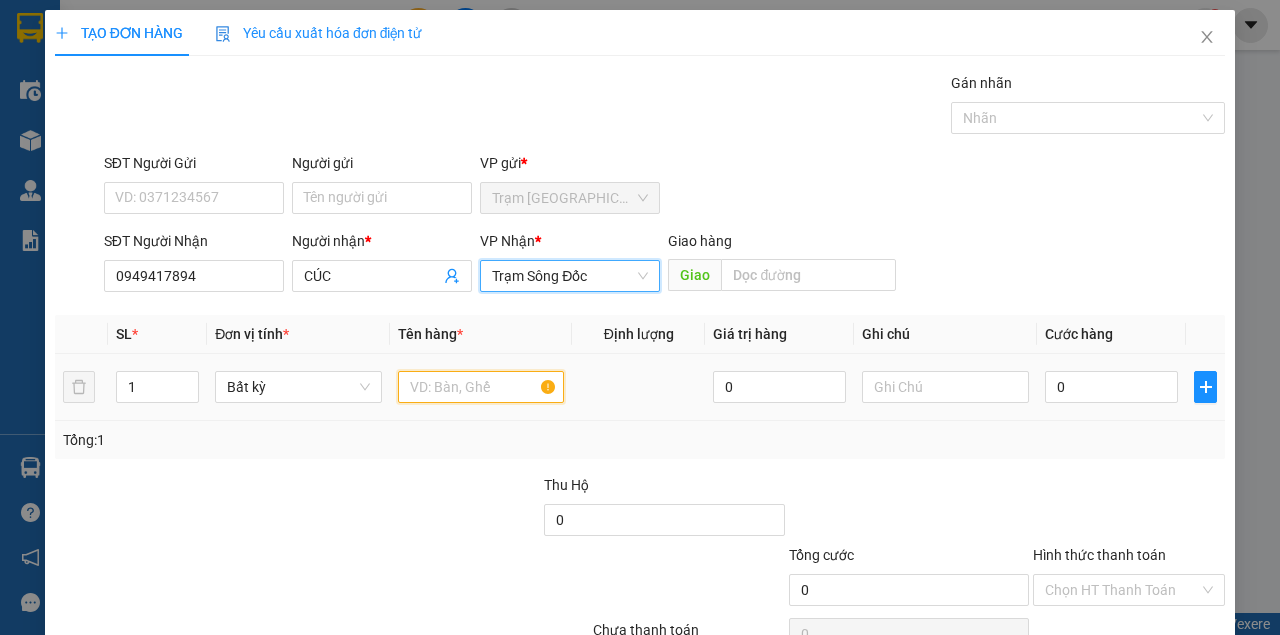 click at bounding box center (481, 387) 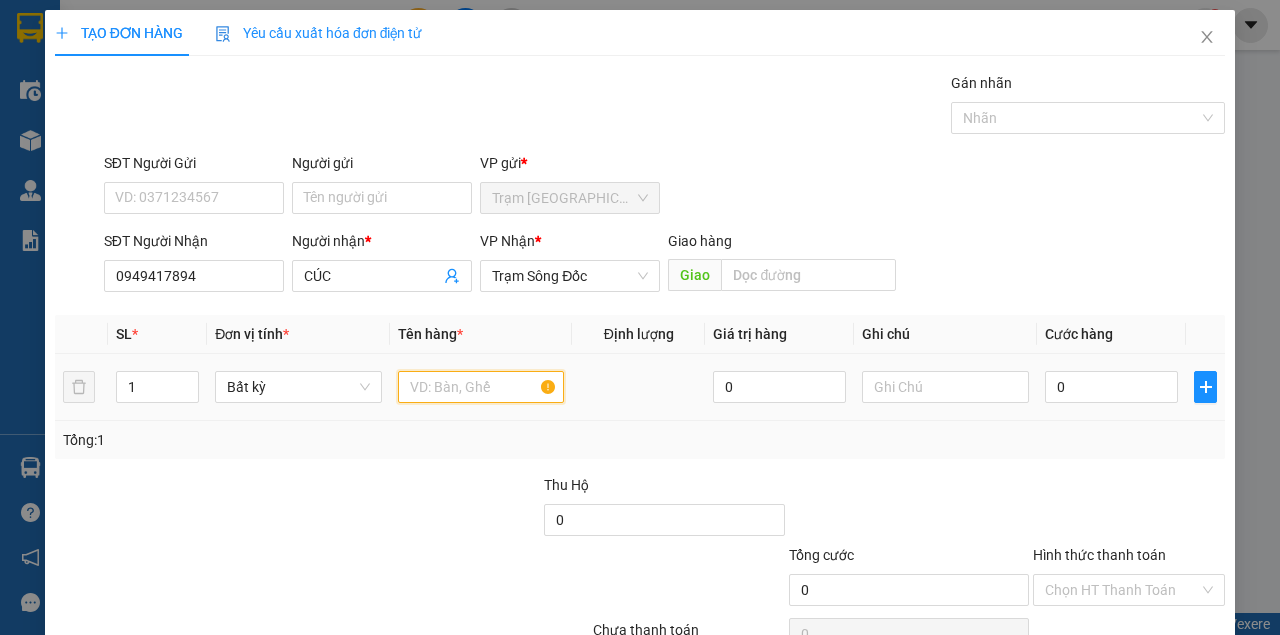 click at bounding box center [481, 387] 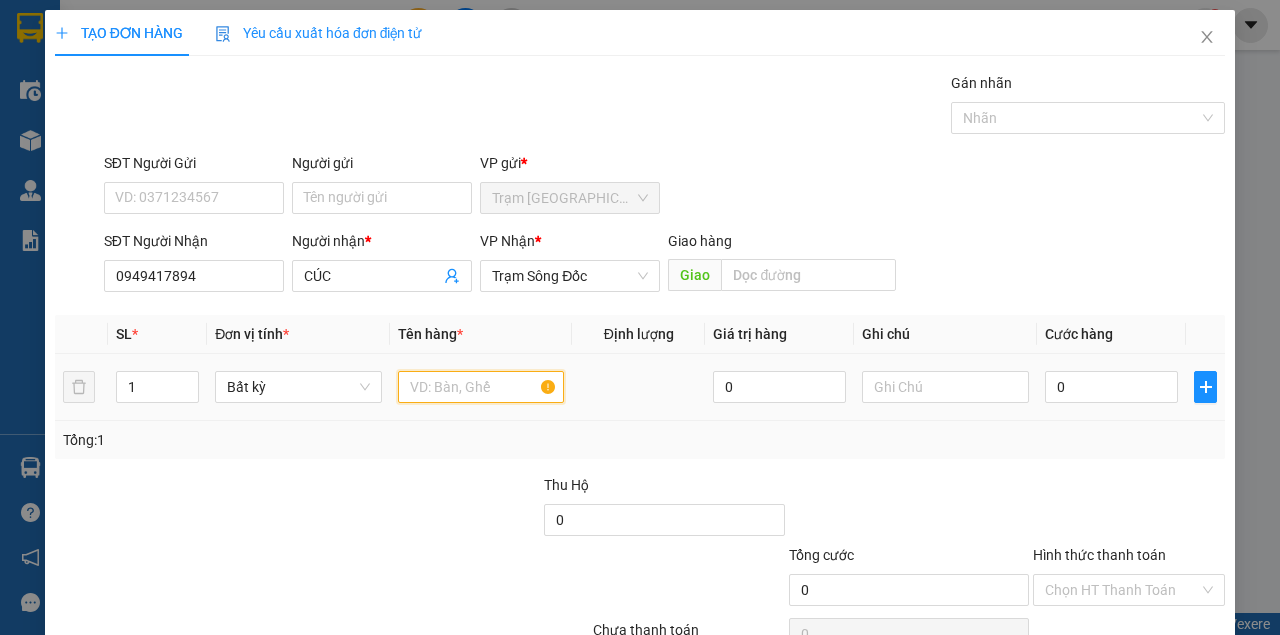 click at bounding box center (481, 387) 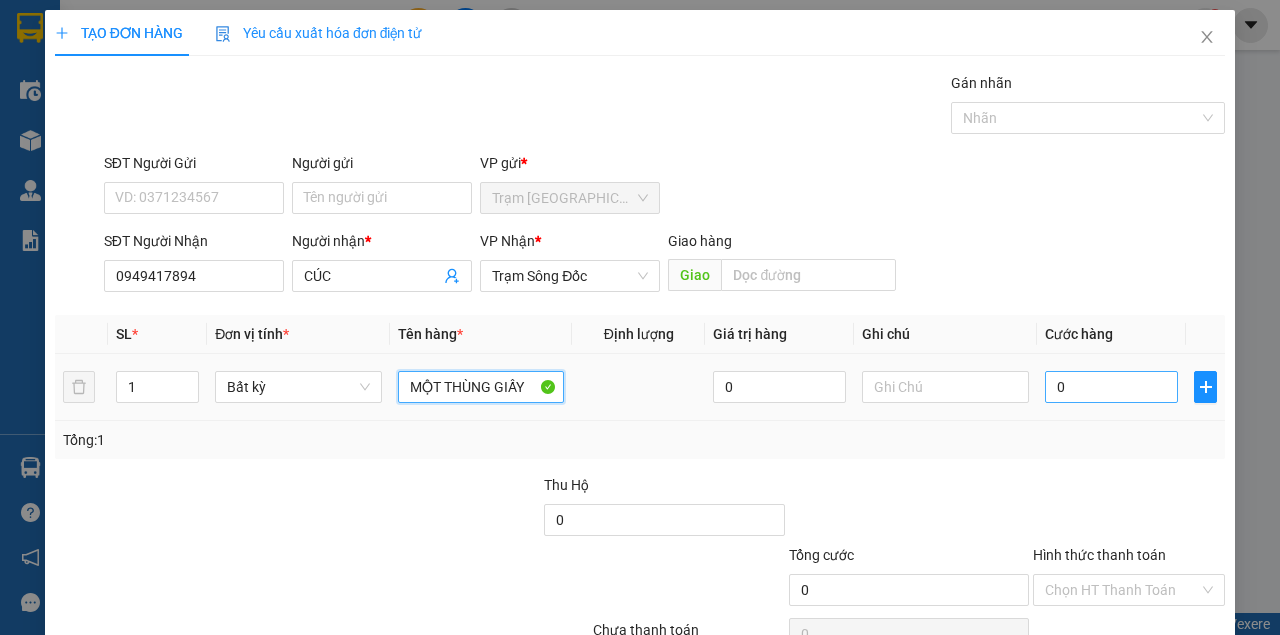type on "MỘT THÙNG GIẤY" 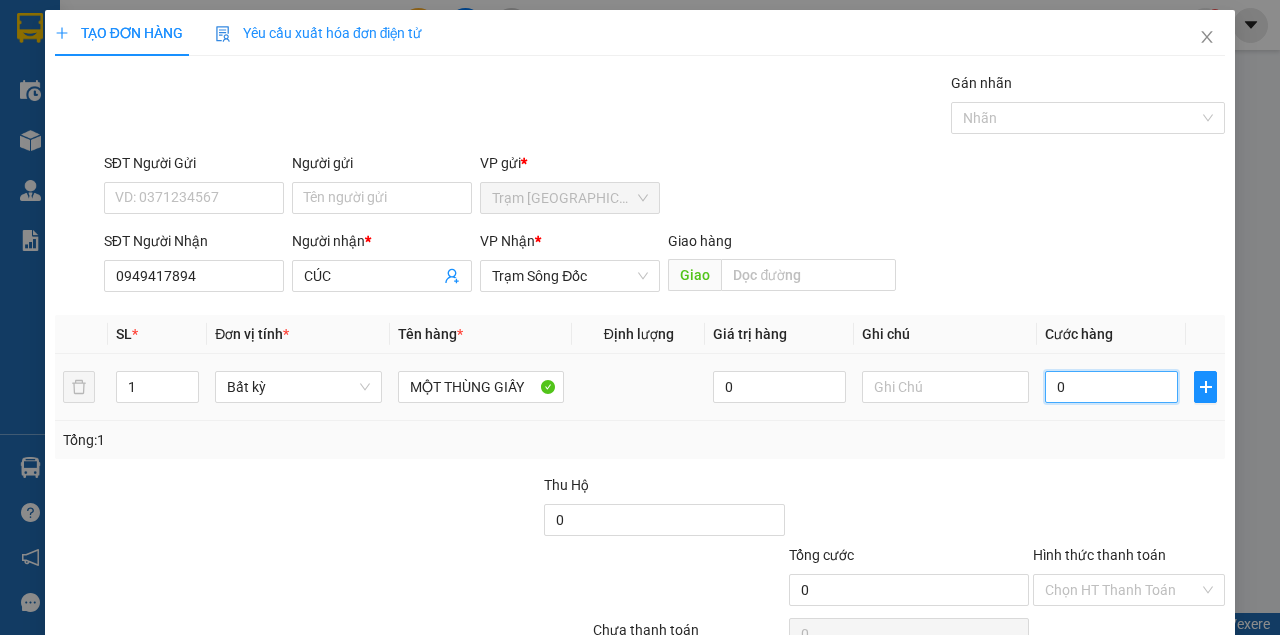 click on "0" at bounding box center (1111, 387) 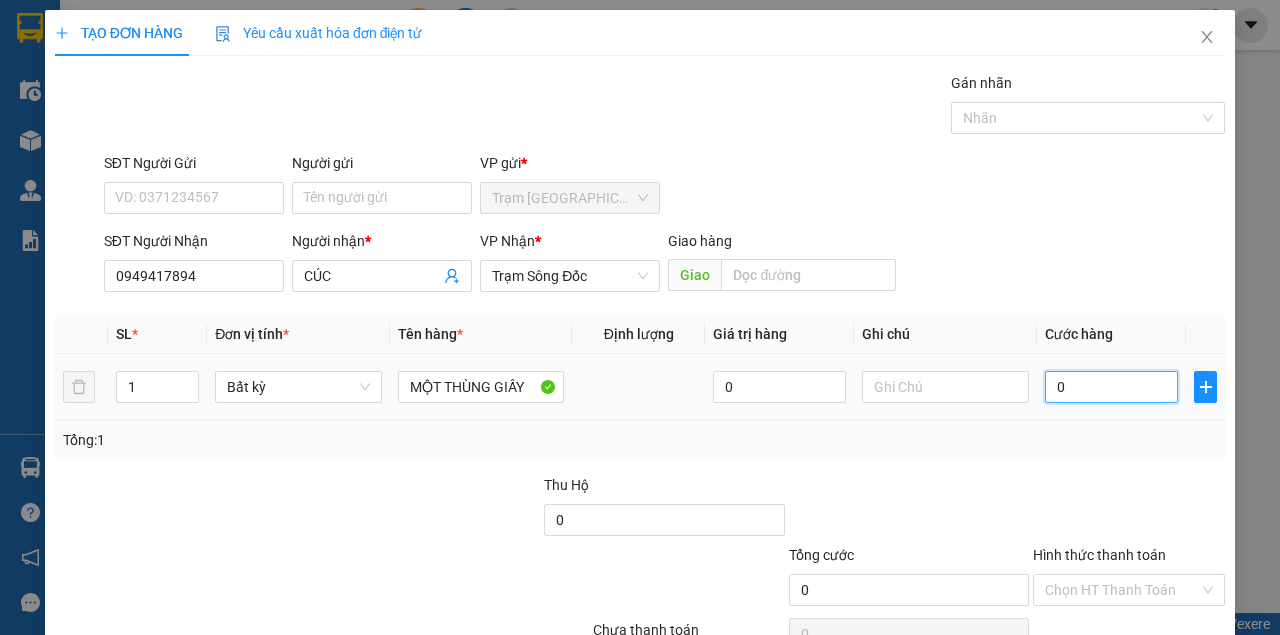 type on "04" 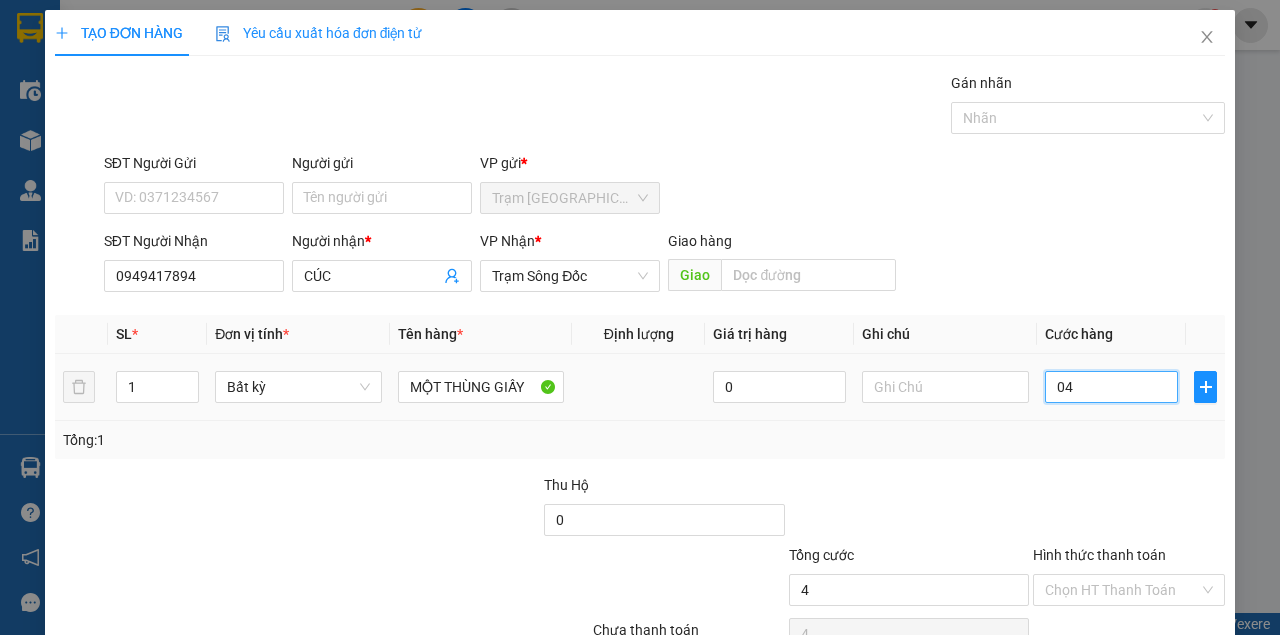 type on "040" 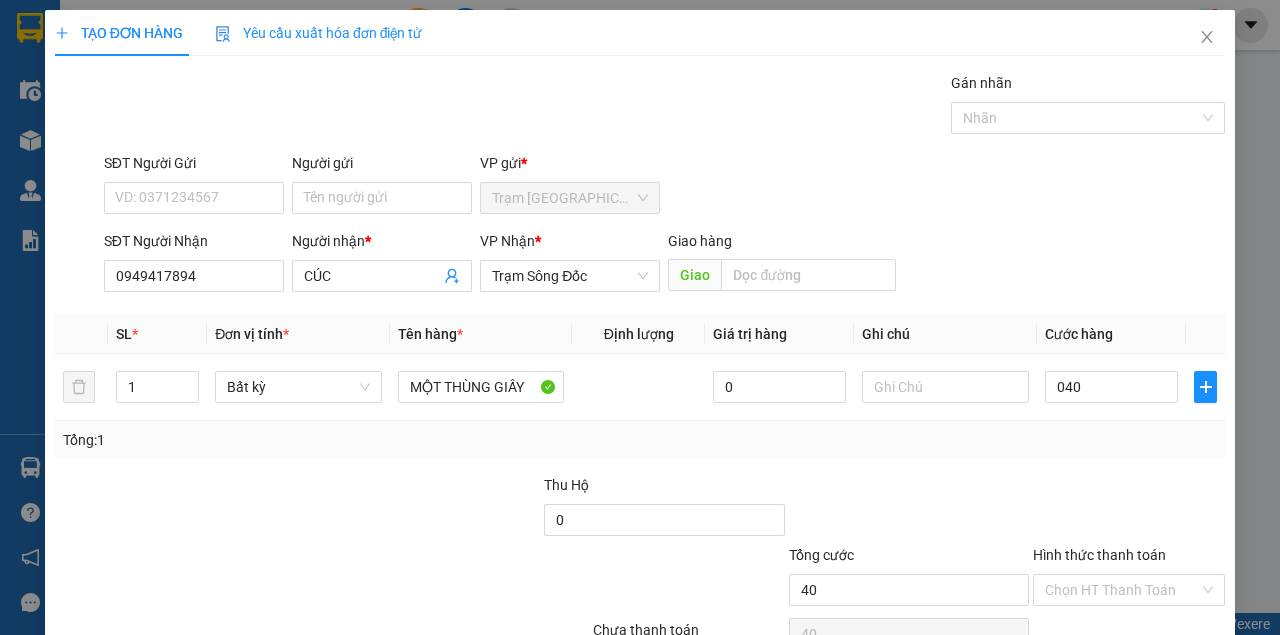 type on "40.000" 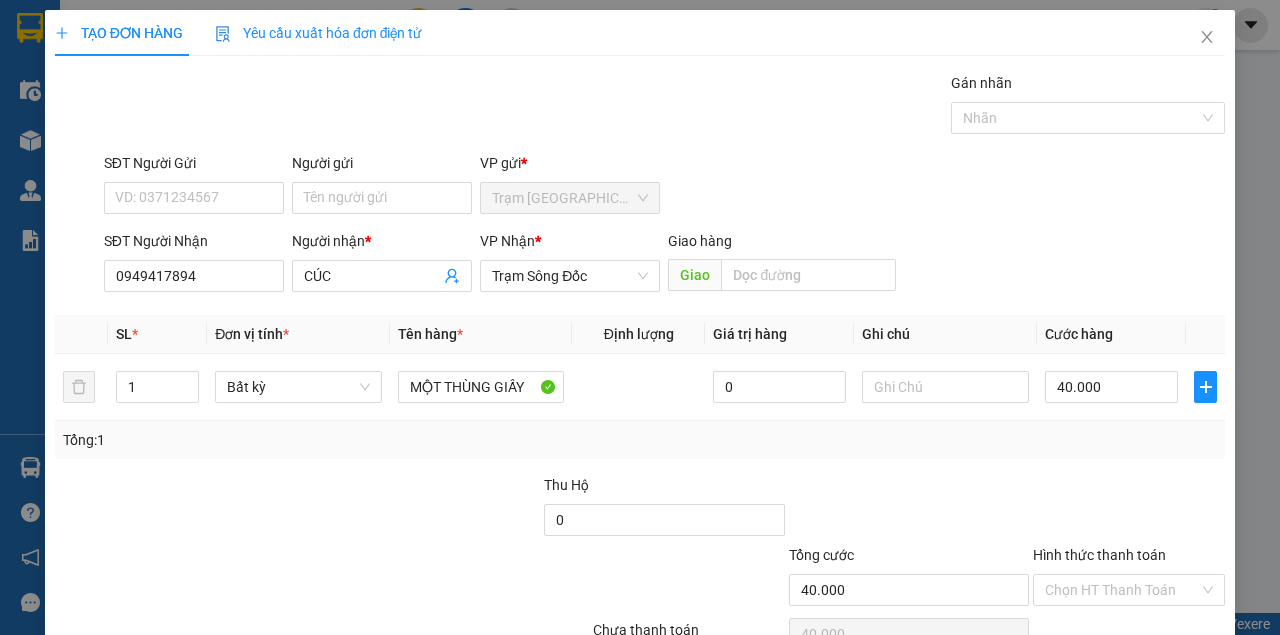 click on "SĐT Người Nhận 0949417894 Người nhận  * CÚC VP Nhận  * Trạm Sông Đốc Giao hàng Giao" at bounding box center [664, 265] 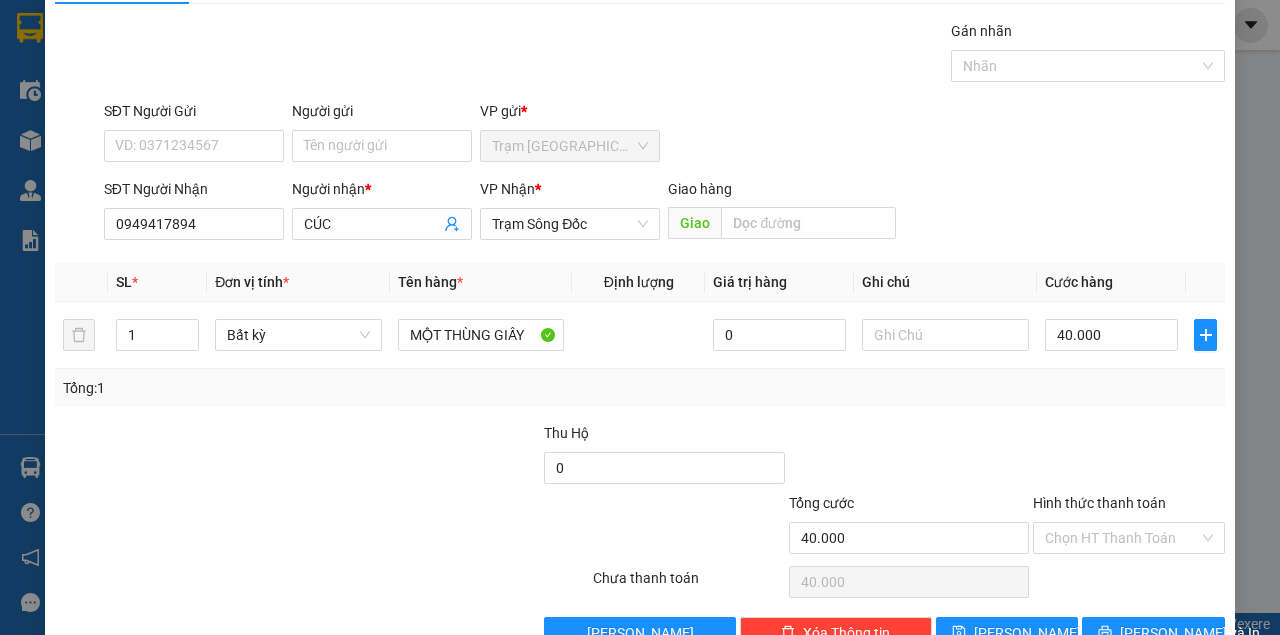 scroll, scrollTop: 102, scrollLeft: 0, axis: vertical 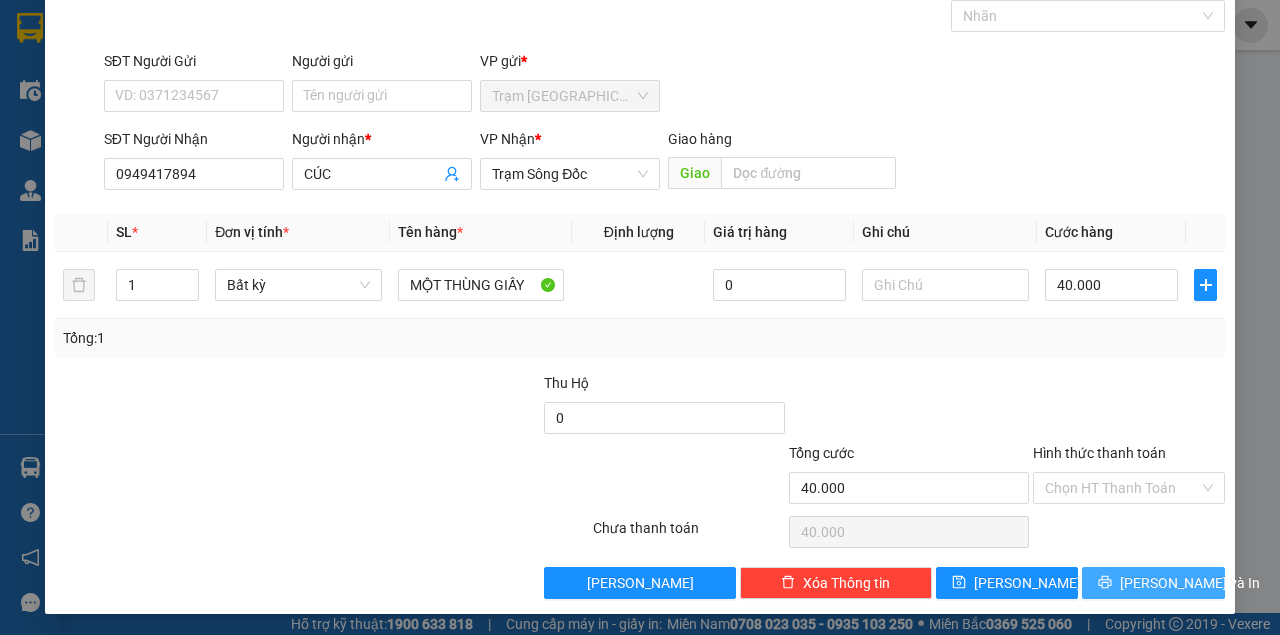click on "Lưu và In" at bounding box center [1153, 583] 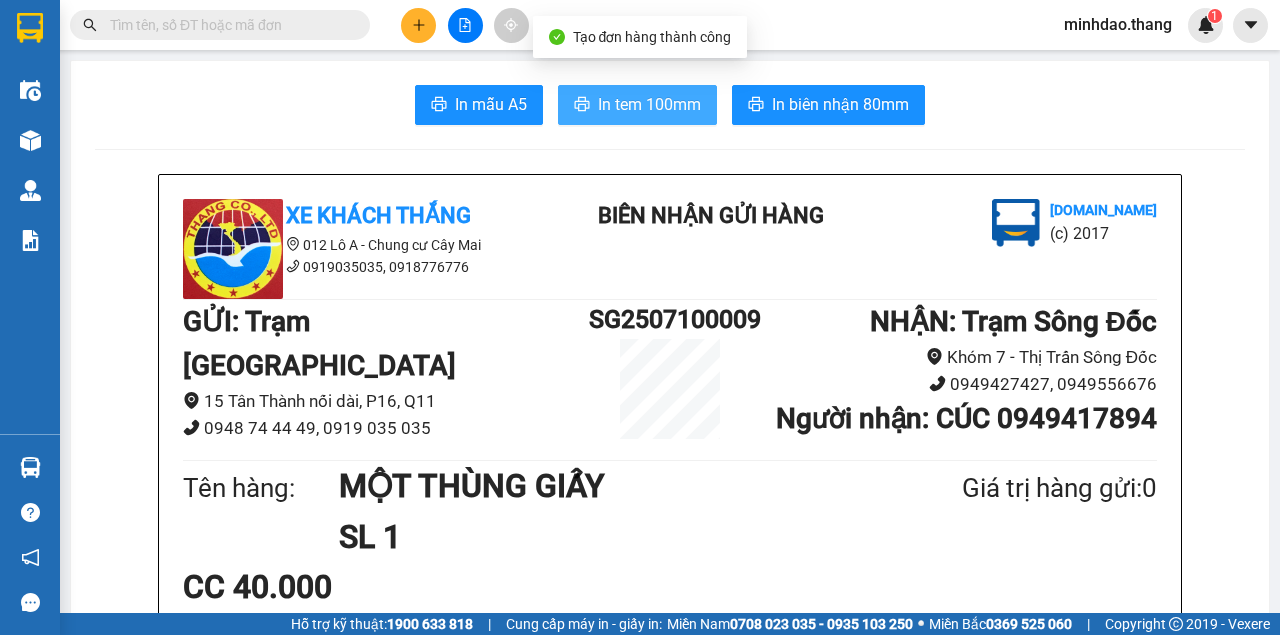 click on "In tem 100mm" at bounding box center [637, 105] 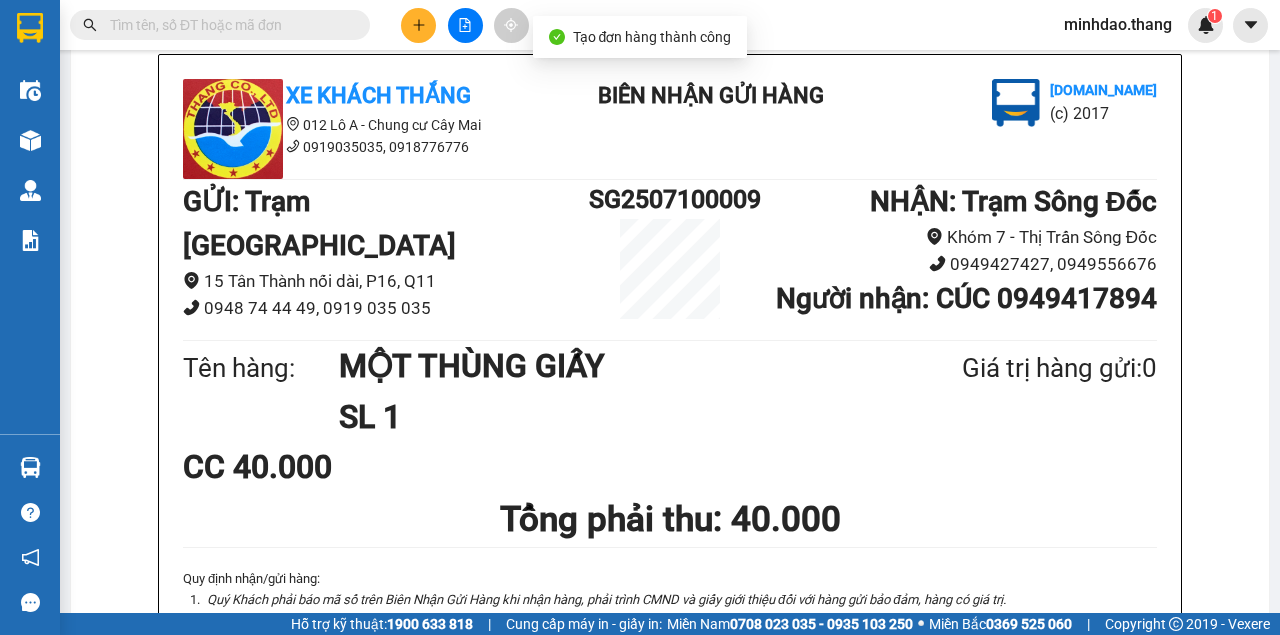 scroll, scrollTop: 266, scrollLeft: 0, axis: vertical 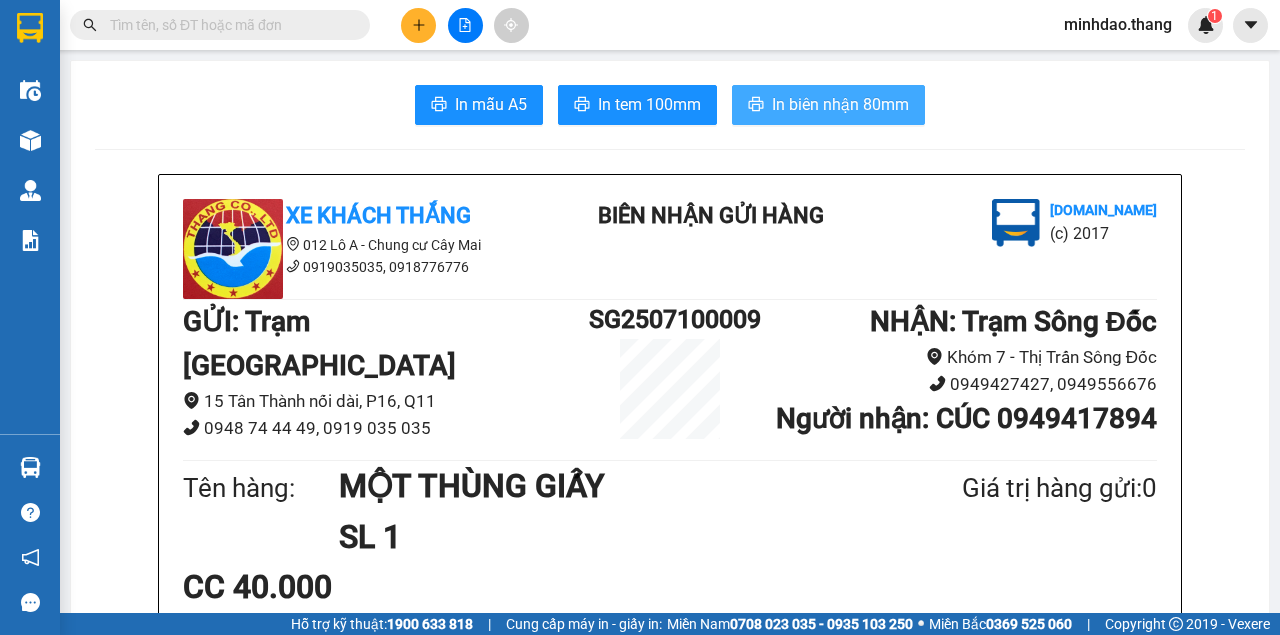 click on "In biên nhận 80mm" at bounding box center (840, 104) 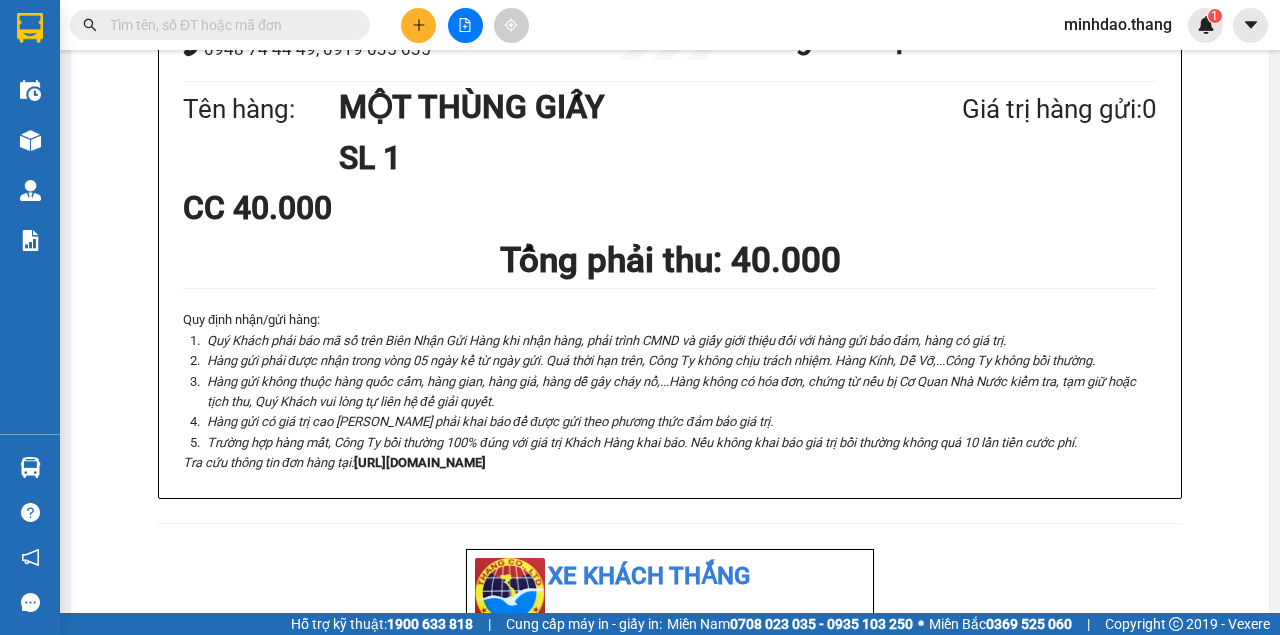 scroll, scrollTop: 0, scrollLeft: 0, axis: both 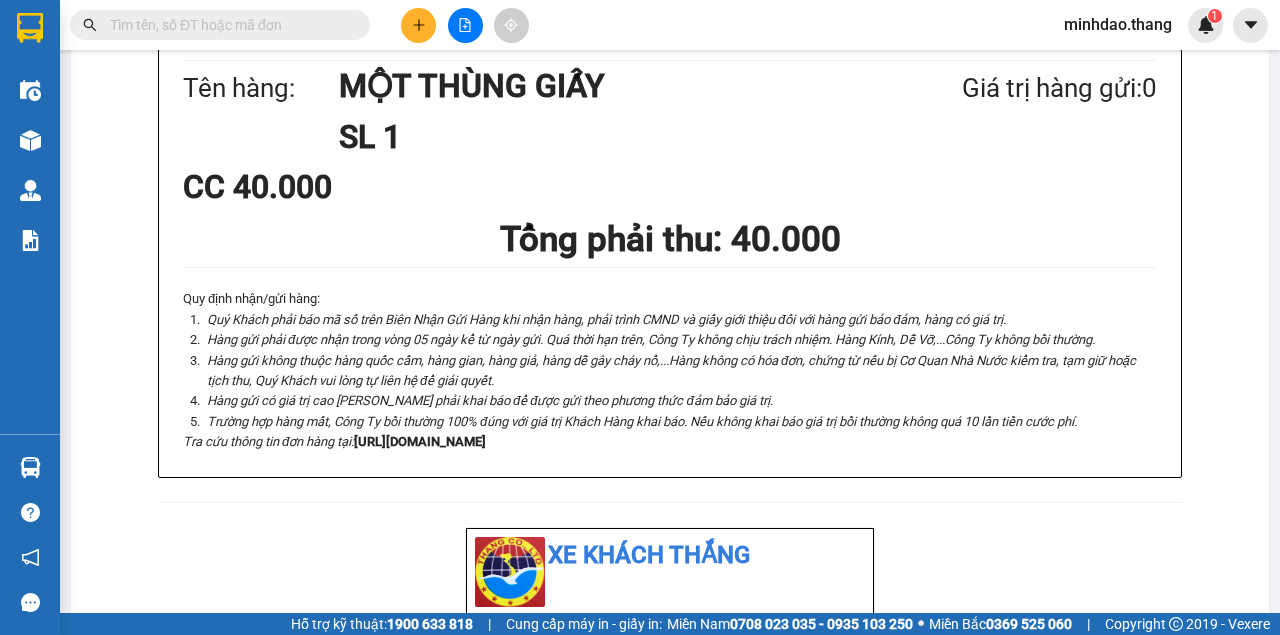 click at bounding box center (220, 25) 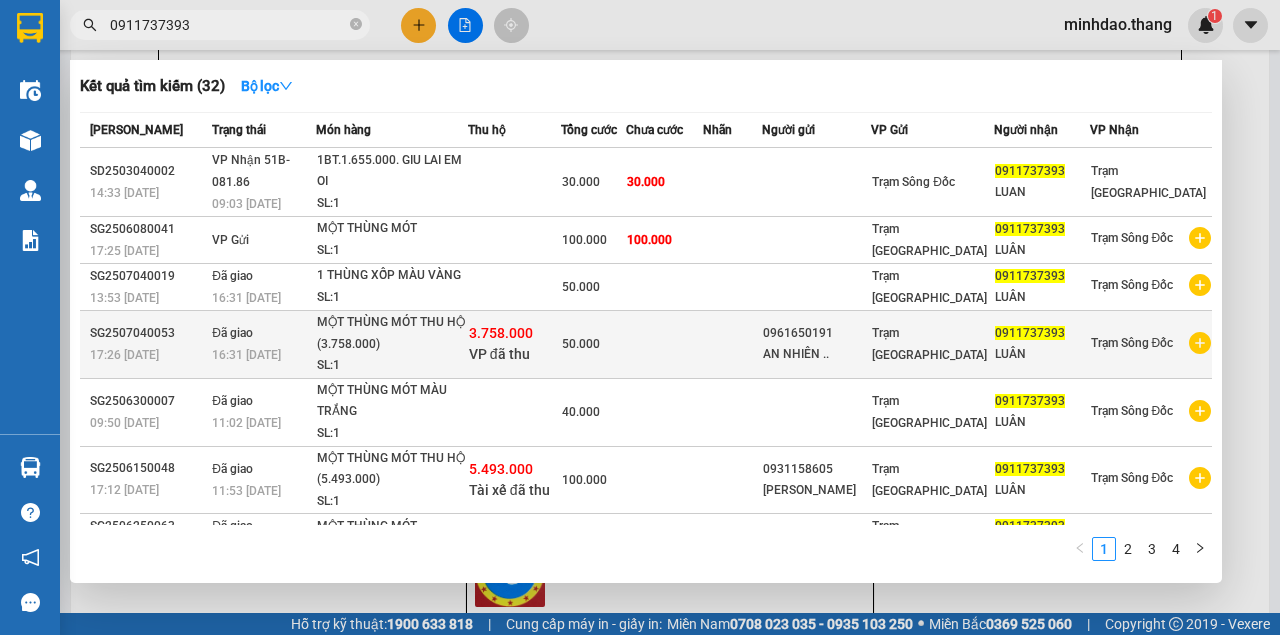 type on "0911737393" 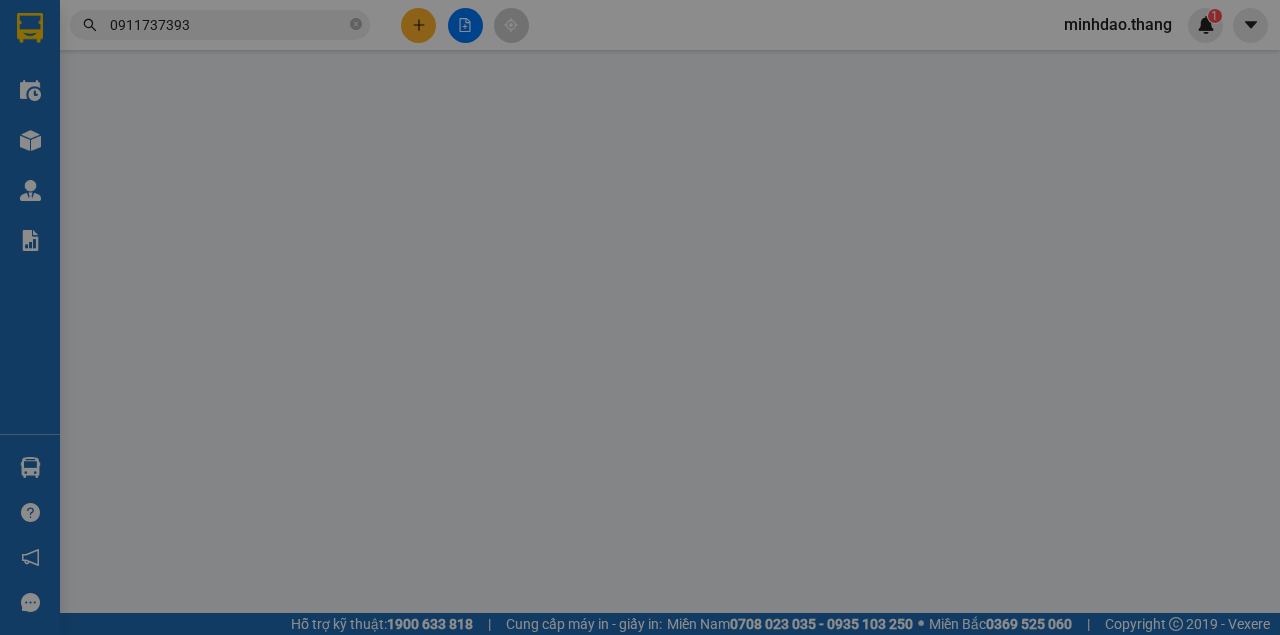 scroll, scrollTop: 0, scrollLeft: 0, axis: both 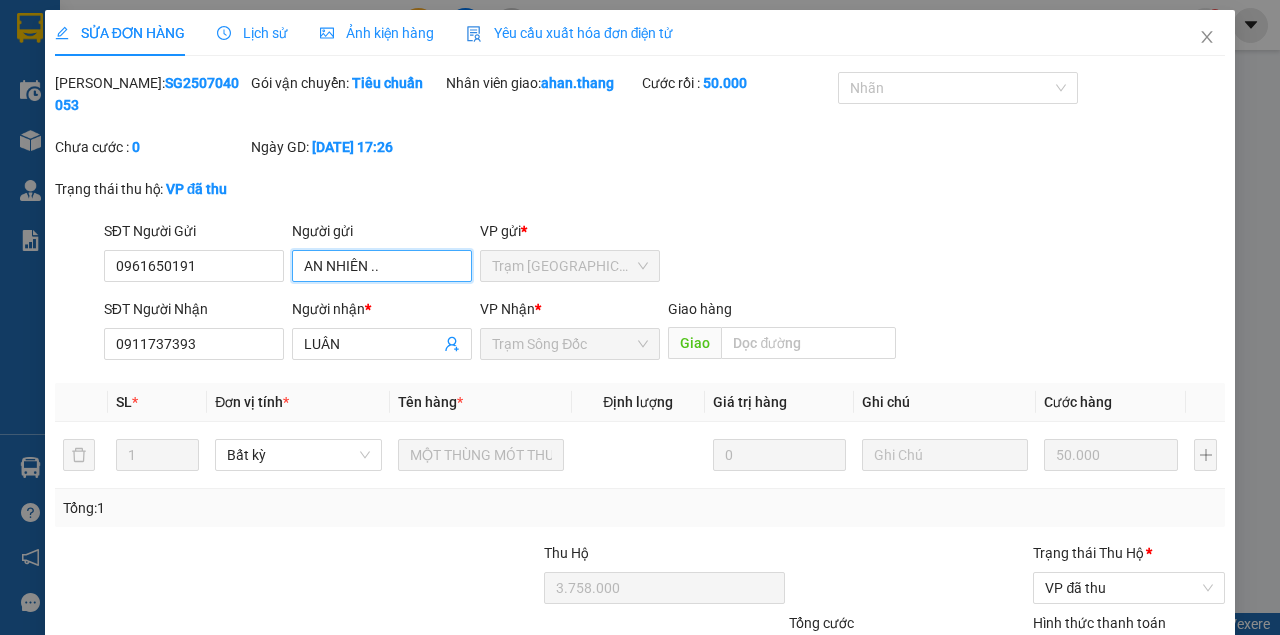 click on "AN NHIÊN .." at bounding box center (382, 266) 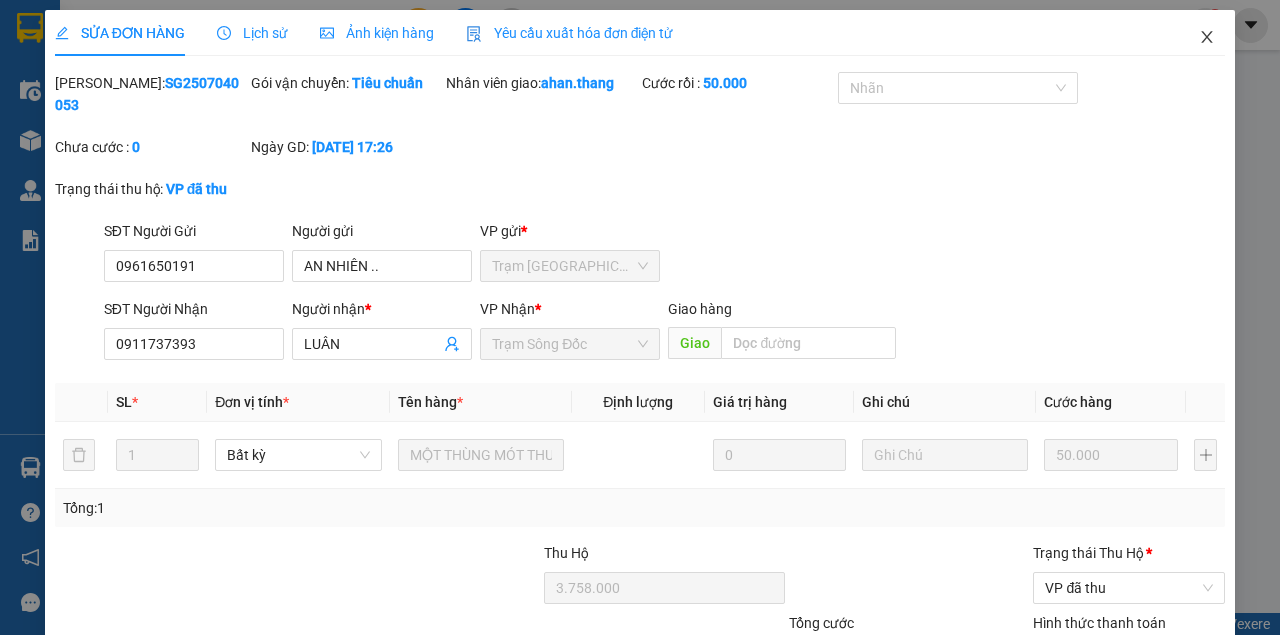 click 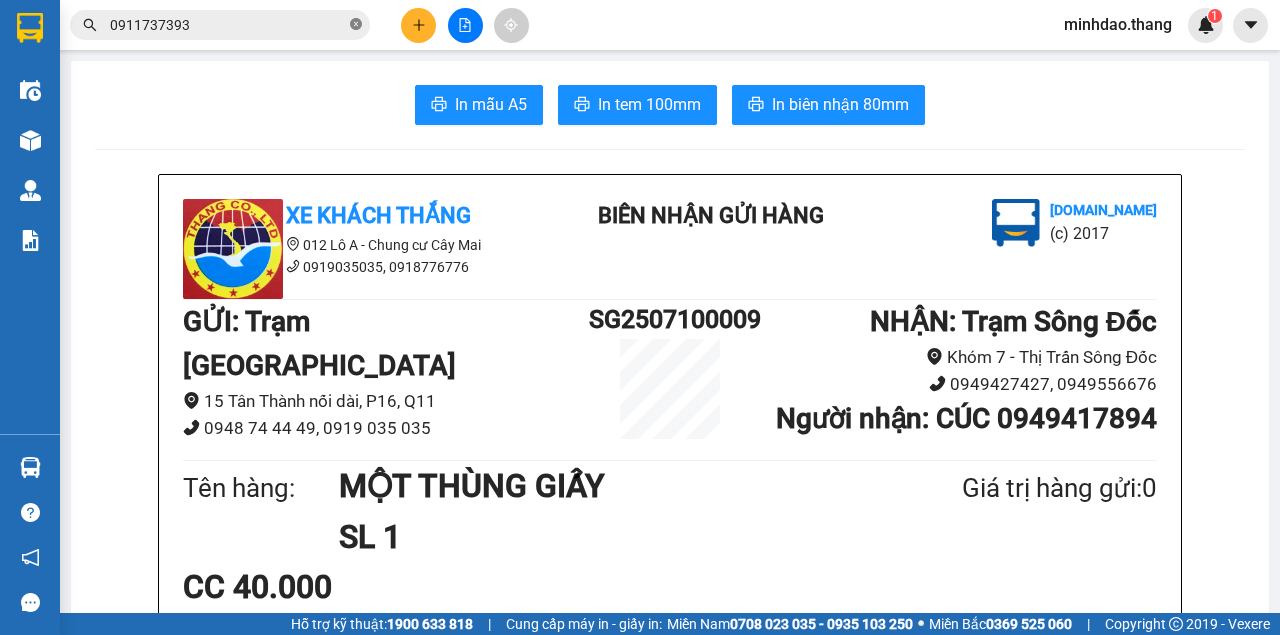 click 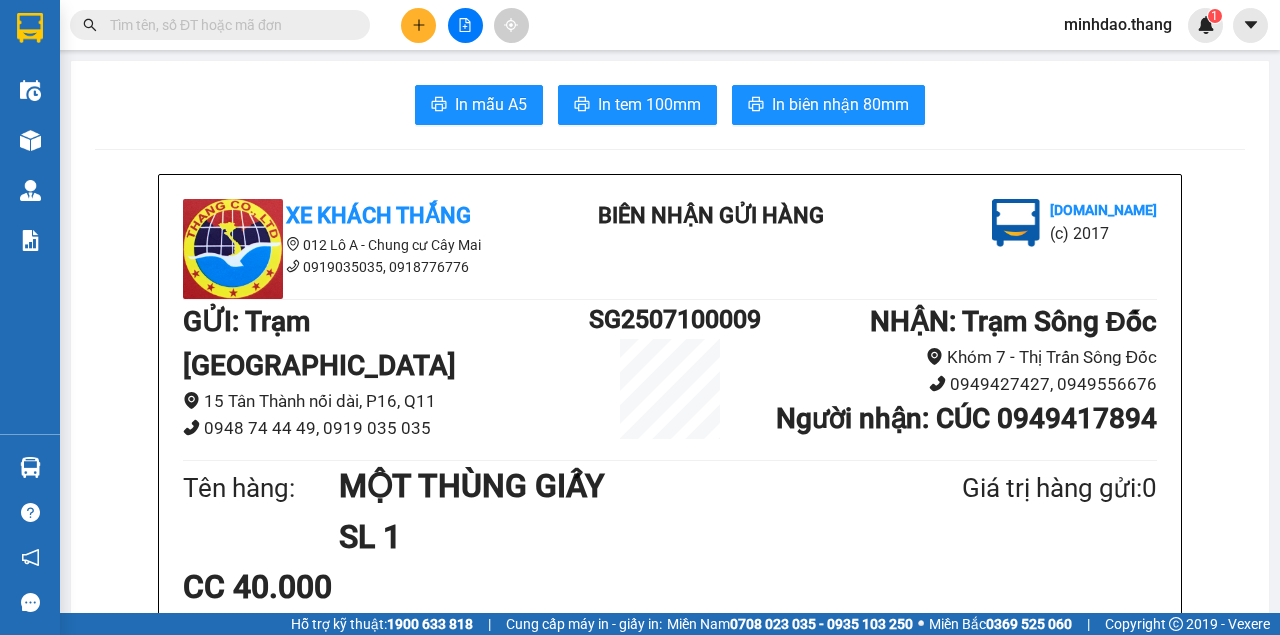 click at bounding box center [228, 25] 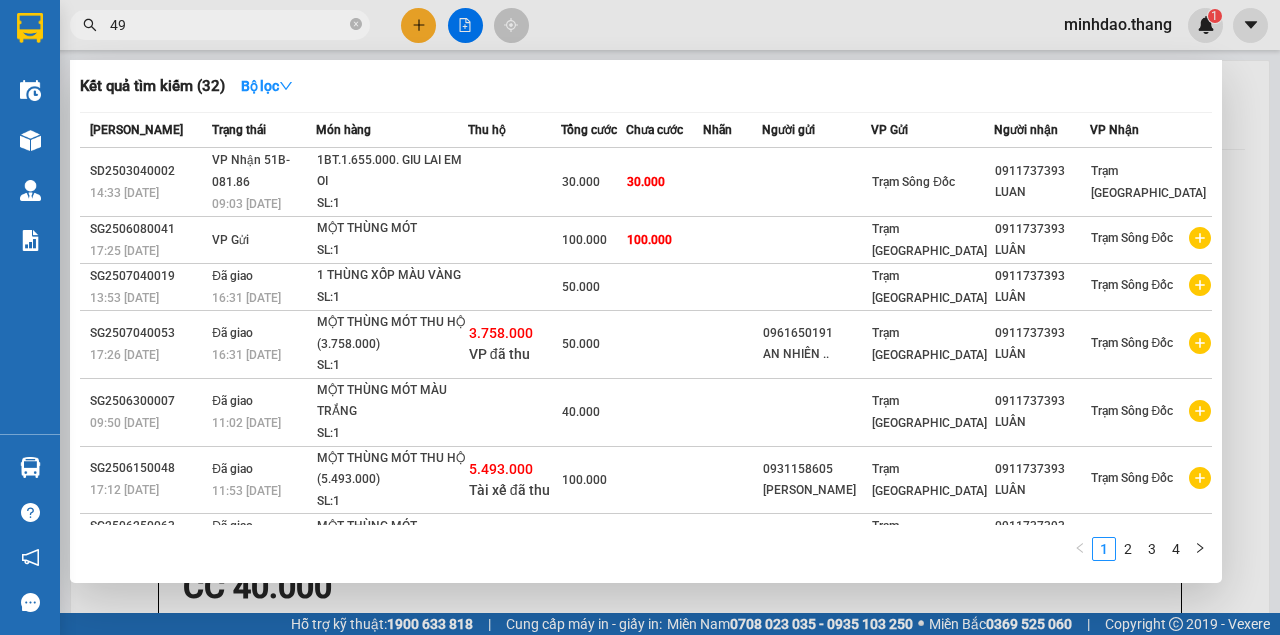 type on "494" 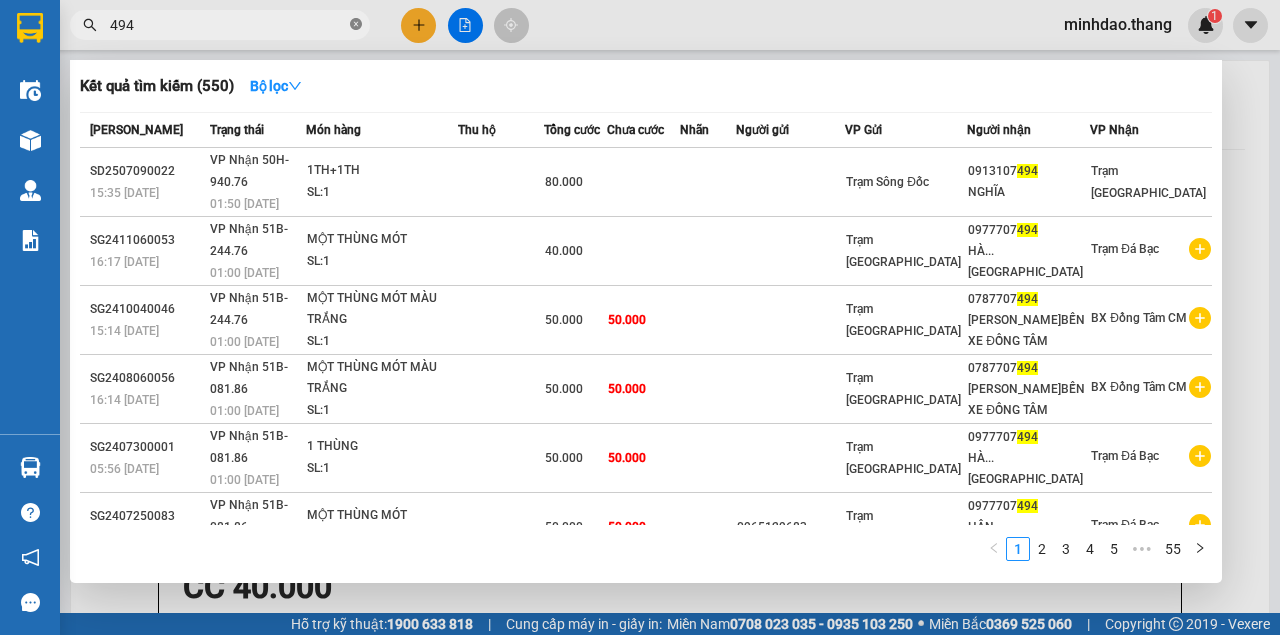 click 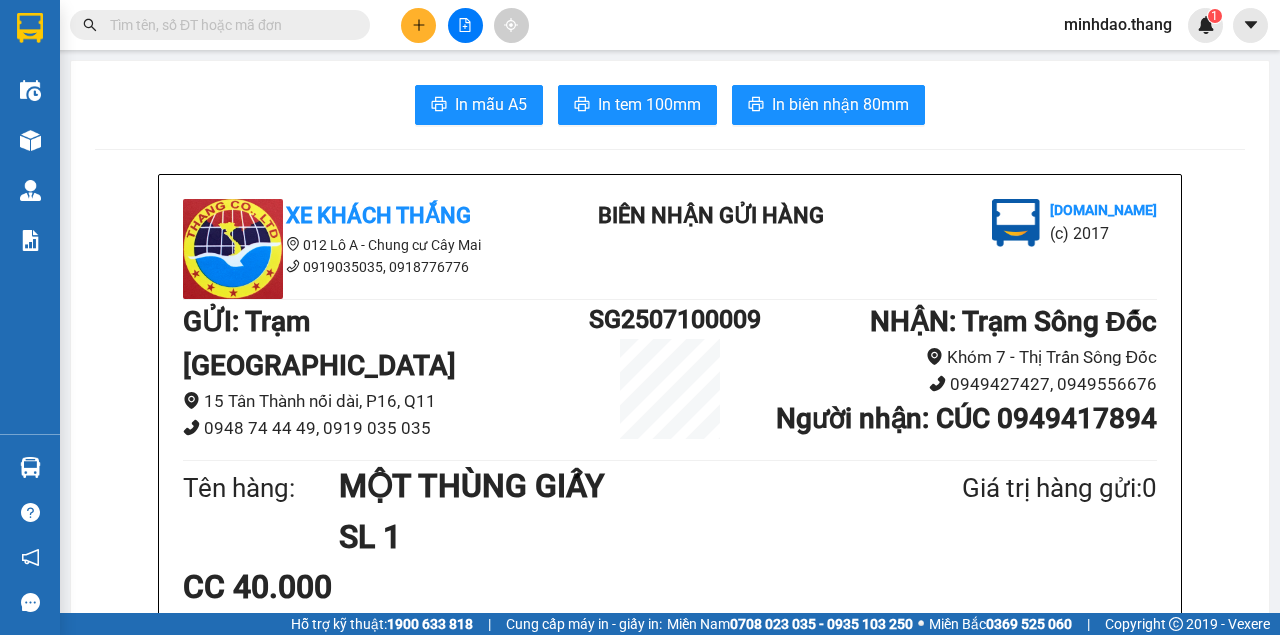 click at bounding box center (228, 25) 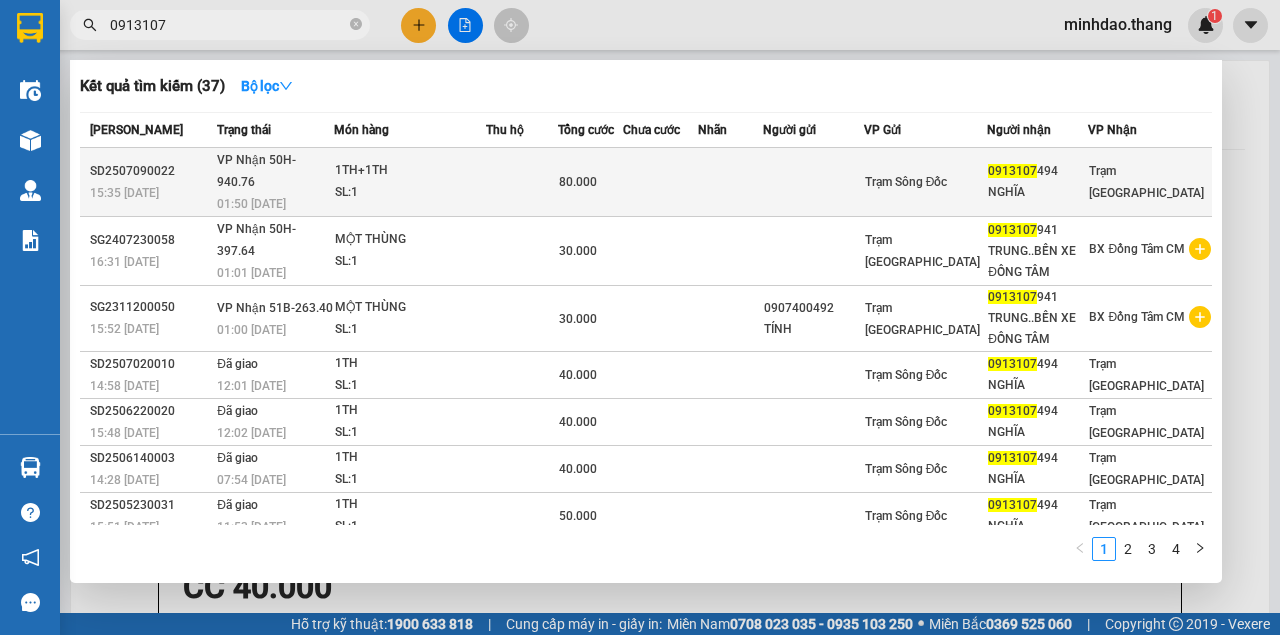 type on "0913107" 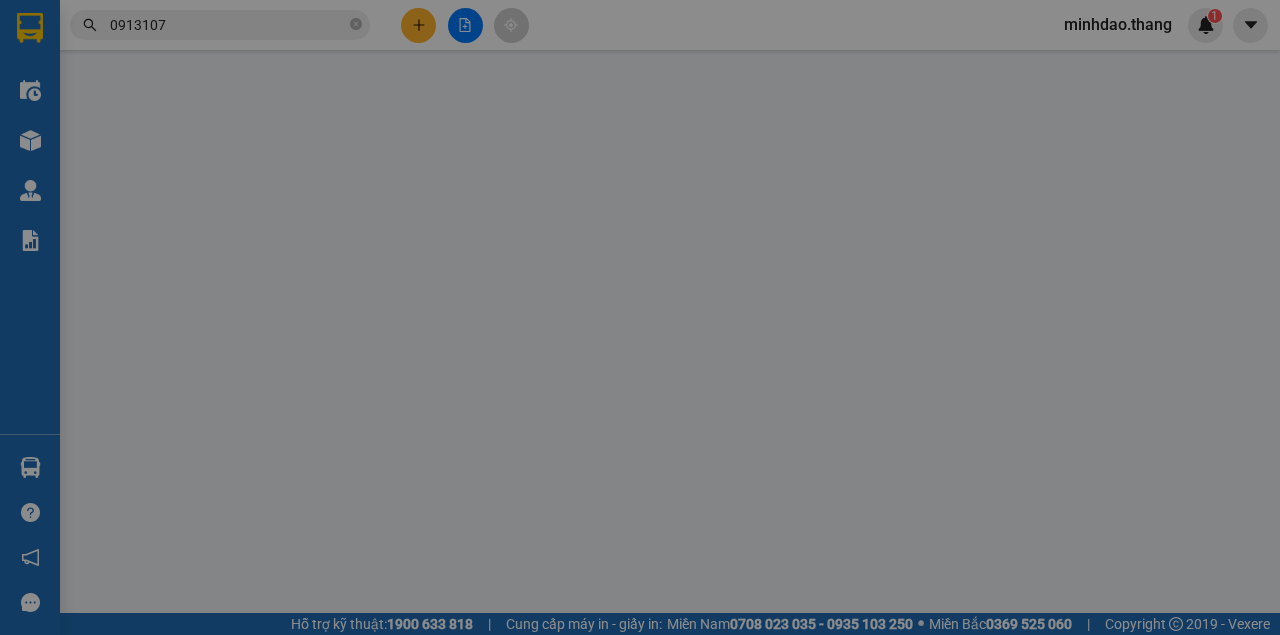 type on "0913107494" 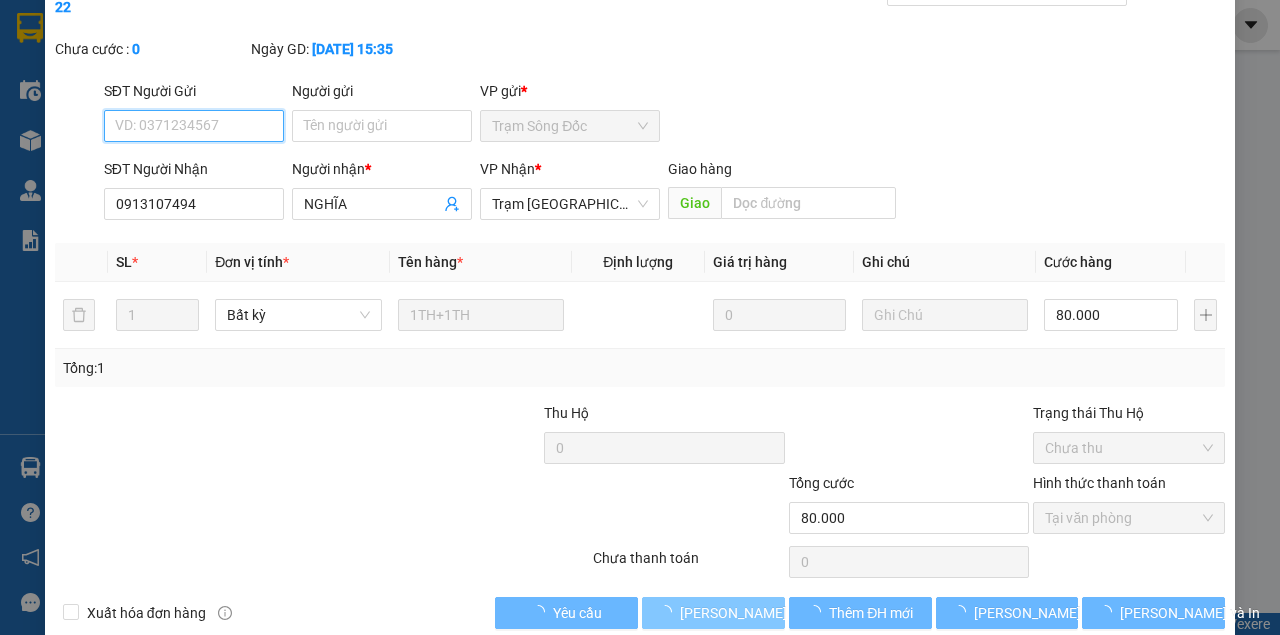 scroll, scrollTop: 129, scrollLeft: 0, axis: vertical 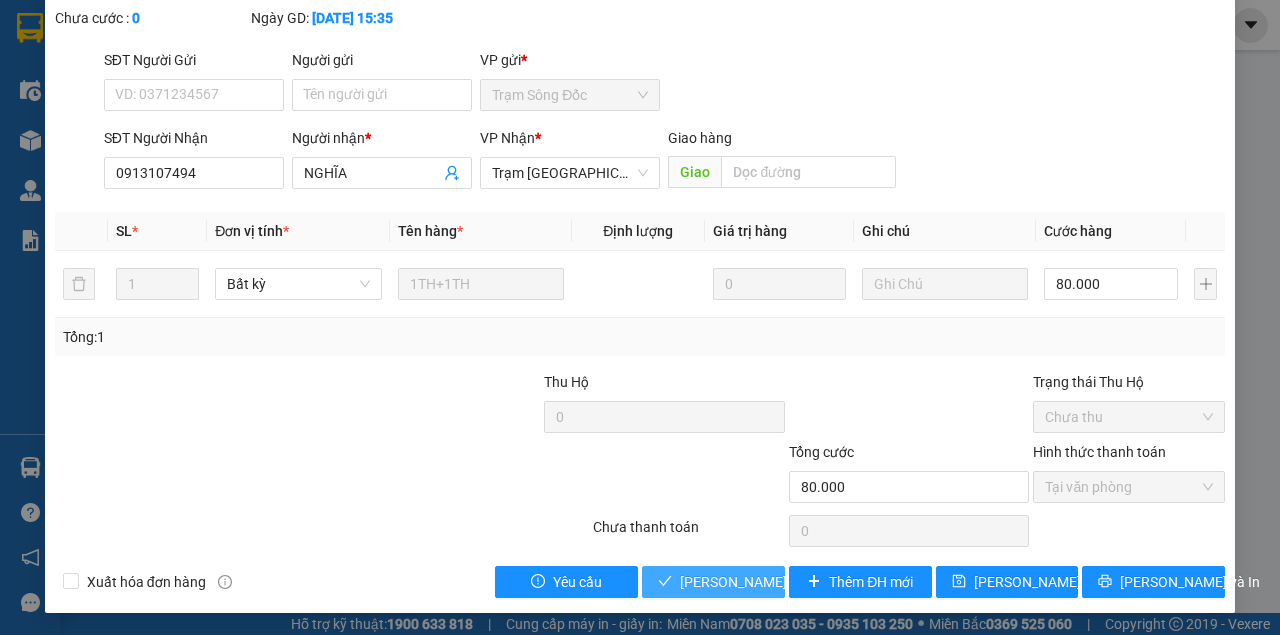 type 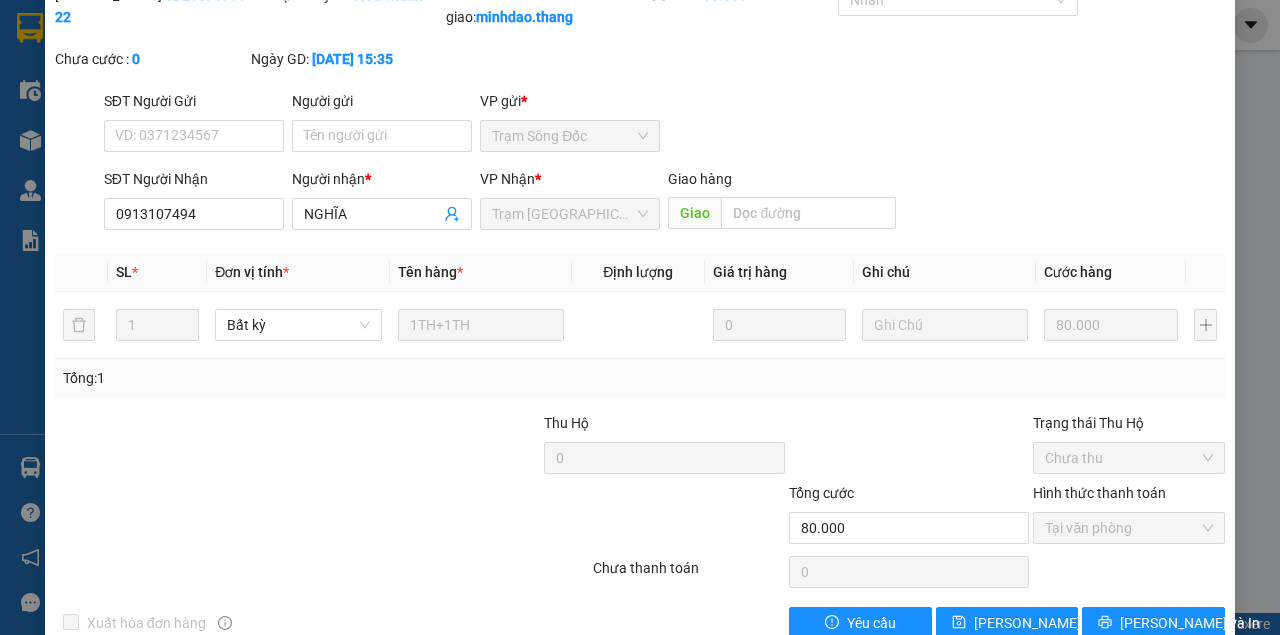 scroll, scrollTop: 0, scrollLeft: 0, axis: both 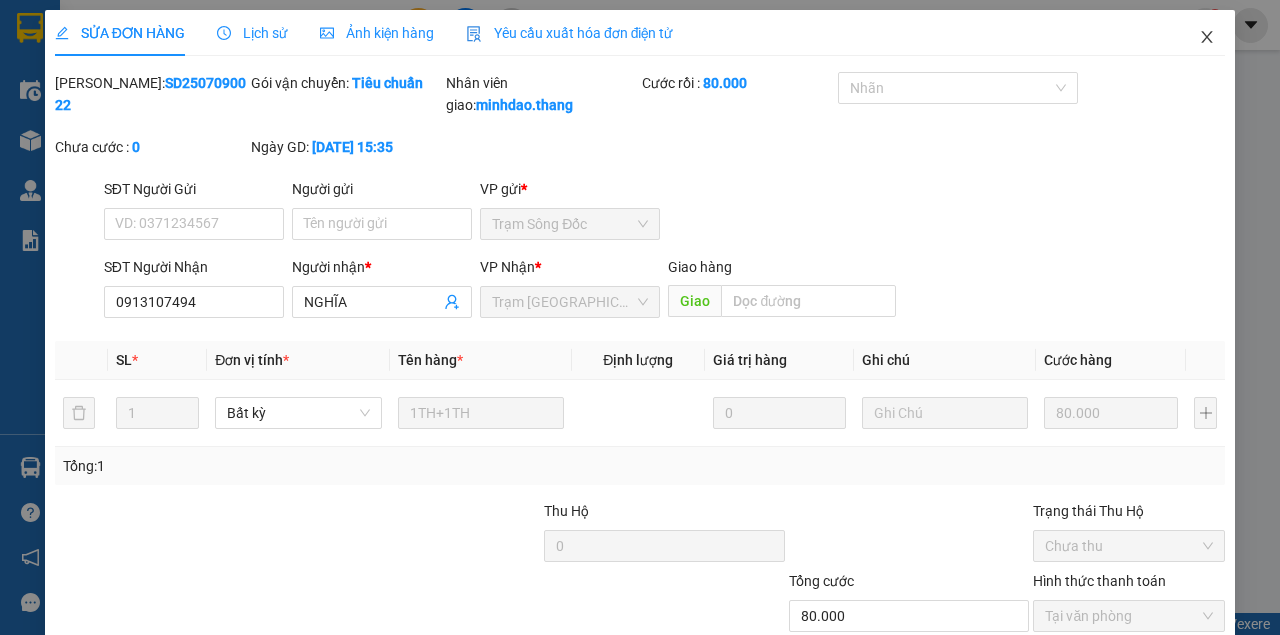 drag, startPoint x: 1173, startPoint y: 28, endPoint x: 1175, endPoint y: 58, distance: 30.066593 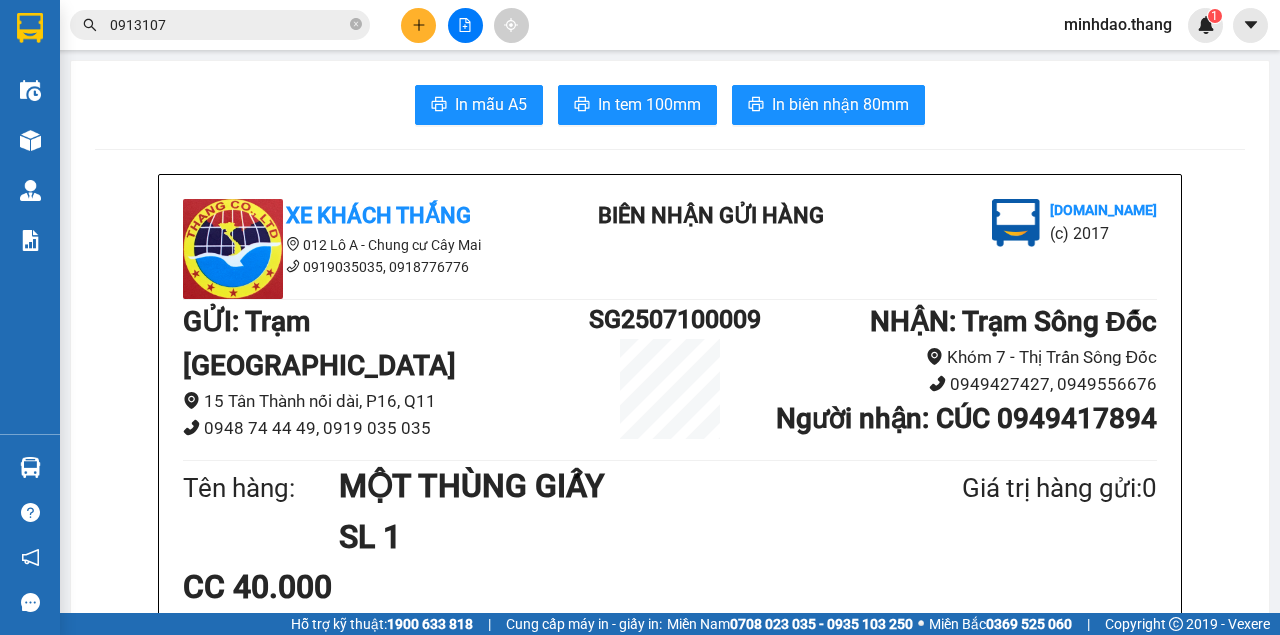 click at bounding box center (418, 25) 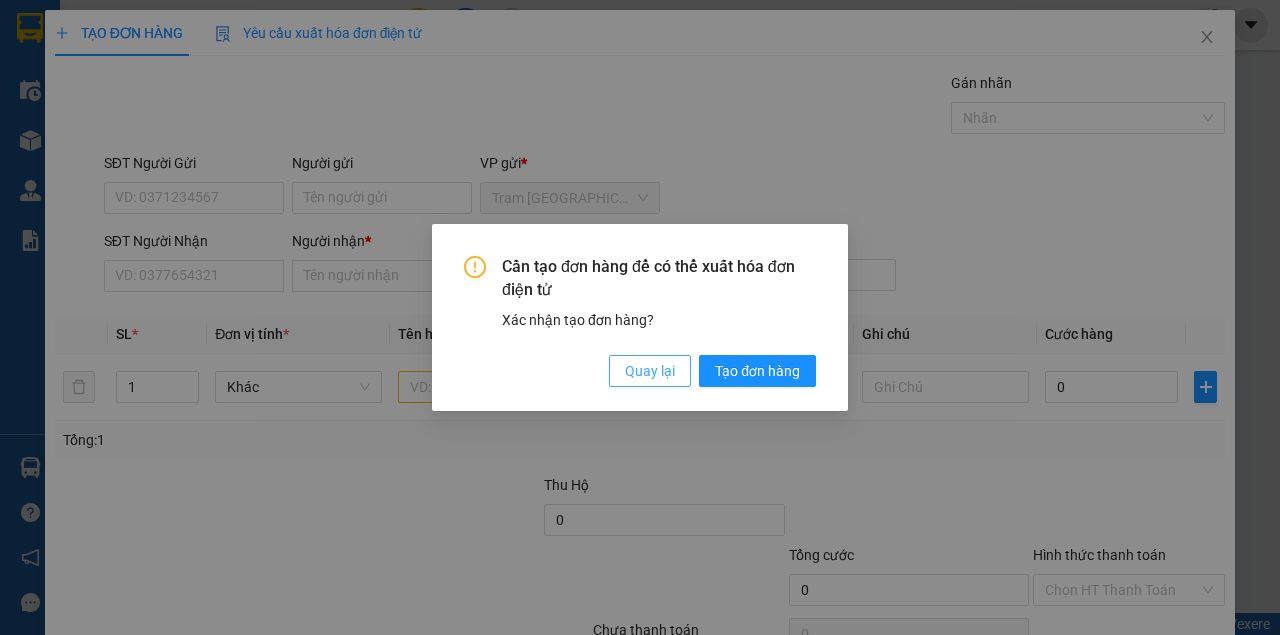 click on "Quay lại" at bounding box center [650, 371] 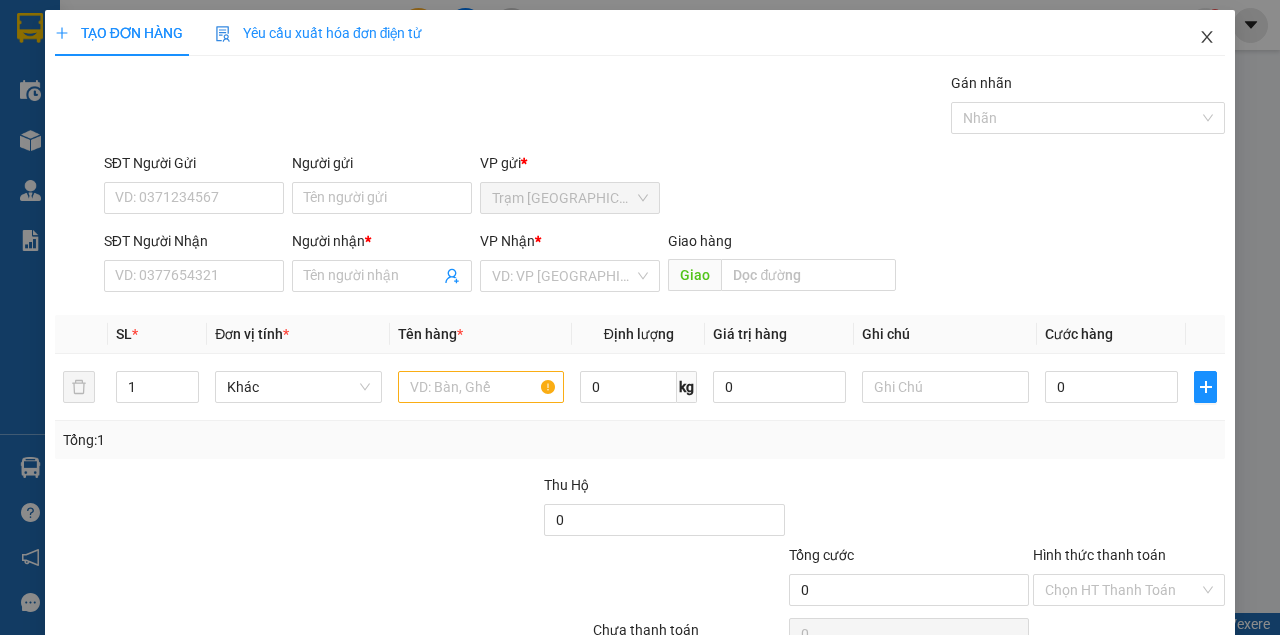 click at bounding box center [1207, 38] 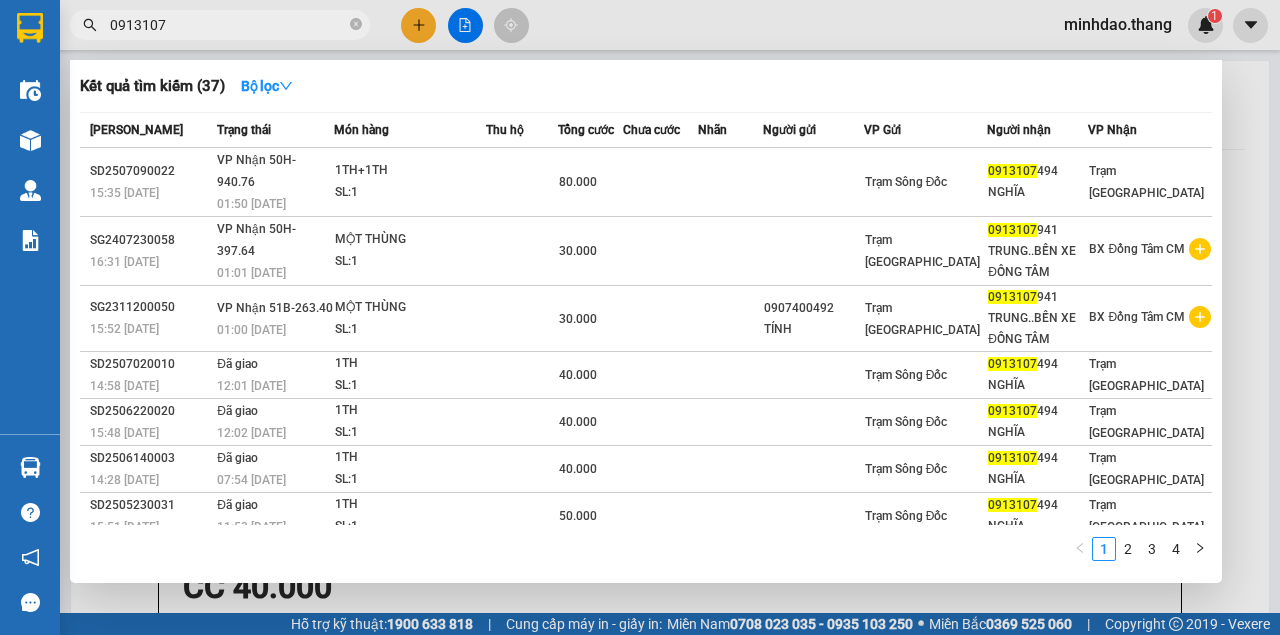 drag, startPoint x: 357, startPoint y: 23, endPoint x: 330, endPoint y: 33, distance: 28.79236 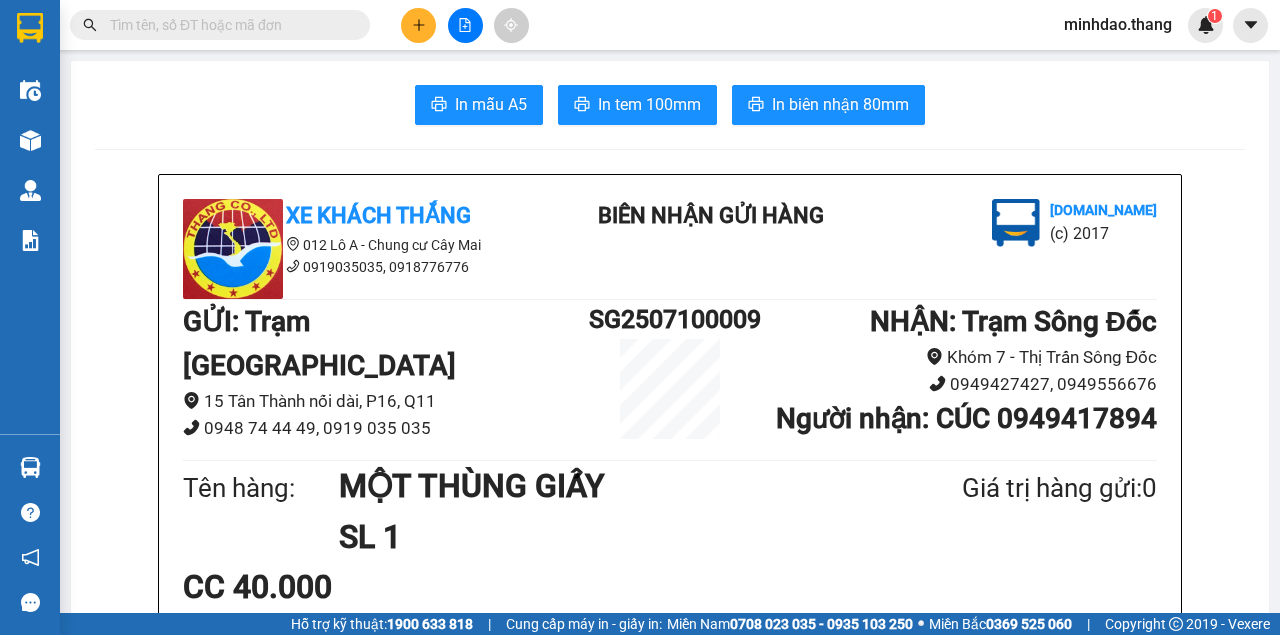 click at bounding box center (220, 25) 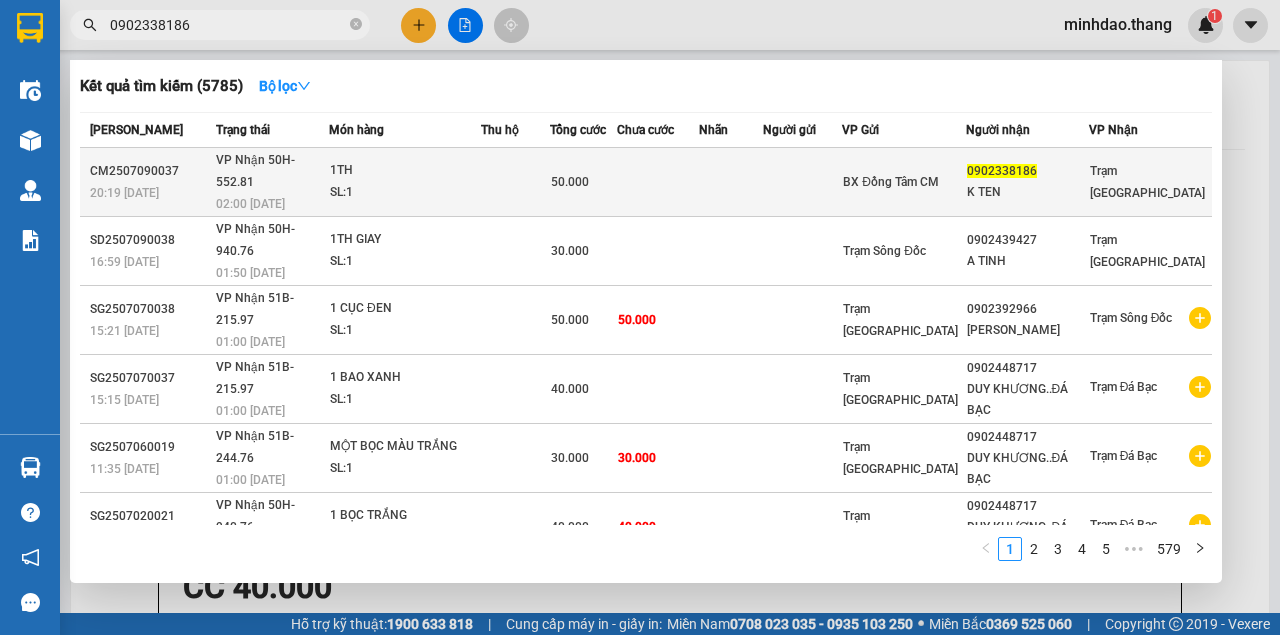 type on "0902338186" 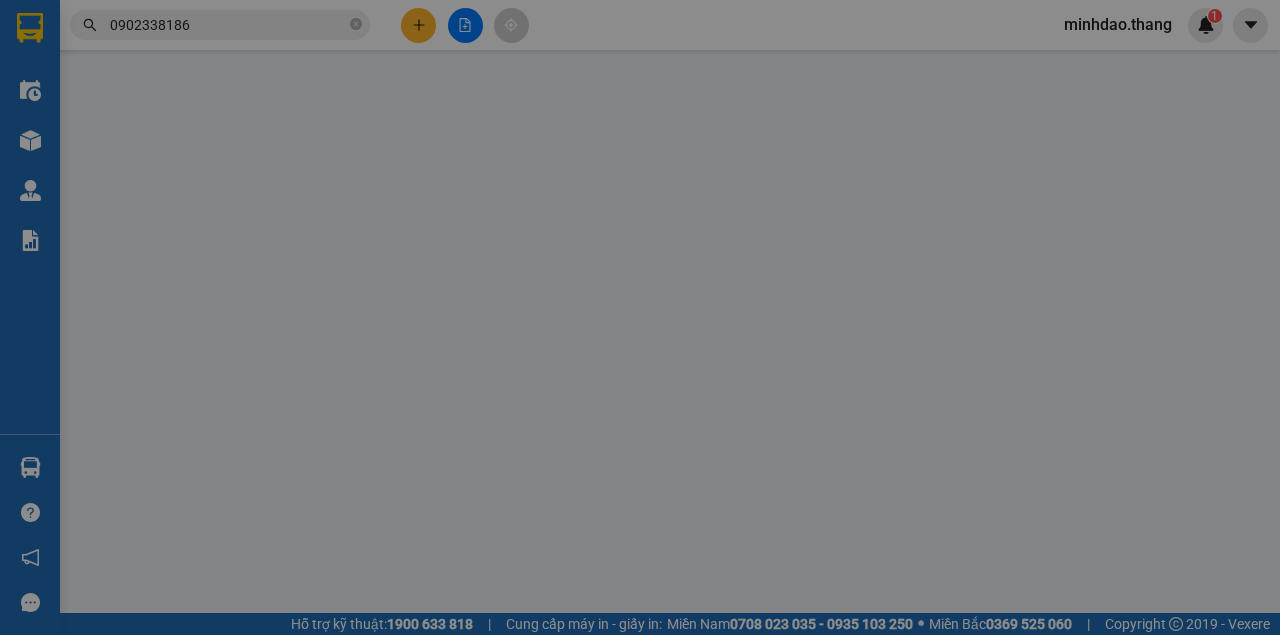 type on "0902338186" 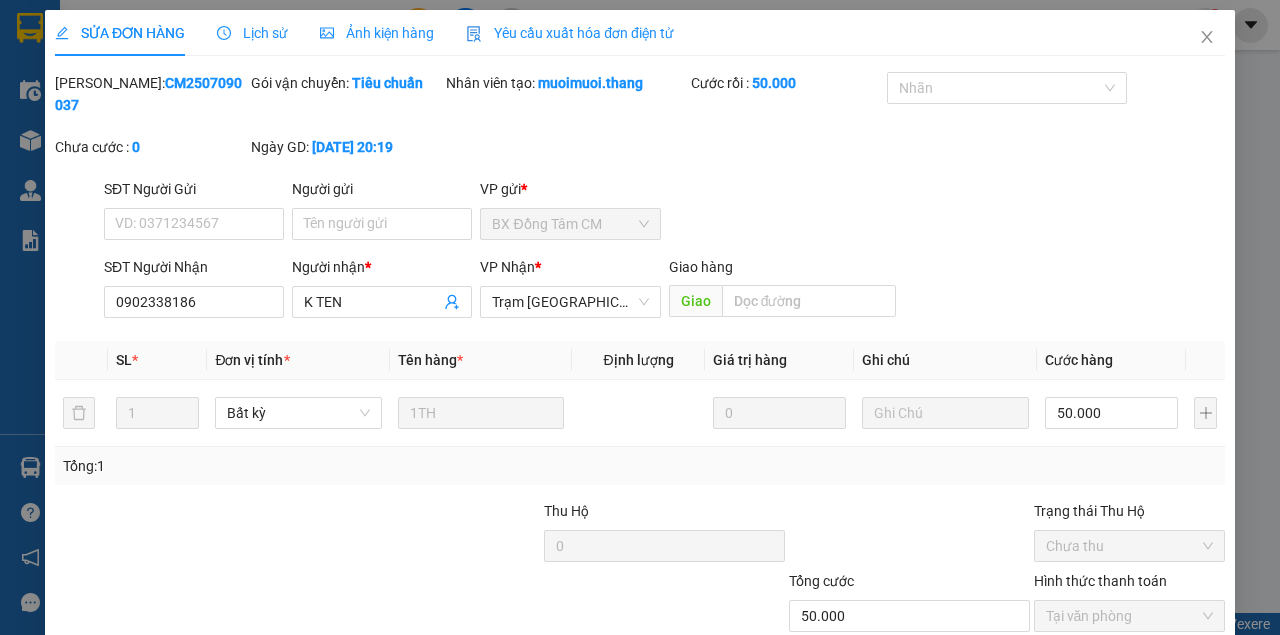 scroll, scrollTop: 0, scrollLeft: 0, axis: both 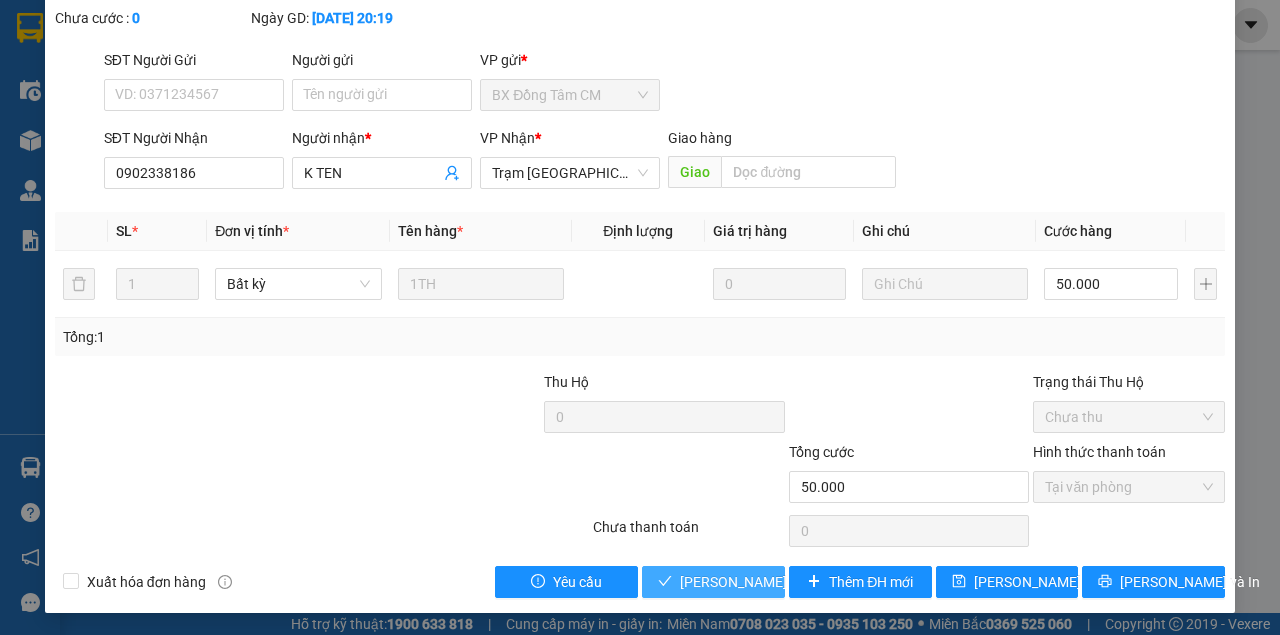 type 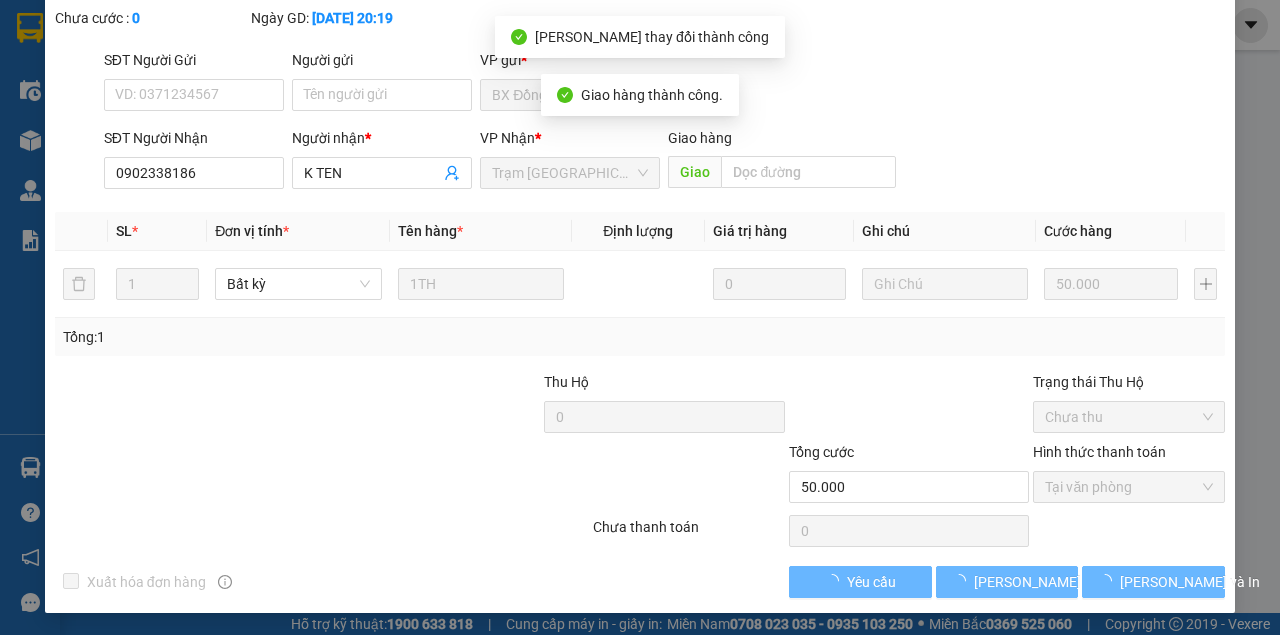 scroll, scrollTop: 151, scrollLeft: 0, axis: vertical 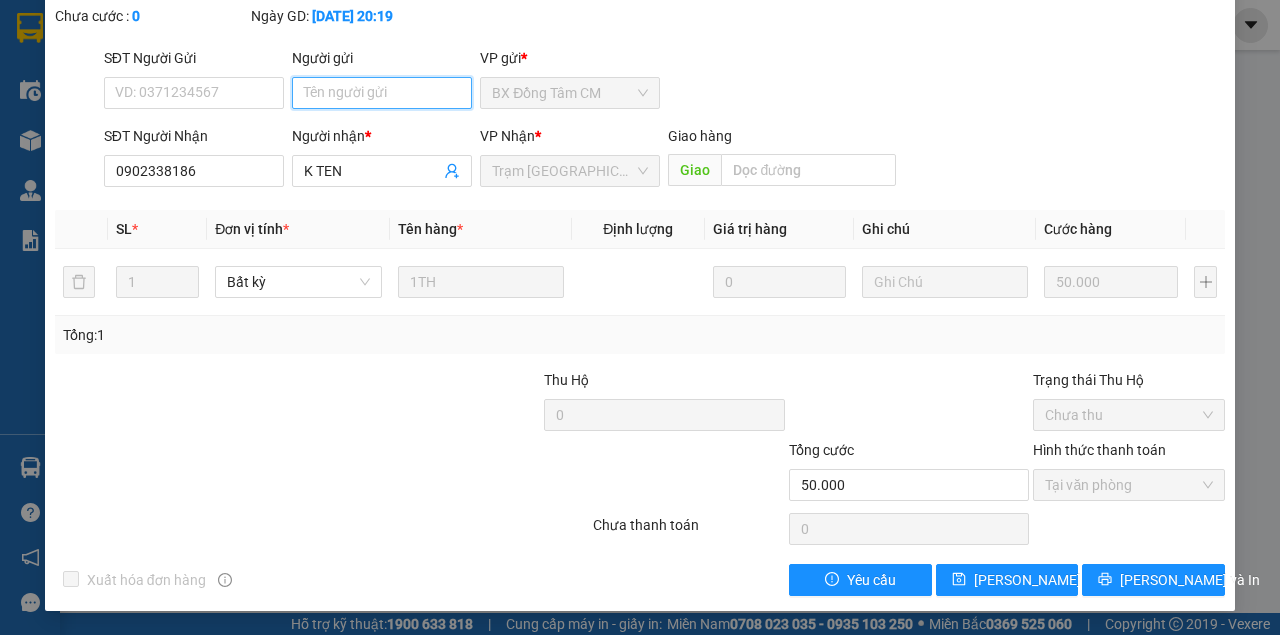 click on "Người gửi" at bounding box center (382, 93) 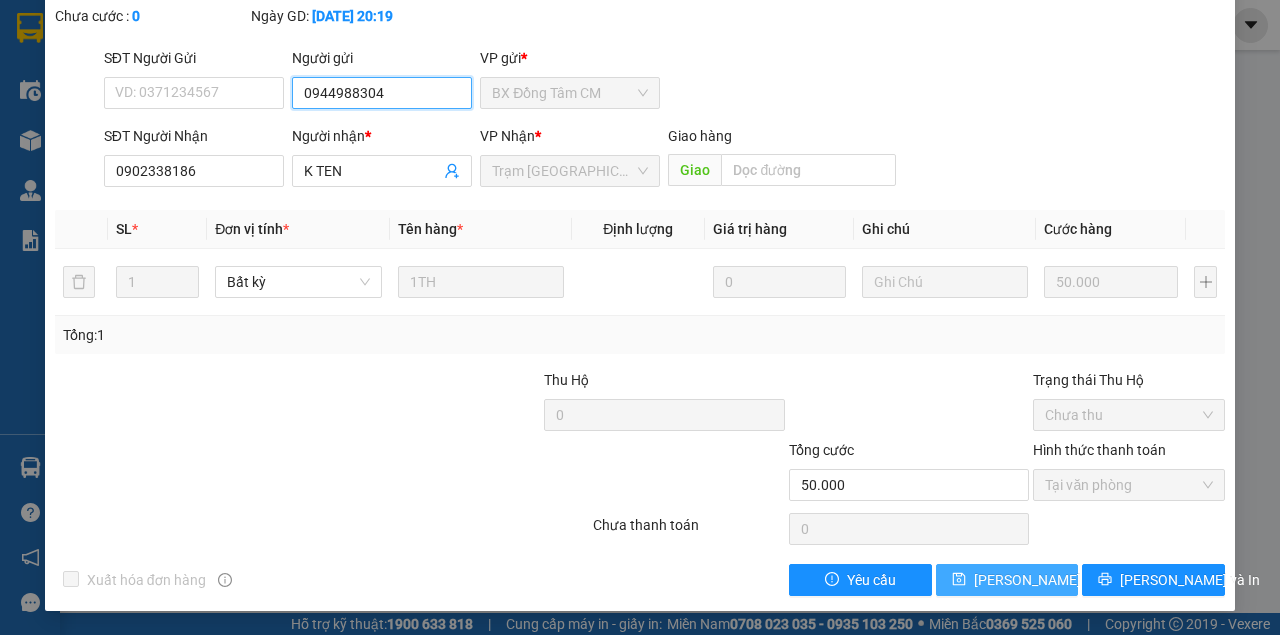 type on "0944988304" 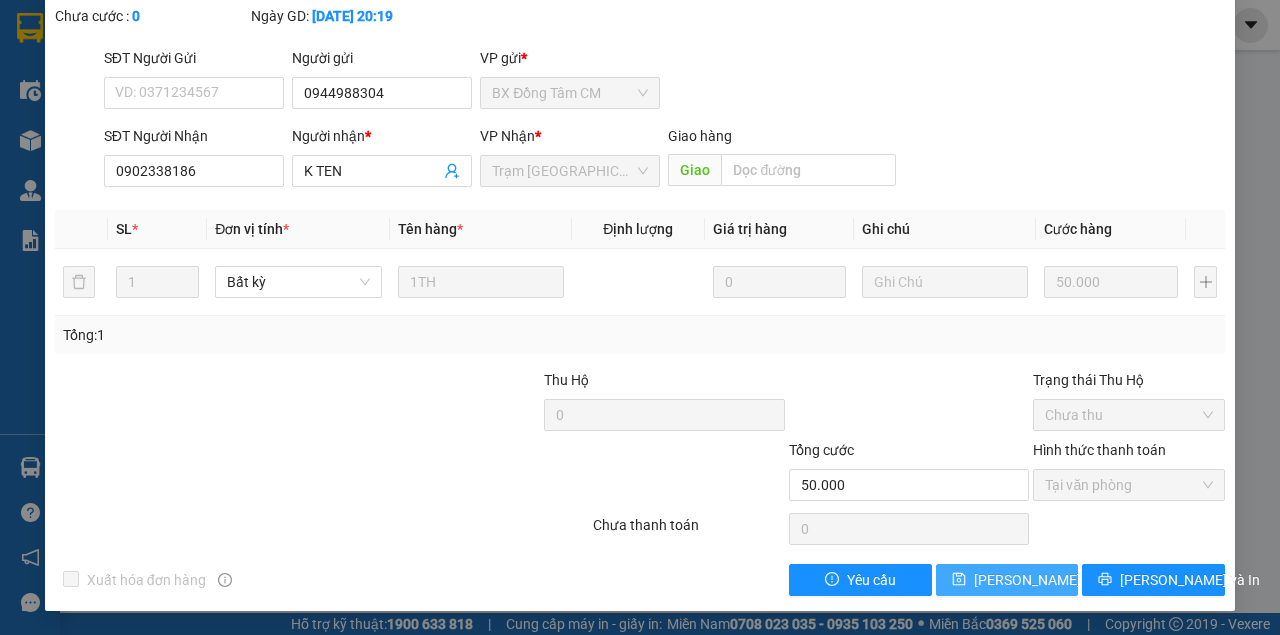 click on "Lưu thay đổi" at bounding box center (1054, 580) 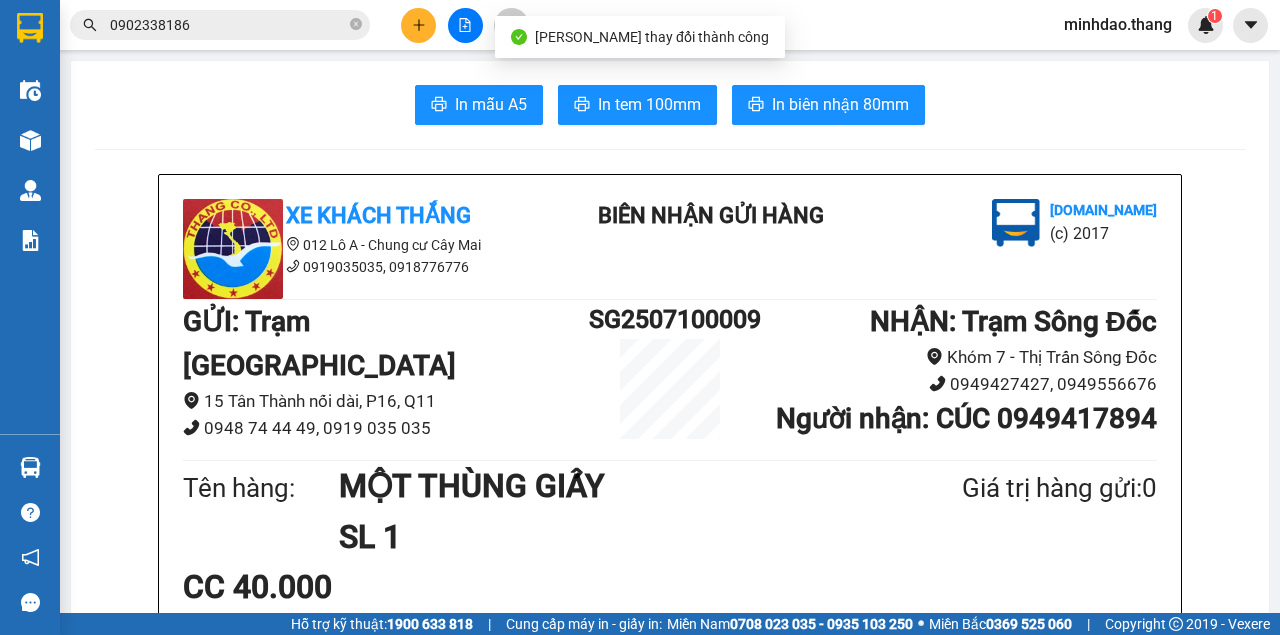 click on "Kết quả tìm kiếm ( 5785 )  Bộ lọc  Mã ĐH Trạng thái Món hàng Thu hộ Tổng cước Chưa cước Nhãn Người gửi VP Gửi Người nhận VP Nhận CM2507090037 20:19 - 09/07 VP Nhận   50H-552.81 02:00 - 10/07 1TH SL:  1 50.000 BX Đồng Tâm CM 0902338186 K TEN Trạm Sài Gòn SD2507090038 16:59 - 09/07 VP Nhận   50H-940.76 01:50 - 10/07 1TH GIAY SL:  1 30.000 Trạm Sông Đốc 0902439427 A TINH Trạm Sài Gòn SG2507070038 15:21 - 07/07 VP Nhận   51B-215.97 01:00 - 08/07 1 CỤC ĐEN SL:  1 50.000 50.000 Trạm Sài Gòn 0902392966 MINH NGỌC Trạm Sông Đốc SG2507070037 15:15 - 07/07 VP Nhận   51B-215.97 01:00 - 08/07 1 BAO XANH SL:  1 40.000 Trạm Sài Gòn 0902448717 DUY KHƯƠNG..ĐÁ BẠC  Trạm Đá Bạc SG2507060019 11:35 - 06/07 VP Nhận   51B-244.76 01:00 - 07/07 MỘT BỌC MÀU TRẮNG SL:  1 30.000 30.000 Trạm Sài Gòn 0902448717 DUY KHƯƠNG..ĐÁ BẠC  Trạm Đá Bạc SG2507020021 13:00 - 02/07 VP Nhận   50H-940.76 01:00 - 03/07 SL:  1" at bounding box center [195, 25] 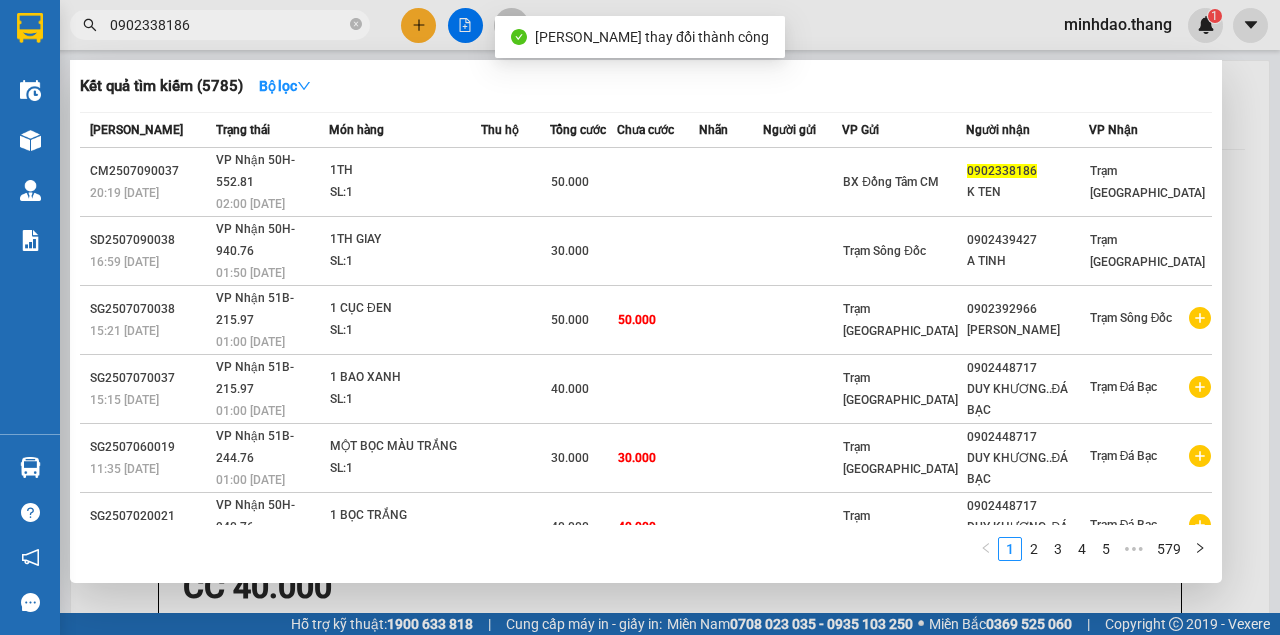 click on "0902338186" at bounding box center (228, 25) 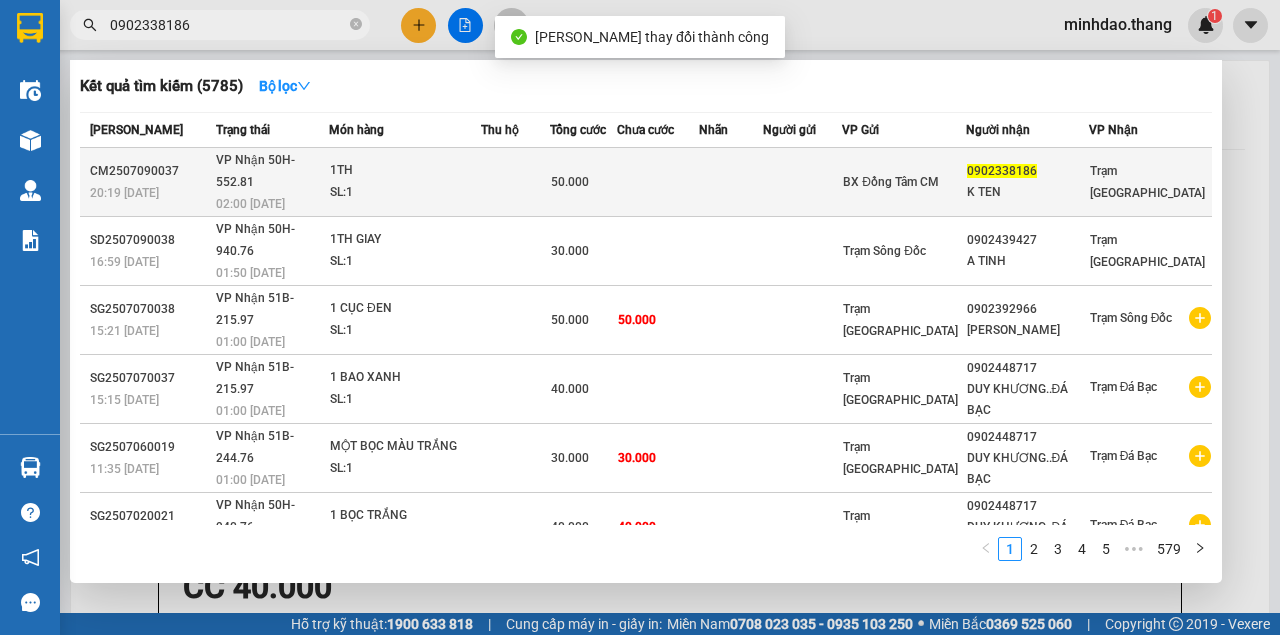 click at bounding box center [658, 182] 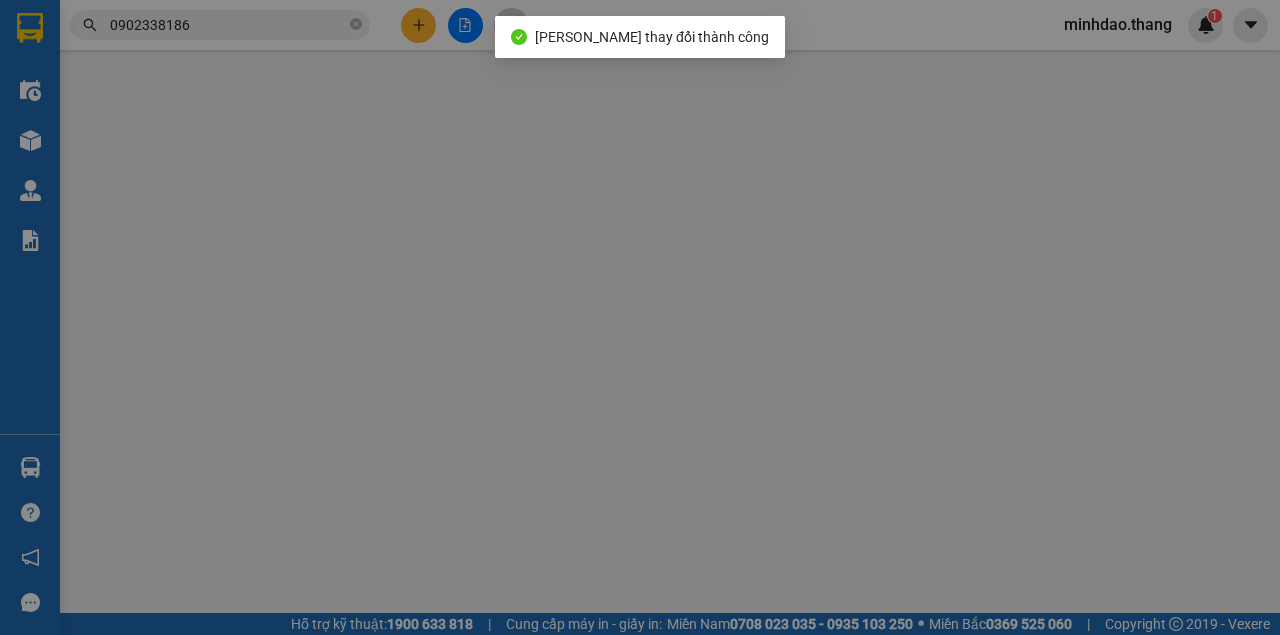 type on "0944988304" 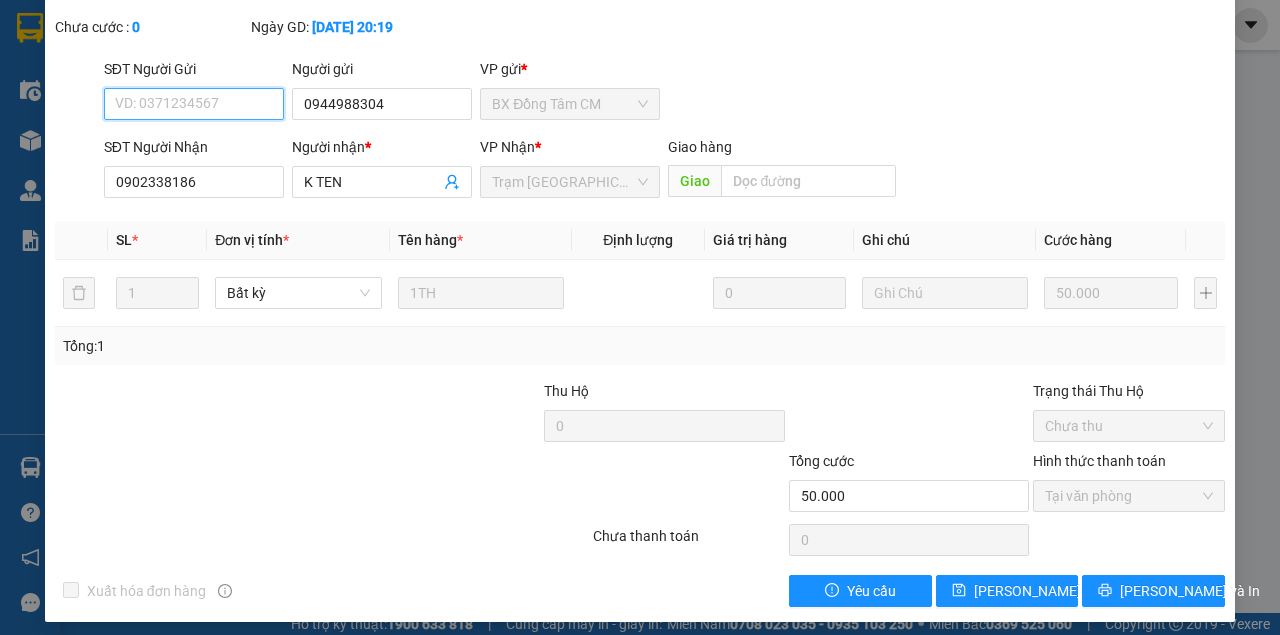 scroll, scrollTop: 151, scrollLeft: 0, axis: vertical 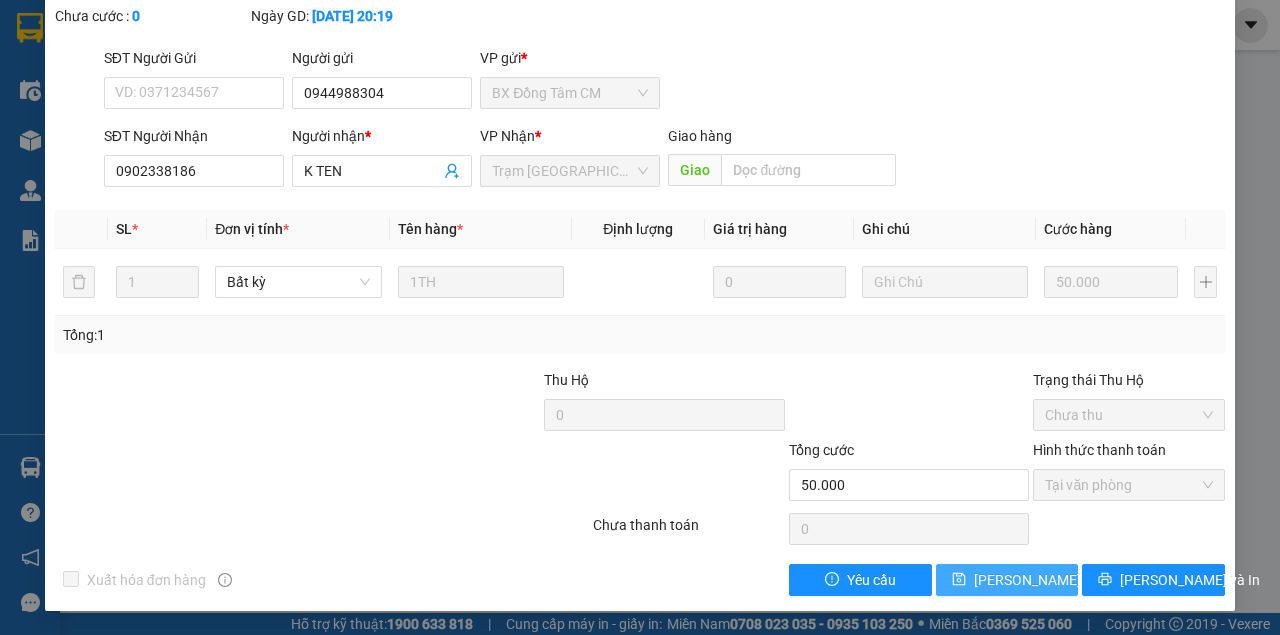 click on "Lưu thay đổi" at bounding box center (1054, 580) 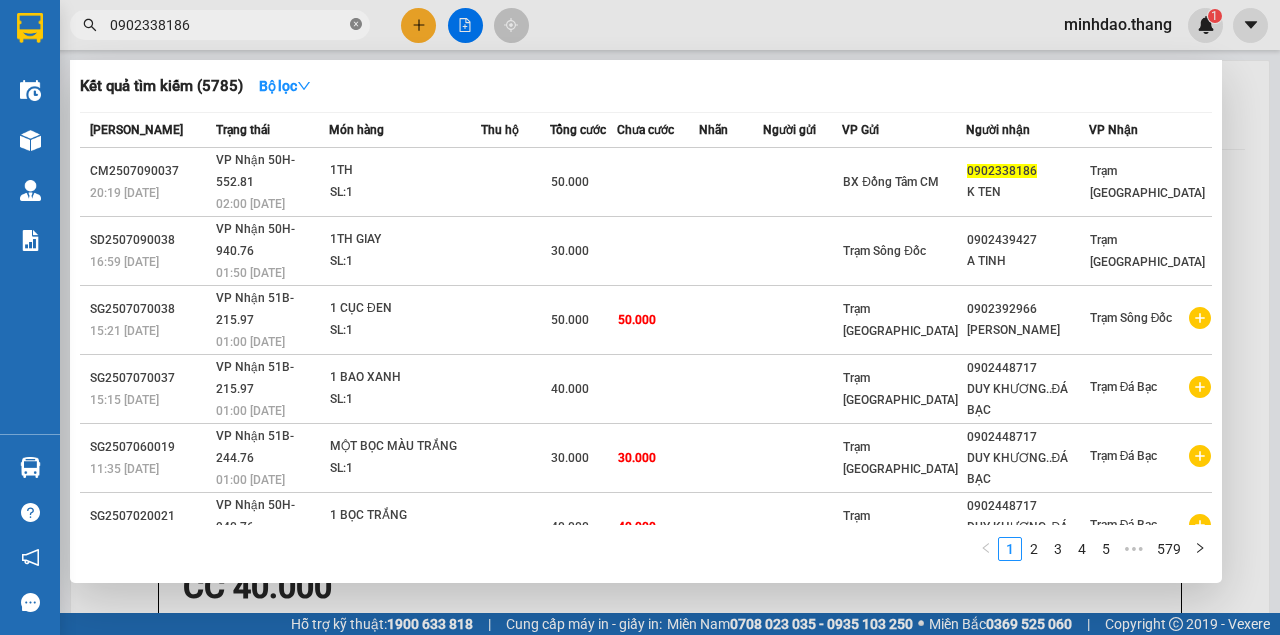 drag, startPoint x: 356, startPoint y: 21, endPoint x: 336, endPoint y: 27, distance: 20.880613 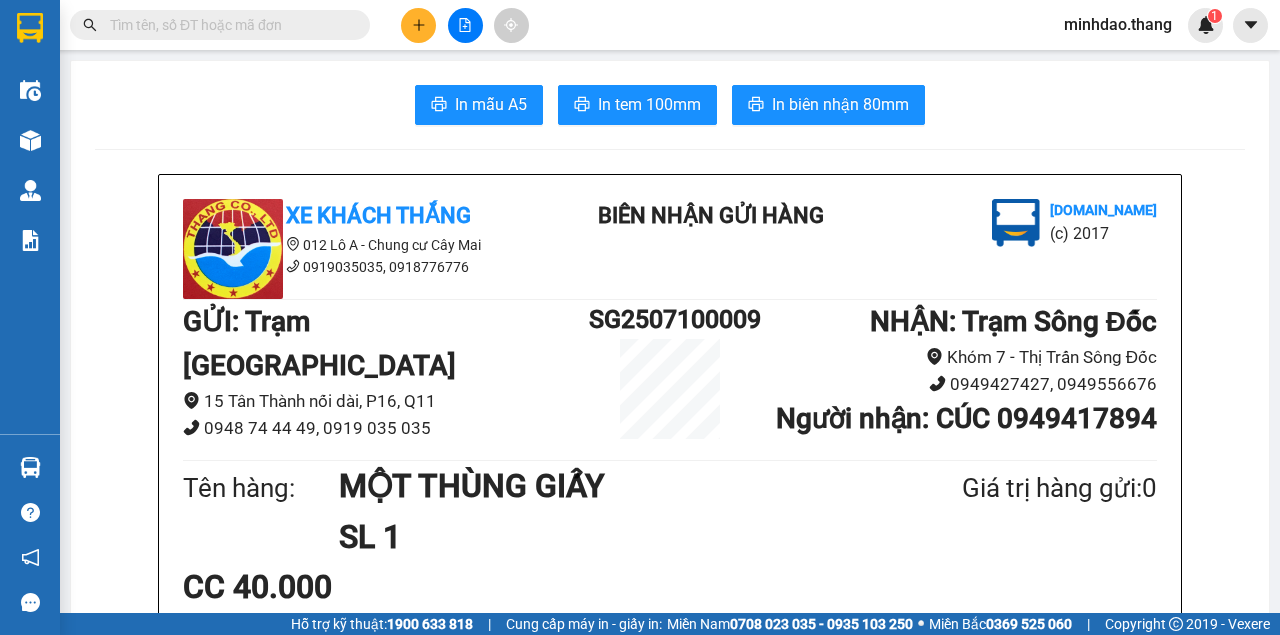 click at bounding box center [228, 25] 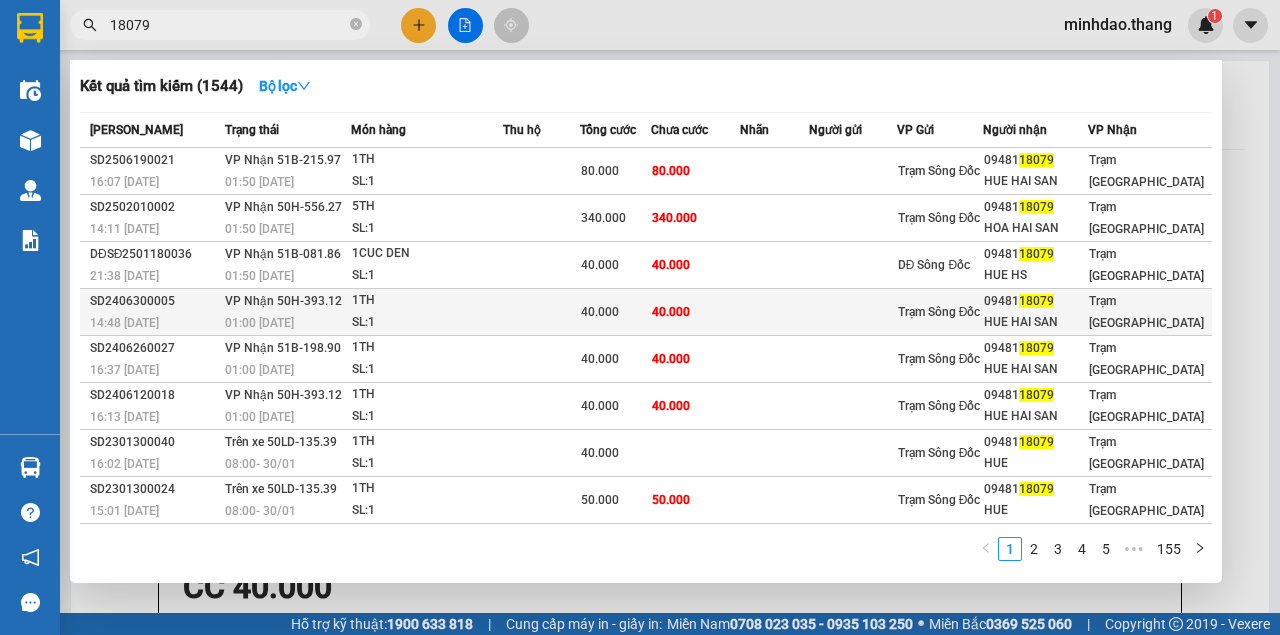 scroll, scrollTop: 66, scrollLeft: 0, axis: vertical 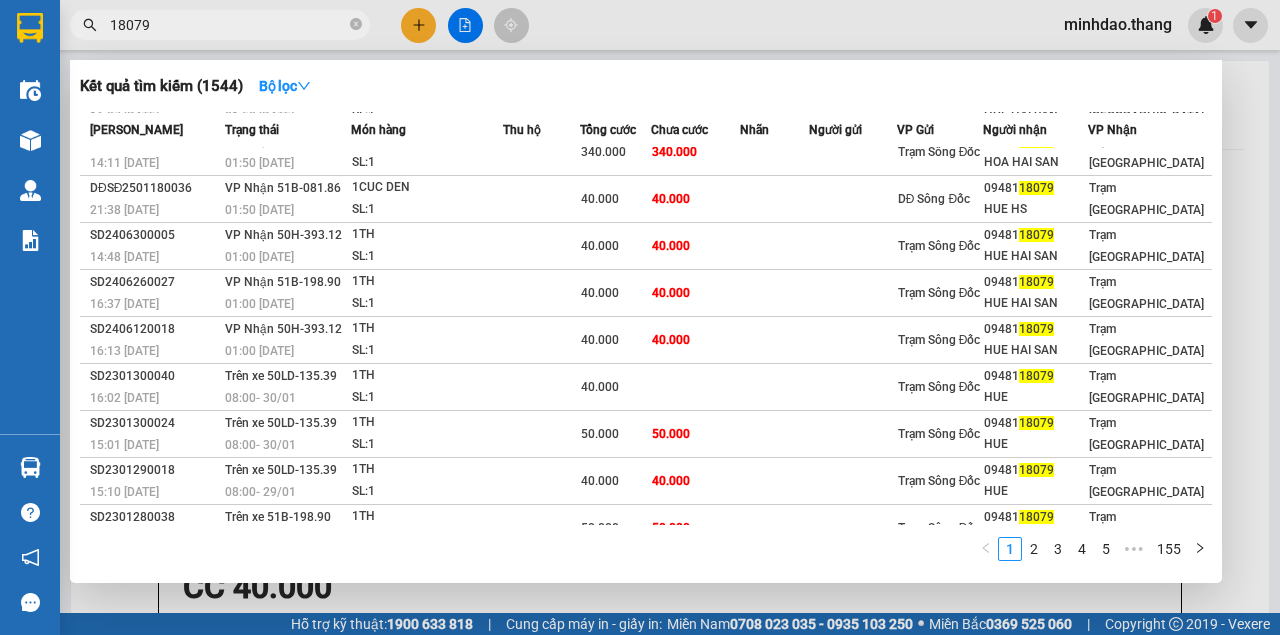type on "18079" 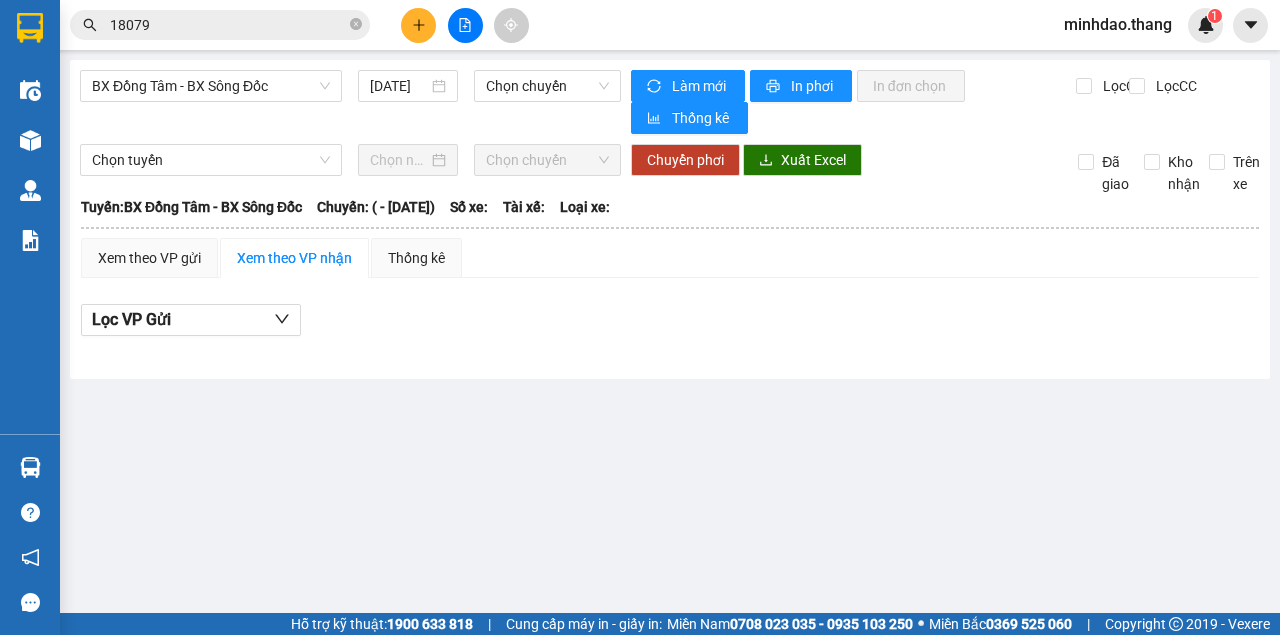 click on "BX Đồng Tâm - BX Sông Đốc 10/07/2025 Chọn chuyến" at bounding box center (350, 102) 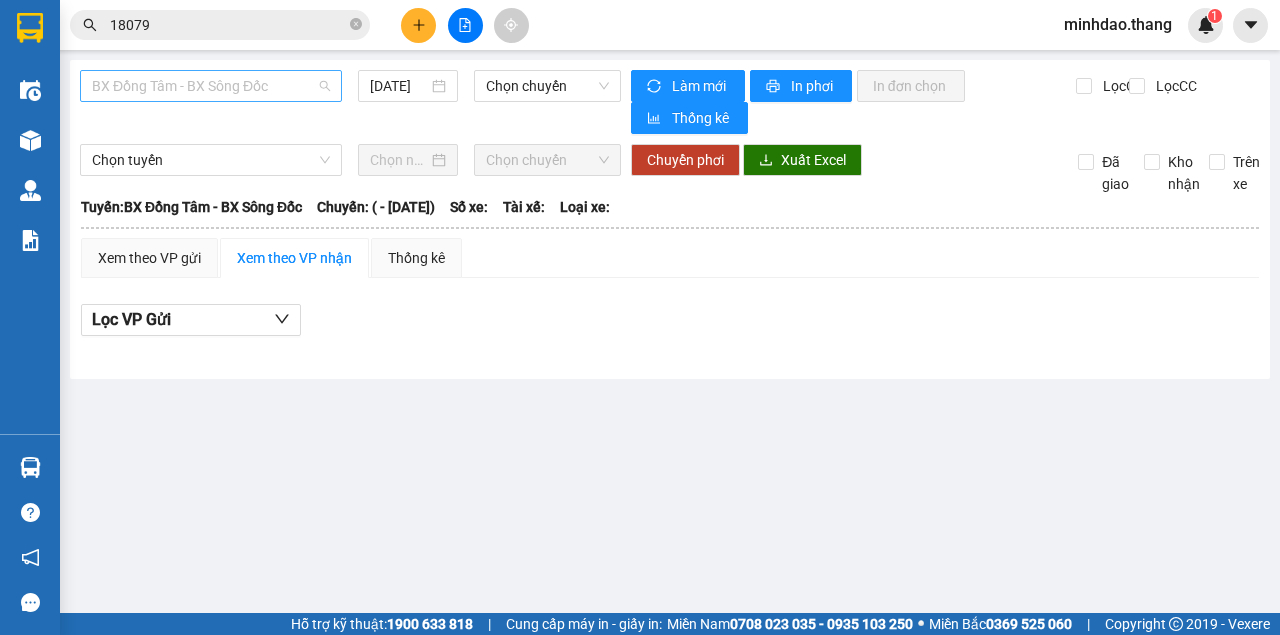 click on "BX Đồng Tâm - BX Sông Đốc" at bounding box center [211, 86] 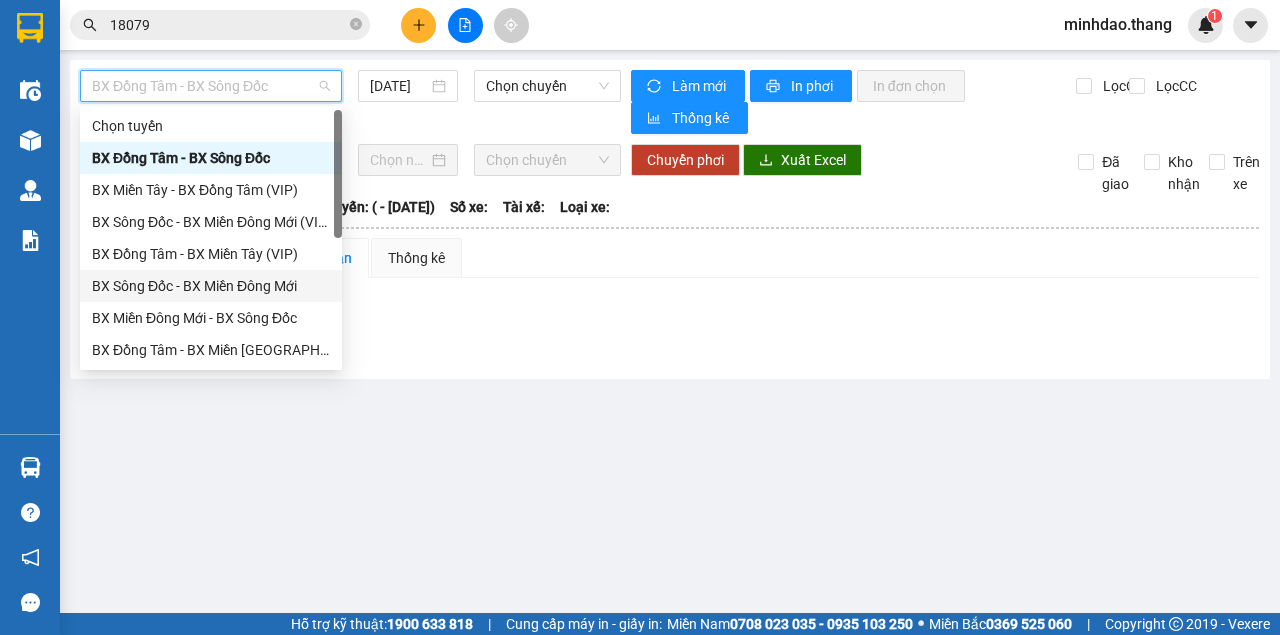 click on "BX Sông Đốc - BX Miền Đông Mới" at bounding box center (211, 286) 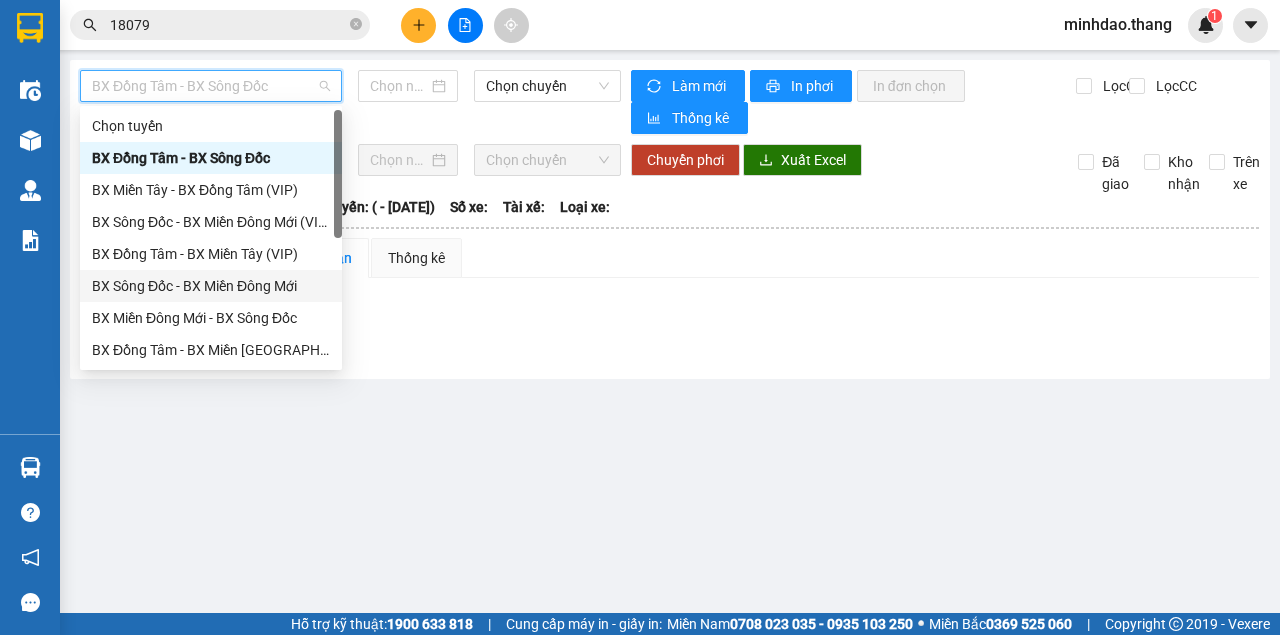 type on "[DATE]" 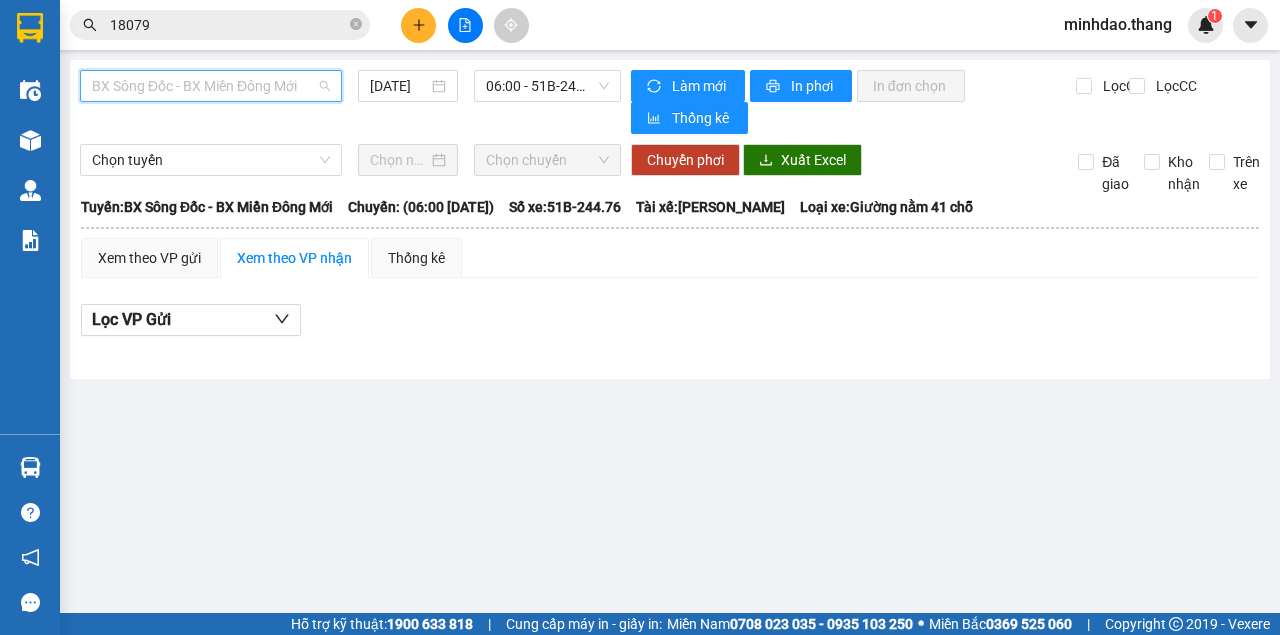 drag, startPoint x: 266, startPoint y: 94, endPoint x: 260, endPoint y: 165, distance: 71.25307 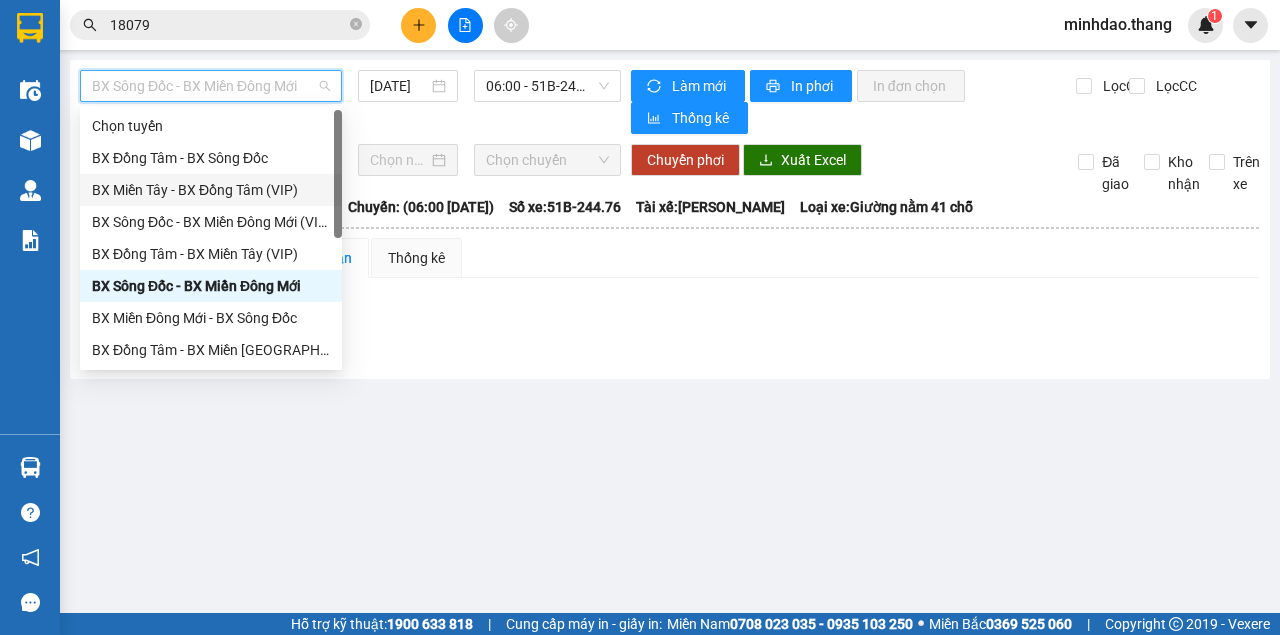 scroll, scrollTop: 192, scrollLeft: 0, axis: vertical 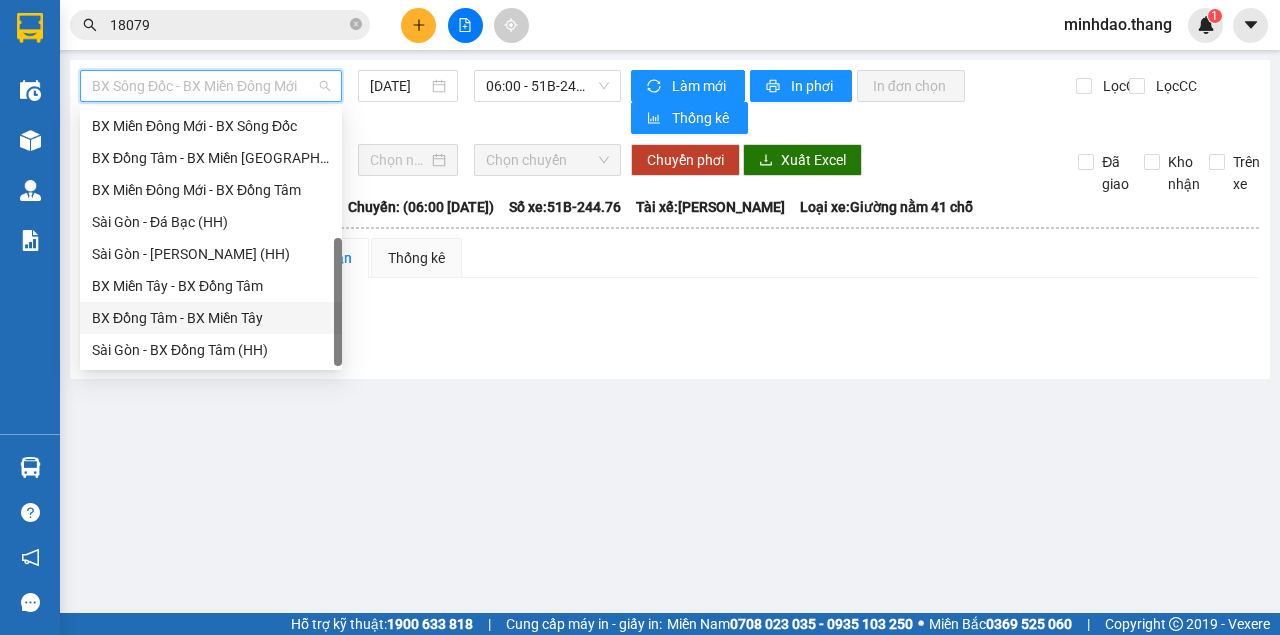 click on "BX Đồng Tâm - BX Miền Tây" at bounding box center [211, 318] 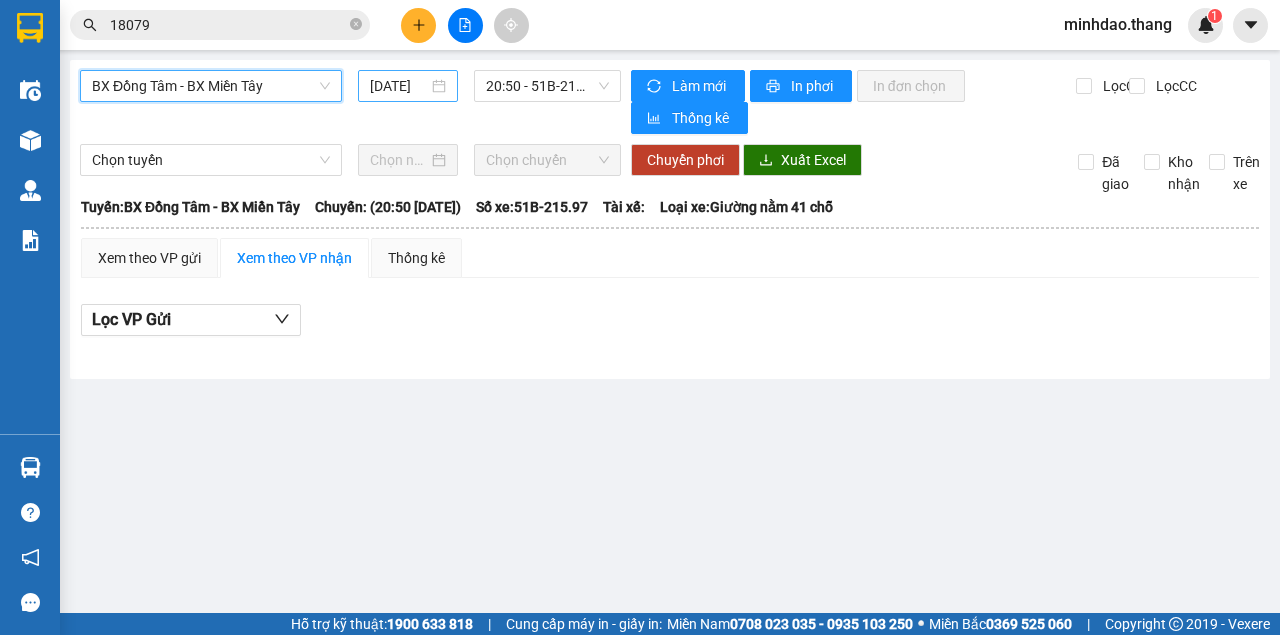 click on "[DATE]" at bounding box center (399, 86) 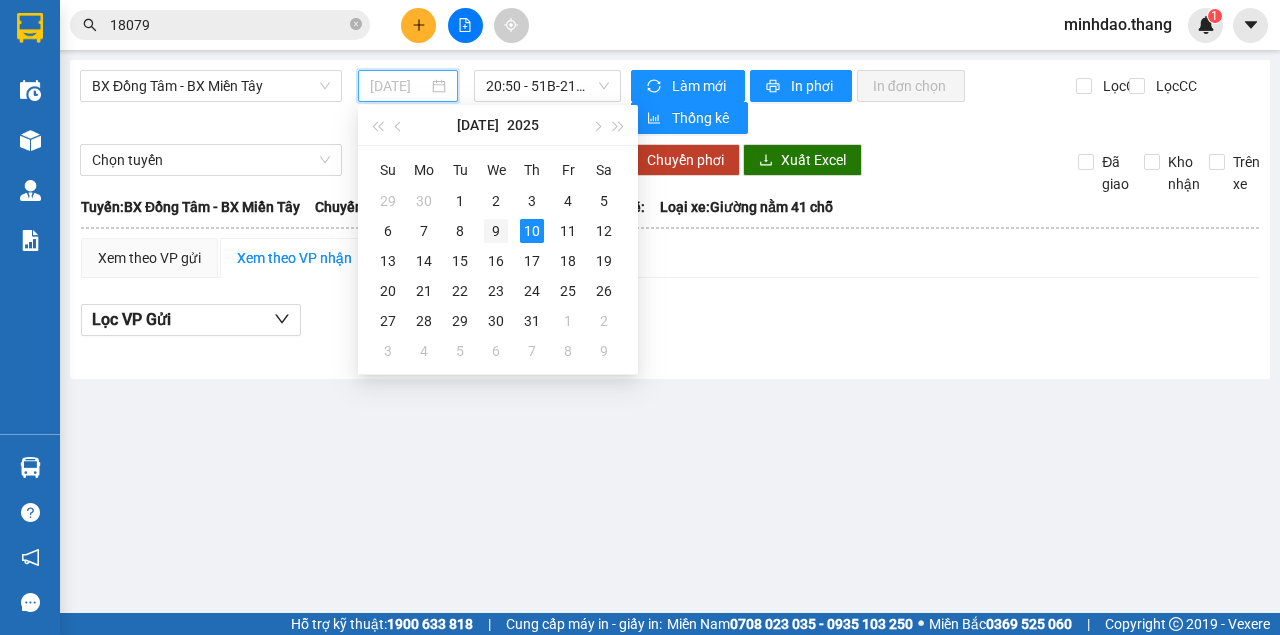 click on "9" at bounding box center (496, 231) 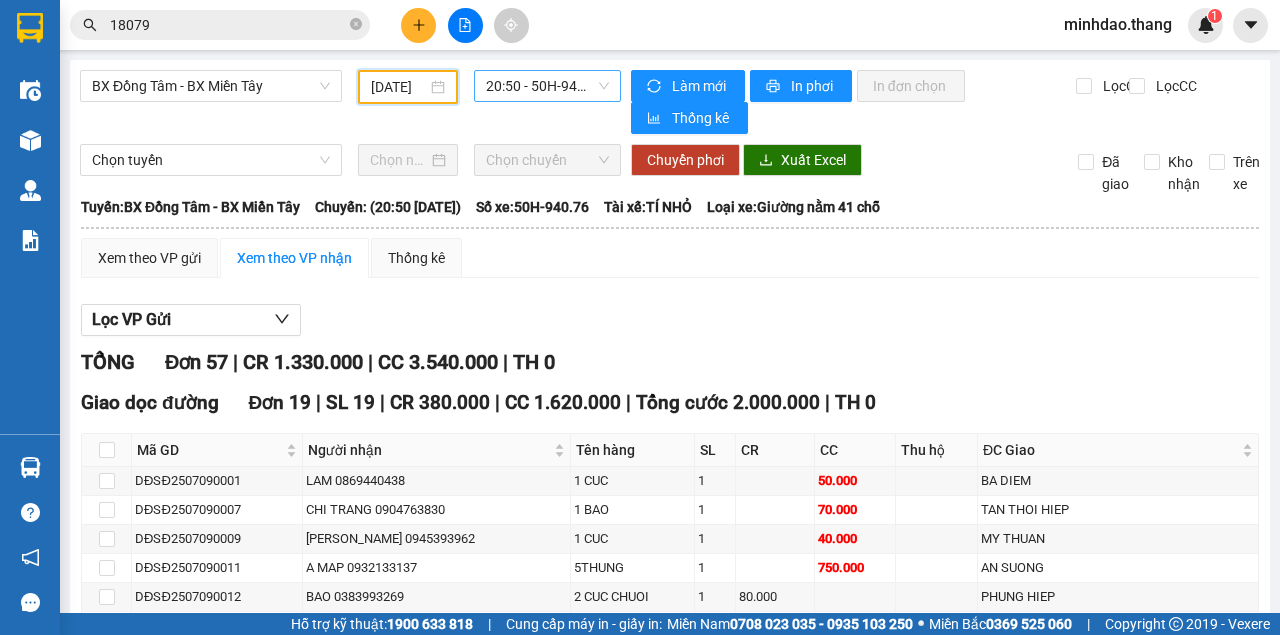 click on "20:50     - 50H-940.76" at bounding box center [547, 86] 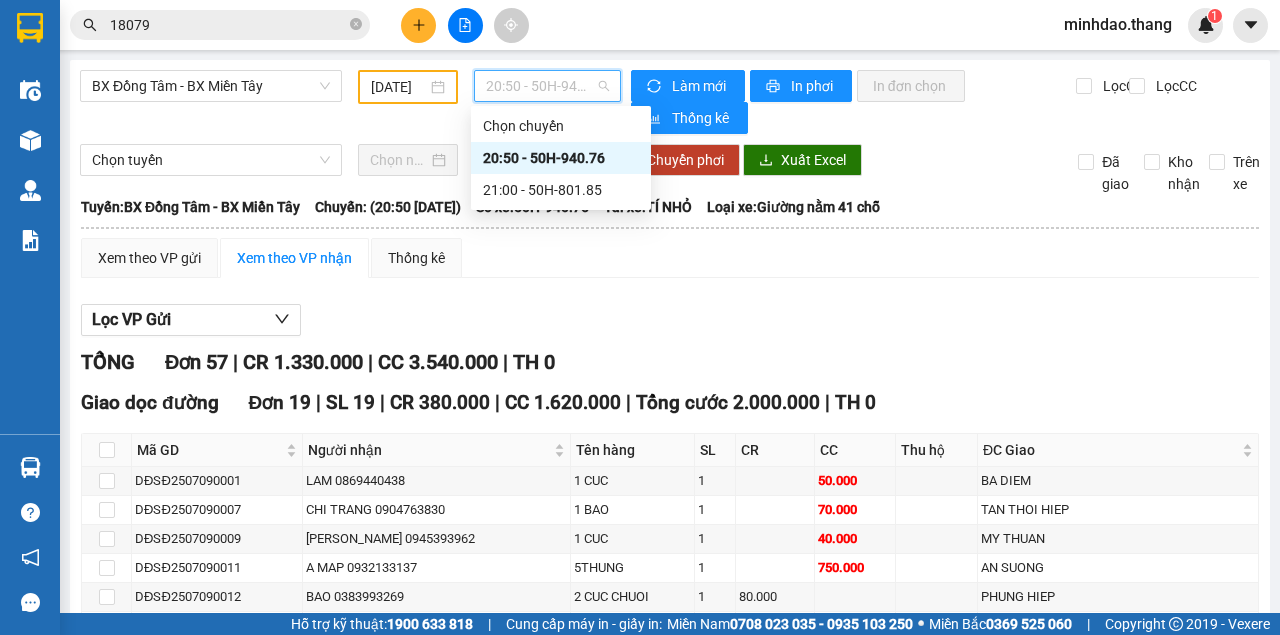 click on "20:50     - 50H-940.76" at bounding box center [561, 158] 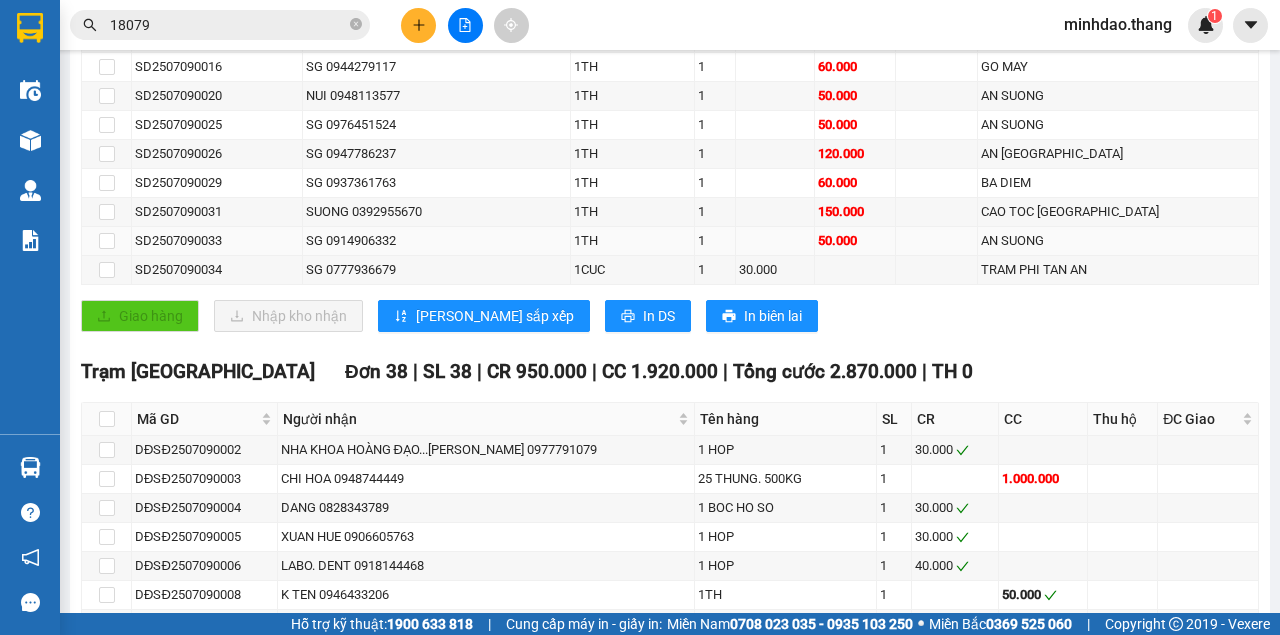 scroll, scrollTop: 1066, scrollLeft: 0, axis: vertical 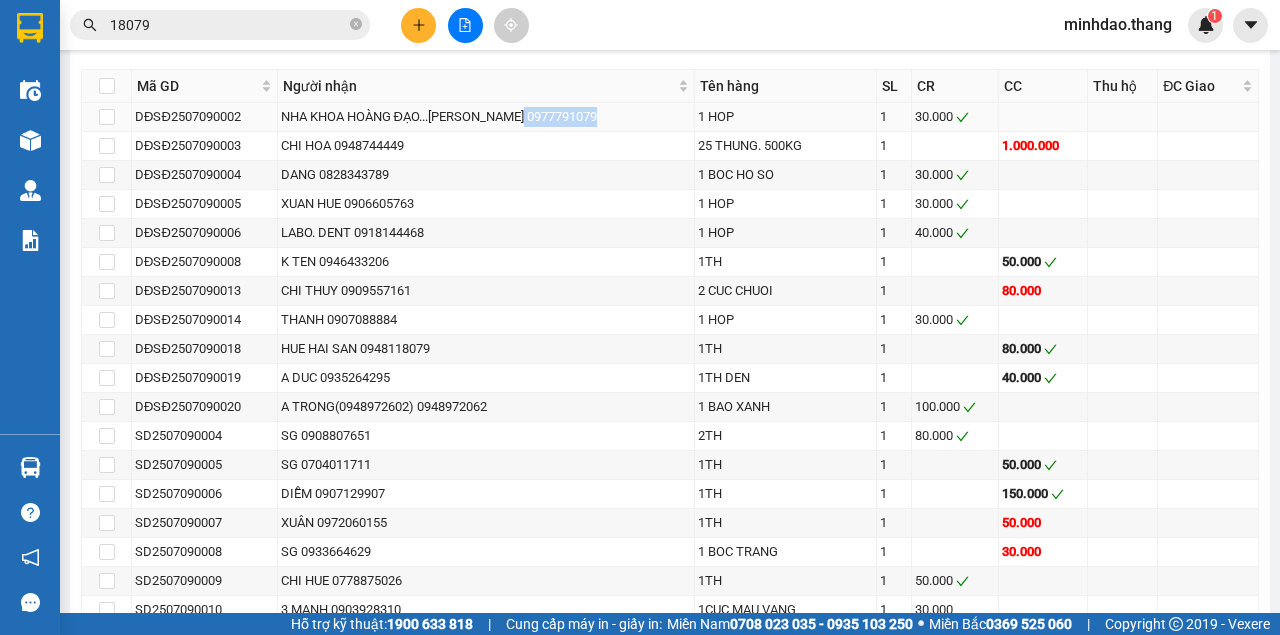 drag, startPoint x: 526, startPoint y: 105, endPoint x: 651, endPoint y: 114, distance: 125.32358 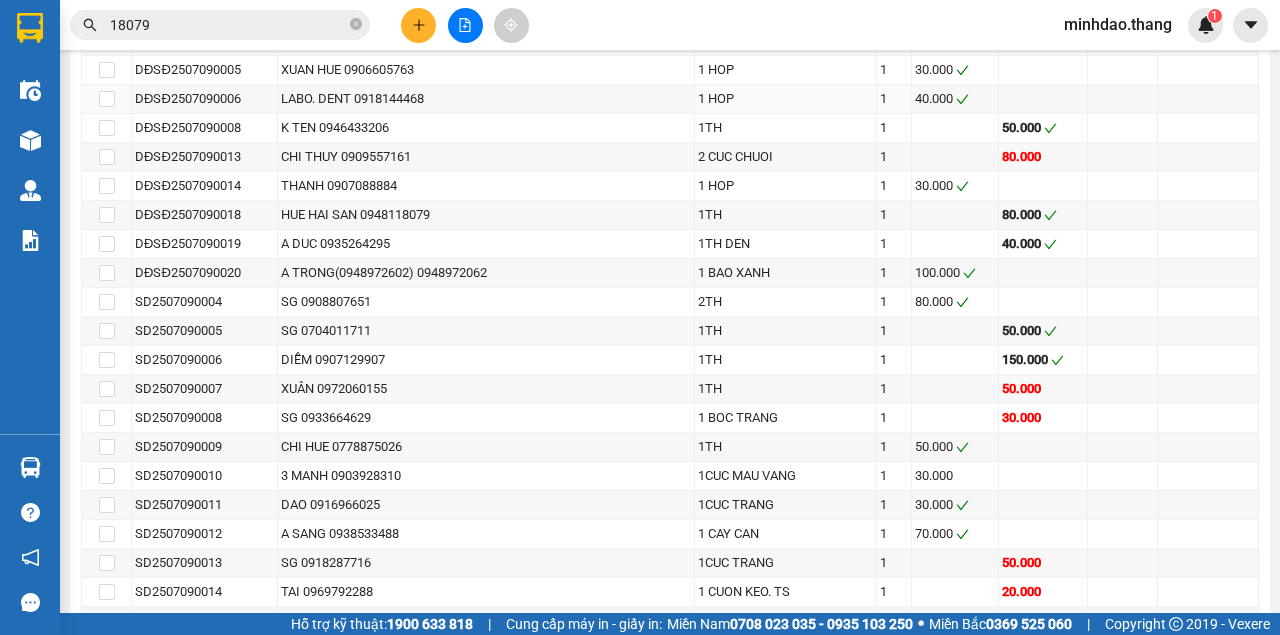scroll, scrollTop: 1266, scrollLeft: 0, axis: vertical 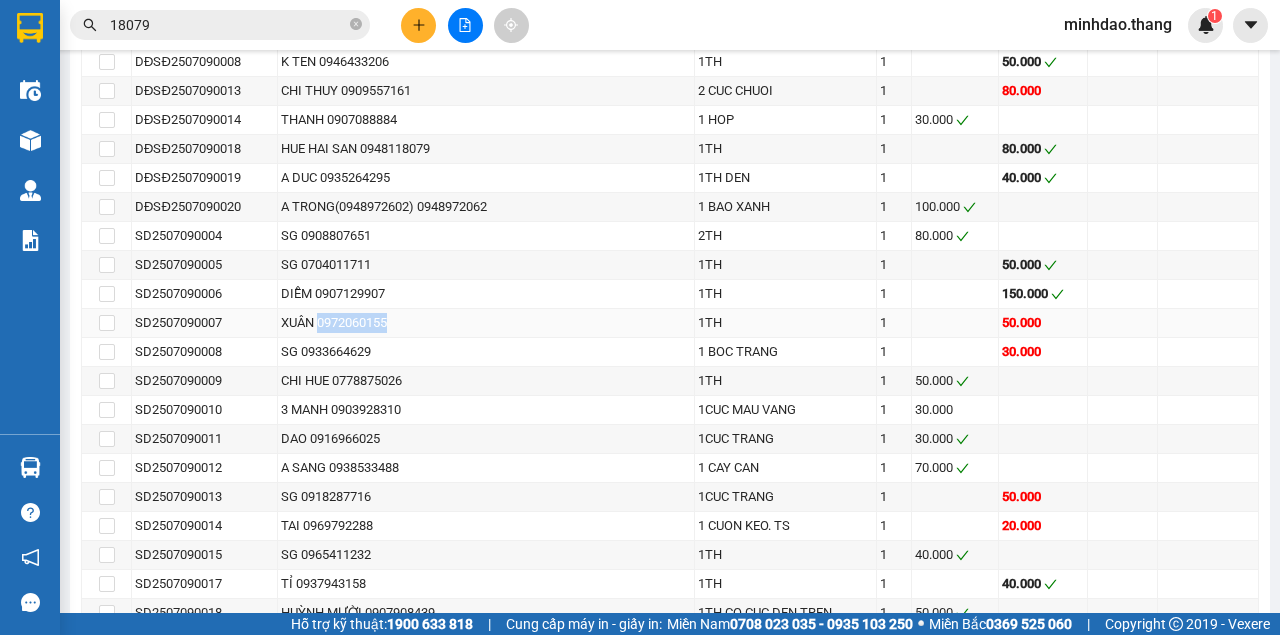 drag, startPoint x: 312, startPoint y: 306, endPoint x: 398, endPoint y: 308, distance: 86.023254 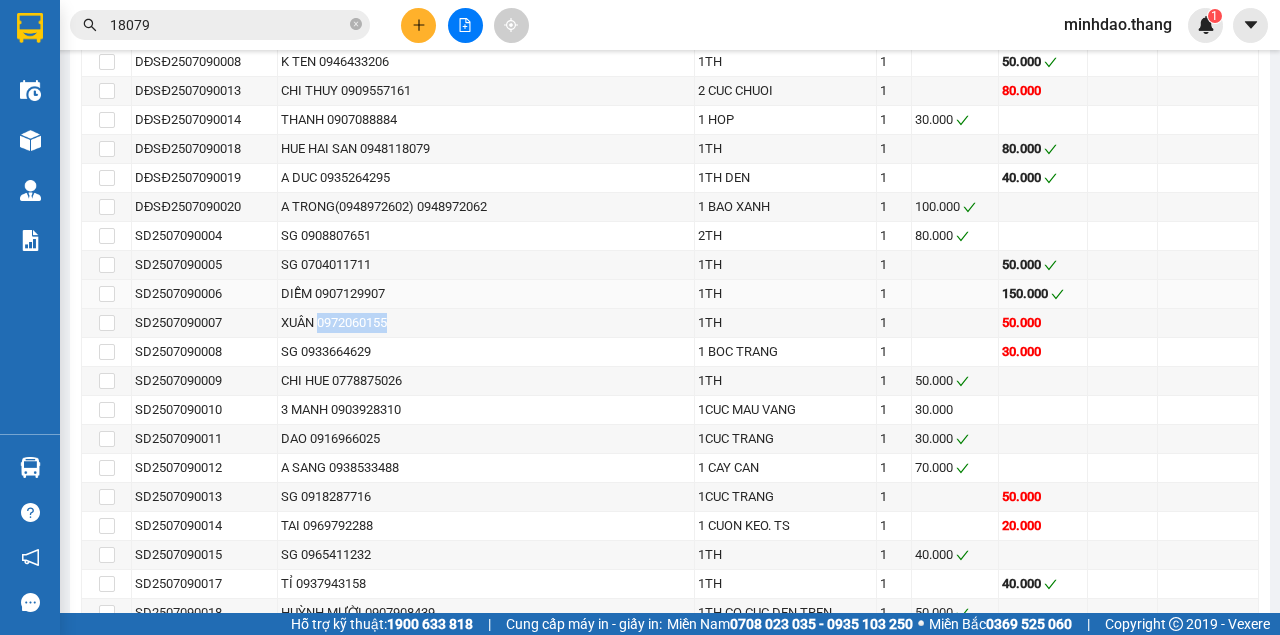 copy on "0972060155" 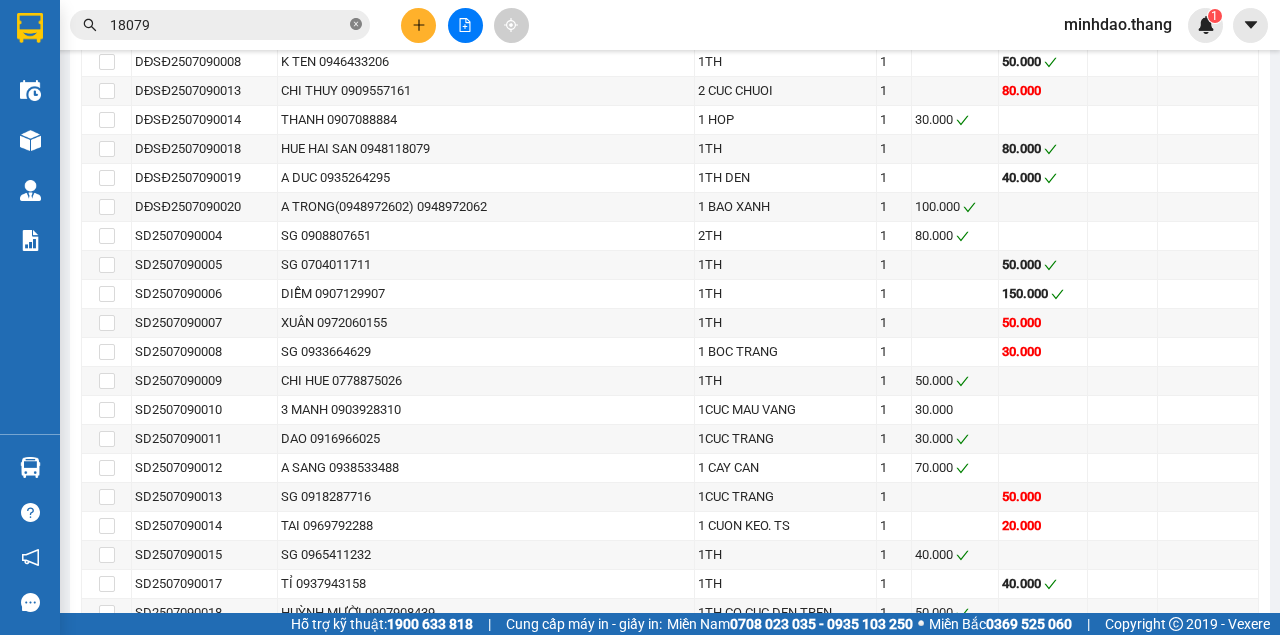 click at bounding box center [356, 25] 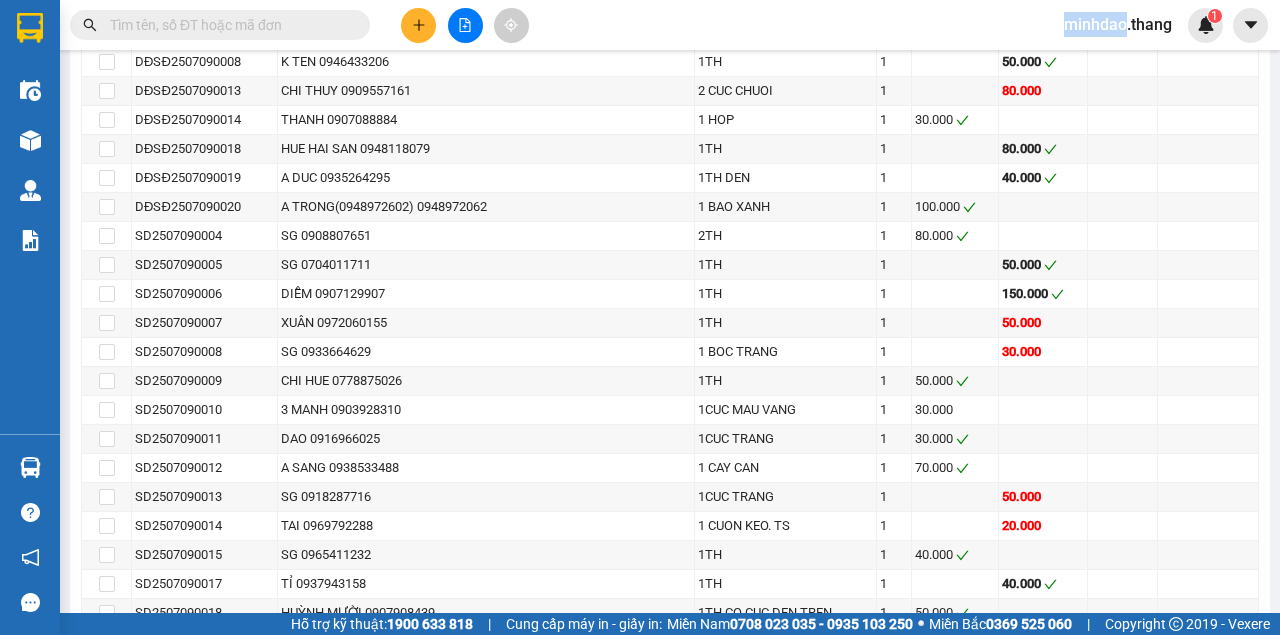 click at bounding box center [356, 25] 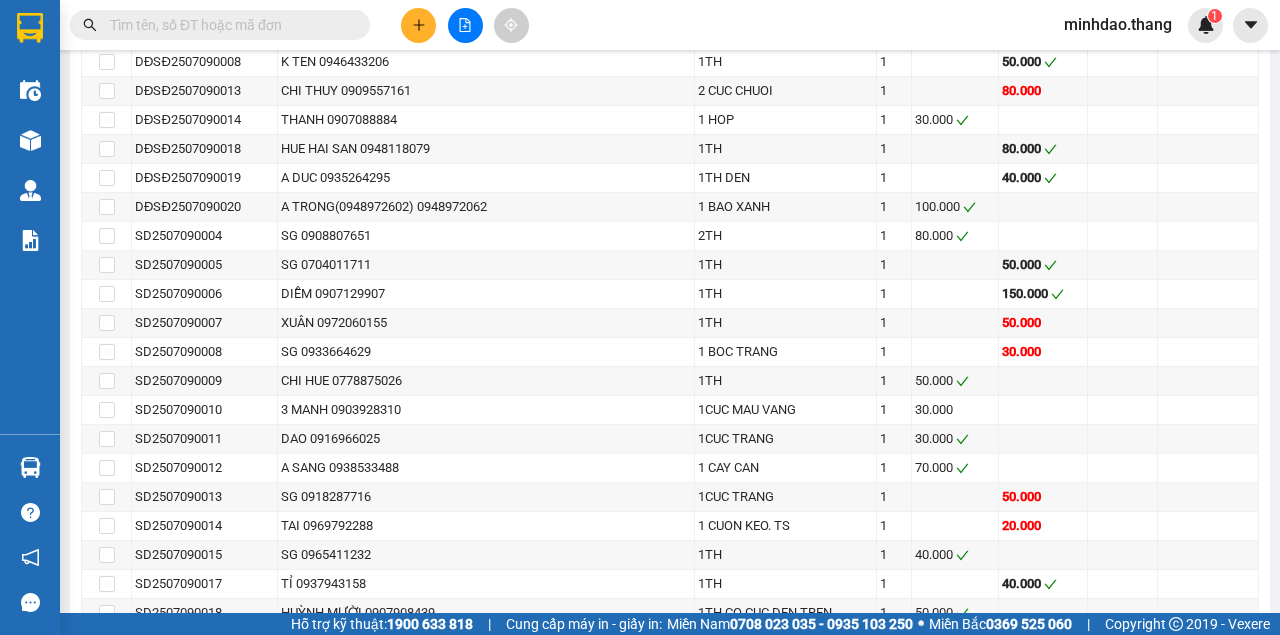 click at bounding box center [220, 25] 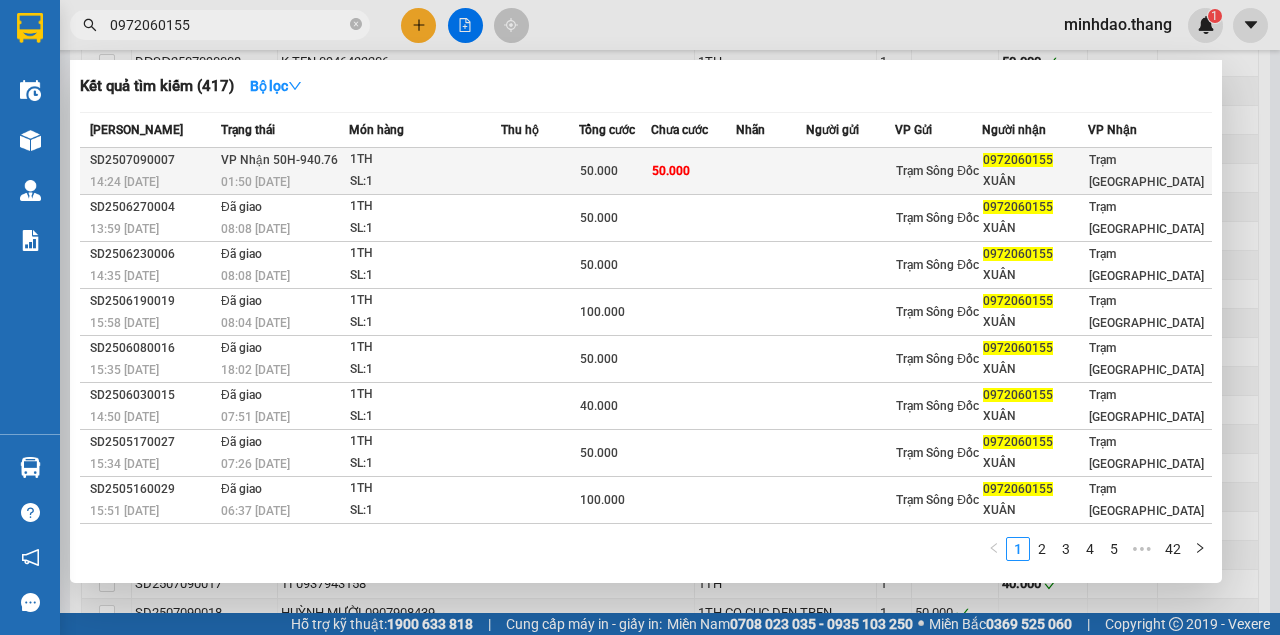type on "0972060155" 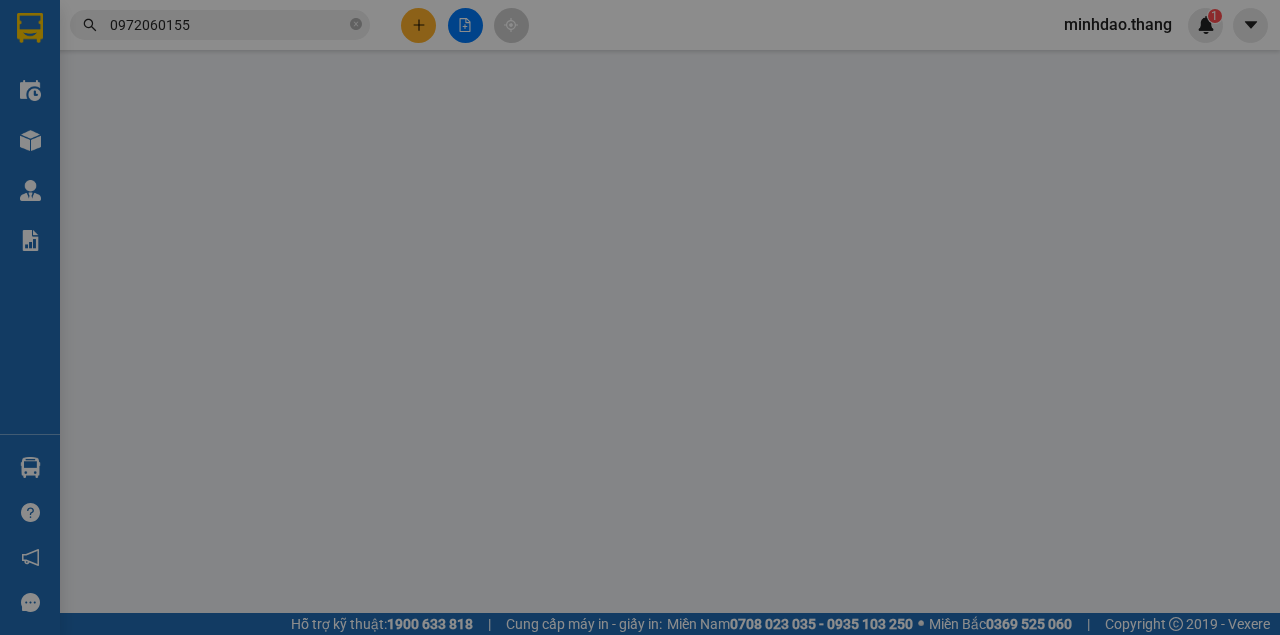 type on "0972060155" 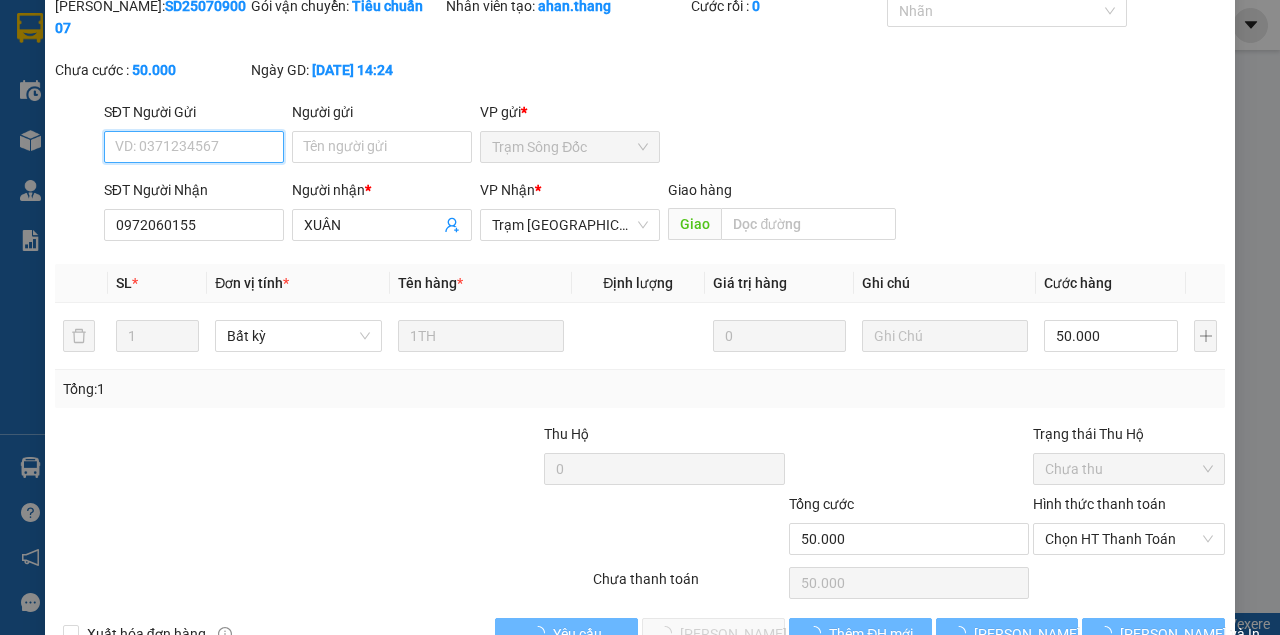 scroll, scrollTop: 129, scrollLeft: 0, axis: vertical 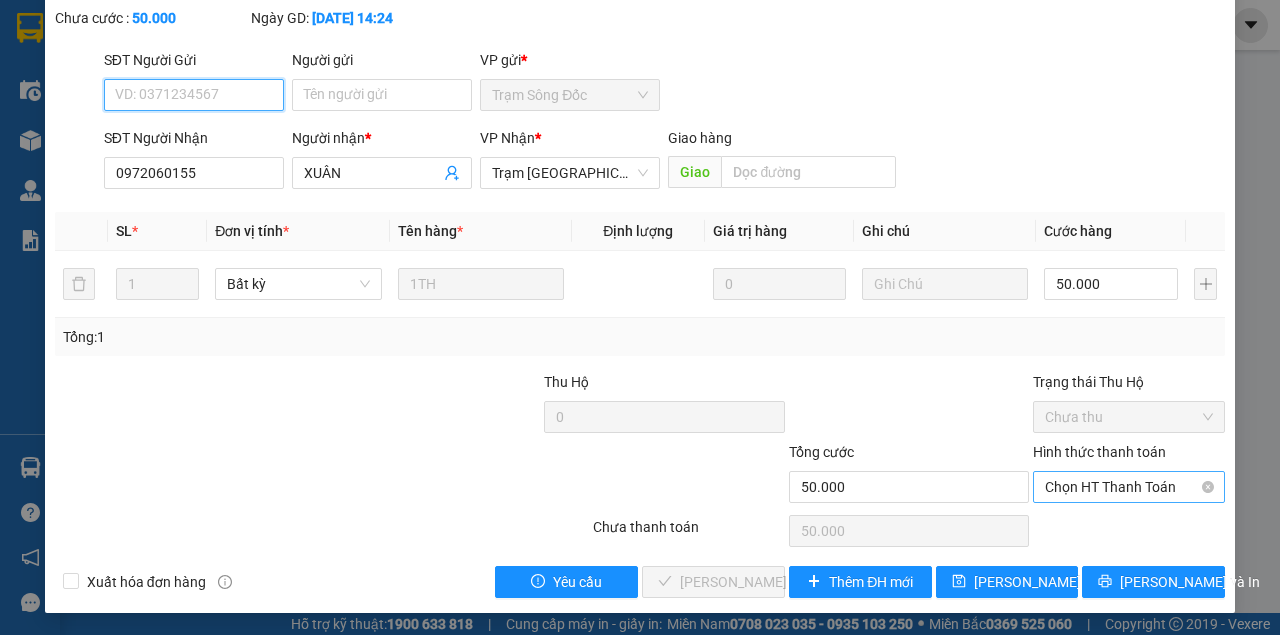 click on "Chọn HT Thanh Toán" at bounding box center [1129, 487] 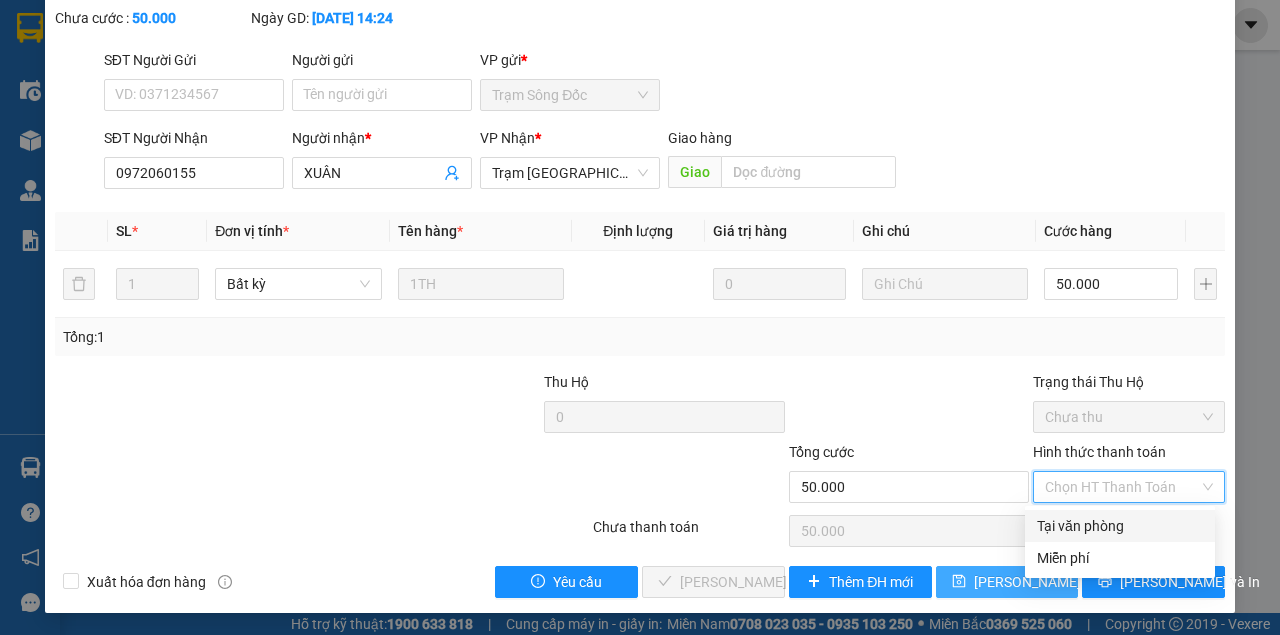 drag, startPoint x: 1089, startPoint y: 523, endPoint x: 946, endPoint y: 570, distance: 150.52574 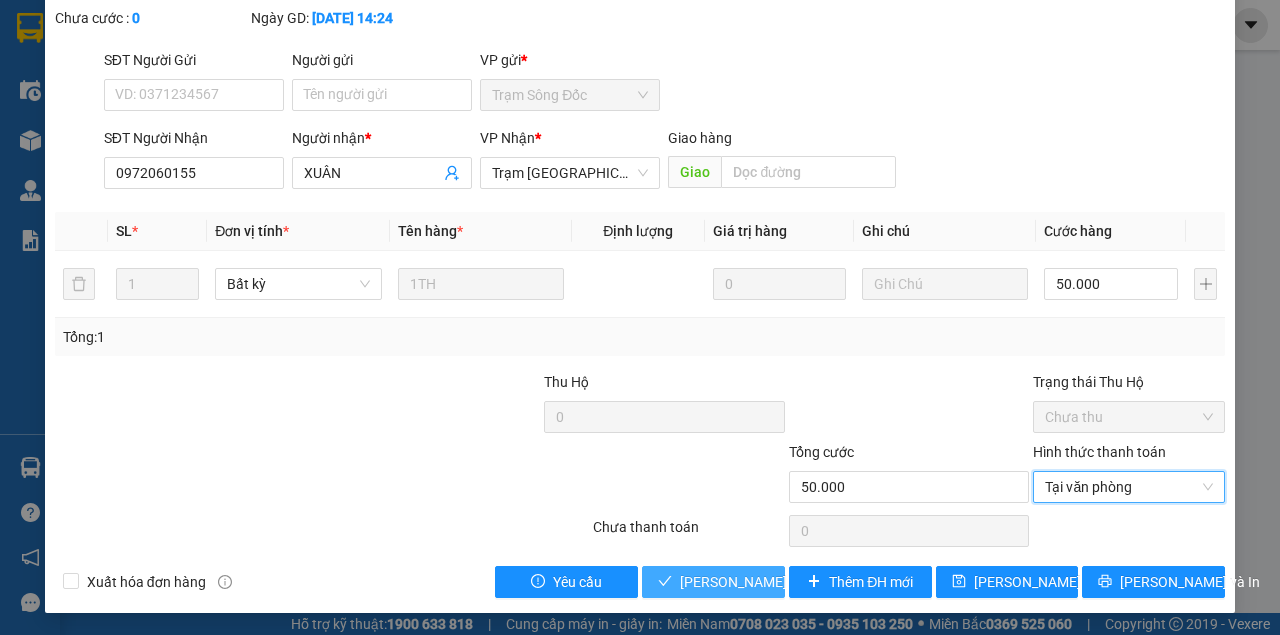 type 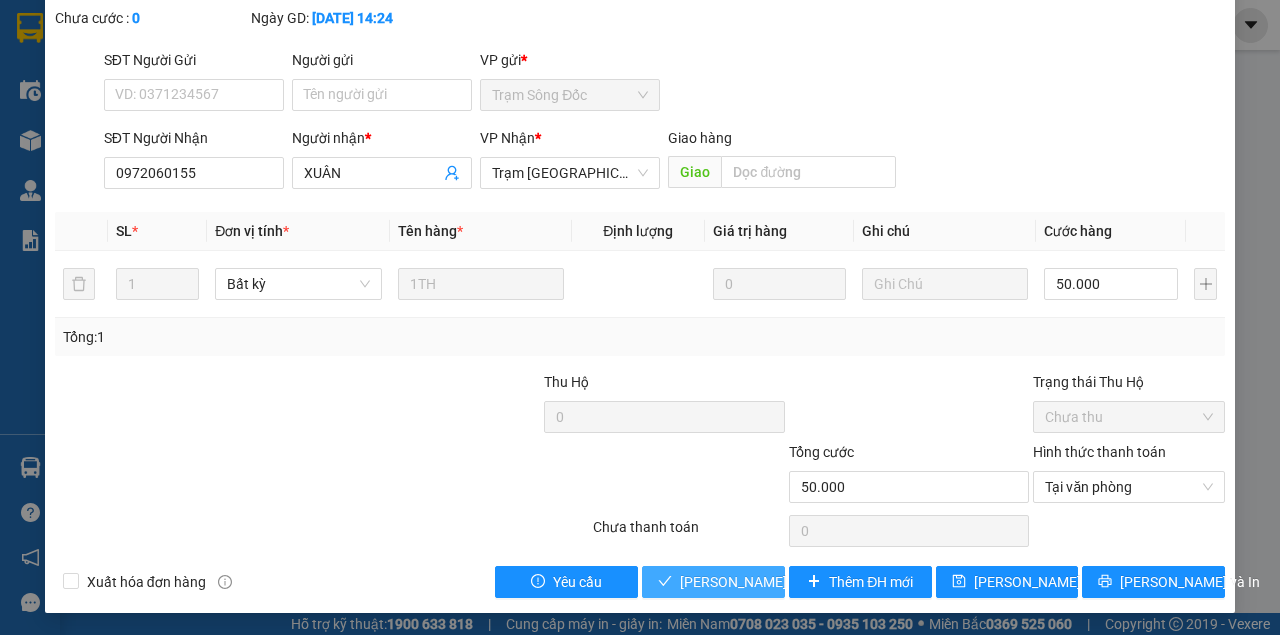 click on "Lưu và Giao hàng" at bounding box center (776, 582) 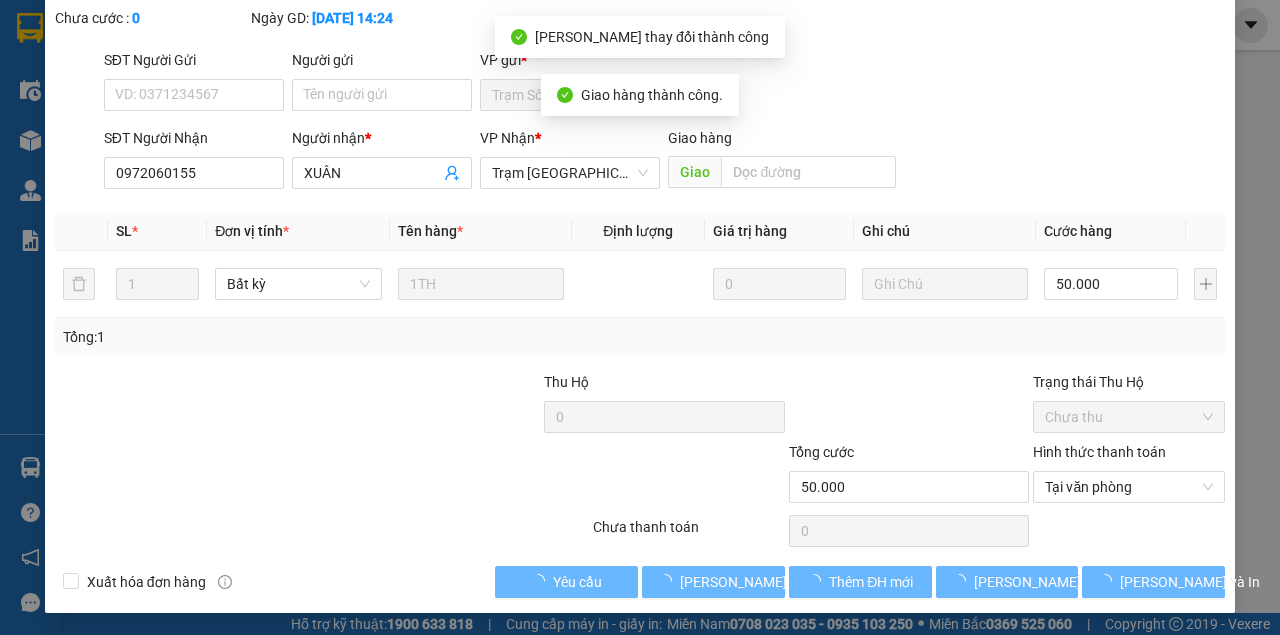 scroll, scrollTop: 0, scrollLeft: 0, axis: both 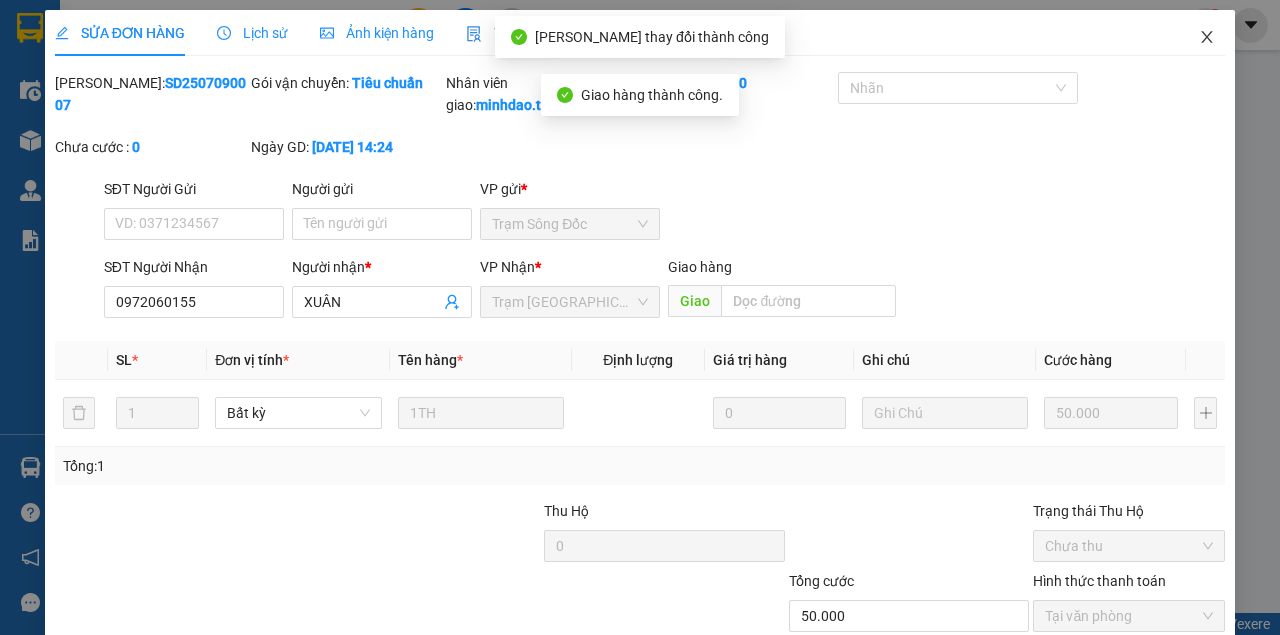 click at bounding box center (1207, 38) 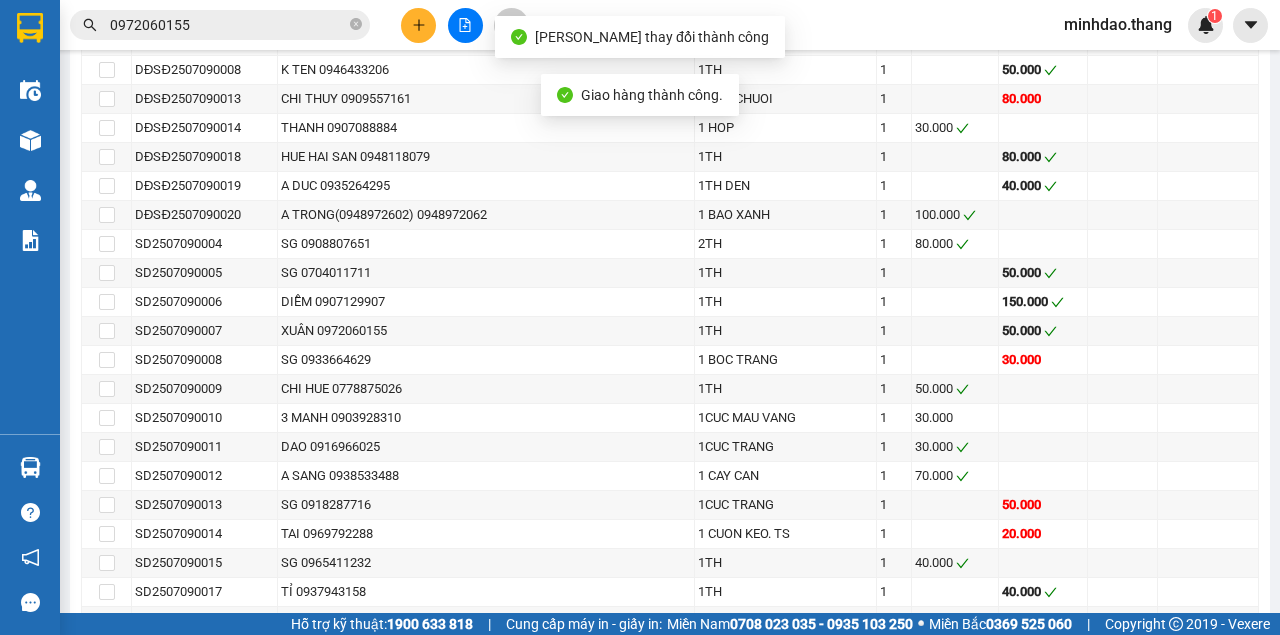 scroll, scrollTop: 1333, scrollLeft: 0, axis: vertical 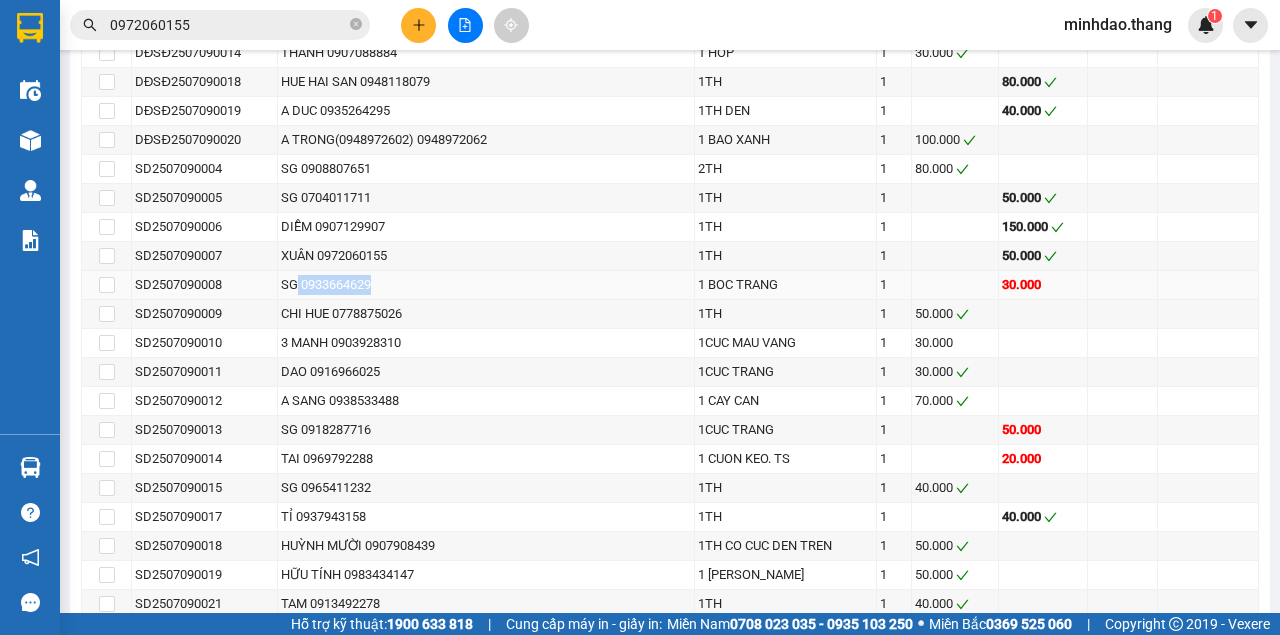 drag, startPoint x: 291, startPoint y: 265, endPoint x: 402, endPoint y: 266, distance: 111.0045 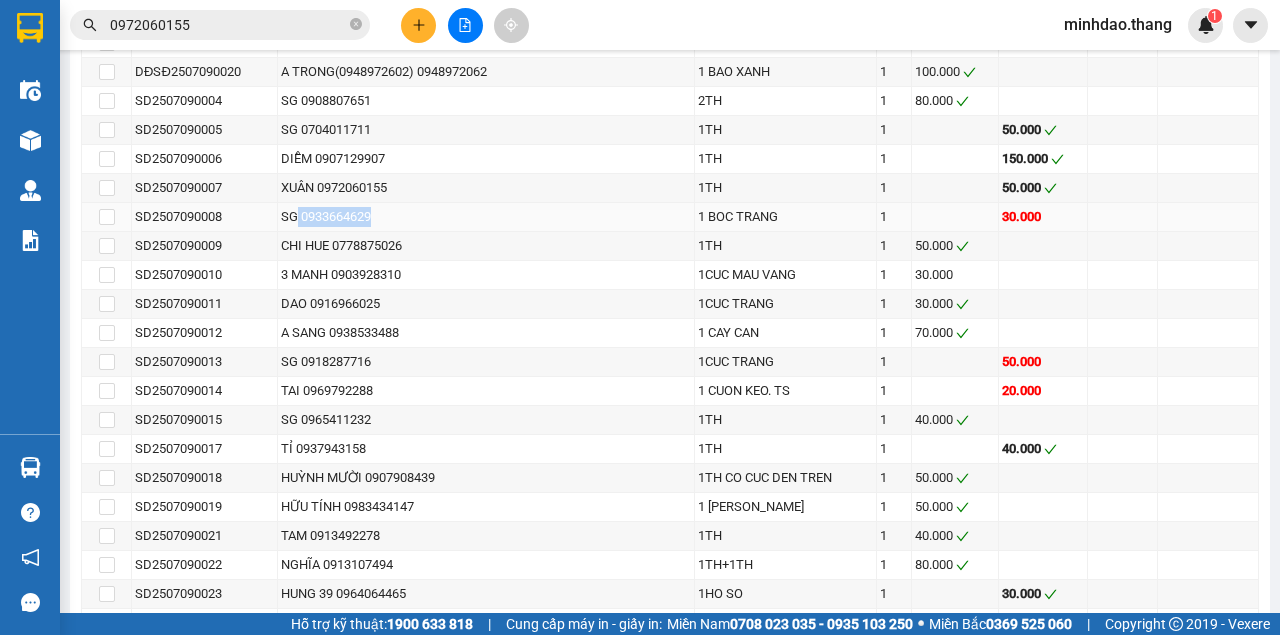 scroll, scrollTop: 1466, scrollLeft: 0, axis: vertical 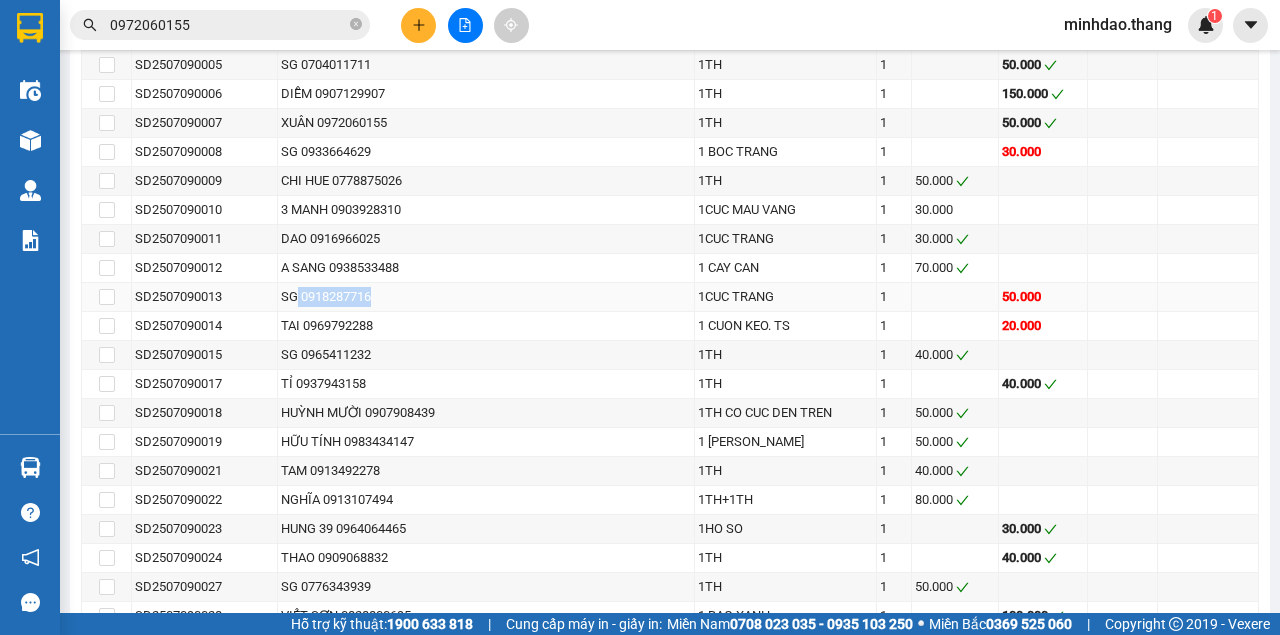 drag, startPoint x: 292, startPoint y: 273, endPoint x: 382, endPoint y: 273, distance: 90 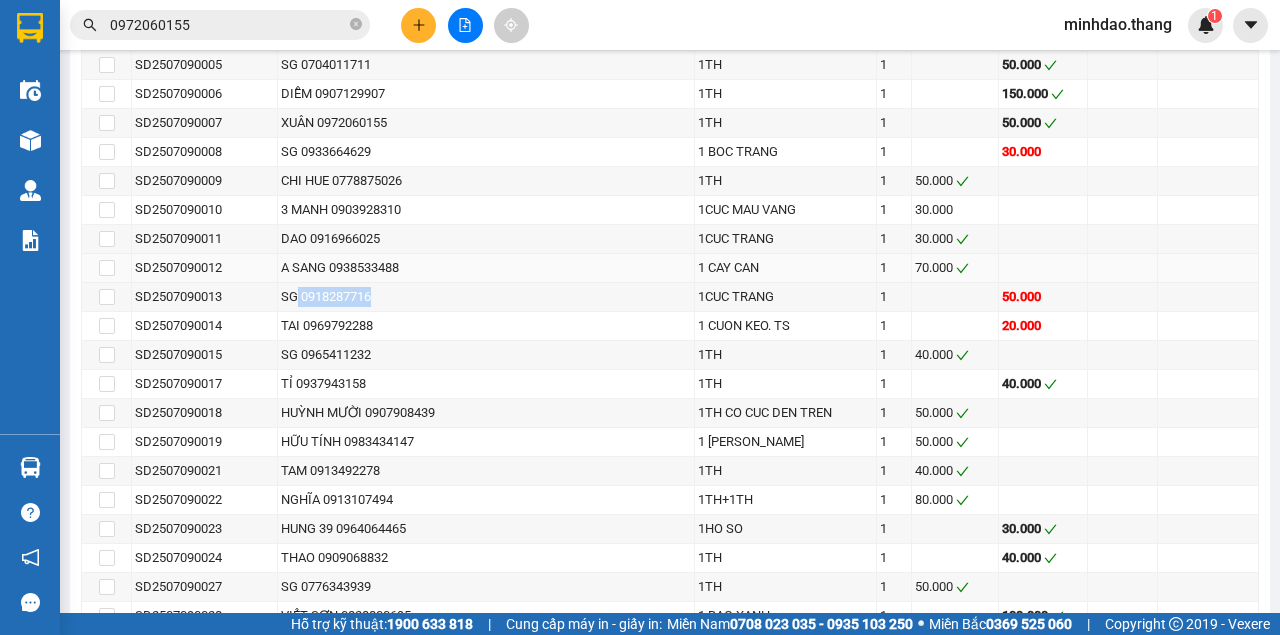 copy on "0918287716" 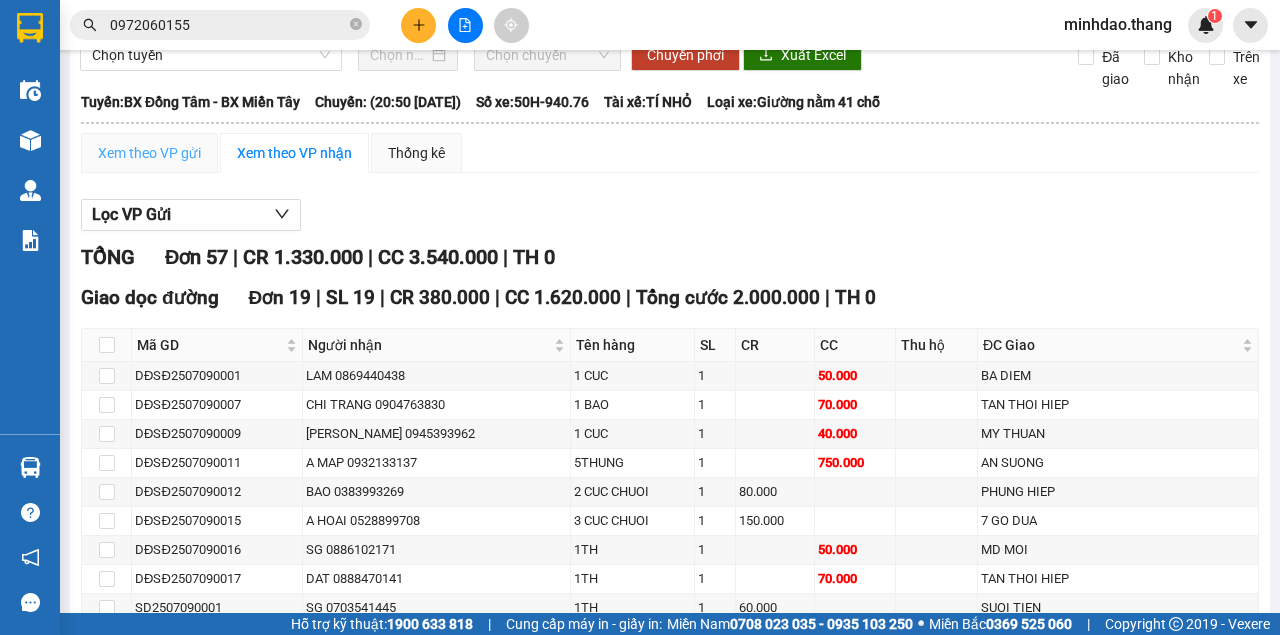 scroll, scrollTop: 0, scrollLeft: 0, axis: both 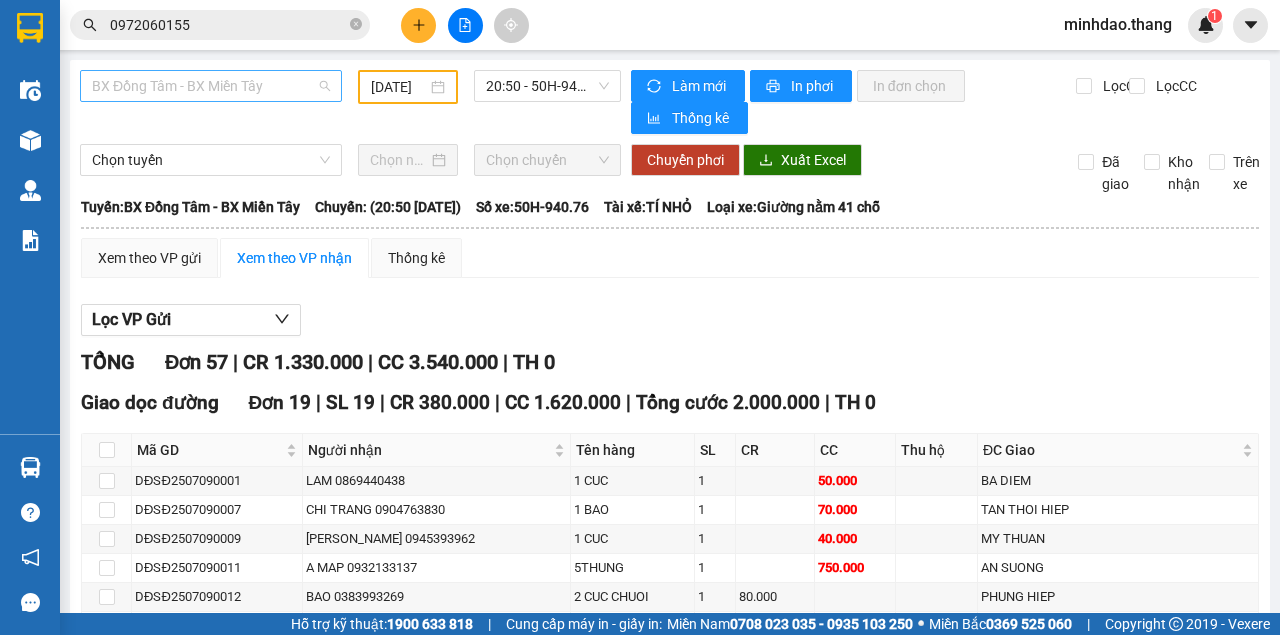 click on "BX Đồng Tâm - BX Miền Tây" at bounding box center [211, 86] 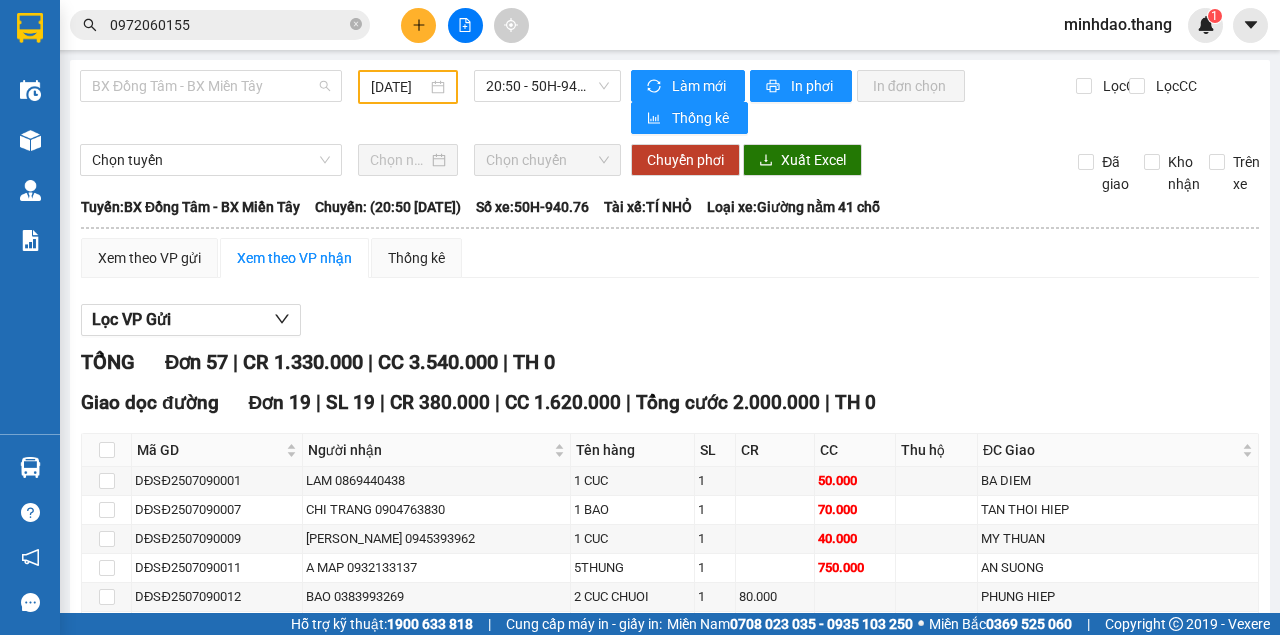 scroll, scrollTop: 160, scrollLeft: 0, axis: vertical 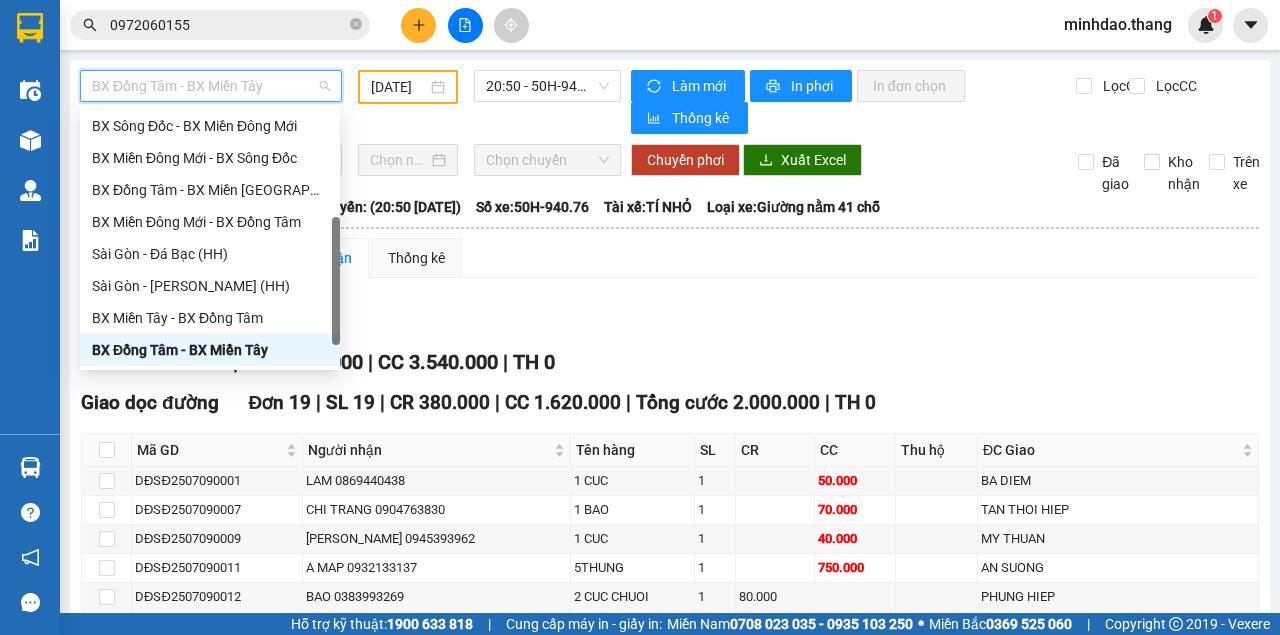 click on "BX Đồng Tâm - BX Miền Tây" at bounding box center [210, 350] 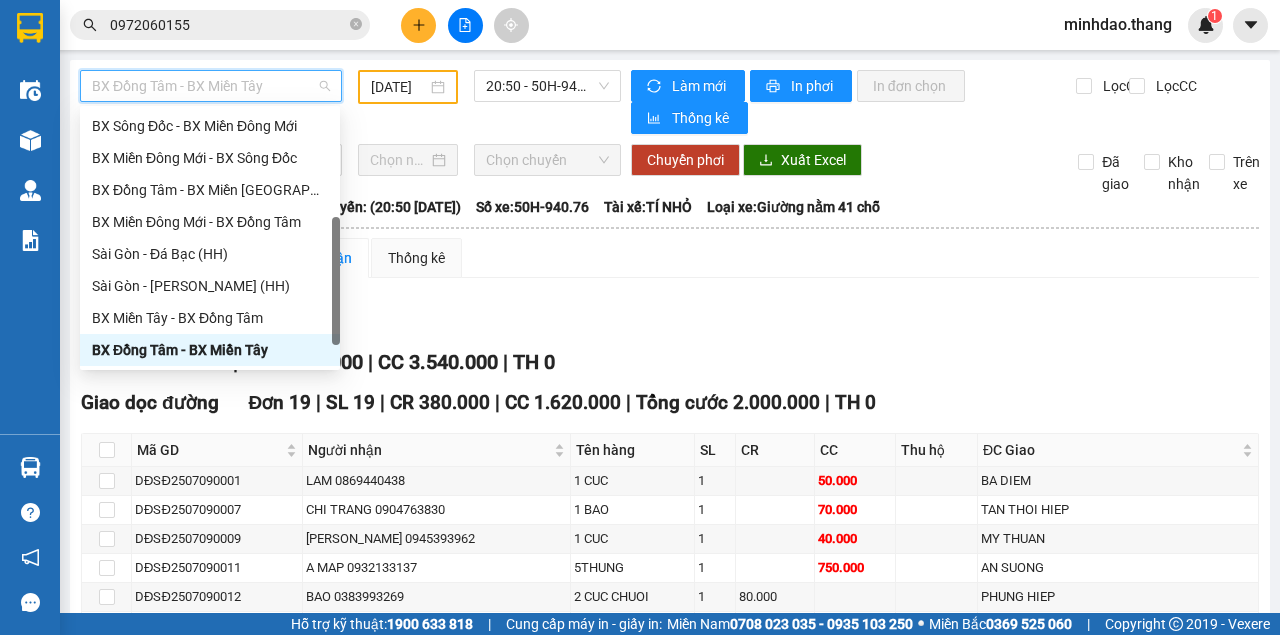 drag, startPoint x: 275, startPoint y: 76, endPoint x: 280, endPoint y: 99, distance: 23.537205 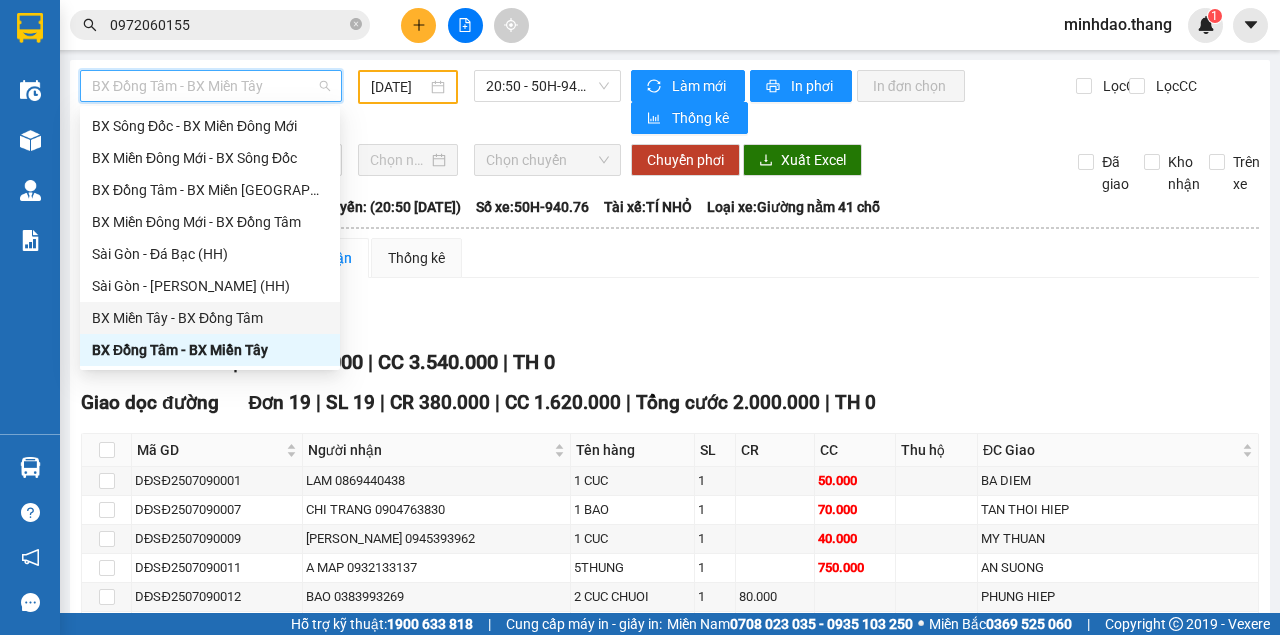 click on "BX Miền Tây - BX Đồng Tâm" at bounding box center (210, 318) 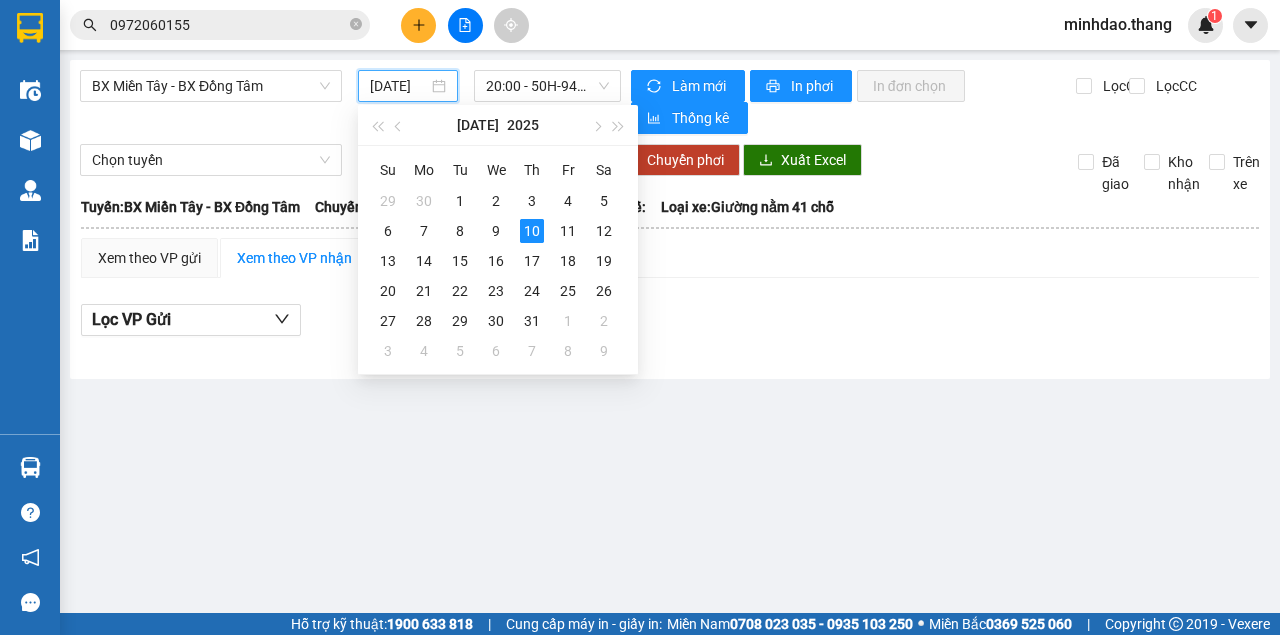 click on "[DATE]" at bounding box center (399, 86) 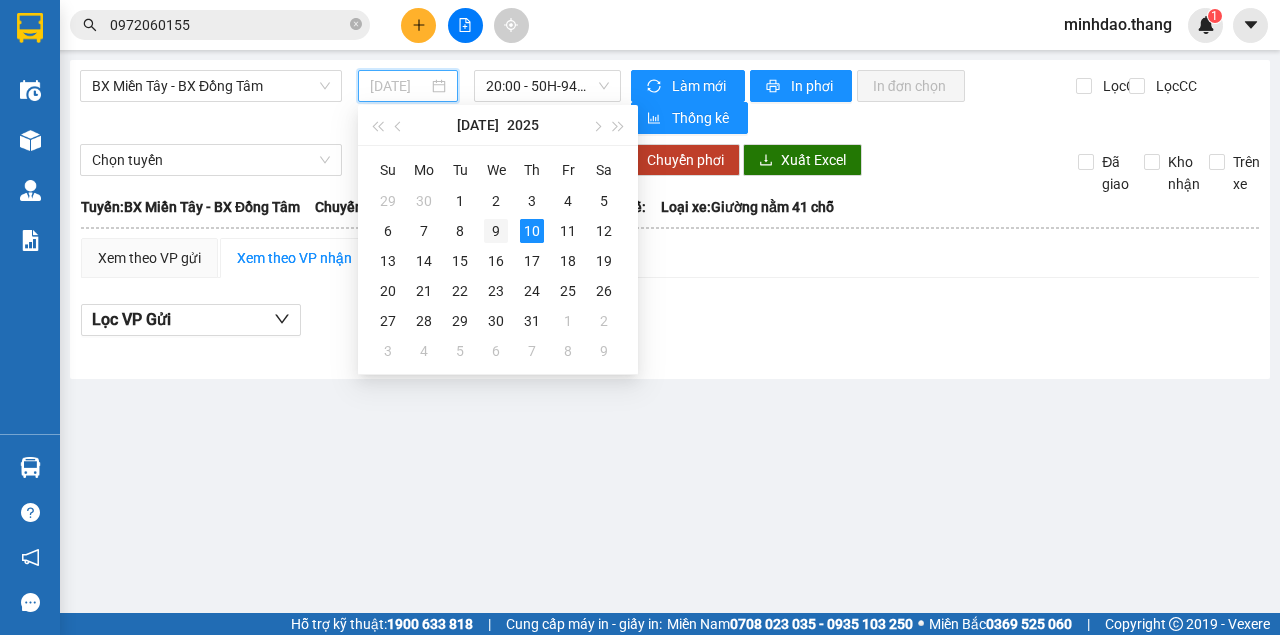 click on "9" at bounding box center (496, 231) 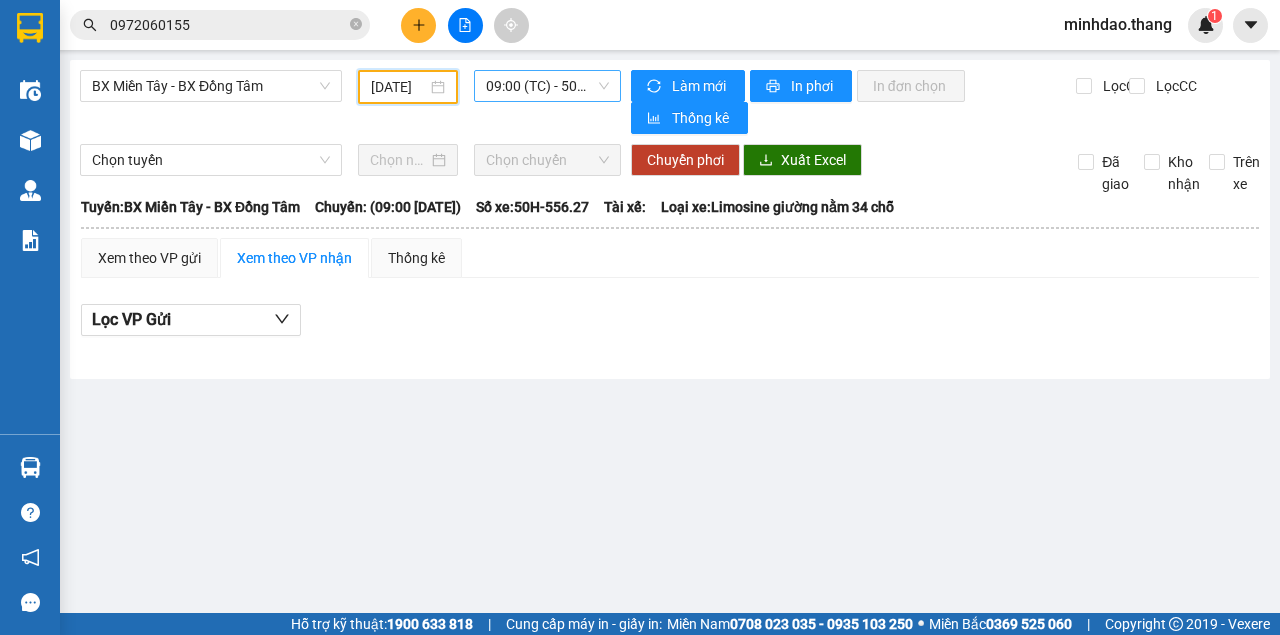 drag, startPoint x: 543, startPoint y: 82, endPoint x: 544, endPoint y: 96, distance: 14.035668 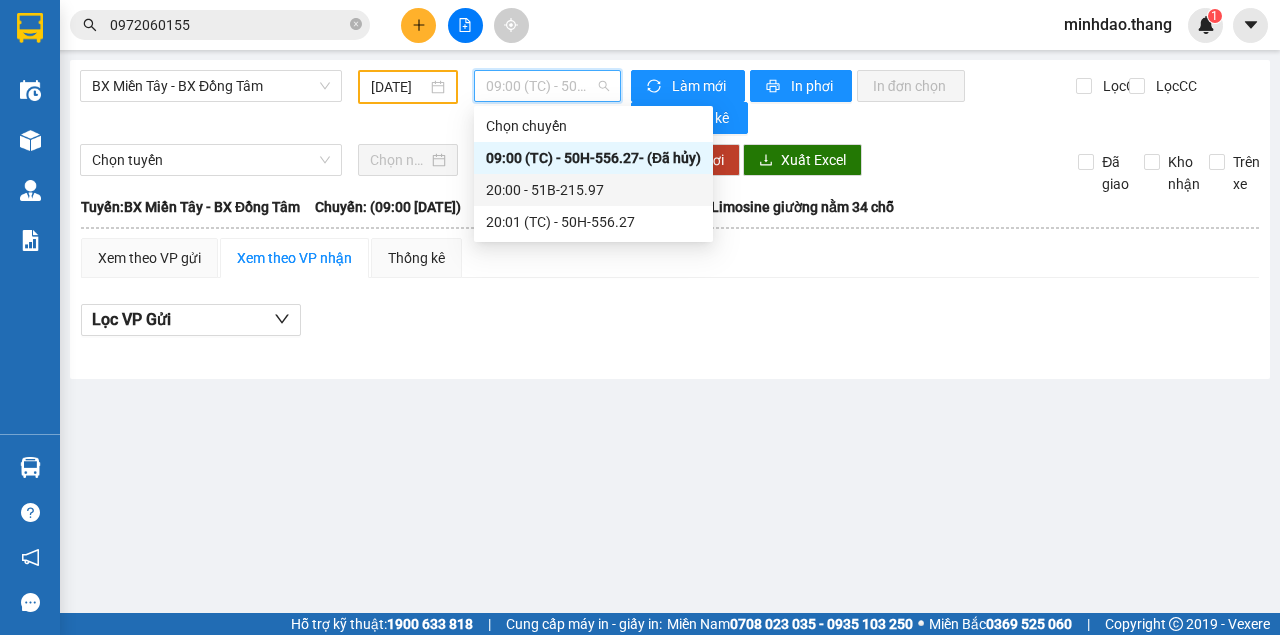 click on "20:00     - 51B-215.97" at bounding box center [593, 190] 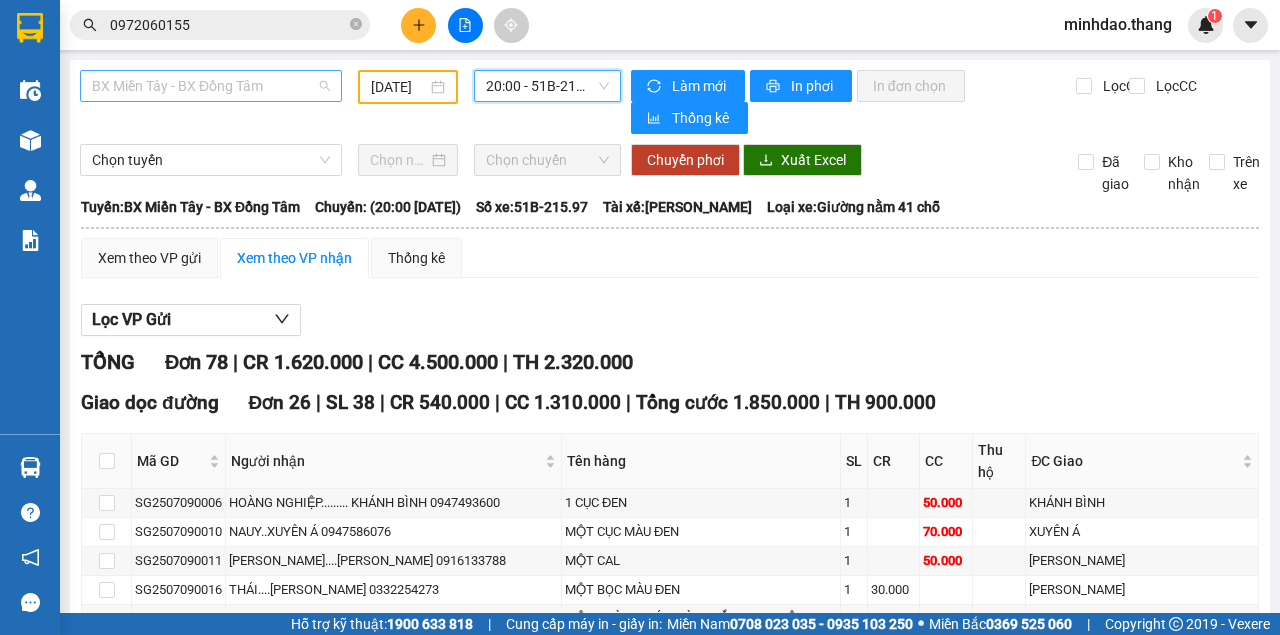 click on "BX Miền Tây - BX Đồng Tâm" at bounding box center [211, 86] 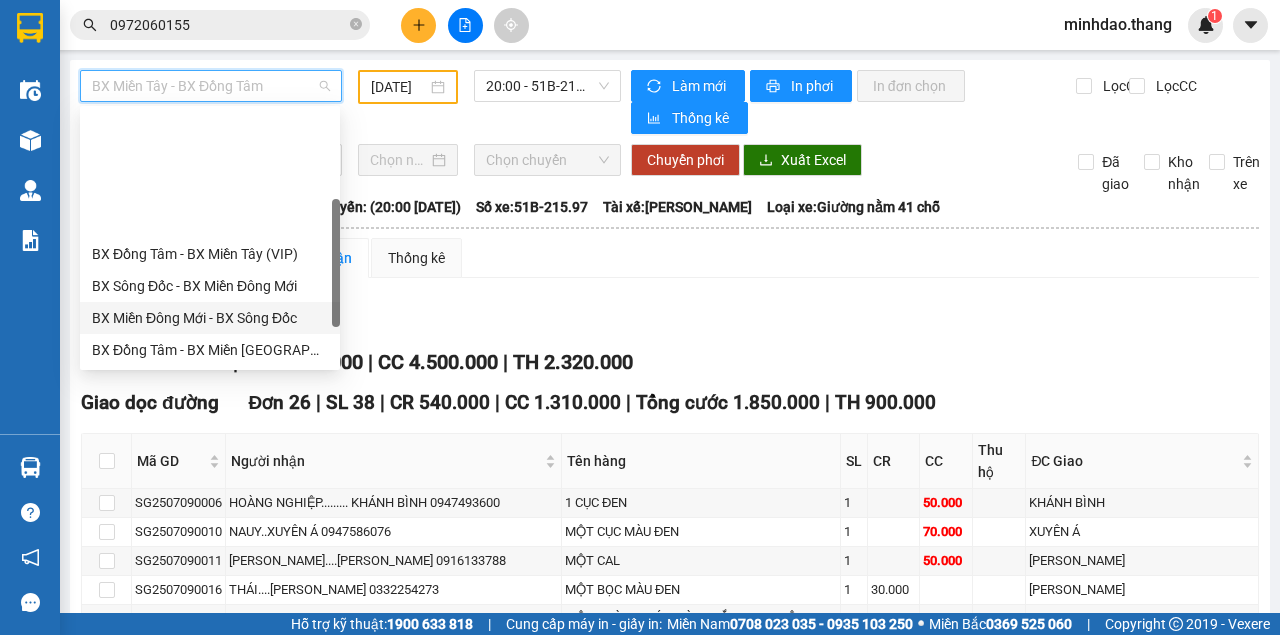 scroll, scrollTop: 192, scrollLeft: 0, axis: vertical 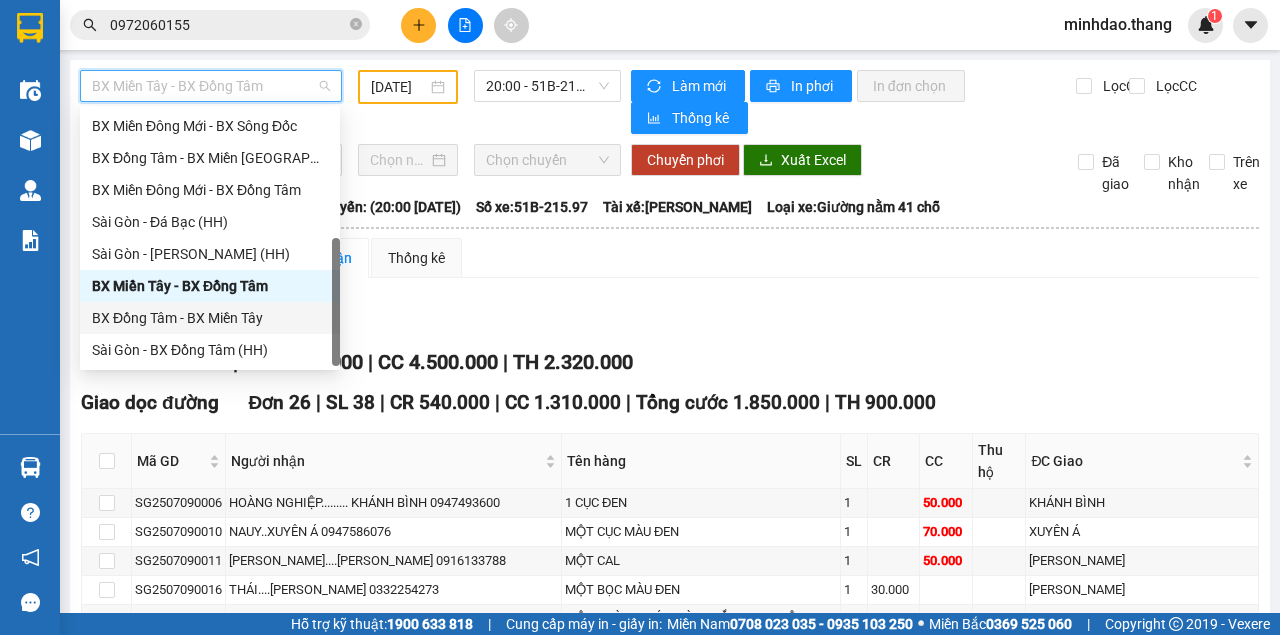 click on "BX Đồng Tâm - BX Miền Tây" at bounding box center (210, 318) 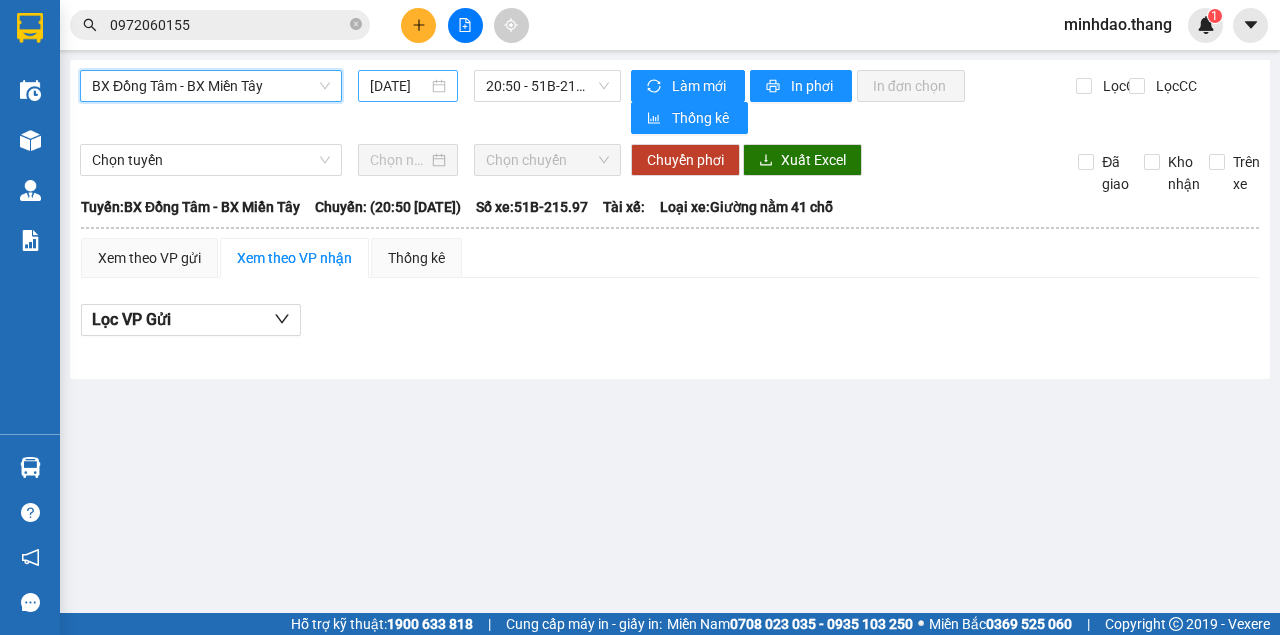 click on "[DATE]" at bounding box center (399, 86) 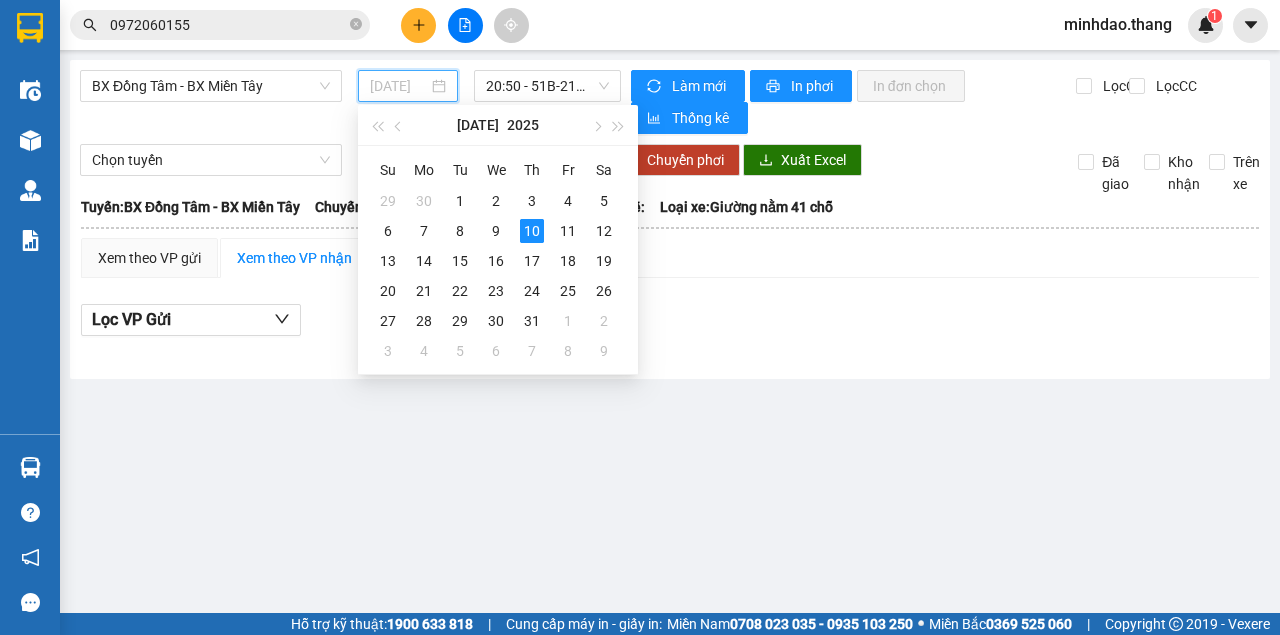 drag, startPoint x: 496, startPoint y: 235, endPoint x: 516, endPoint y: 147, distance: 90.24411 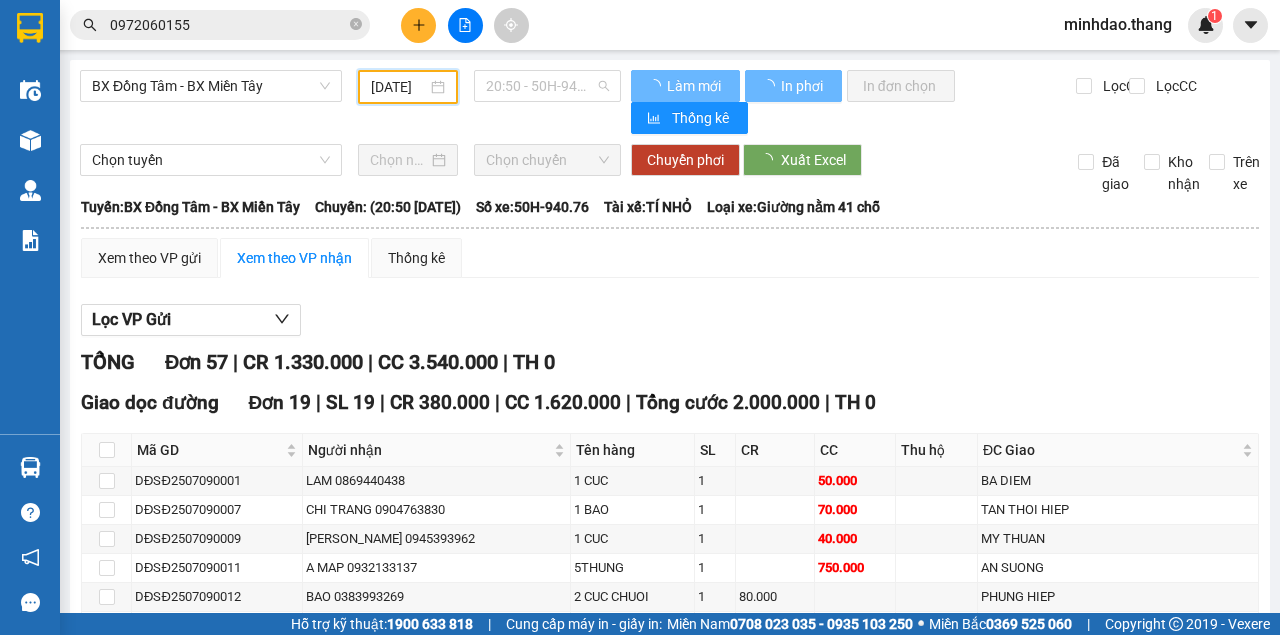 drag, startPoint x: 531, startPoint y: 80, endPoint x: 523, endPoint y: 152, distance: 72.443085 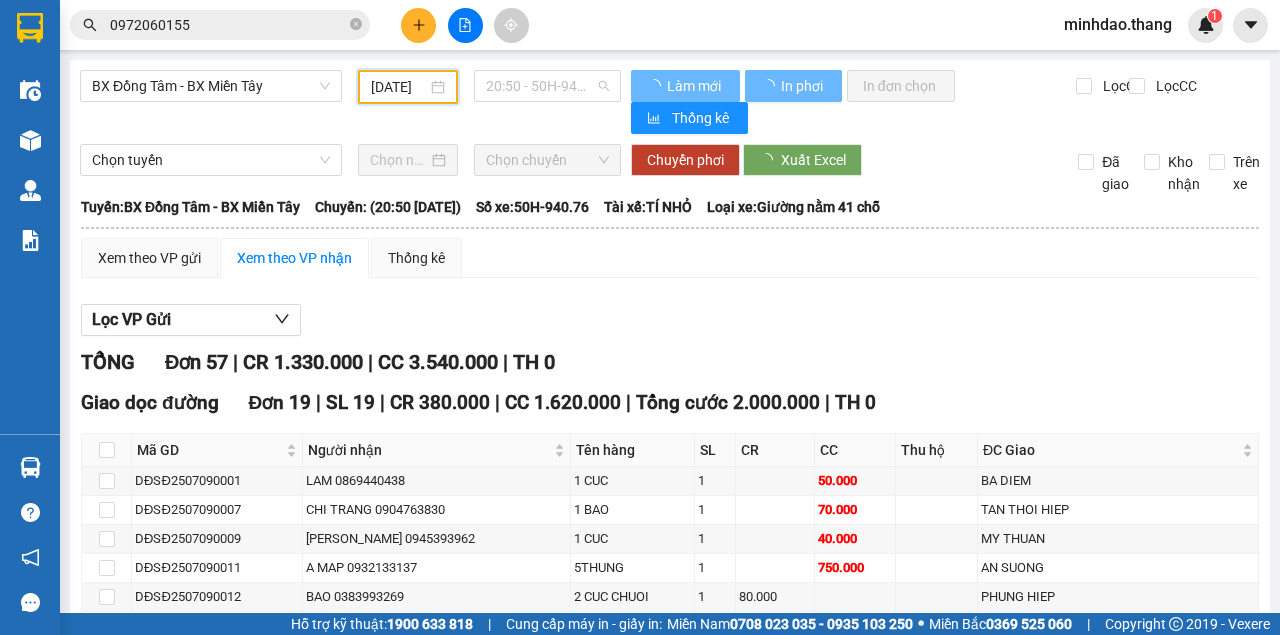 click on "20:50     - 50H-940.76" at bounding box center [547, 86] 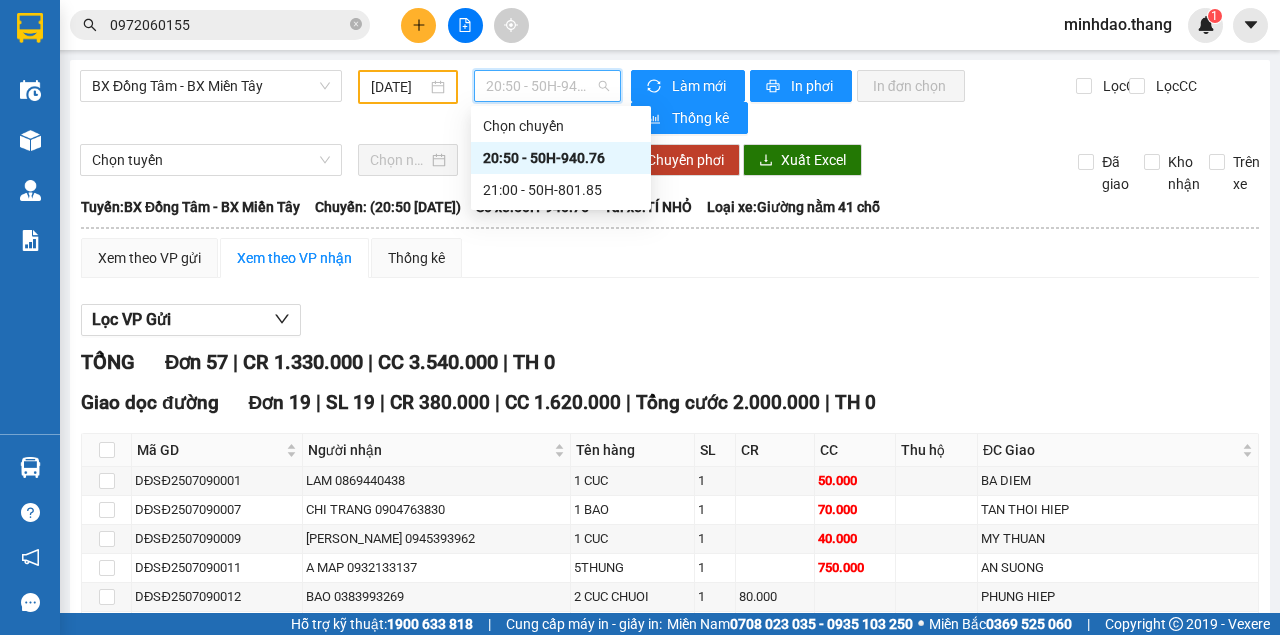 click on "20:50     - 50H-940.76" at bounding box center [561, 158] 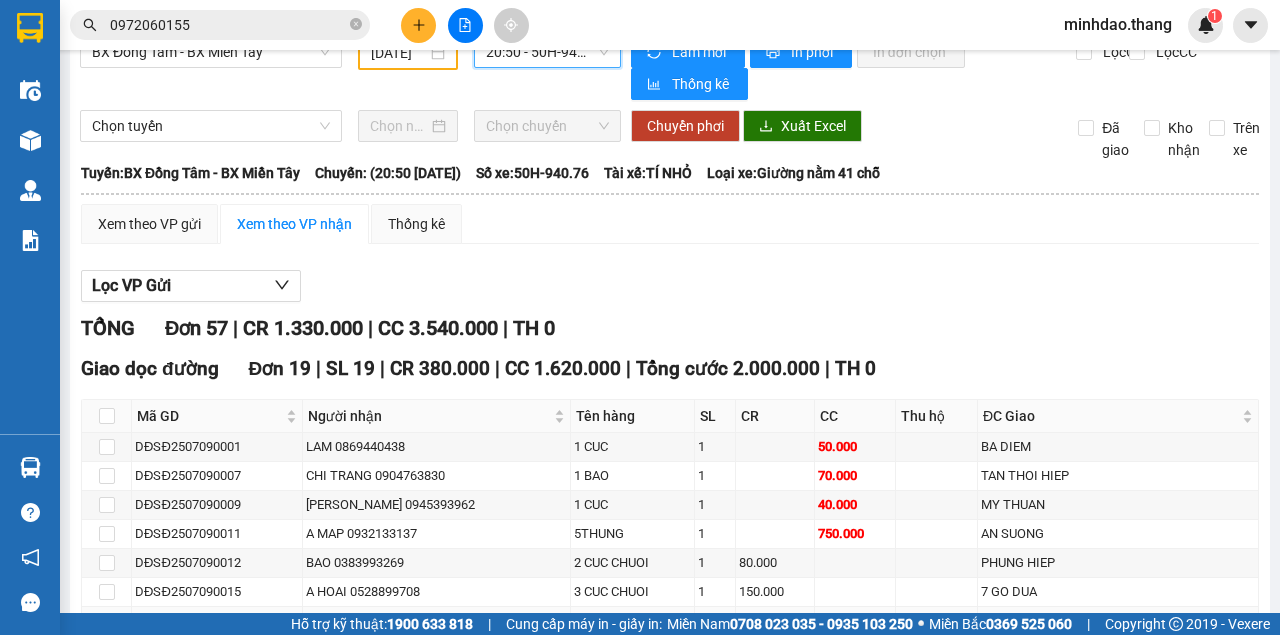 scroll, scrollTop: 0, scrollLeft: 0, axis: both 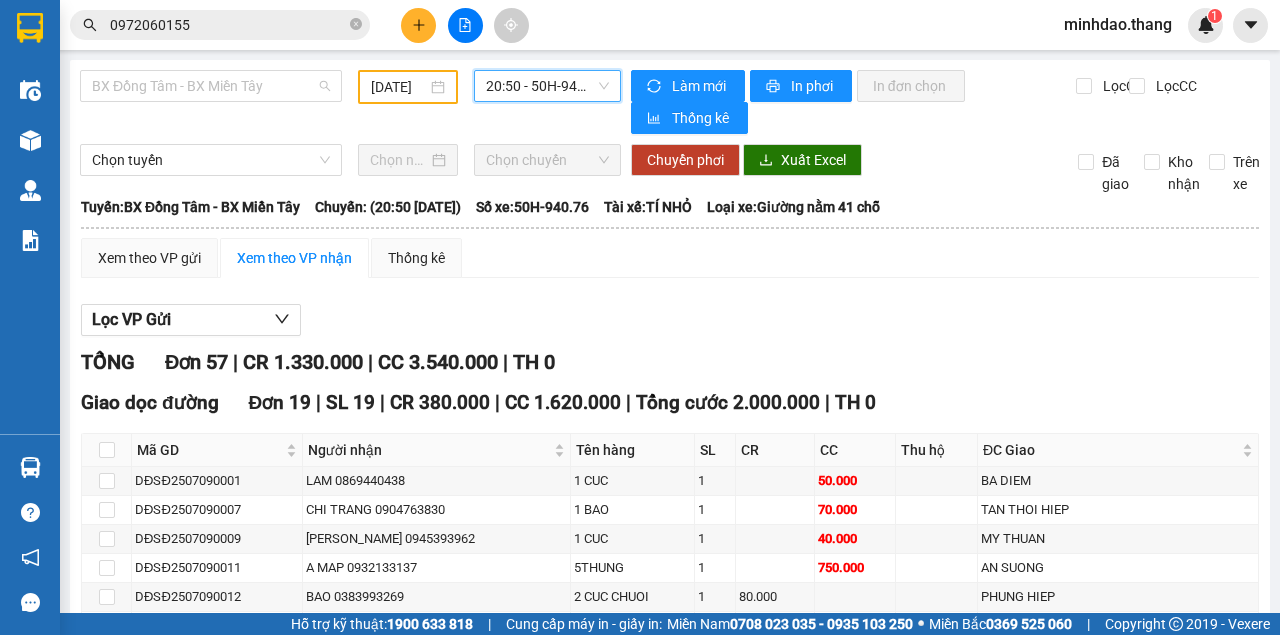 drag, startPoint x: 194, startPoint y: 97, endPoint x: 219, endPoint y: 148, distance: 56.797886 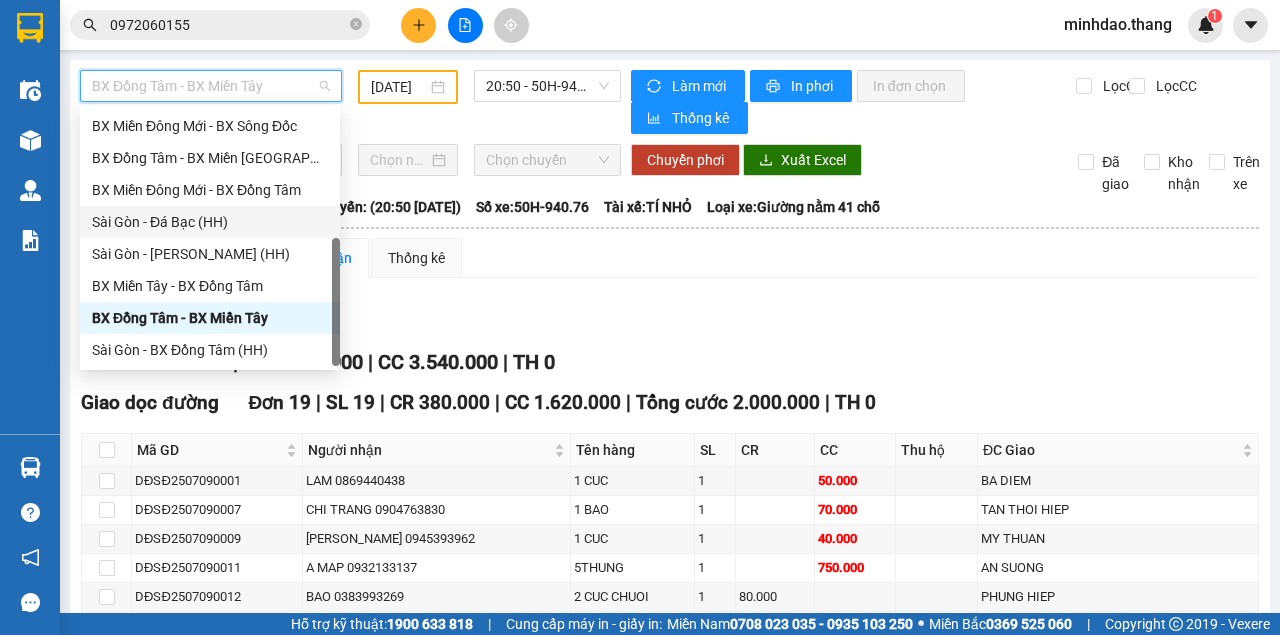 scroll, scrollTop: 0, scrollLeft: 0, axis: both 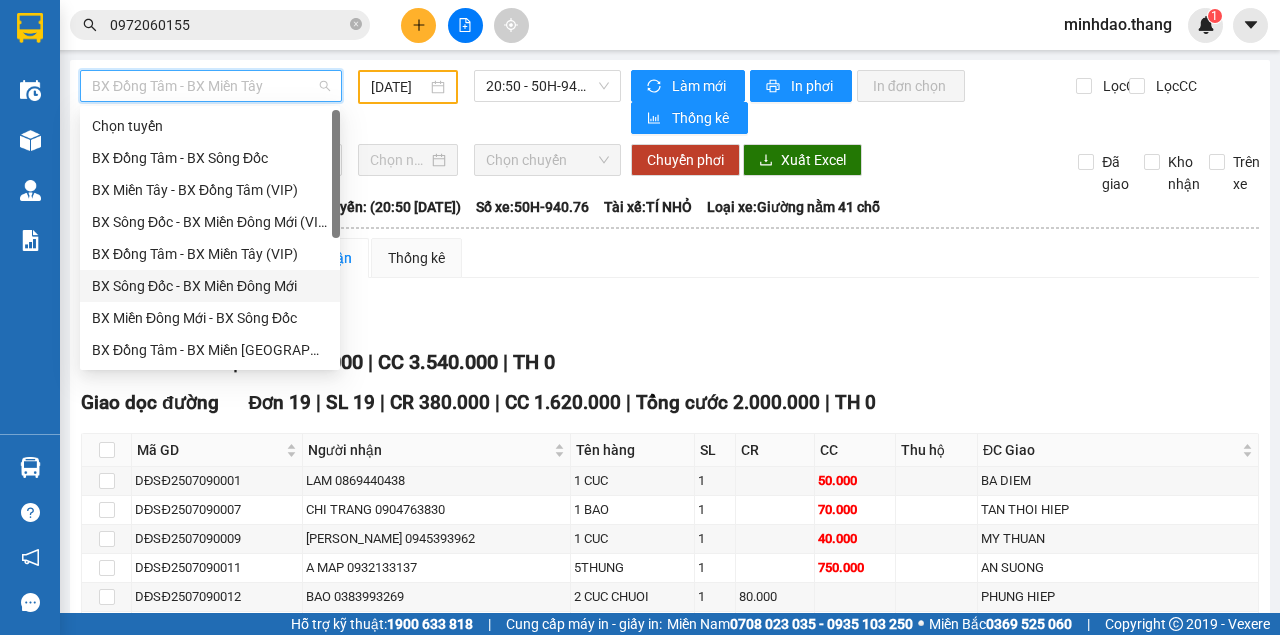 click on "BX Sông Đốc - BX Miền Đông Mới" at bounding box center (210, 286) 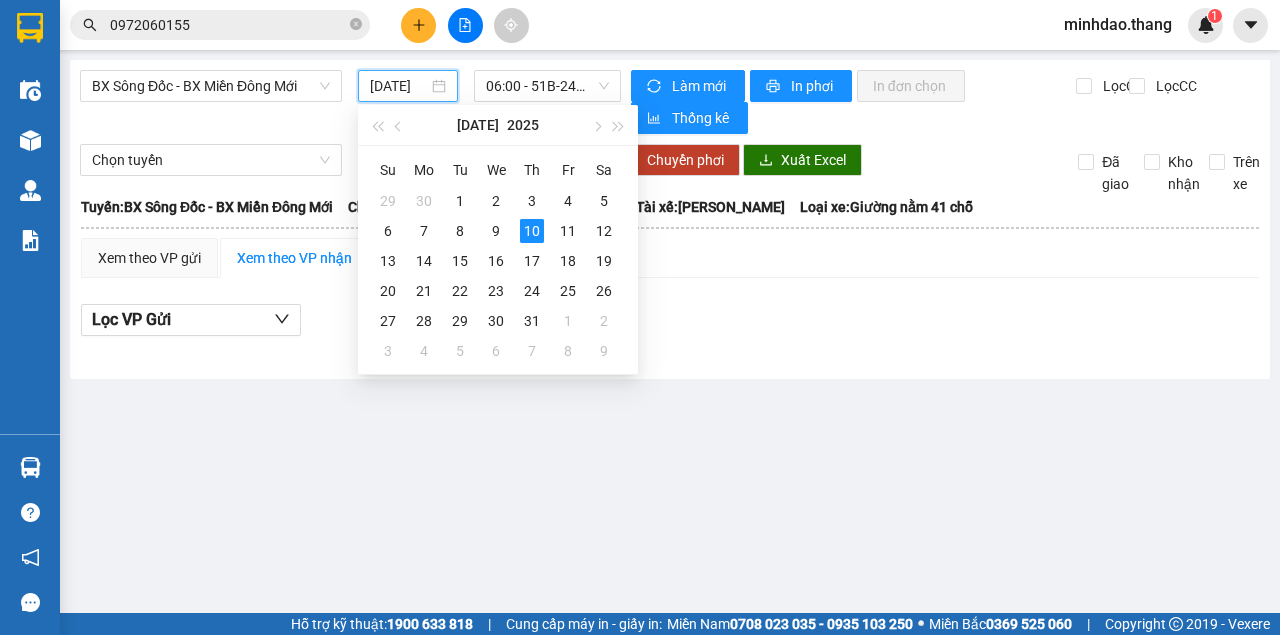 drag, startPoint x: 398, startPoint y: 82, endPoint x: 486, endPoint y: 180, distance: 131.7118 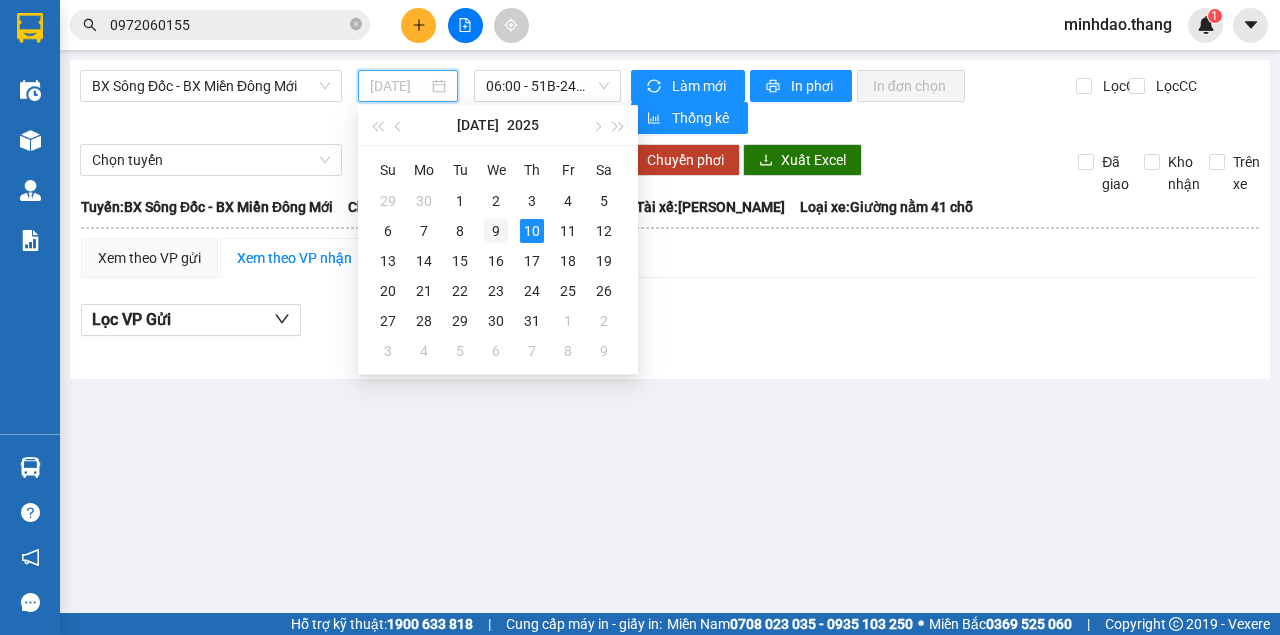 click on "9" at bounding box center [496, 231] 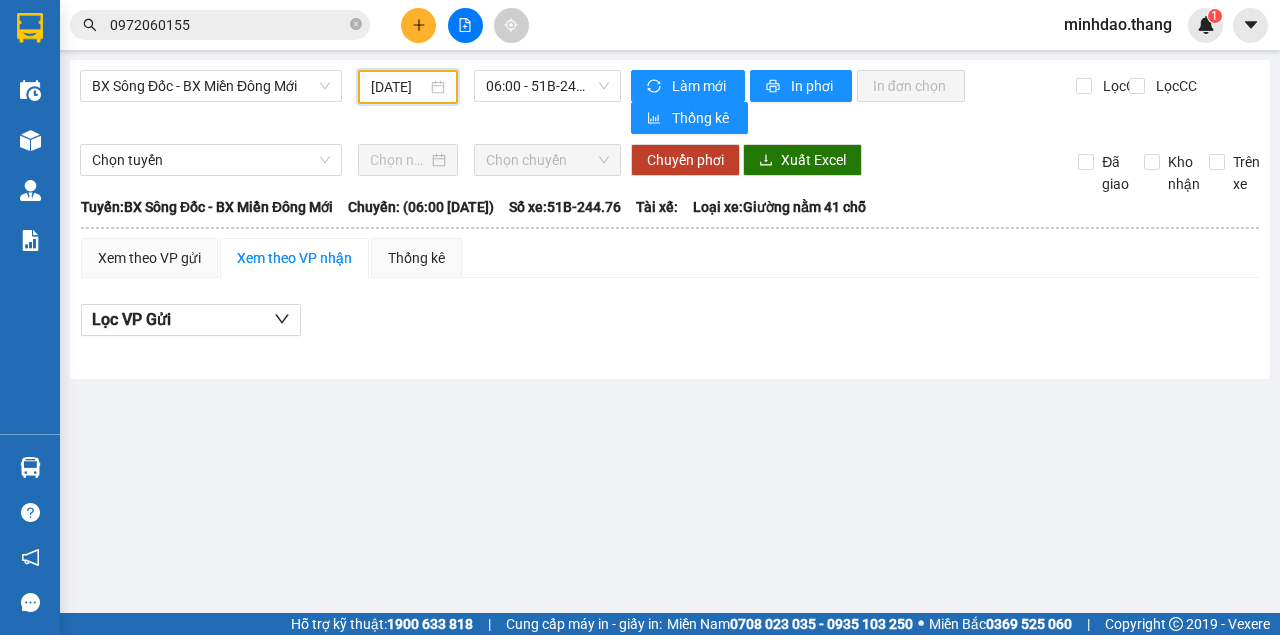 drag, startPoint x: 552, startPoint y: 82, endPoint x: 560, endPoint y: 114, distance: 32.984844 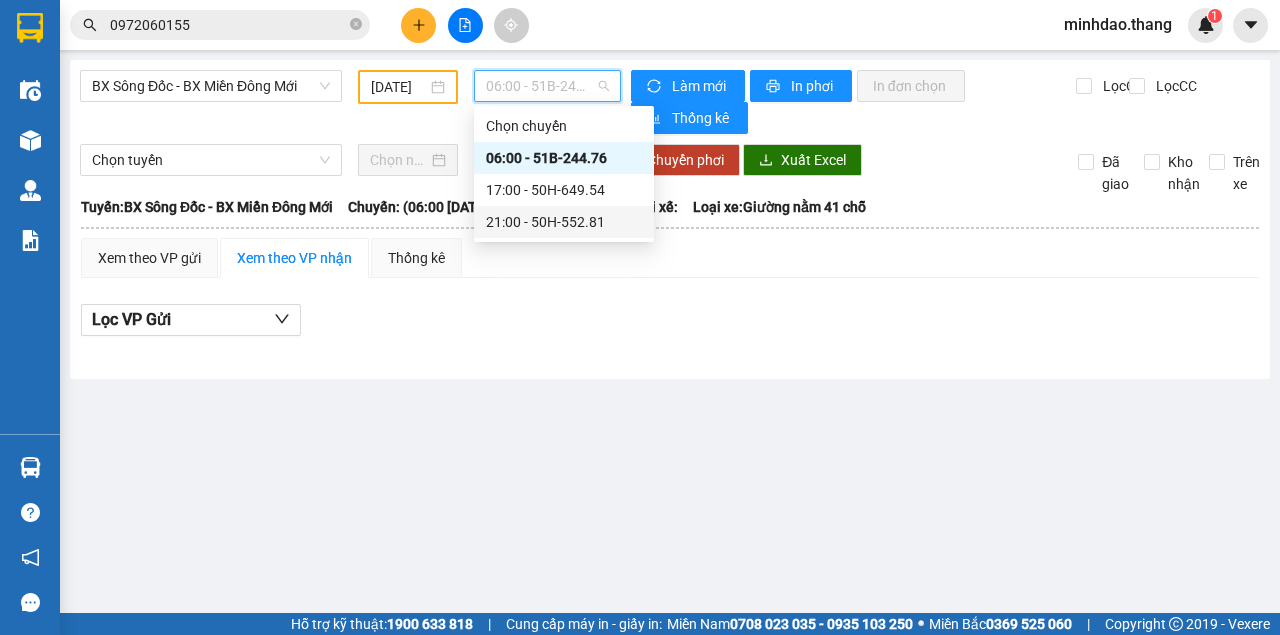 click on "21:00     - 50H-552.81" at bounding box center [564, 222] 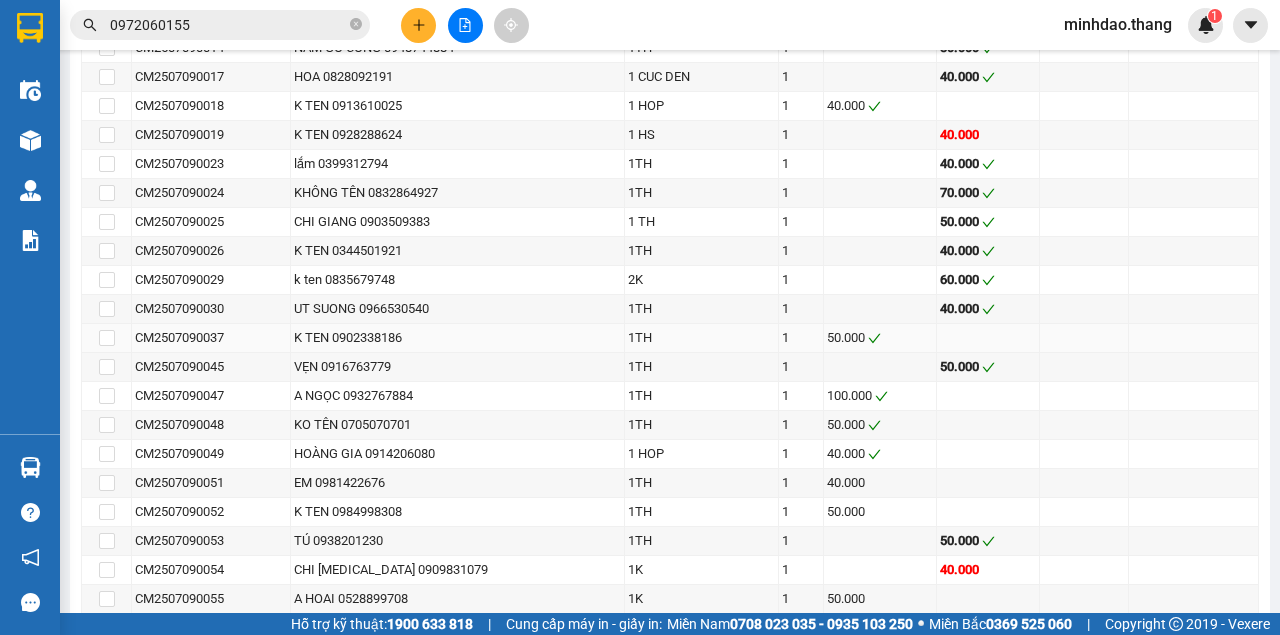 scroll, scrollTop: 1796, scrollLeft: 0, axis: vertical 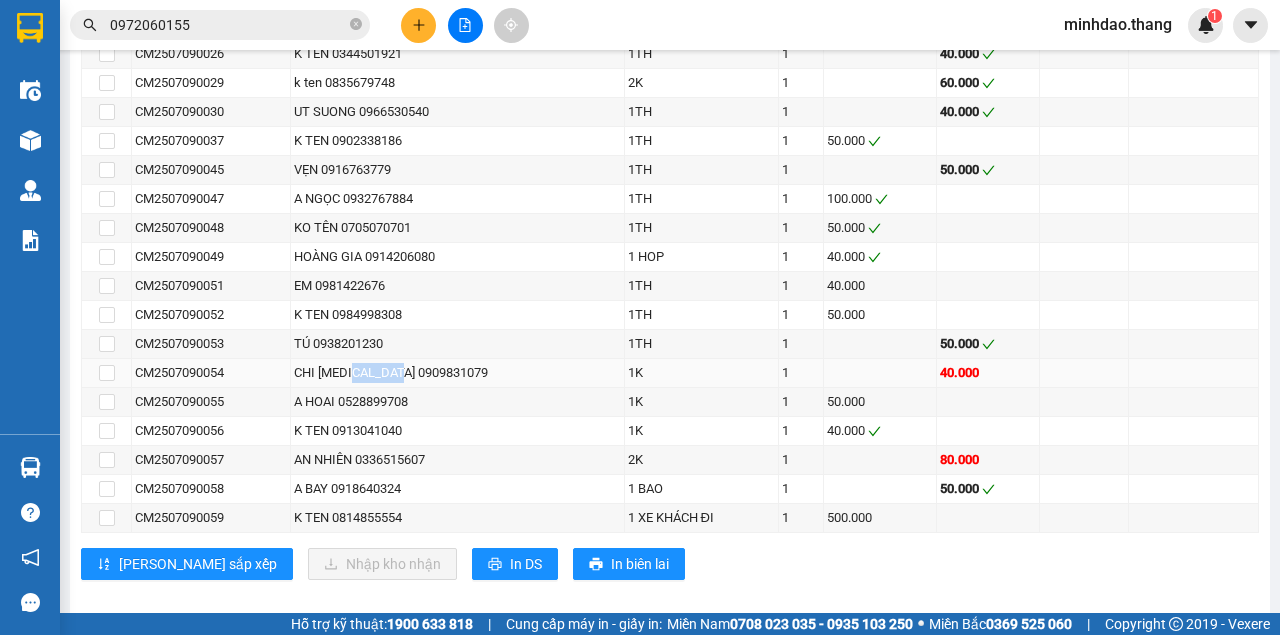 drag, startPoint x: 364, startPoint y: 350, endPoint x: 416, endPoint y: 344, distance: 52.34501 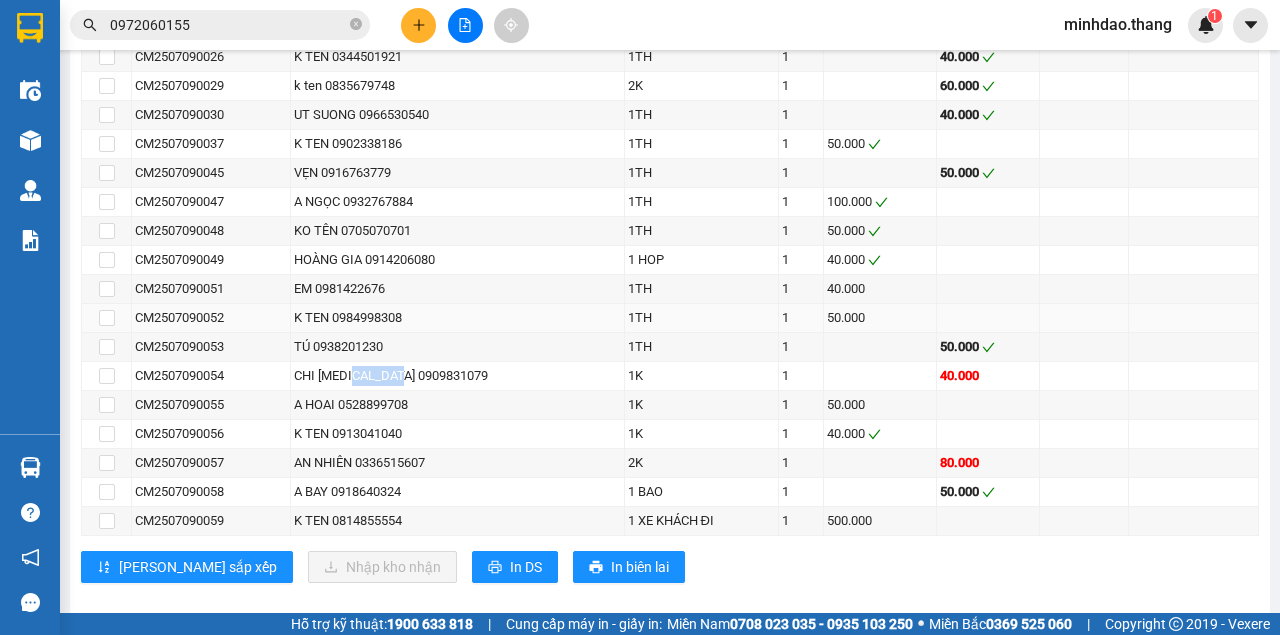 scroll, scrollTop: 1796, scrollLeft: 0, axis: vertical 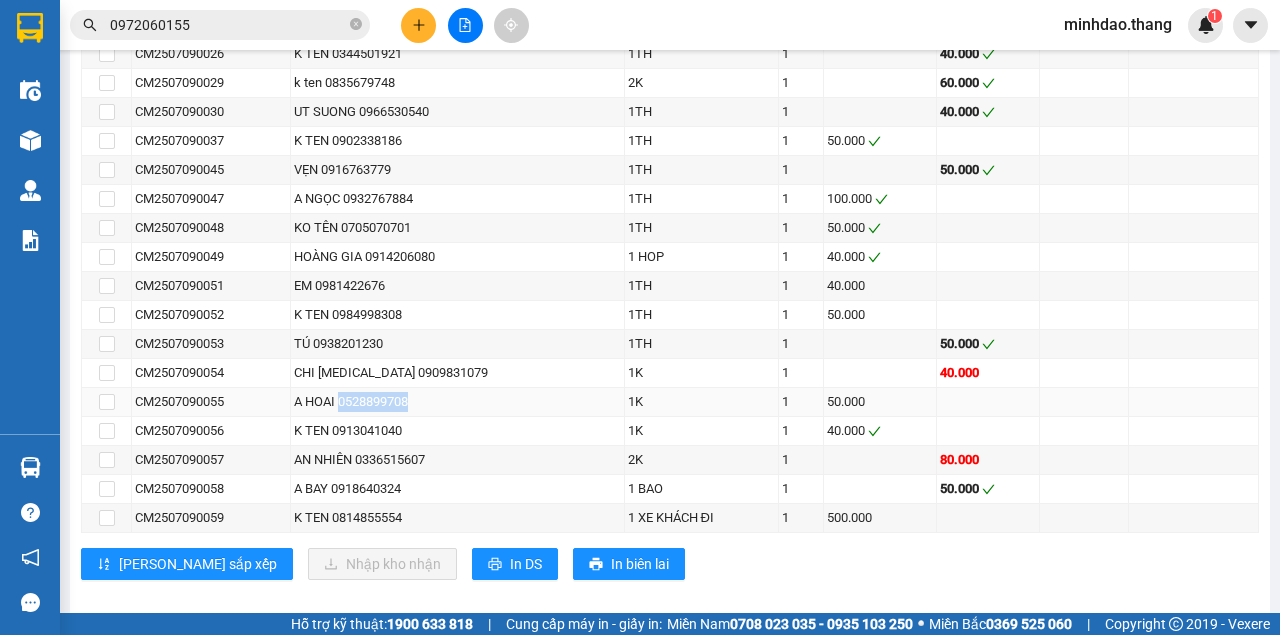 drag, startPoint x: 344, startPoint y: 378, endPoint x: 444, endPoint y: 380, distance: 100.02 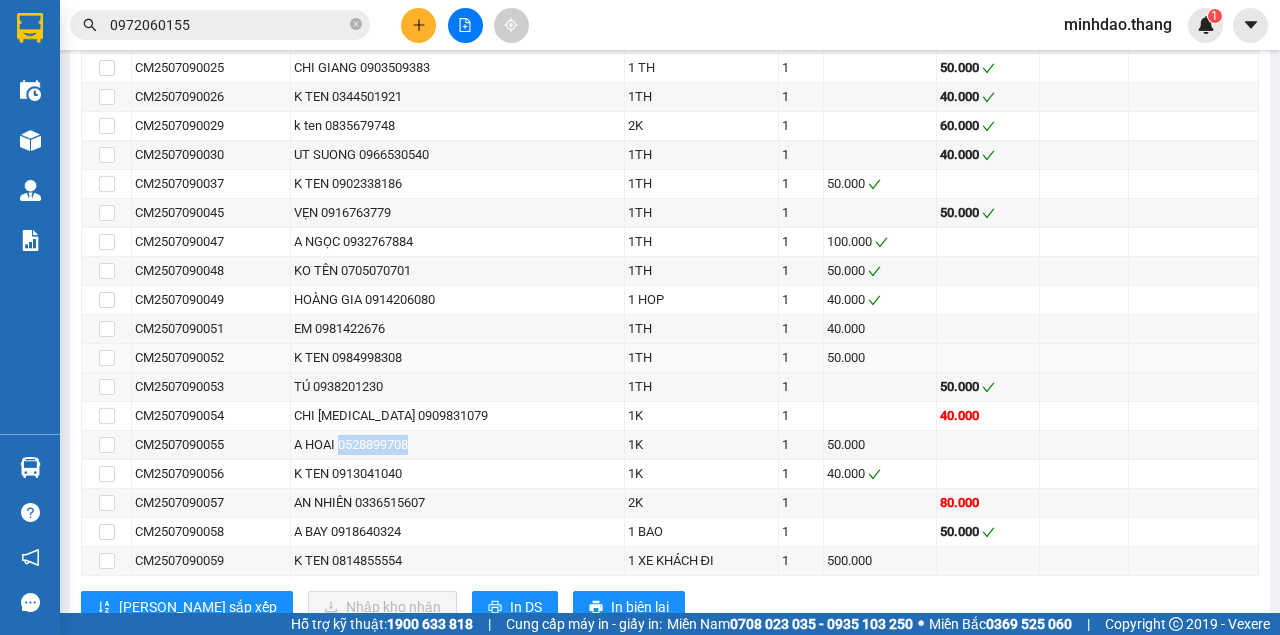 scroll, scrollTop: 1730, scrollLeft: 0, axis: vertical 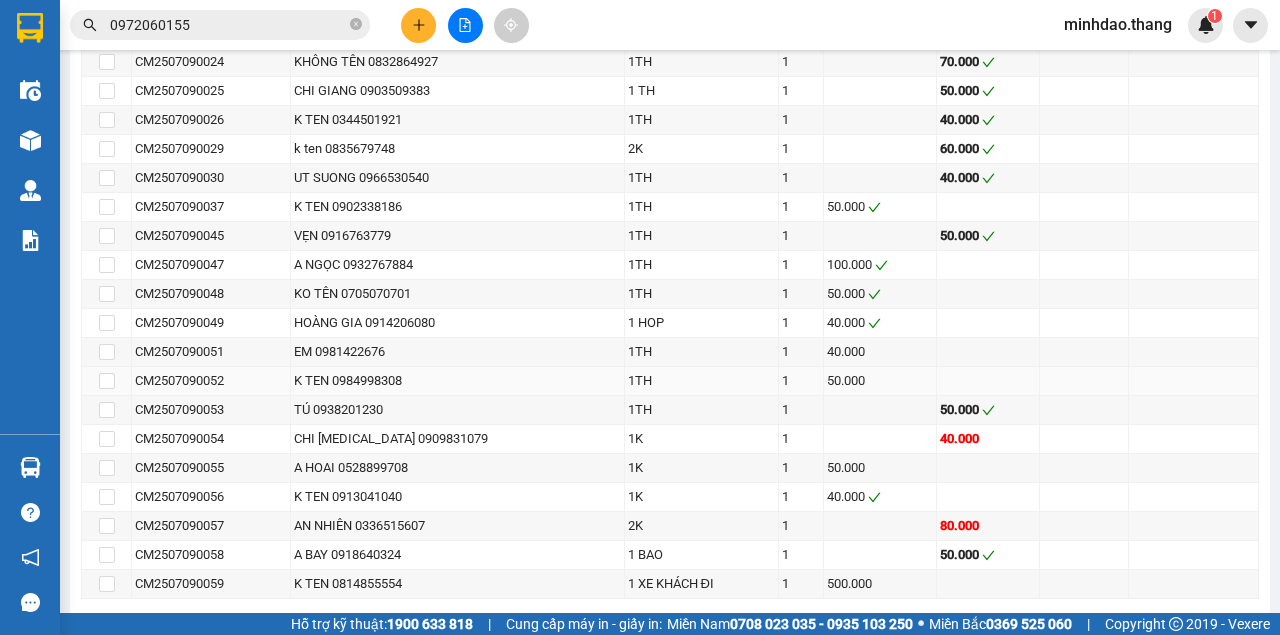 click on "K TEN 0984998308" at bounding box center [457, 381] 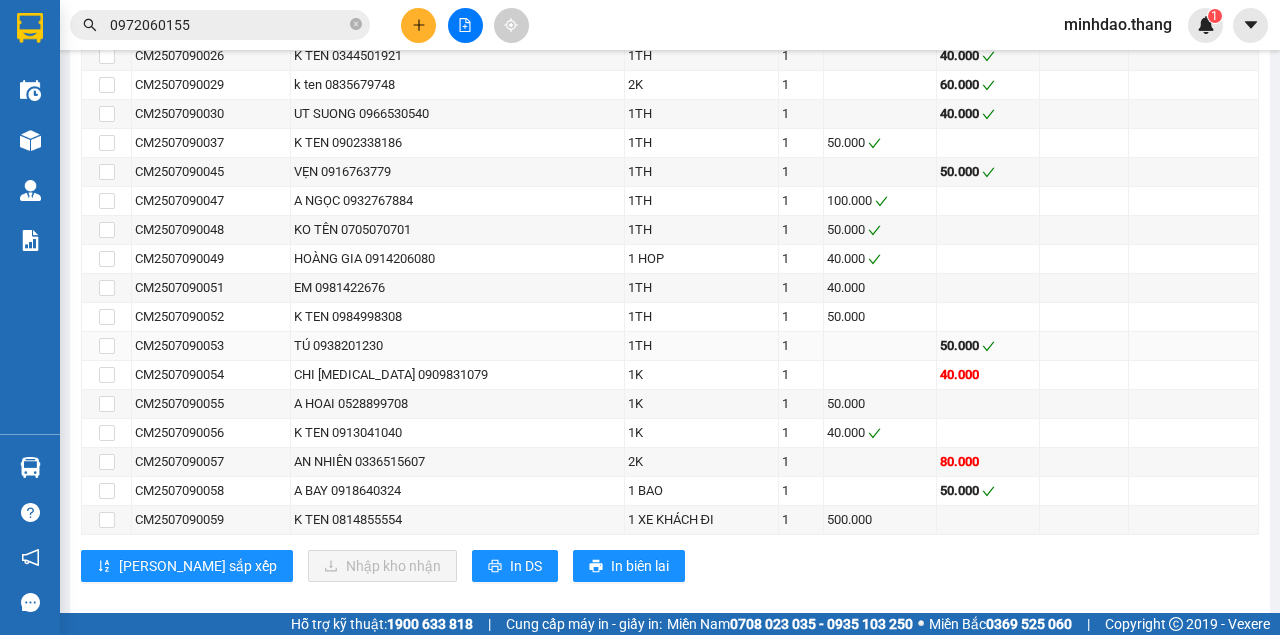 scroll, scrollTop: 1796, scrollLeft: 0, axis: vertical 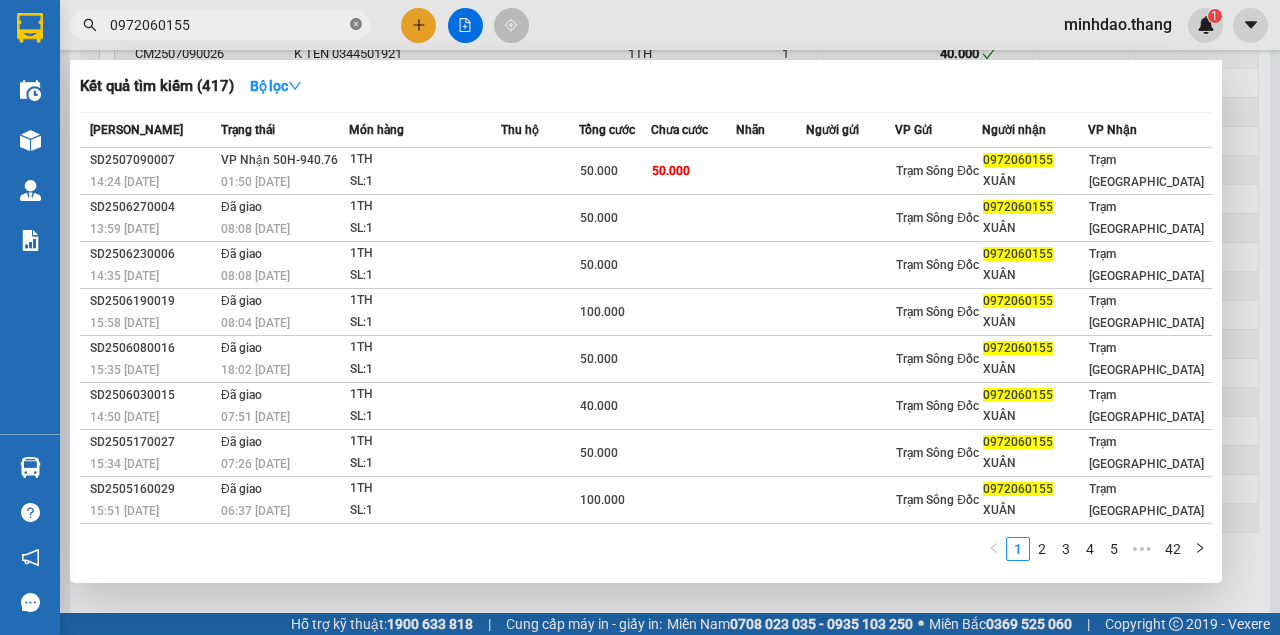click 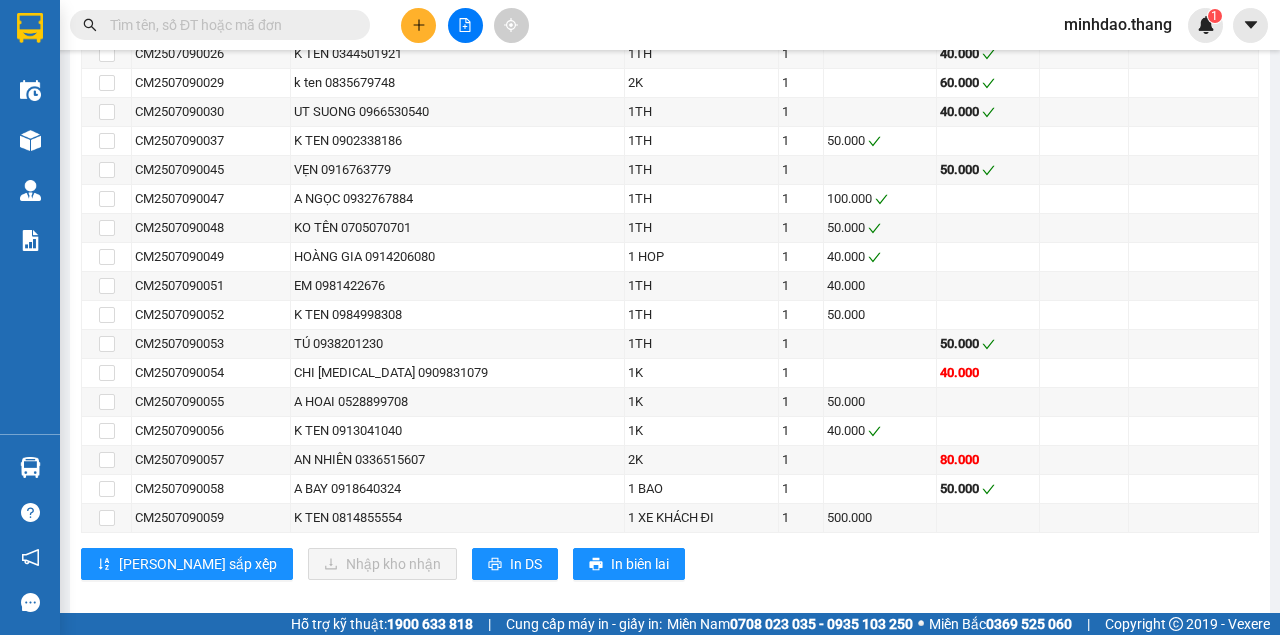 click at bounding box center (228, 25) 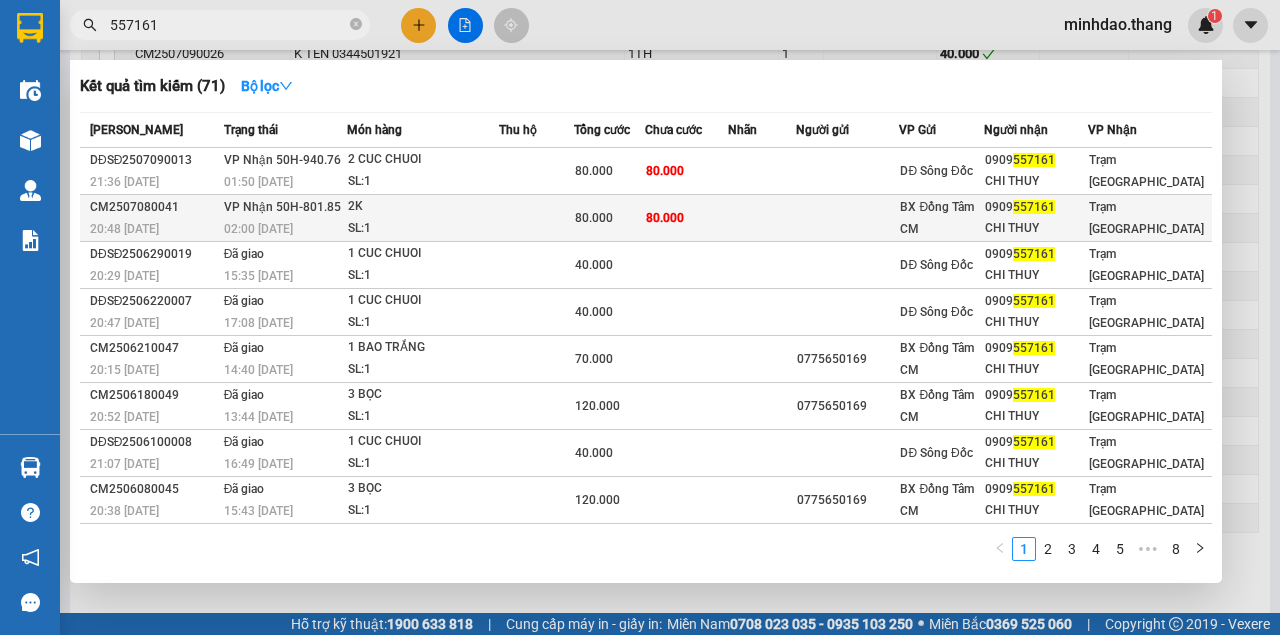 type on "557161" 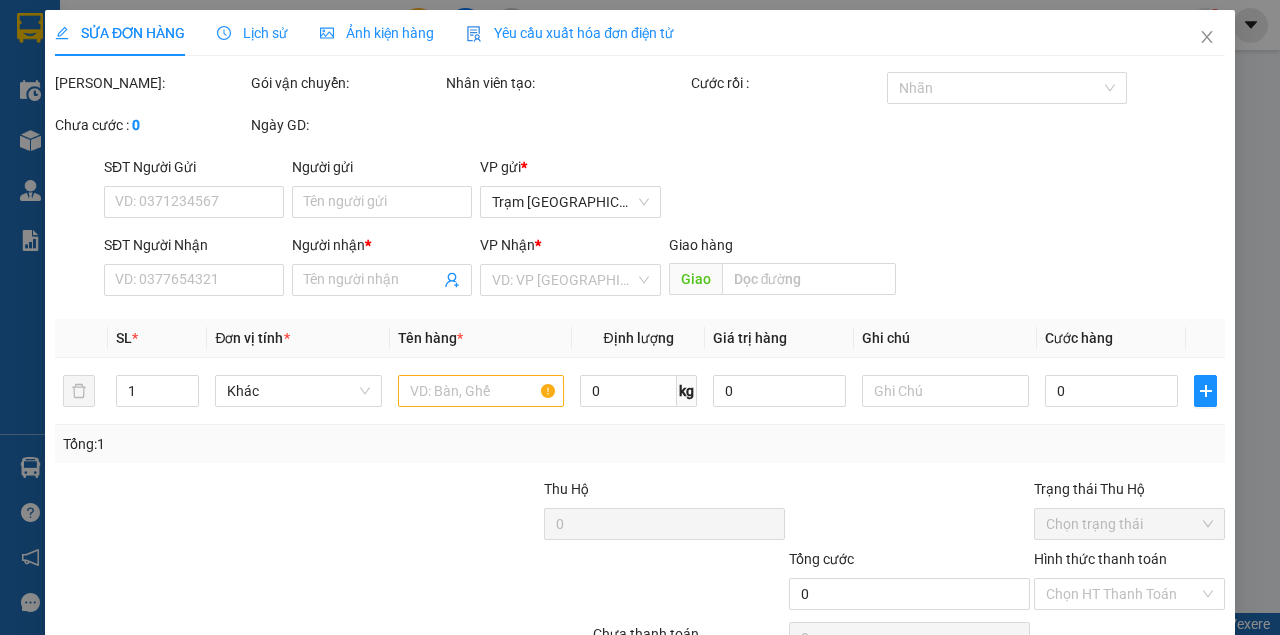 scroll, scrollTop: 0, scrollLeft: 0, axis: both 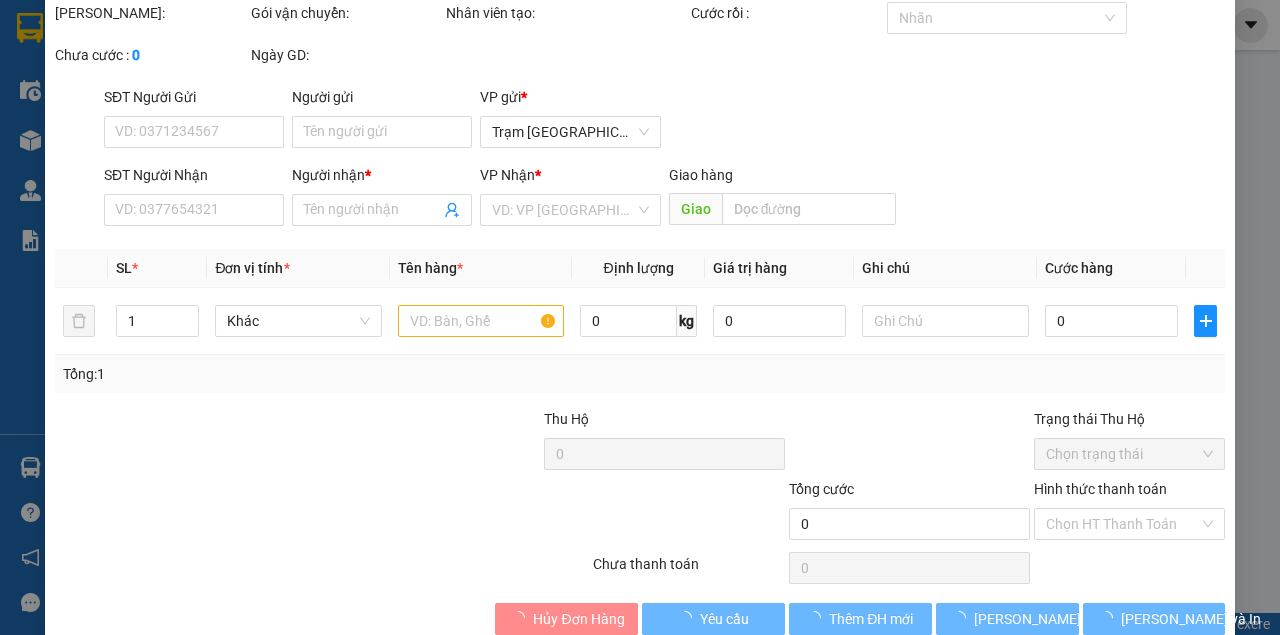 type on "0909557161" 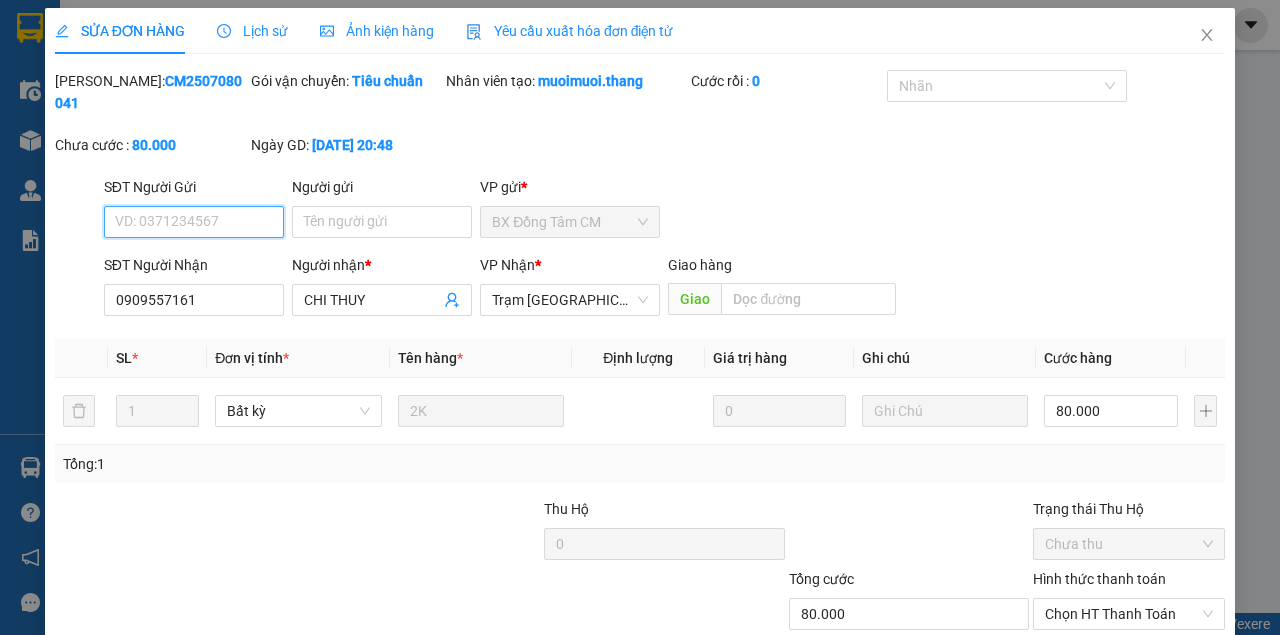 scroll, scrollTop: 129, scrollLeft: 0, axis: vertical 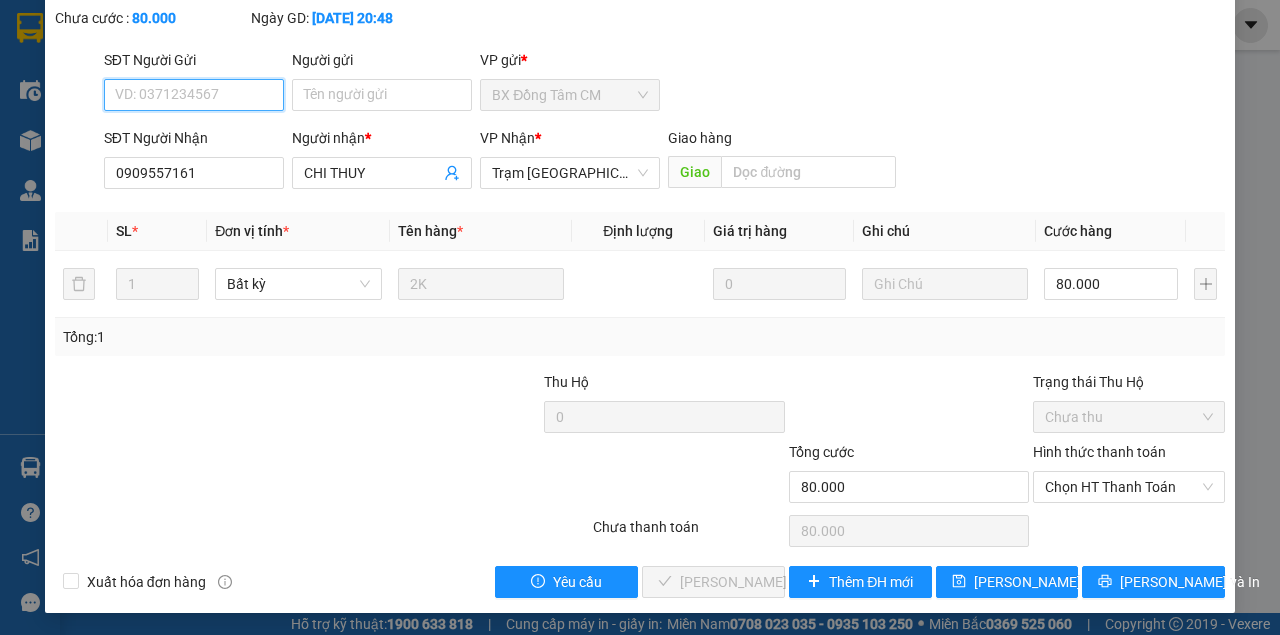 drag, startPoint x: 1146, startPoint y: 490, endPoint x: 1126, endPoint y: 504, distance: 24.41311 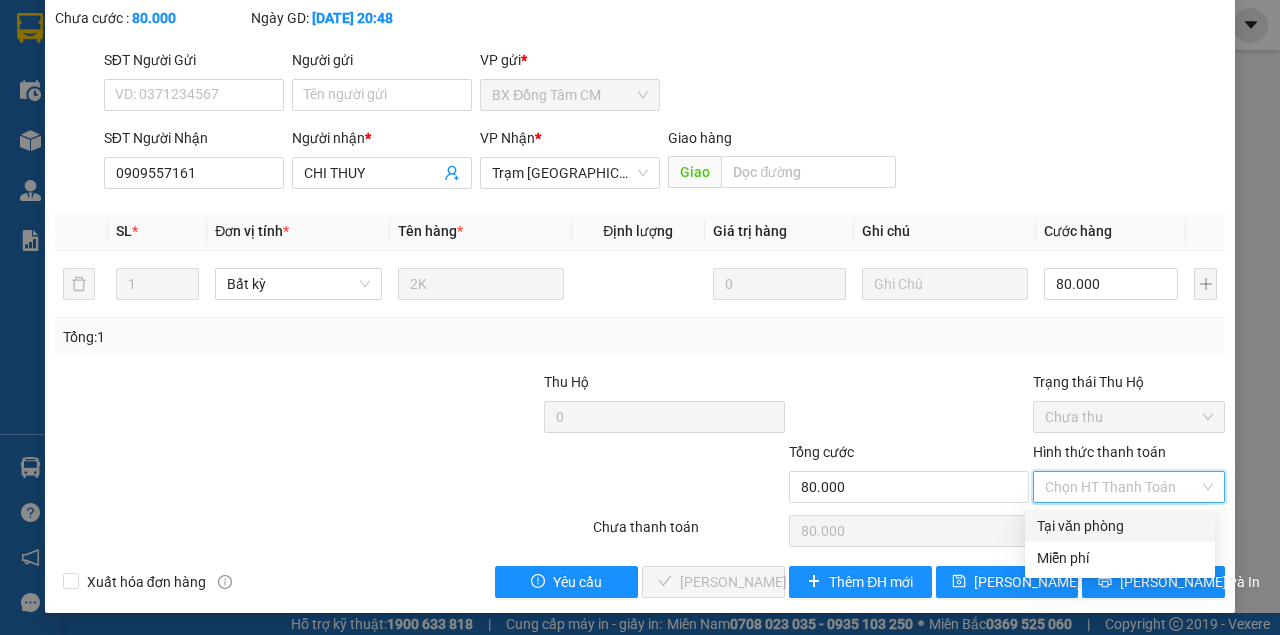 drag, startPoint x: 1060, startPoint y: 518, endPoint x: 996, endPoint y: 526, distance: 64.49806 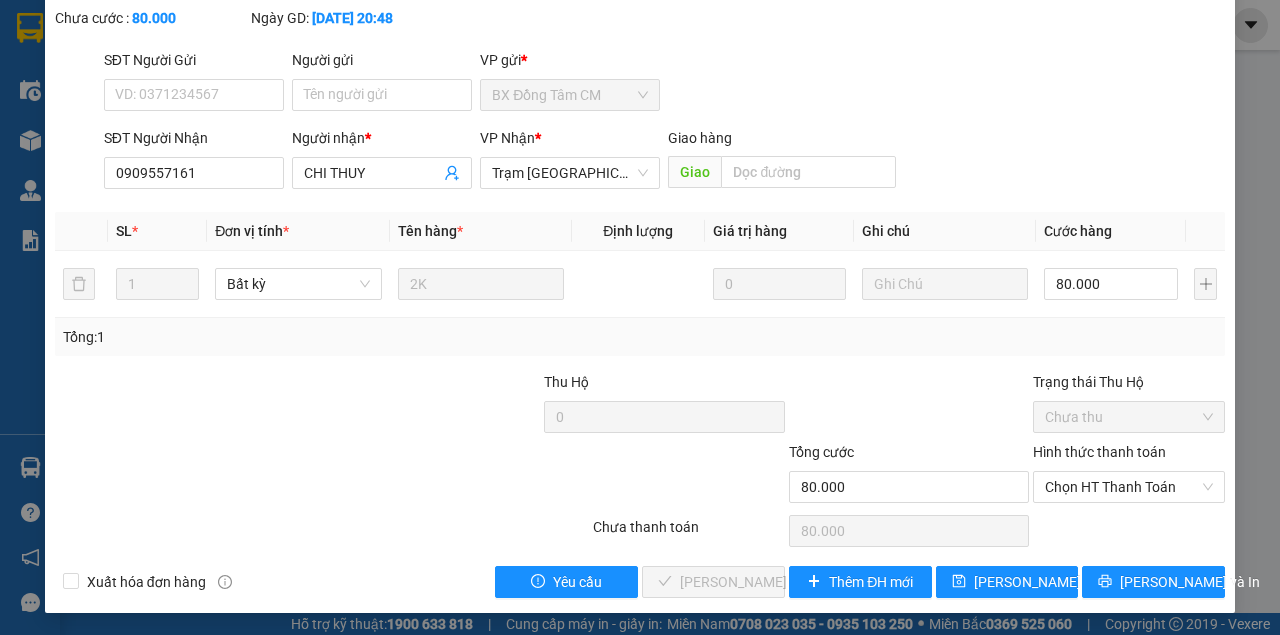 click on "Total Paid Fee 0 Total UnPaid Fee 80.000 Cash Collection Total Fee Mã ĐH:  CM2507080041 Gói vận chuyển:   Tiêu chuẩn Nhân viên tạo:   muoimuoi.thang Cước rồi :   0   Nhãn Chưa cước :   80.000 Ngày GD:   08-07-2025 lúc 20:48 SĐT Người Gửi VD: 0371234567 Người gửi Tên người gửi VP gửi  * BX Đồng Tâm CM SĐT Người Nhận 0909557161 Người nhận  * CHI THUY VP Nhận  * Trạm Sài Gòn Giao hàng Giao SL  * Đơn vị tính  * Tên hàng  * Định lượng Giá trị hàng Ghi chú Cước hàng                   1 Bất kỳ 2K 0 80.000 Tổng:  1 Thu Hộ 0 Trạng thái Thu Hộ   Chưa thu Tổng cước 80.000 Hình thức thanh toán Chọn HT Thanh Toán Số tiền thu trước 0 Chọn HT Thanh Toán Chưa thanh toán 80.000 Chọn HT Thanh Toán Xuất hóa đơn hàng Yêu cầu Lưu và Giao hàng Thêm ĐH mới Lưu thay đổi Lưu và In Tại văn phòng Miễn phí Tại văn phòng Miễn phí" at bounding box center [640, 270] 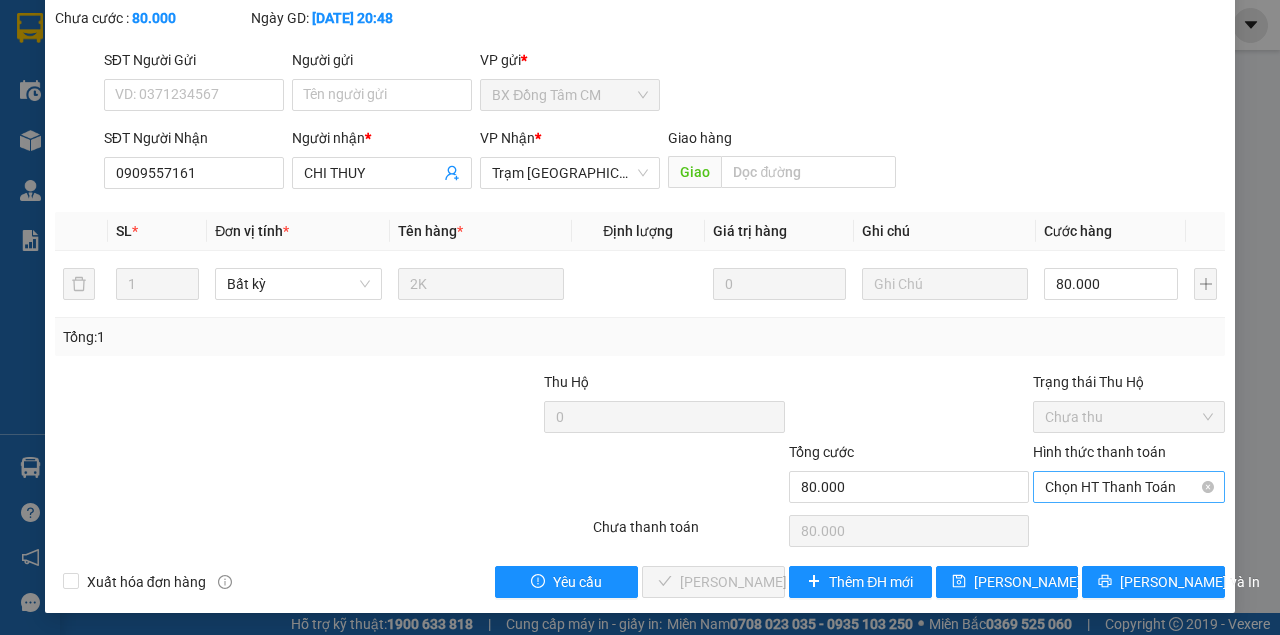 drag, startPoint x: 1108, startPoint y: 486, endPoint x: 1100, endPoint y: 511, distance: 26.24881 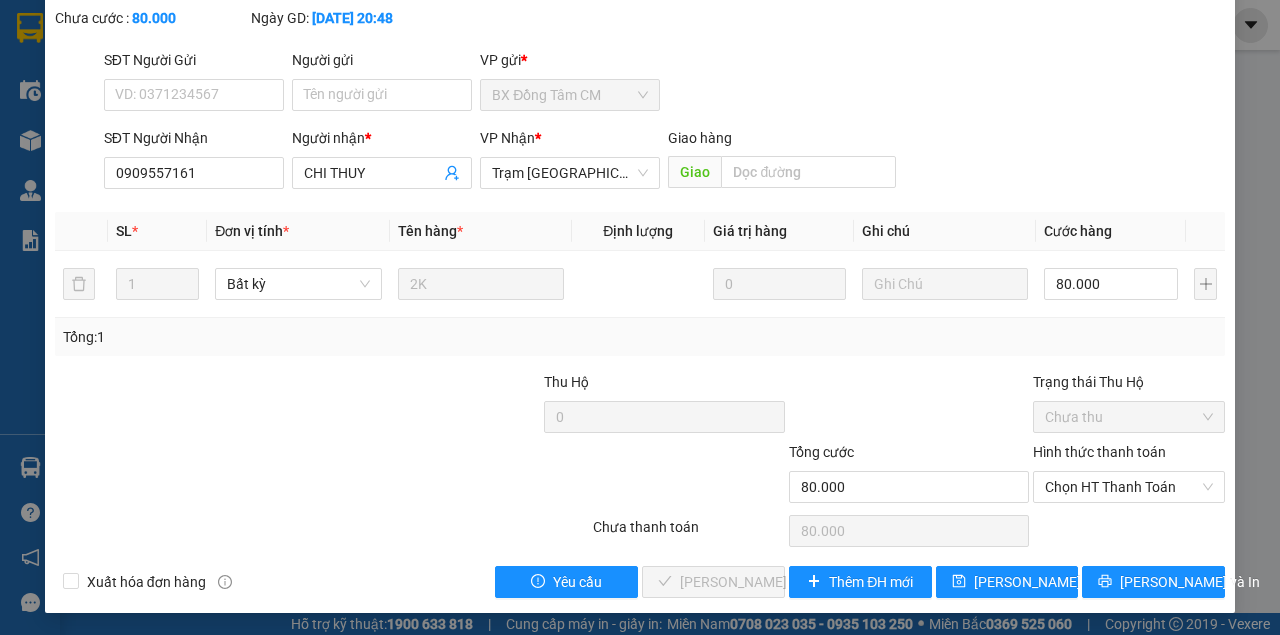 click on "Chọn HT Thanh Toán" at bounding box center (1129, 487) 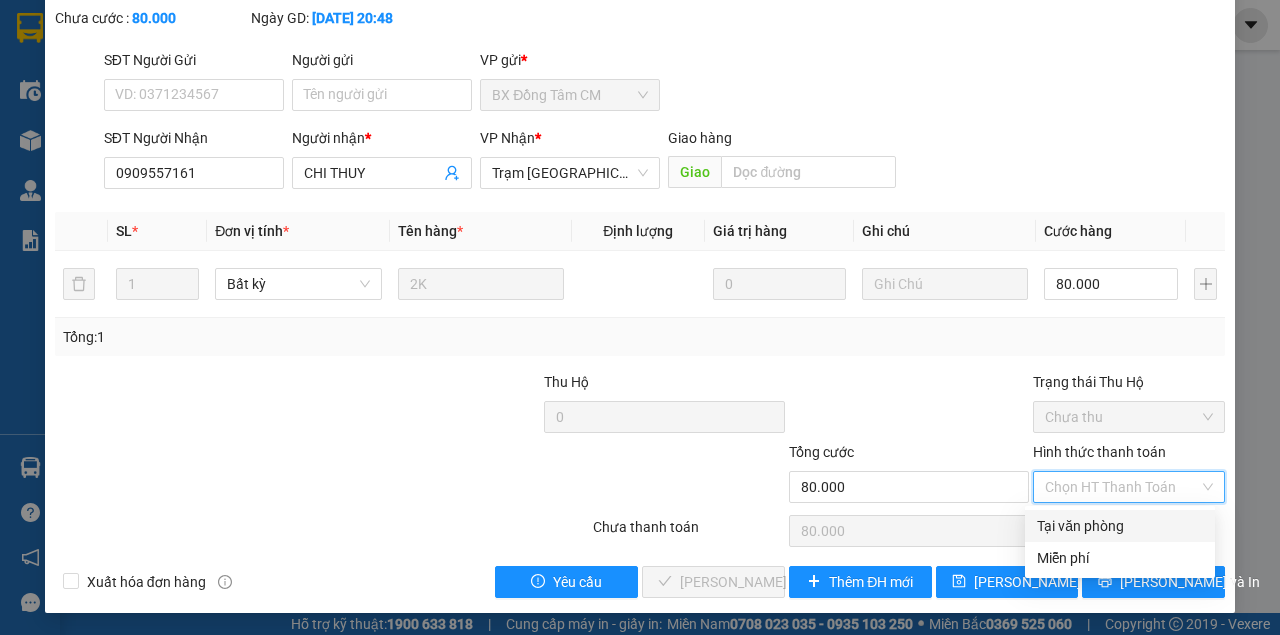 drag, startPoint x: 1084, startPoint y: 529, endPoint x: 1066, endPoint y: 530, distance: 18.027756 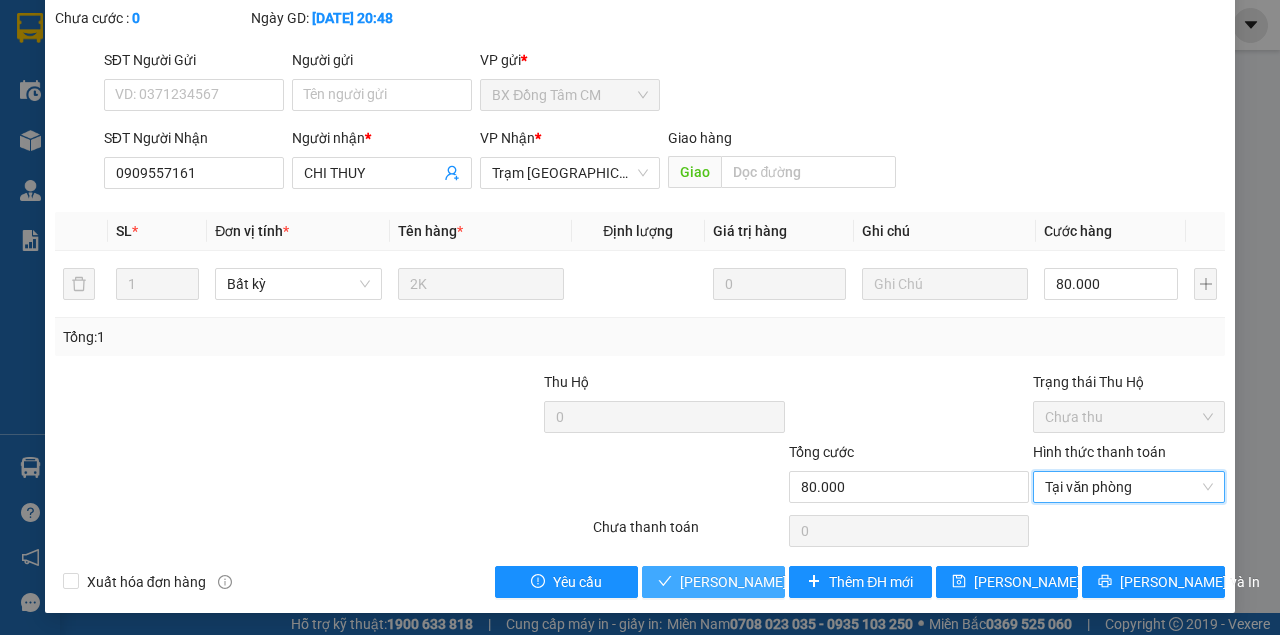 type 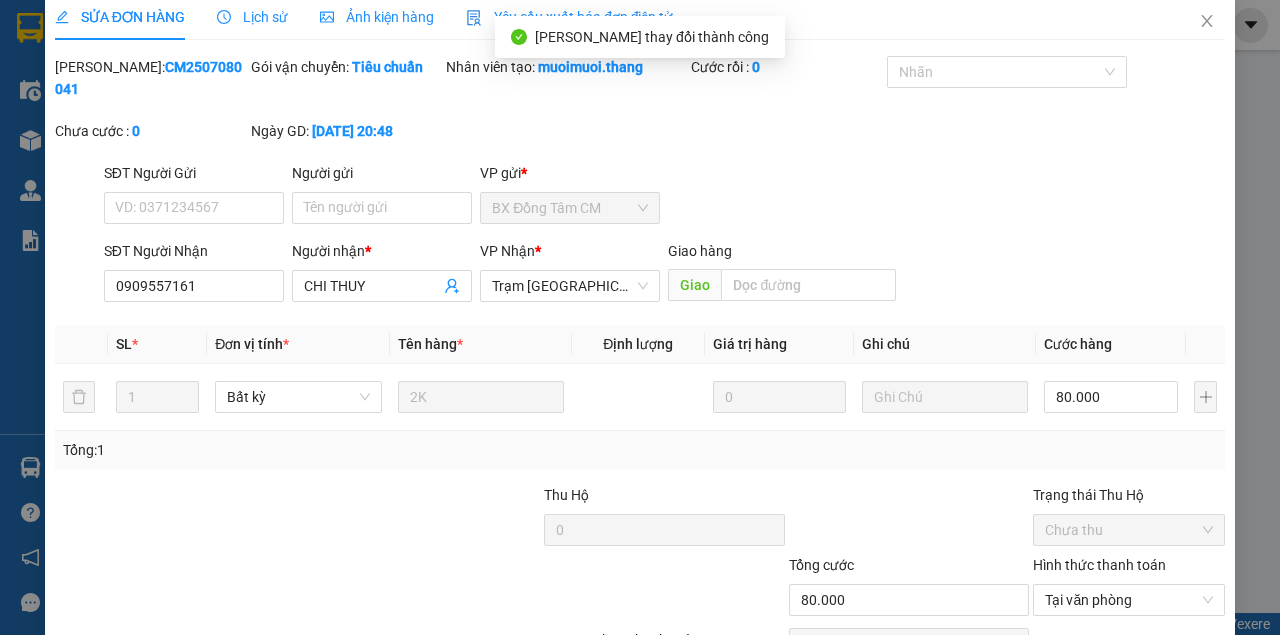 scroll, scrollTop: 0, scrollLeft: 0, axis: both 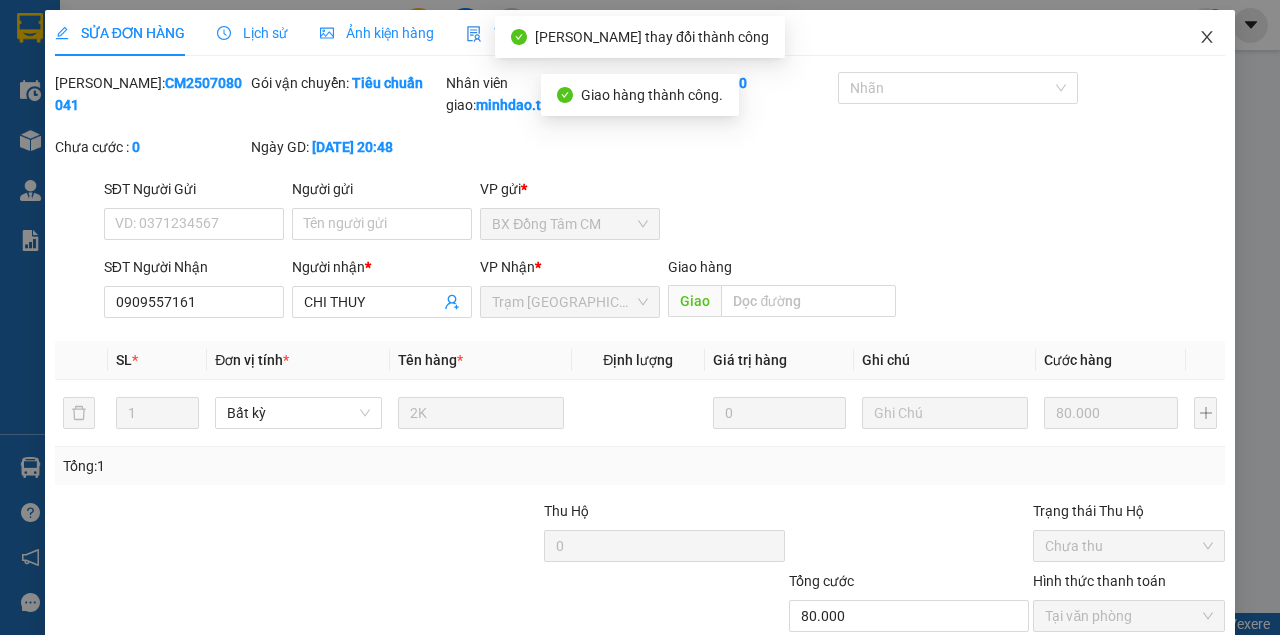 drag, startPoint x: 1196, startPoint y: 26, endPoint x: 424, endPoint y: 57, distance: 772.62213 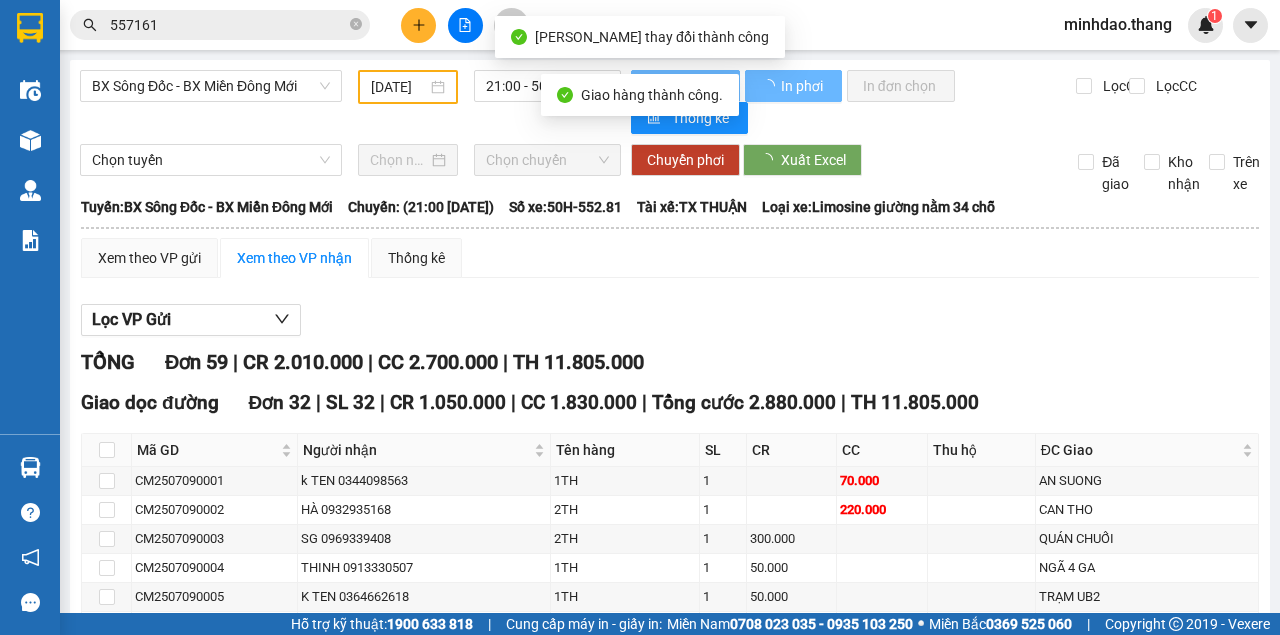 click on "Kết quả tìm kiếm ( 71 )  Bộ lọc  Mã ĐH Trạng thái Món hàng Thu hộ Tổng cước Chưa cước Nhãn Người gửi VP Gửi Người nhận VP Nhận DĐSĐ2507090013 21:36 - 09/07 VP Nhận   50H-940.76 01:50 - 10/07 2 CUC CHUOI SL:  1 80.000 80.000 DĐ Sông Đốc 0909 557161 CHI THUY Trạm Sài Gòn CM2507080041 20:48 - 08/07 VP Nhận   50H-801.85 02:00 - 09/07 2K SL:  1 80.000 80.000 BX Đồng Tâm CM 0909 557161 CHI THUY Trạm Sài Gòn DĐSĐ2506290019 20:29 - 29/06 Đã giao   15:35 - 30/06 1 CUC CHUOI SL:  1 40.000 DĐ Sông Đốc 0909 557161 CHI THUY Trạm Sài Gòn DĐSĐ2506220007 20:47 - 22/06 Đã giao   17:08 - 24/06 1 CUC CHUOI SL:  1 40.000 DĐ Sông Đốc 0909 557161 CHI THUY Trạm Sài Gòn CM2506210047 20:15 - 21/06 Đã giao   14:40 - 22/06 1 BAO TRẮNG SL:  1 70.000 0775650169 BX Đồng Tâm CM 0909 557161 CHI THUY Trạm Sài Gòn CM2506180049 20:52 - 18/06 Đã giao   13:44 - 19/06 3 BỌC SL:  1 120.000 0775650169 BX Đồng Tâm CM 0909 557161 CHI THUY" at bounding box center [640, 25] 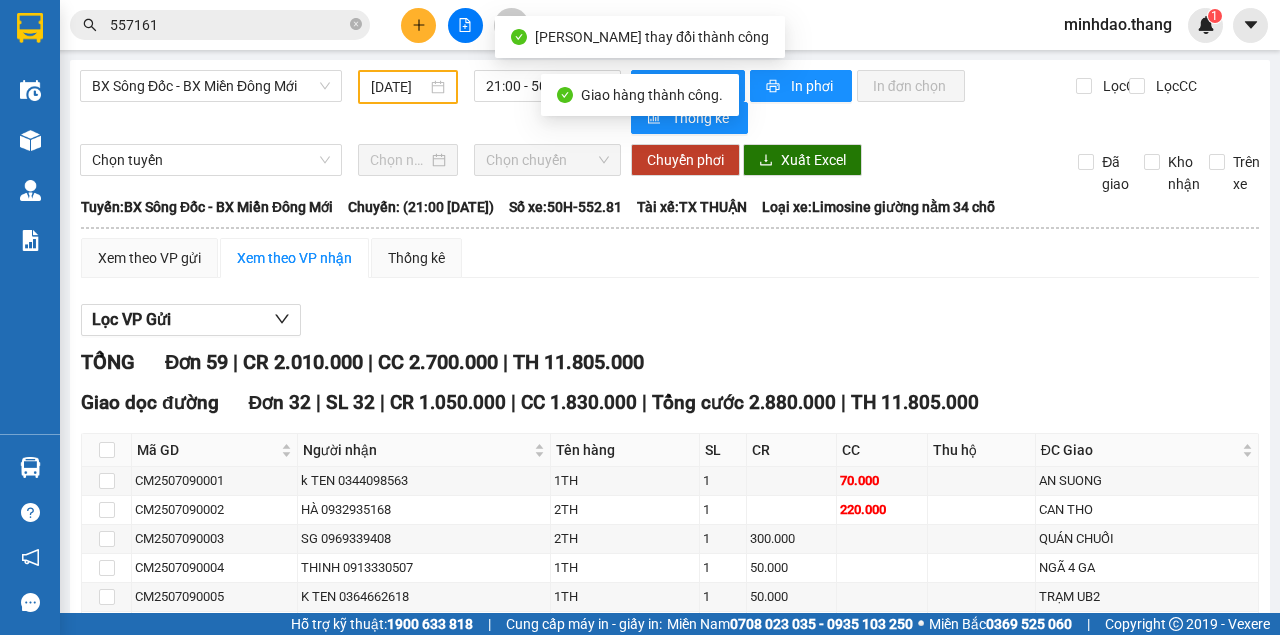 click on "557161" at bounding box center [228, 25] 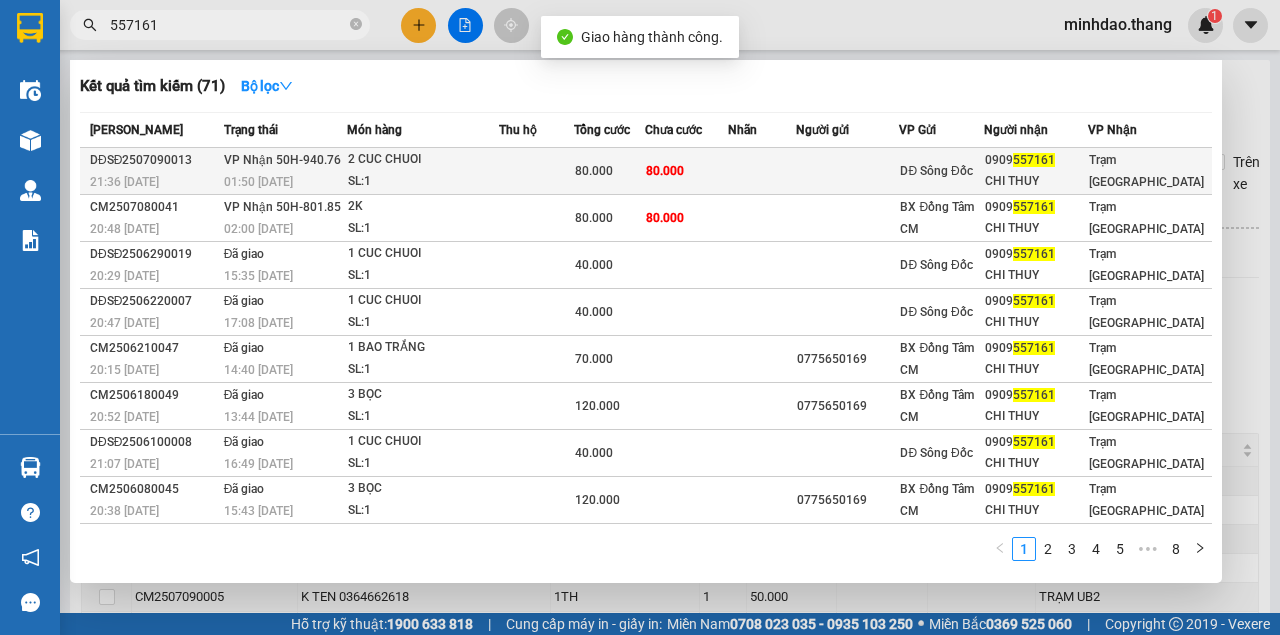 click on "80.000" at bounding box center (686, 171) 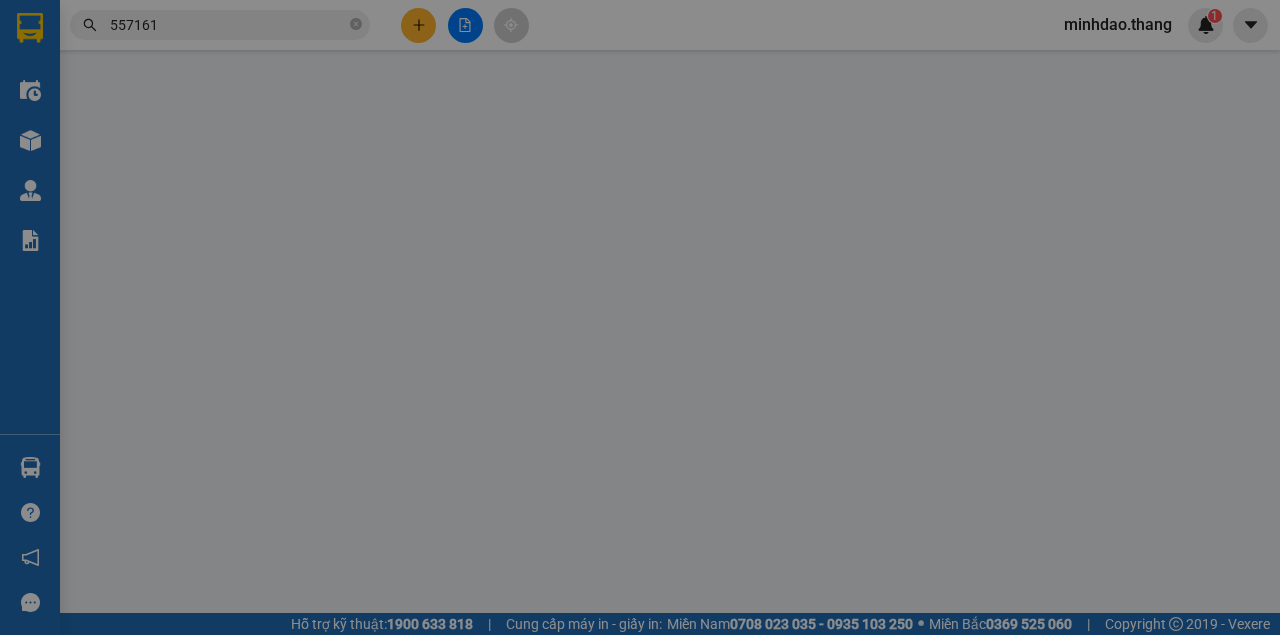 type on "0909557161" 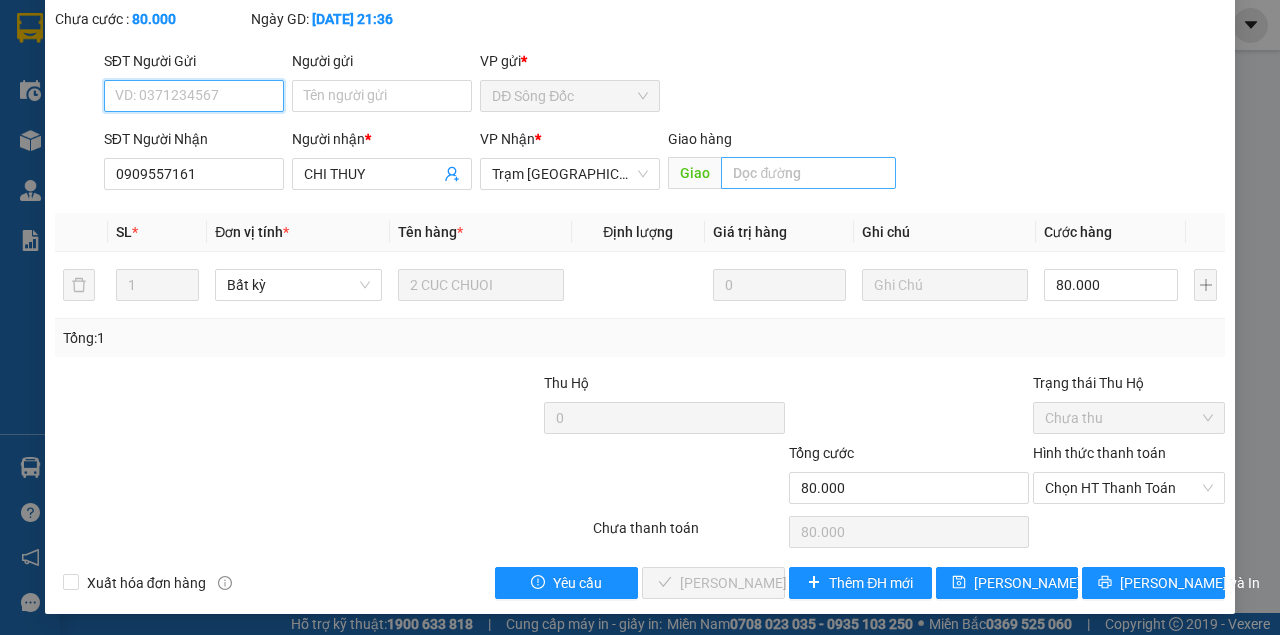 scroll, scrollTop: 129, scrollLeft: 0, axis: vertical 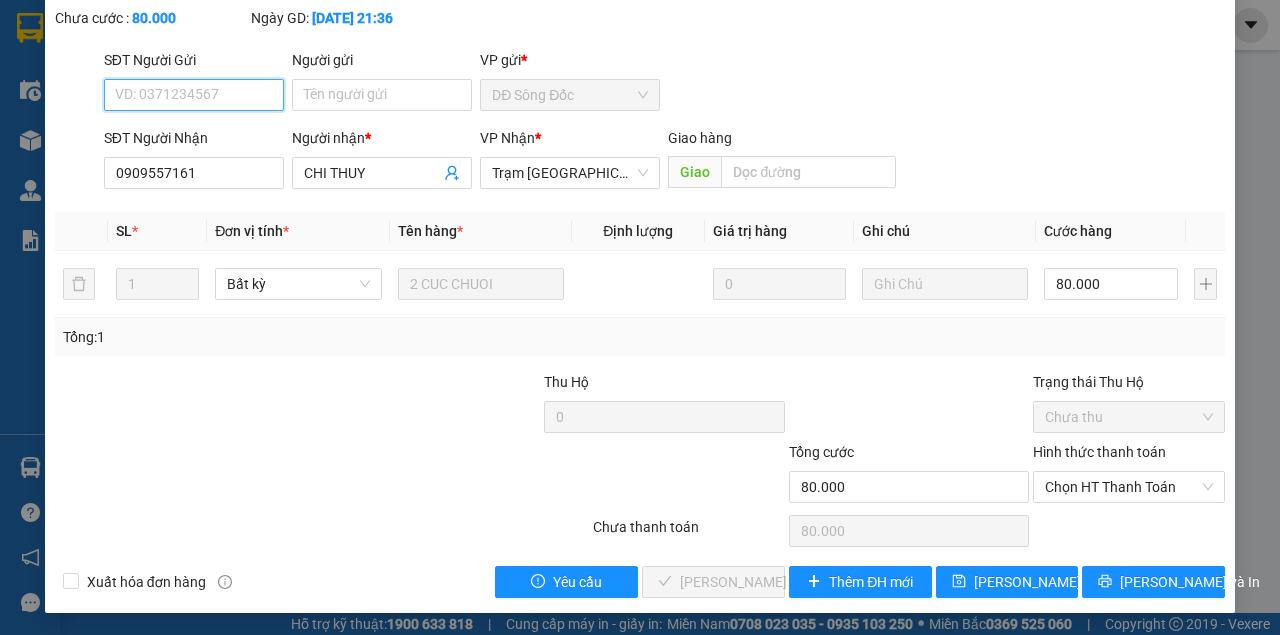 drag, startPoint x: 1090, startPoint y: 486, endPoint x: 1085, endPoint y: 504, distance: 18.681541 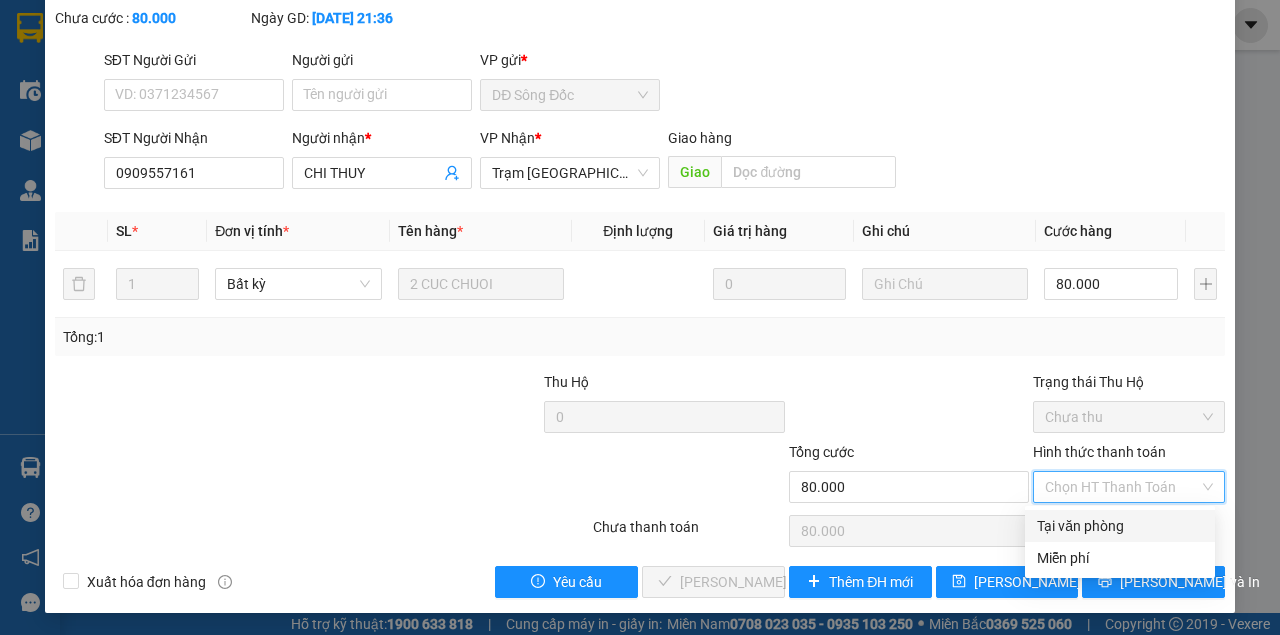 drag, startPoint x: 1056, startPoint y: 522, endPoint x: 948, endPoint y: 548, distance: 111.085556 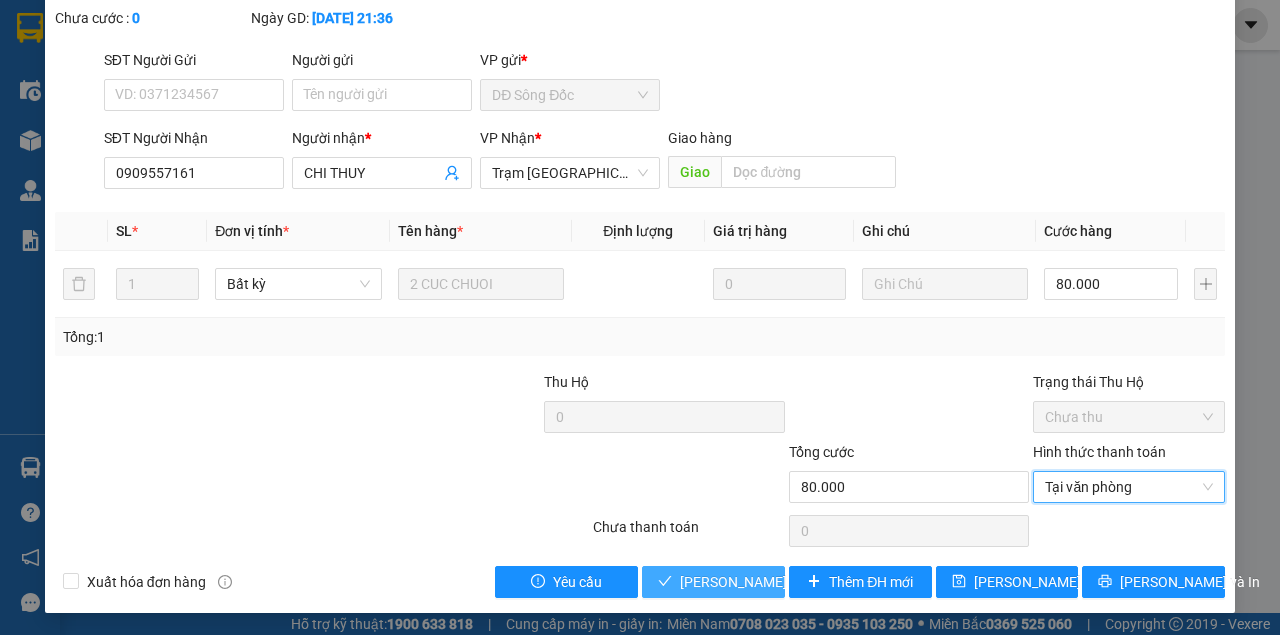 click on "Lưu và Giao hàng" at bounding box center (713, 582) 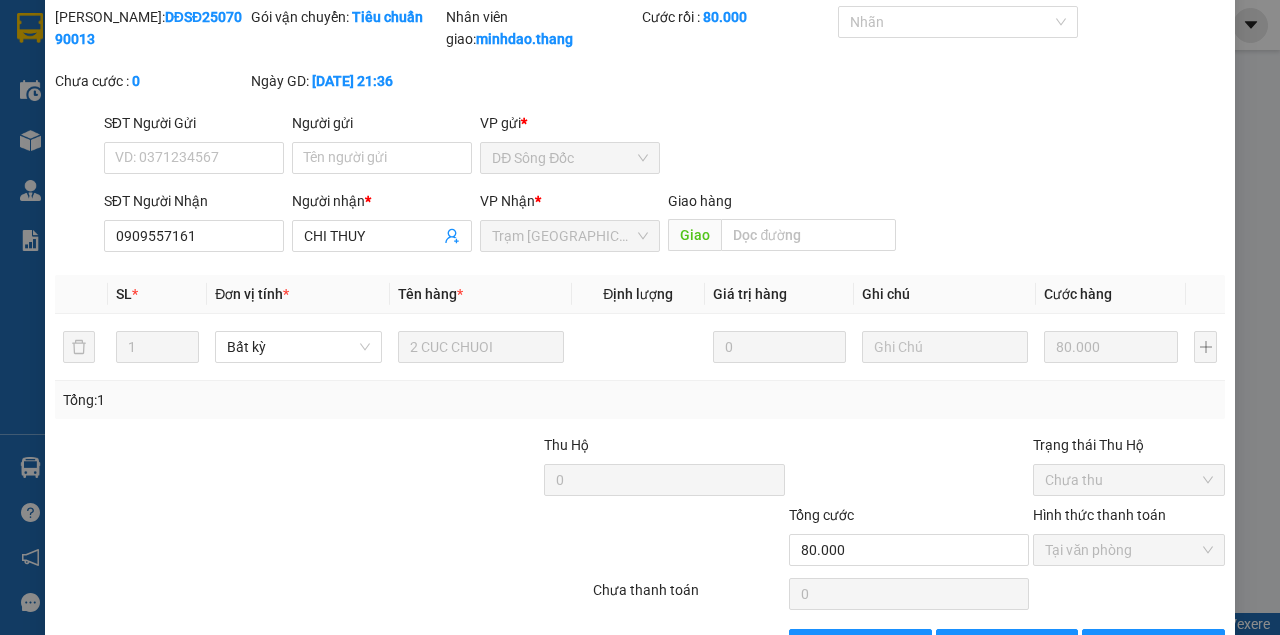 scroll, scrollTop: 0, scrollLeft: 0, axis: both 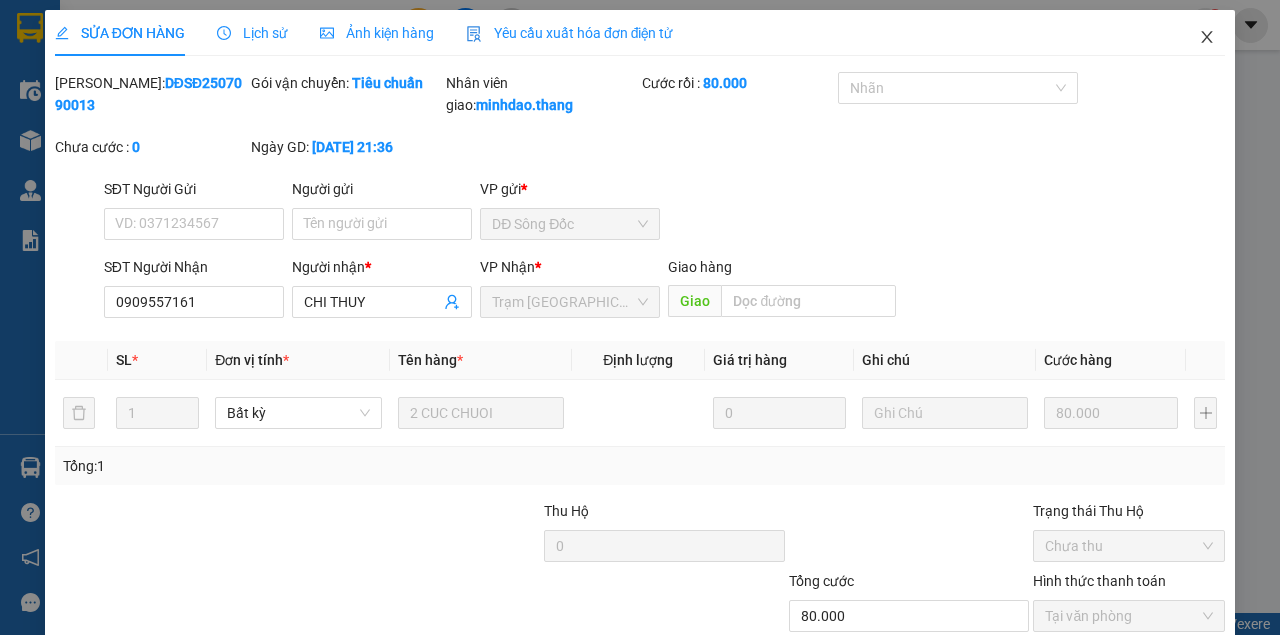 click at bounding box center [1207, 38] 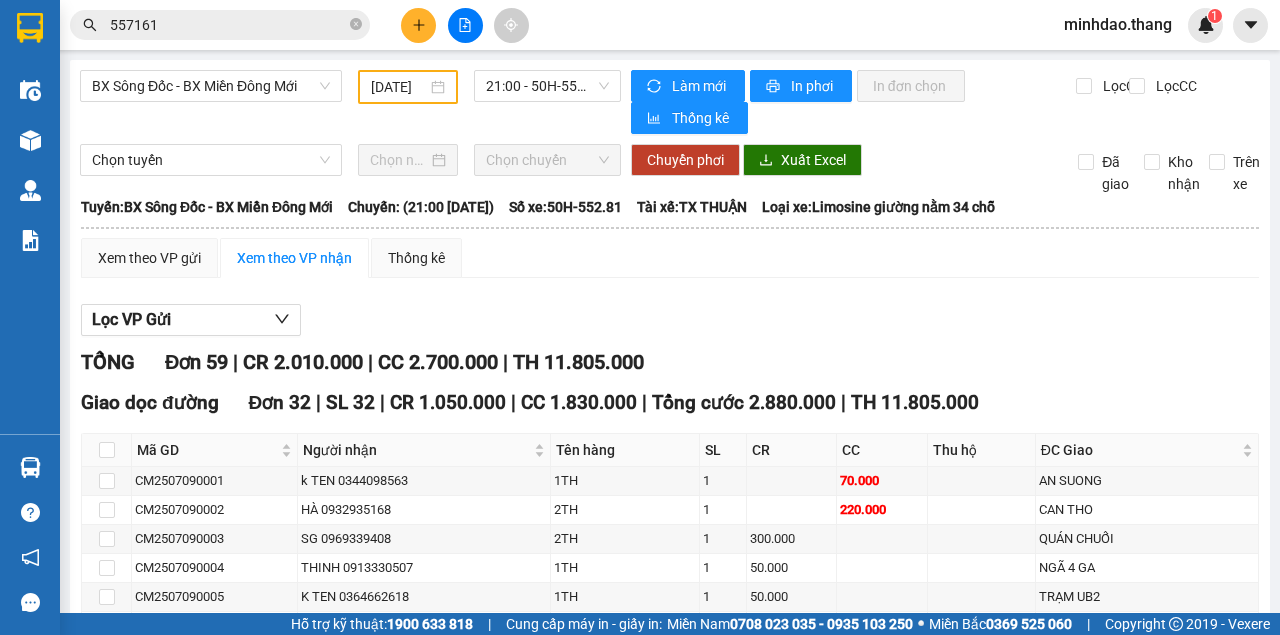 click on "557161" at bounding box center [228, 25] 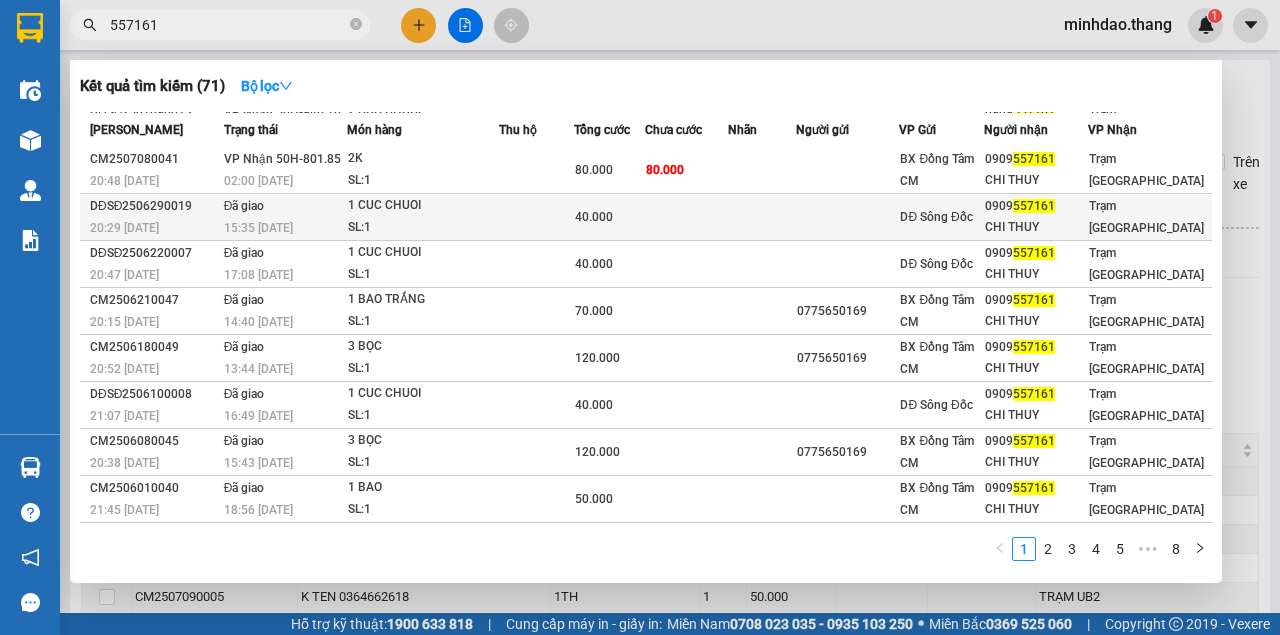 scroll, scrollTop: 0, scrollLeft: 0, axis: both 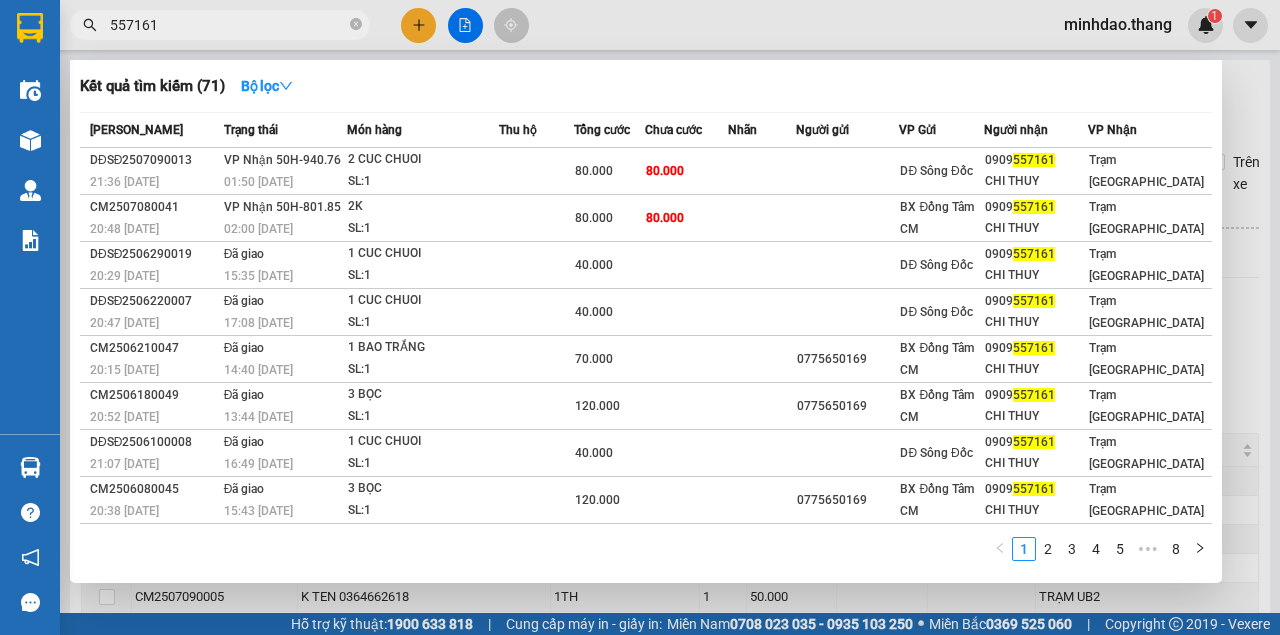 click at bounding box center (640, 317) 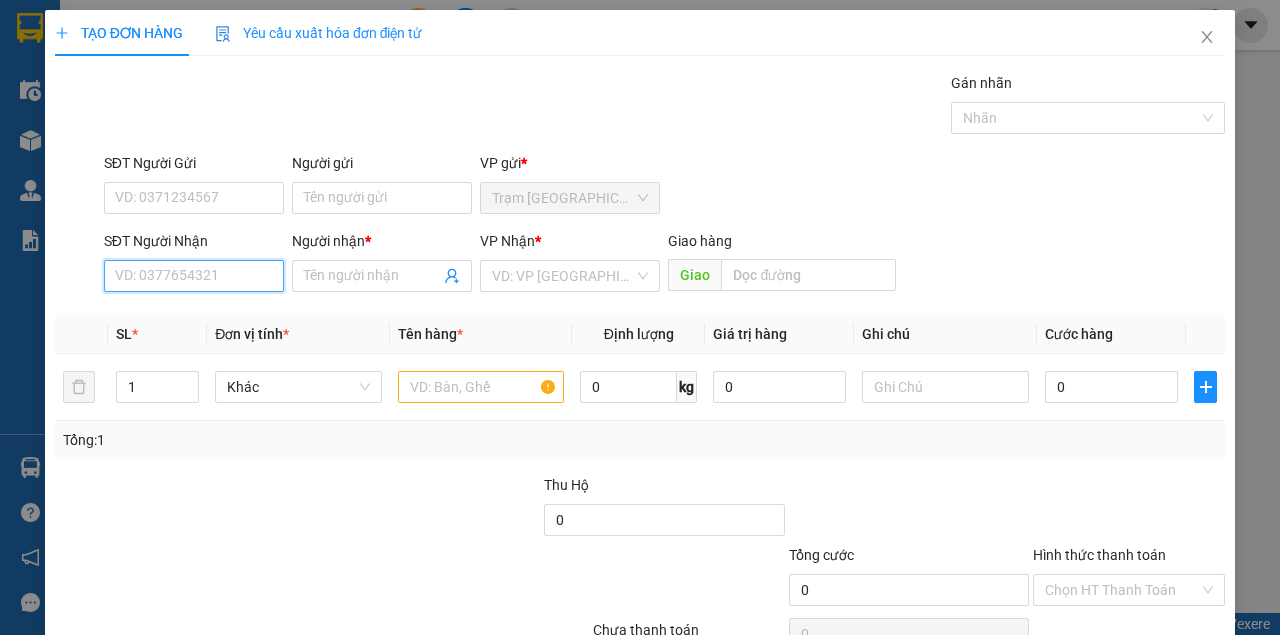 click on "SĐT Người Nhận" at bounding box center [194, 276] 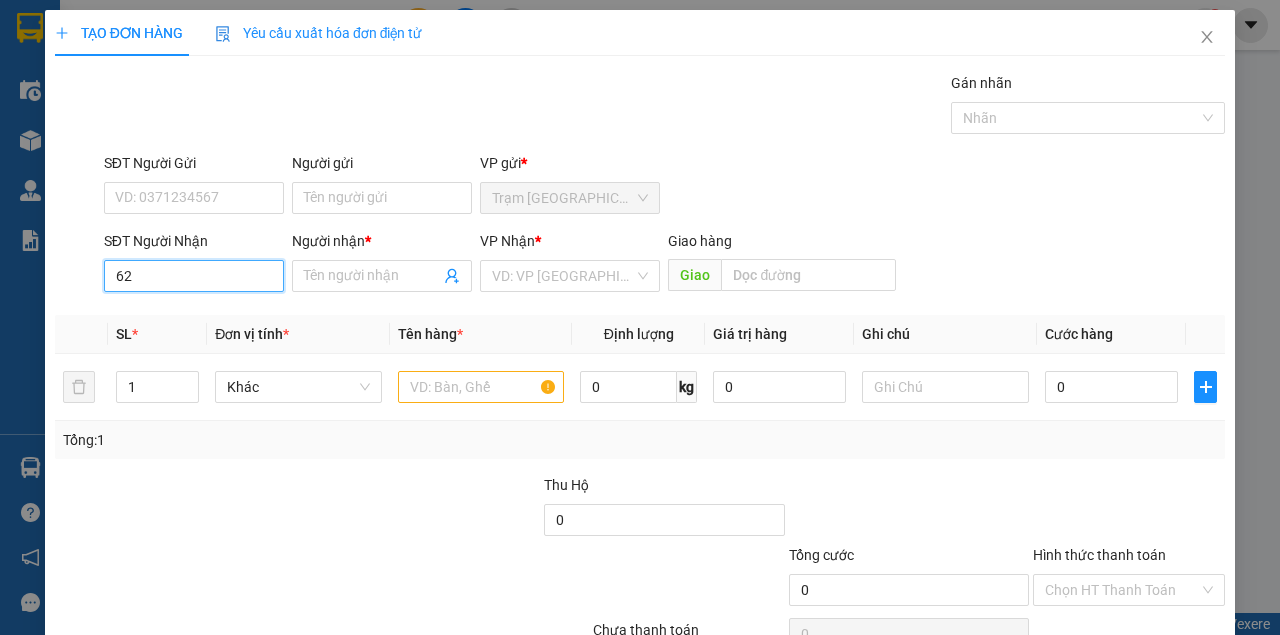 type on "629" 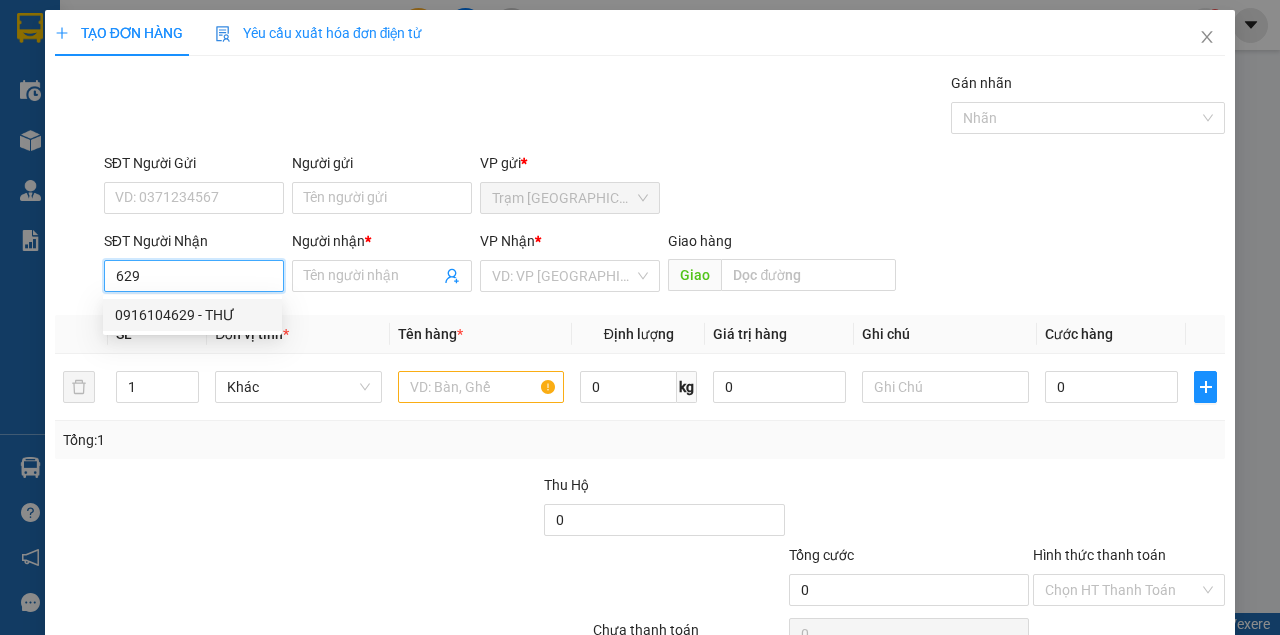 drag, startPoint x: 196, startPoint y: 270, endPoint x: 0, endPoint y: 273, distance: 196.02296 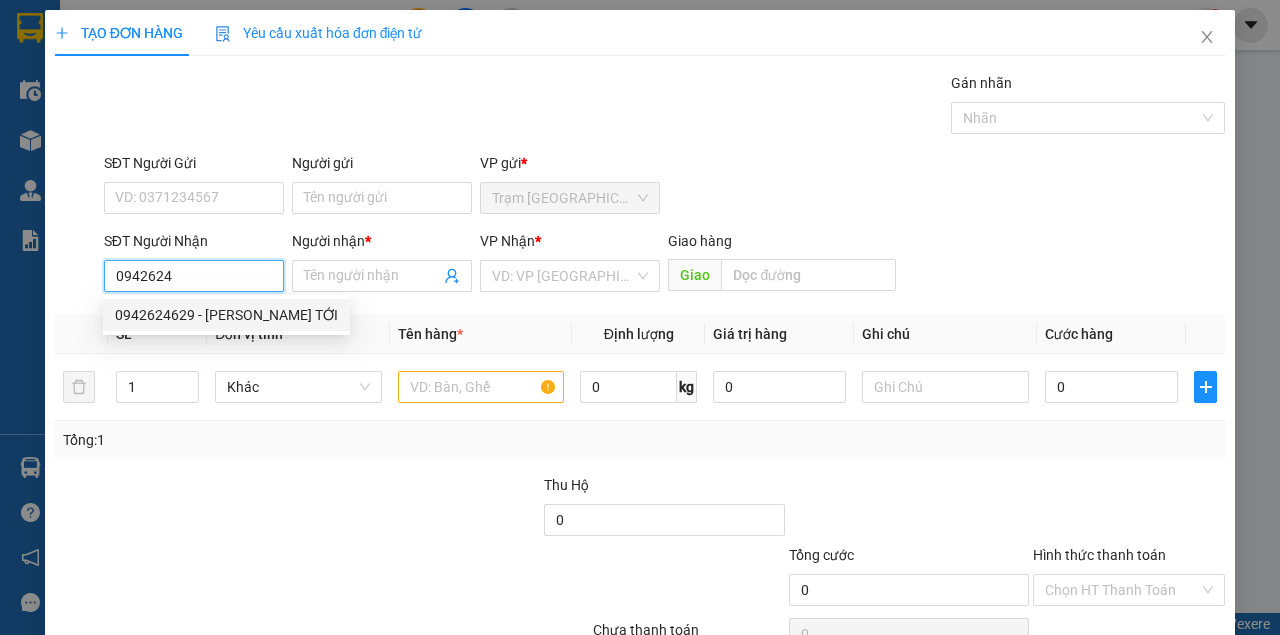 type on "0942624629" 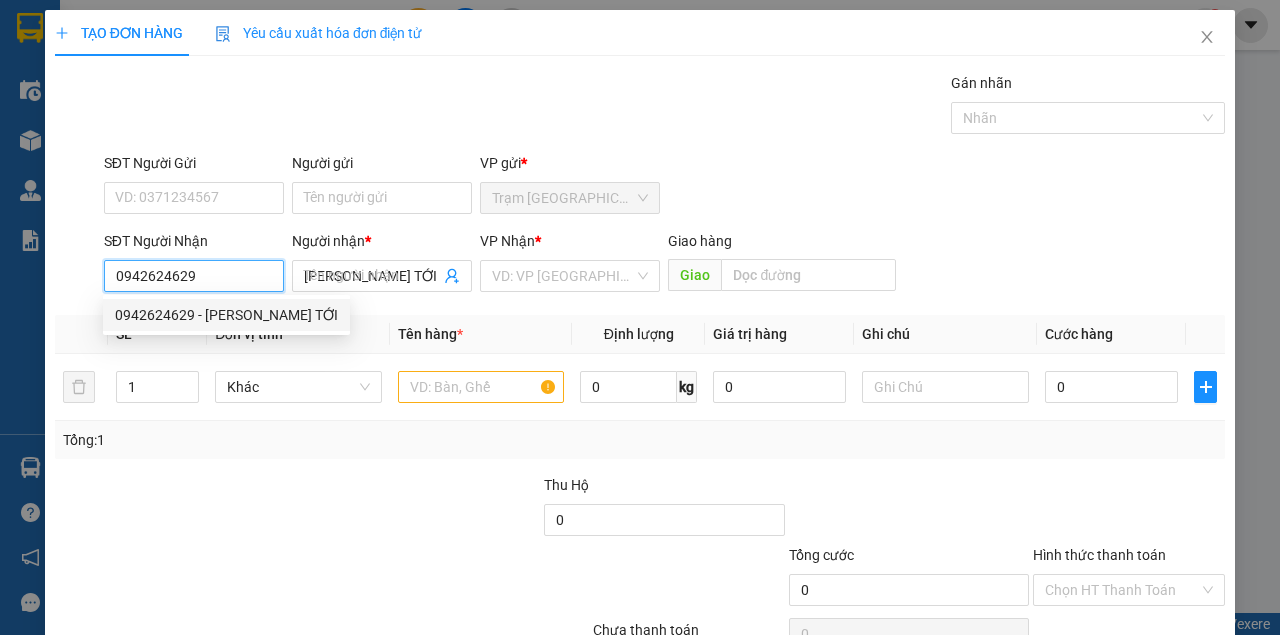 click on "0942624629 - KIM TỚI" at bounding box center (226, 315) 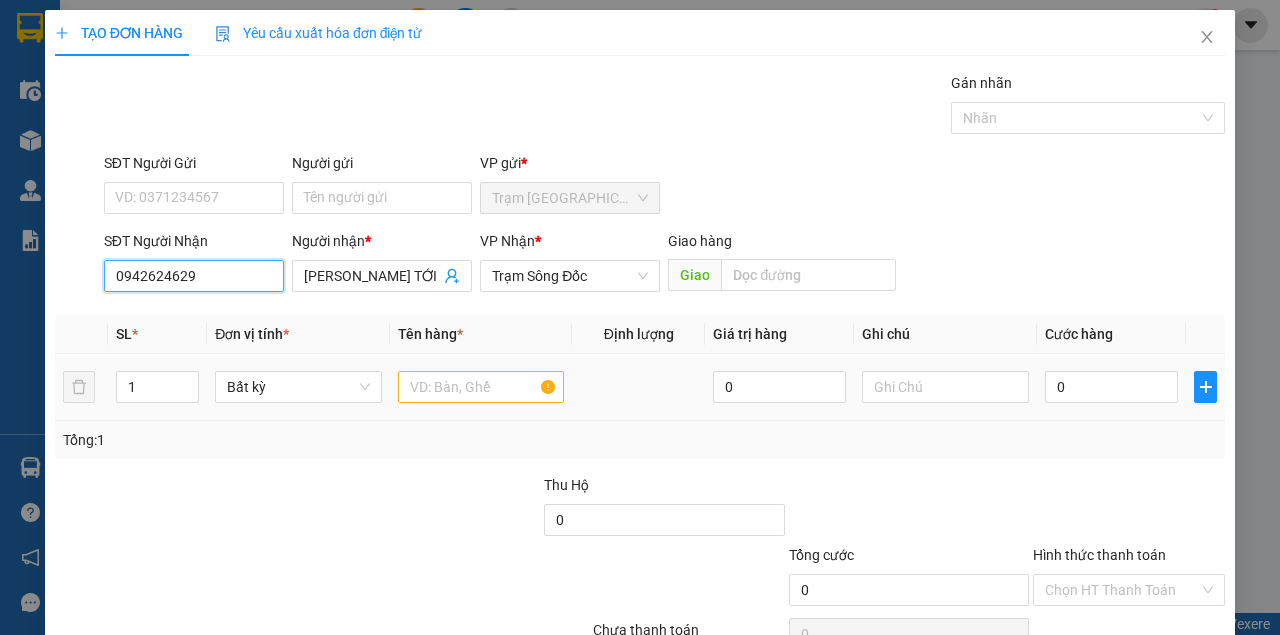 type on "0942624629" 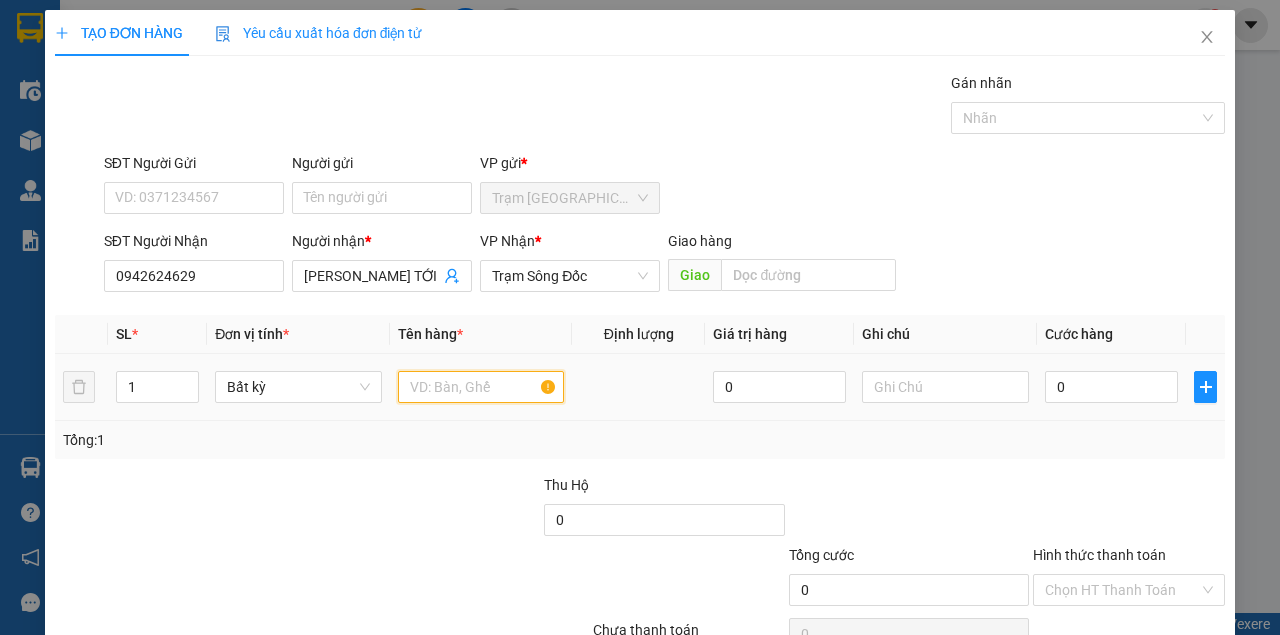 click at bounding box center [481, 387] 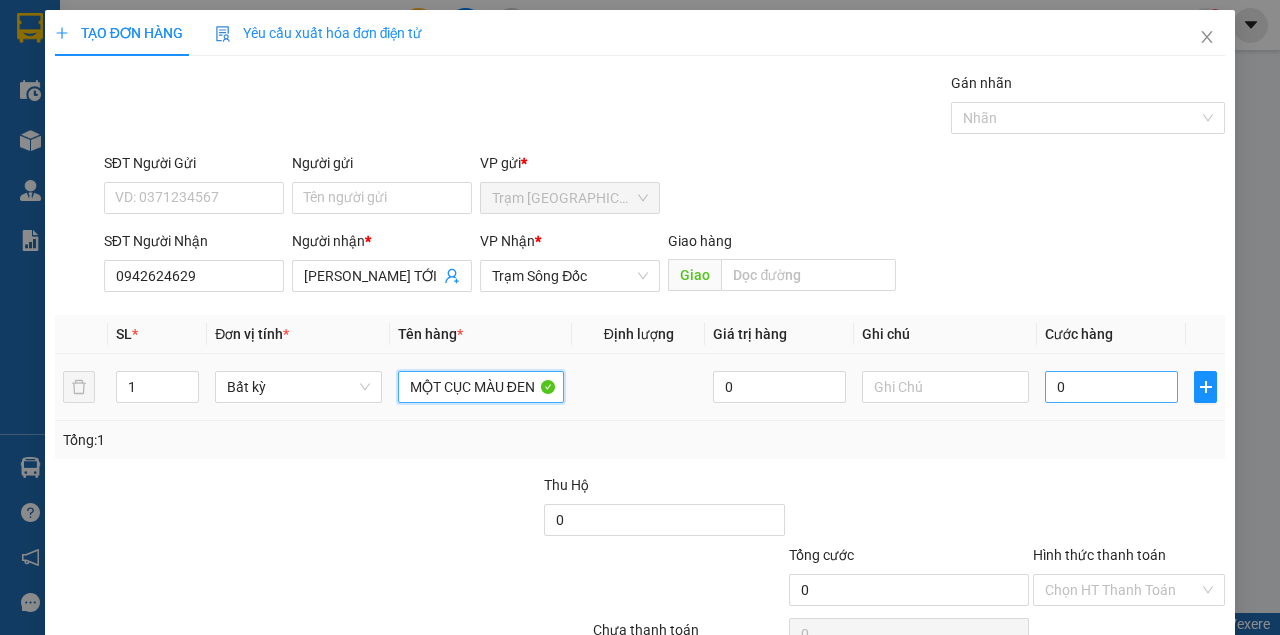 type on "MỘT CỤC MÀU ĐEN" 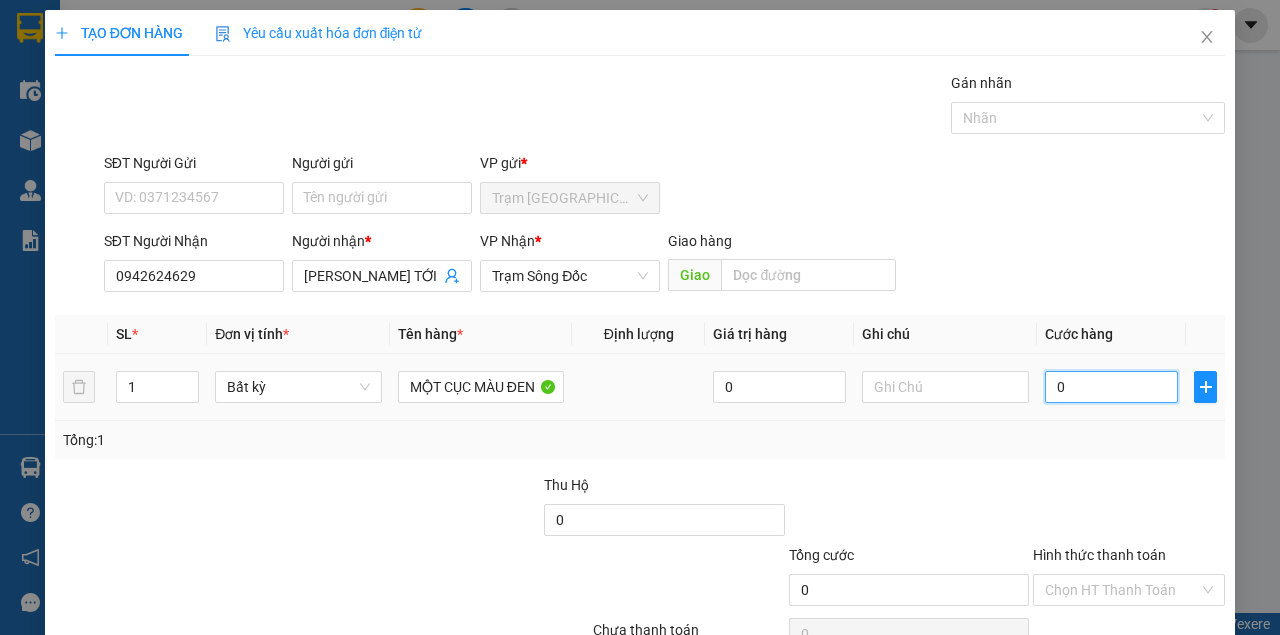 click on "0" at bounding box center [1111, 387] 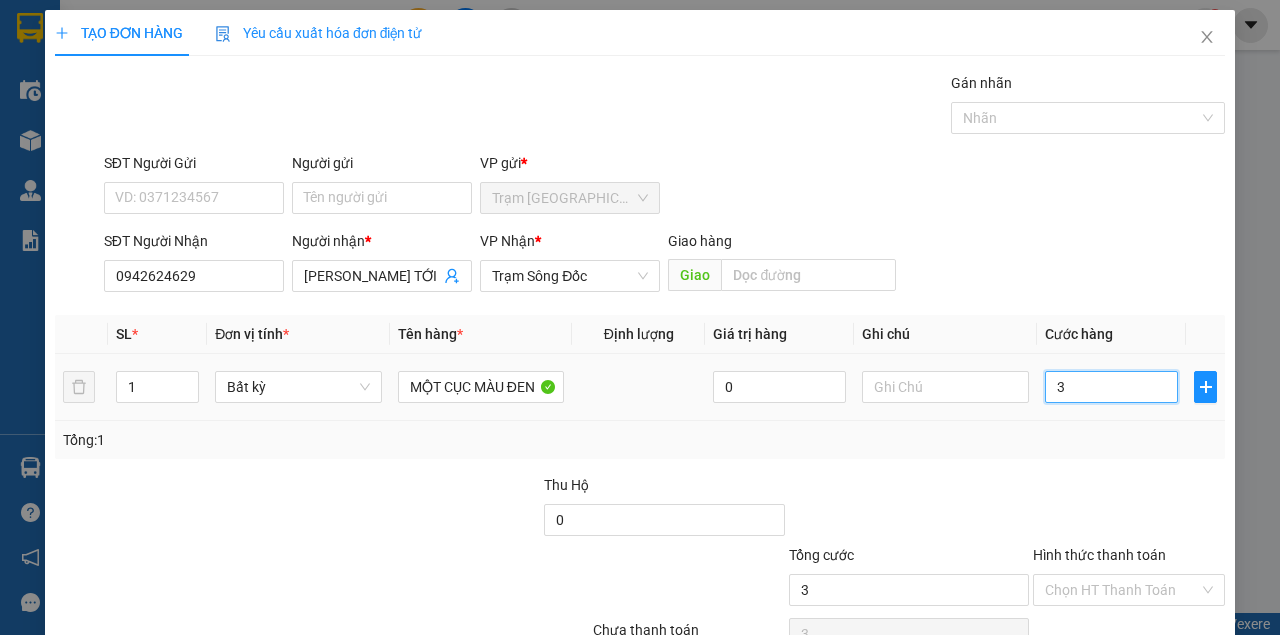type on "30" 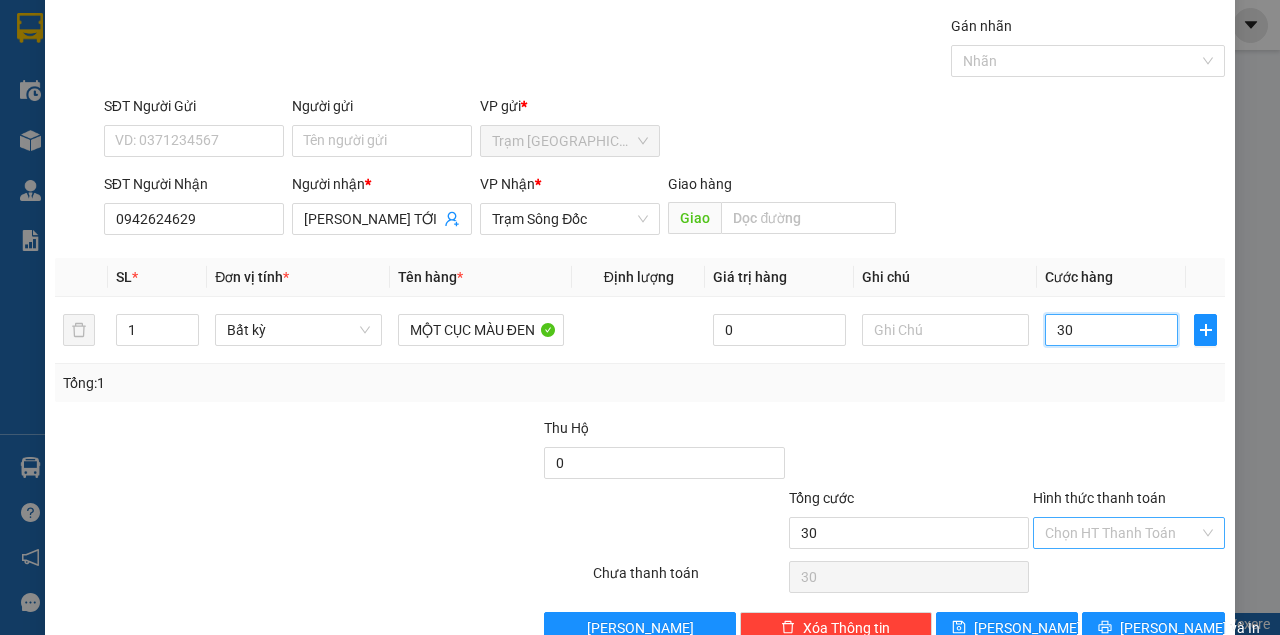 scroll, scrollTop: 102, scrollLeft: 0, axis: vertical 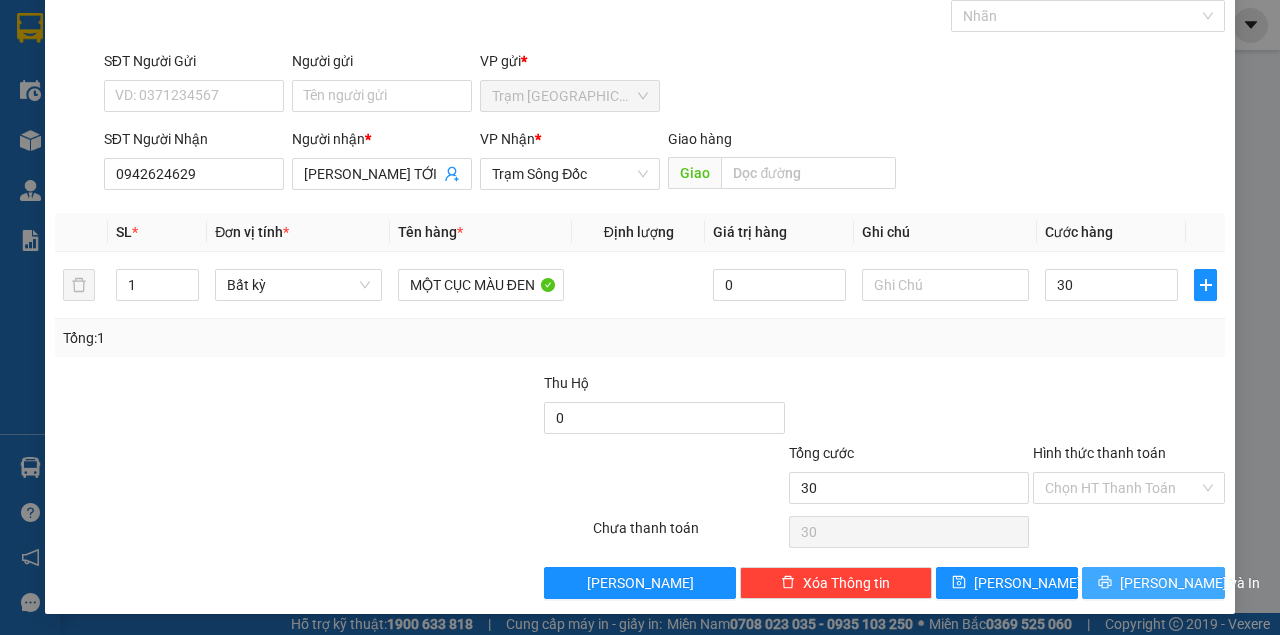 type on "30.000" 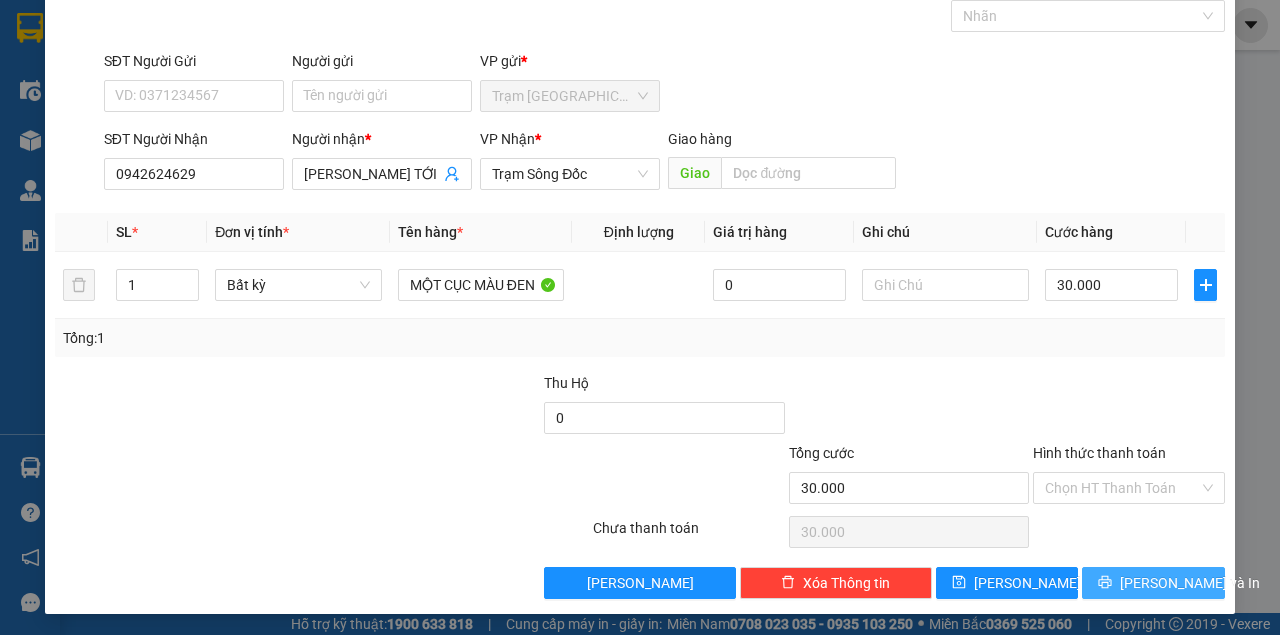 drag, startPoint x: 1121, startPoint y: 571, endPoint x: 1026, endPoint y: 542, distance: 99.32774 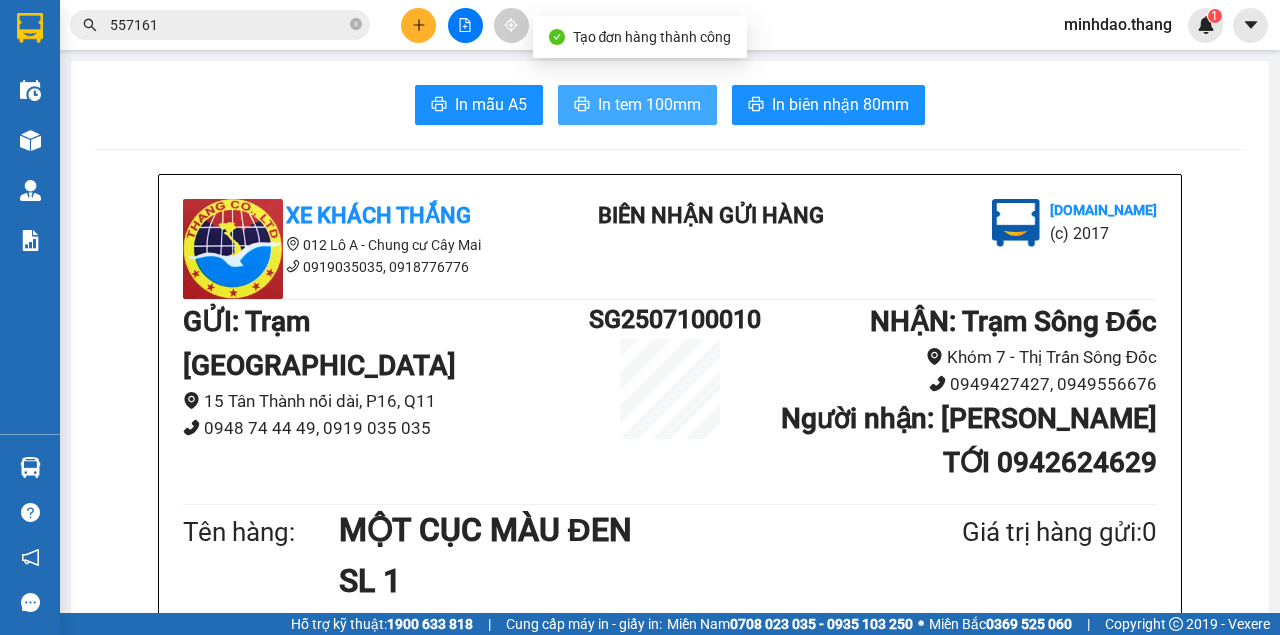 click on "In tem 100mm" at bounding box center (649, 104) 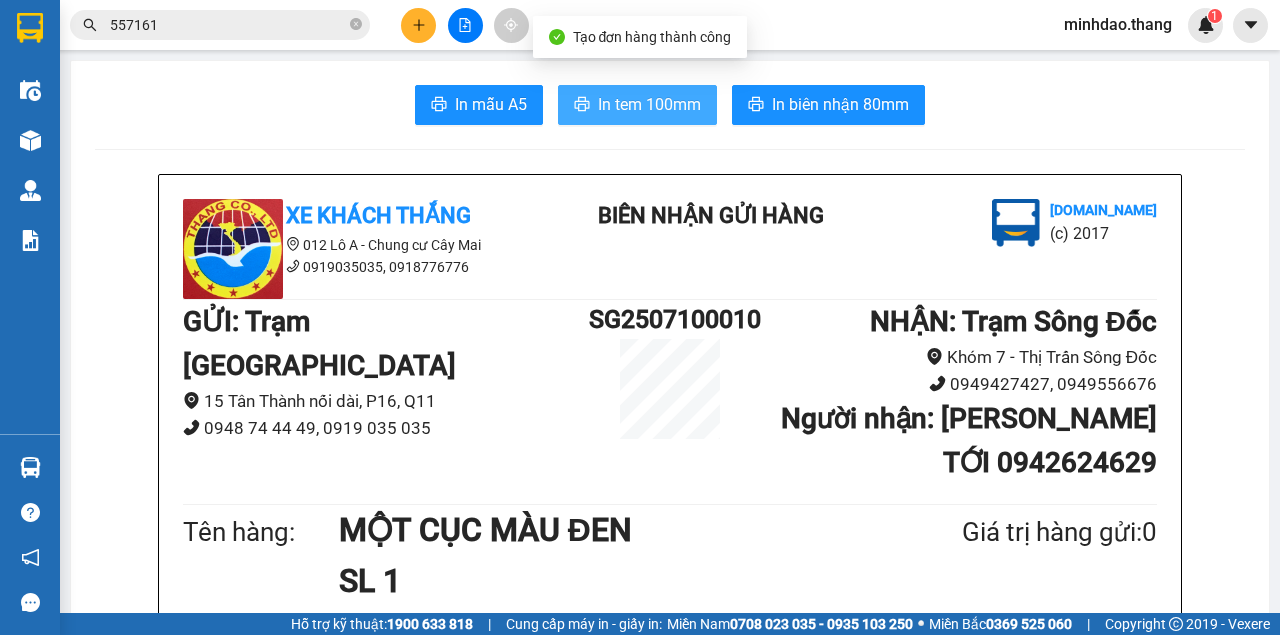 scroll, scrollTop: 441, scrollLeft: 0, axis: vertical 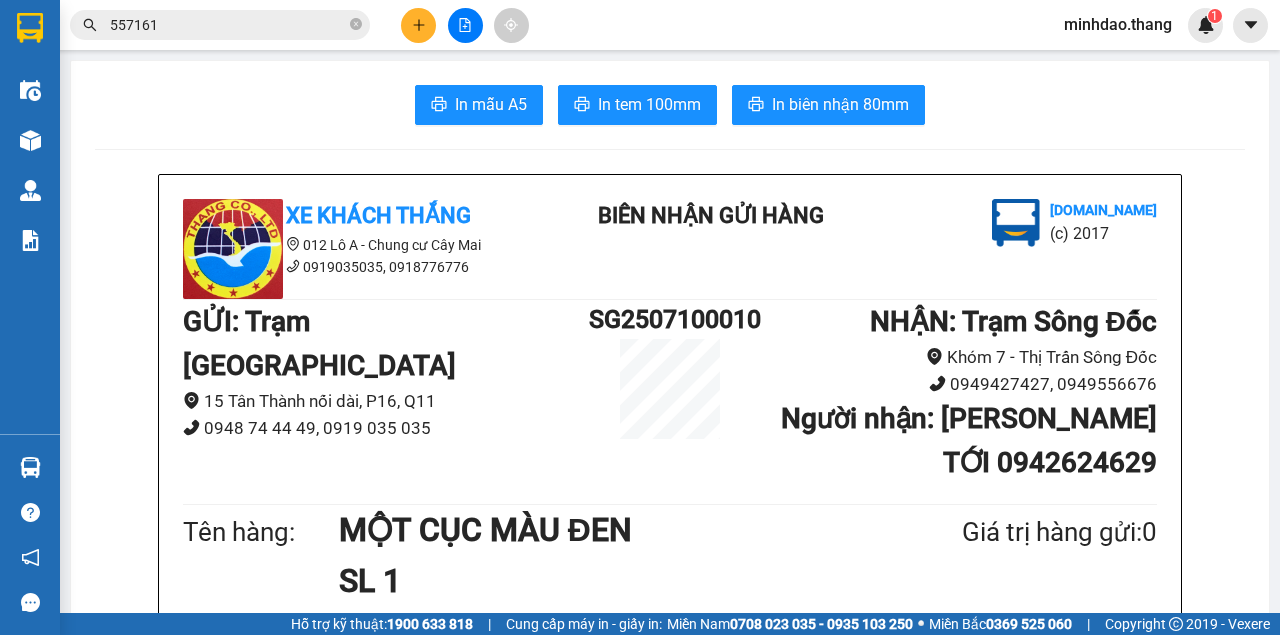 click on "In mẫu A5
In tem 100mm
In biên nhận 80mm Xe Khách THẮNG   012 Lô A - Chung cư Cây Mai   0919035035, 0918776776 BIÊN NHẬN GỬI HÀNG Vexere.com (c) 2017 GỬI :   Trạm Sài Gòn   15 Tân Thành nối dài, P16, Q11   0948 74 44 49, 0919 035 035 SG2507100010 NHẬN :   Trạm Sông Đốc   Khóm 7 - Thị Trấn Sông Đốc   0949427427, 0949556676 Người nhận :   KIM TỚI  0942624629 Tên hàng: MỘT CỤC MÀU ĐEN  SL 1 Giá trị hàng gửi:  0 CC   30.000 Tổng phải thu:   30.000 Quy định nhận/gửi hàng : Quý Khách phải báo mã số trên Biên Nhận Gửi Hàng khi nhận hàng, phải trình CMND và giấy giới thiệu đối với hàng gửi bảo đảm, hàng có giá trị. Hàng gửi phải được nhận trong vòng 05 ngày kể từ ngày gửi. Quá thời hạn trên, Công Ty không chịu trách nhiệm. Hàng Kính, Dễ Vỡ,...Công Ty không bồi thường. Tra cứu thông tin đơn hàng tại:  Xe Khách THẮNG" at bounding box center (670, 1292) 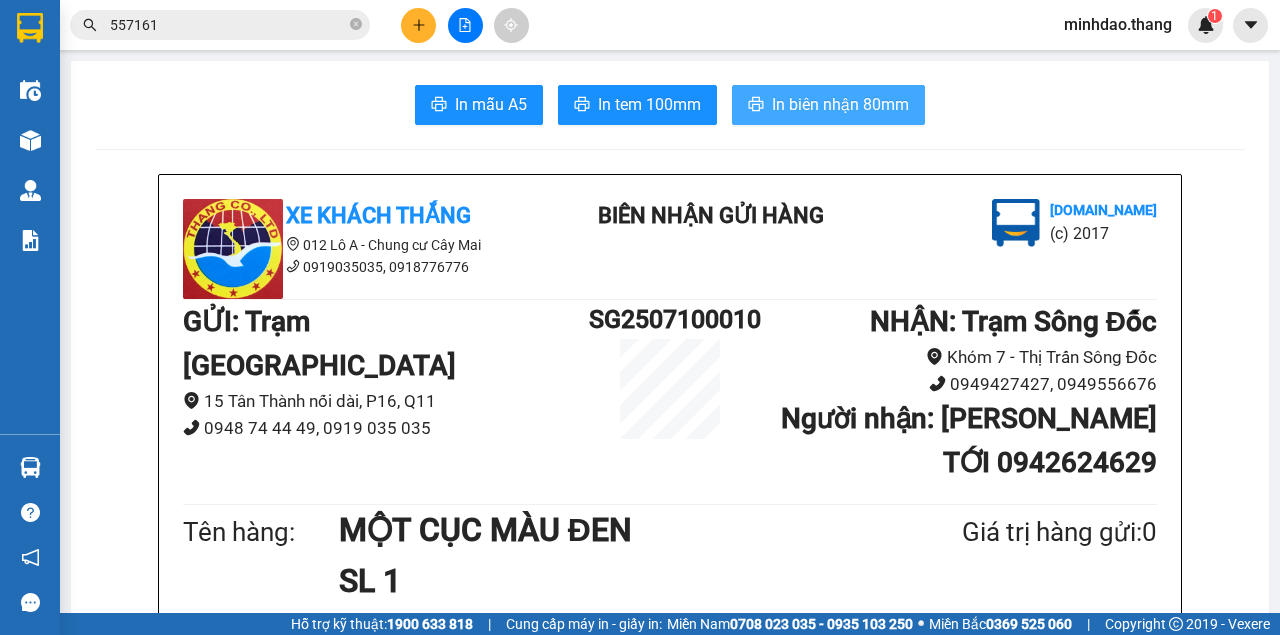click on "In biên nhận 80mm" at bounding box center (840, 104) 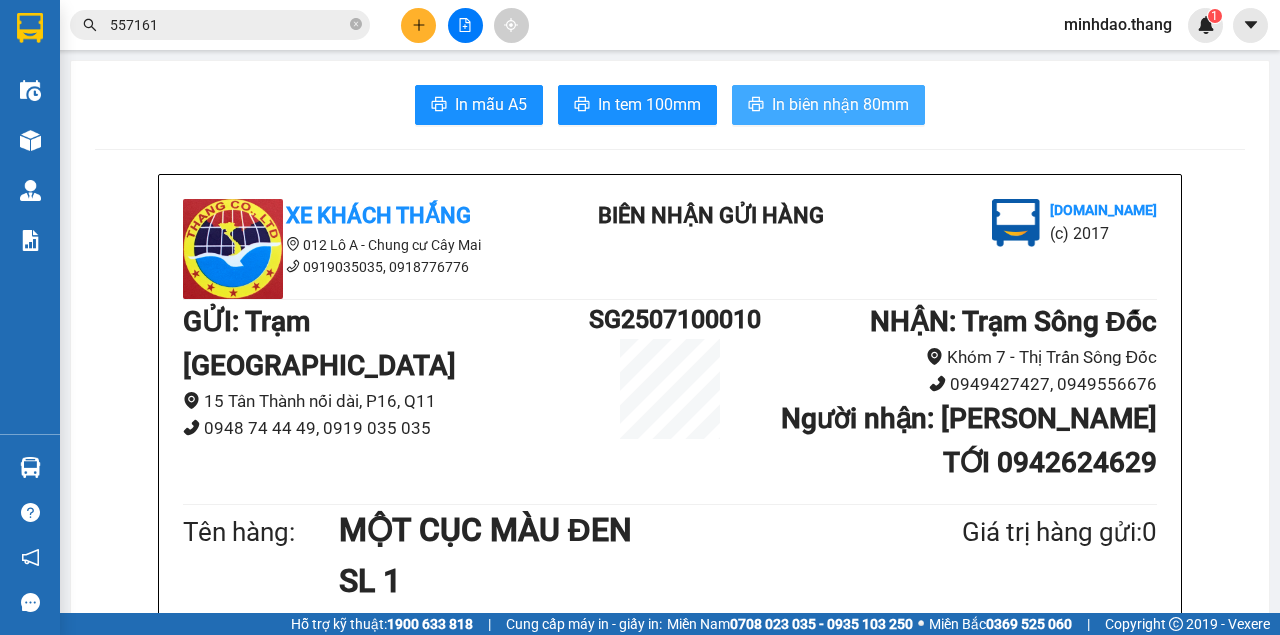 scroll, scrollTop: 0, scrollLeft: 0, axis: both 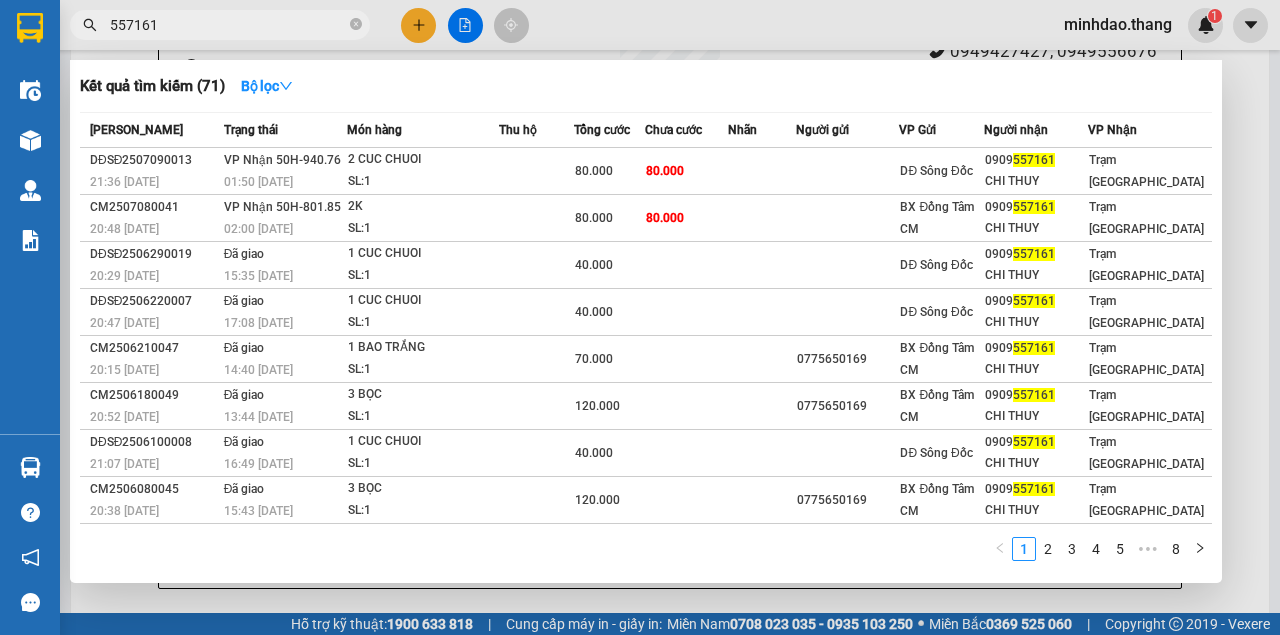drag, startPoint x: 354, startPoint y: 31, endPoint x: 342, endPoint y: 18, distance: 17.691807 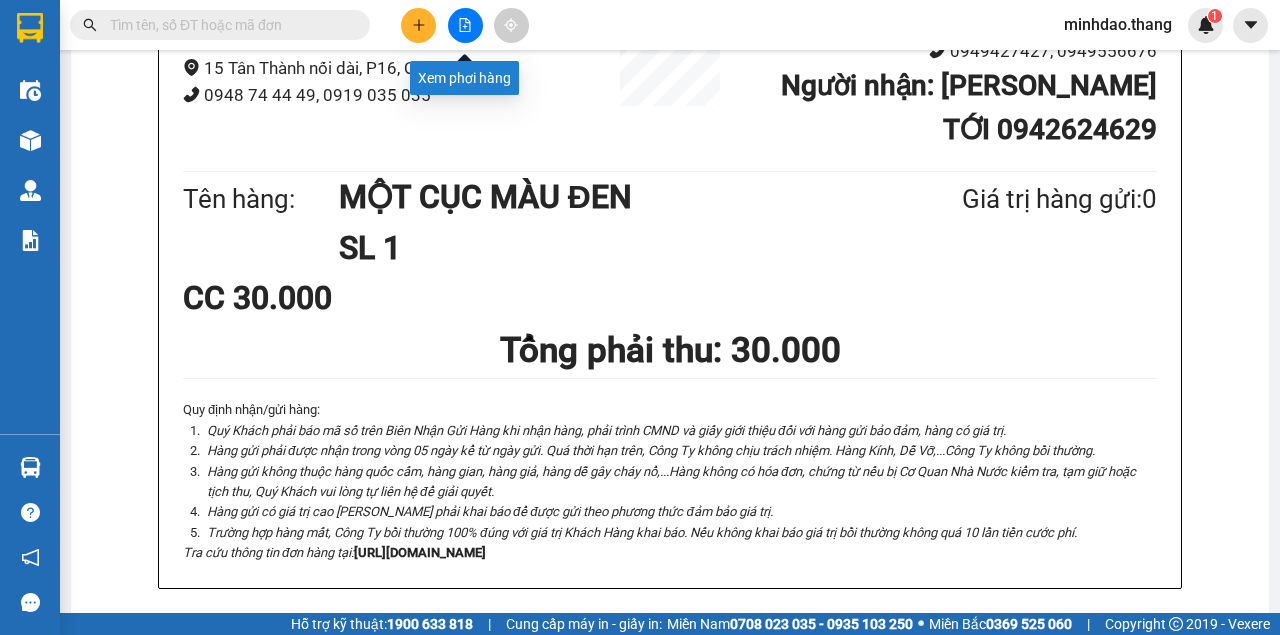 click at bounding box center [465, 25] 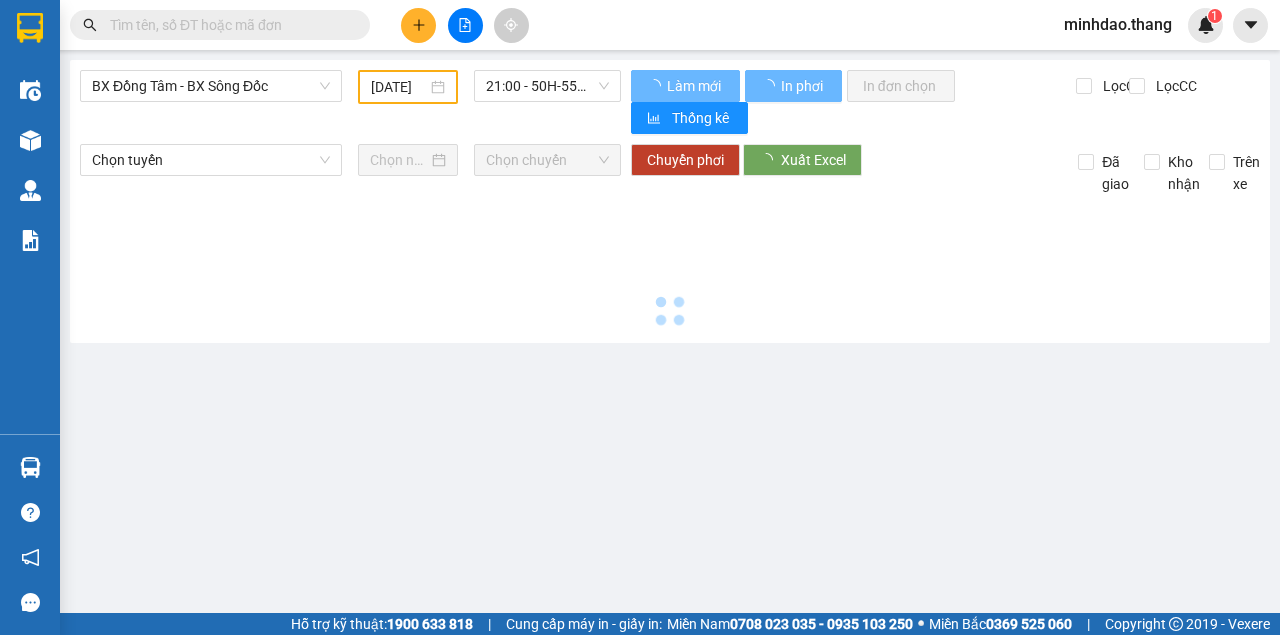 type on "[DATE]" 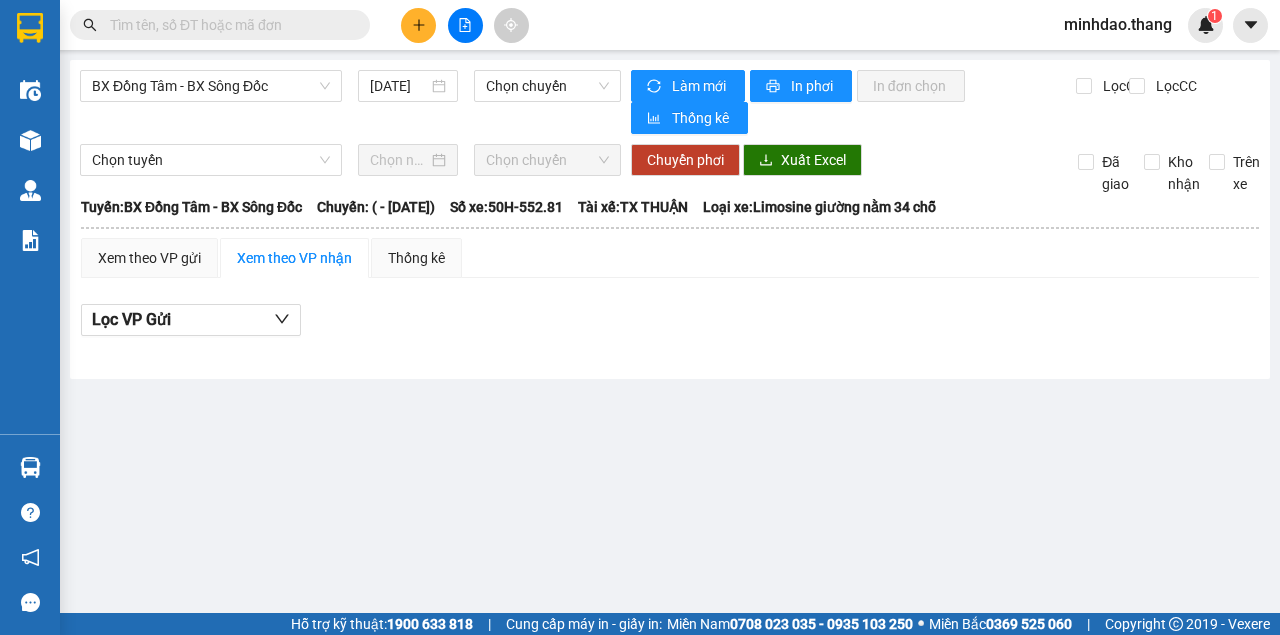 scroll, scrollTop: 0, scrollLeft: 0, axis: both 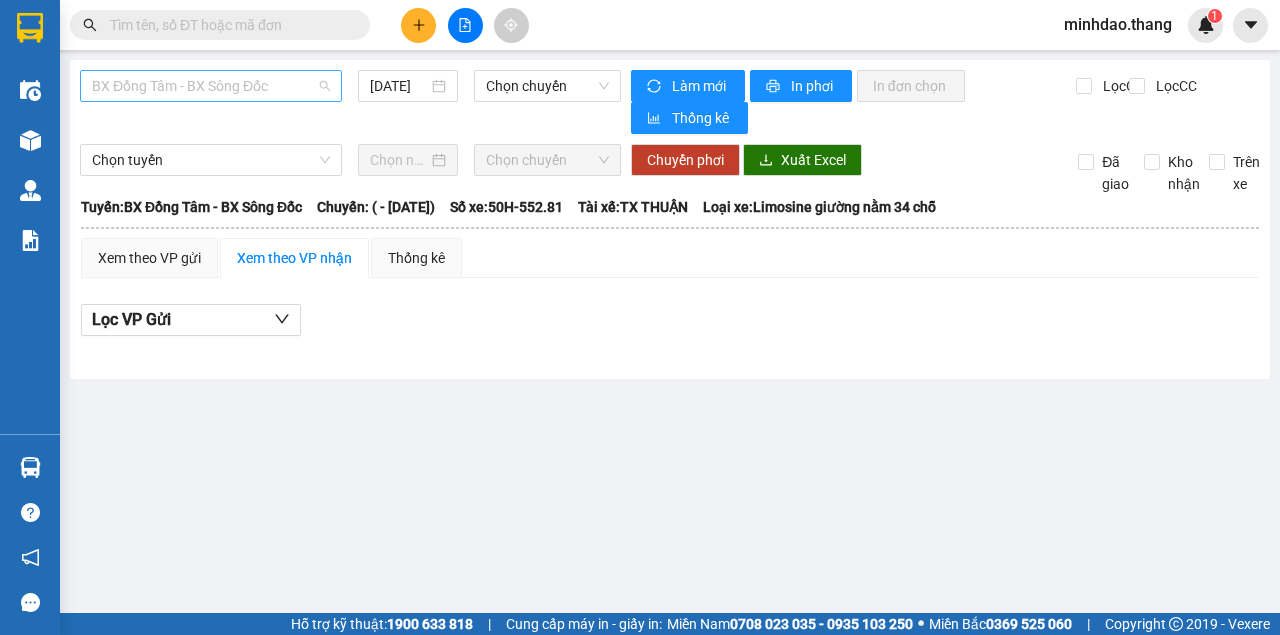 click on "BX Đồng Tâm - BX Sông Đốc" at bounding box center [211, 86] 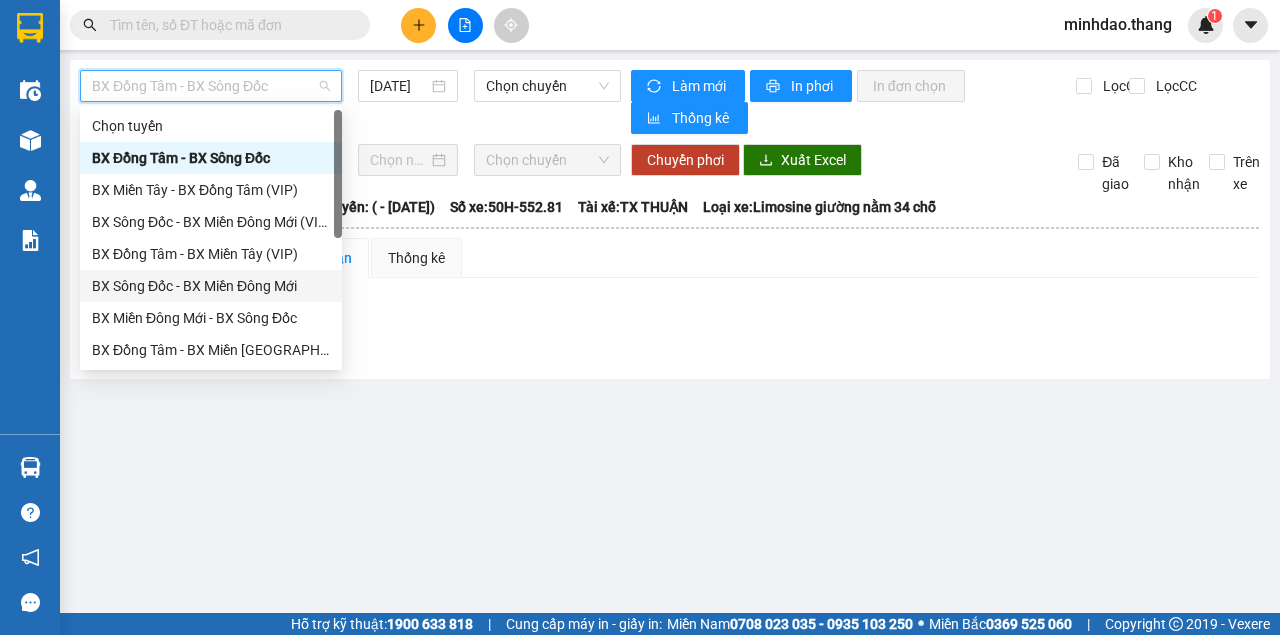 click on "BX Sông Đốc - BX Miền Đông Mới" at bounding box center (211, 286) 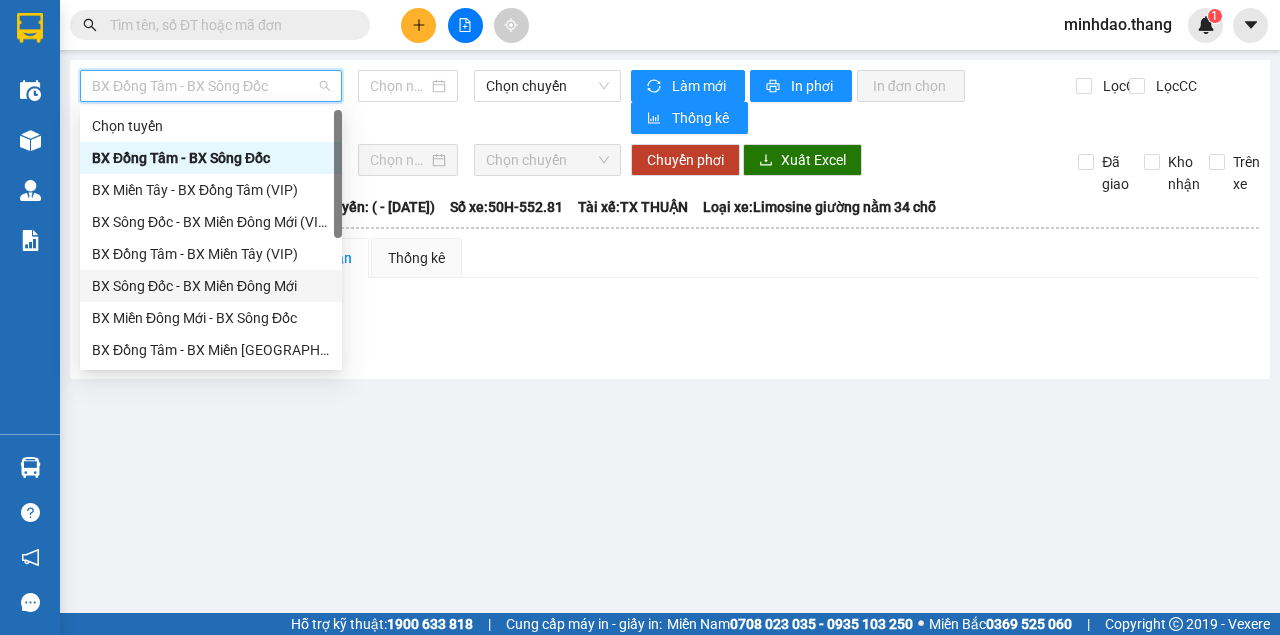 type on "[DATE]" 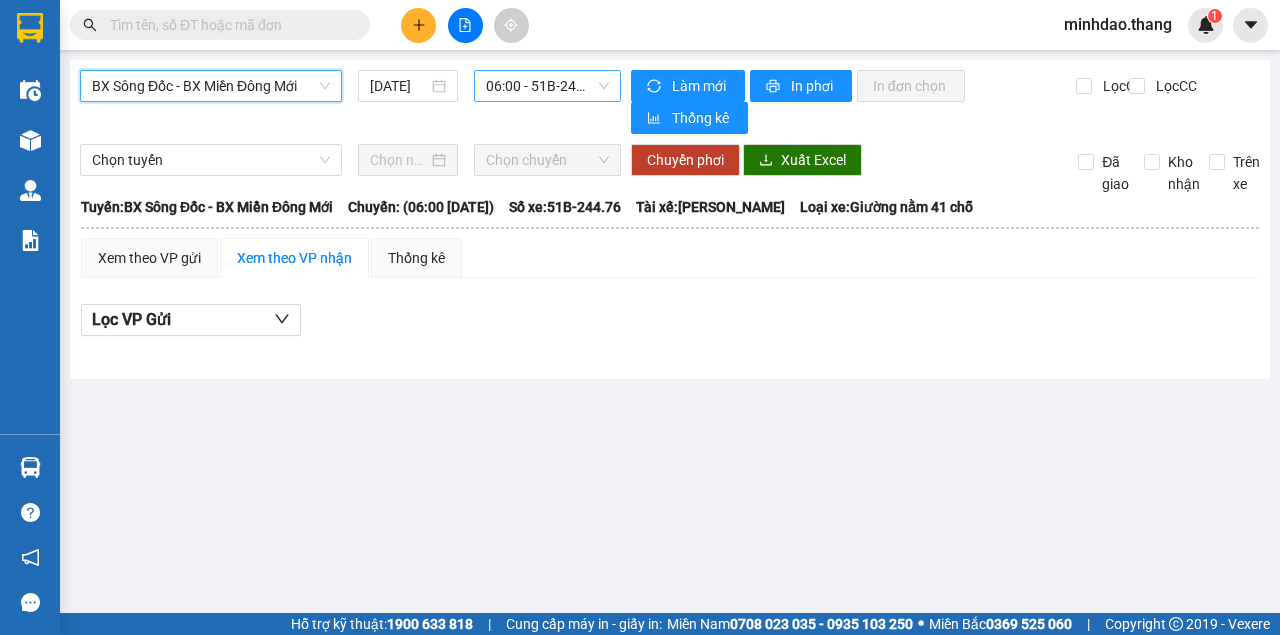 click on "06:00     - 51B-244.76" at bounding box center [547, 86] 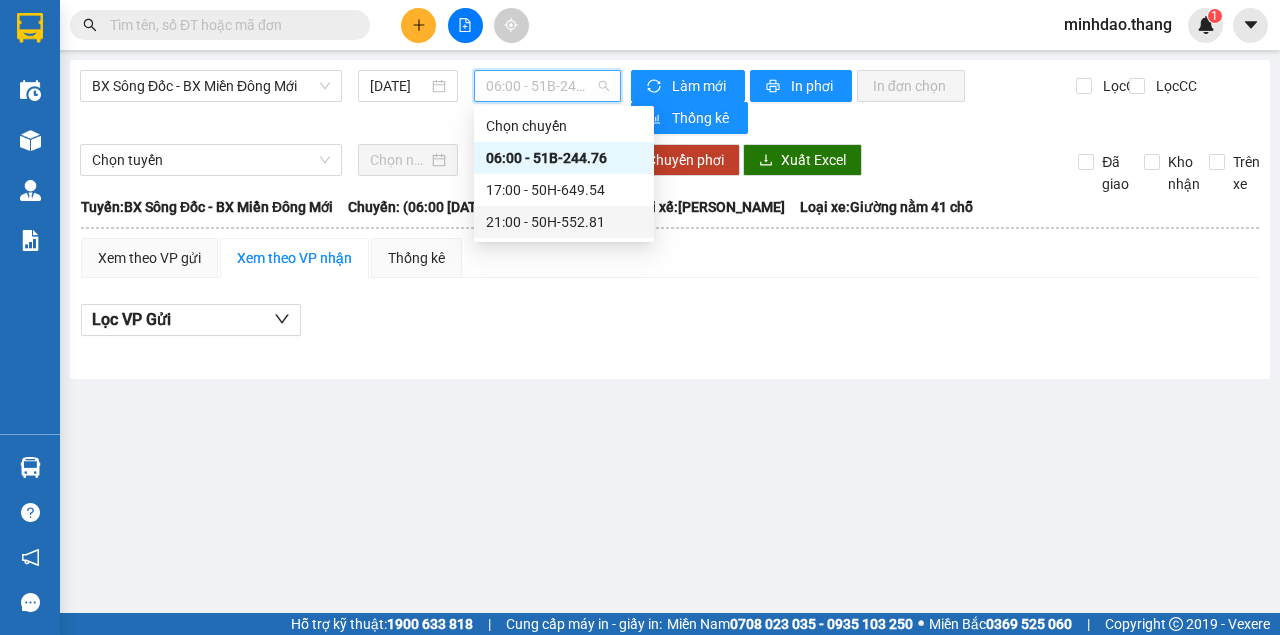 click on "21:00     - 50H-552.81" at bounding box center (564, 222) 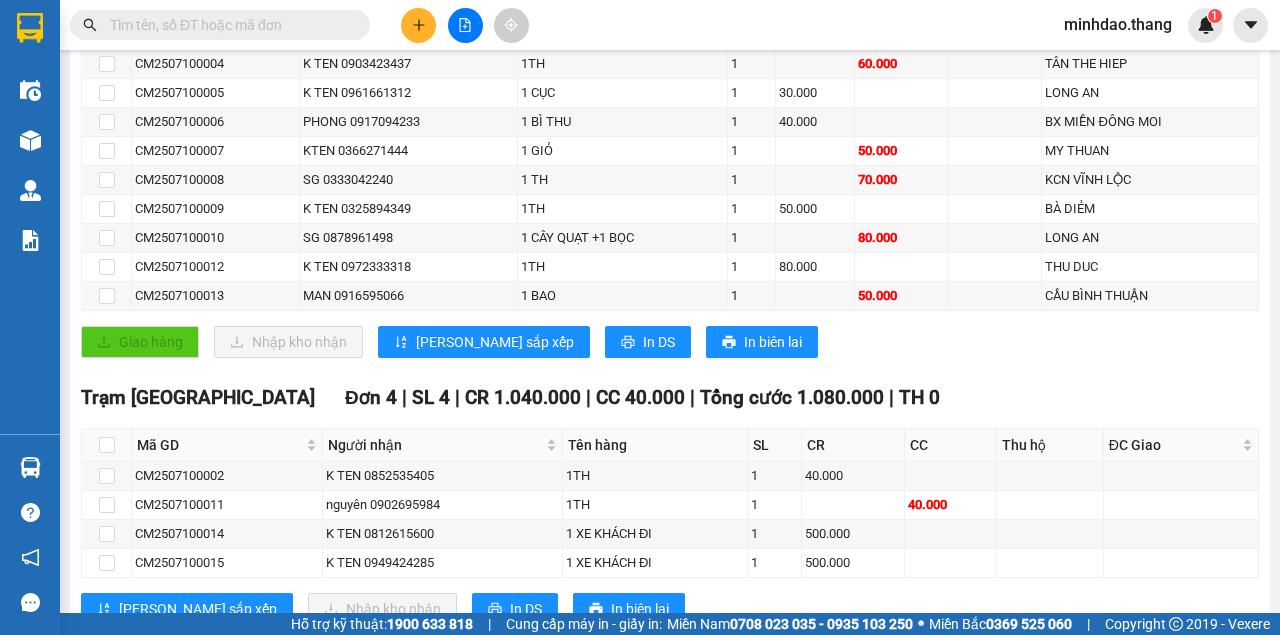 scroll, scrollTop: 535, scrollLeft: 0, axis: vertical 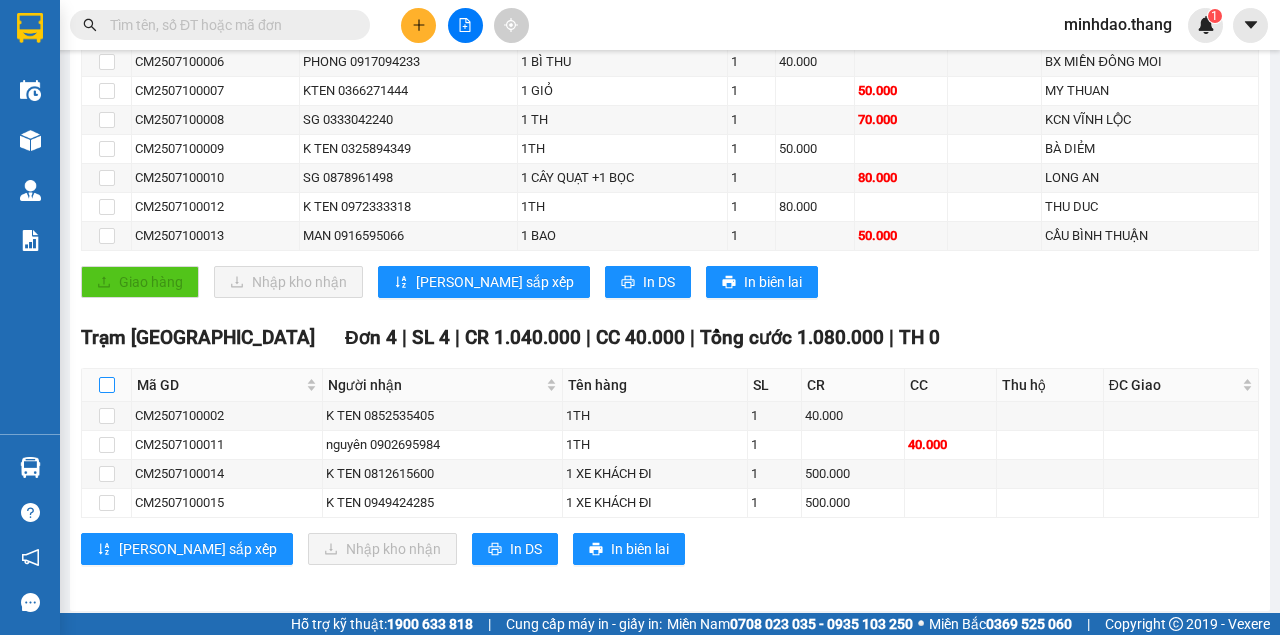 click at bounding box center [107, 385] 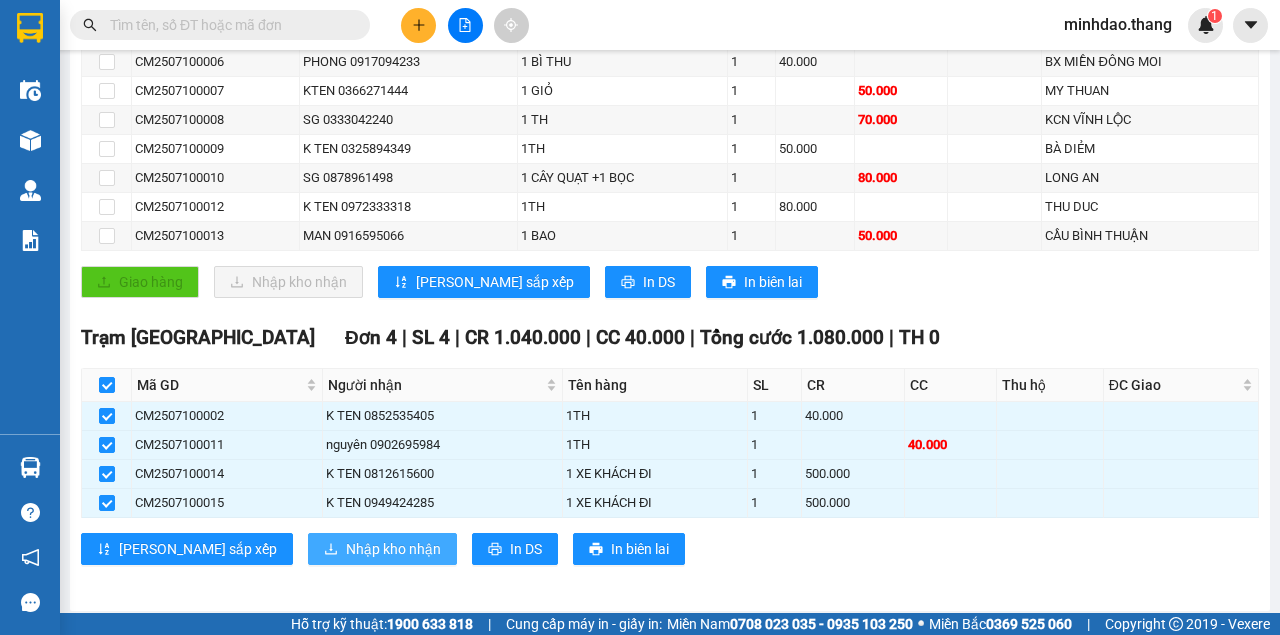 click on "Nhập kho nhận" at bounding box center (393, 549) 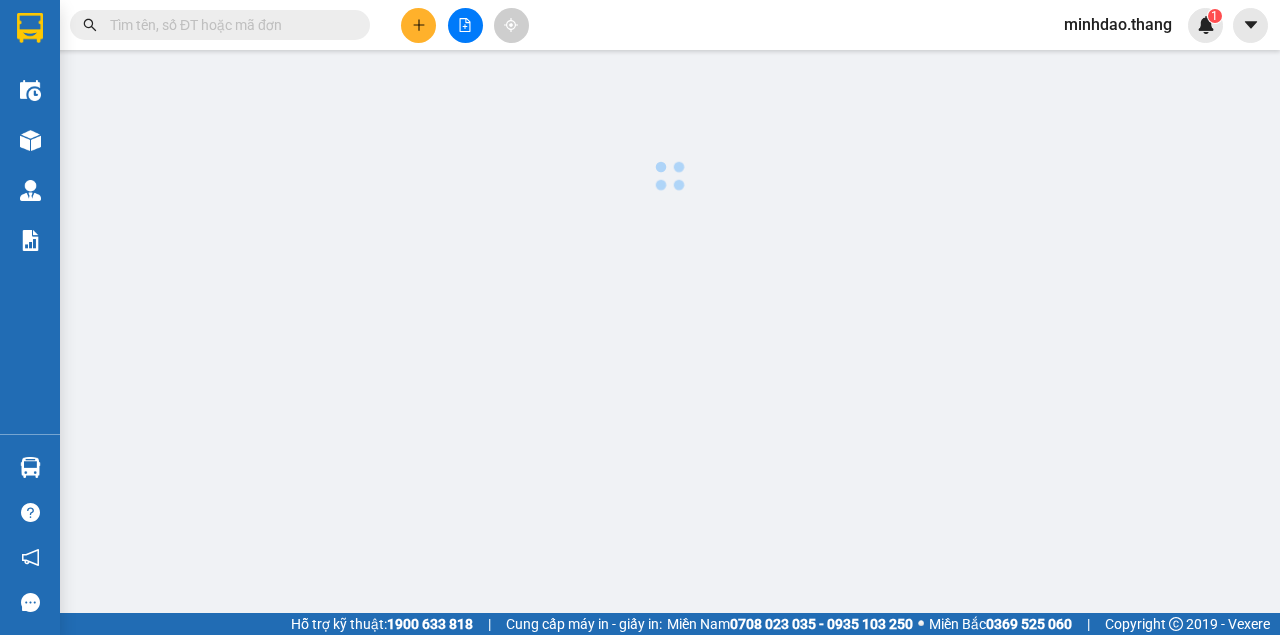 scroll, scrollTop: 0, scrollLeft: 0, axis: both 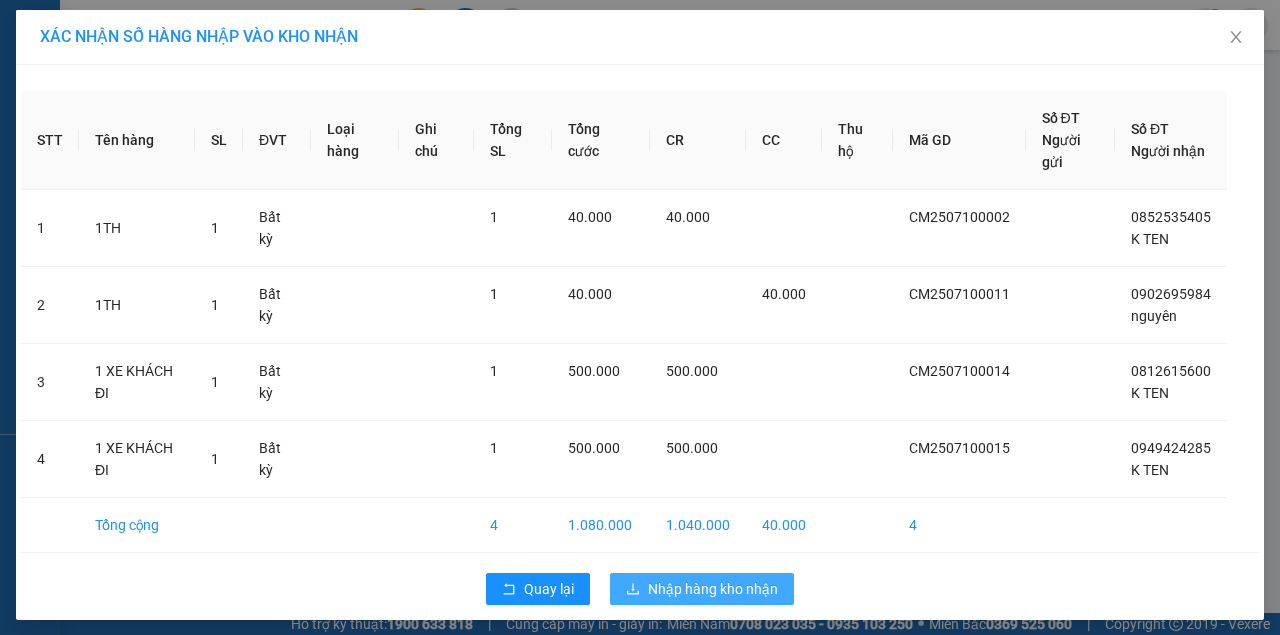 click on "Nhập hàng kho nhận" at bounding box center (713, 589) 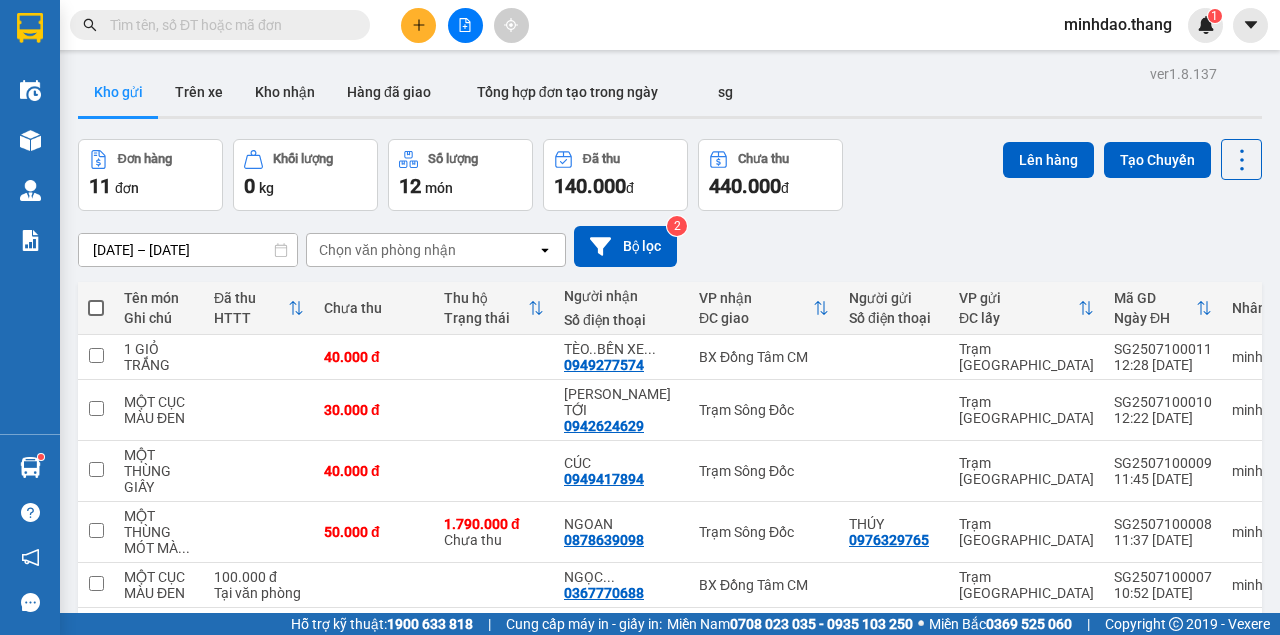 click at bounding box center [418, 25] 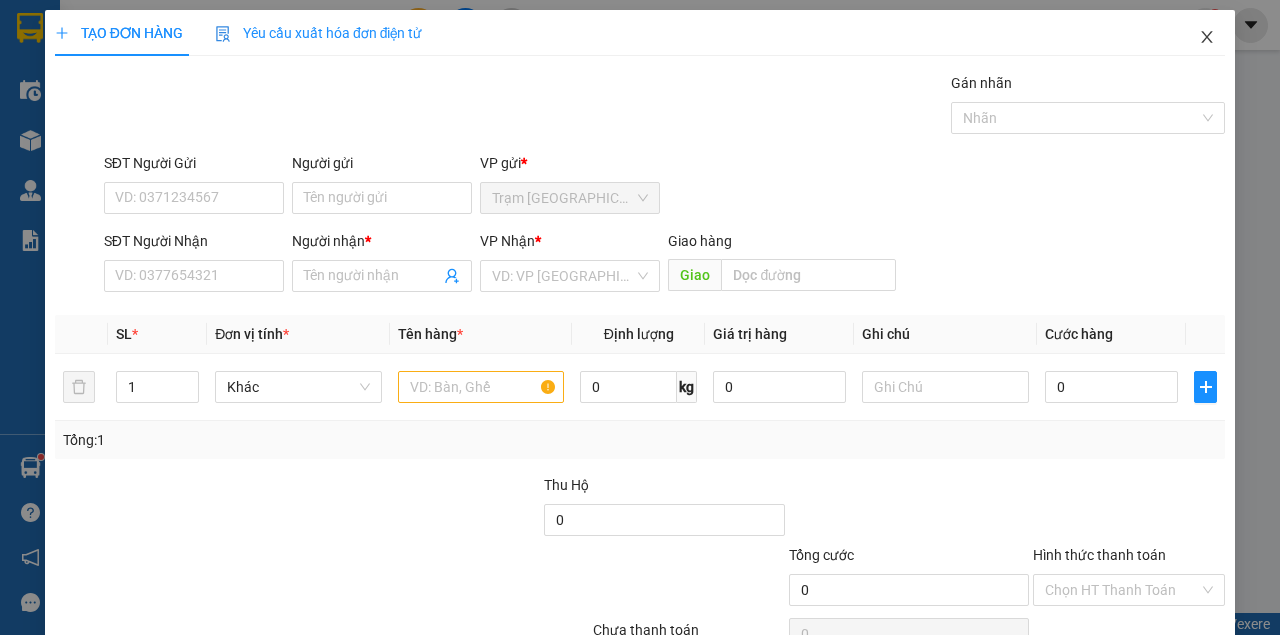 click 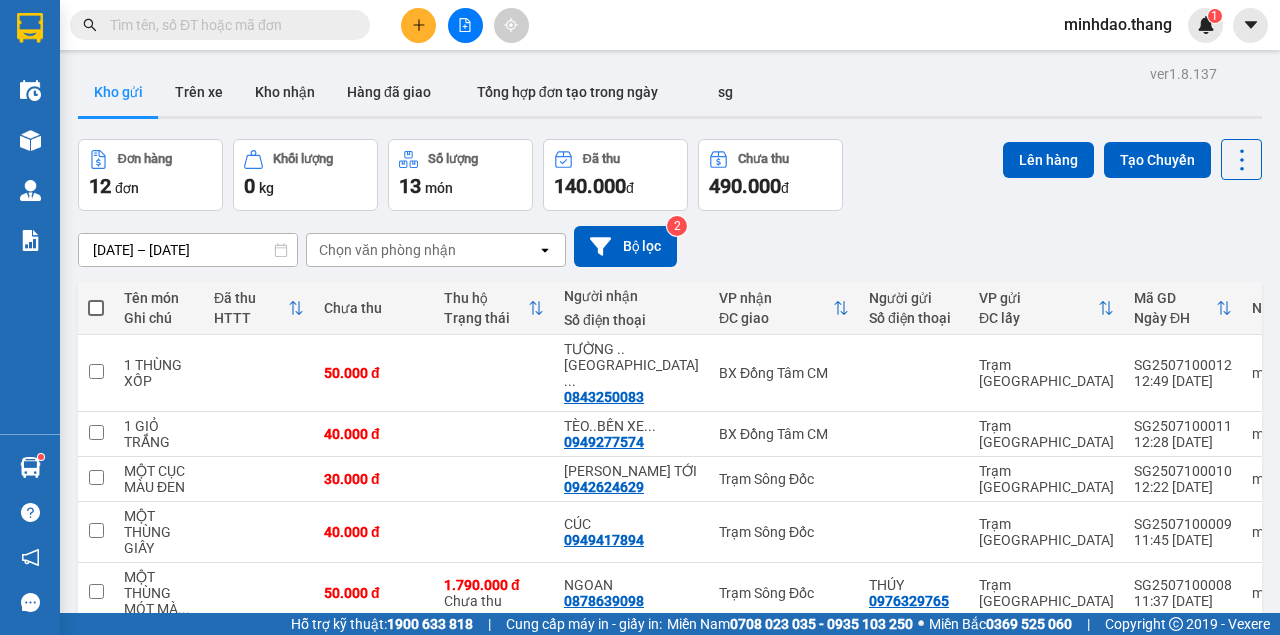 click at bounding box center (228, 25) 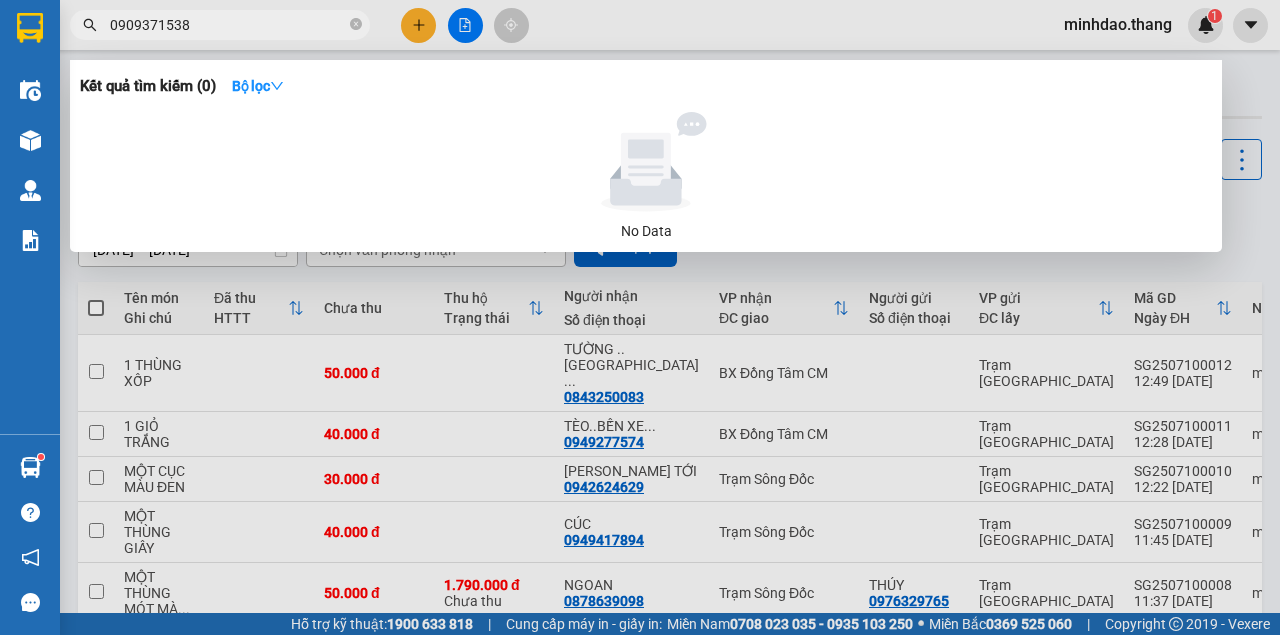 click on "0909371538" at bounding box center (228, 25) 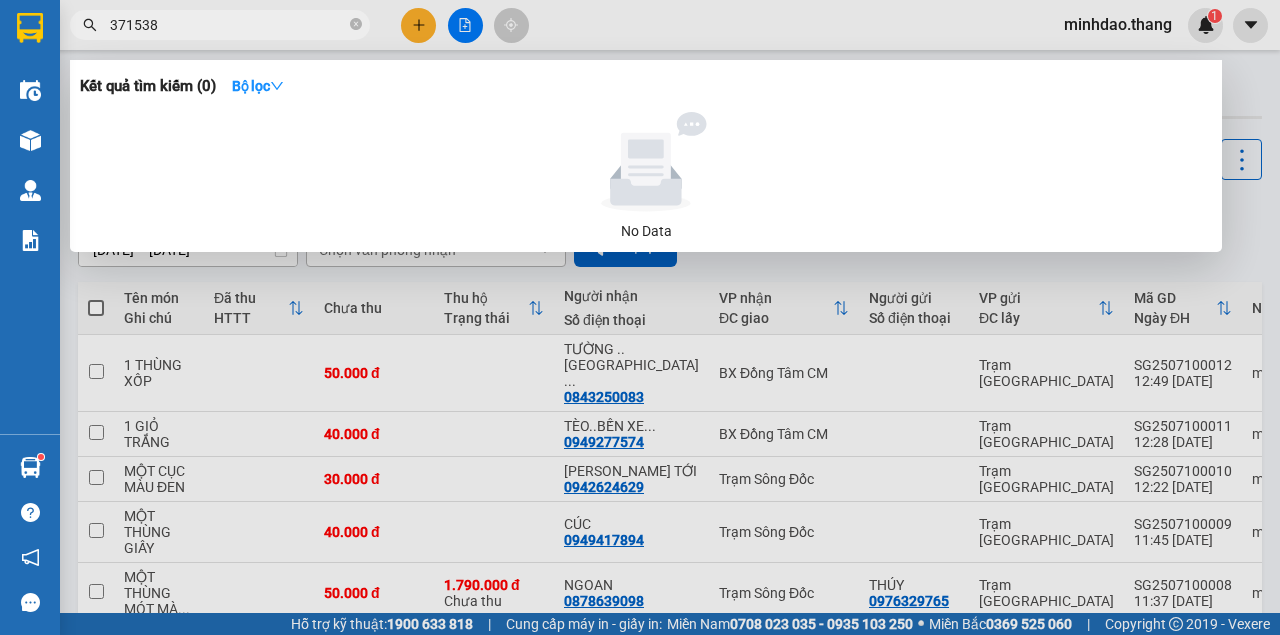 click on "371538" at bounding box center (228, 25) 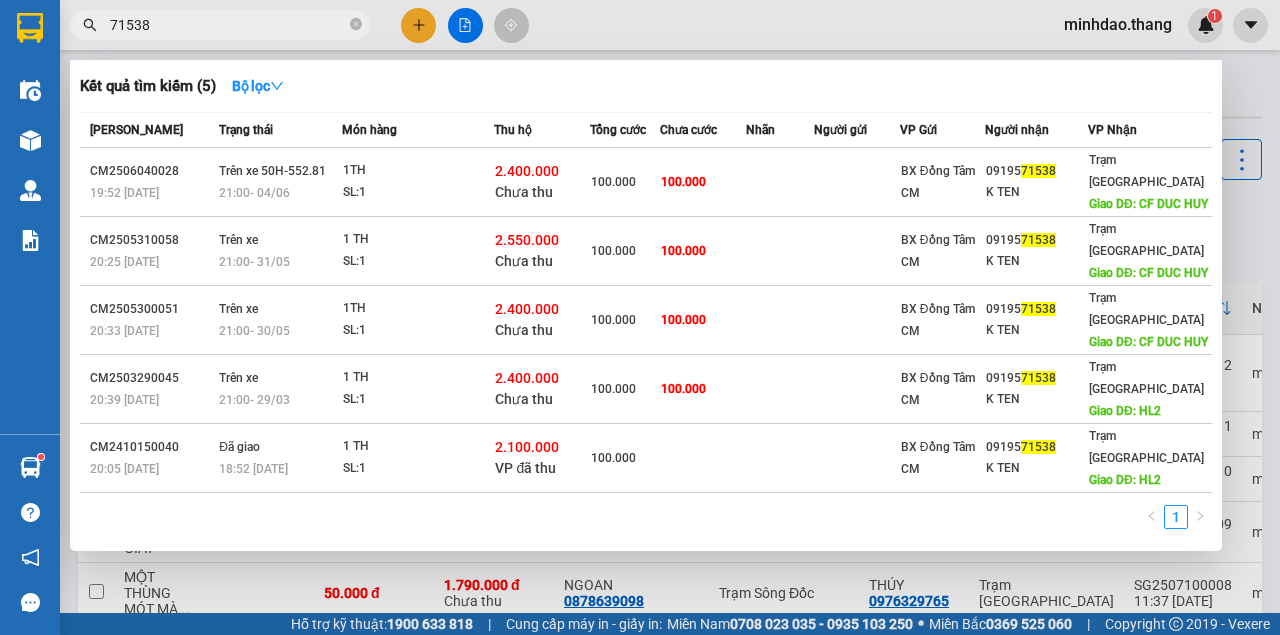 type on "71538" 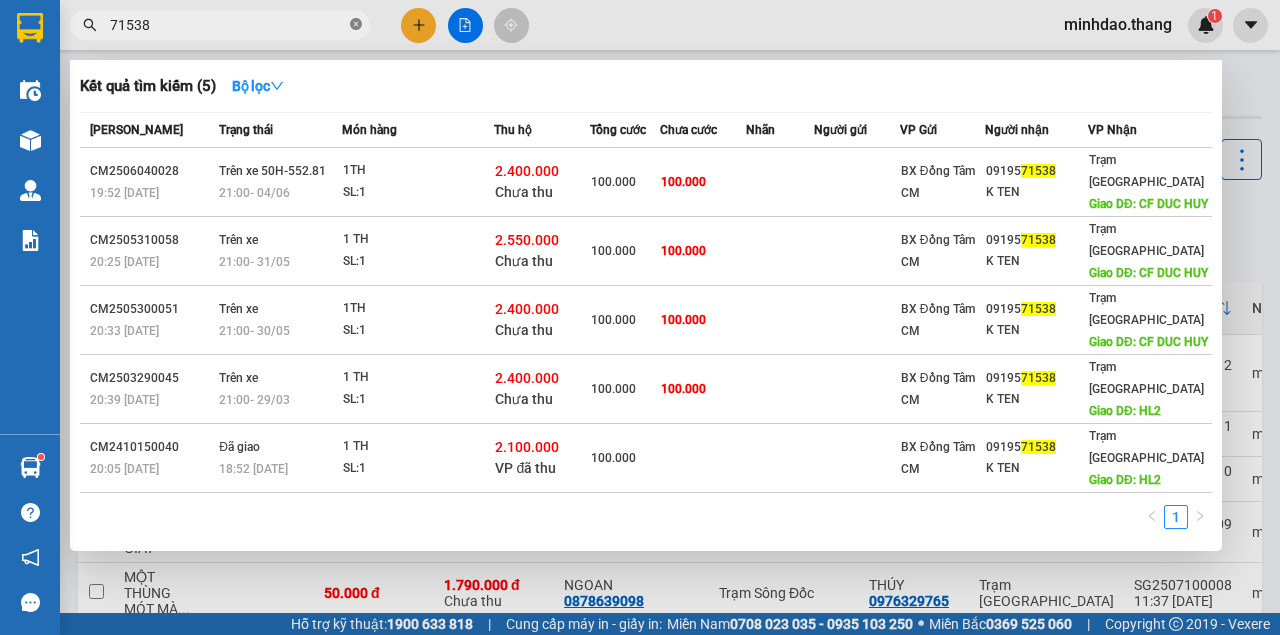 click 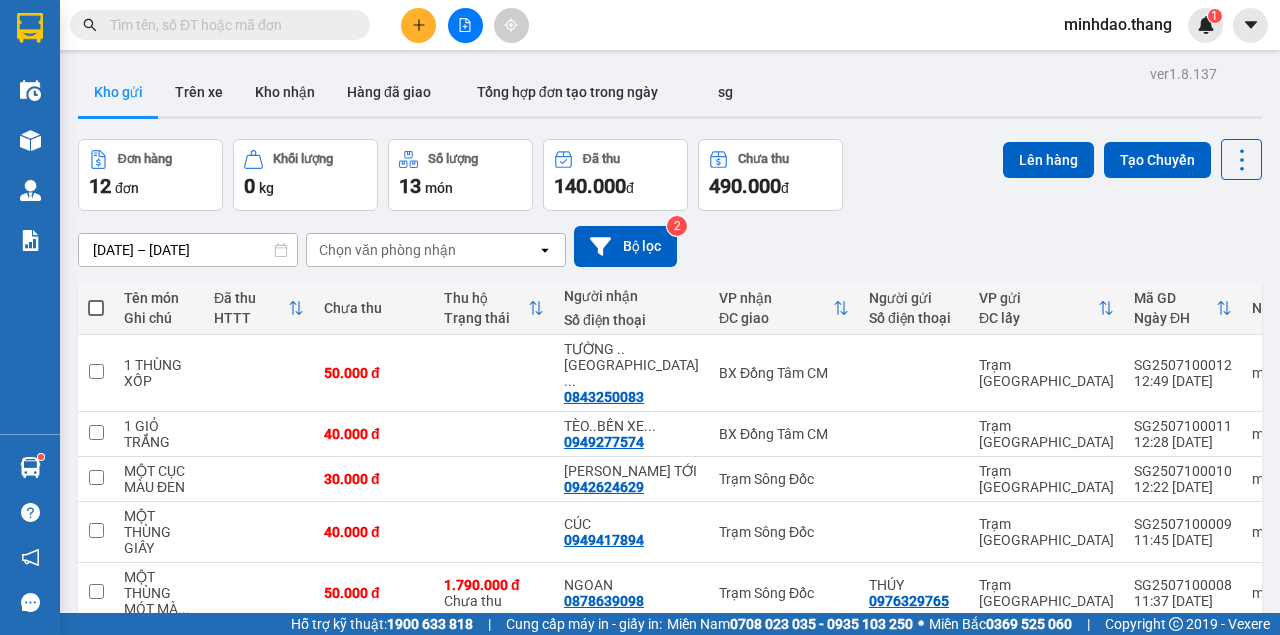 click at bounding box center [228, 25] 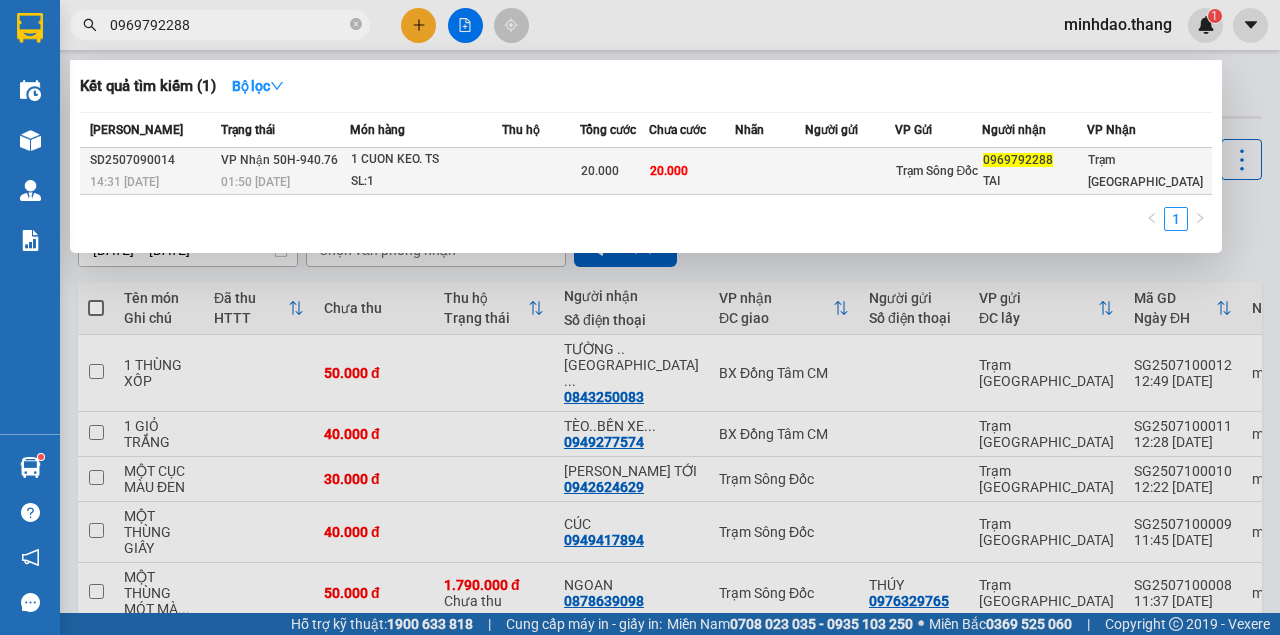 type on "0969792288" 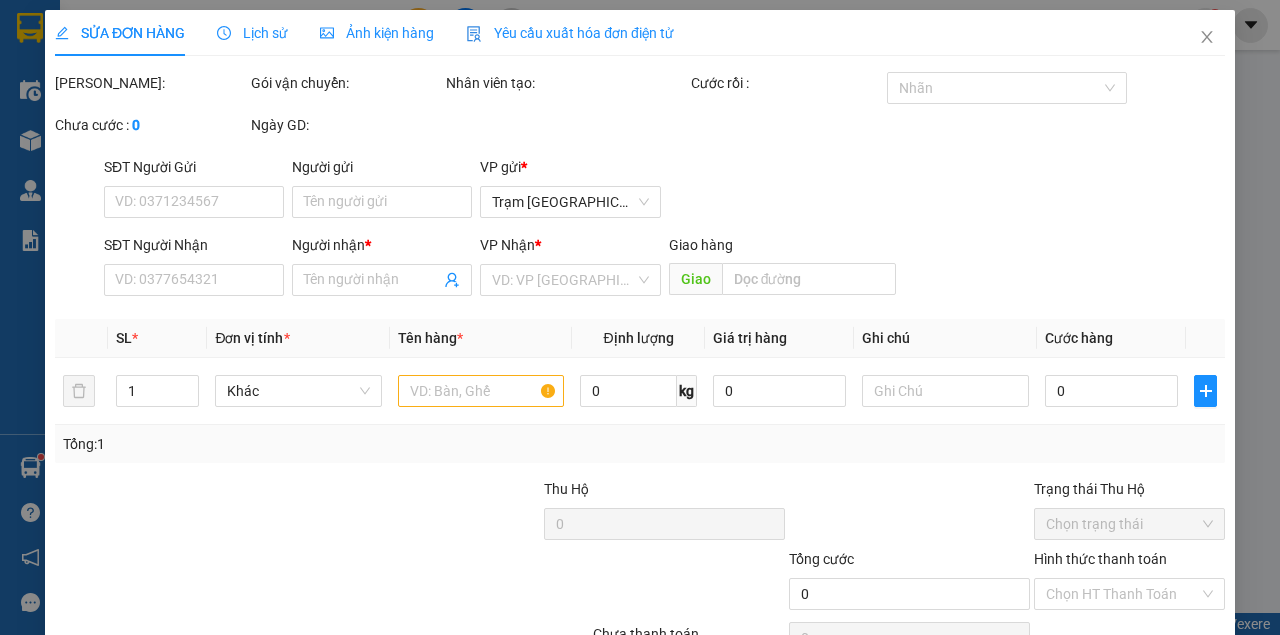 type on "0969792288" 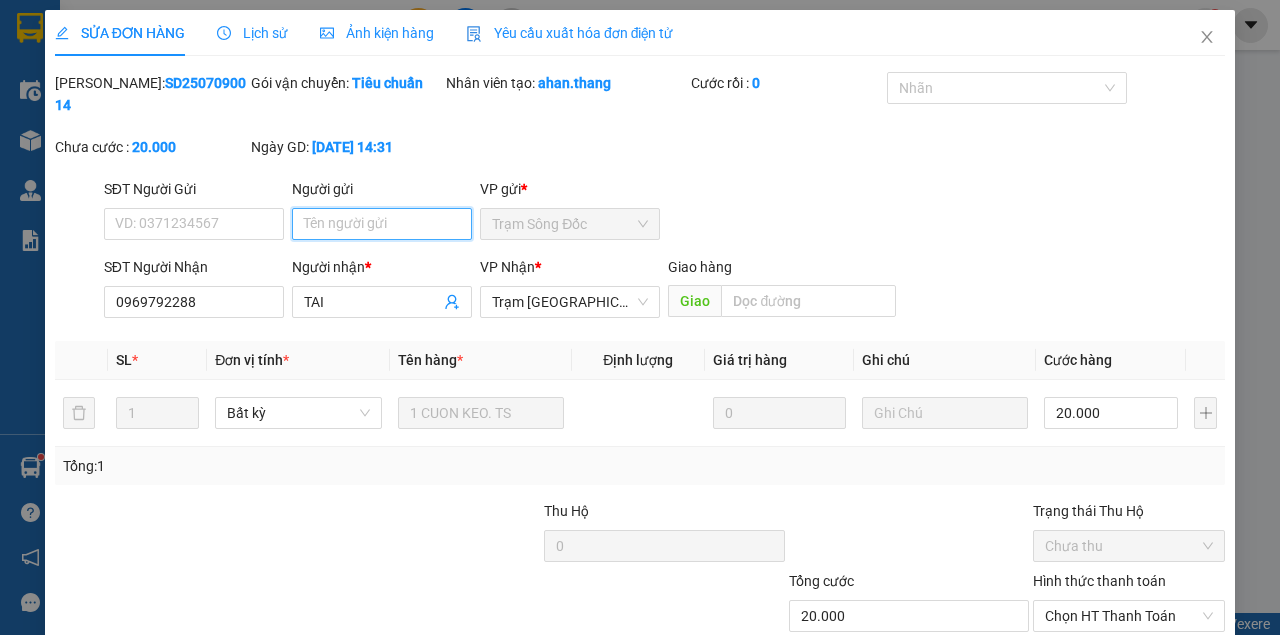 click on "Người gửi" at bounding box center (382, 224) 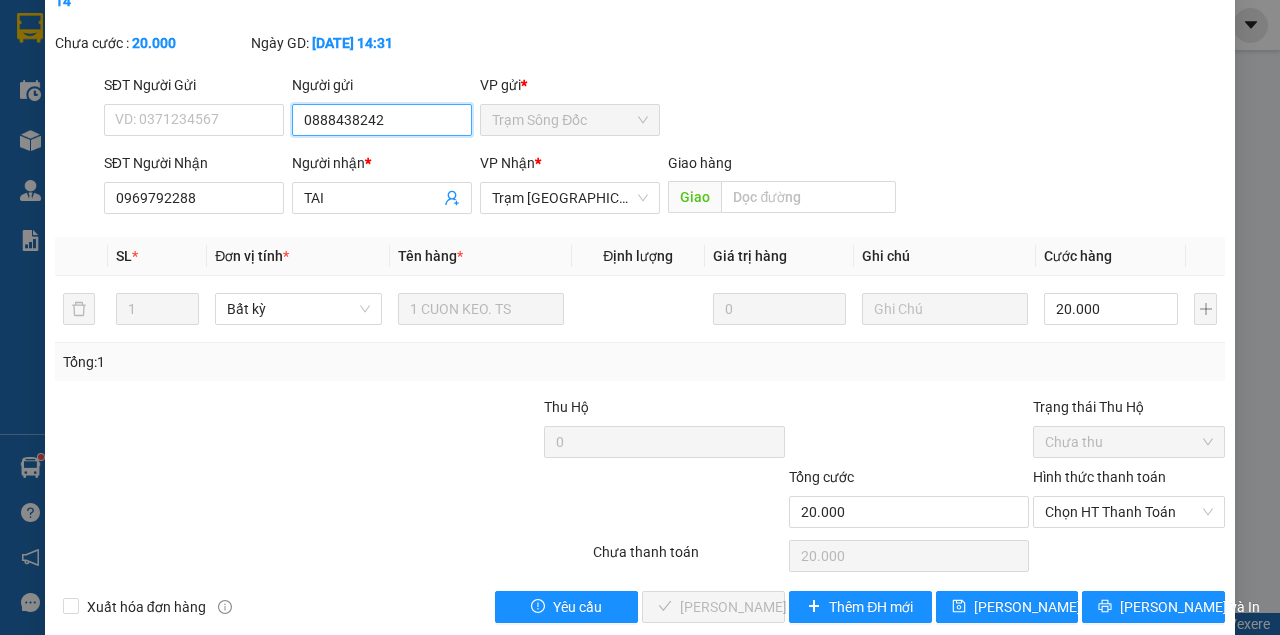 scroll, scrollTop: 129, scrollLeft: 0, axis: vertical 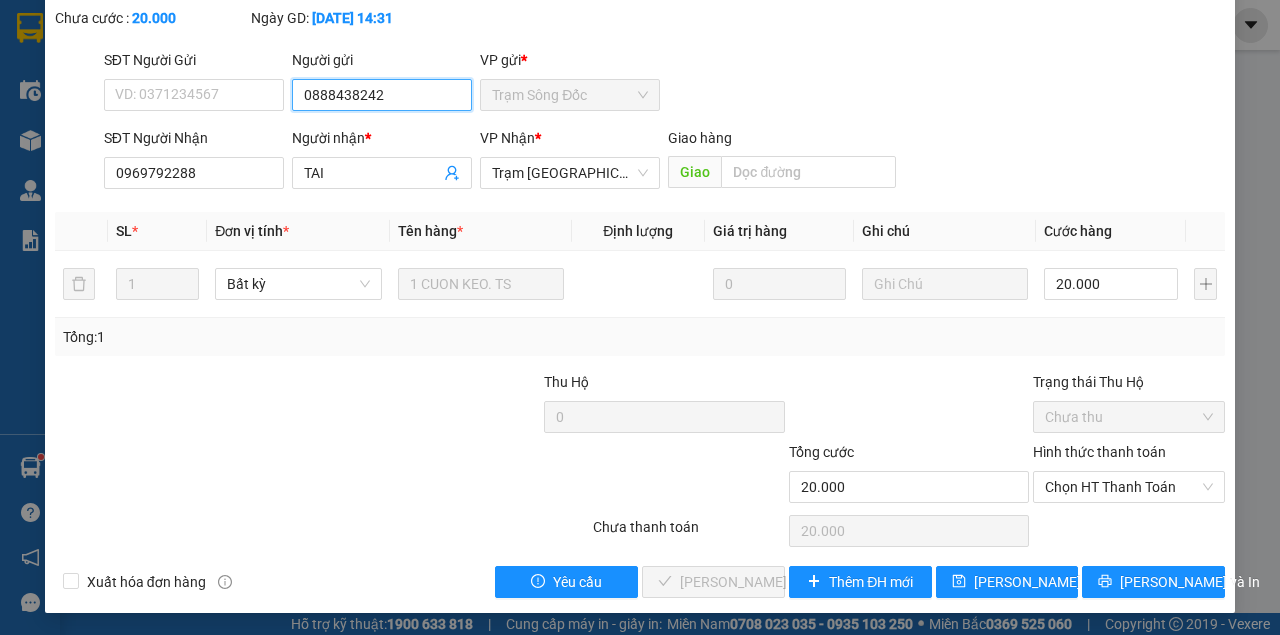 drag, startPoint x: 1072, startPoint y: 483, endPoint x: 1072, endPoint y: 504, distance: 21 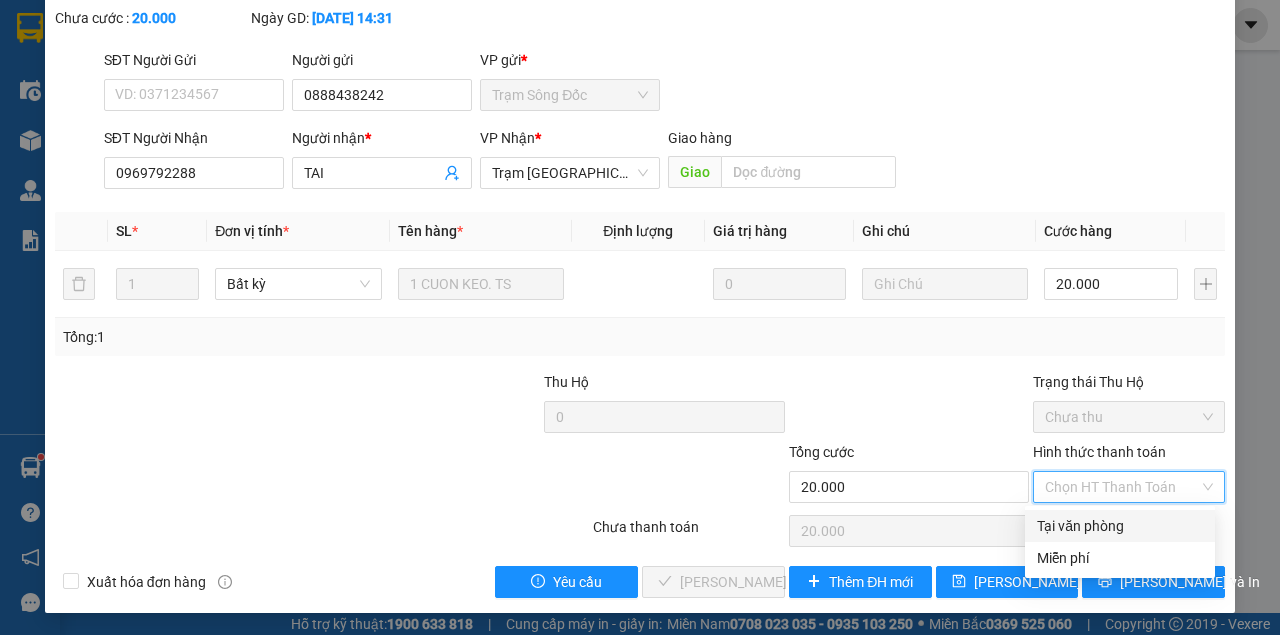 click on "Tại văn phòng" at bounding box center [1120, 526] 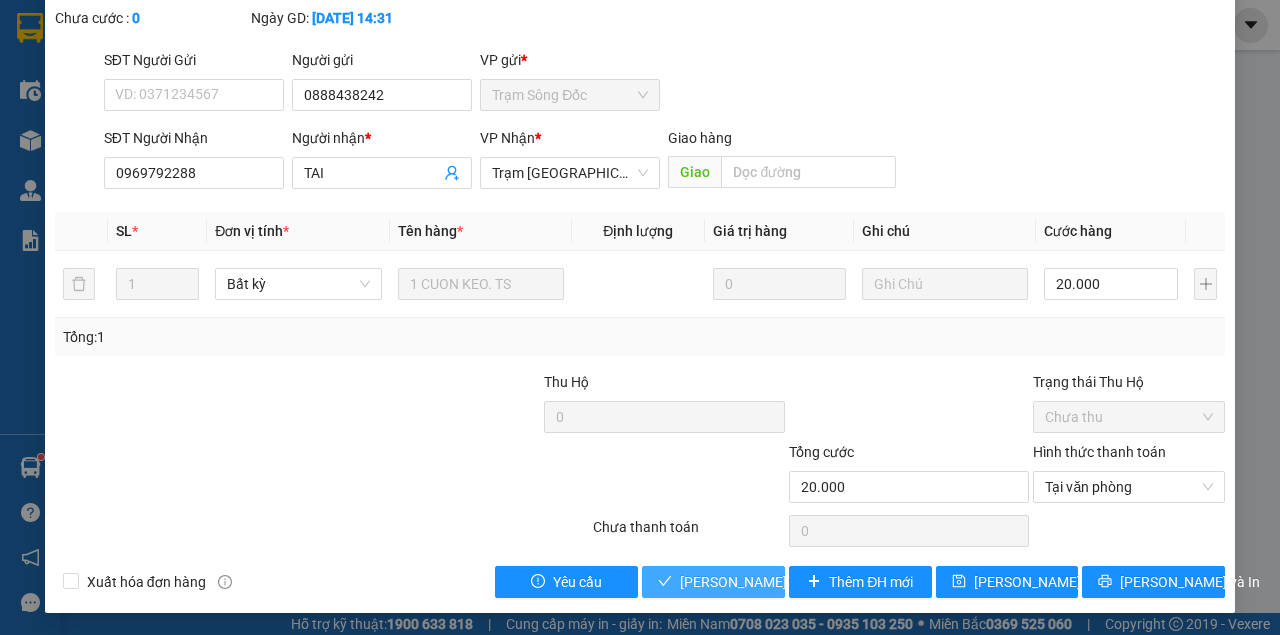 click on "Lưu và Giao hàng" at bounding box center [776, 582] 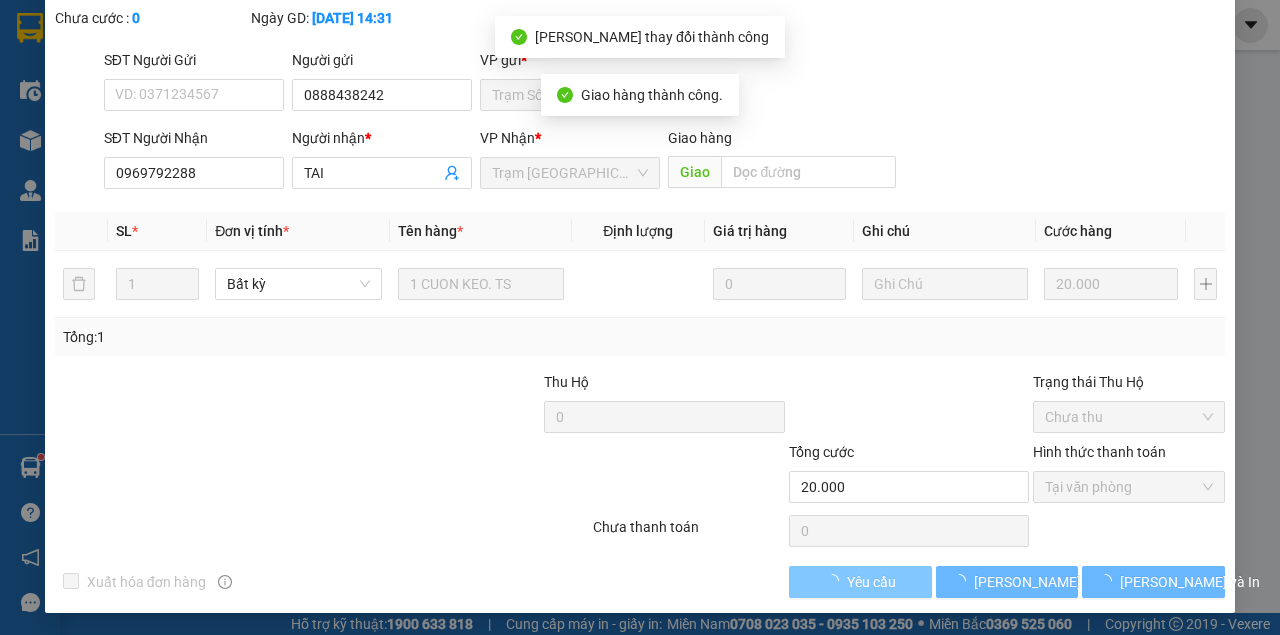 scroll, scrollTop: 151, scrollLeft: 0, axis: vertical 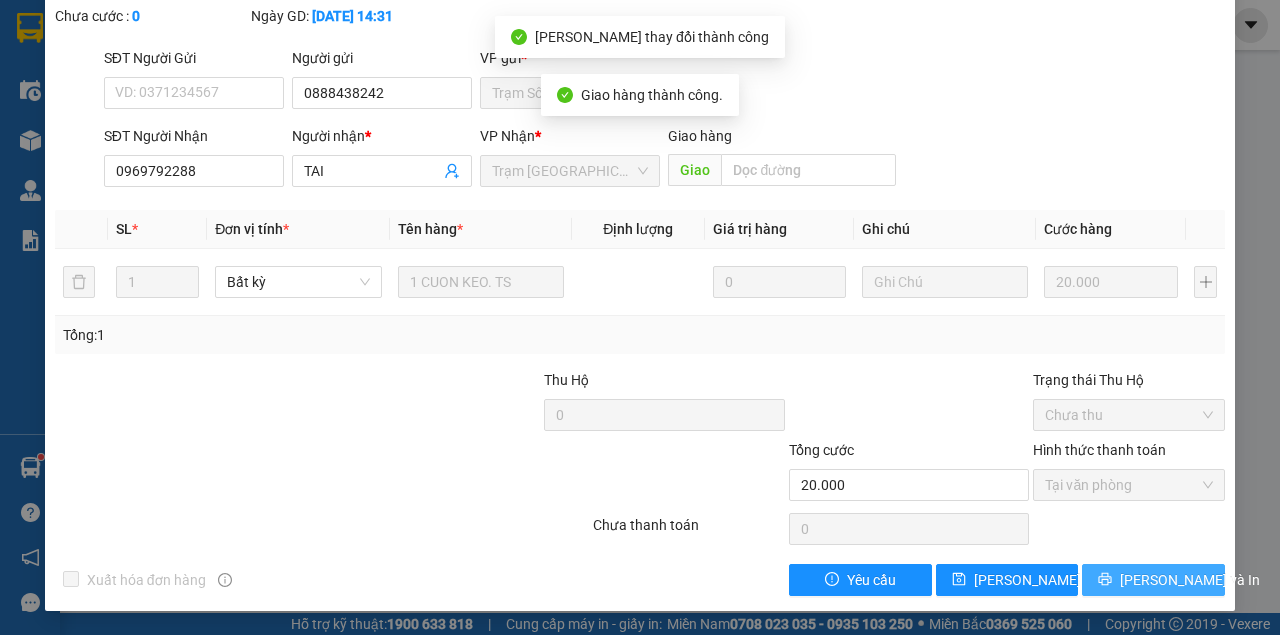 click on "Lưu và In" at bounding box center (1190, 580) 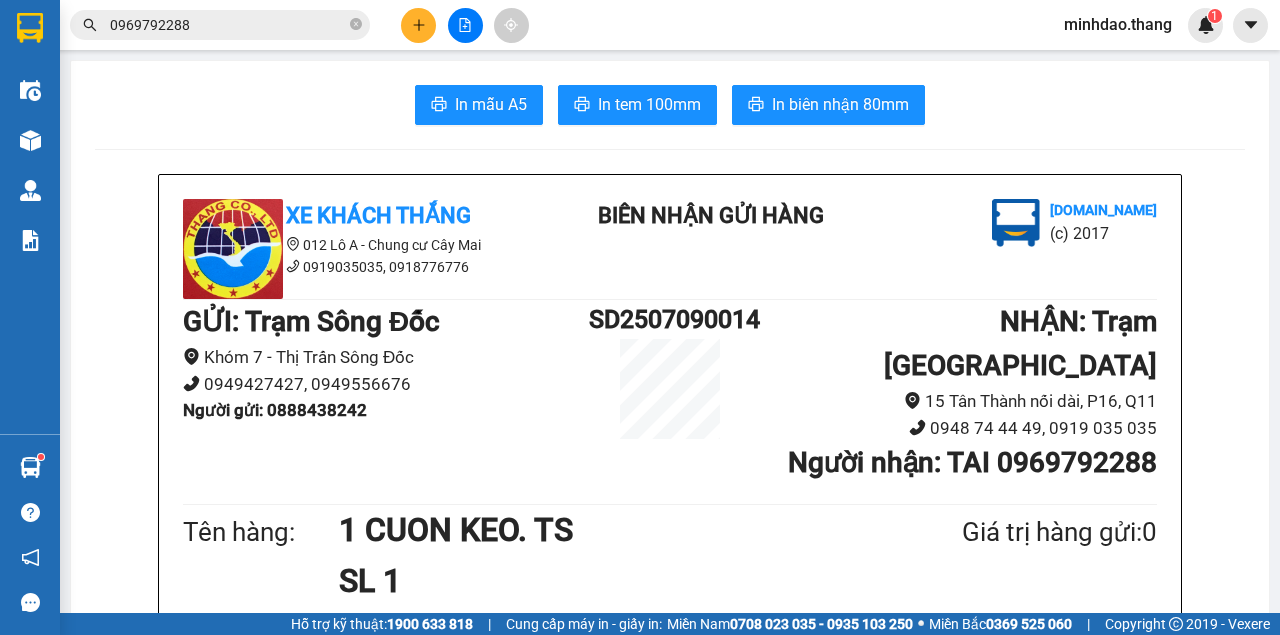 click at bounding box center [418, 25] 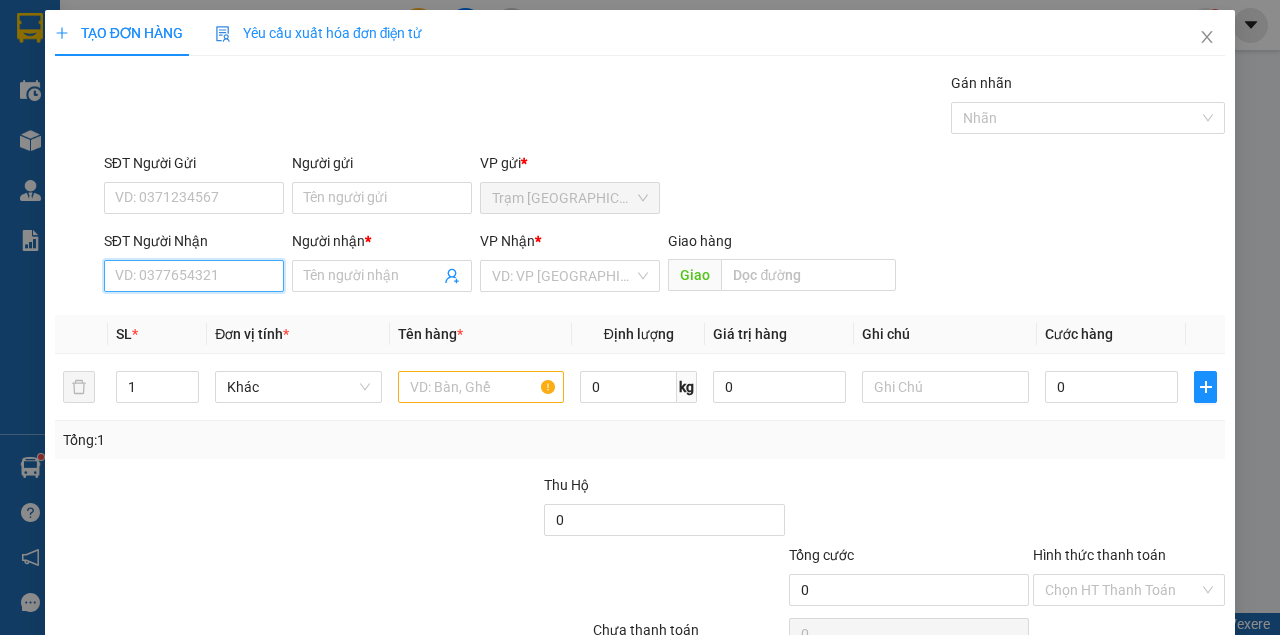 click on "SĐT Người Nhận" at bounding box center [194, 276] 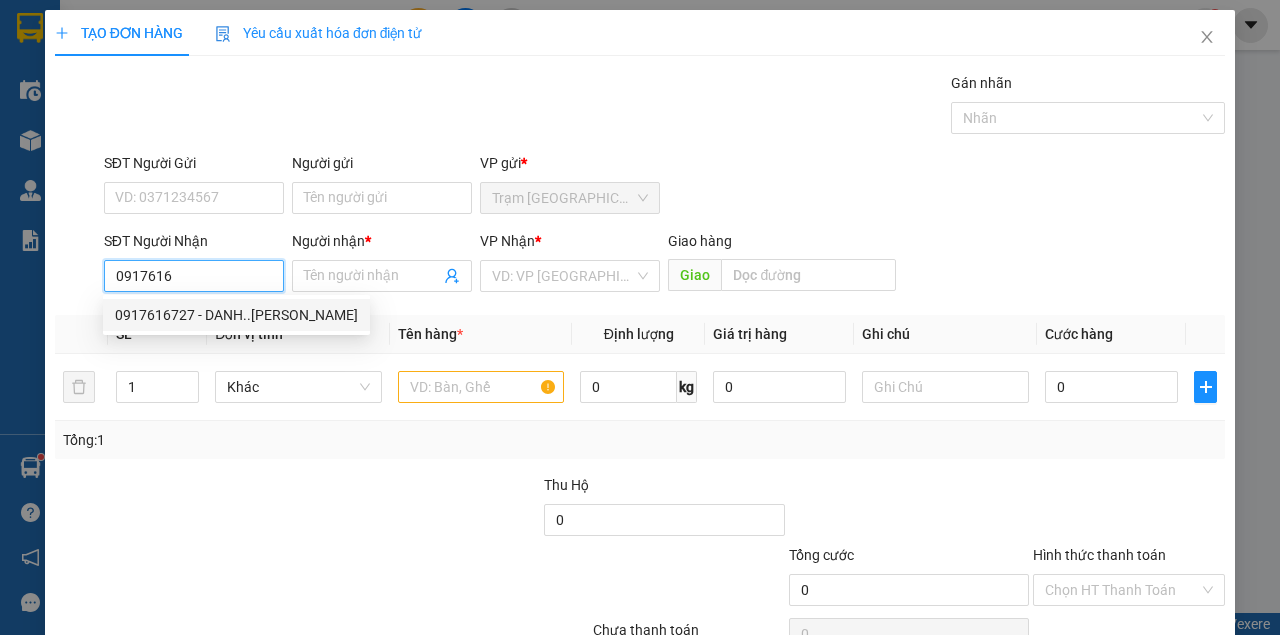 click on "0917616727 - DANH..TRẦN HỢI" at bounding box center [236, 315] 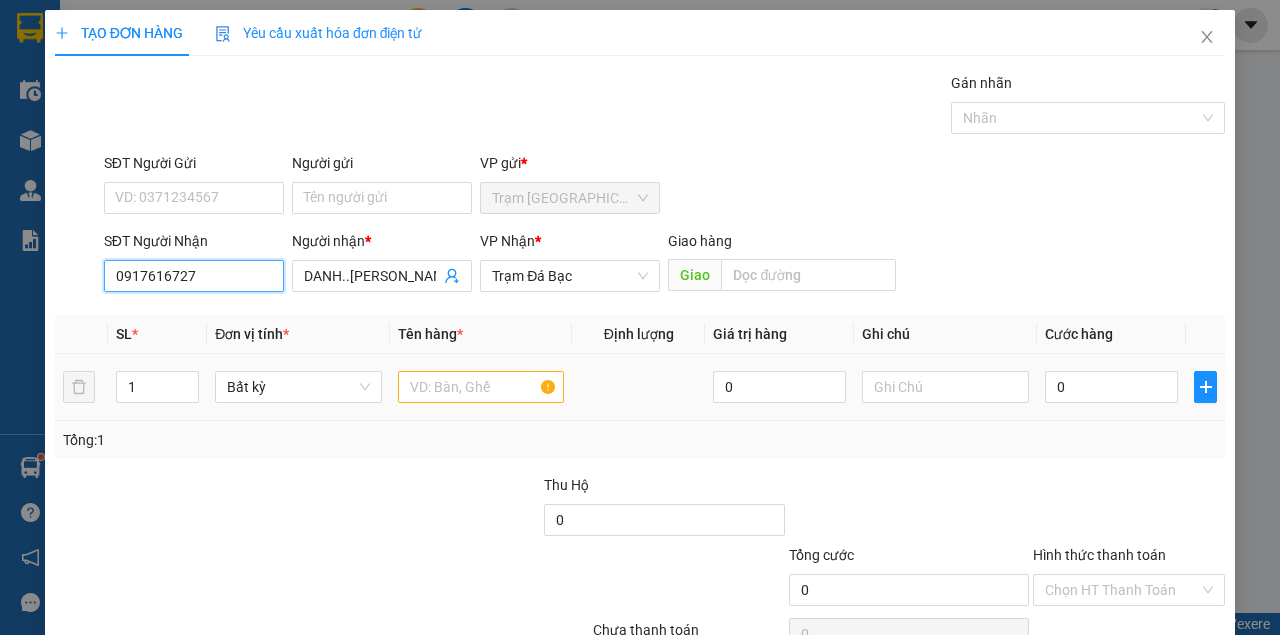 type on "0917616727" 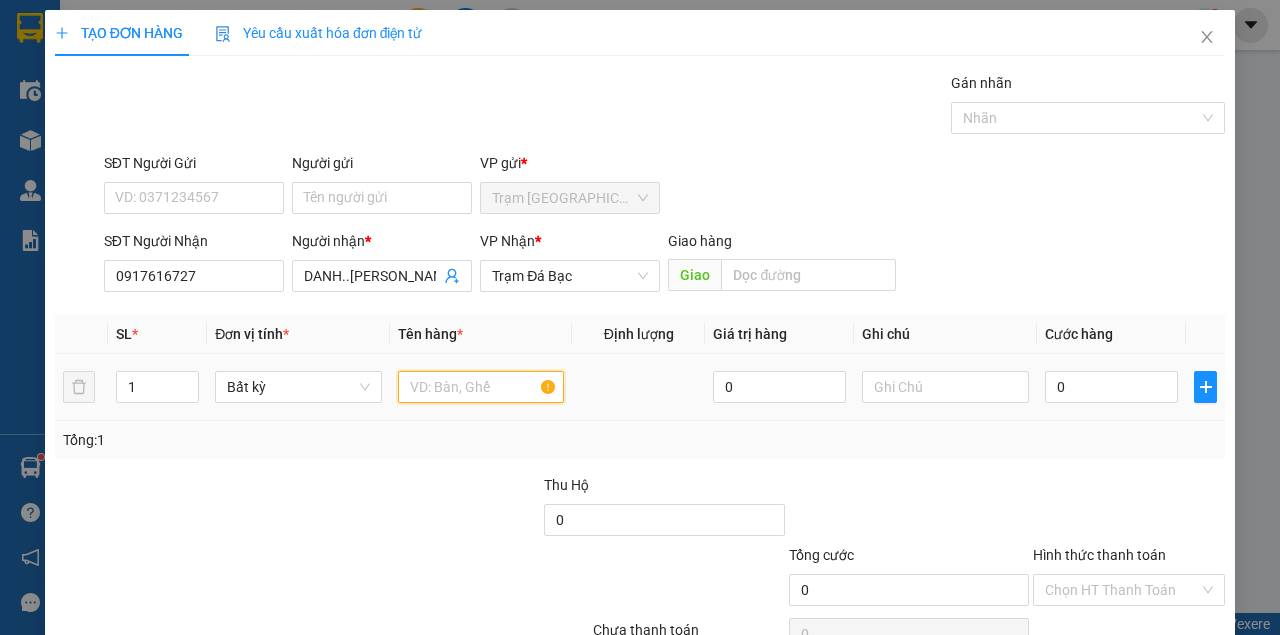 click at bounding box center [481, 387] 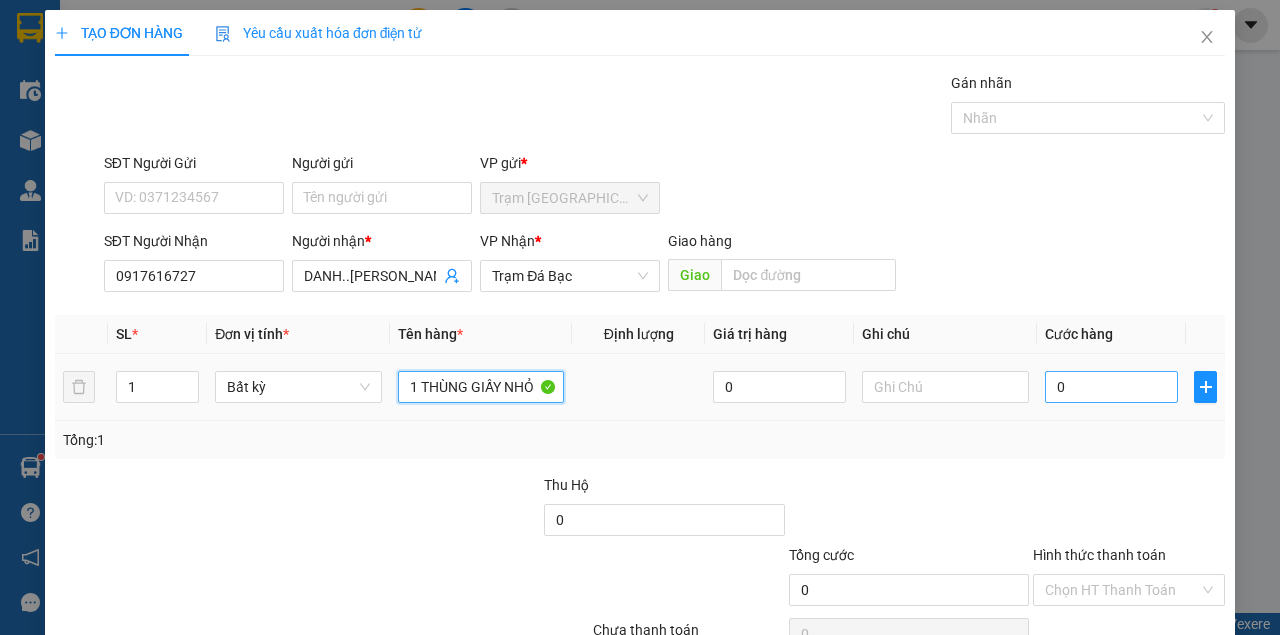 type on "1 THÙNG GIẤY NHỎ" 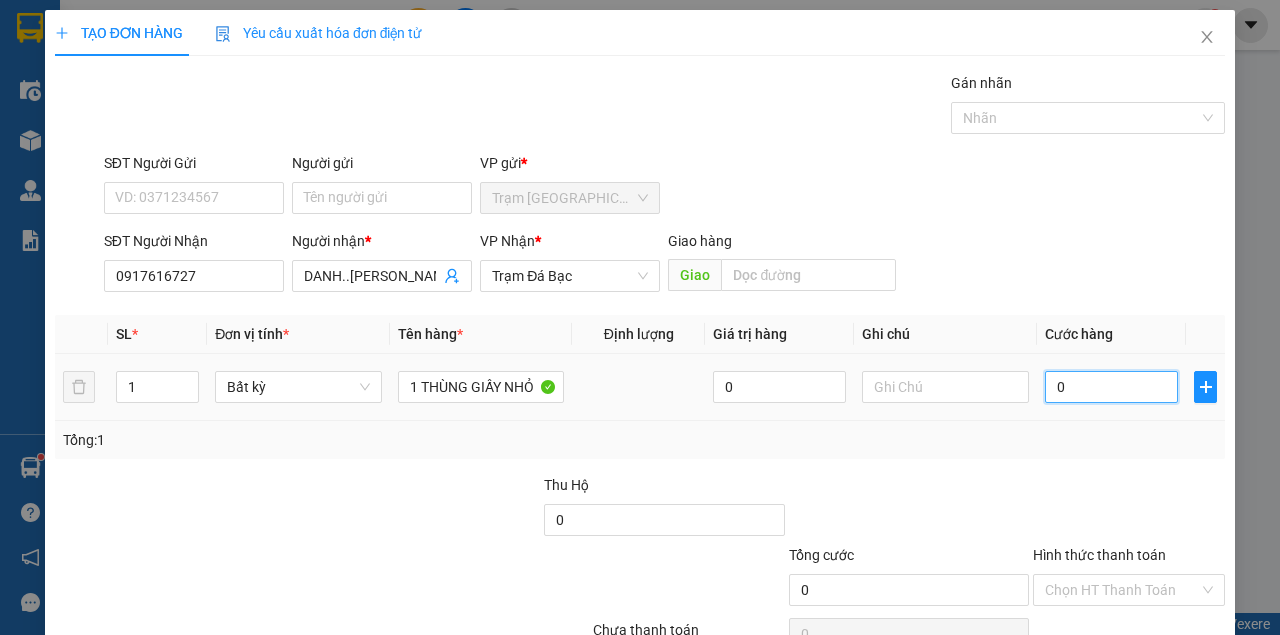 click on "0" at bounding box center [1111, 387] 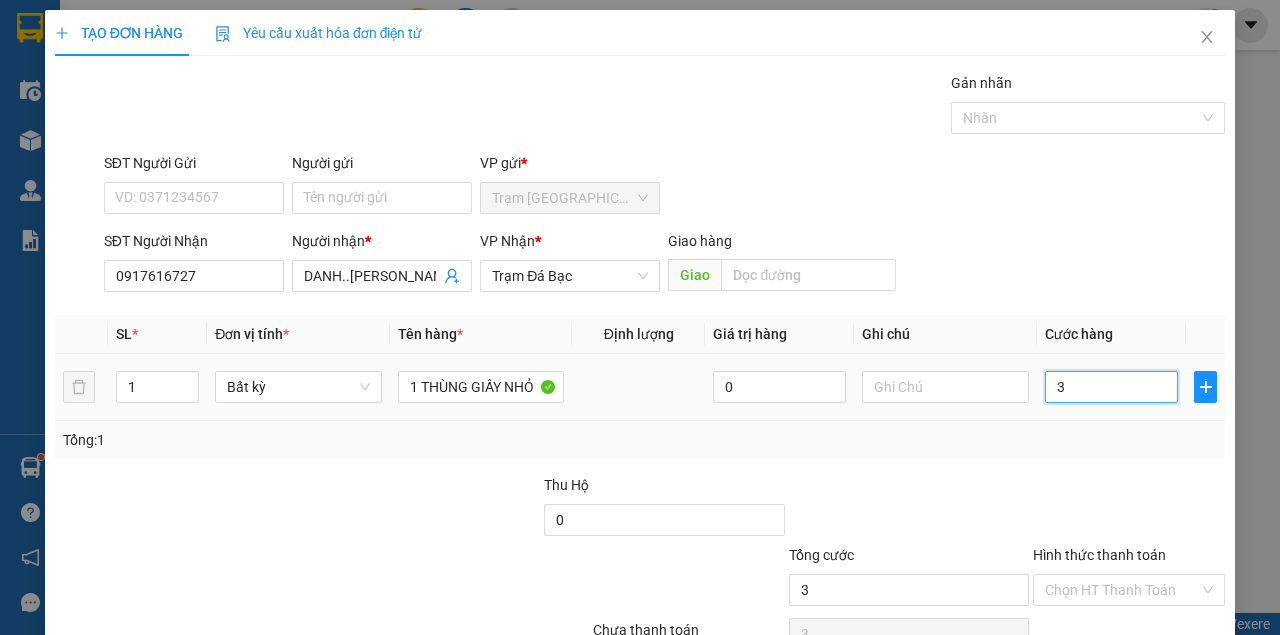 type on "30" 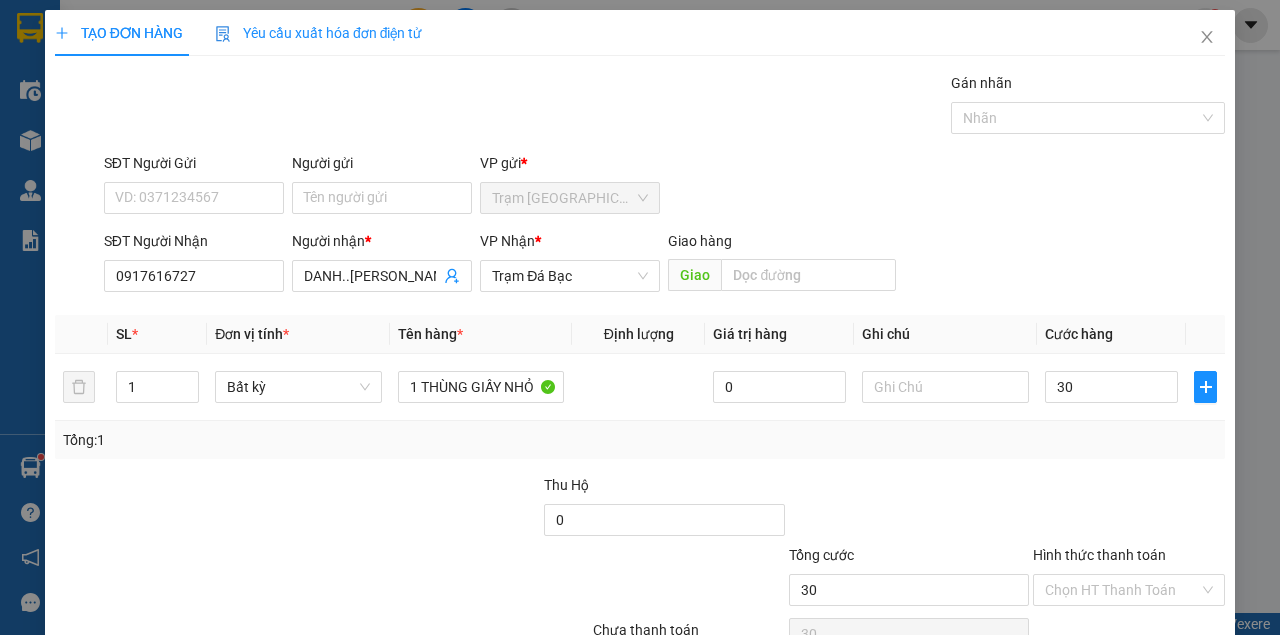type on "30.000" 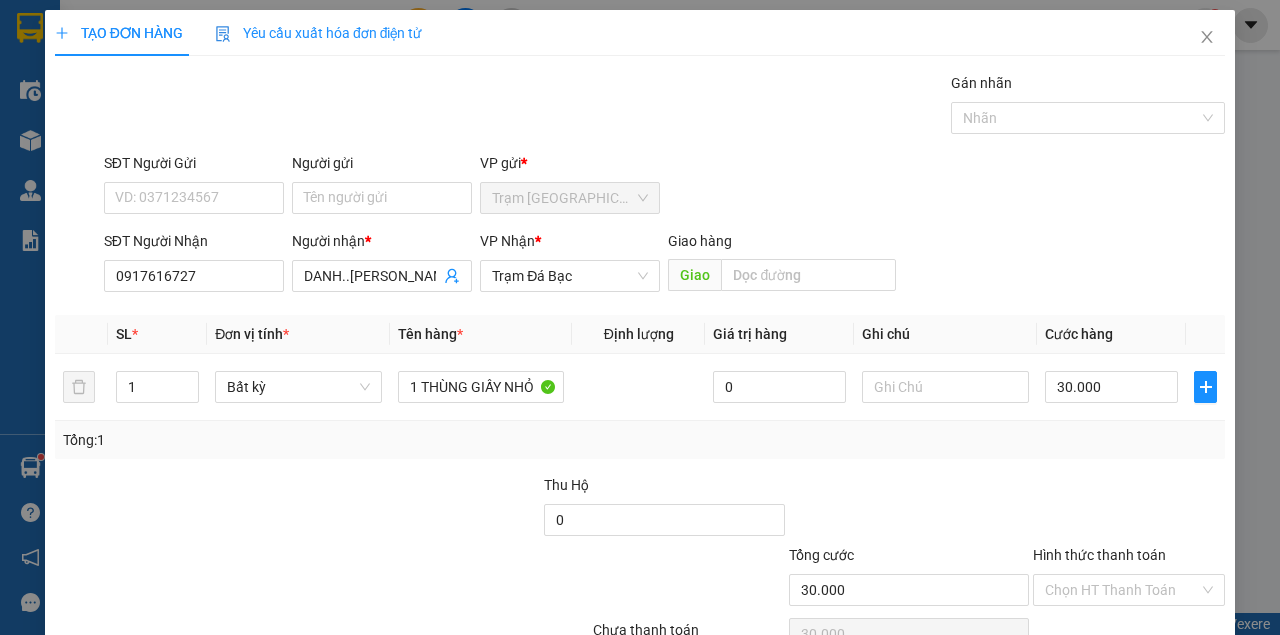 click on "Tổng:  1" at bounding box center (640, 440) 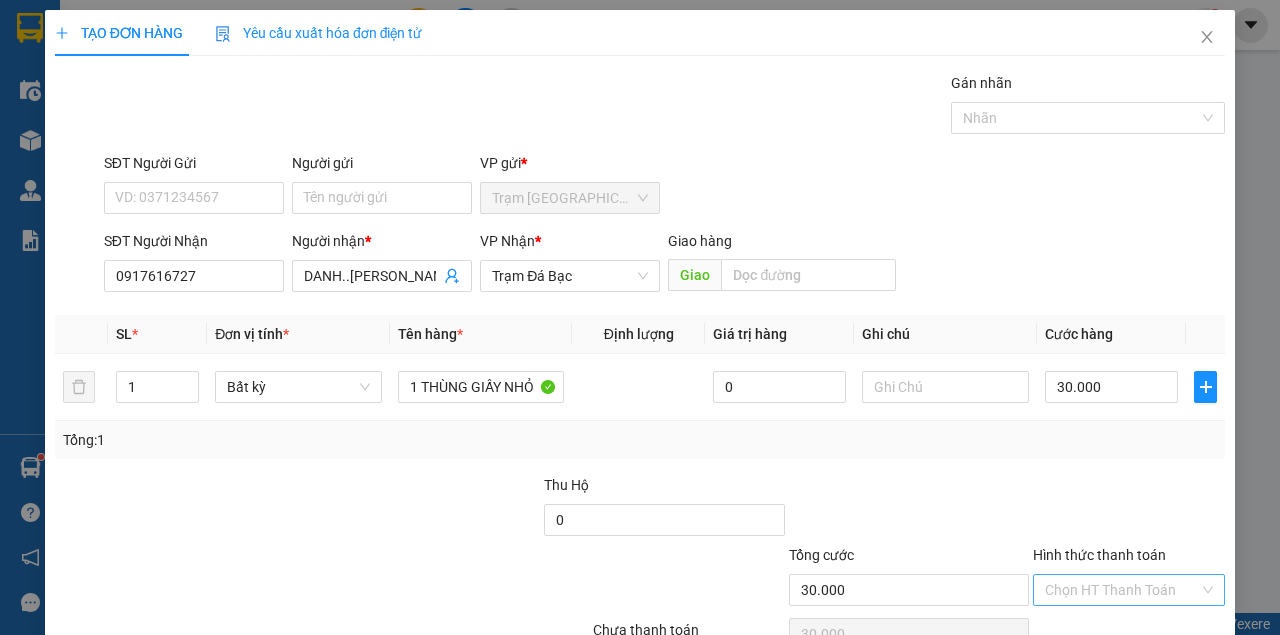 scroll, scrollTop: 102, scrollLeft: 0, axis: vertical 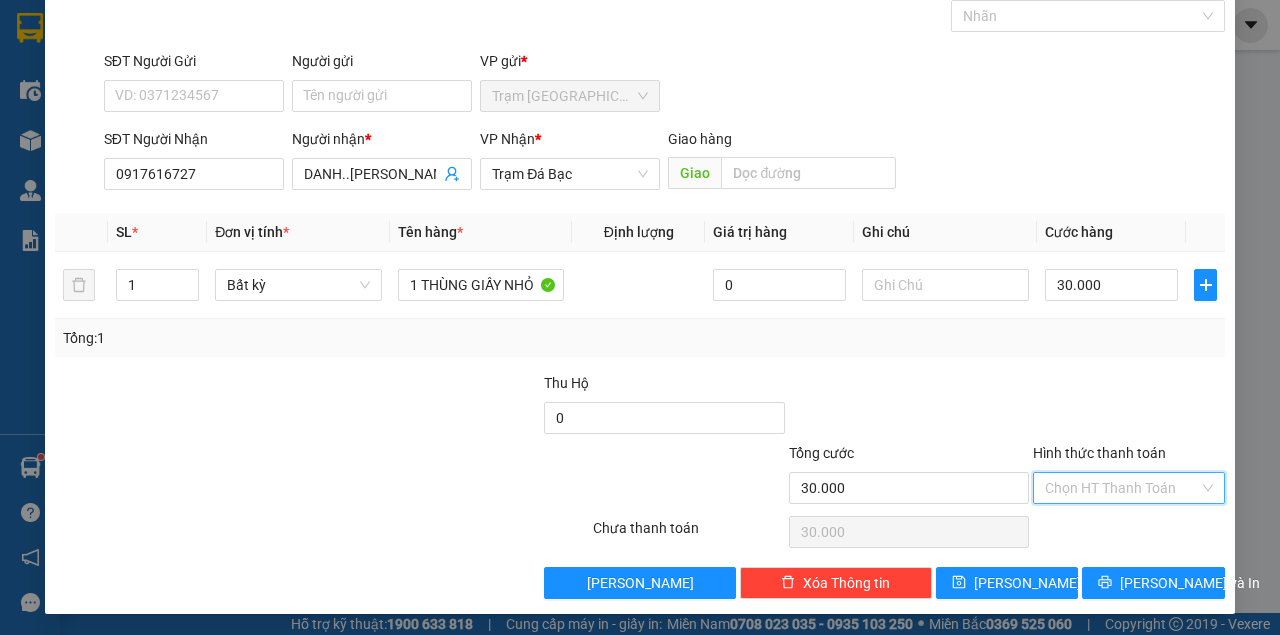 click on "Hình thức thanh toán" at bounding box center [1122, 488] 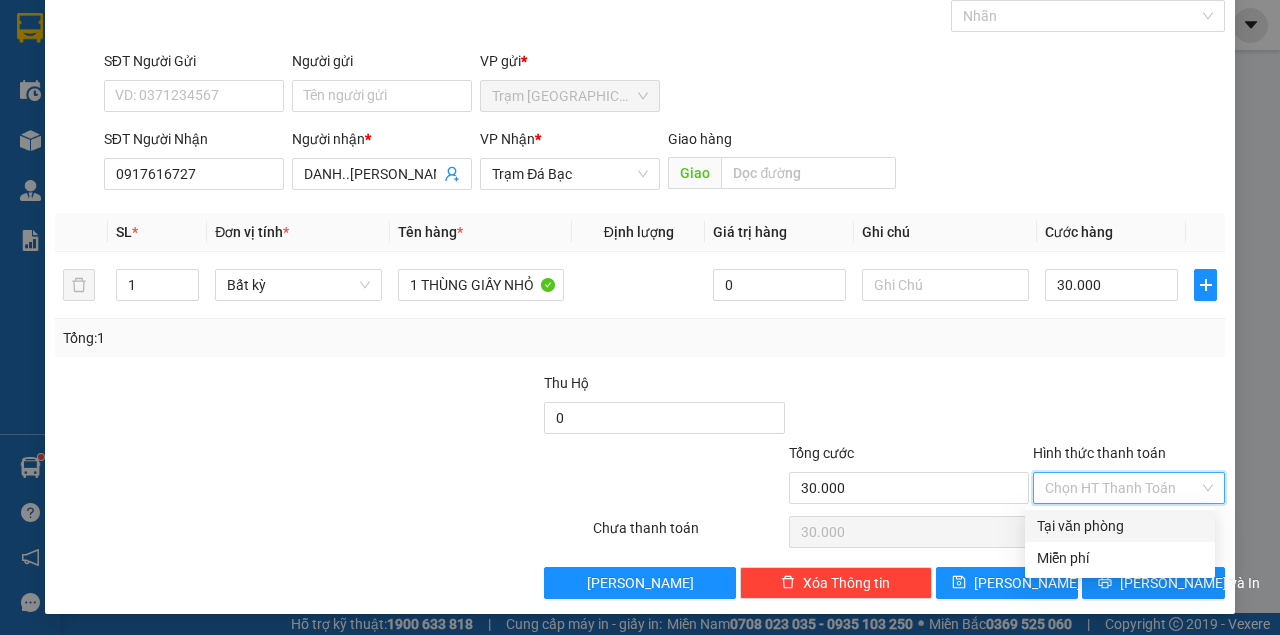 click on "Tại văn phòng" at bounding box center [1120, 526] 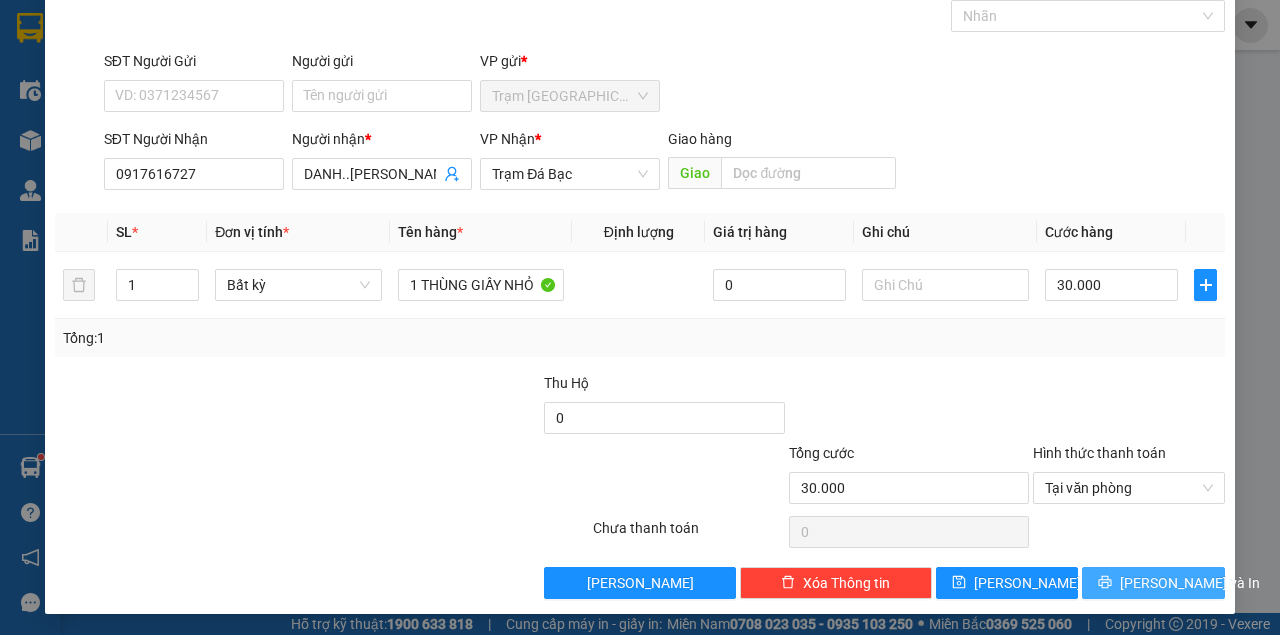 click on "TẠO ĐƠN HÀNG Yêu cầu xuất hóa đơn điện tử Transit Pickup Surcharge Ids Transit Deliver Surcharge Ids Transit Deliver Surcharge Transit Deliver Surcharge Gói vận chuyển  * Tiêu chuẩn Gán nhãn   Nhãn SĐT Người Gửi VD: 0371234567 Người gửi Tên người gửi VP gửi  * Trạm Sài Gòn SĐT Người Nhận 0917616727 Người nhận  * DANH..TRẦN HỢI VP Nhận  * Trạm Đá Bạc Giao hàng Giao SL  * Đơn vị tính  * Tên hàng  * Định lượng Giá trị hàng Ghi chú Cước hàng                   1 Bất kỳ 1 THÙNG GIẤY NHỎ 0 30.000 Tổng:  1 Thu Hộ 0 Tổng cước 30.000 Hình thức thanh toán Tại văn phòng Số tiền thu trước 0 Tại văn phòng Chưa thanh toán 0 Lưu nháp Xóa Thông tin Lưu Lưu và In Tại văn phòng Miễn phí Tại văn phòng Miễn phí" at bounding box center (640, 261) 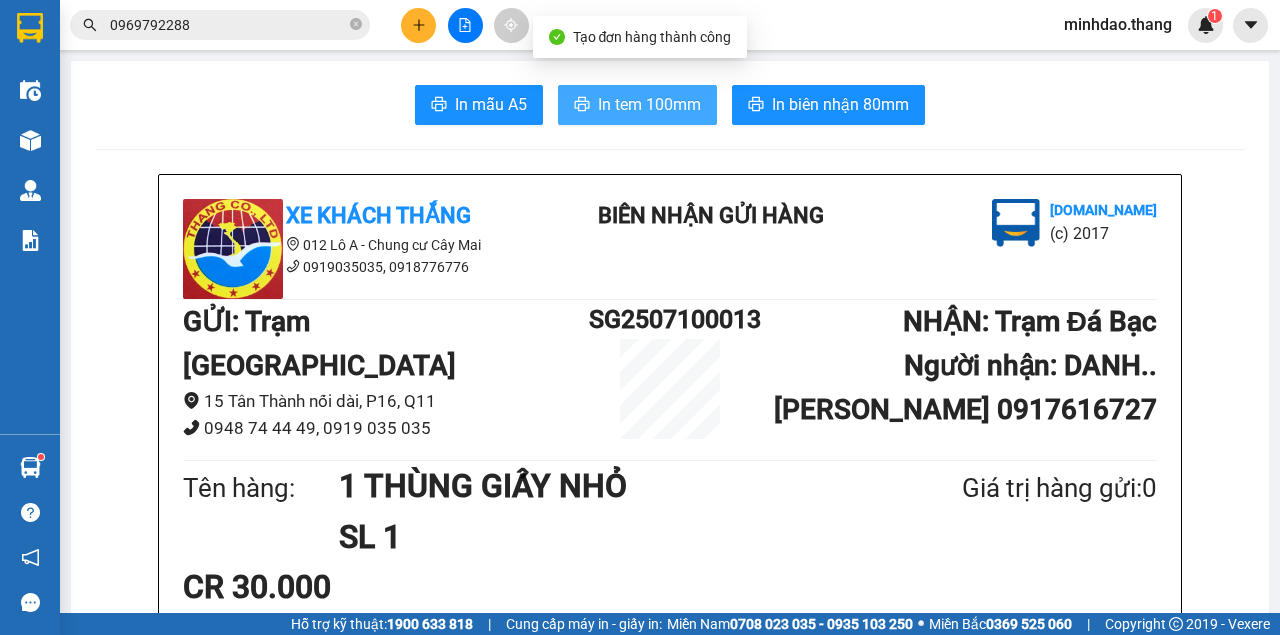 click on "In tem 100mm" at bounding box center [637, 105] 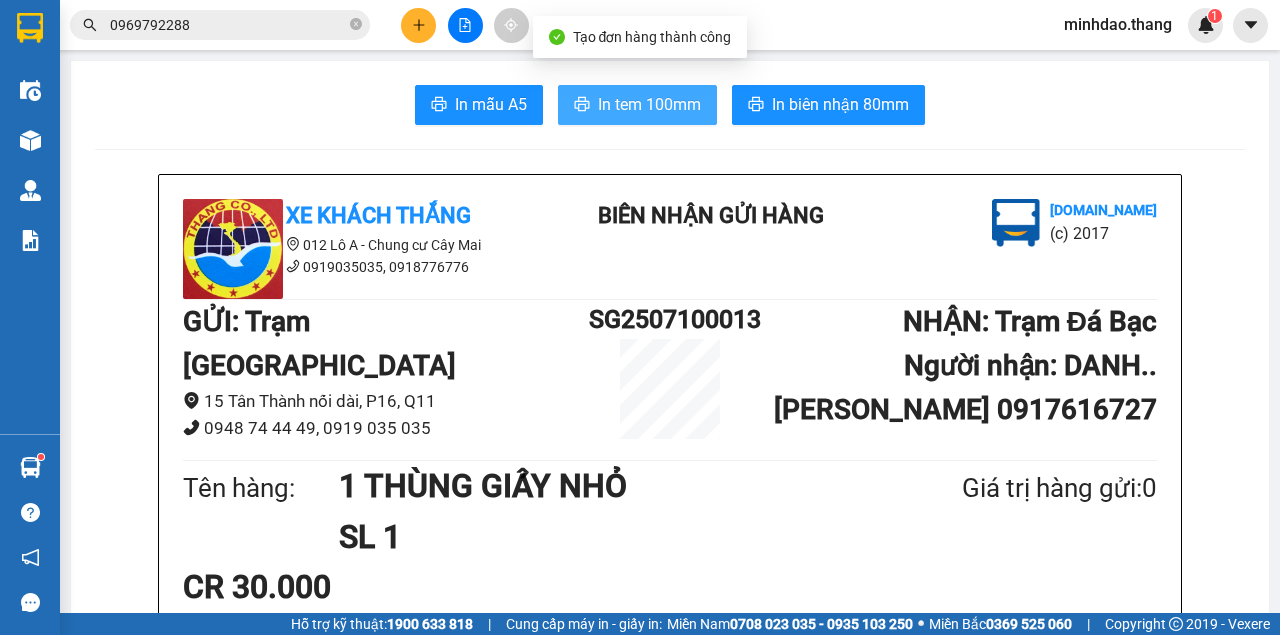 scroll, scrollTop: 0, scrollLeft: 0, axis: both 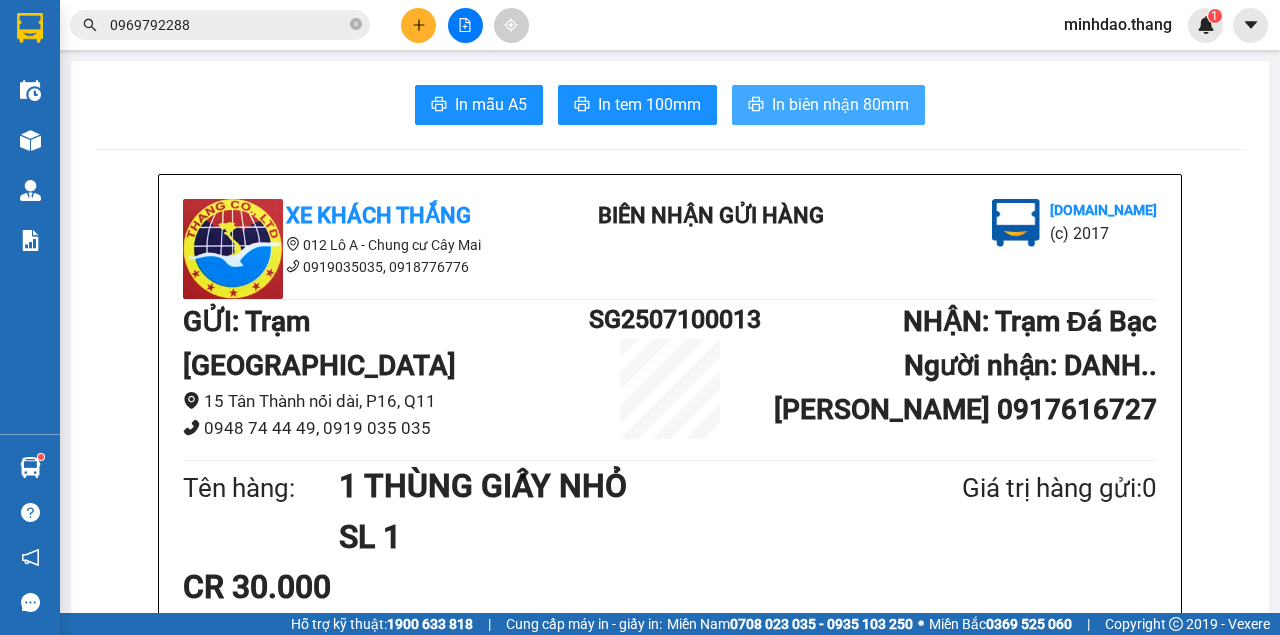 click on "In biên nhận 80mm" at bounding box center (840, 104) 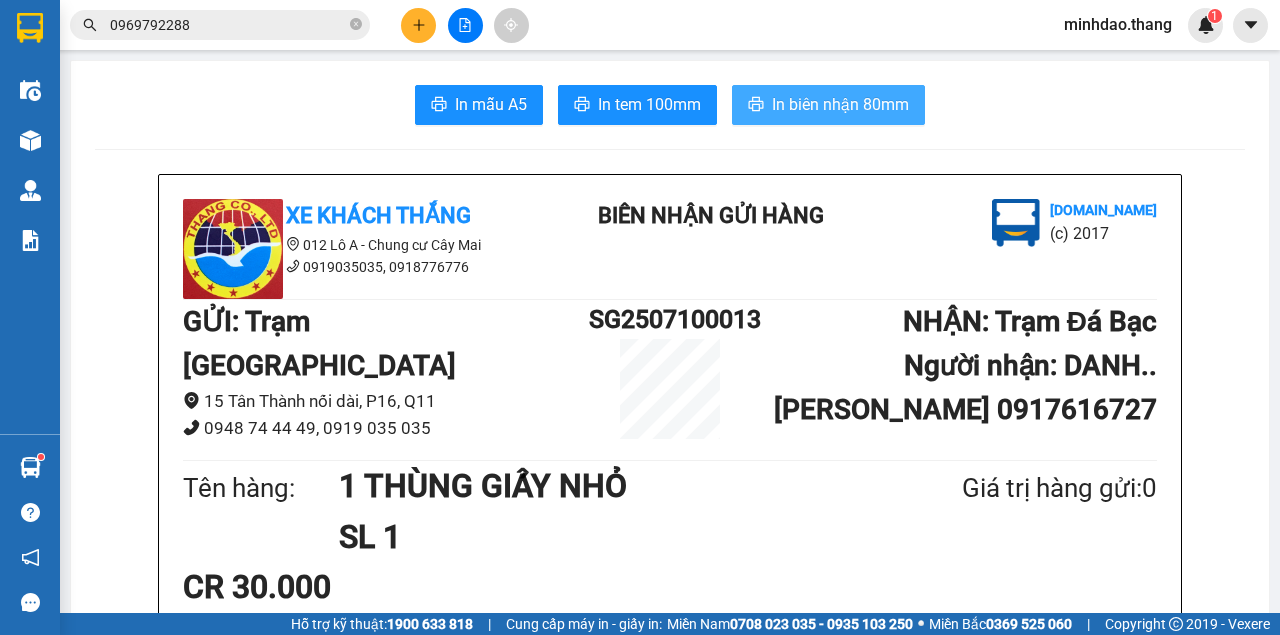 scroll, scrollTop: 0, scrollLeft: 0, axis: both 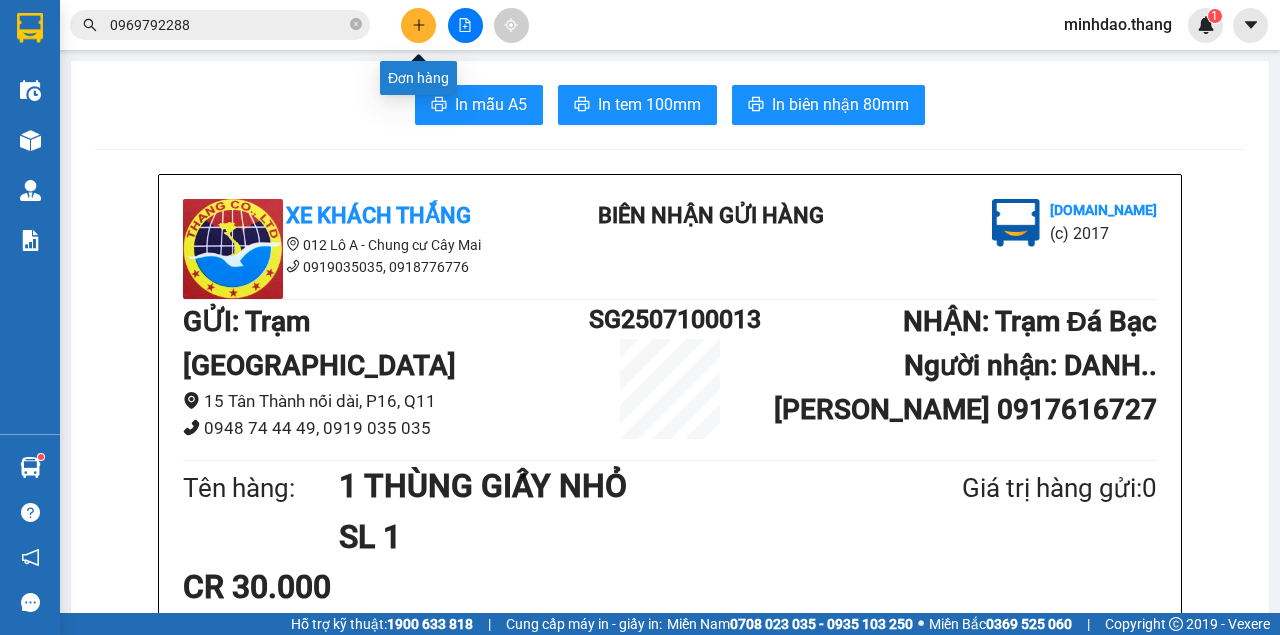click at bounding box center (418, 25) 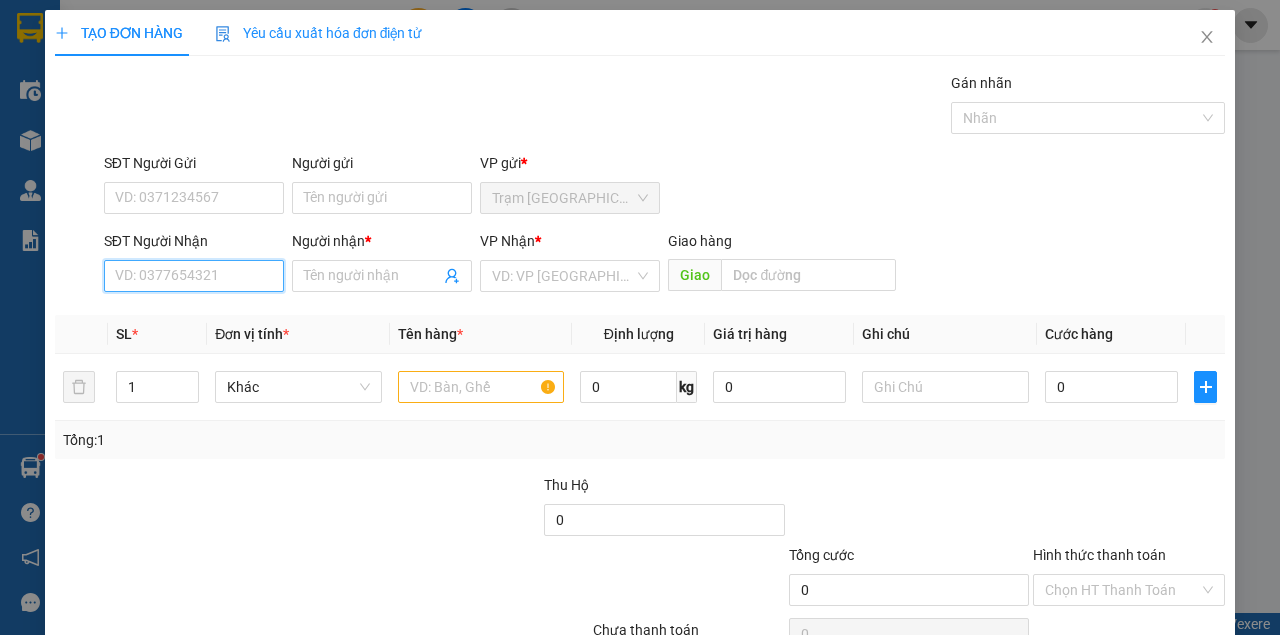 click on "SĐT Người Nhận" at bounding box center [194, 276] 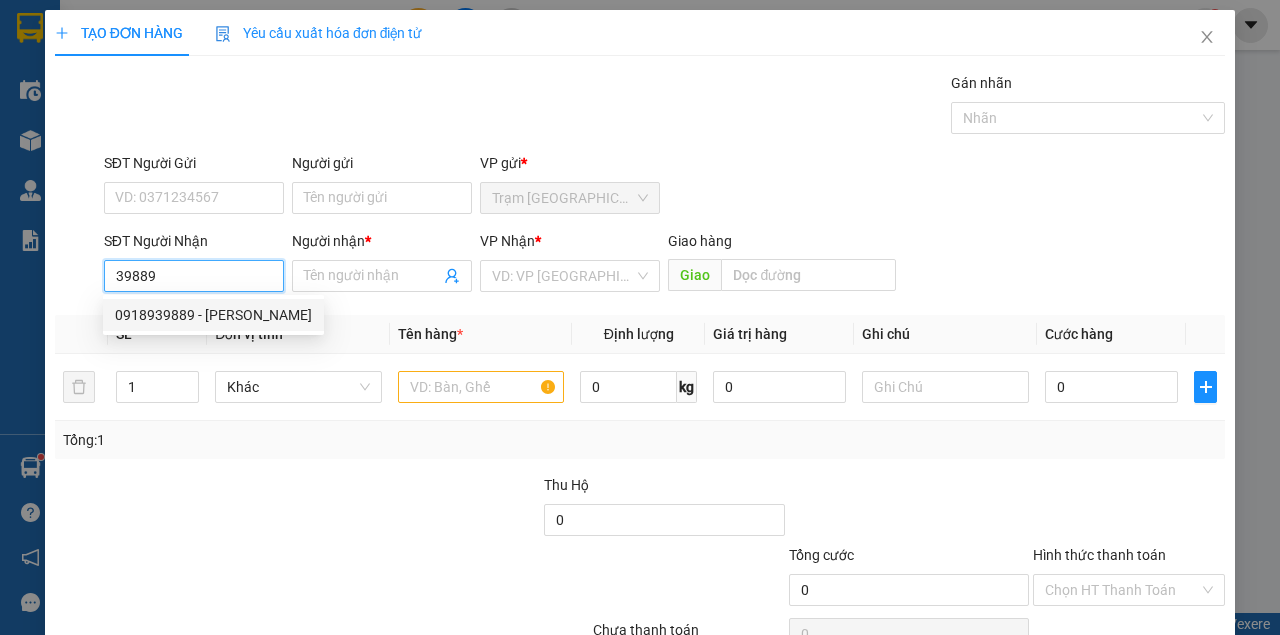 click on "0918939889 - ANH HOÀNG" at bounding box center (213, 315) 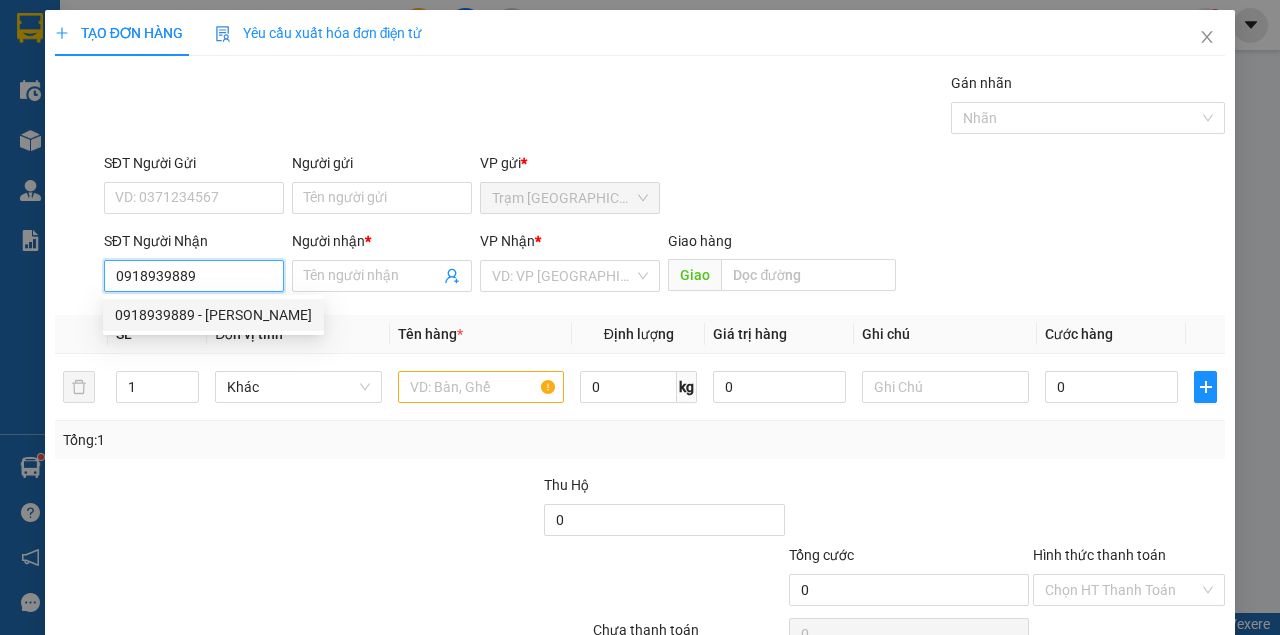 type on "ANH HOÀNG" 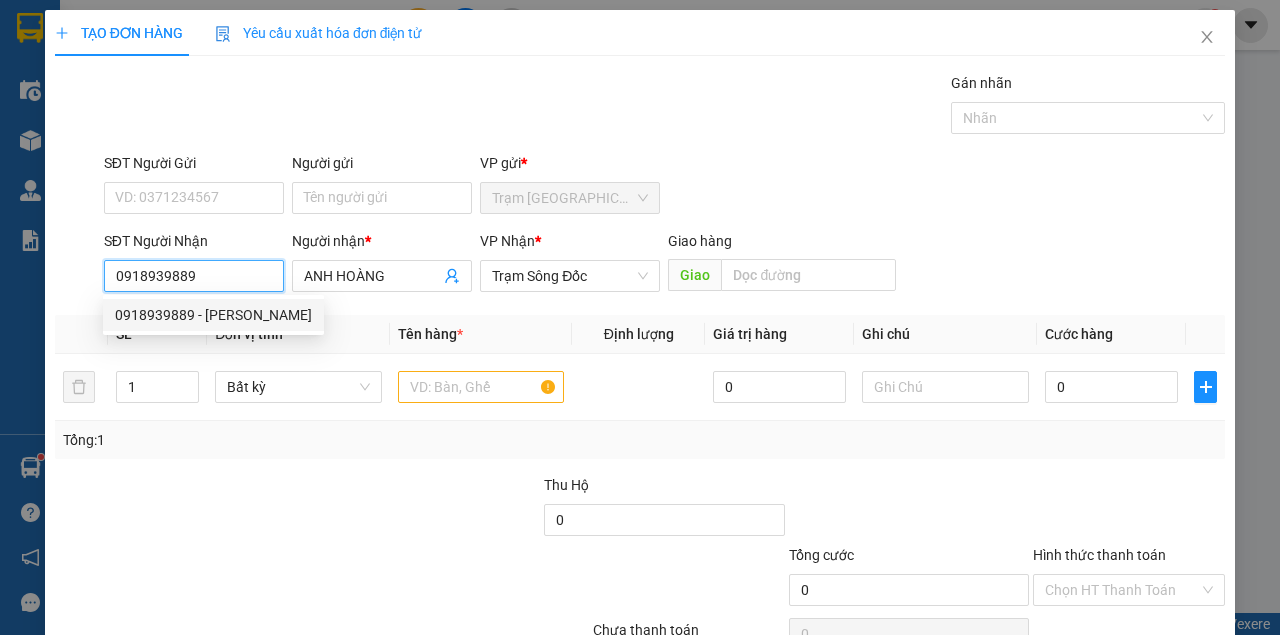 drag, startPoint x: 115, startPoint y: 275, endPoint x: 202, endPoint y: 283, distance: 87.36704 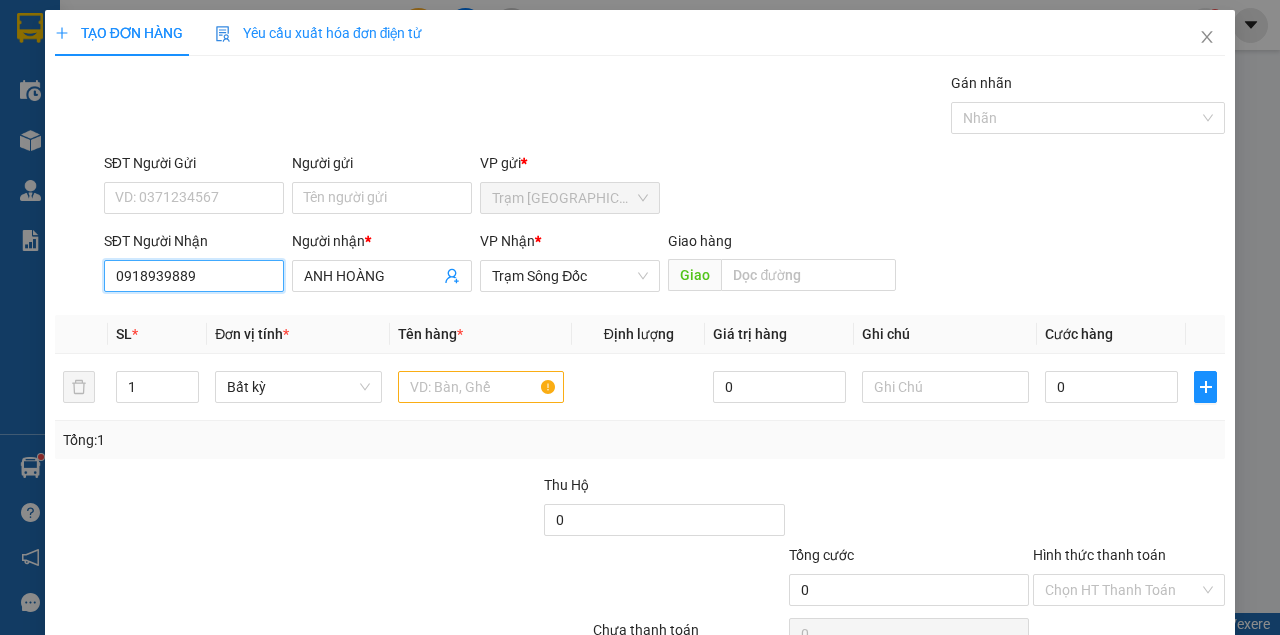 click on "0918939889" at bounding box center (194, 276) 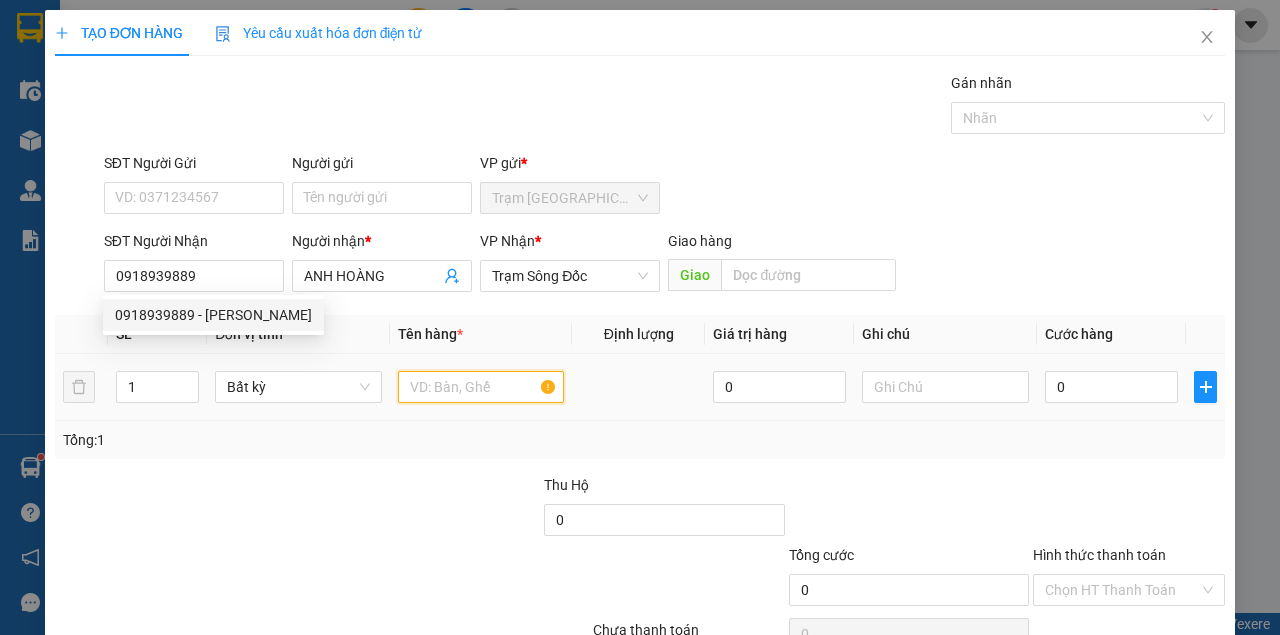 click at bounding box center [481, 387] 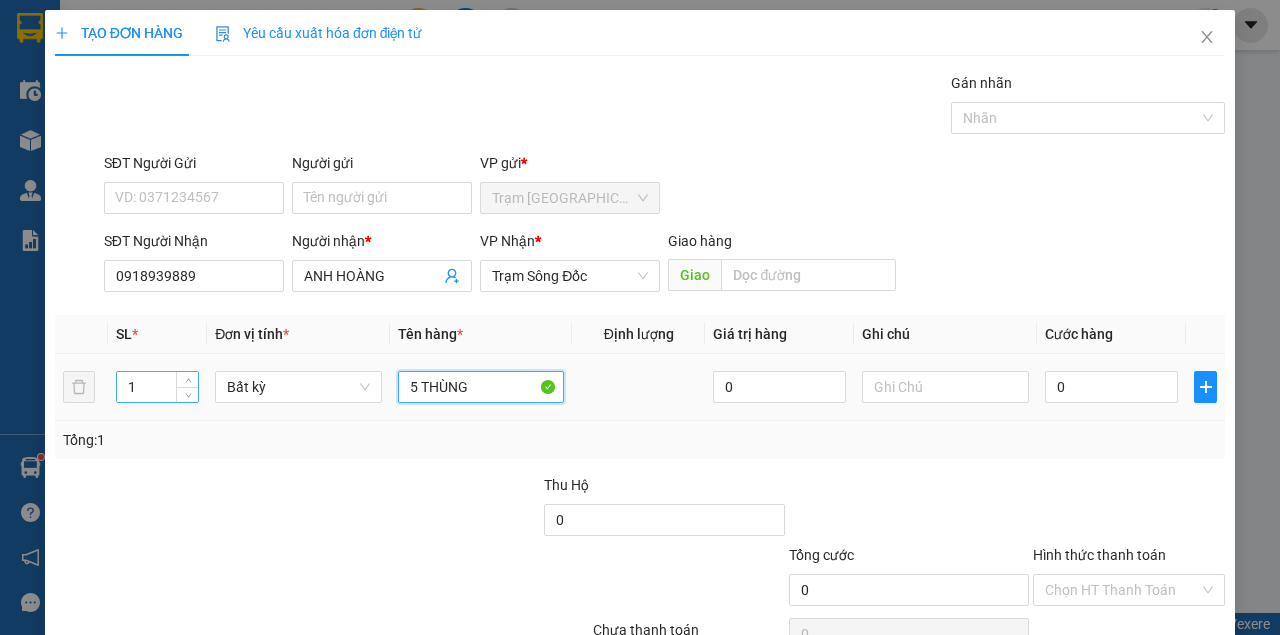 type on "5 THÙNG" 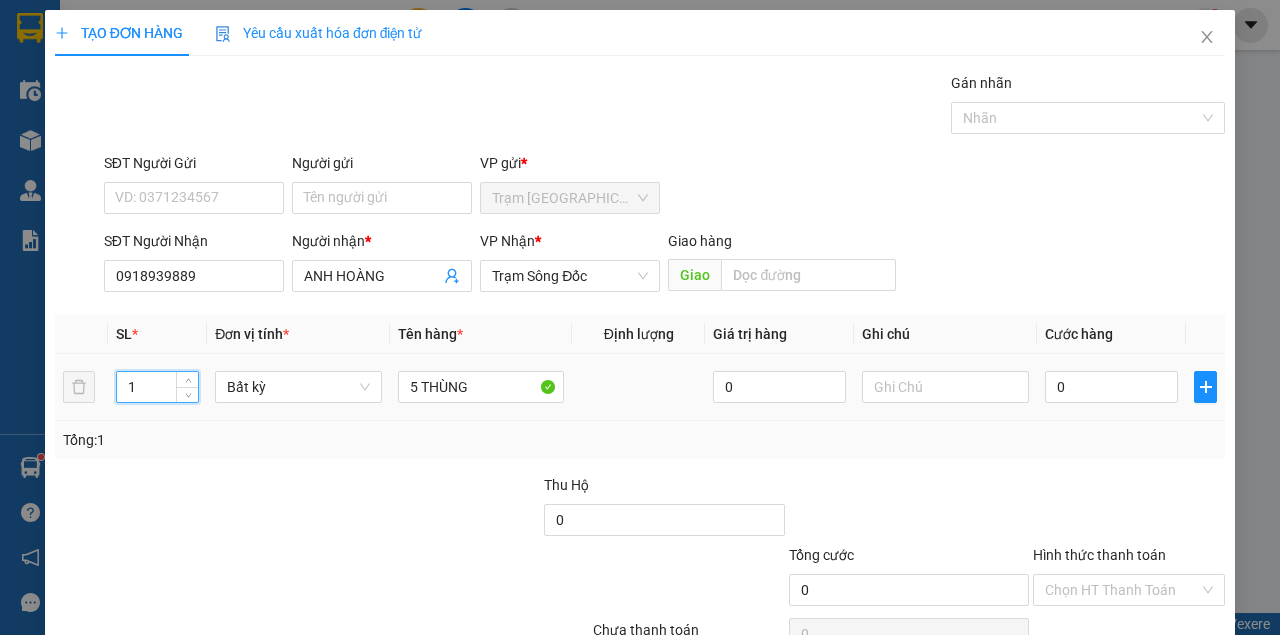 click on "1" at bounding box center (158, 387) 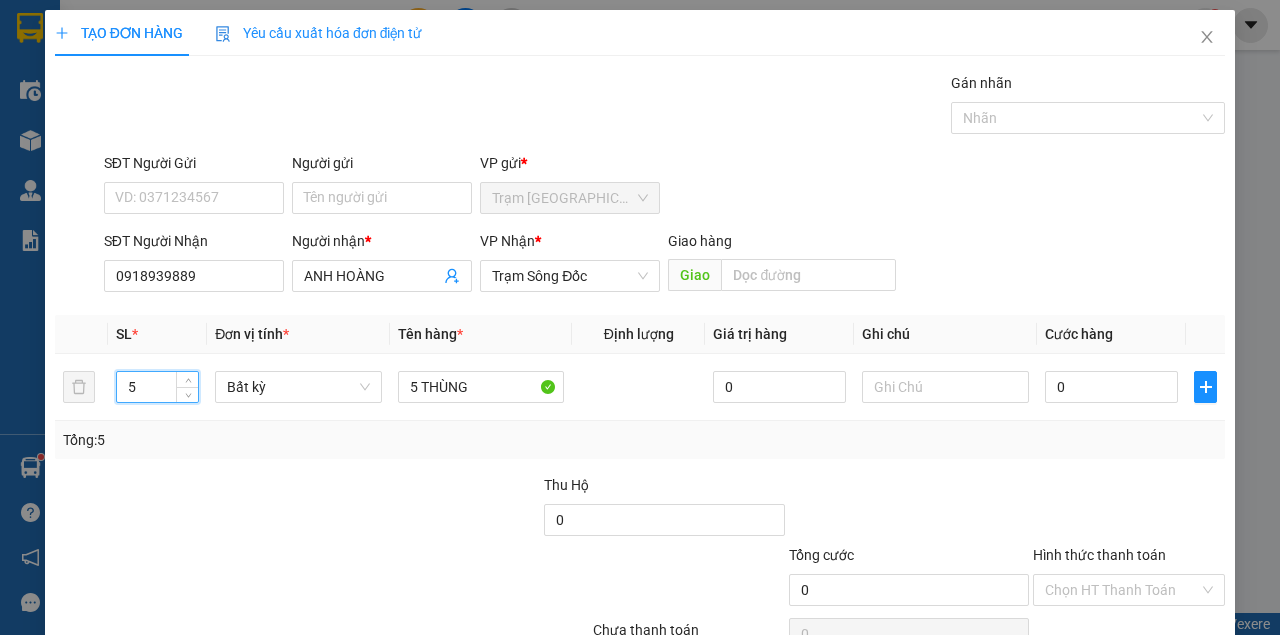type on "5" 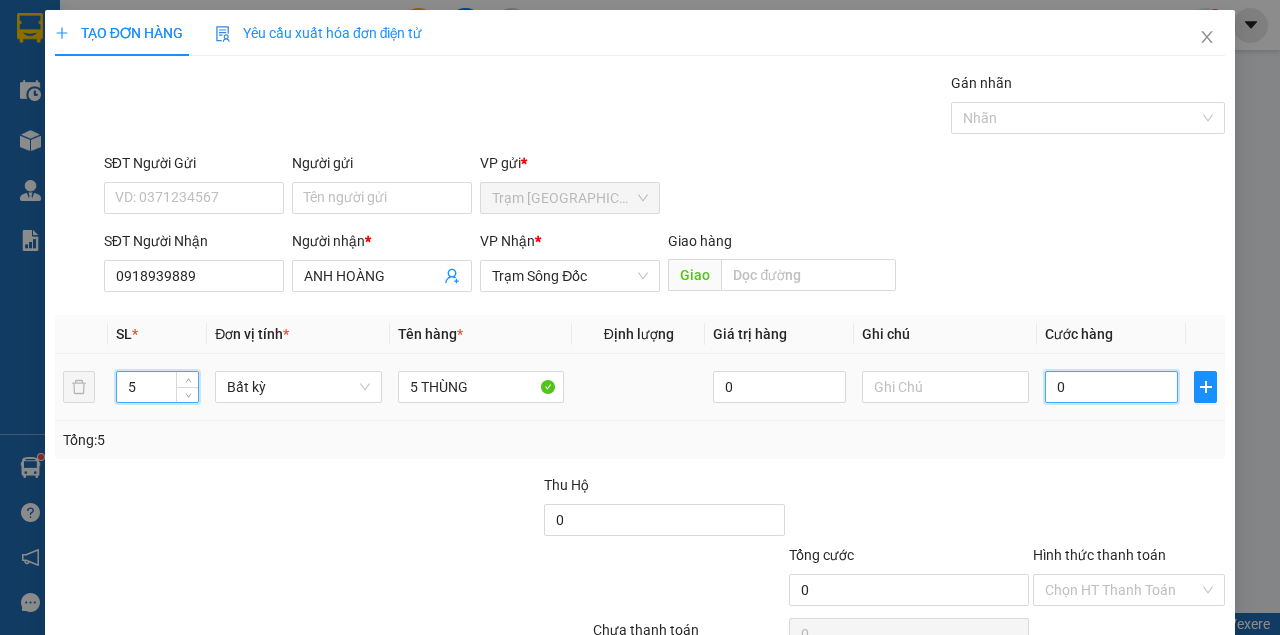 click on "0" at bounding box center [1111, 387] 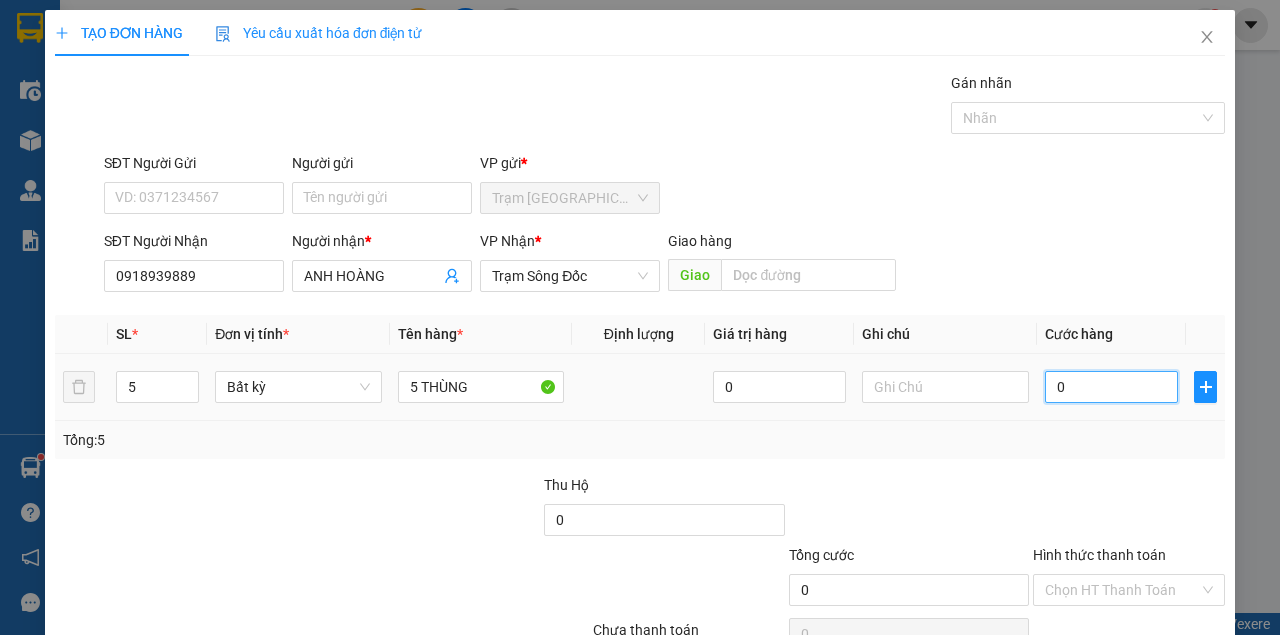 type on "2" 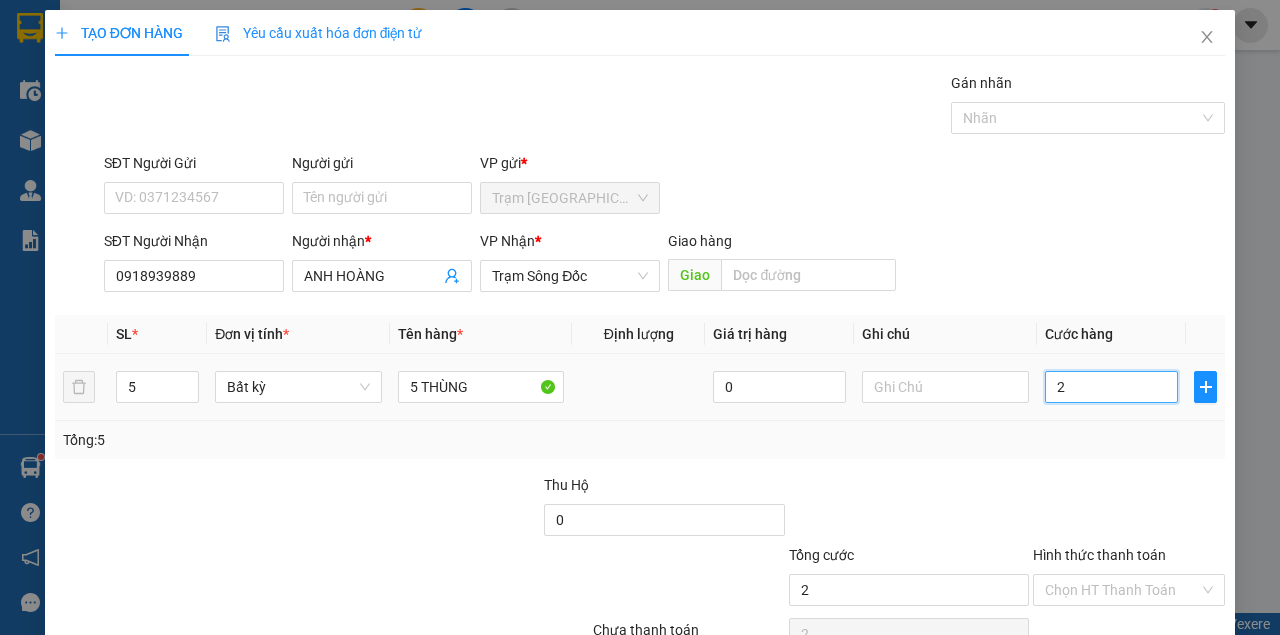 type on "20" 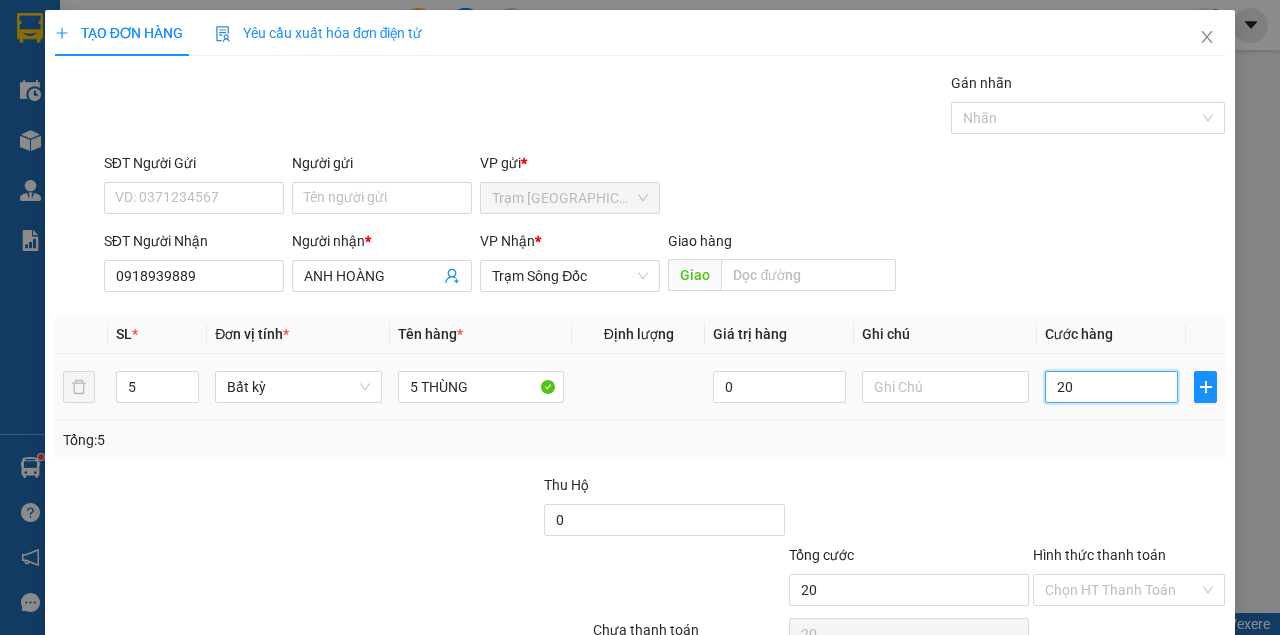 type on "200" 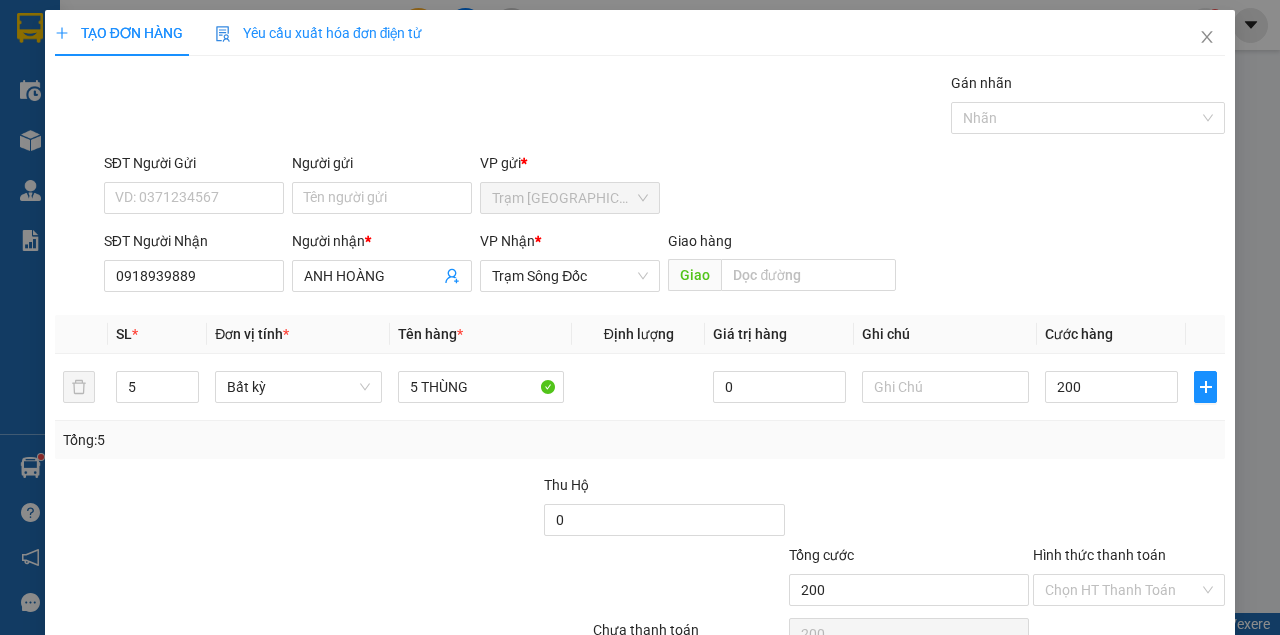 type on "200.000" 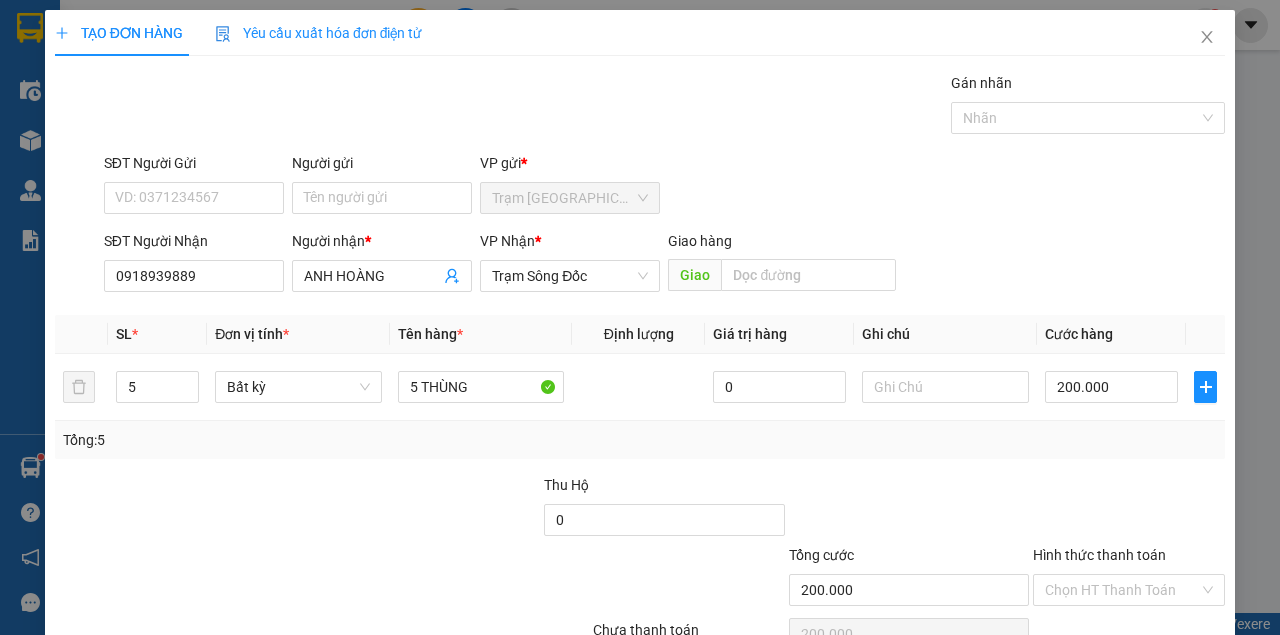 click at bounding box center [1129, 509] 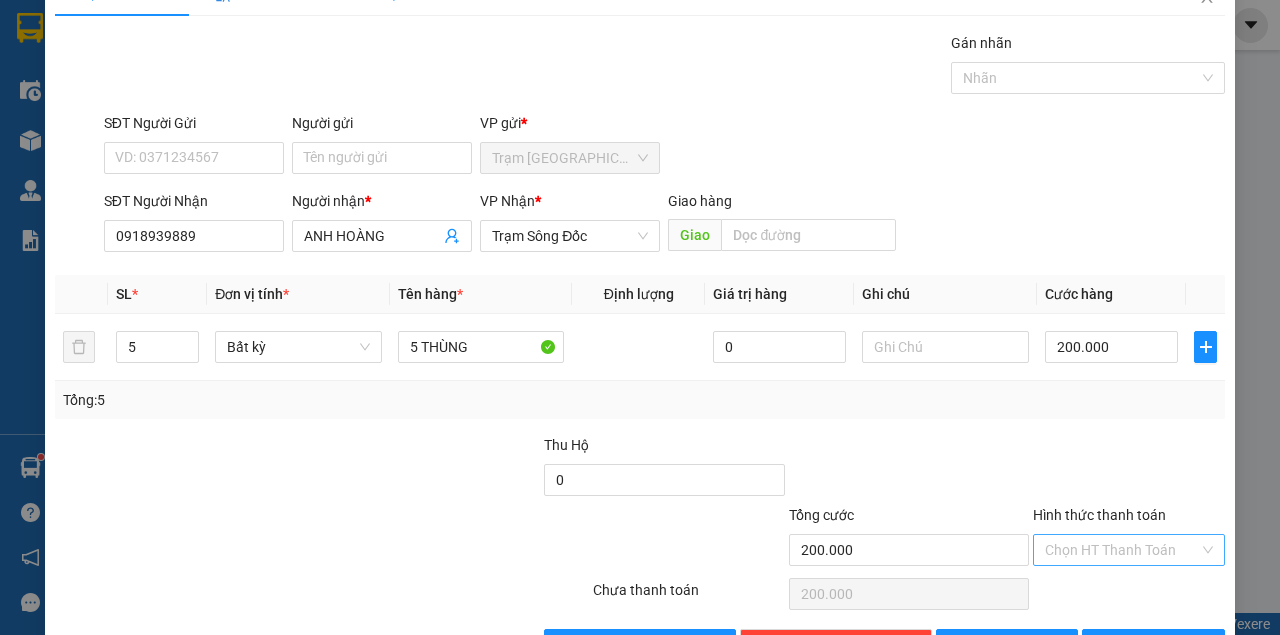 scroll, scrollTop: 102, scrollLeft: 0, axis: vertical 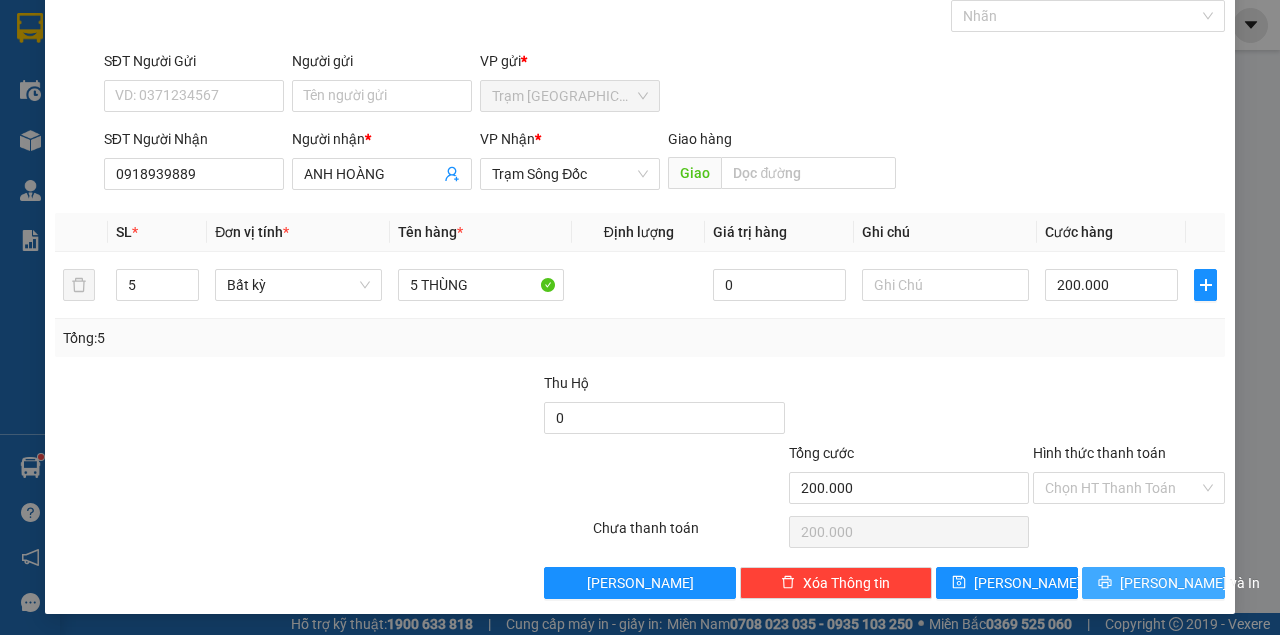 click on "Lưu và In" at bounding box center [1190, 583] 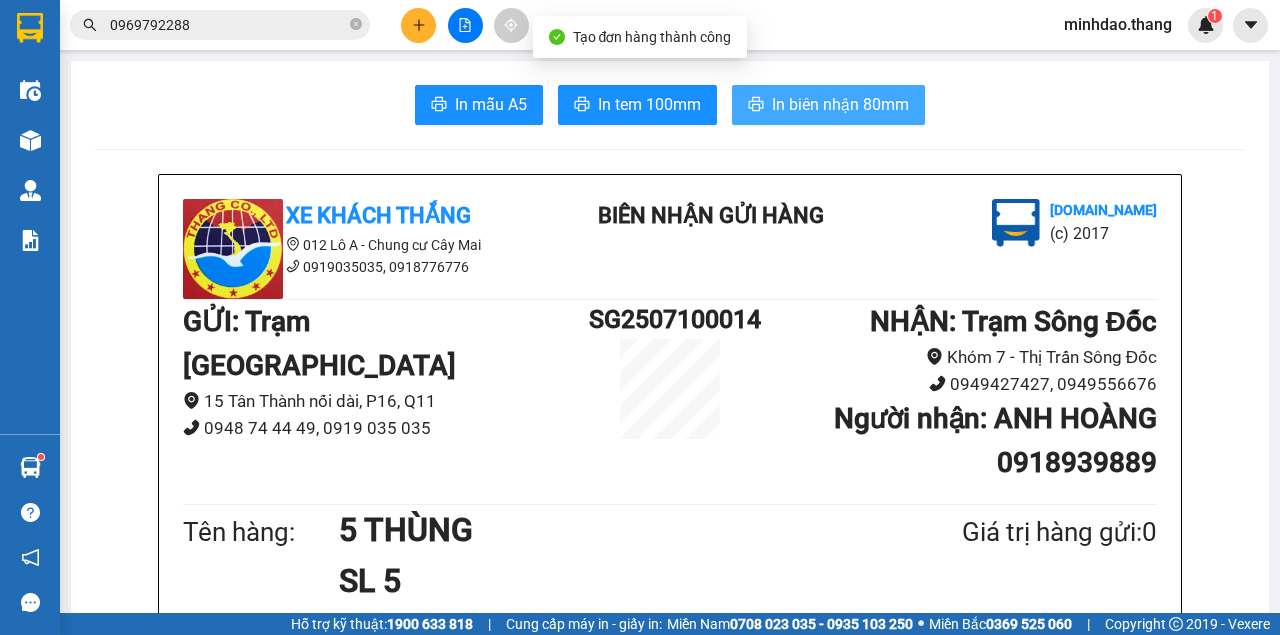click on "In biên nhận 80mm" at bounding box center (828, 105) 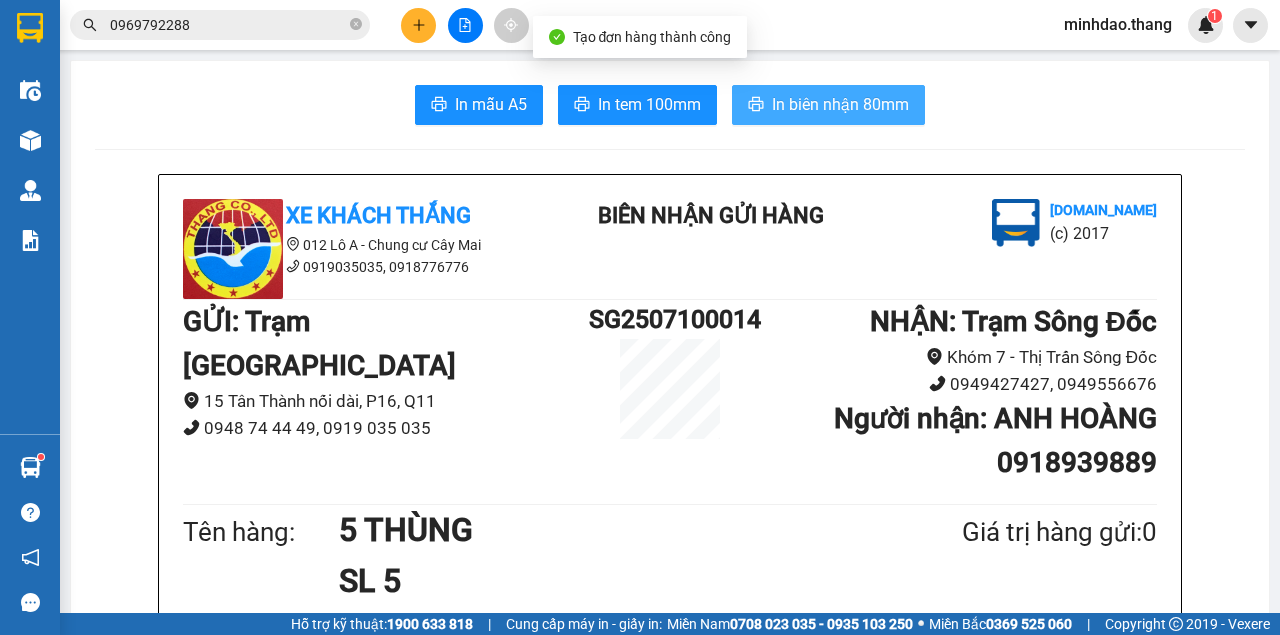 scroll, scrollTop: 0, scrollLeft: 0, axis: both 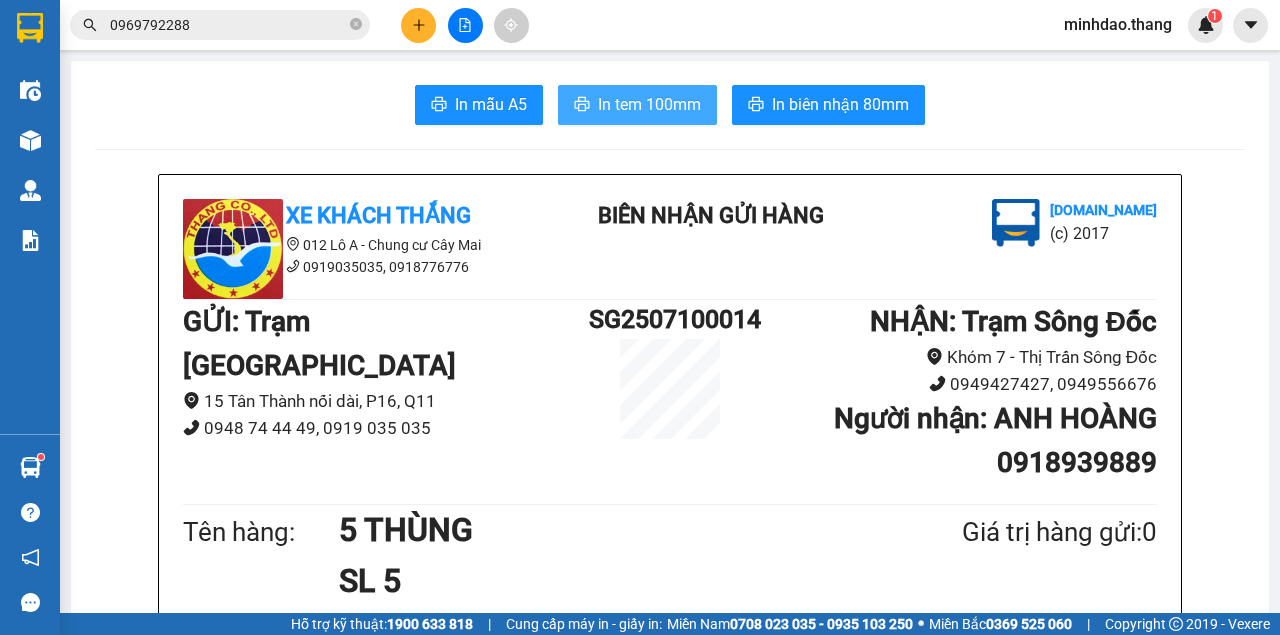 click on "In tem 100mm" at bounding box center (637, 105) 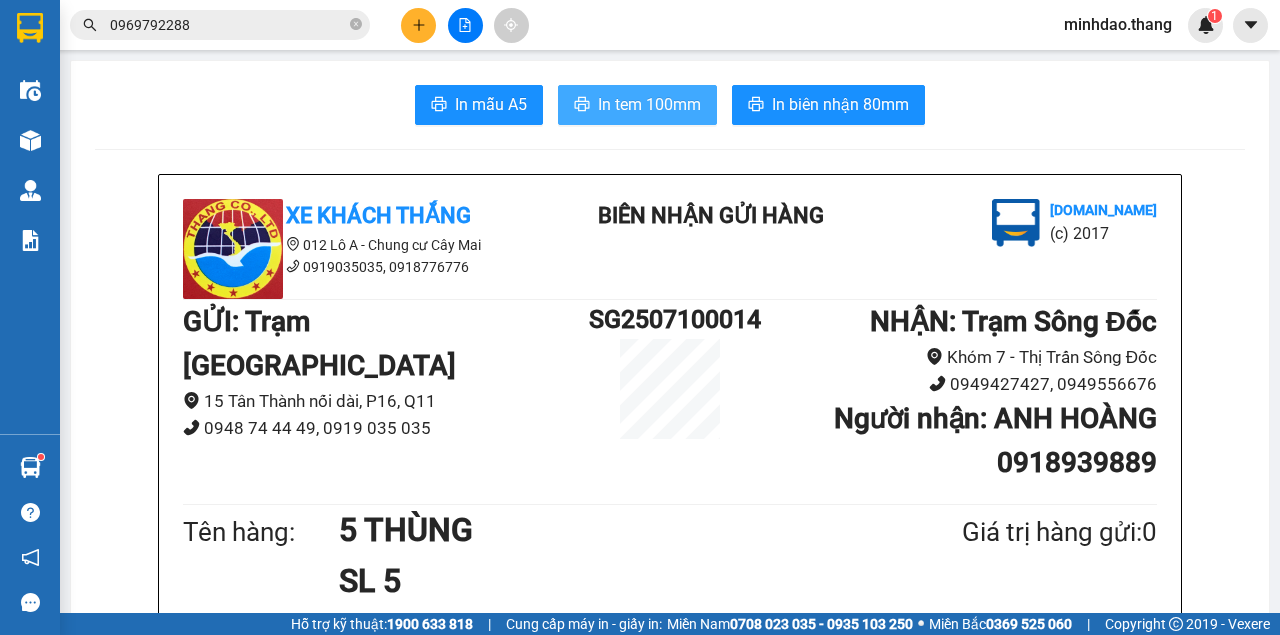 scroll, scrollTop: 0, scrollLeft: 0, axis: both 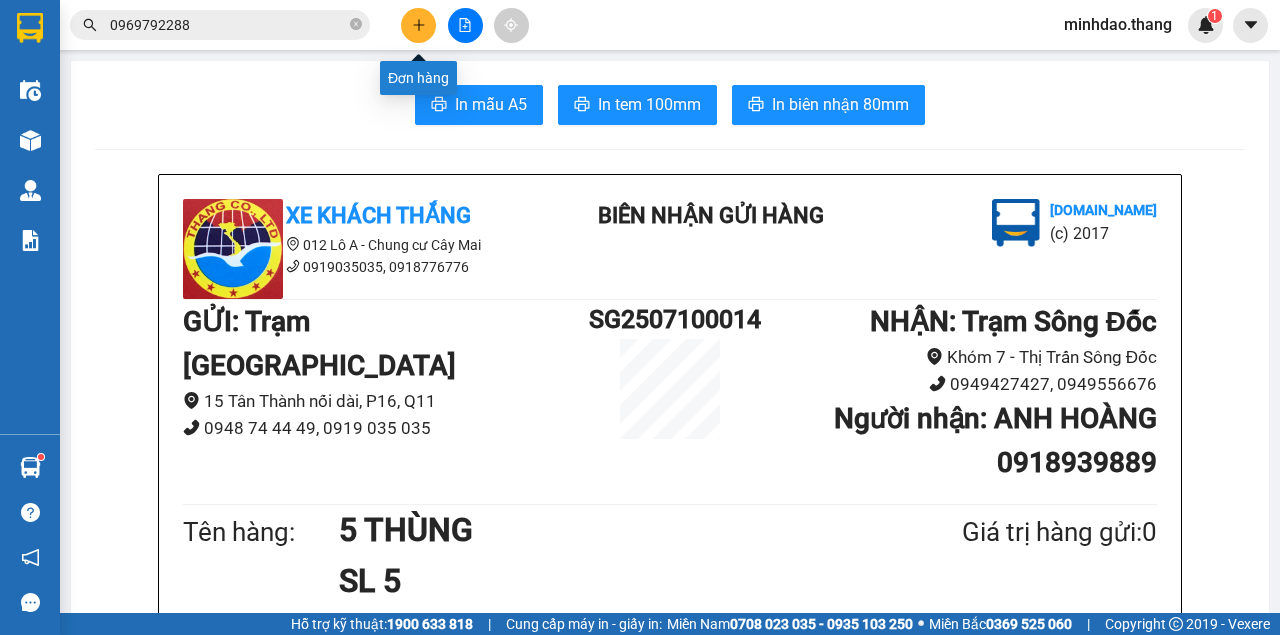 click at bounding box center [418, 25] 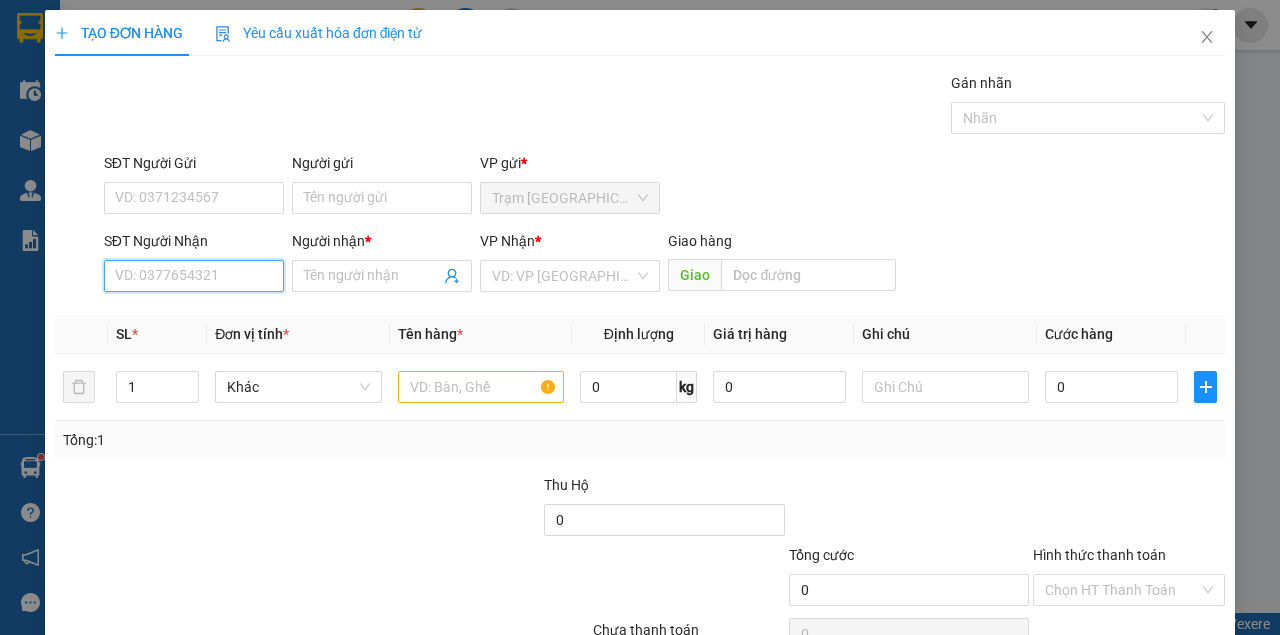 click on "SĐT Người Nhận" at bounding box center [194, 276] 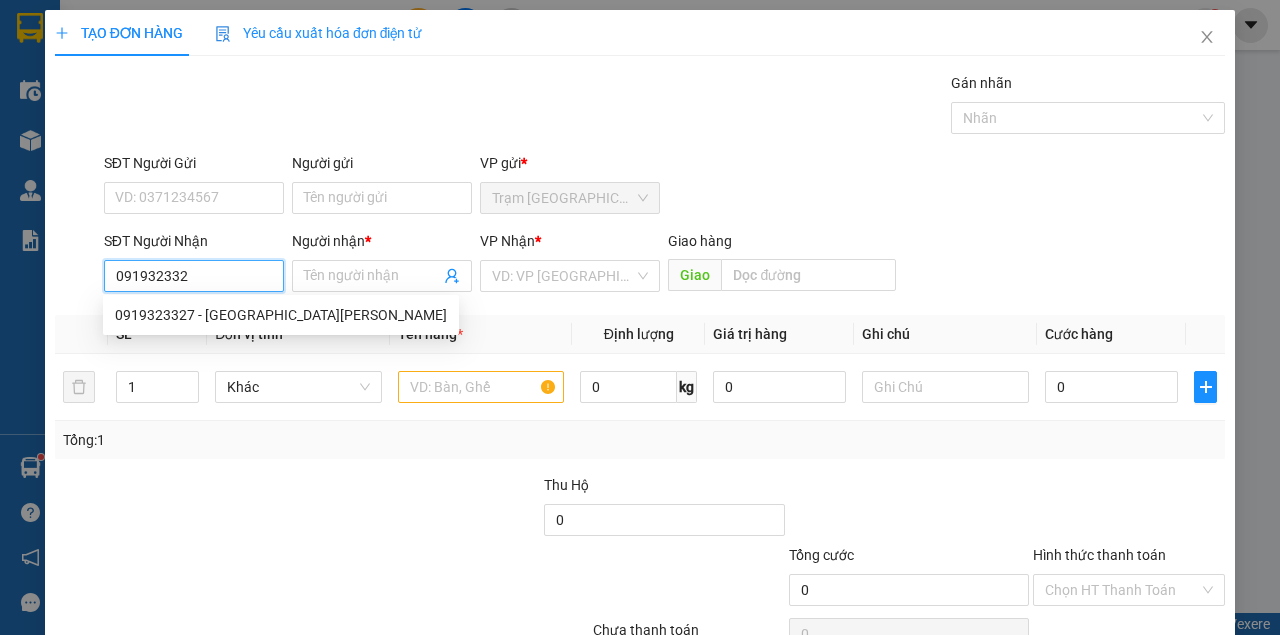 type on "0919323327" 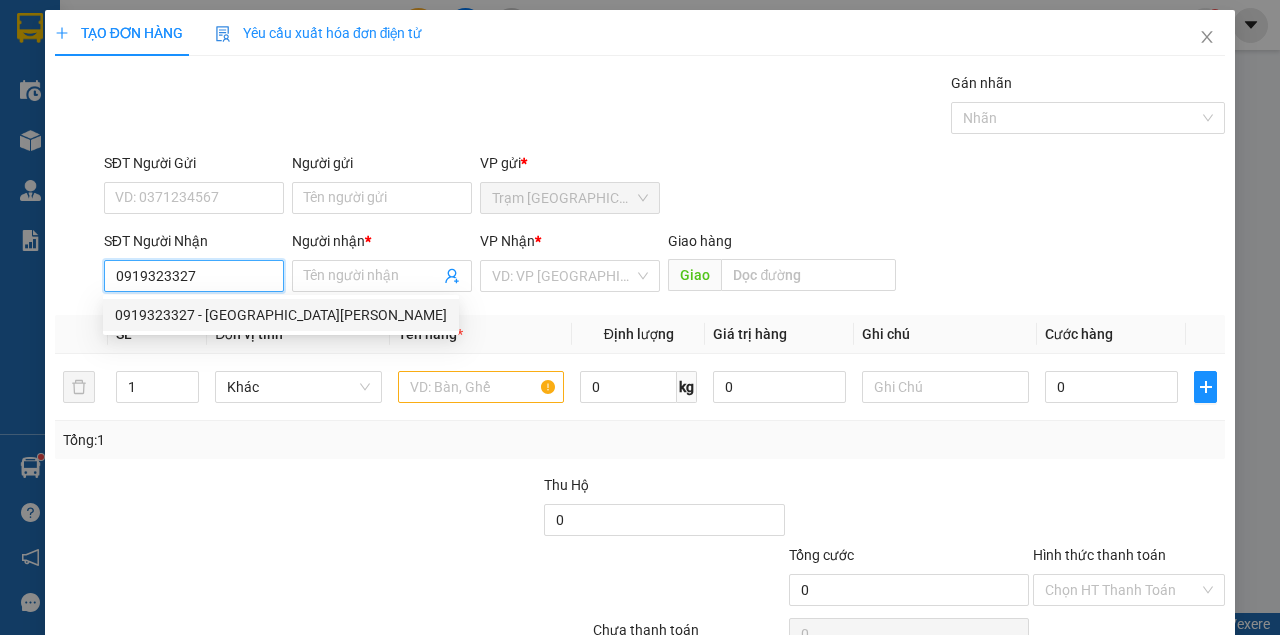 click on "0919323327 - NGUYỄN TRƯỜNG GIANG ___TRẦN VĂN THỜI" at bounding box center (281, 315) 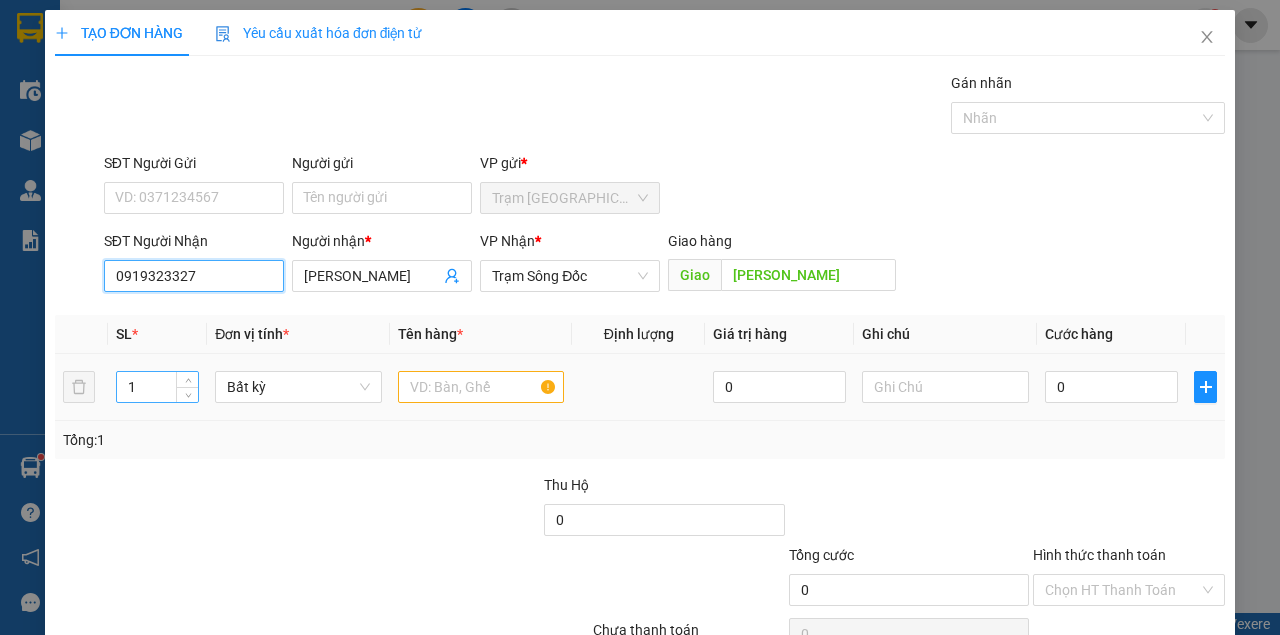type on "0919323327" 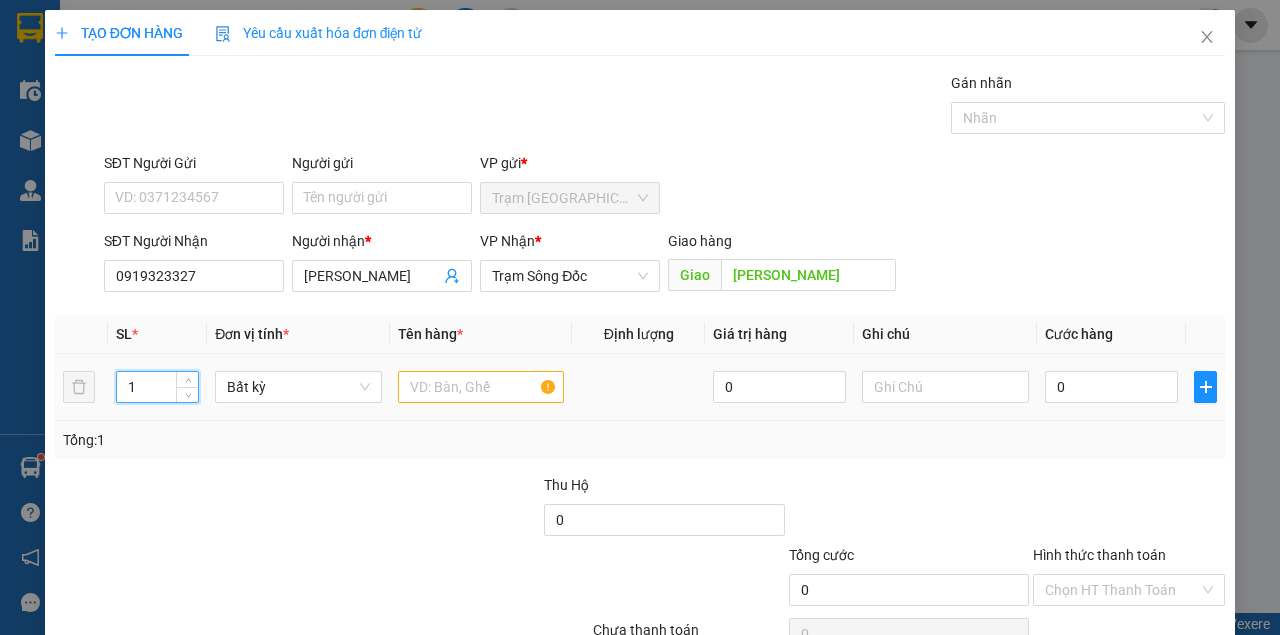 click on "1" at bounding box center (158, 387) 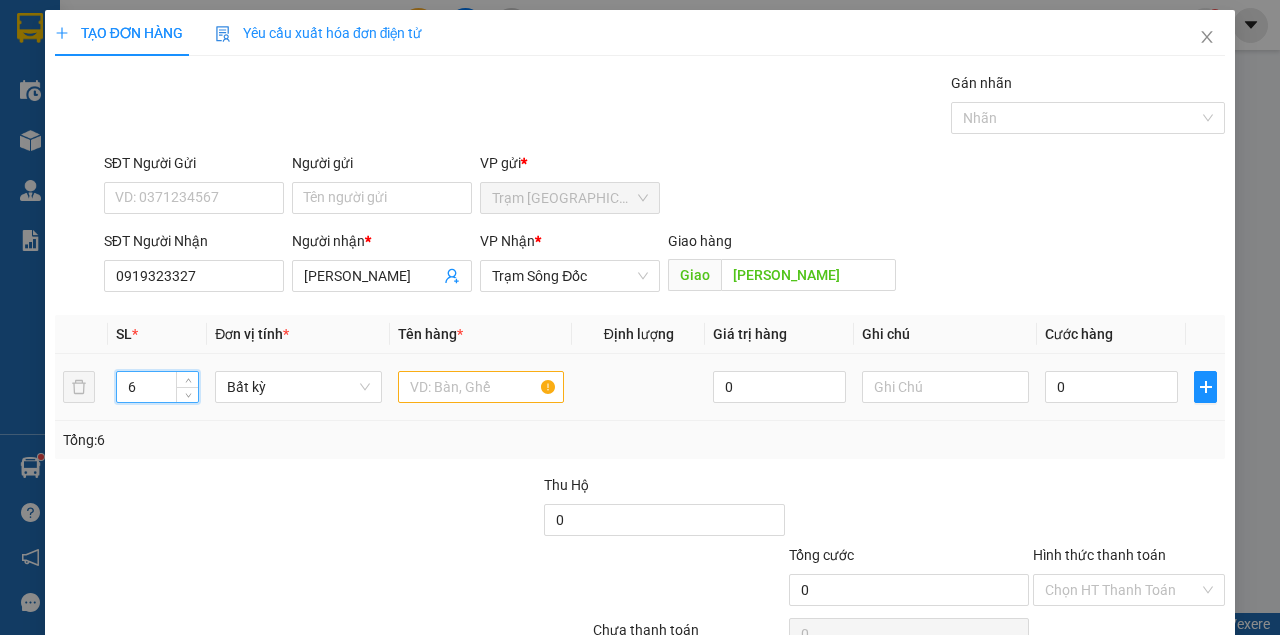type on "6" 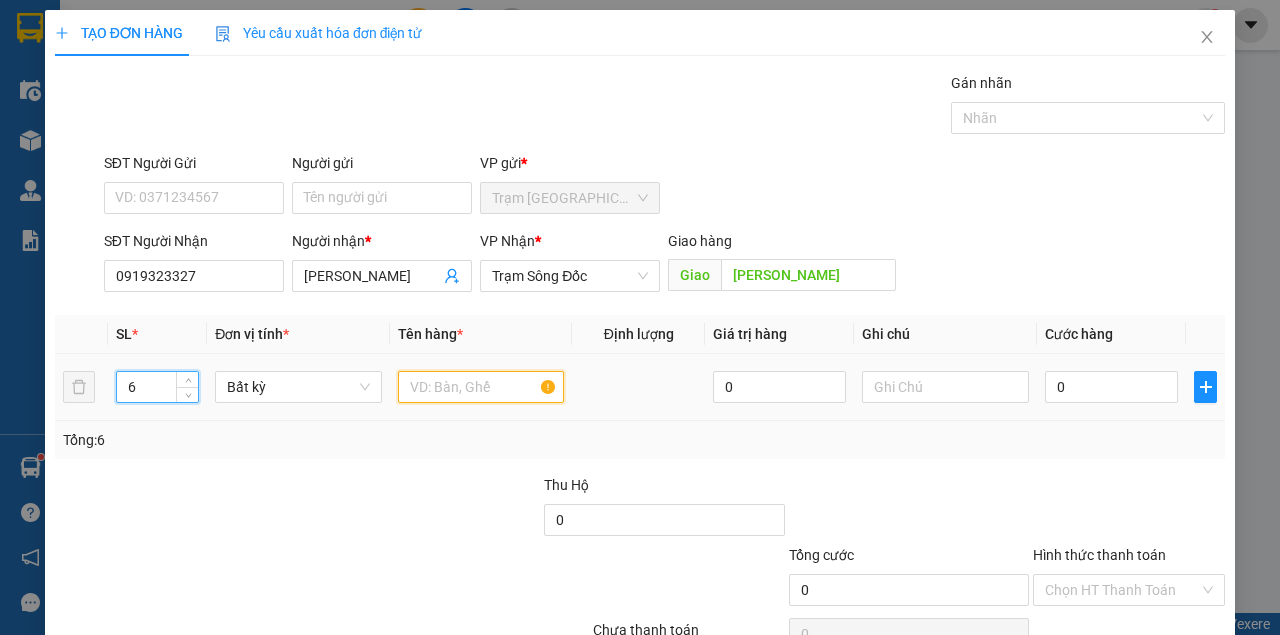 click at bounding box center (481, 387) 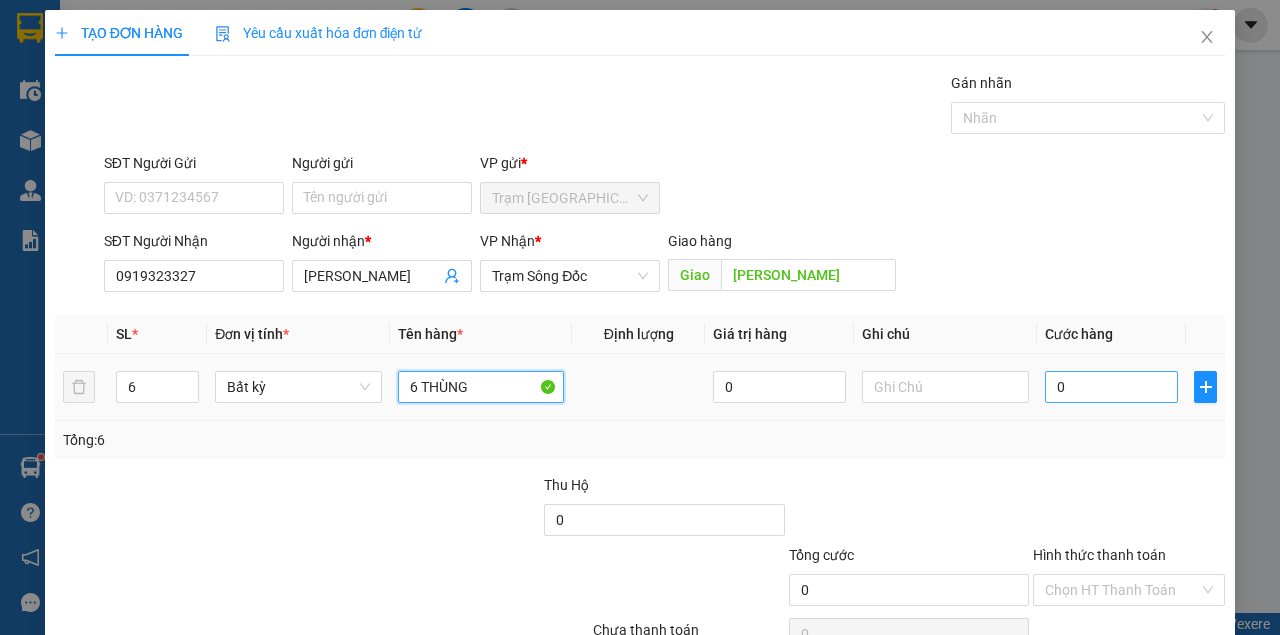 type on "6 THÙNG" 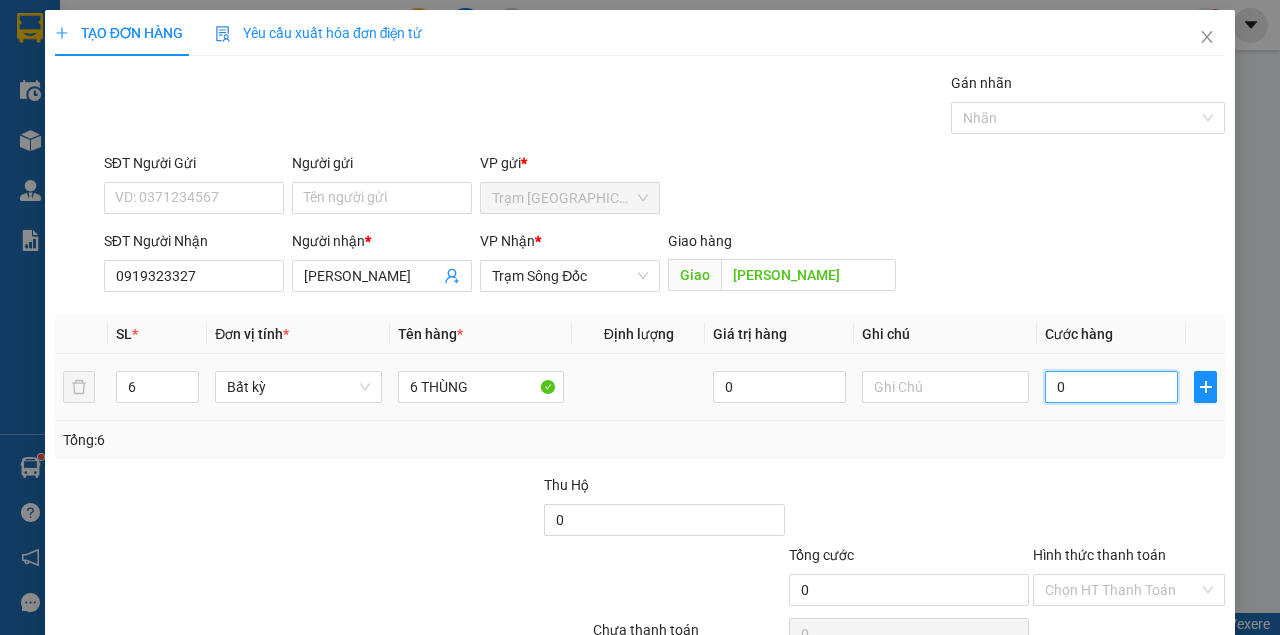 type on "2" 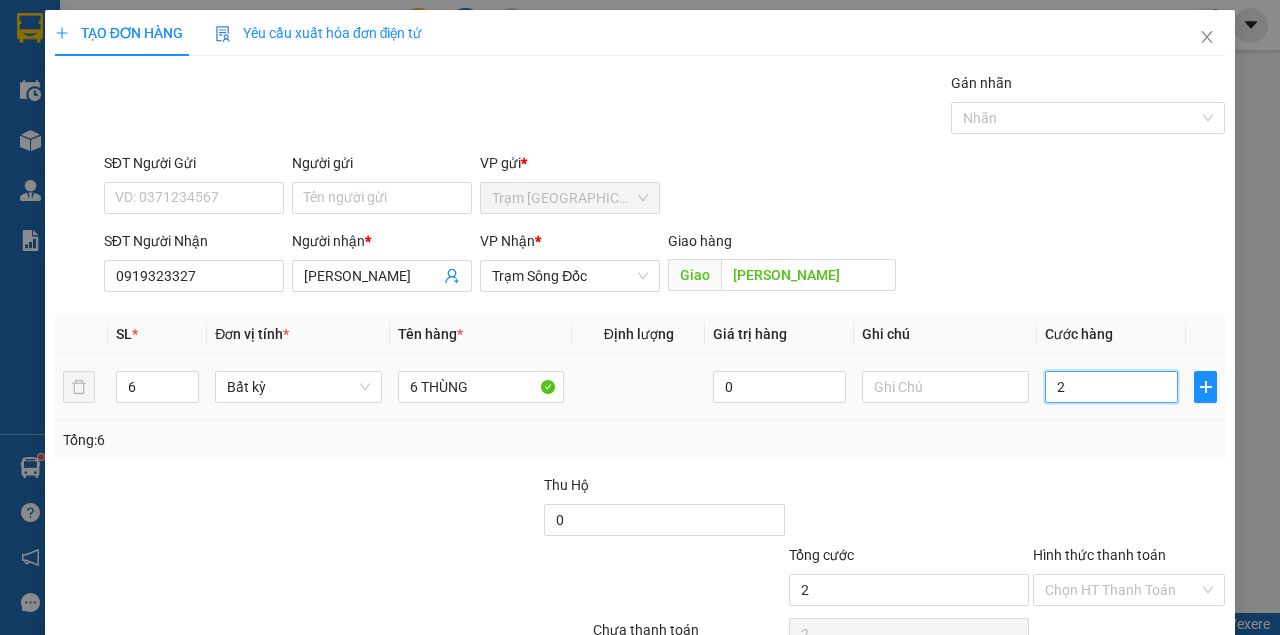 type on "24" 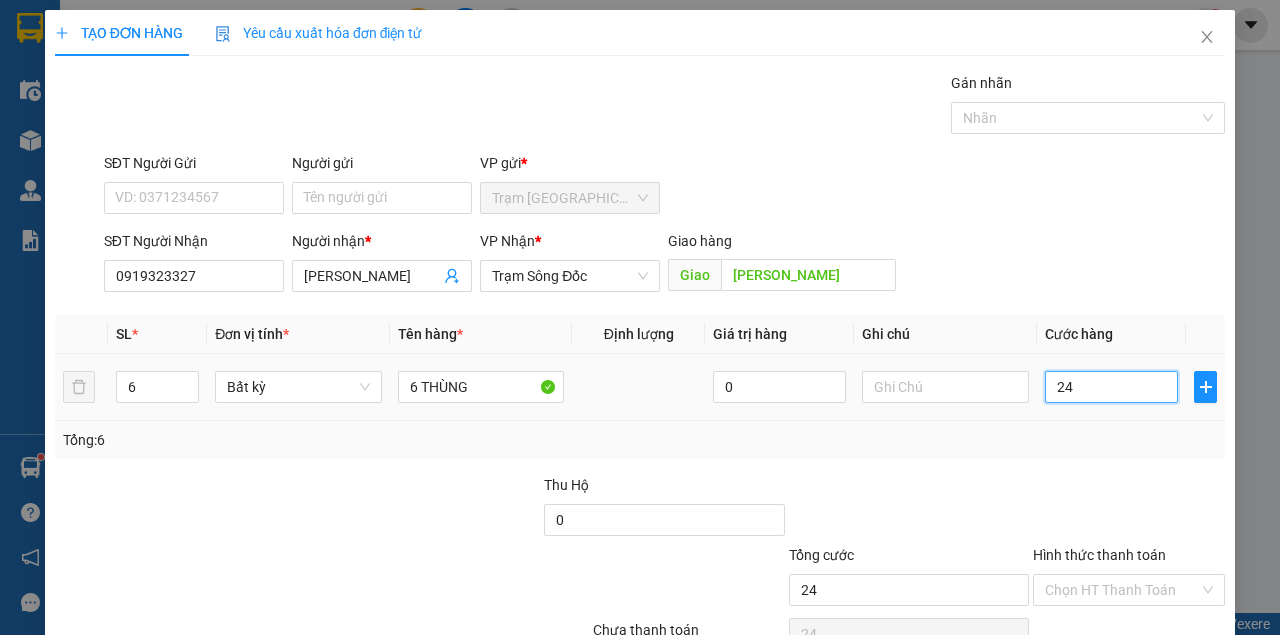 type on "240" 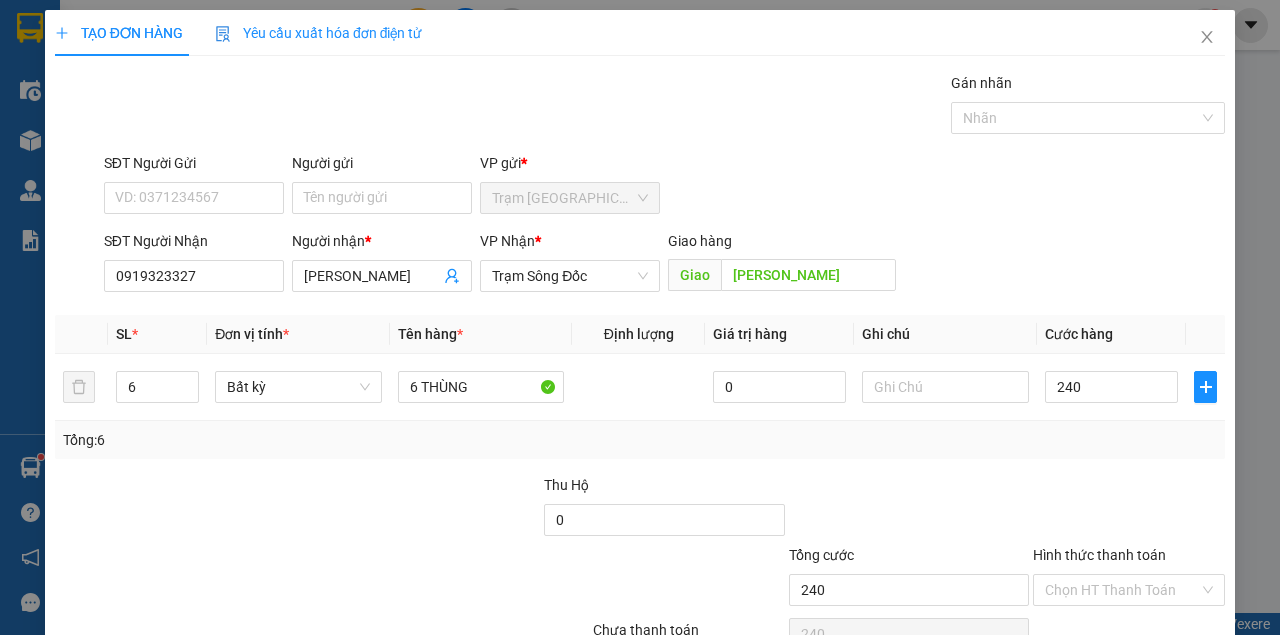 type on "240.000" 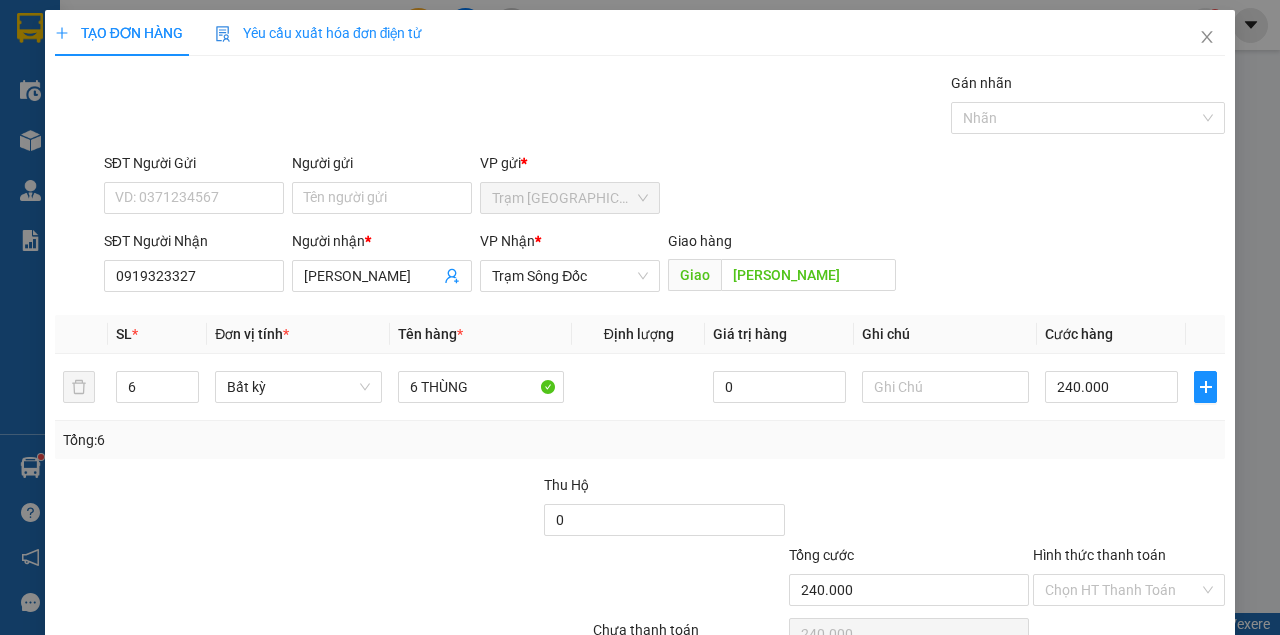 drag, startPoint x: 1070, startPoint y: 475, endPoint x: 1054, endPoint y: 484, distance: 18.35756 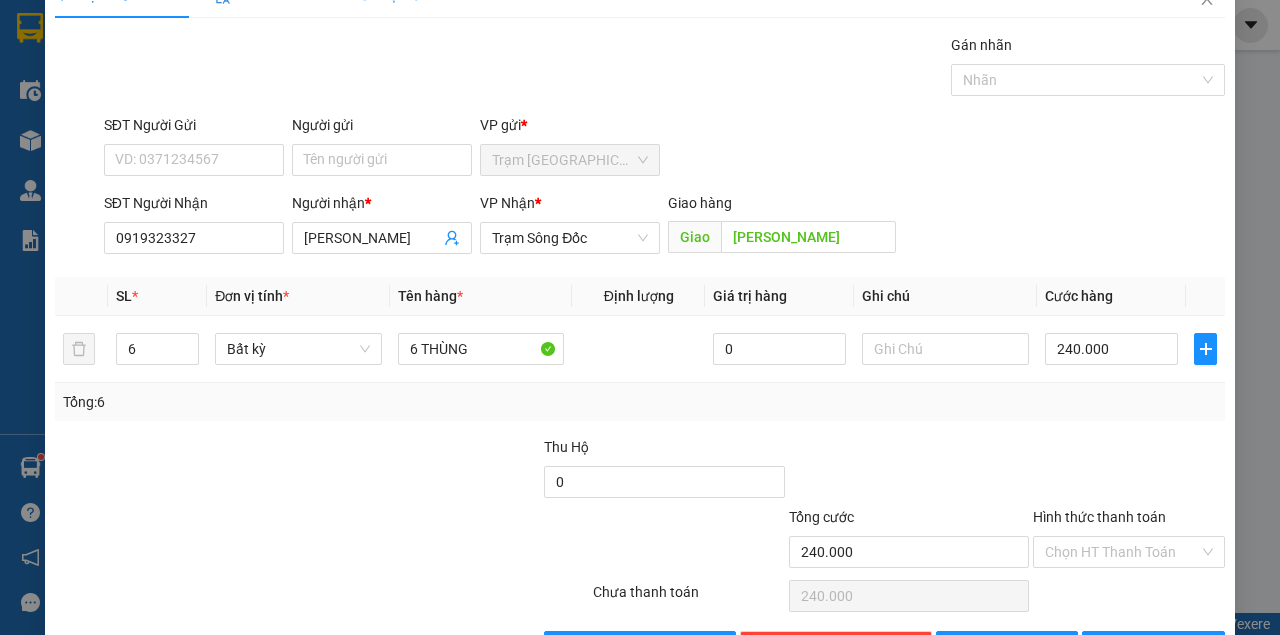 scroll, scrollTop: 102, scrollLeft: 0, axis: vertical 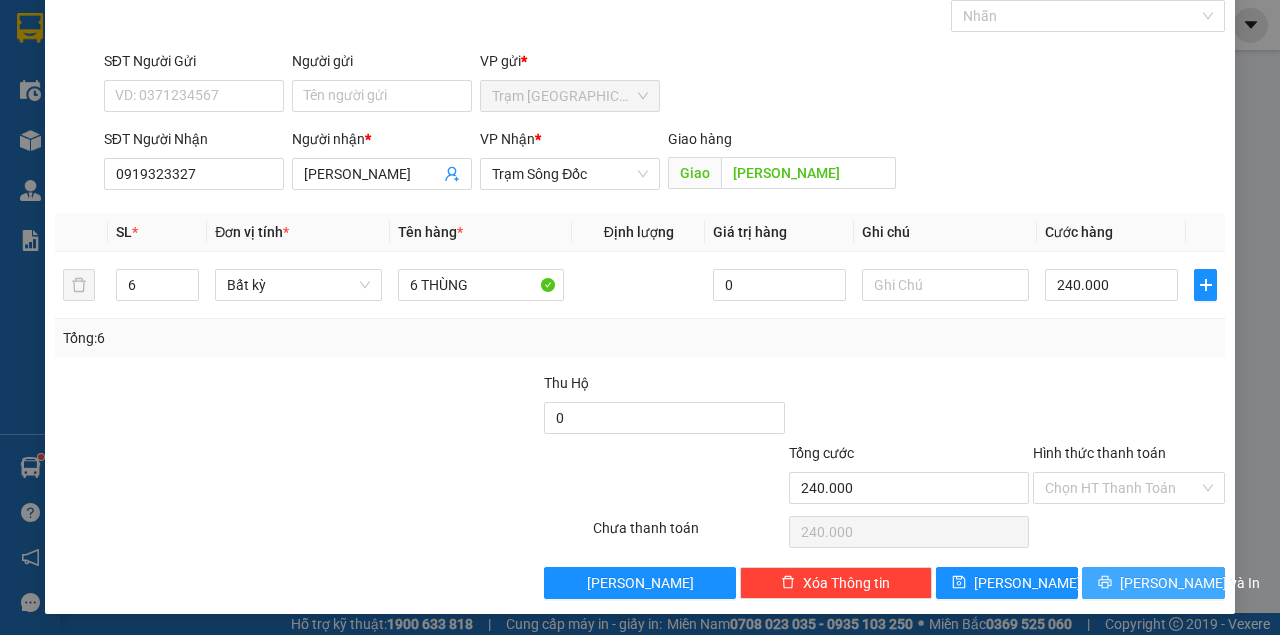 click on "Lưu và In" at bounding box center (1190, 583) 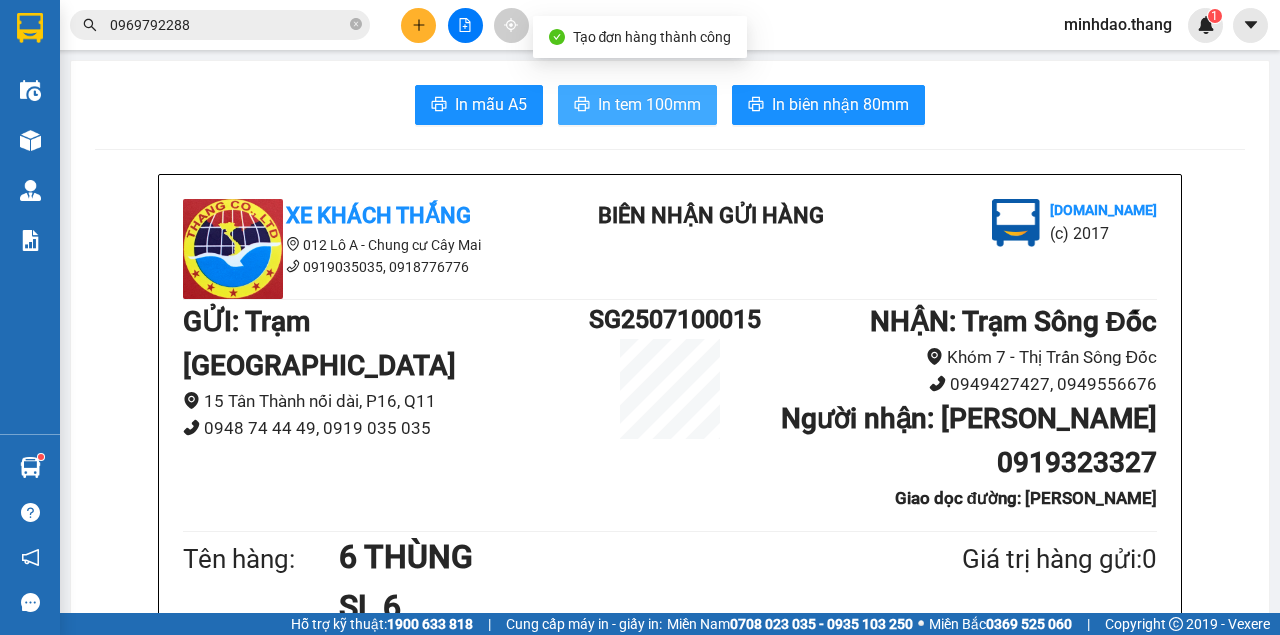 click on "In tem 100mm" at bounding box center (649, 104) 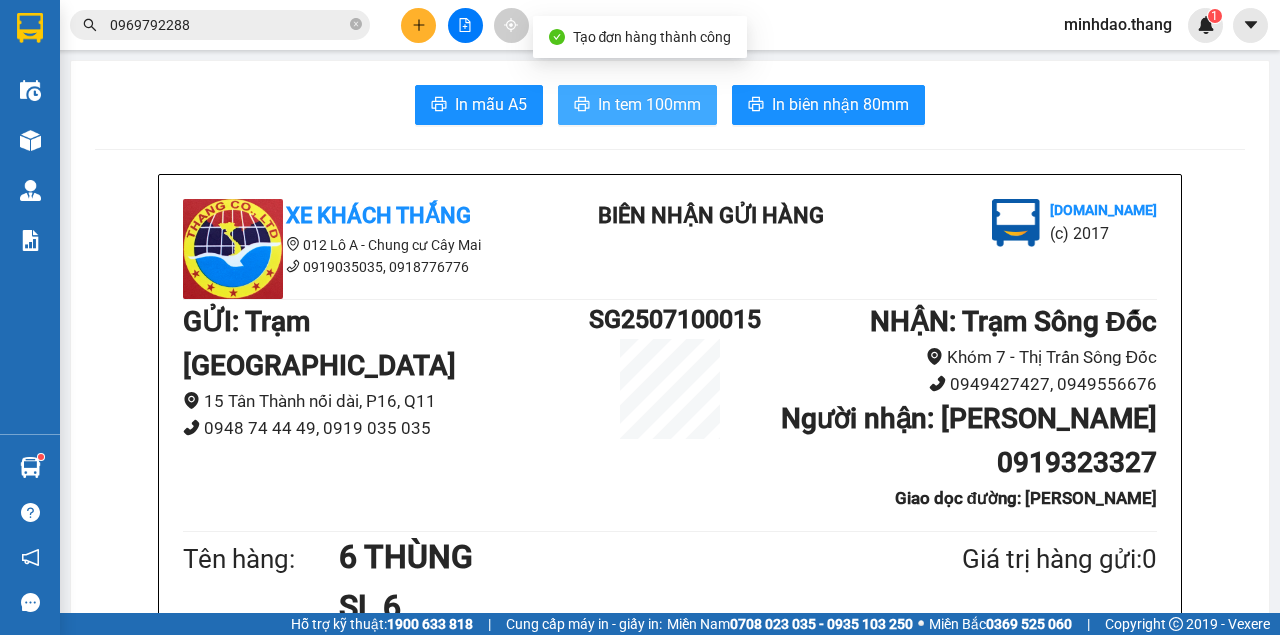 scroll, scrollTop: 0, scrollLeft: 0, axis: both 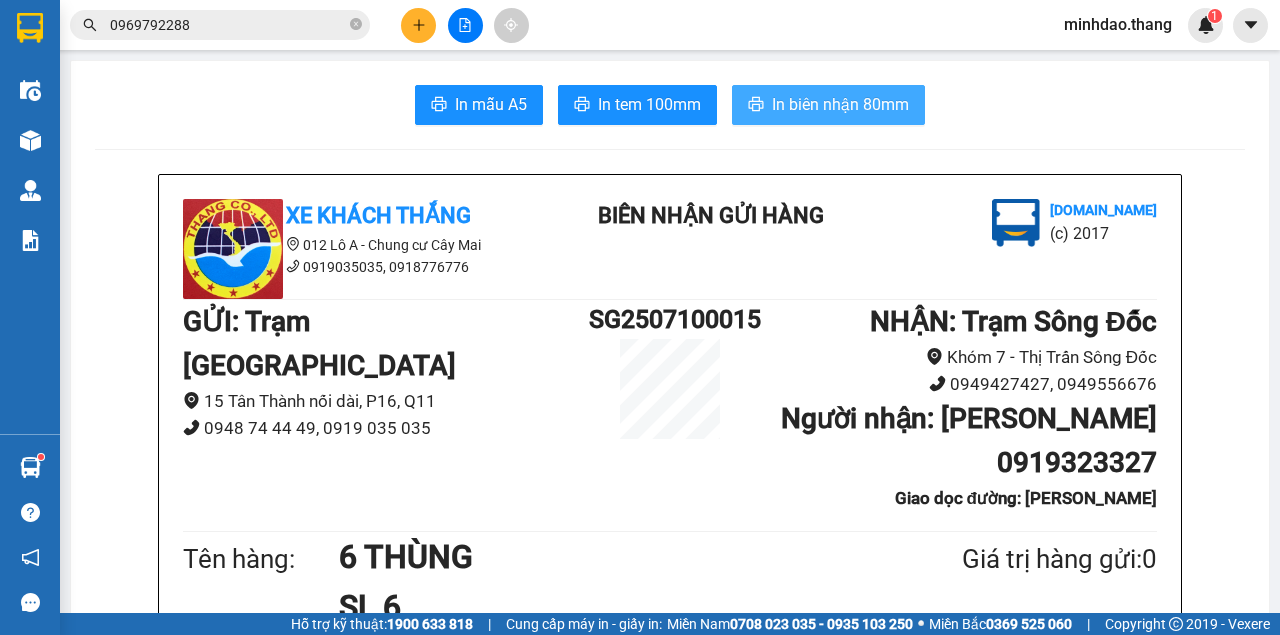 click on "In biên nhận 80mm" at bounding box center [840, 104] 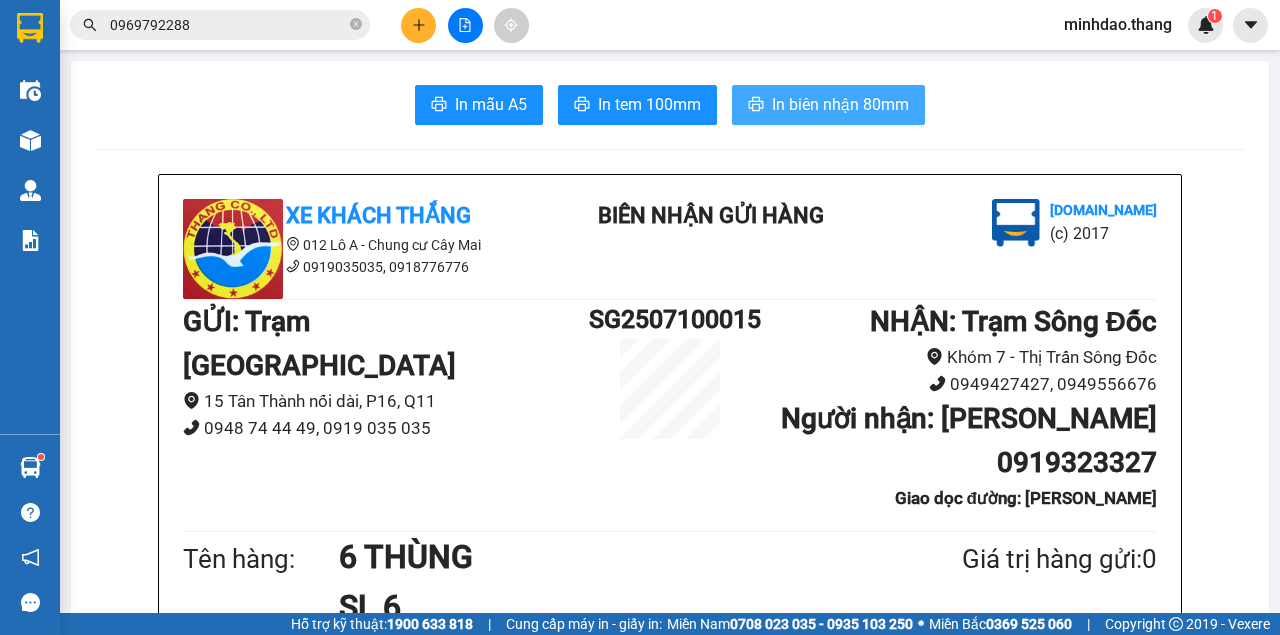 scroll, scrollTop: 0, scrollLeft: 0, axis: both 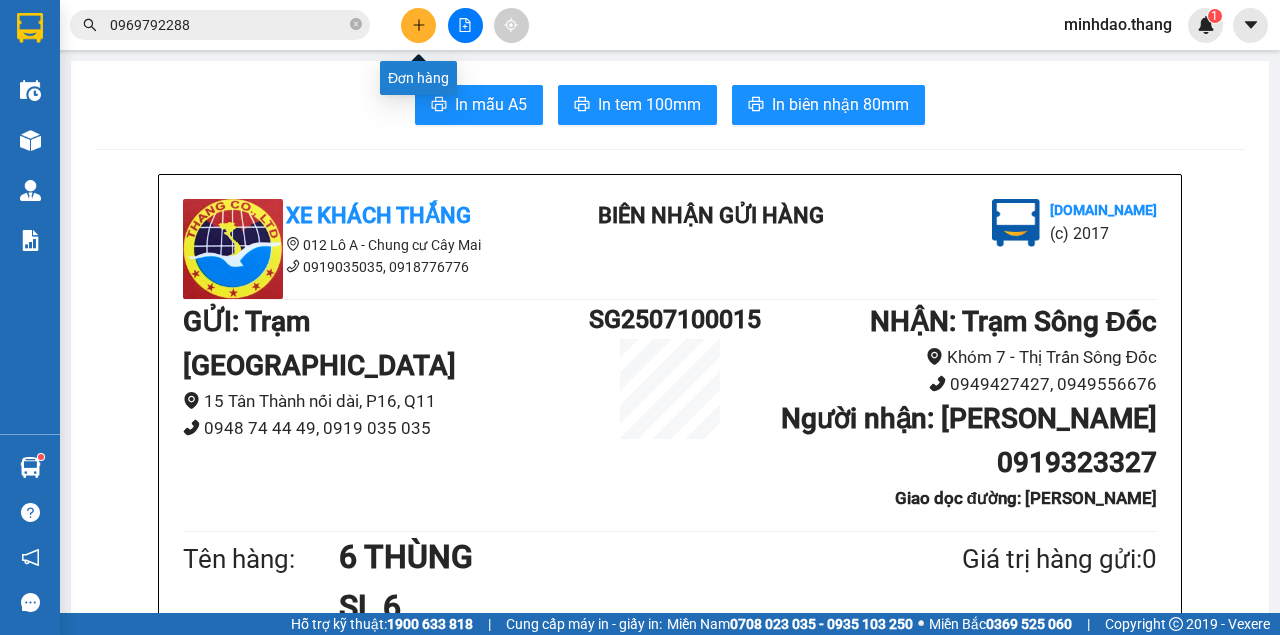 click at bounding box center (418, 25) 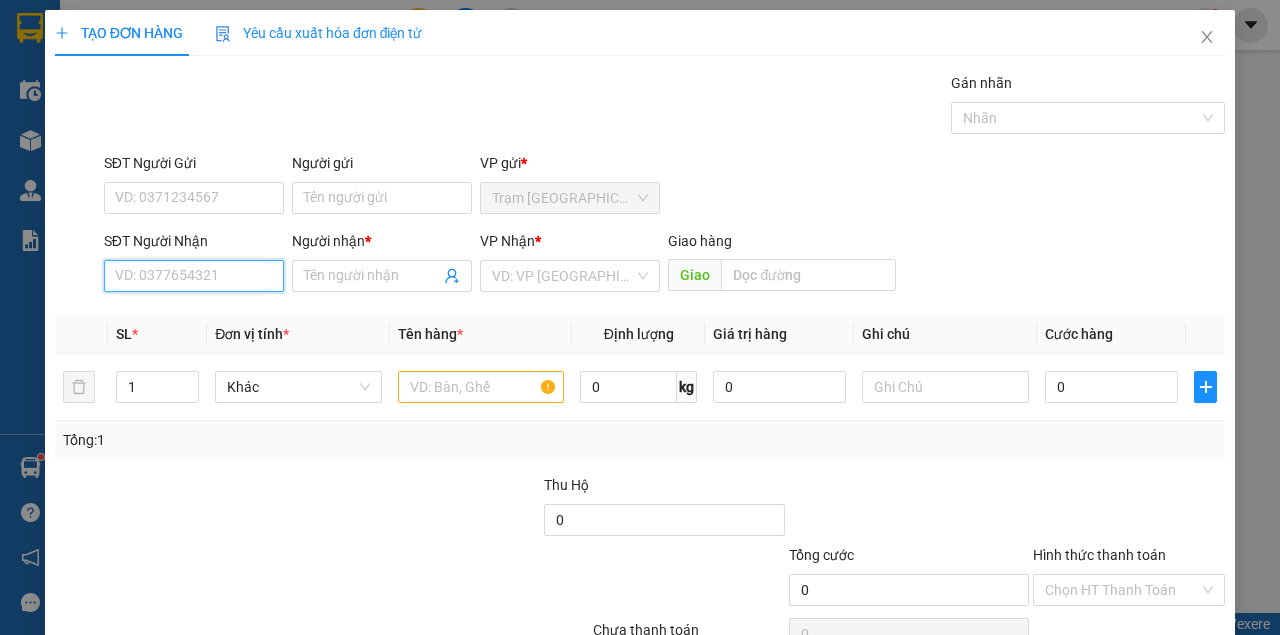 click on "SĐT Người Nhận" at bounding box center [194, 276] 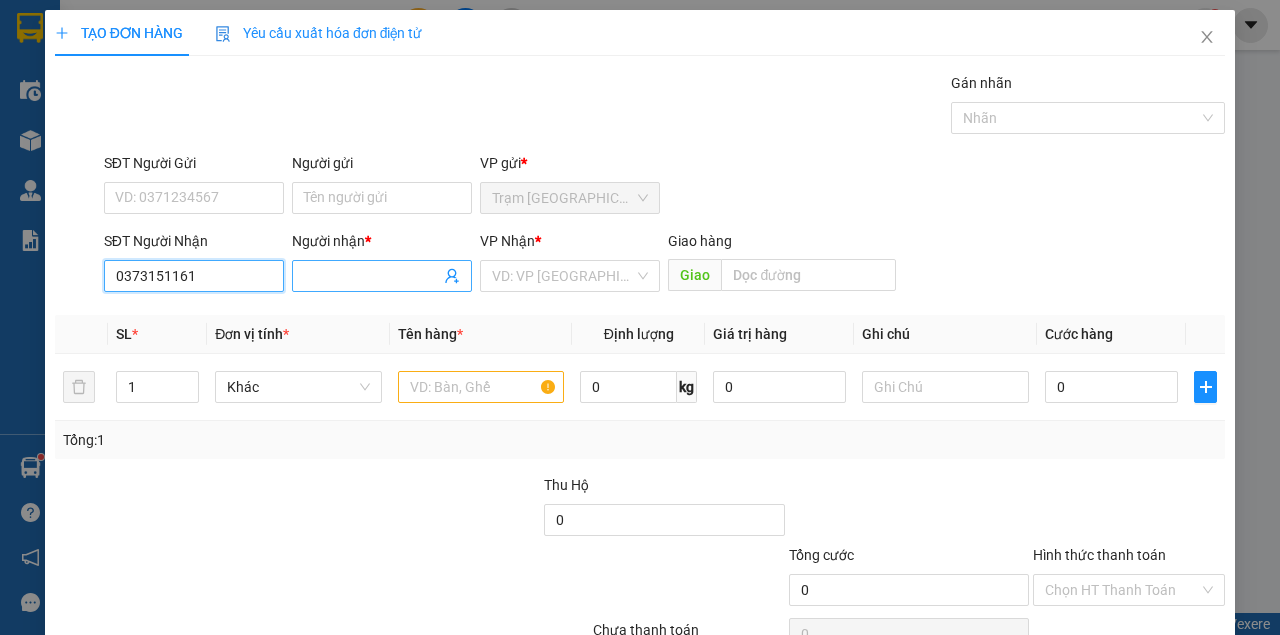 type on "0373151161" 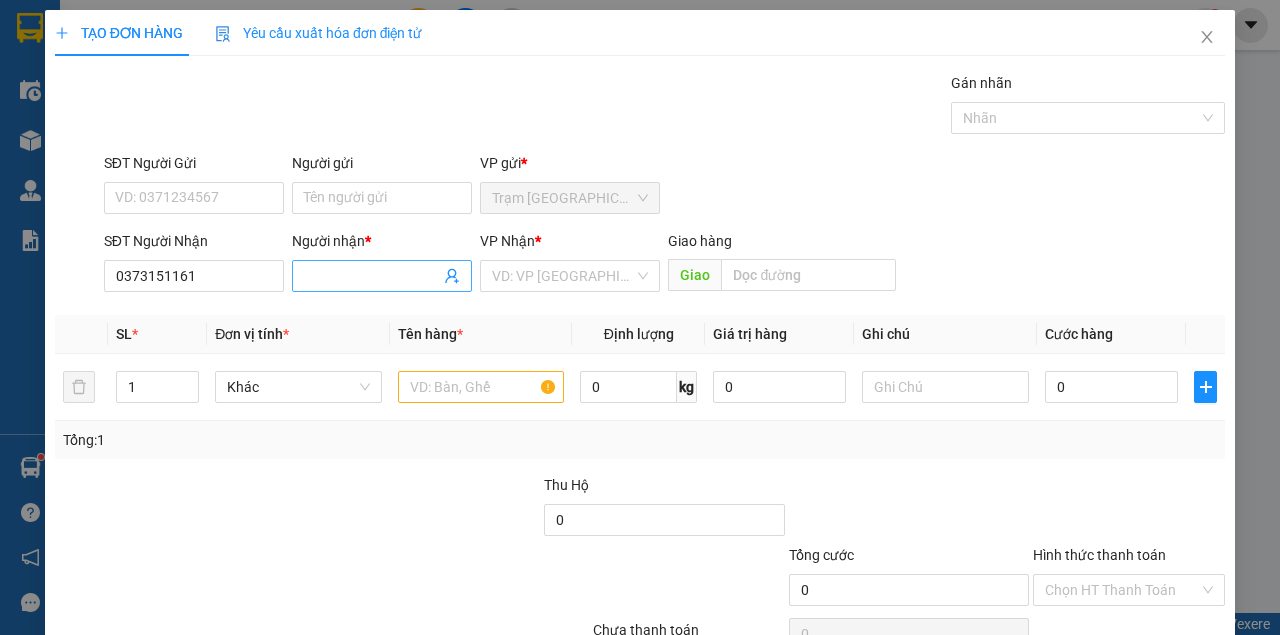 click on "Người nhận  *" at bounding box center (372, 276) 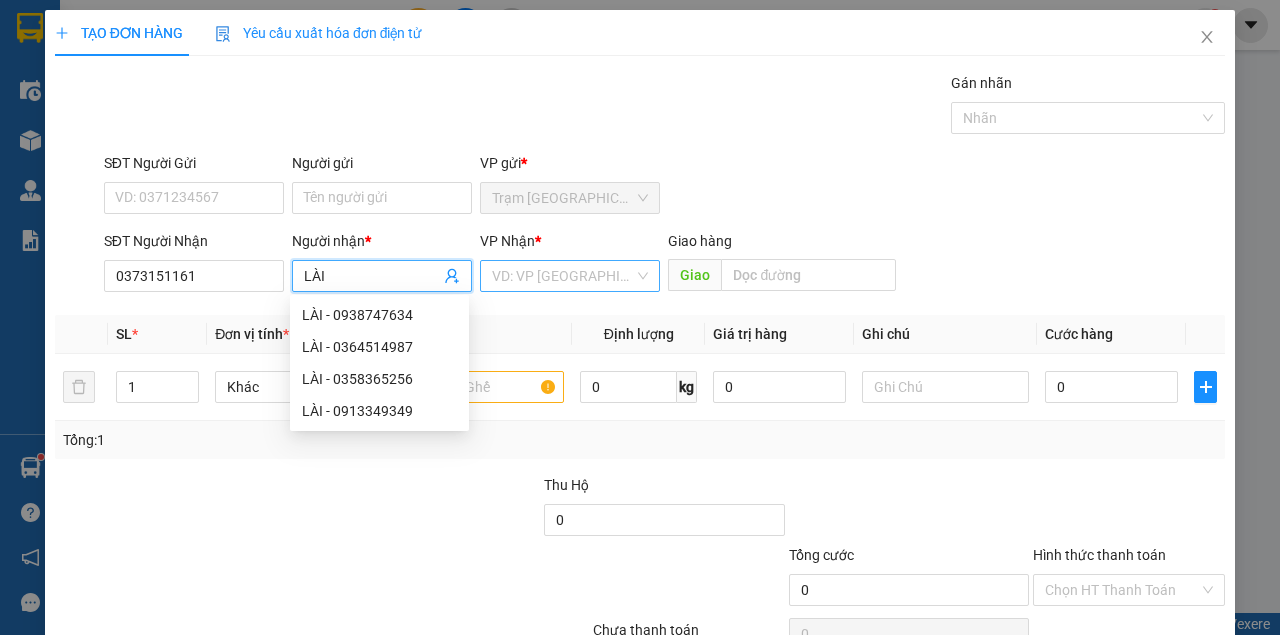 click at bounding box center [563, 276] 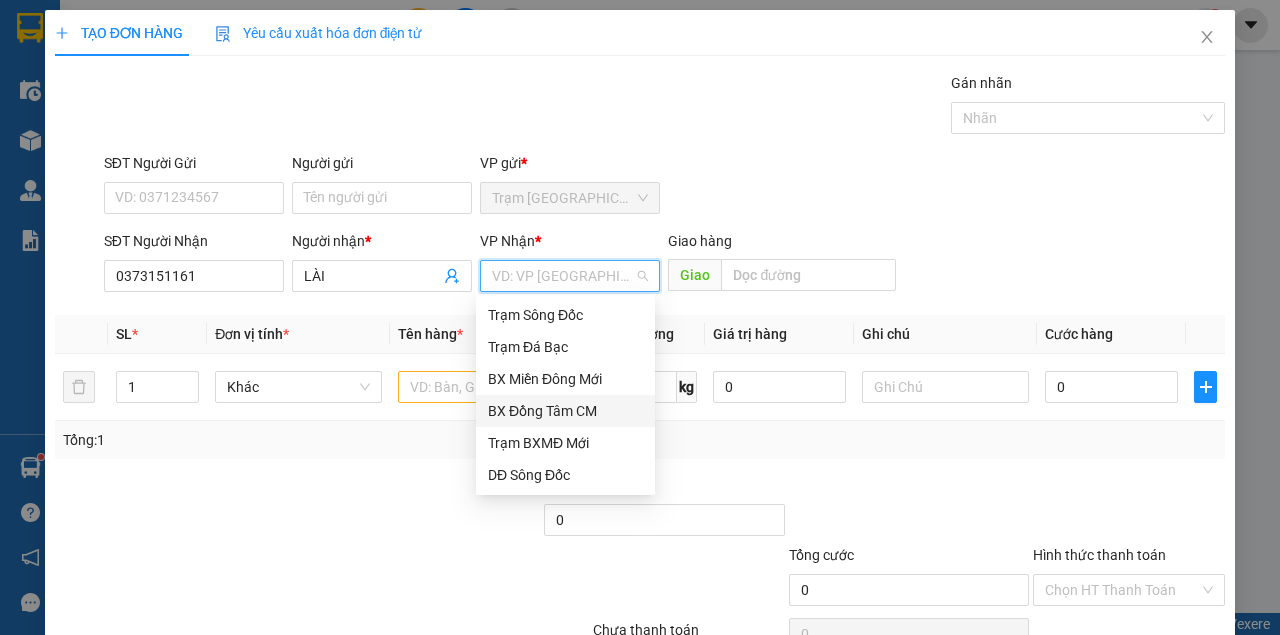 click on "BX Đồng Tâm CM" at bounding box center (565, 411) 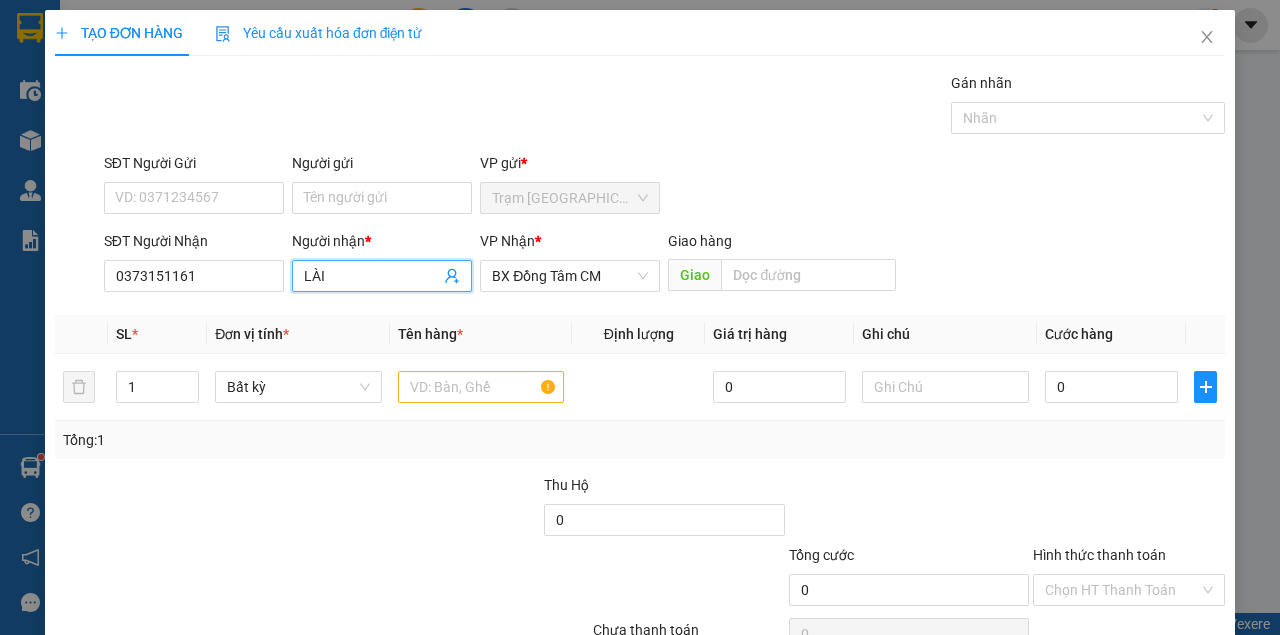 click on "LÀI" at bounding box center (372, 276) 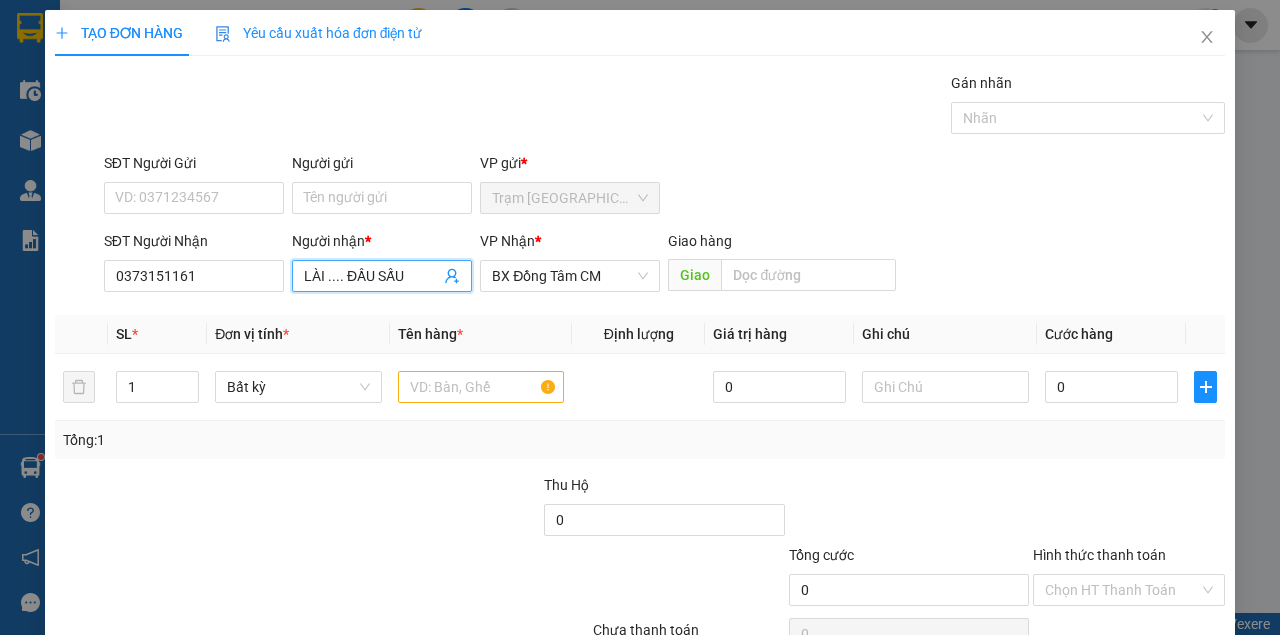 click on "LÀI .... ĐẦU SẤU" at bounding box center [372, 276] 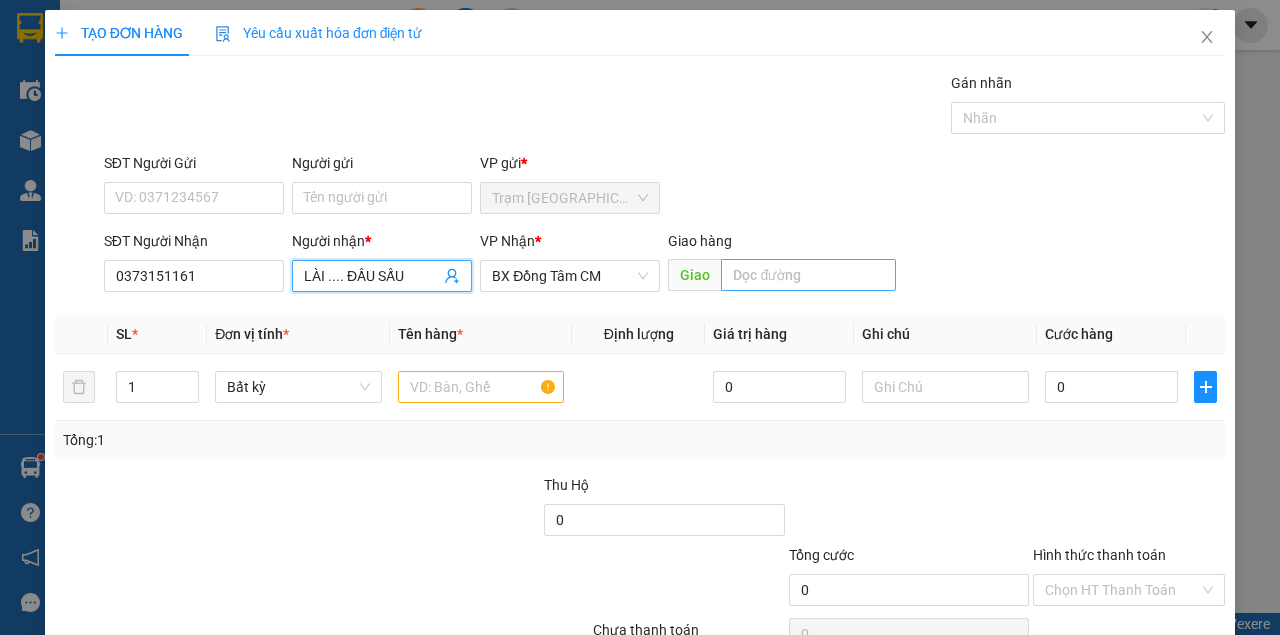 type on "LÀI .... ĐẦU SẤU" 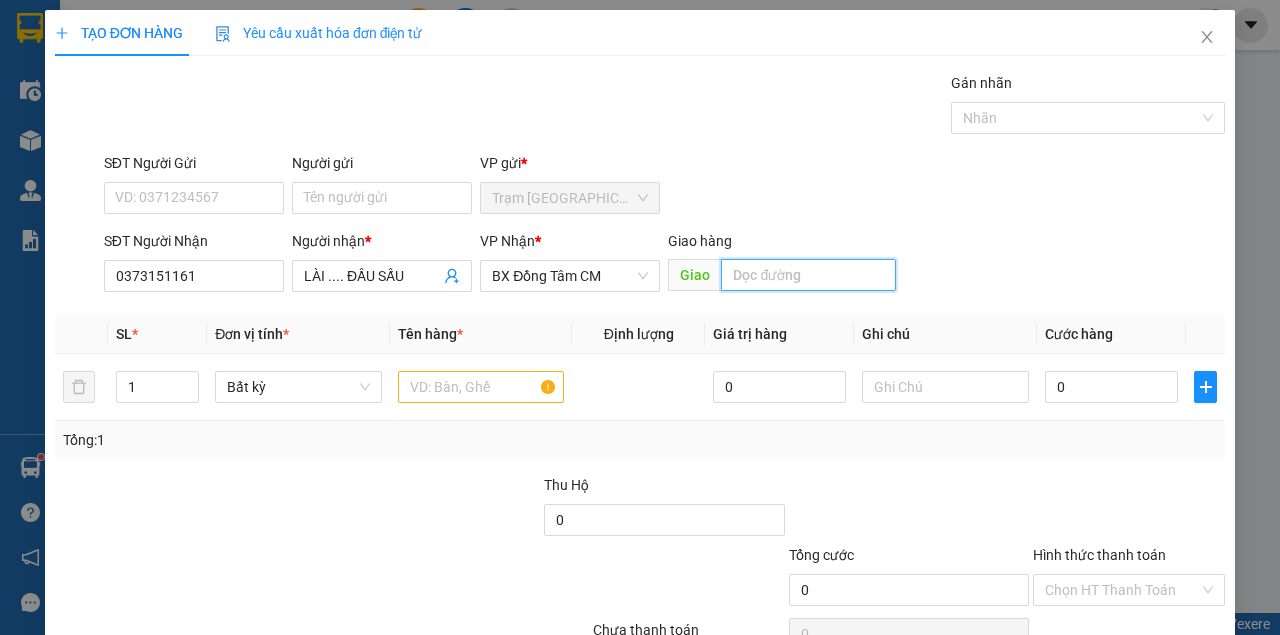 click at bounding box center (808, 275) 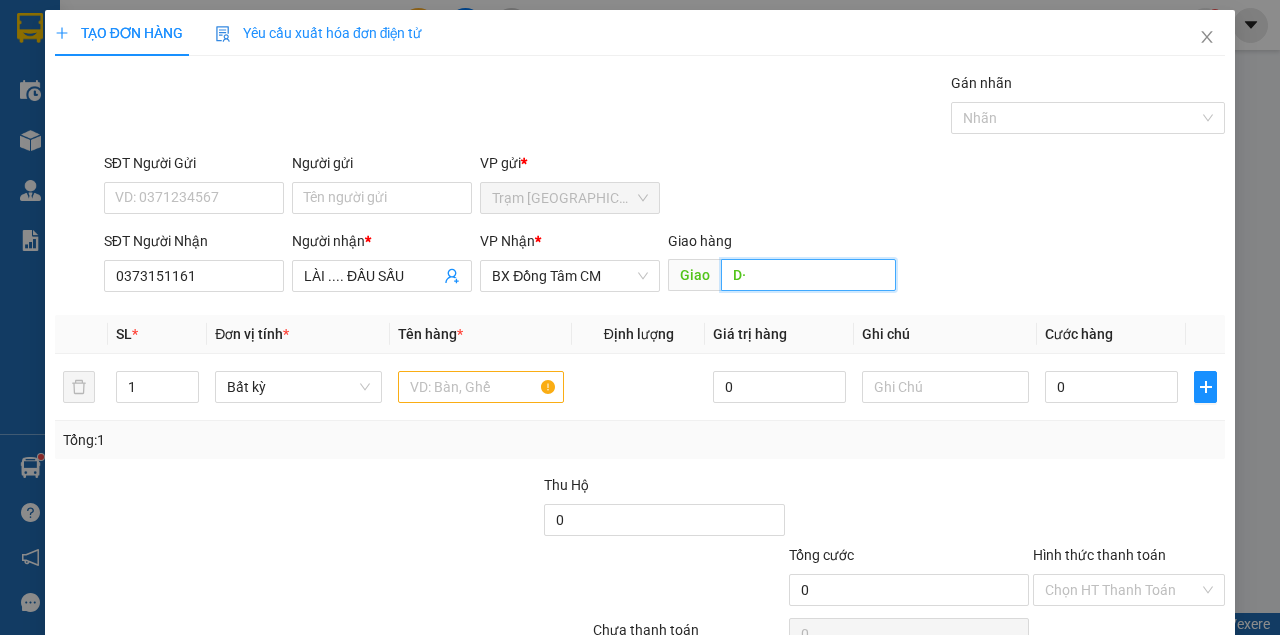 type on "D" 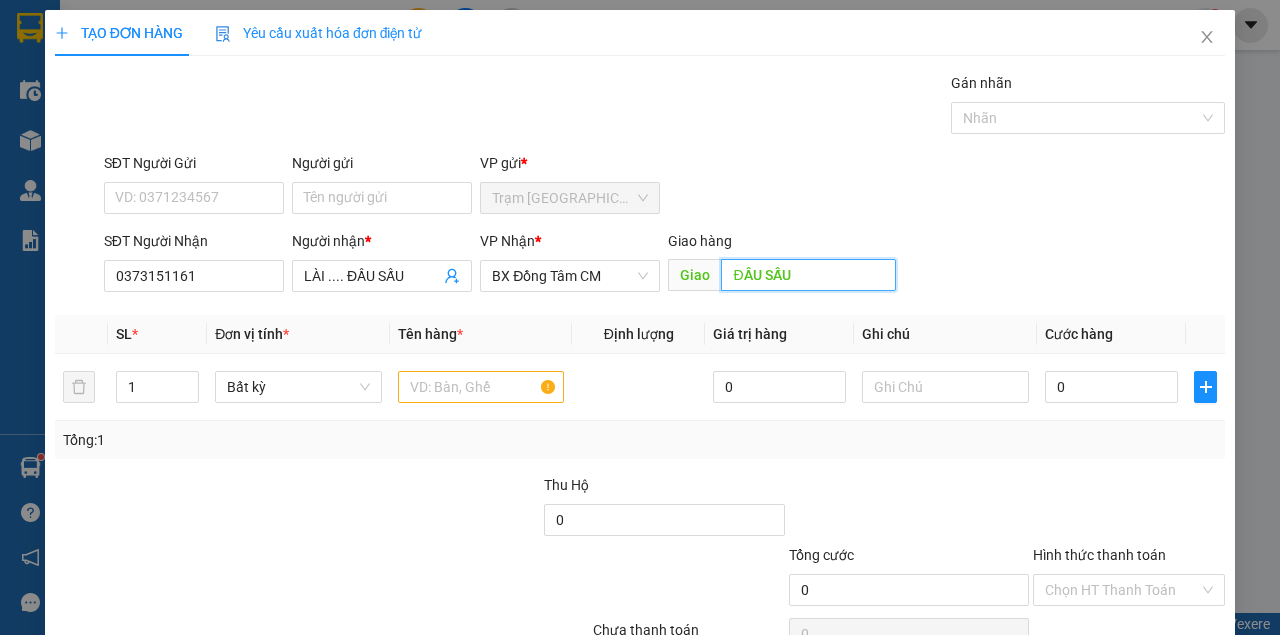 type on "ĐẦU SẤU" 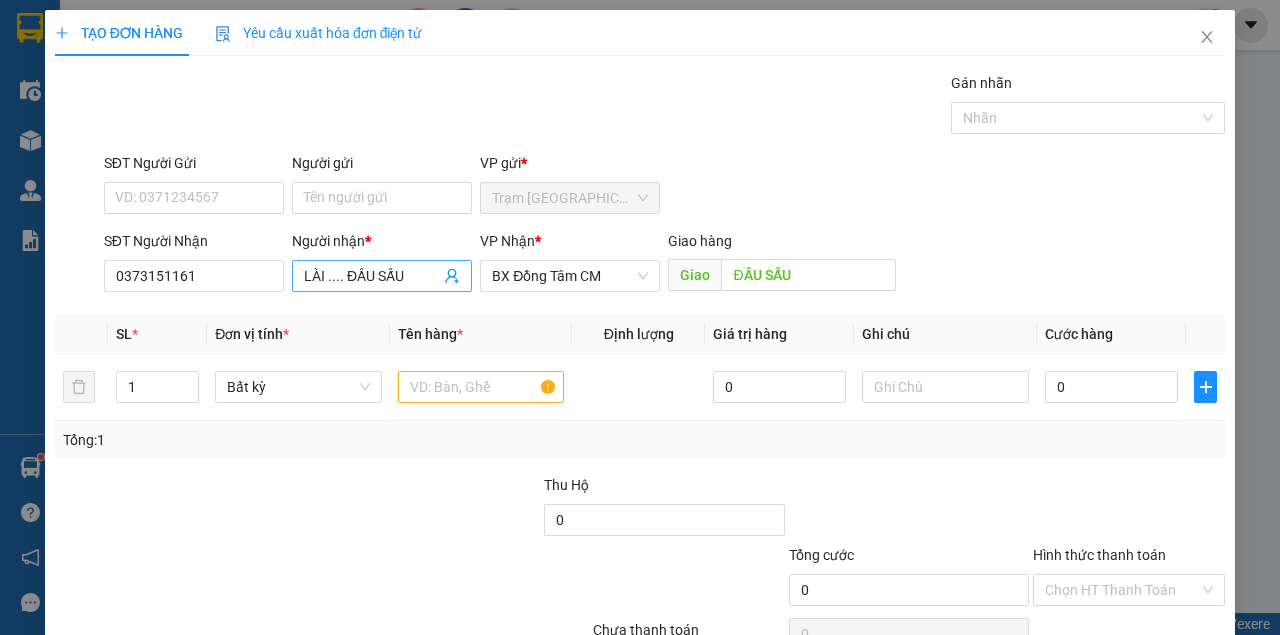 click on "LÀI .... ĐẦU SẤU" at bounding box center (382, 276) 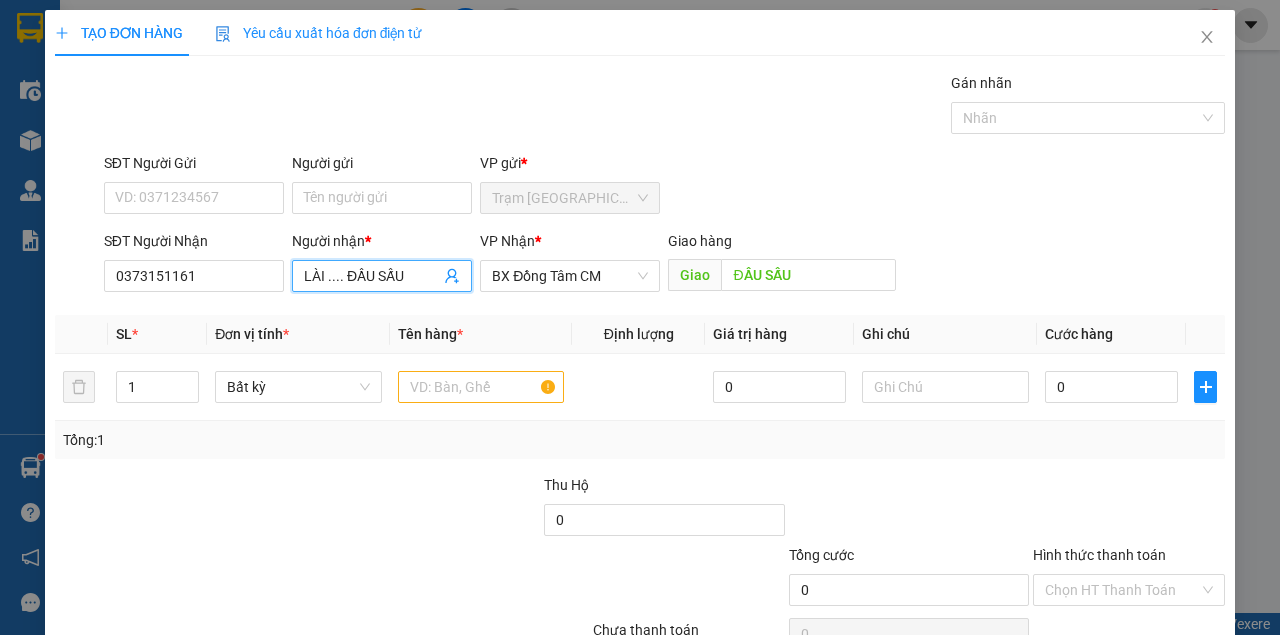 click on "LÀI .... ĐẦU SẤU" at bounding box center (372, 276) 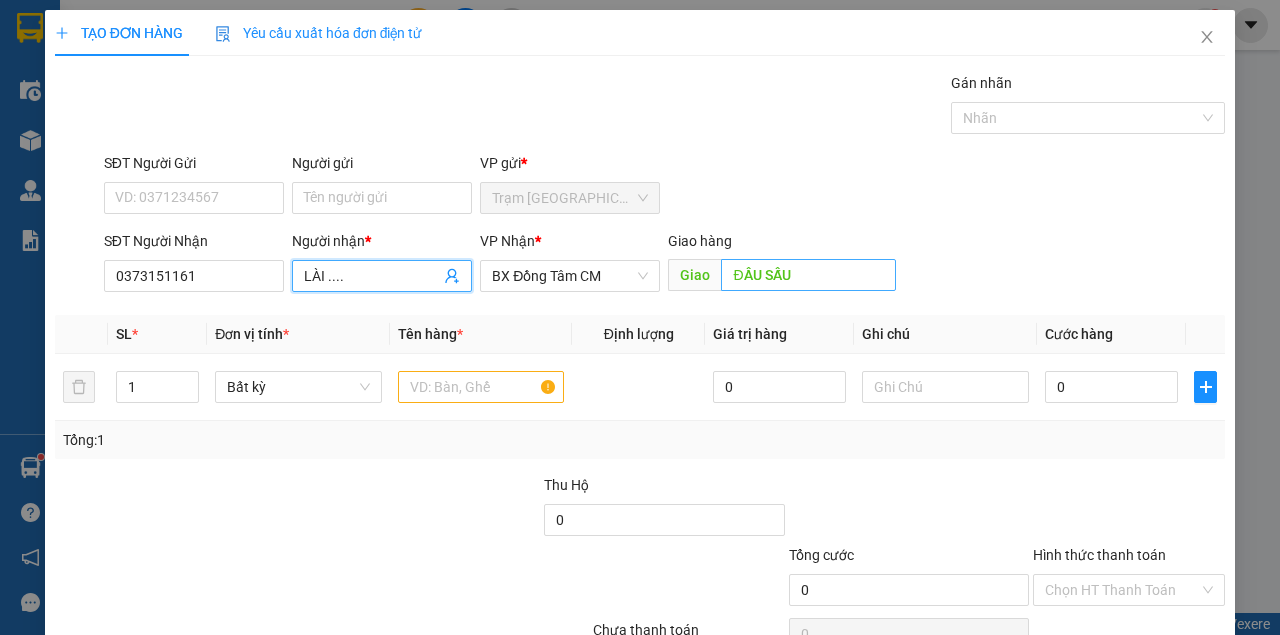 type on "LÀI ...." 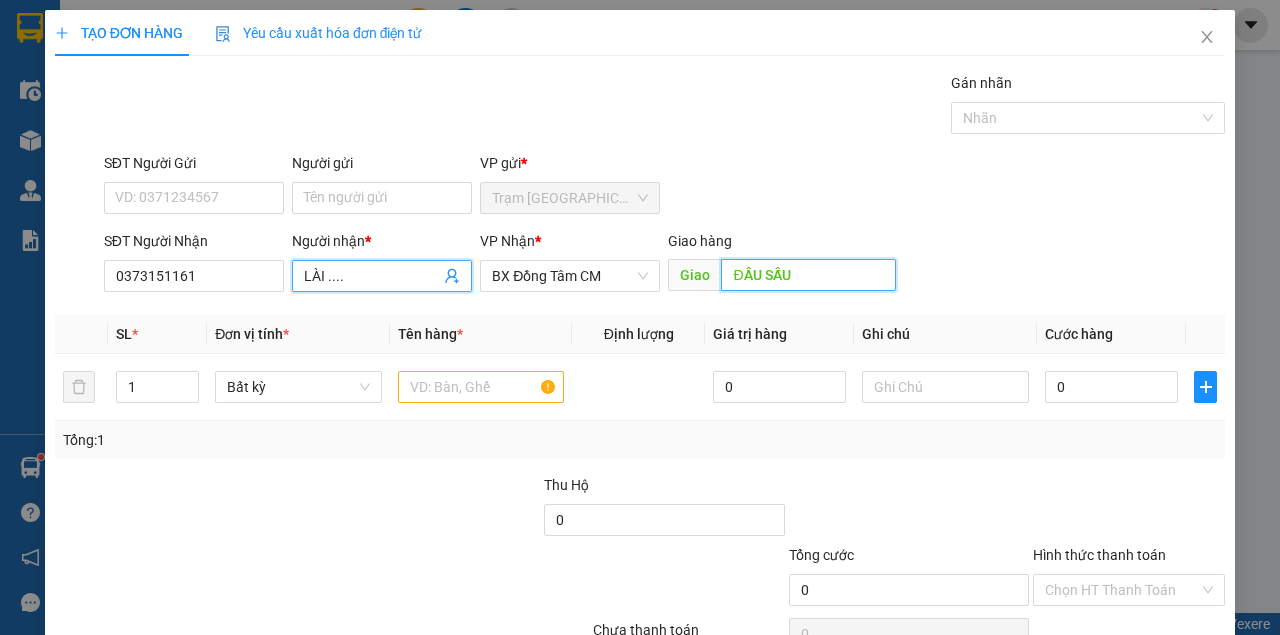 click on "ĐẦU SẤU" at bounding box center (808, 275) 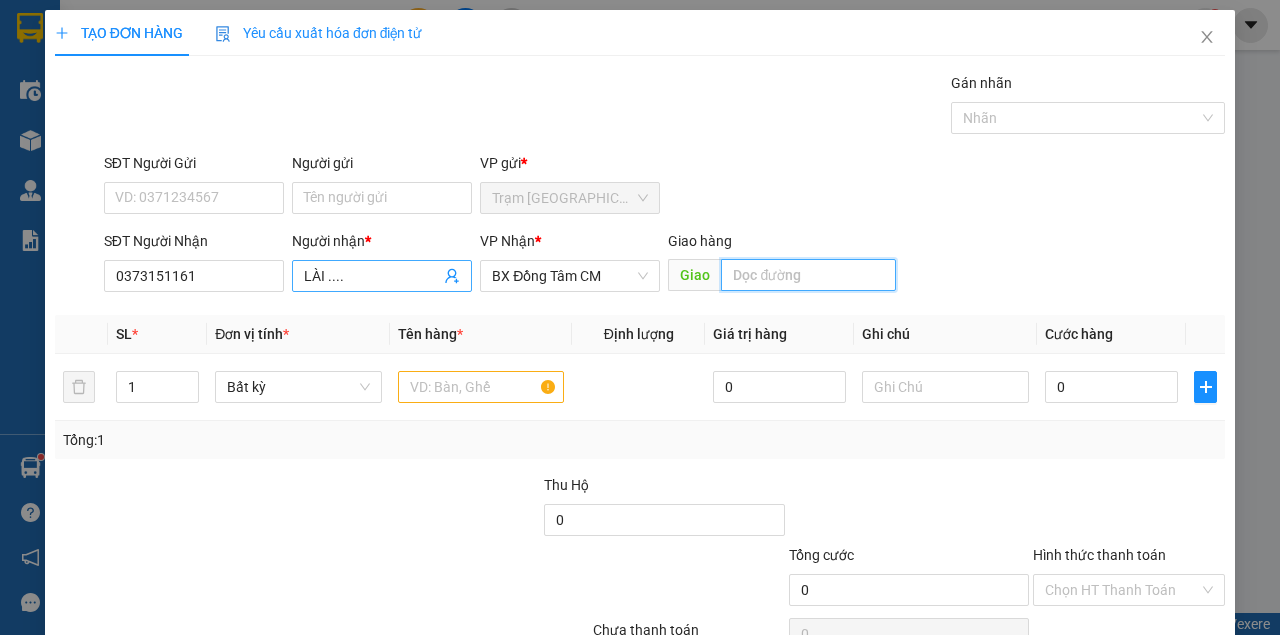 type 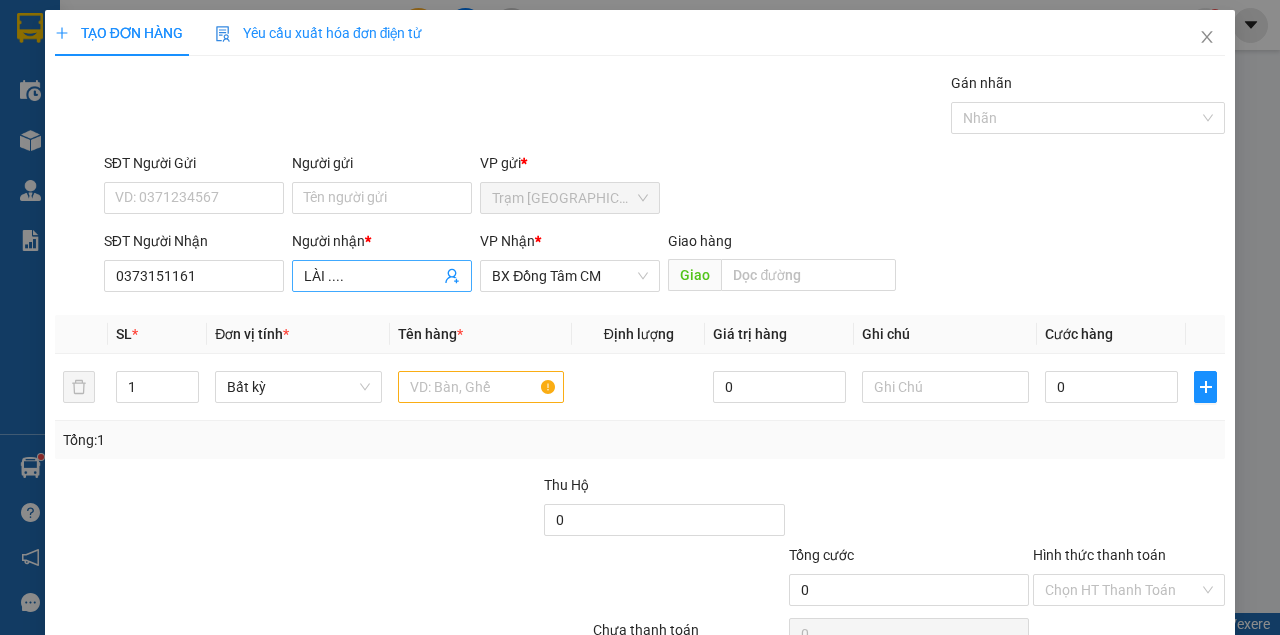 click on "LÀI ...." at bounding box center [372, 276] 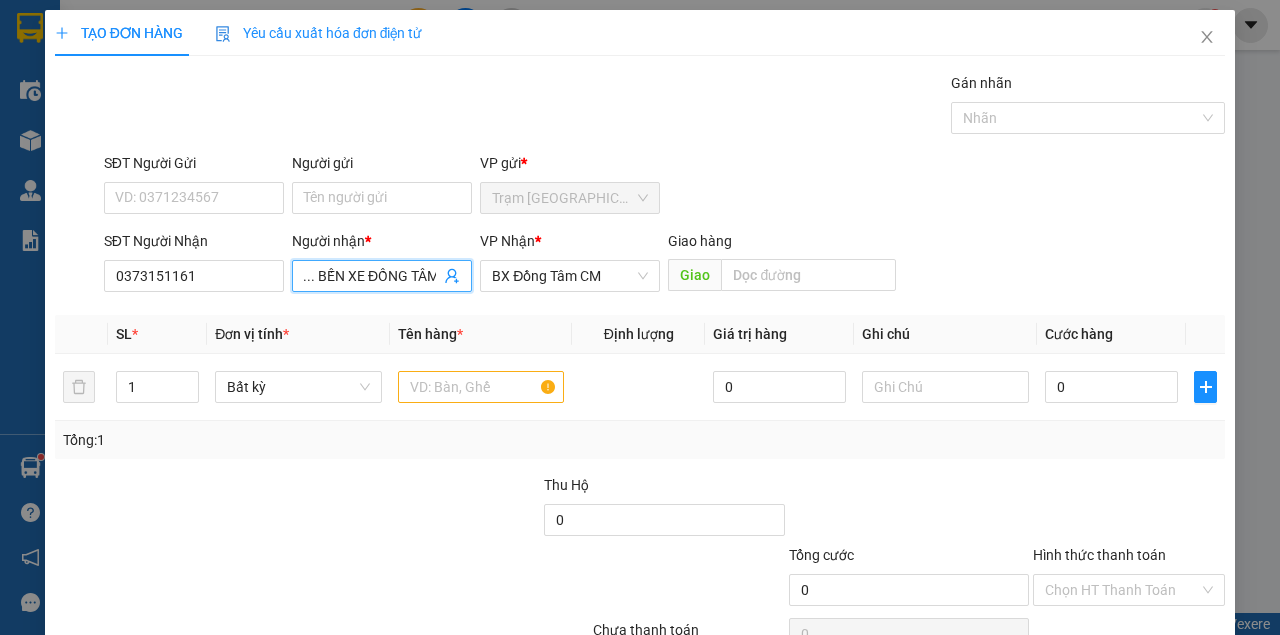 scroll, scrollTop: 0, scrollLeft: 32, axis: horizontal 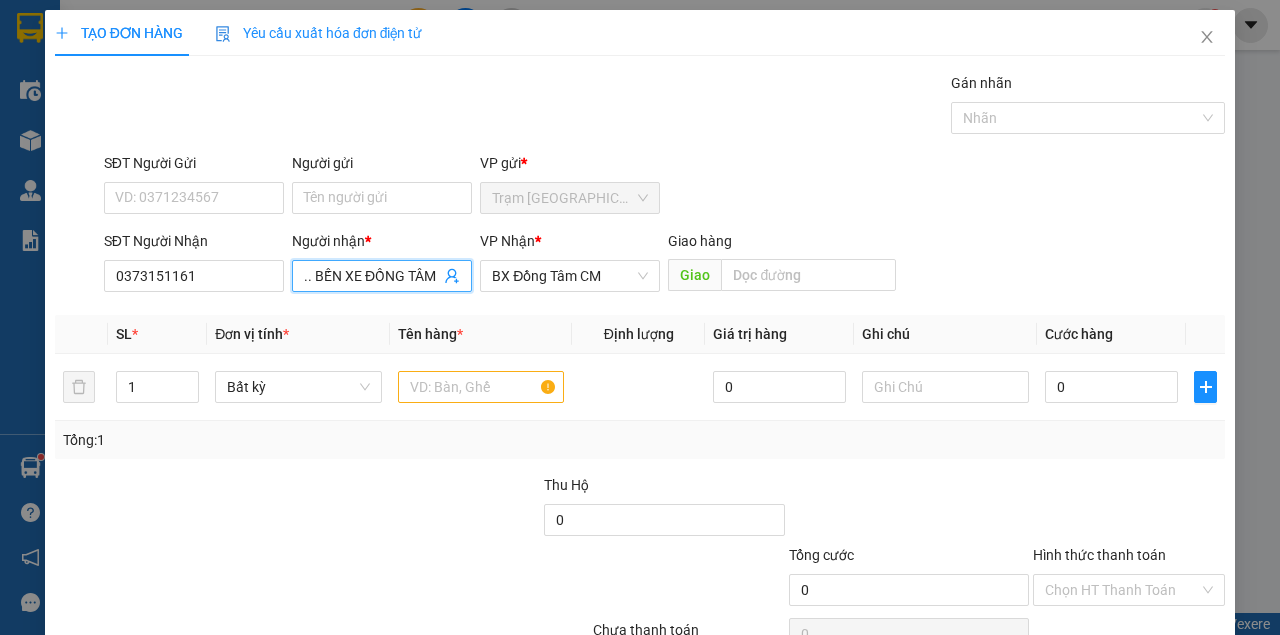 click on "LÀI .... BẾN XE ĐỒNG TÂM" at bounding box center (372, 276) 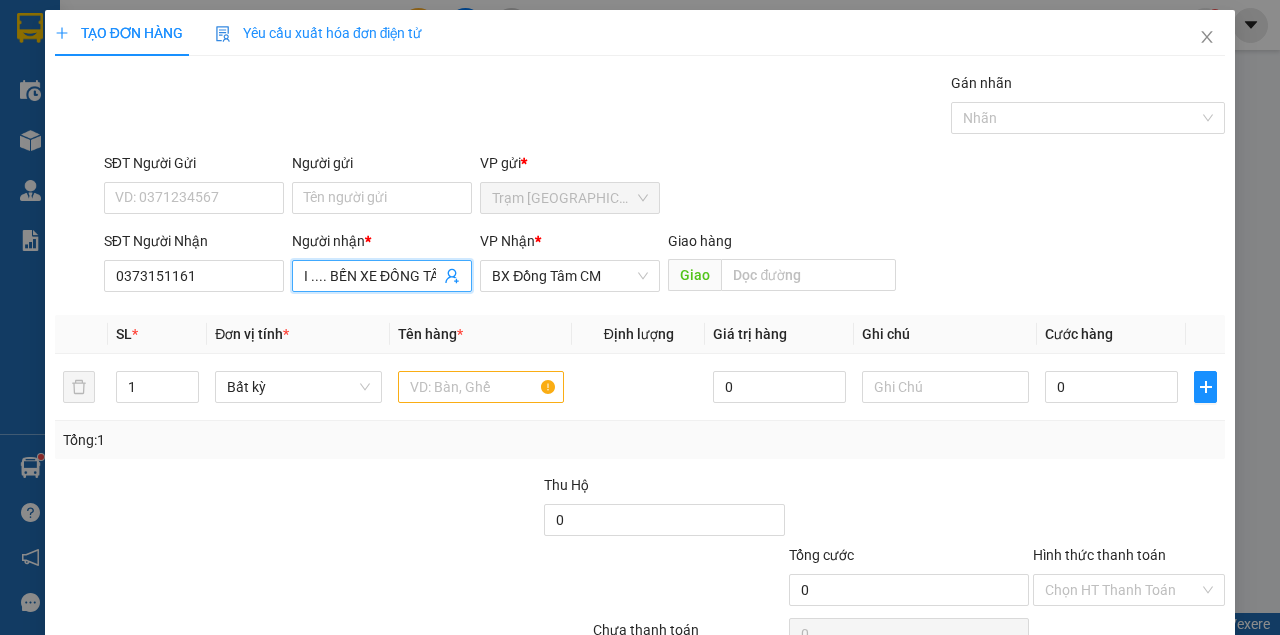 scroll, scrollTop: 0, scrollLeft: 32, axis: horizontal 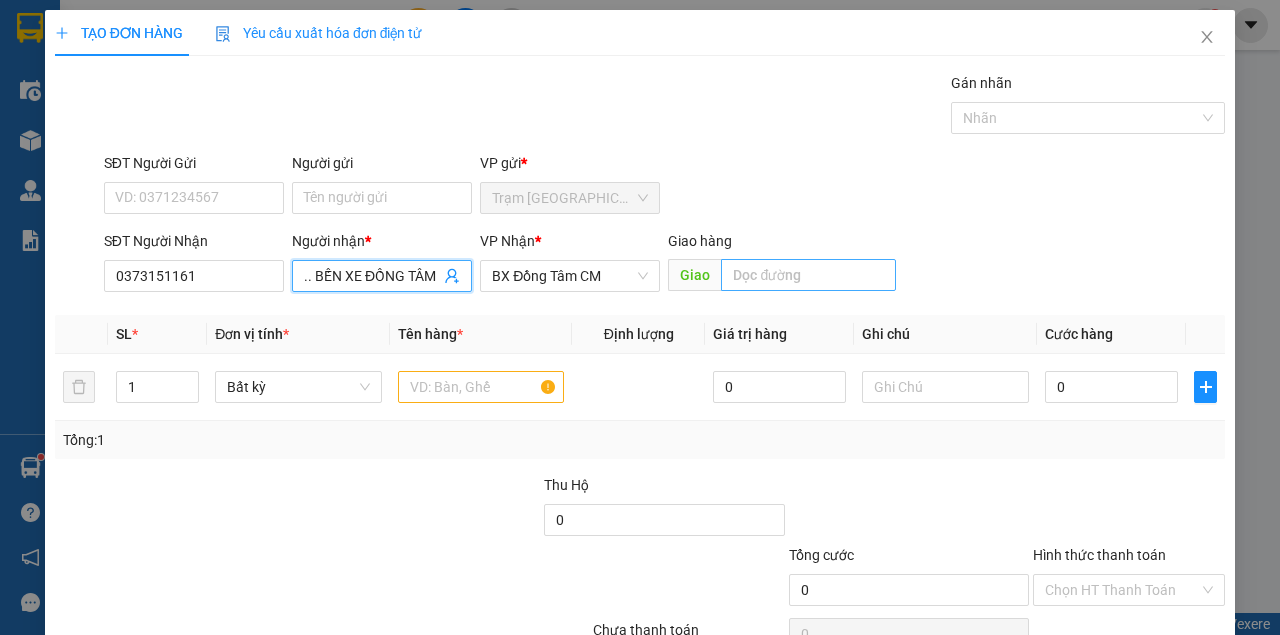 type on "LÀI .... BẾN XE ĐỒNG TÂM" 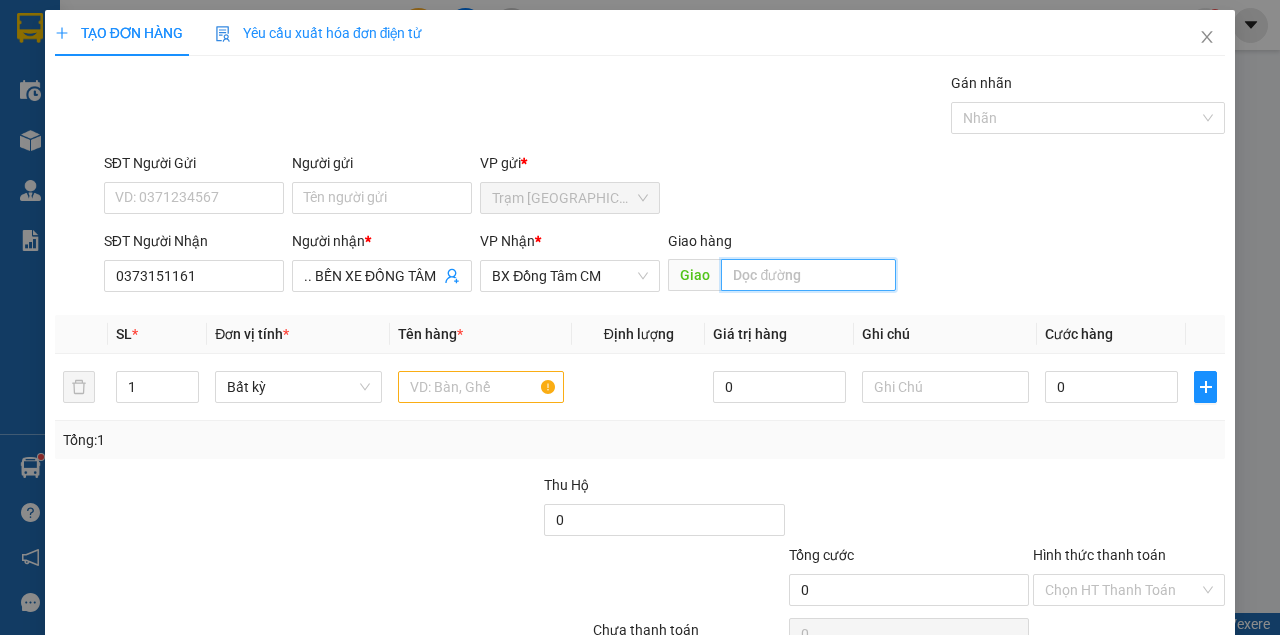 click at bounding box center (808, 275) 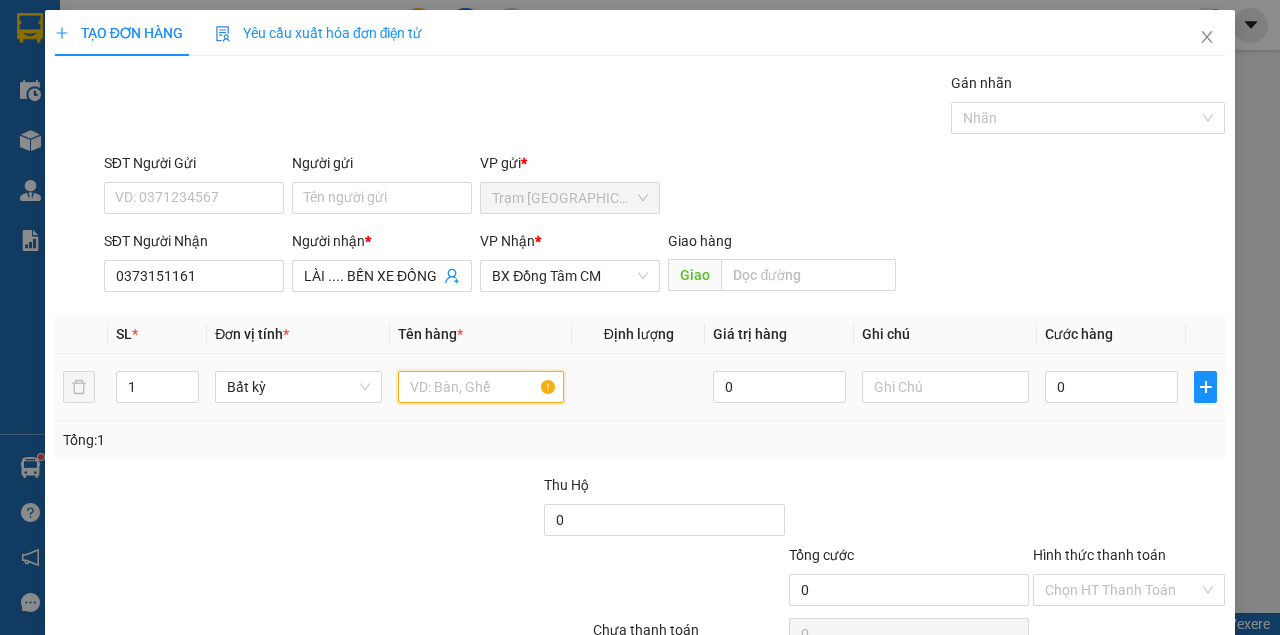 click at bounding box center (481, 387) 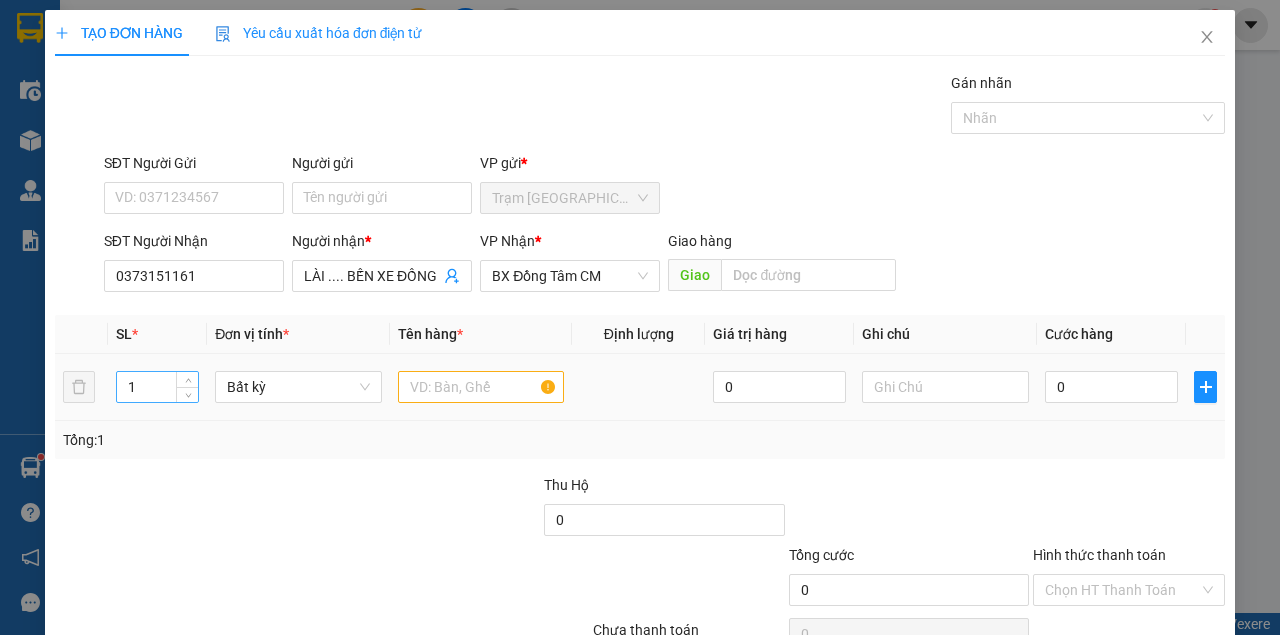 click on "1" at bounding box center [158, 387] 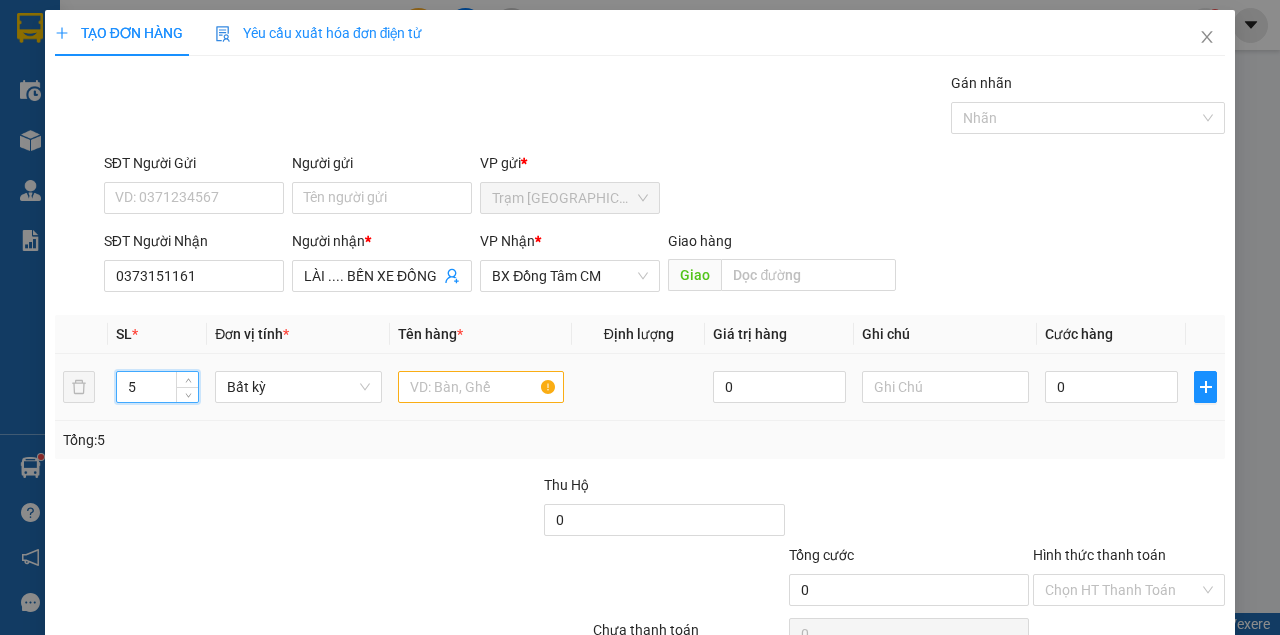 type on "5" 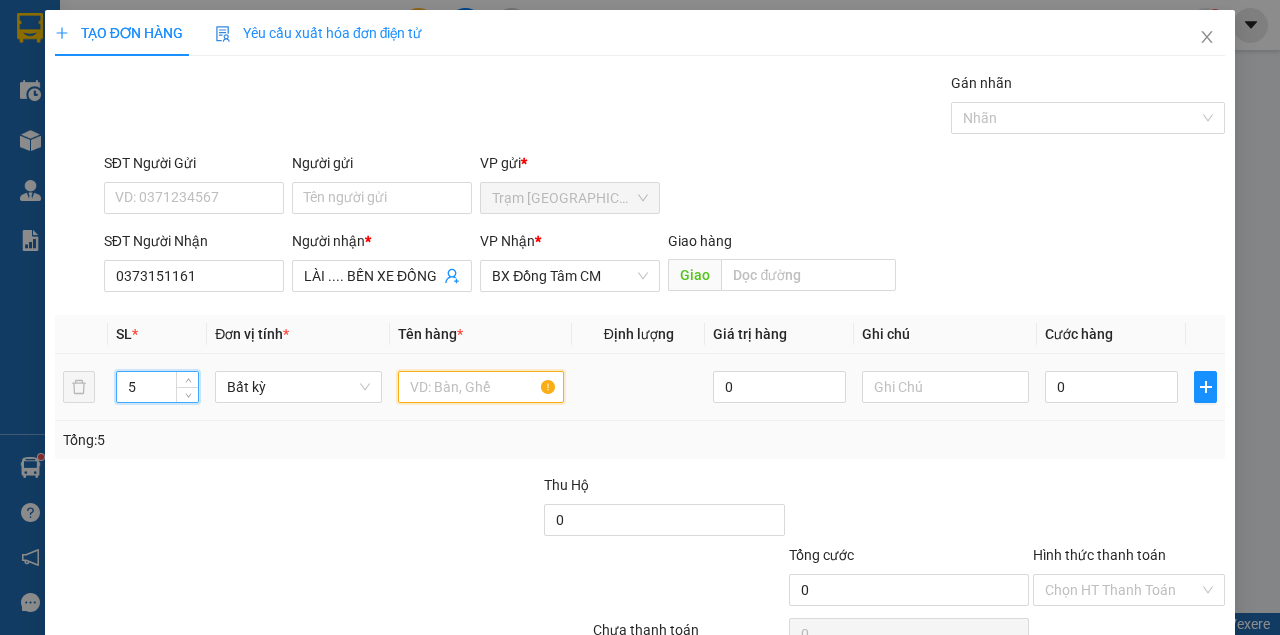 click at bounding box center [481, 387] 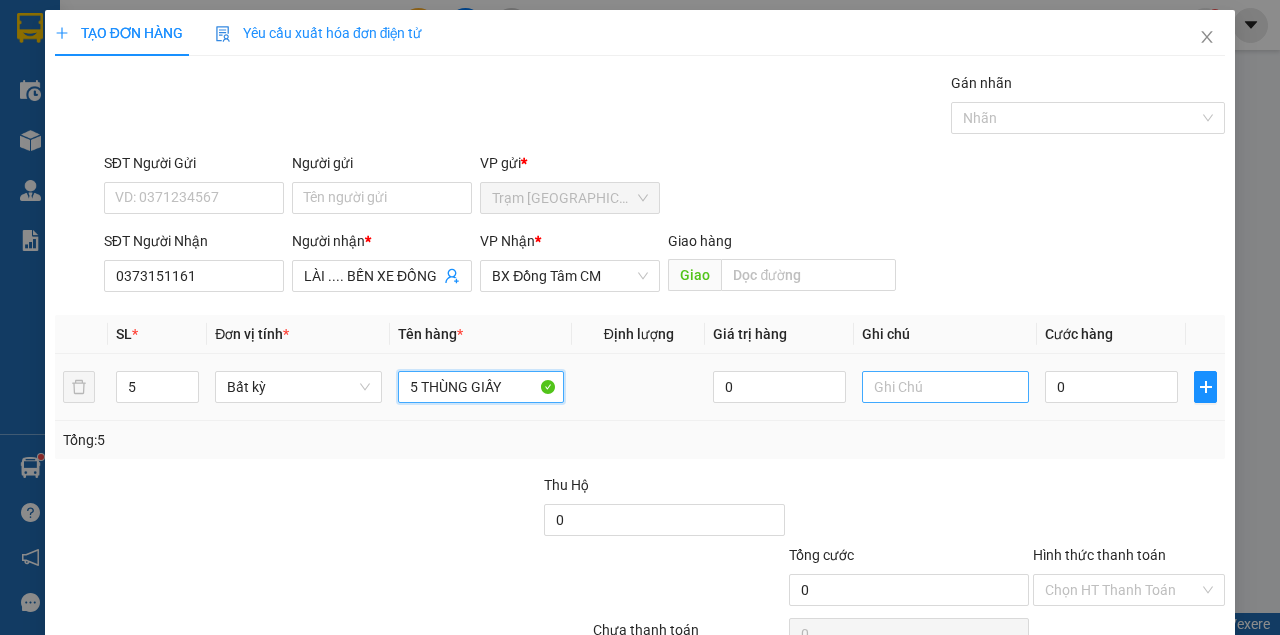 type on "5 THÙNG GIẤY" 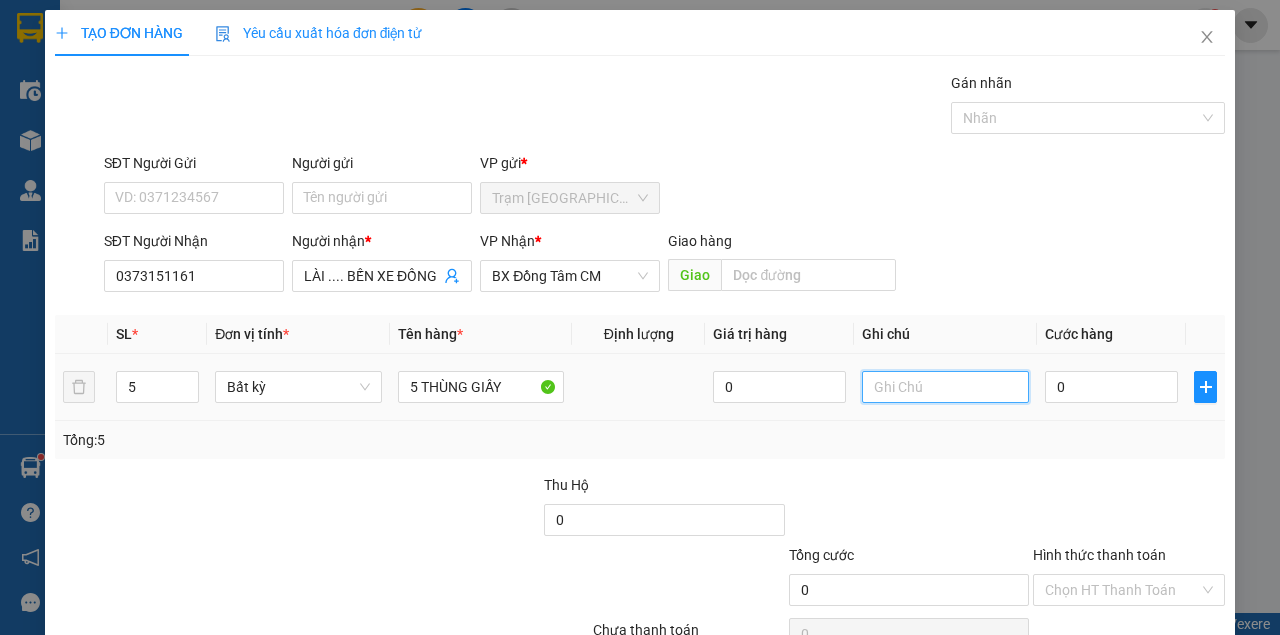 click at bounding box center [945, 387] 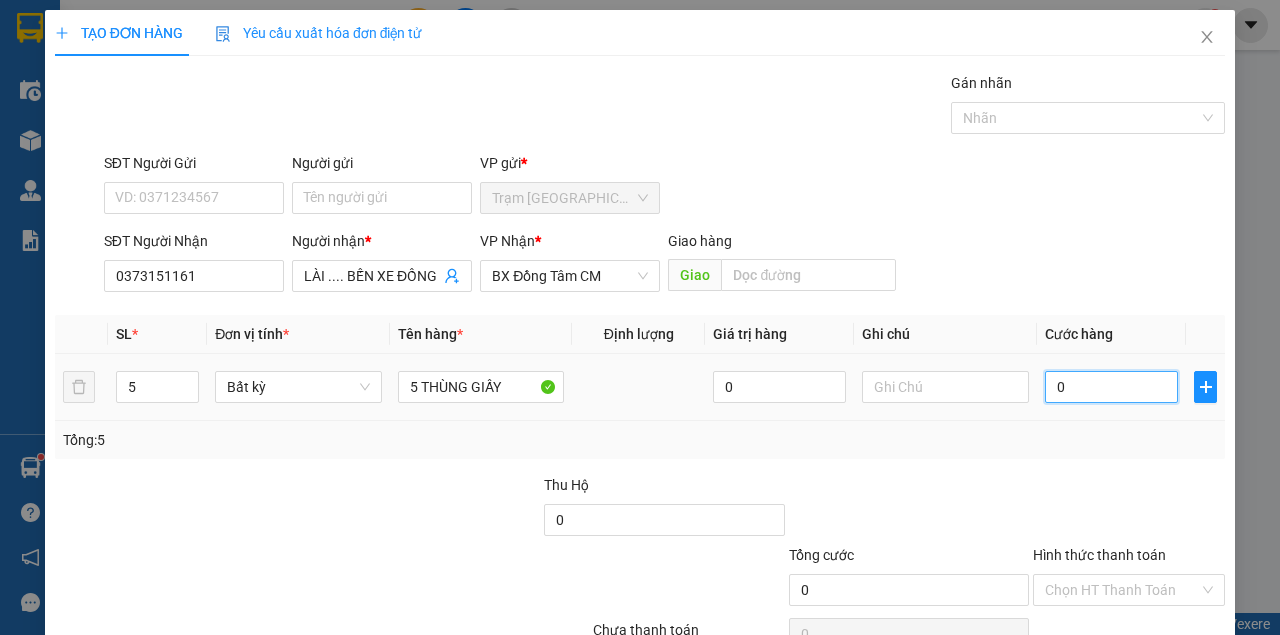 click on "0" at bounding box center (1111, 387) 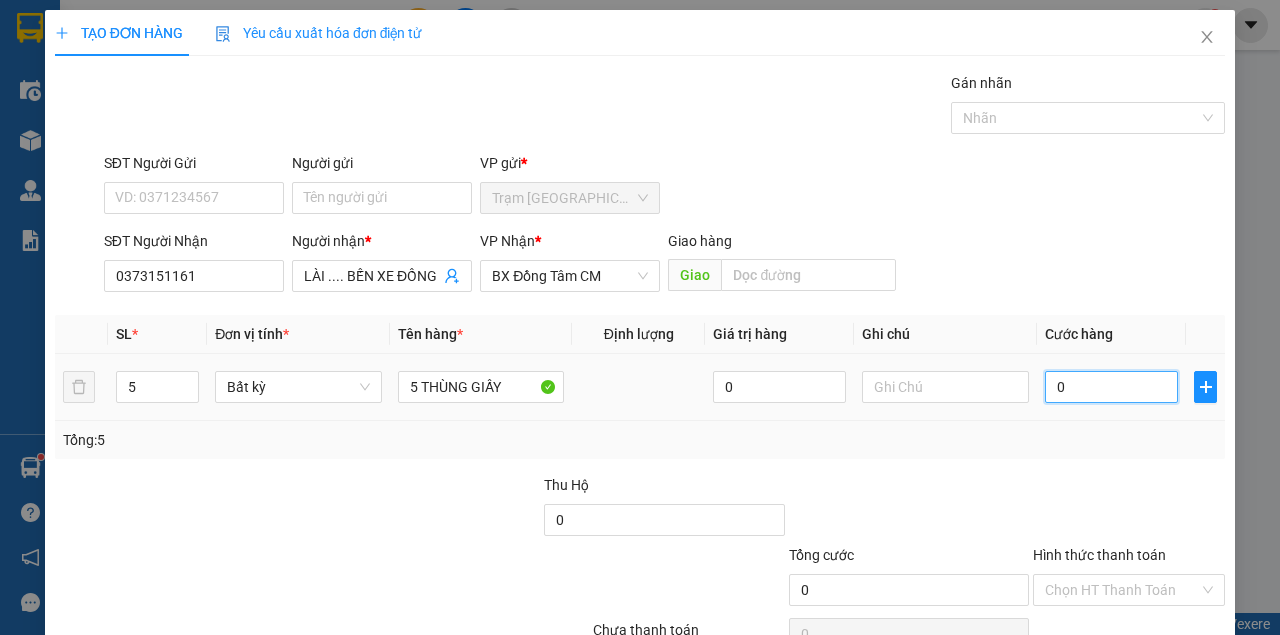 type on "2" 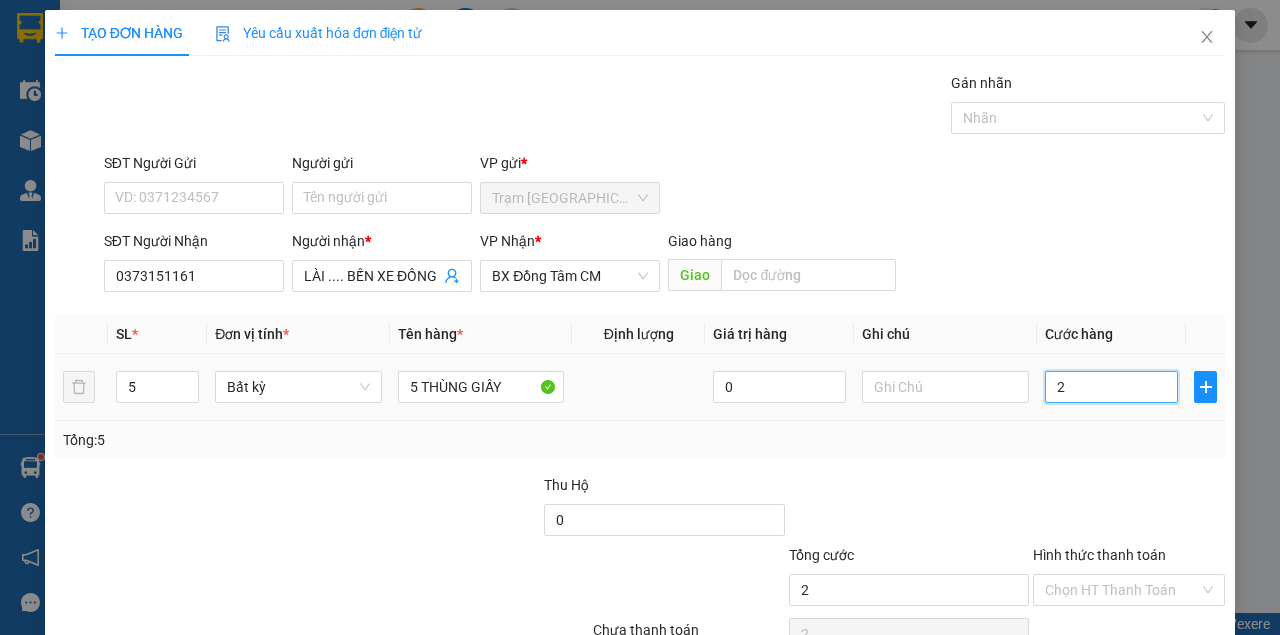 type on "20" 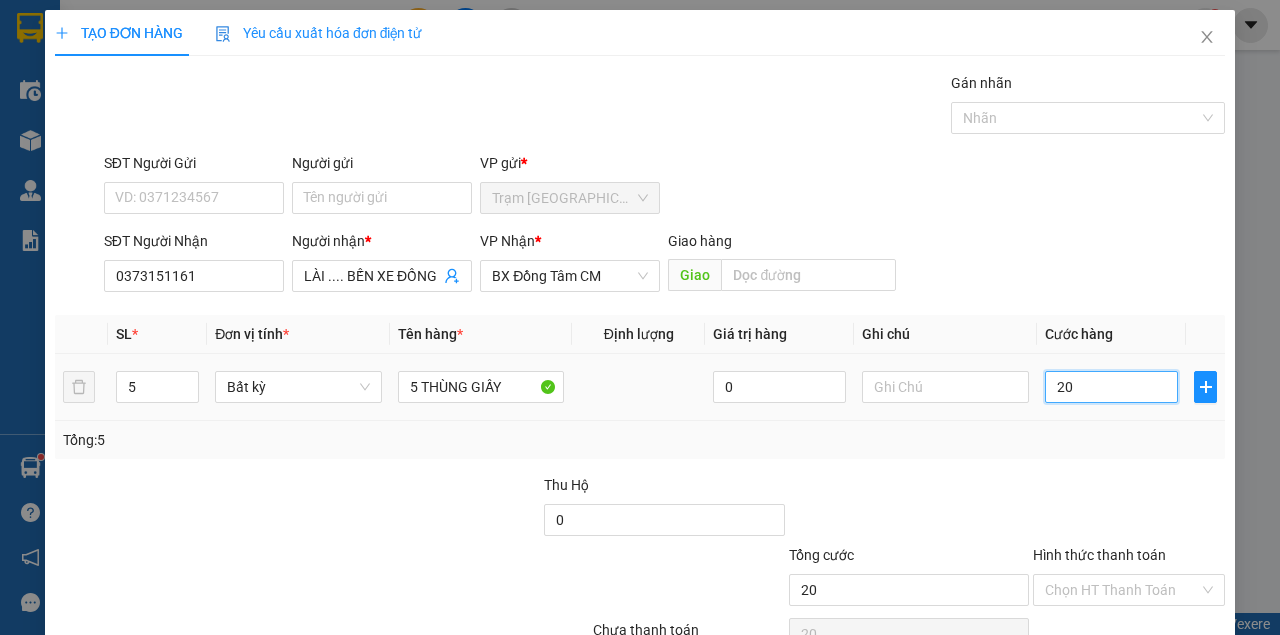 type on "200" 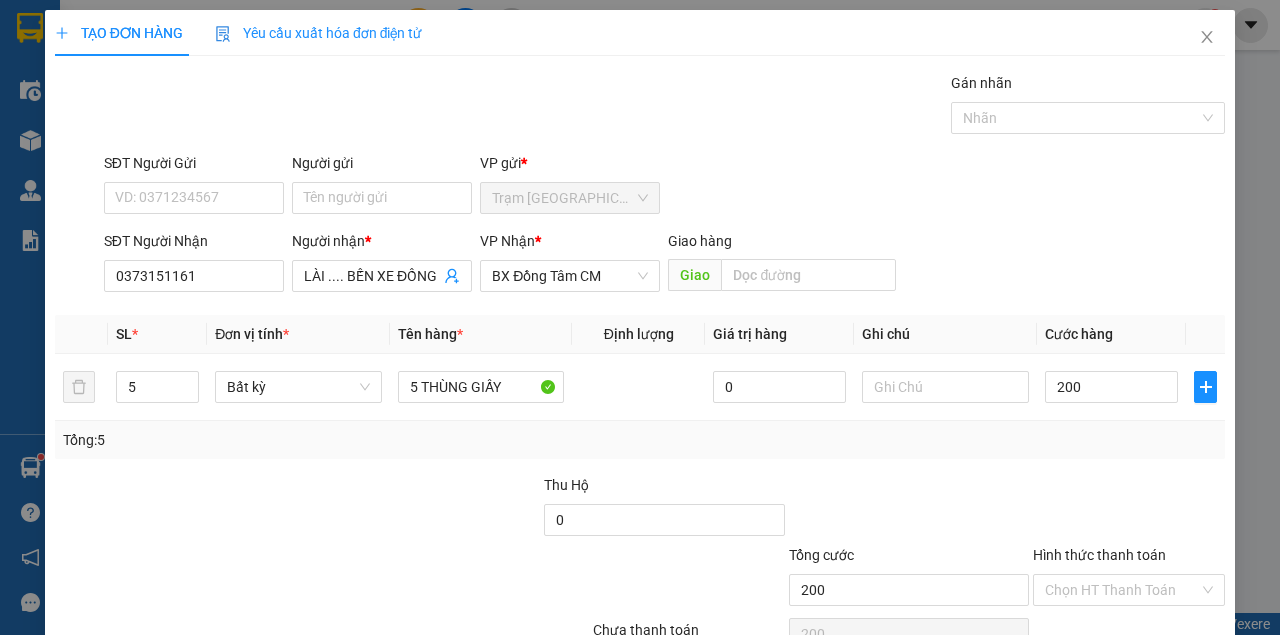 type on "200.000" 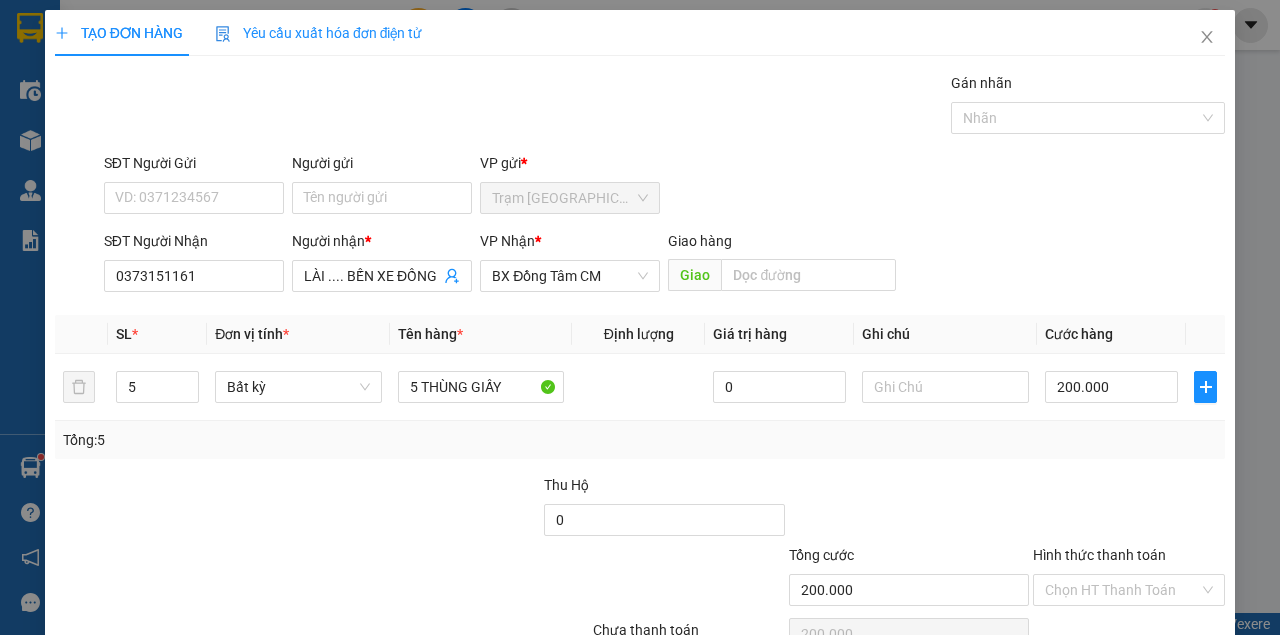 click at bounding box center [1129, 509] 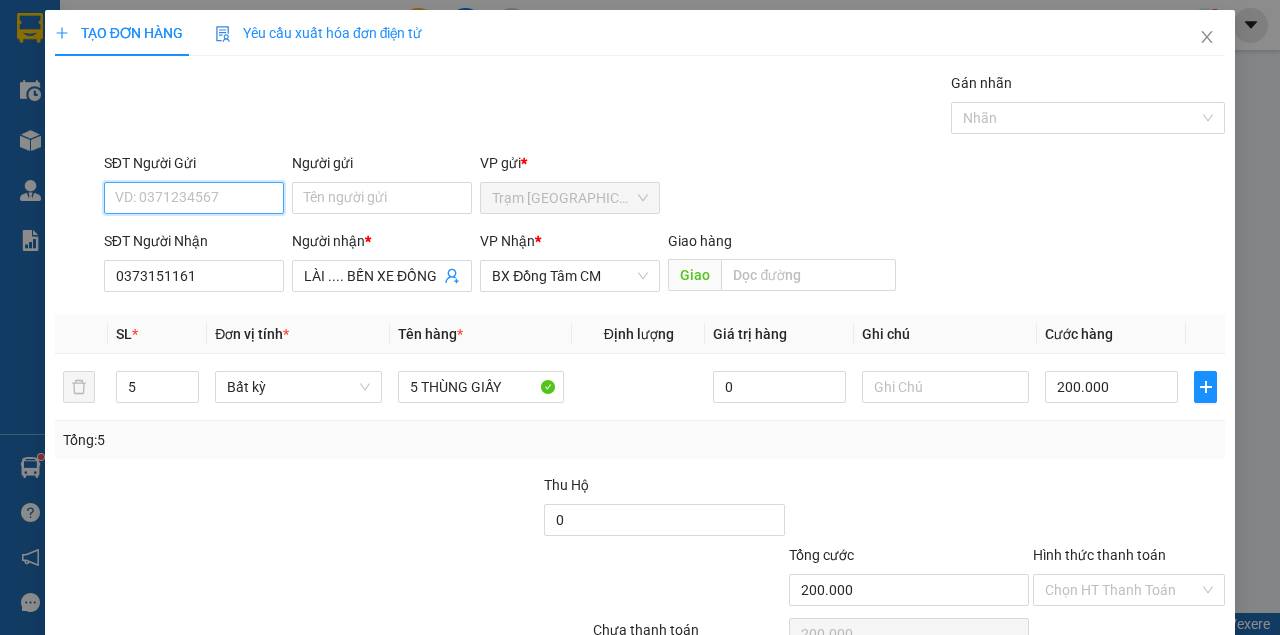 click on "SĐT Người Gửi" at bounding box center (194, 198) 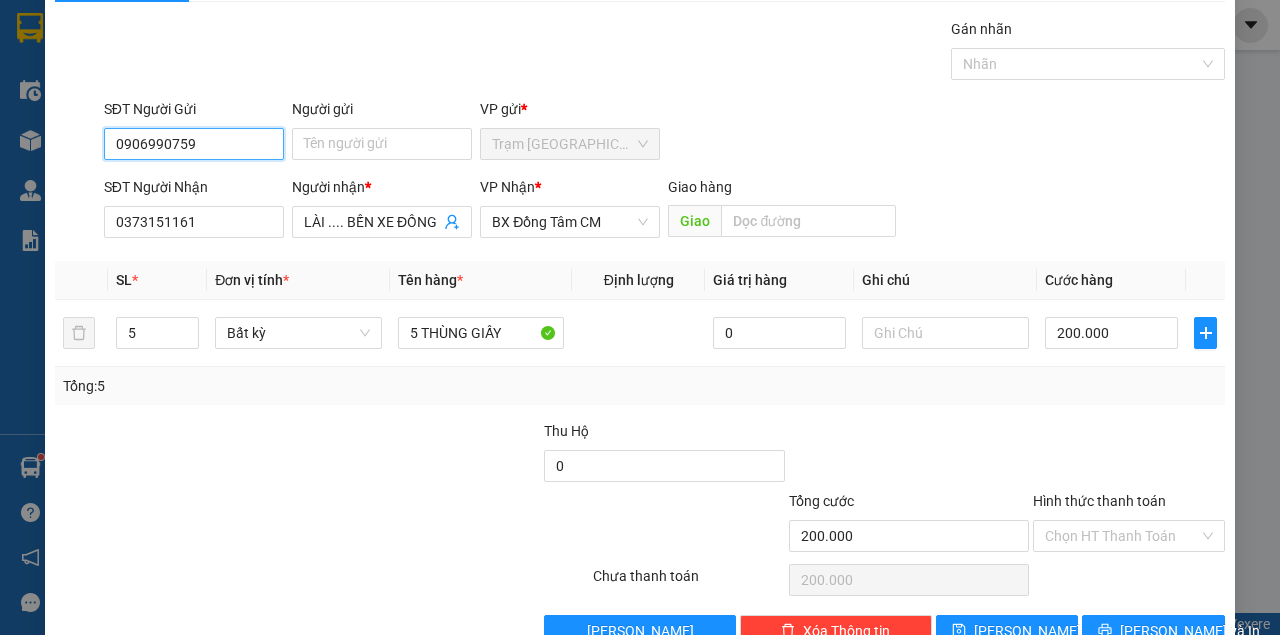 scroll, scrollTop: 102, scrollLeft: 0, axis: vertical 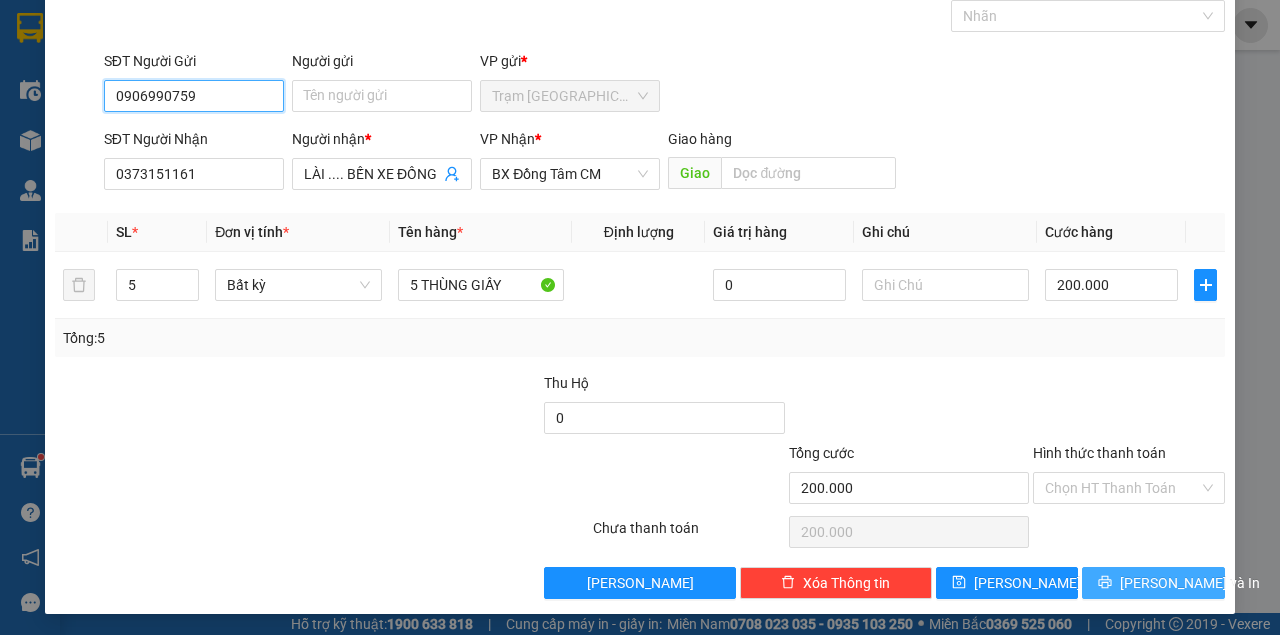 type on "0906990759" 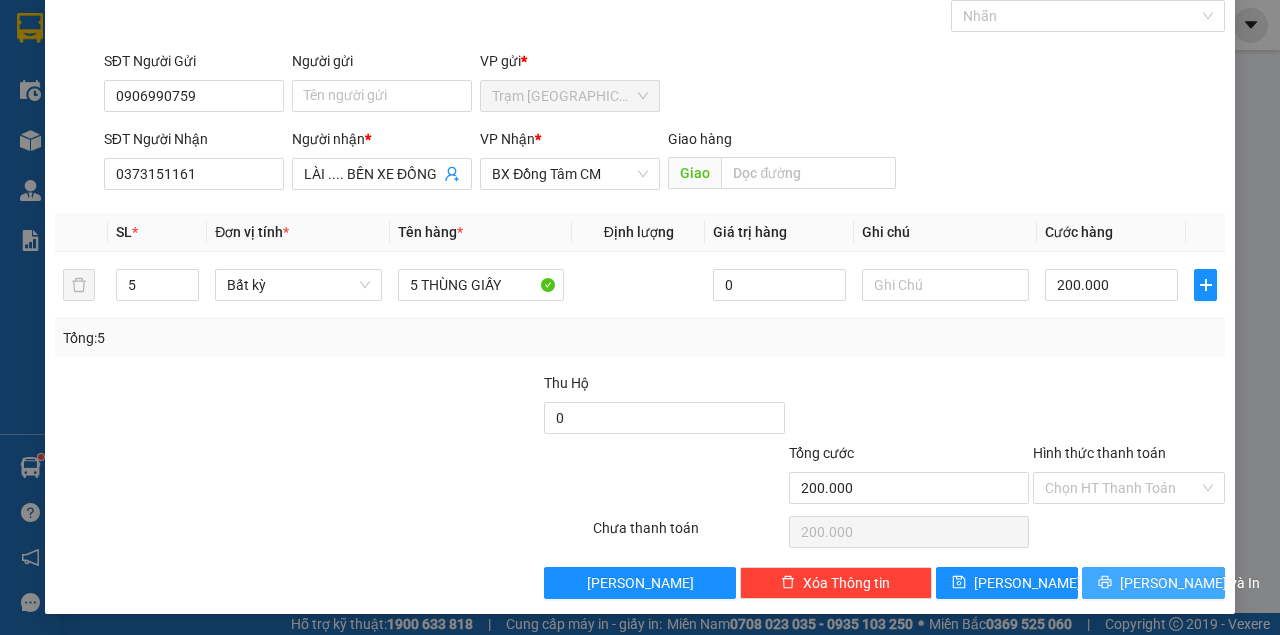 click on "Lưu và In" at bounding box center (1153, 583) 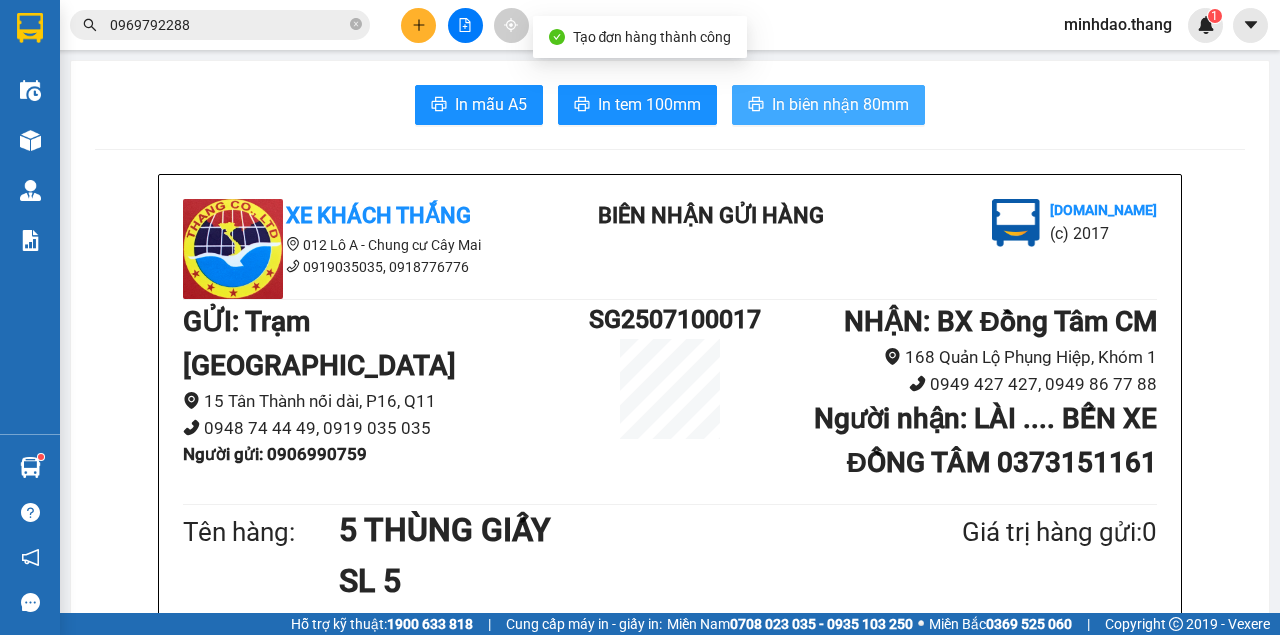 click on "In biên nhận 80mm" at bounding box center [840, 104] 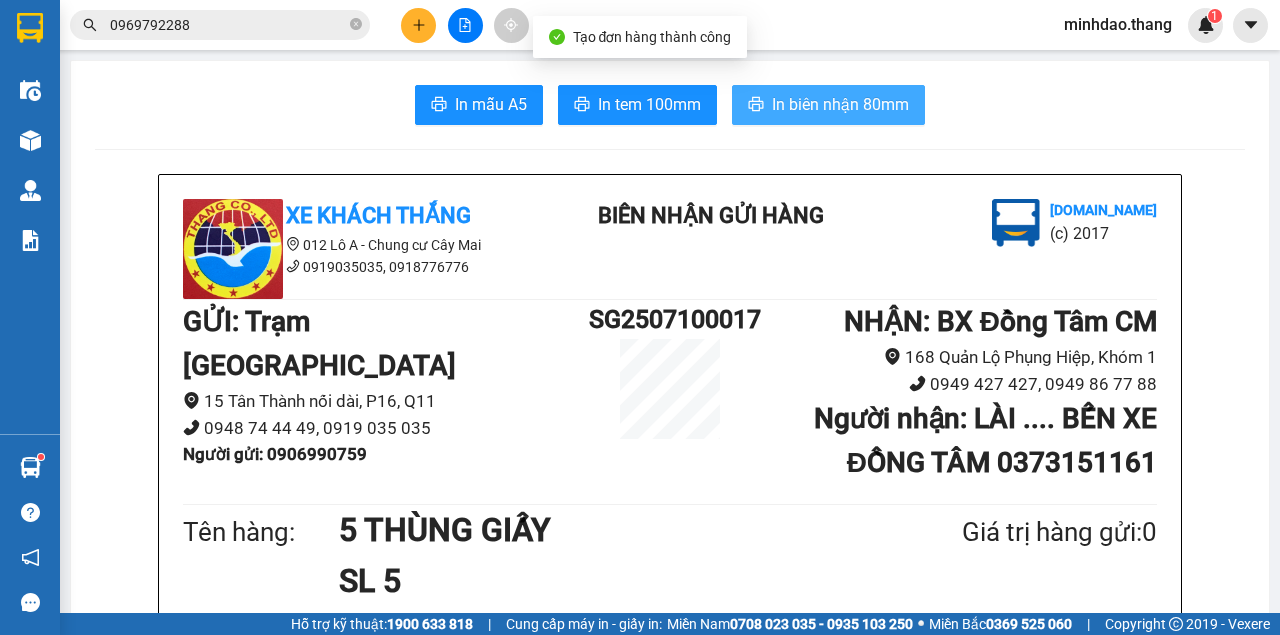 scroll, scrollTop: 0, scrollLeft: 0, axis: both 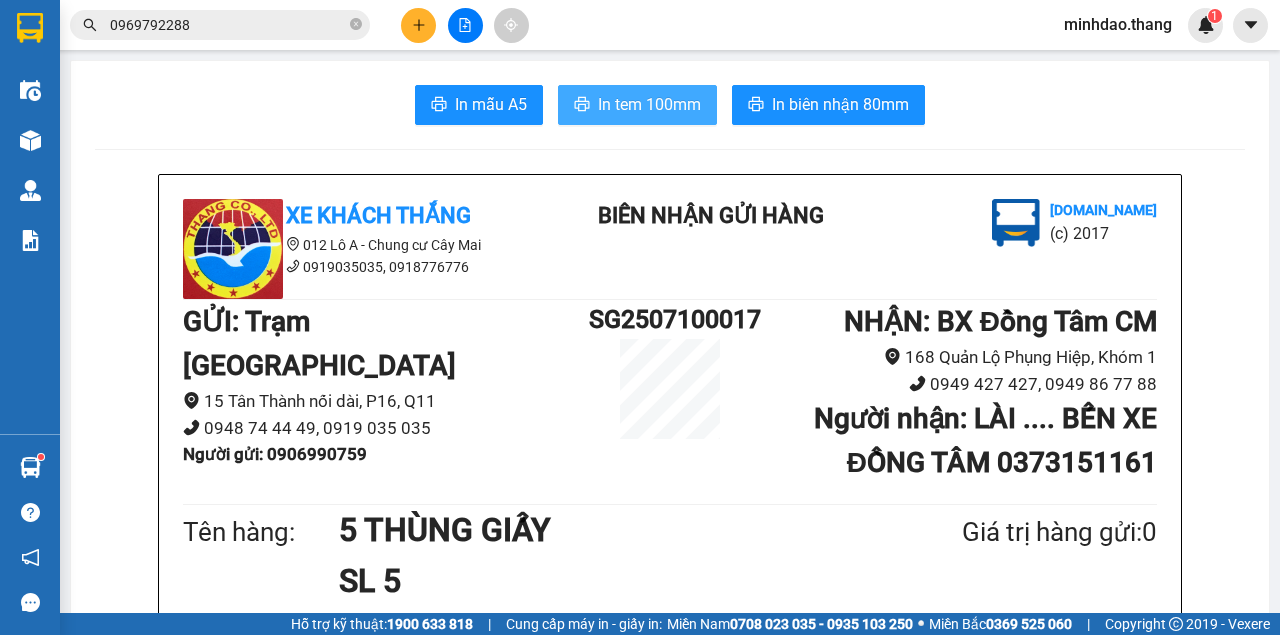 click on "In tem 100mm" at bounding box center [649, 104] 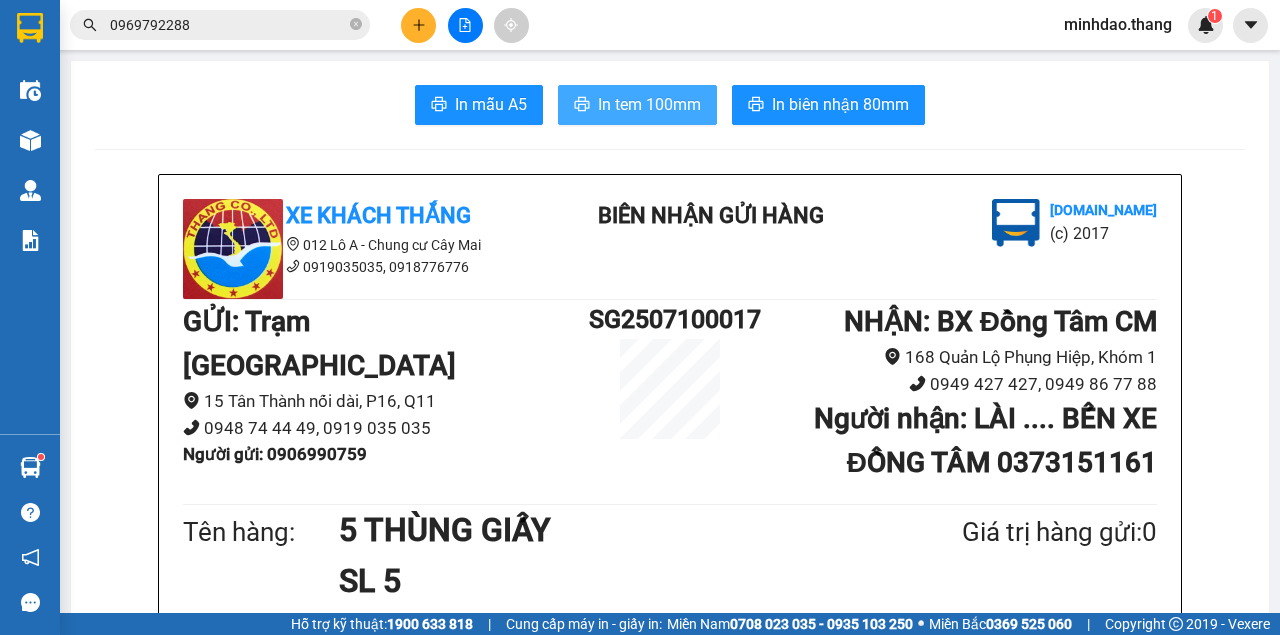 scroll, scrollTop: 0, scrollLeft: 0, axis: both 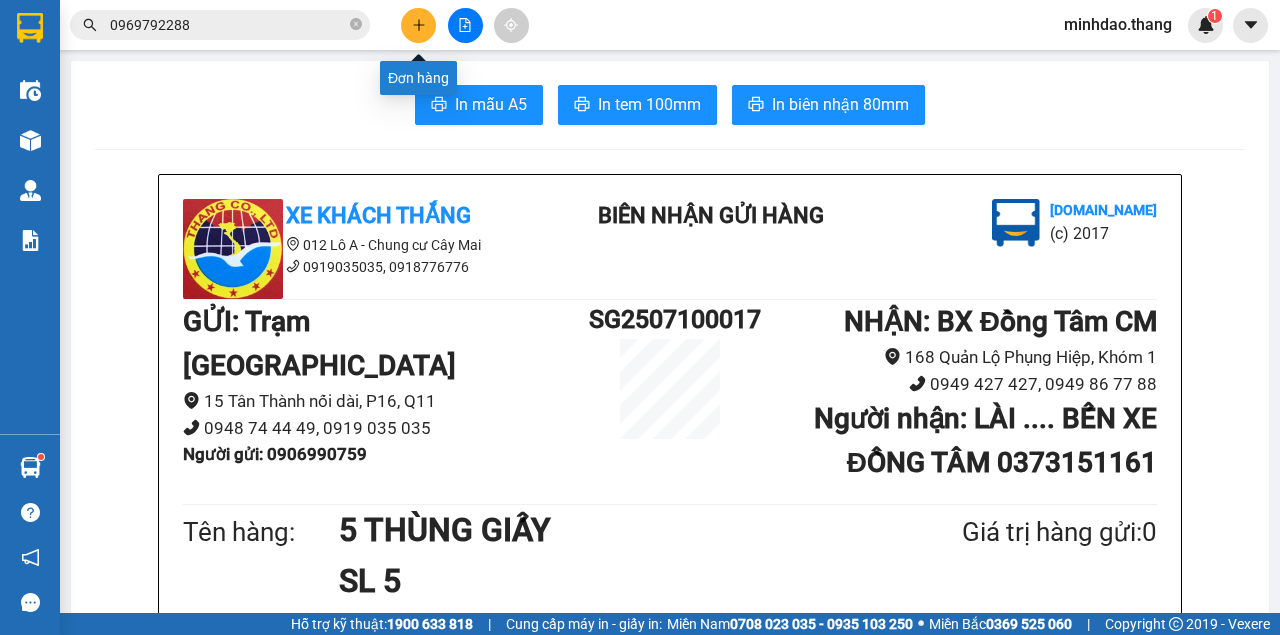 click at bounding box center (418, 25) 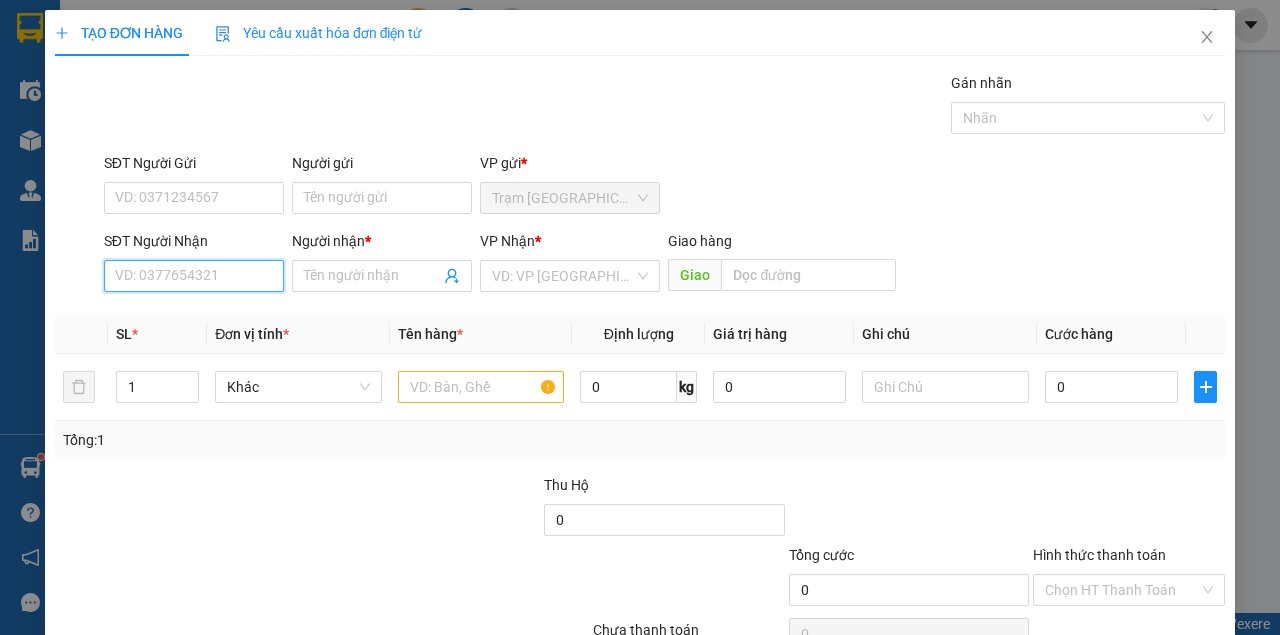 click on "SĐT Người Nhận" at bounding box center [194, 276] 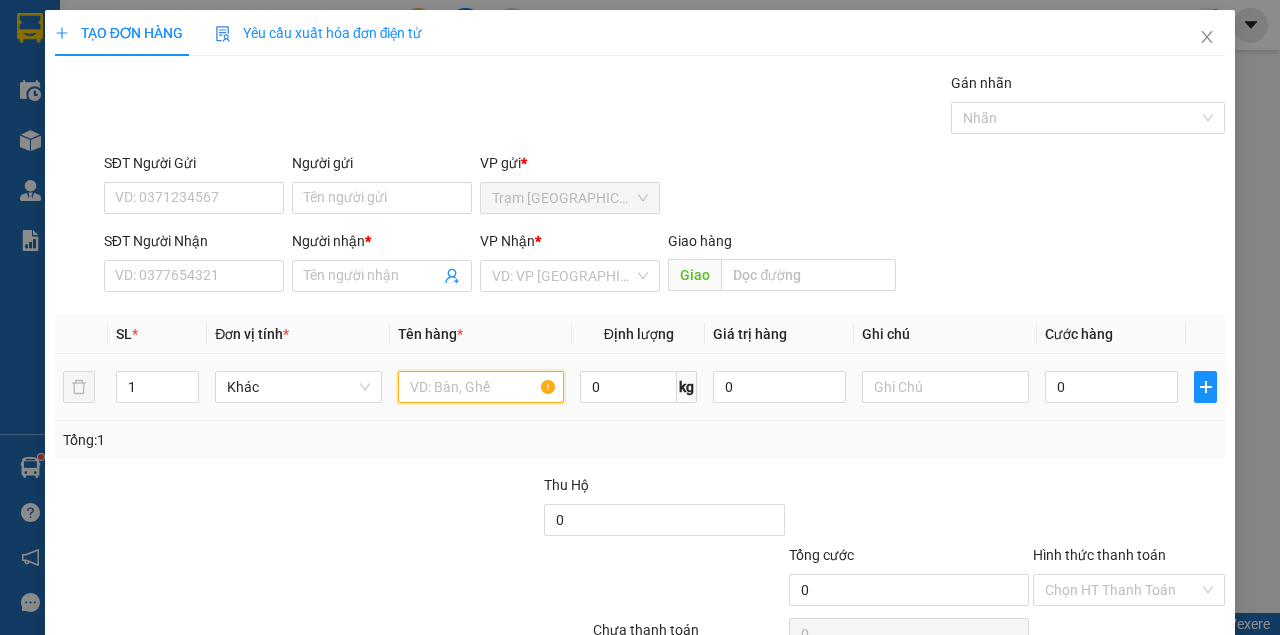 click at bounding box center (481, 387) 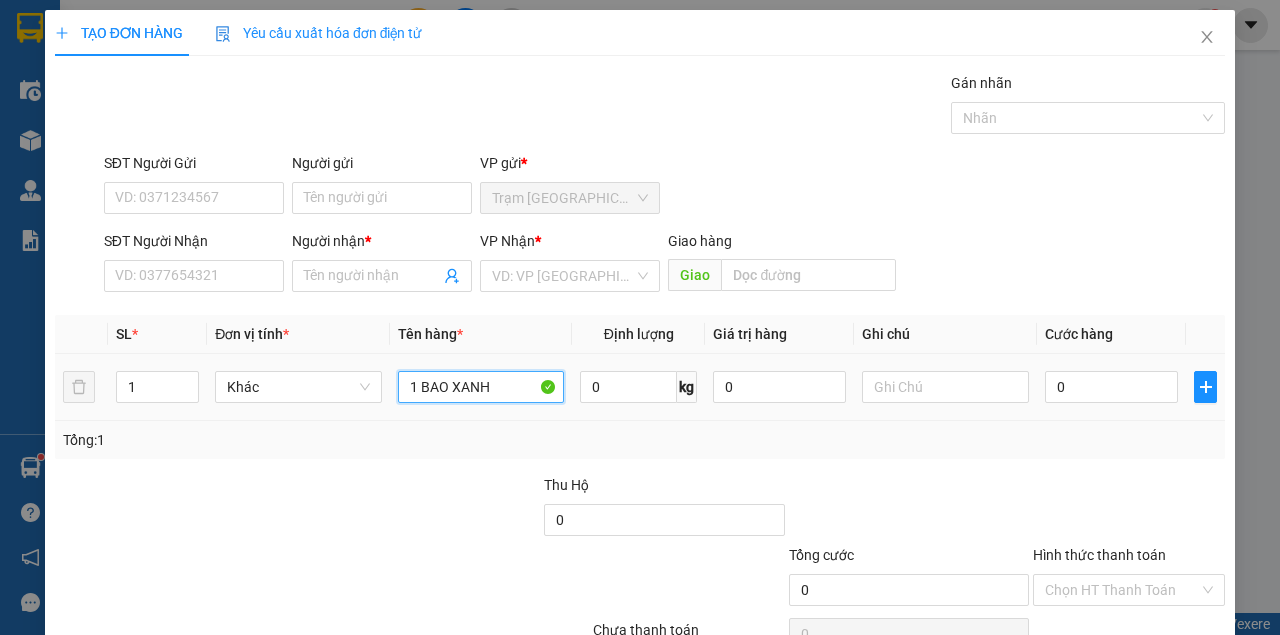 type on "1 BAO XANH" 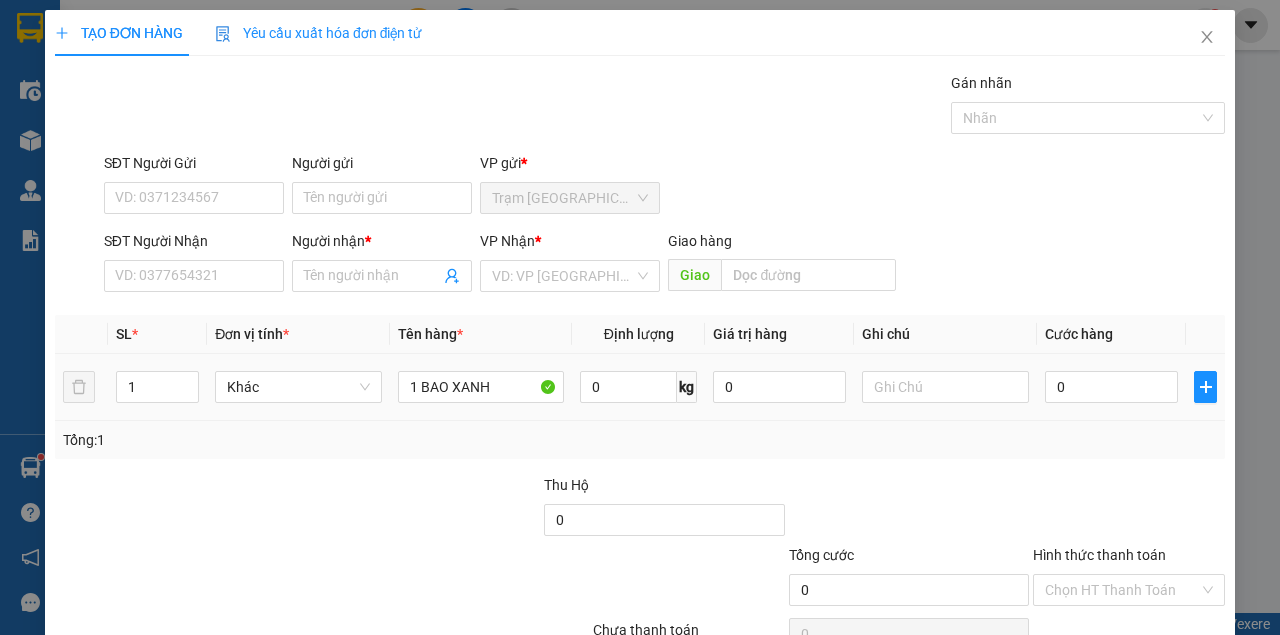 click on "0" at bounding box center [1111, 387] 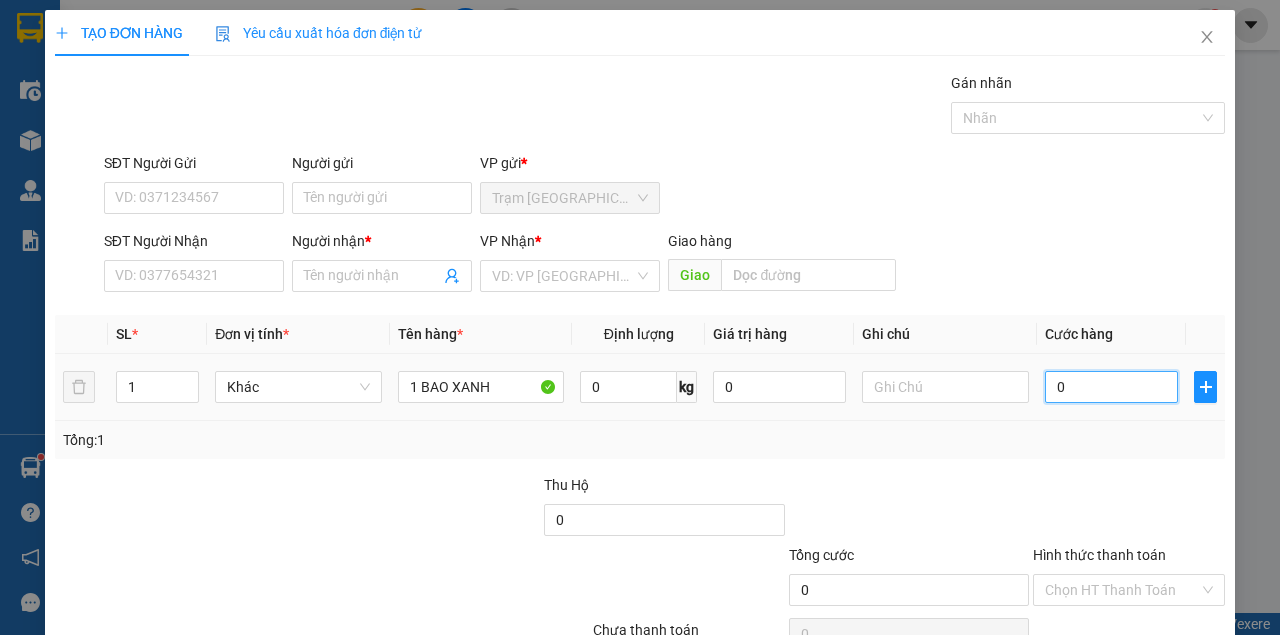 click on "0" at bounding box center [1111, 387] 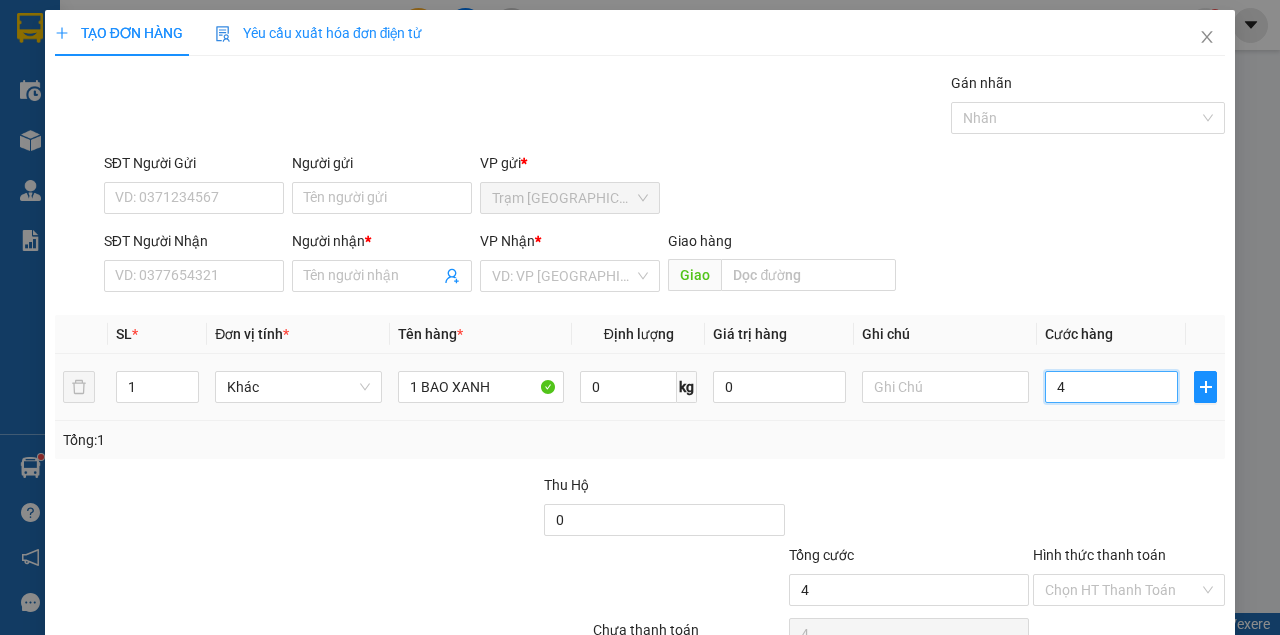 type on "40" 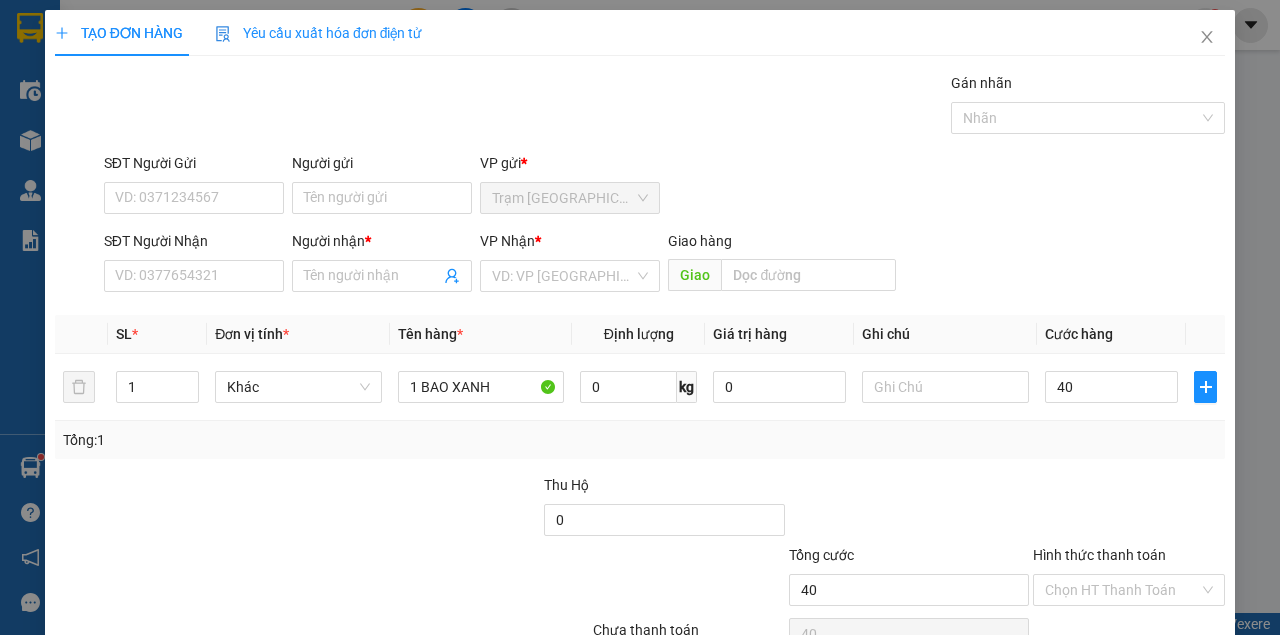 type on "40.000" 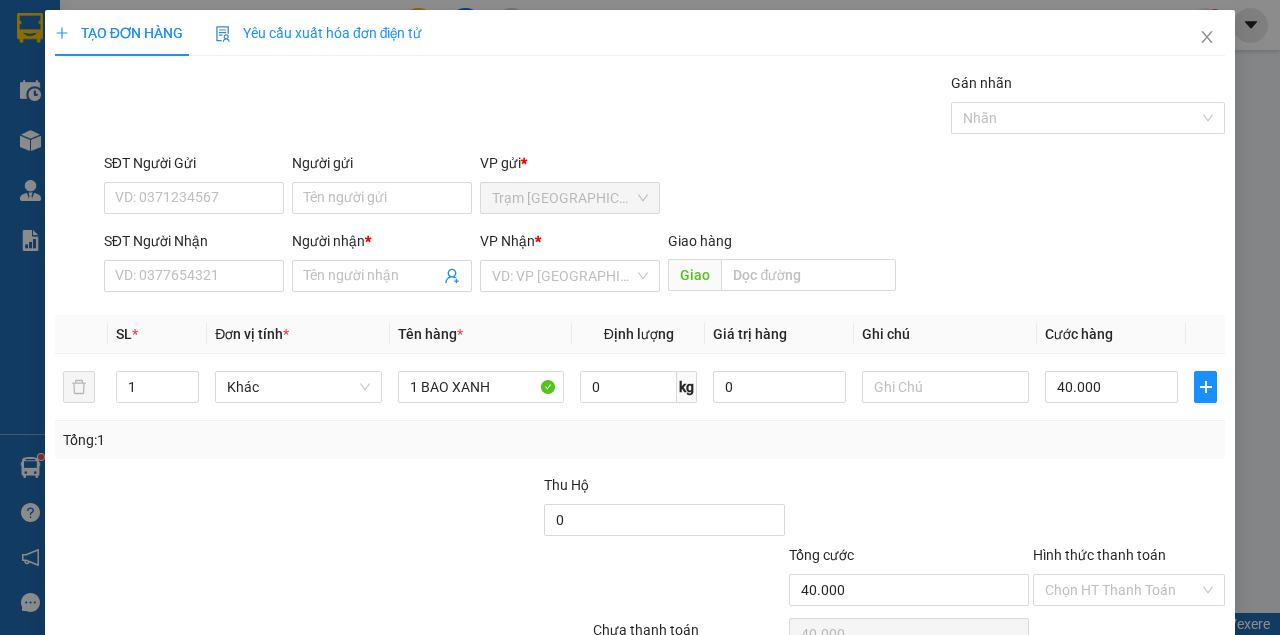 drag, startPoint x: 1114, startPoint y: 482, endPoint x: 1076, endPoint y: 465, distance: 41.62932 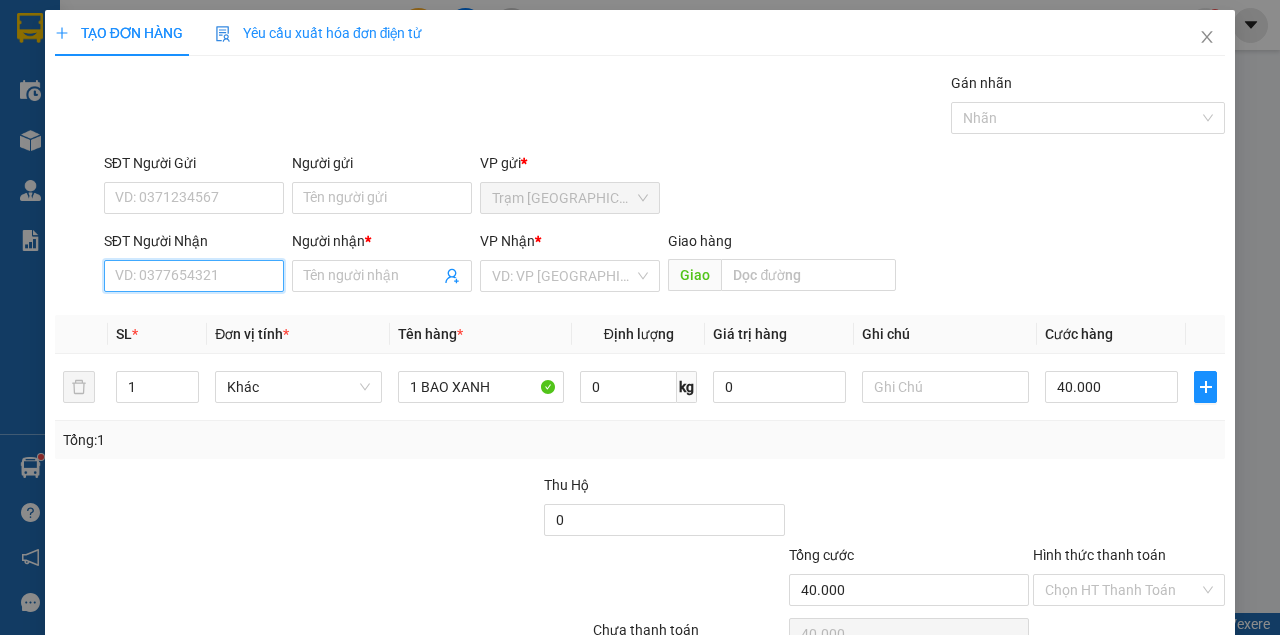 click on "SĐT Người Nhận" at bounding box center [194, 276] 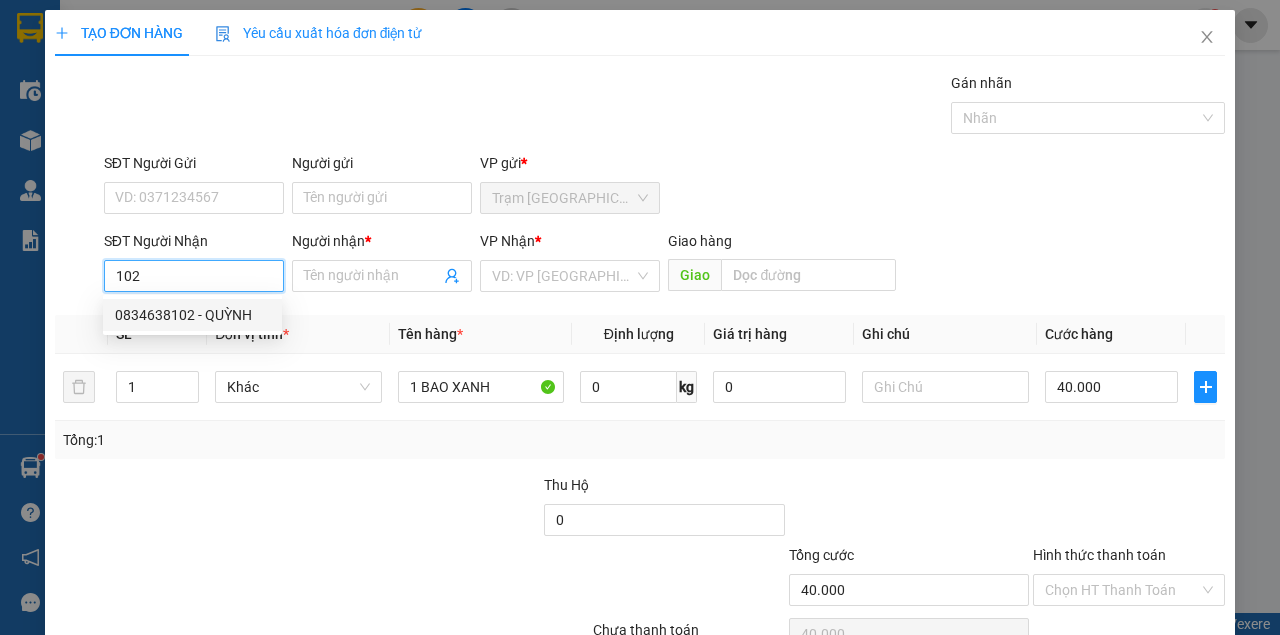 click on "0834638102 - QUỲNH" at bounding box center [192, 315] 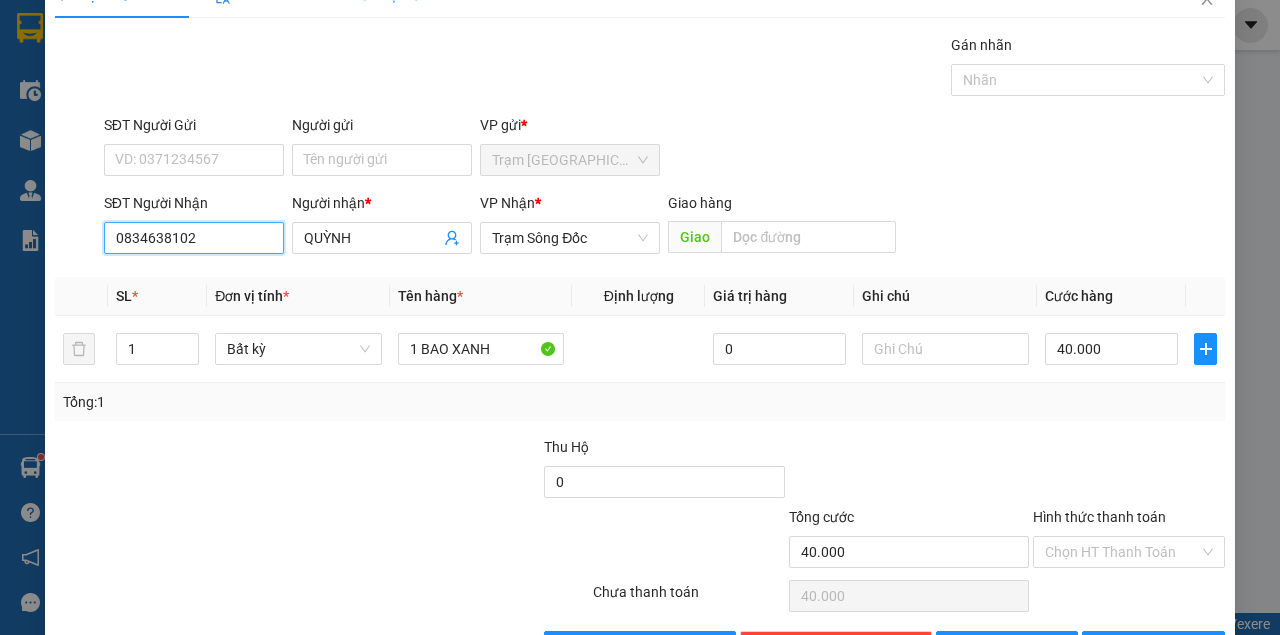 scroll, scrollTop: 102, scrollLeft: 0, axis: vertical 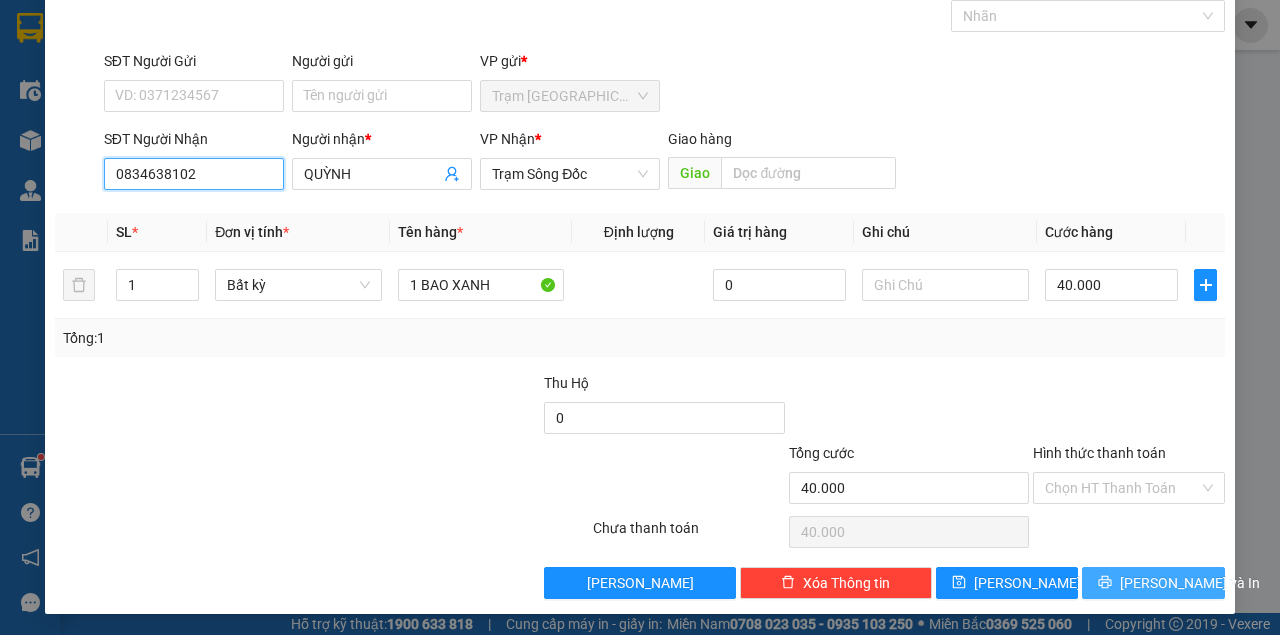 type on "0834638102" 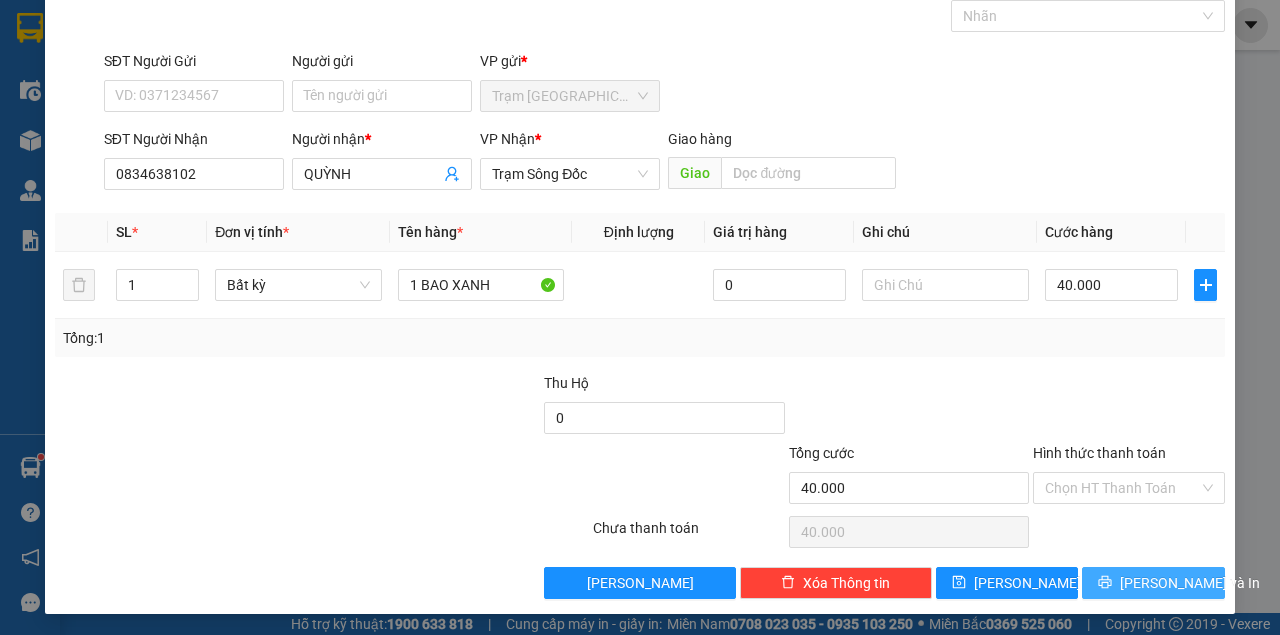 click on "Lưu và In" at bounding box center (1190, 583) 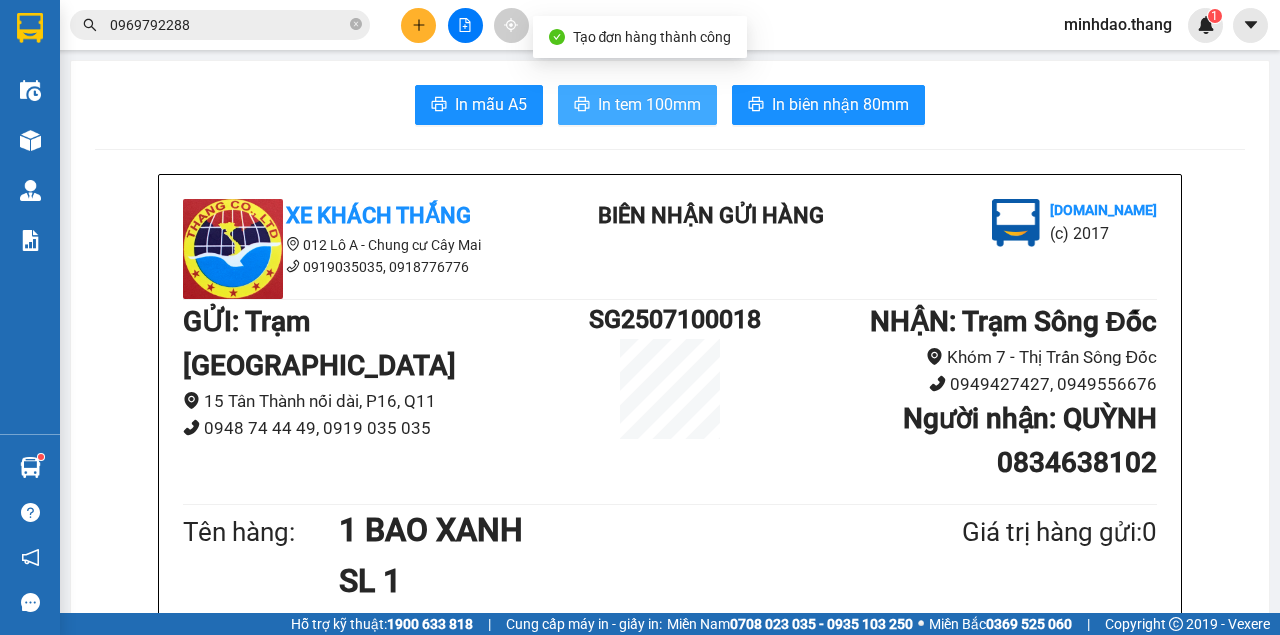 click on "In tem 100mm" at bounding box center (637, 105) 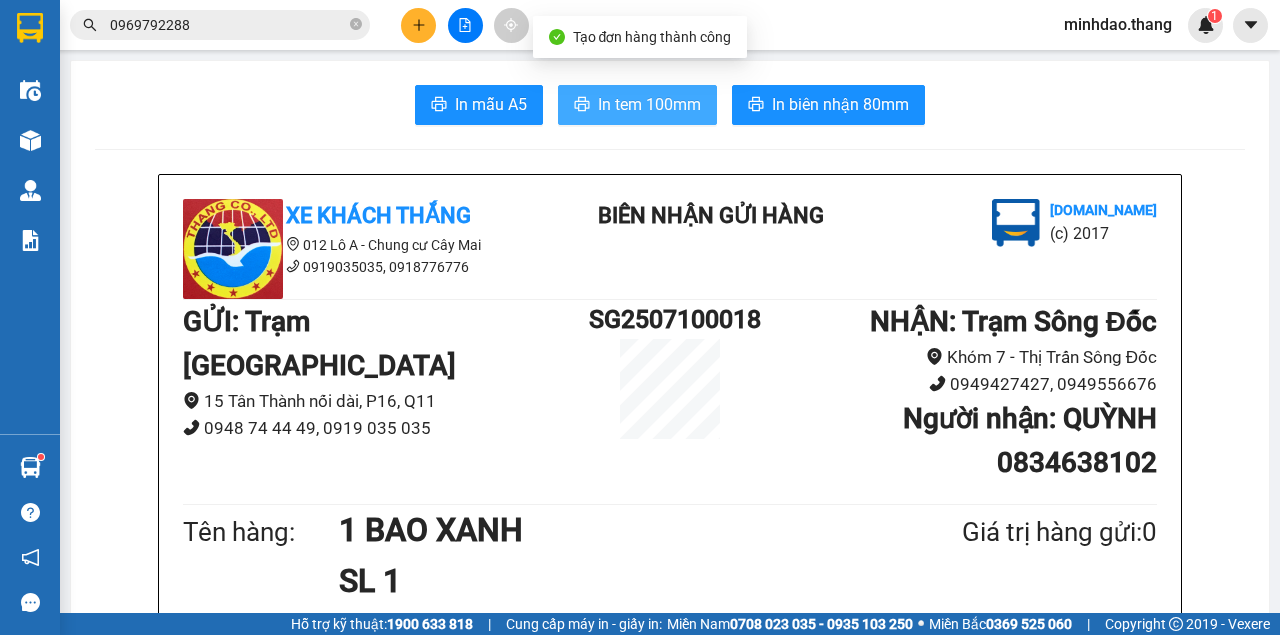 scroll, scrollTop: 0, scrollLeft: 0, axis: both 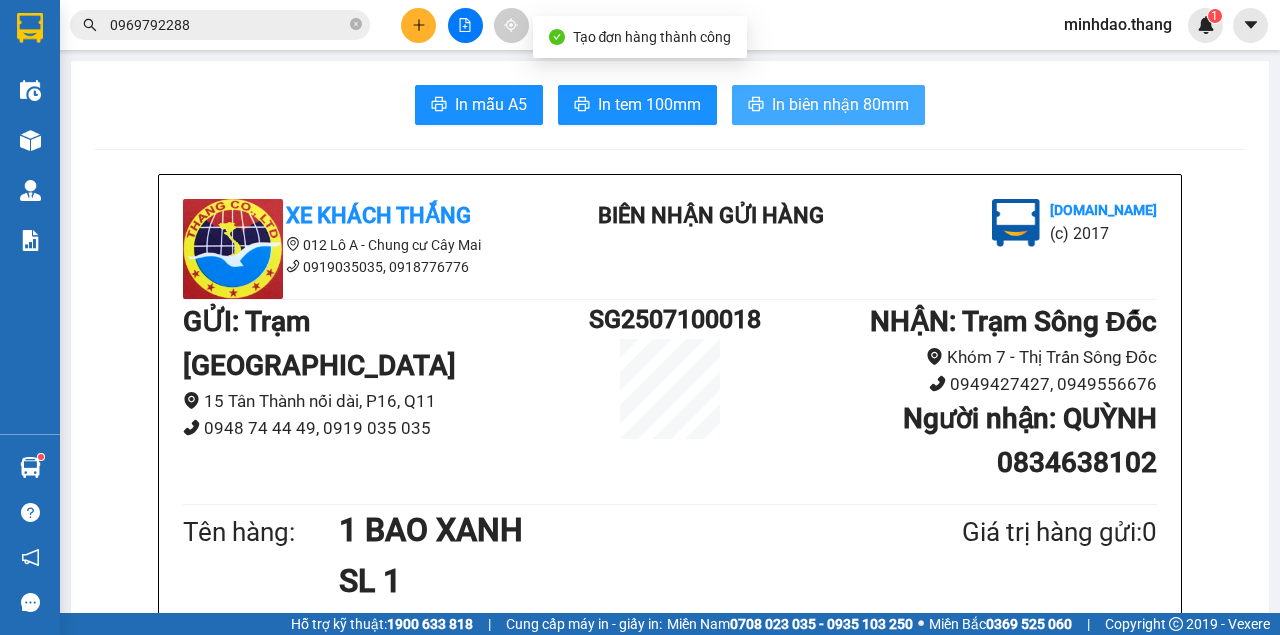 click on "In biên nhận 80mm" at bounding box center [840, 104] 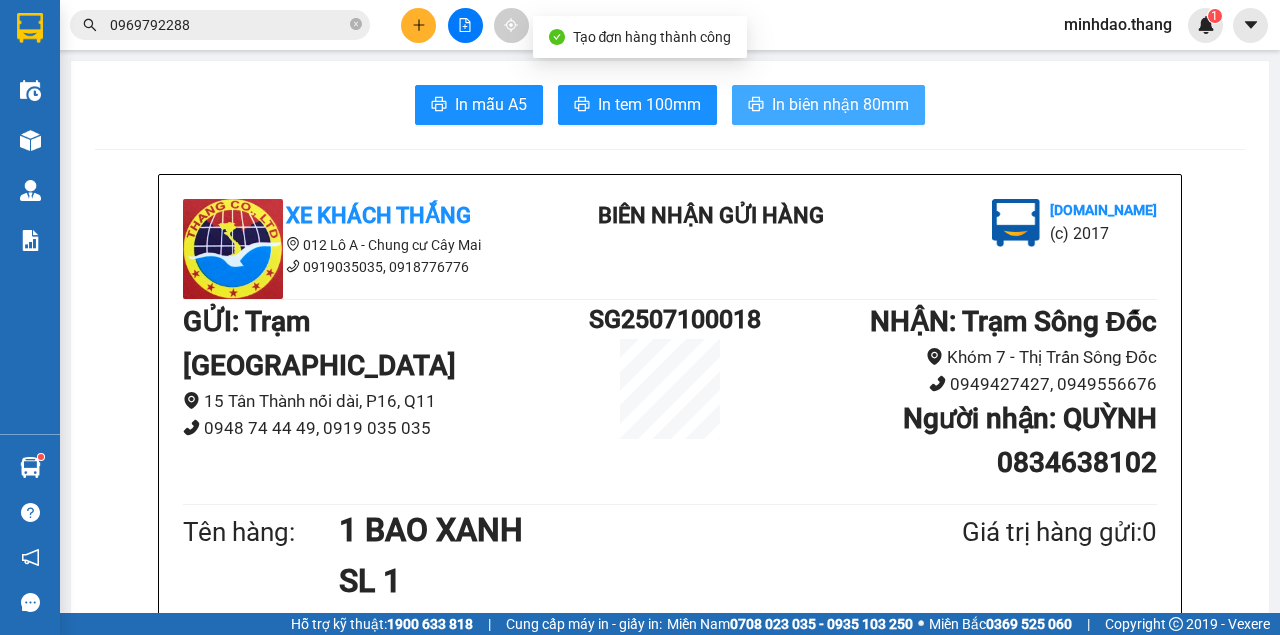 scroll, scrollTop: 0, scrollLeft: 0, axis: both 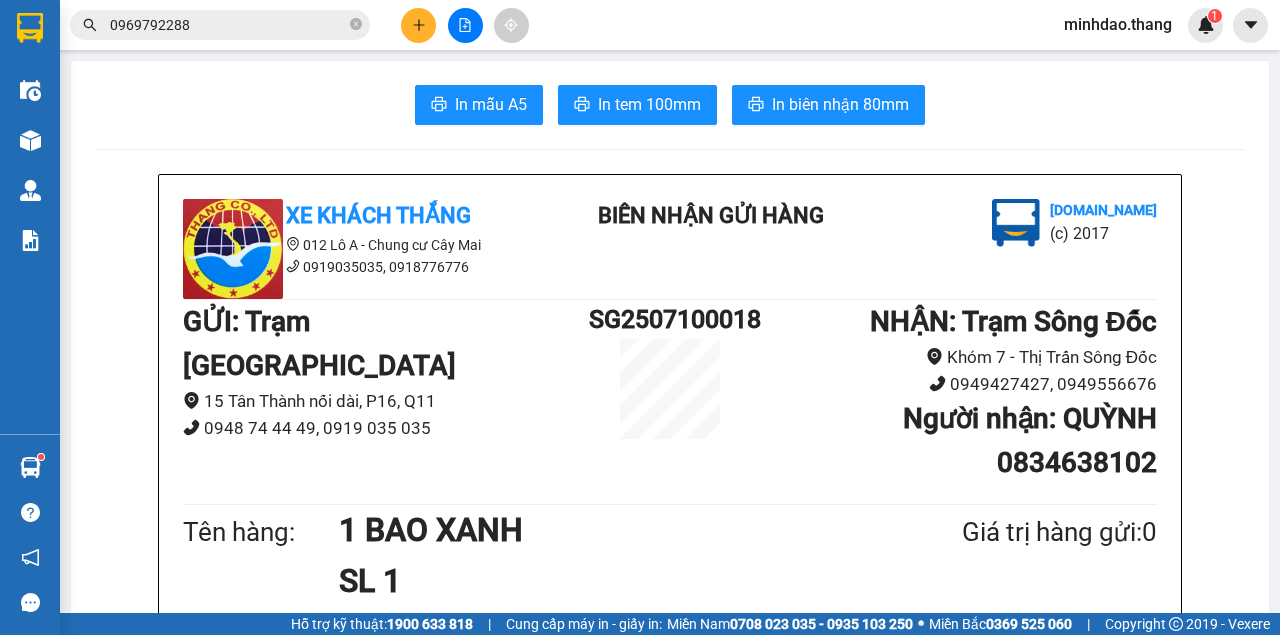 click at bounding box center [418, 25] 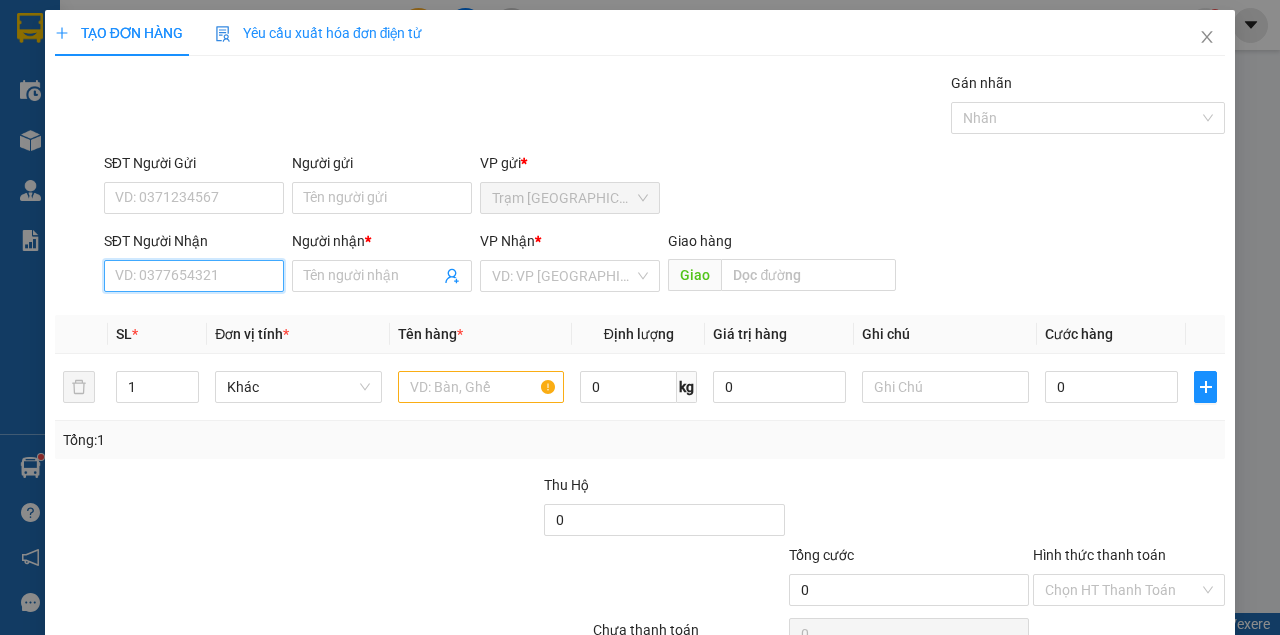 click on "SĐT Người Nhận" at bounding box center (194, 276) 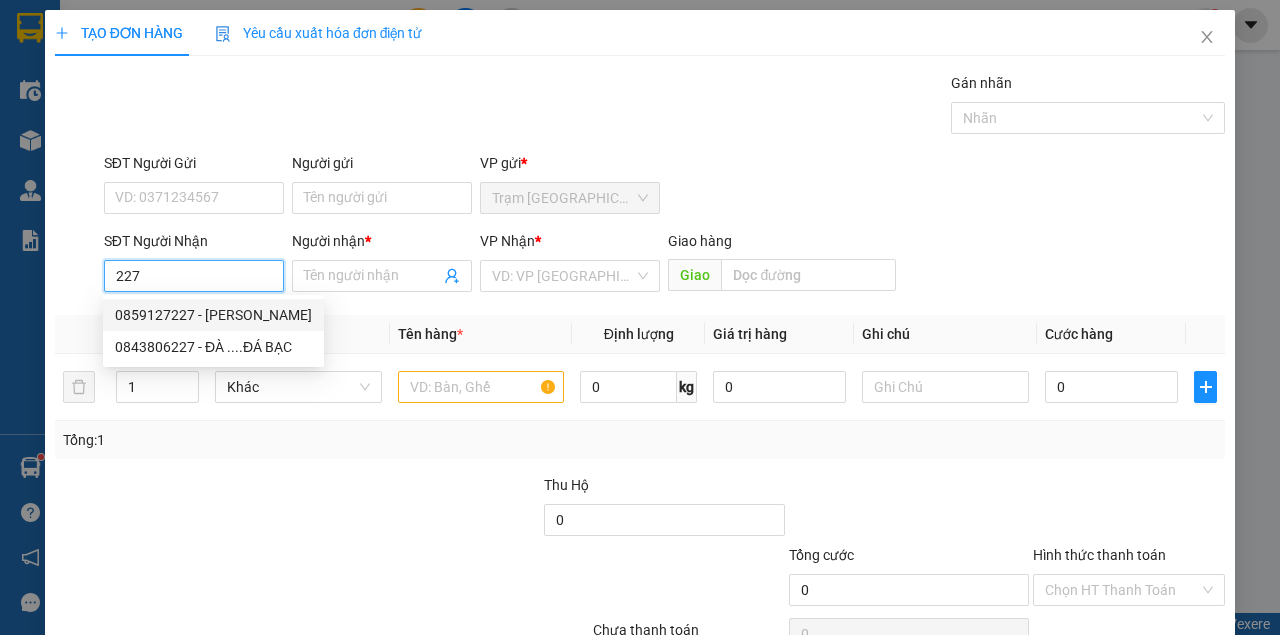 click on "0859127227 - MINH NGỌC" at bounding box center (213, 315) 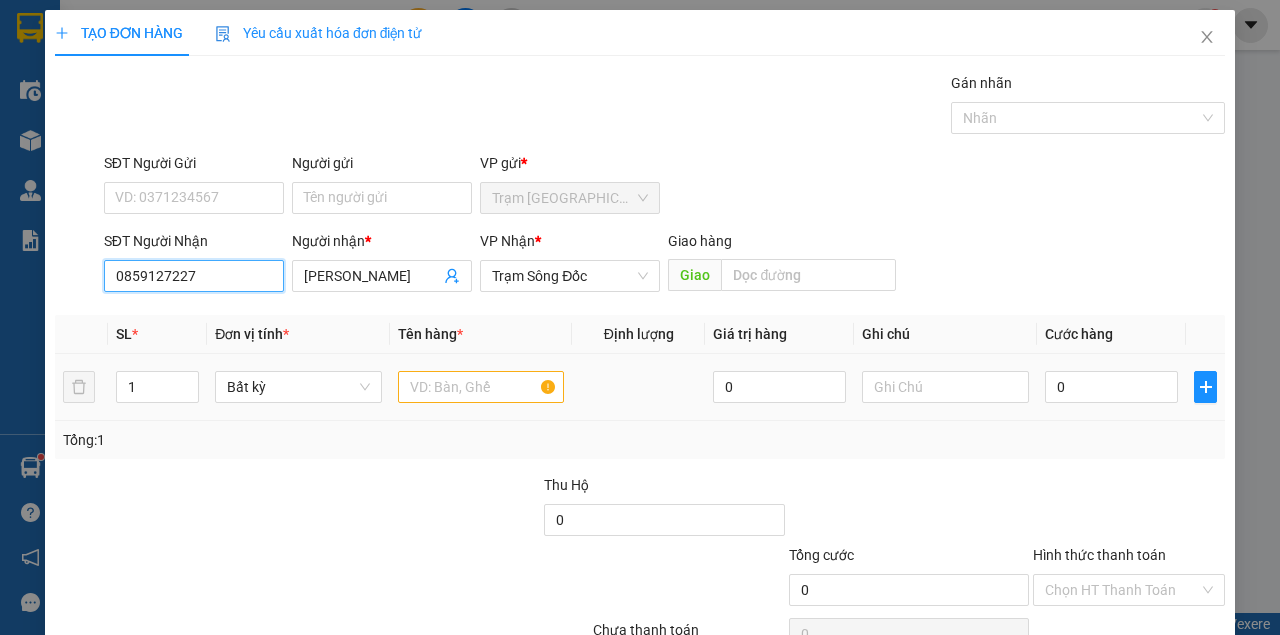type on "0859127227" 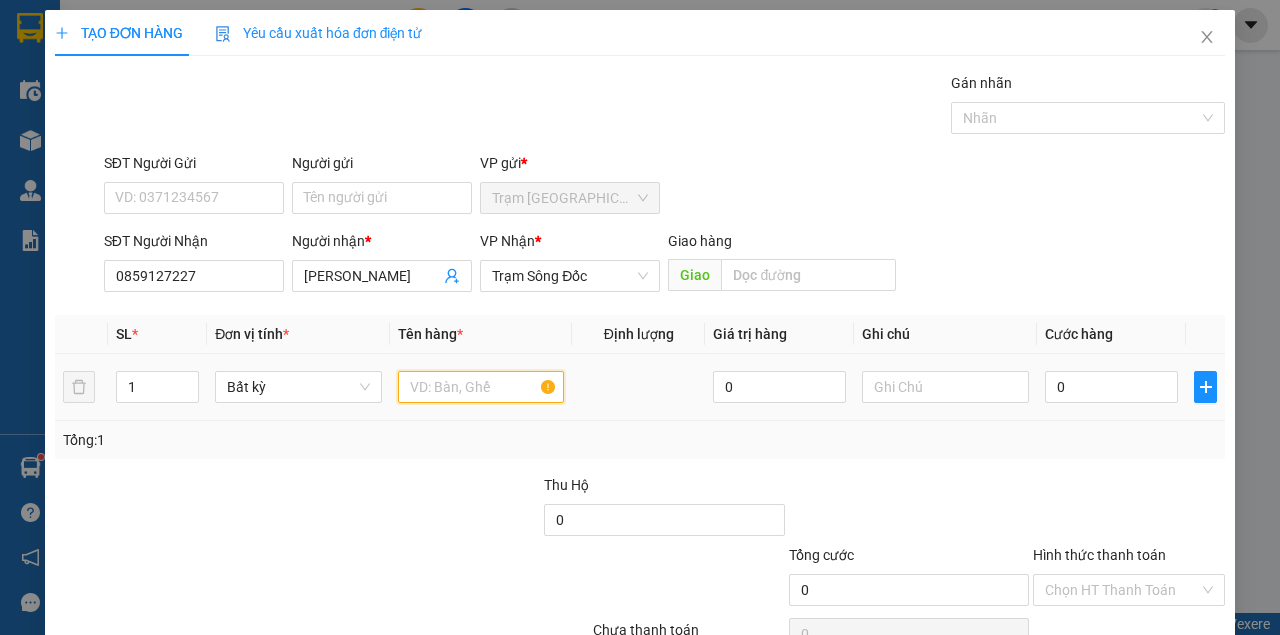 click at bounding box center (481, 387) 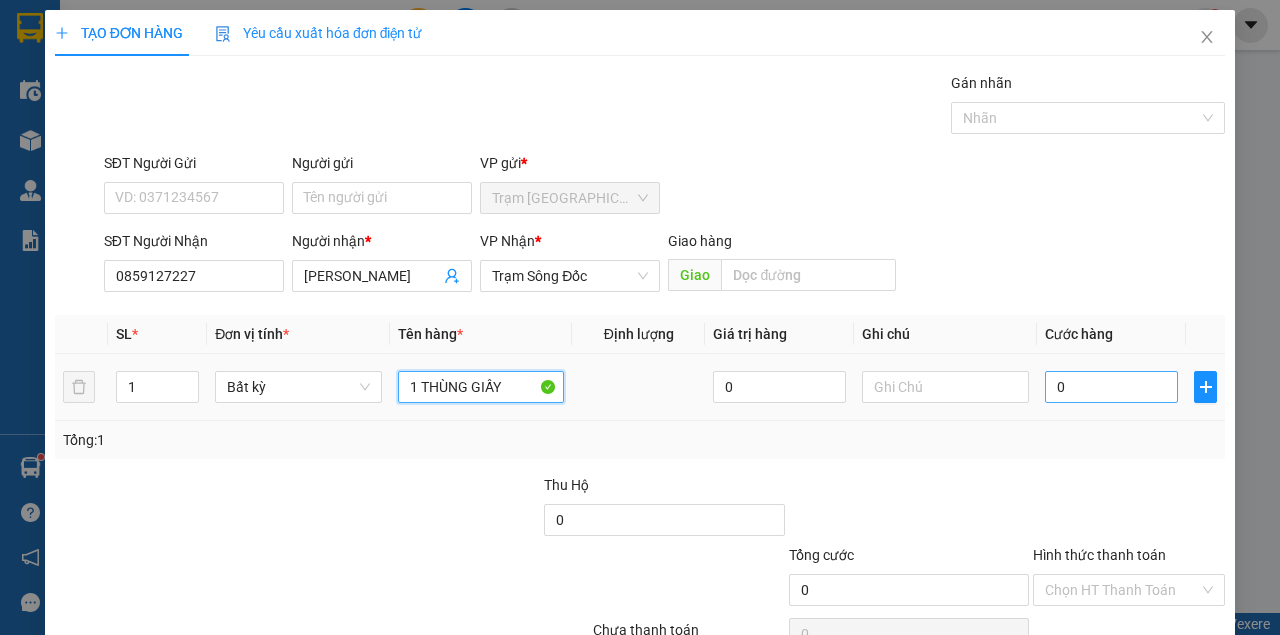 type on "1 THÙNG GIẤY" 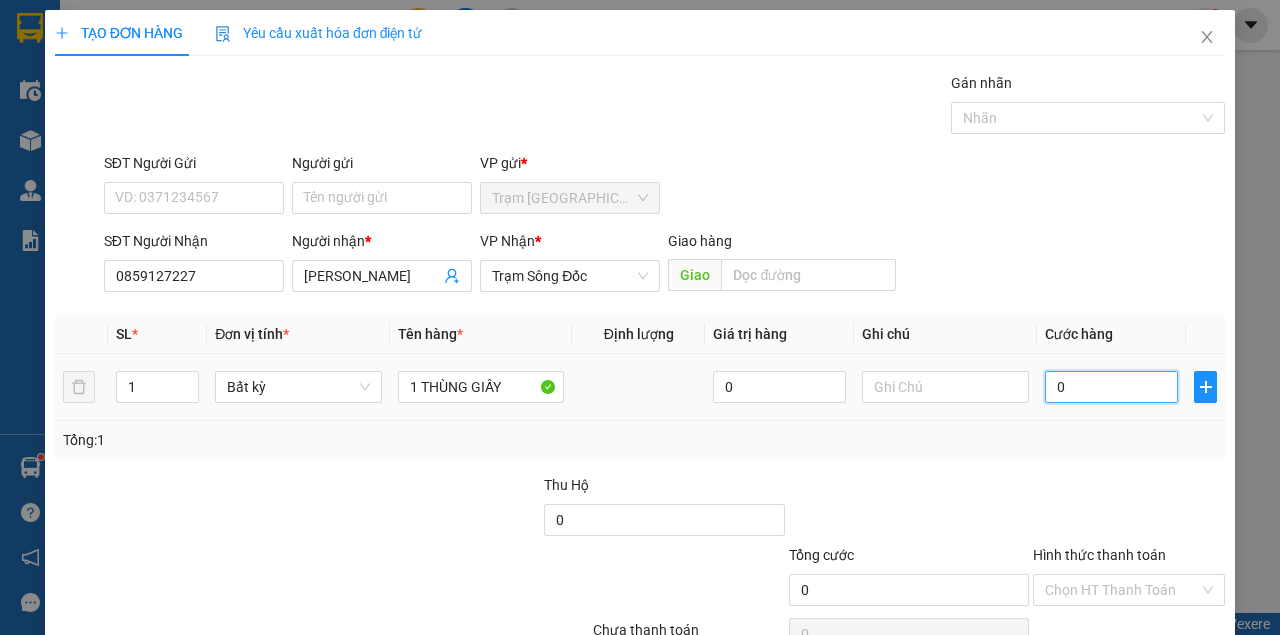 click on "0" at bounding box center (1111, 387) 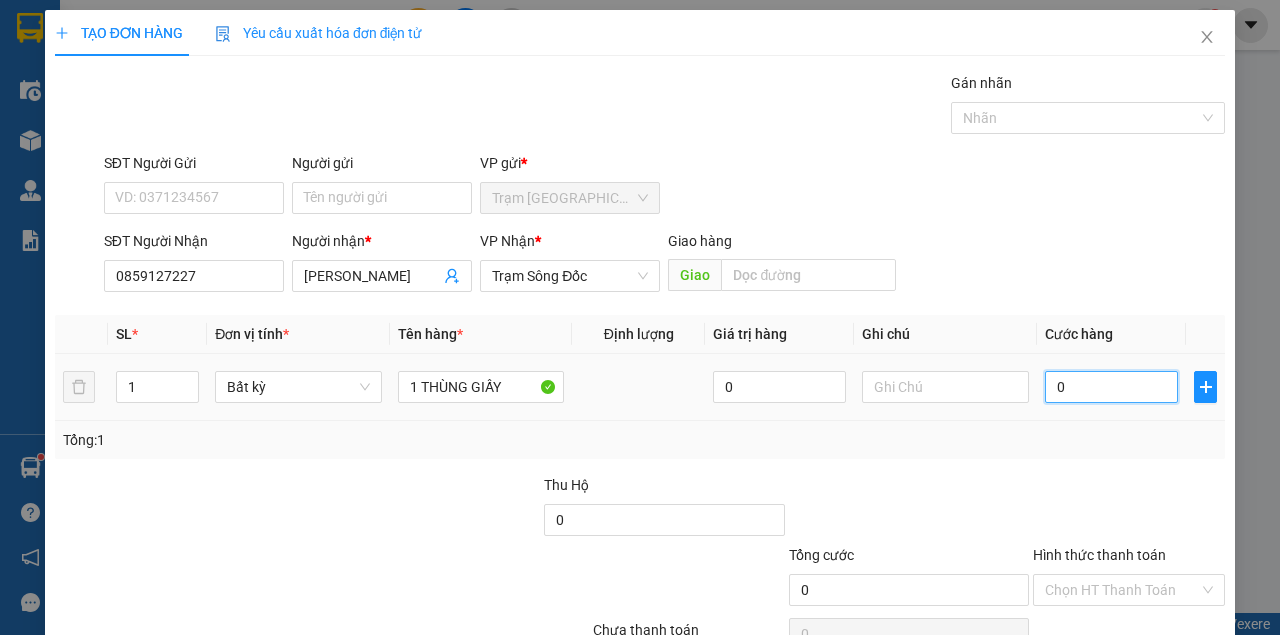 type on "3" 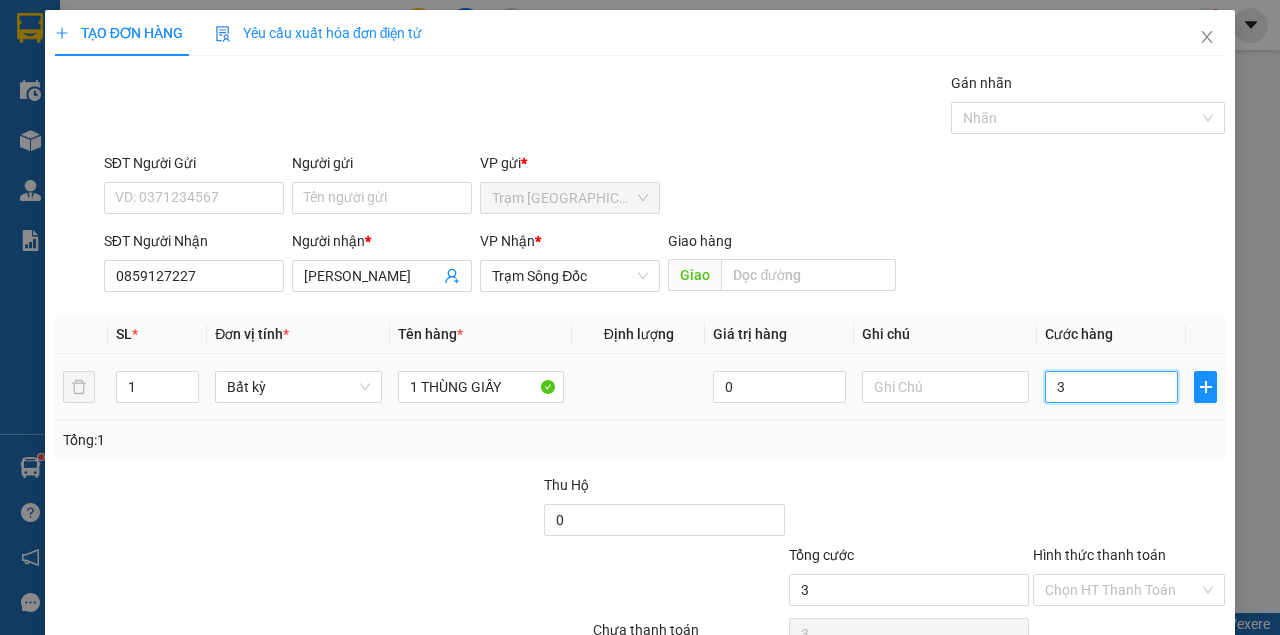 type on "30" 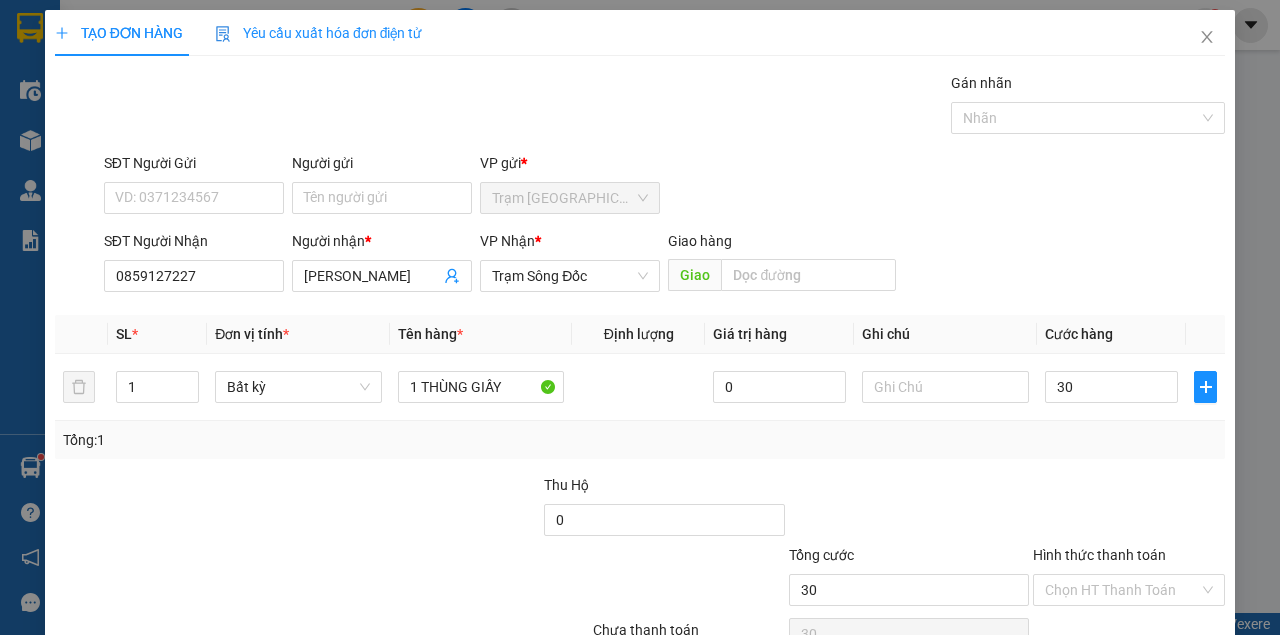 type on "30.000" 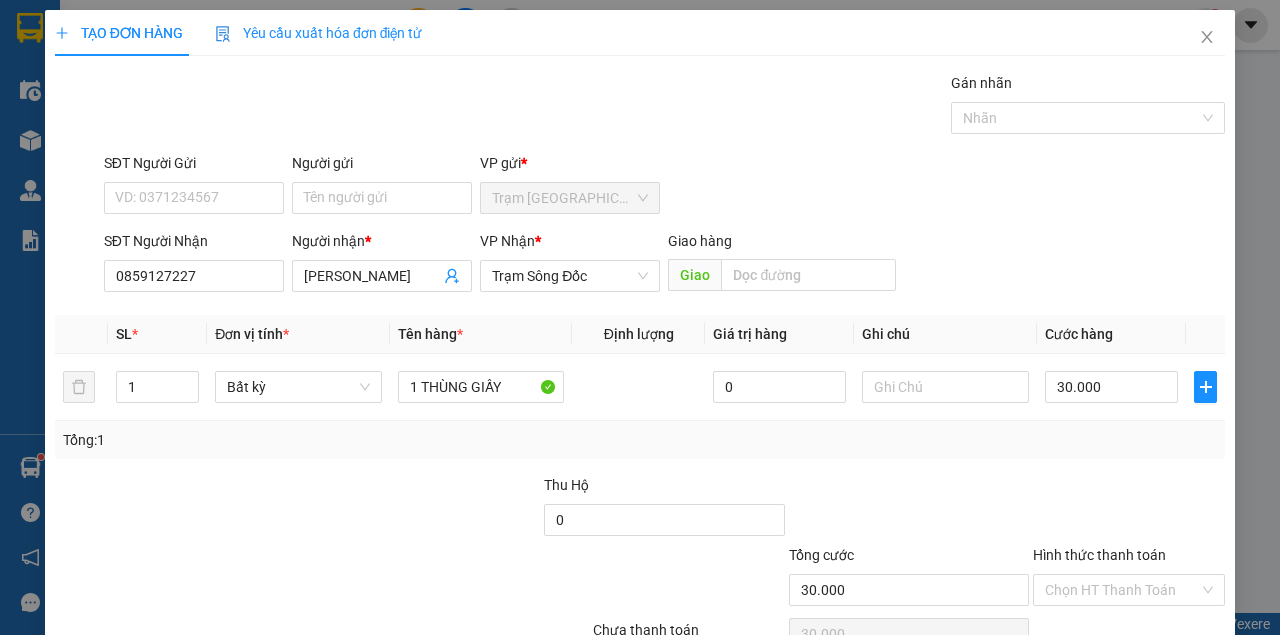 click on "Tổng:  1" at bounding box center (640, 440) 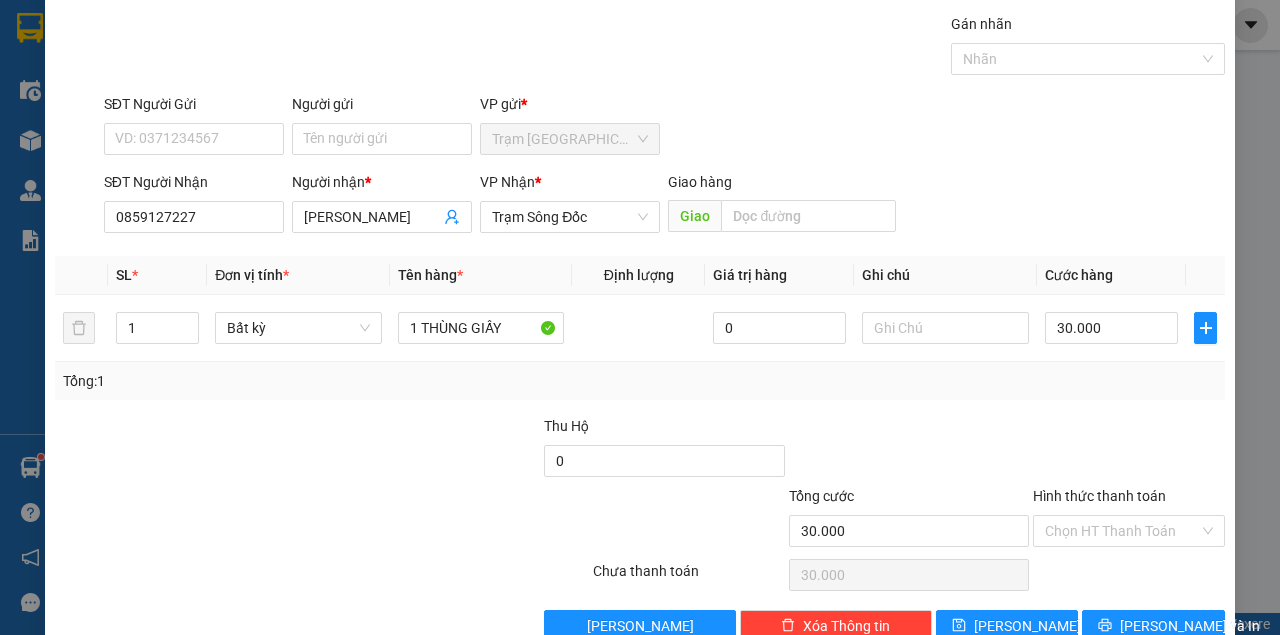 scroll, scrollTop: 102, scrollLeft: 0, axis: vertical 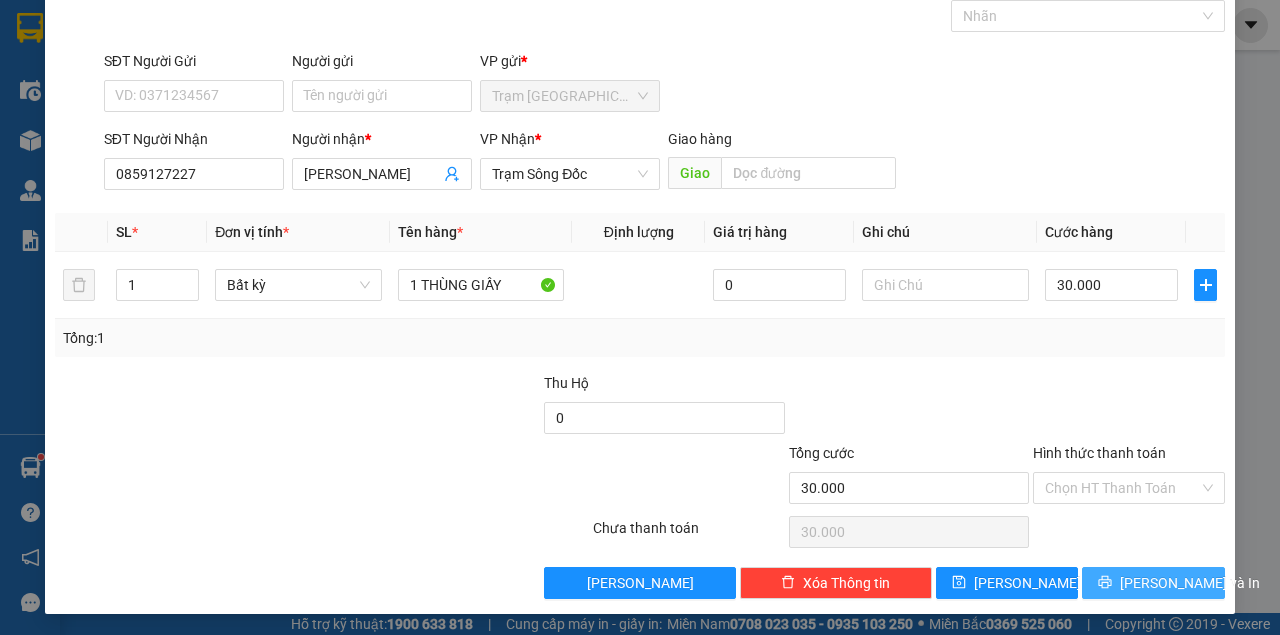 click on "Lưu và In" at bounding box center [1153, 583] 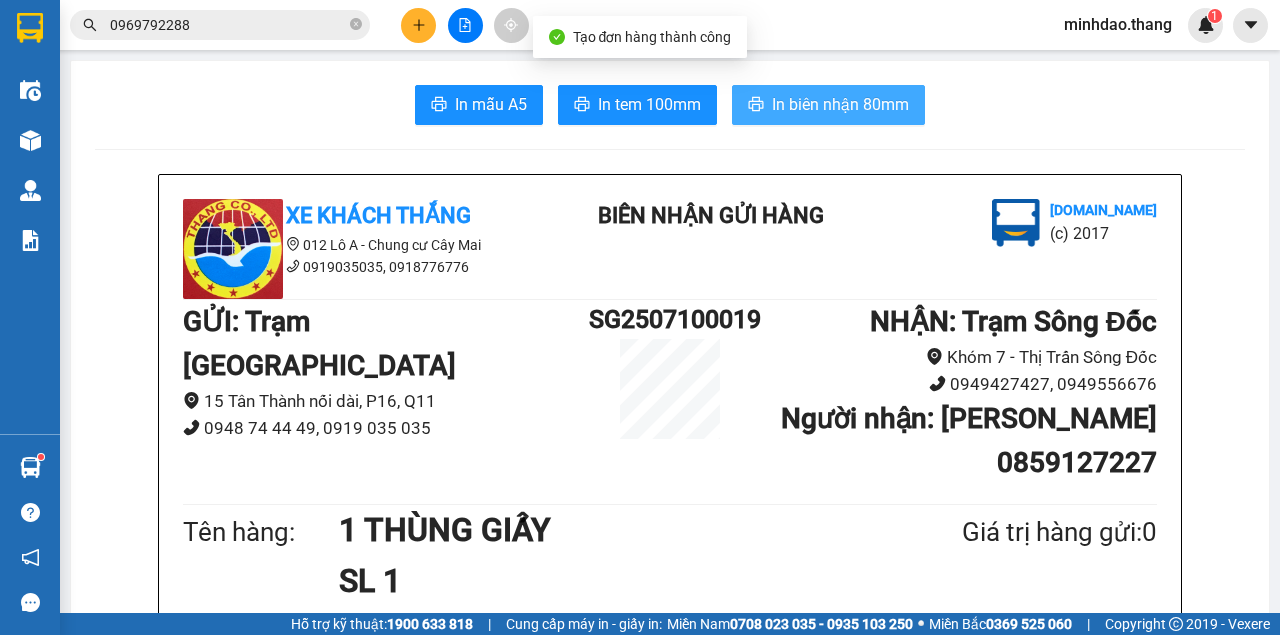 click on "In biên nhận 80mm" at bounding box center (840, 104) 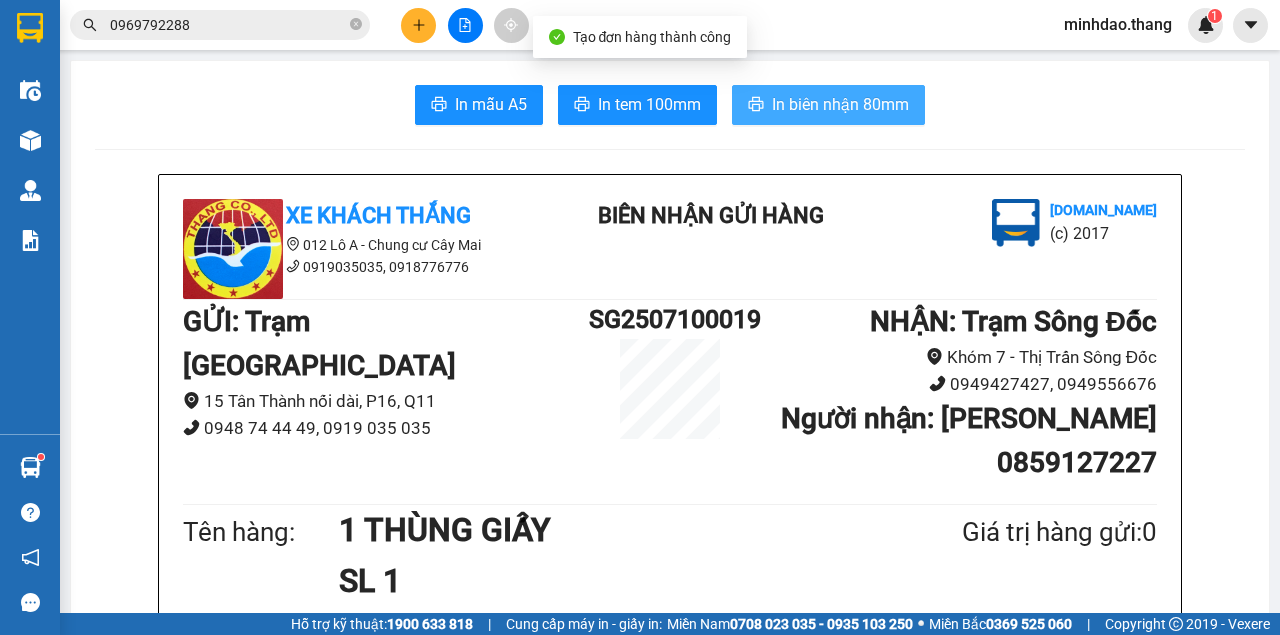 scroll, scrollTop: 0, scrollLeft: 0, axis: both 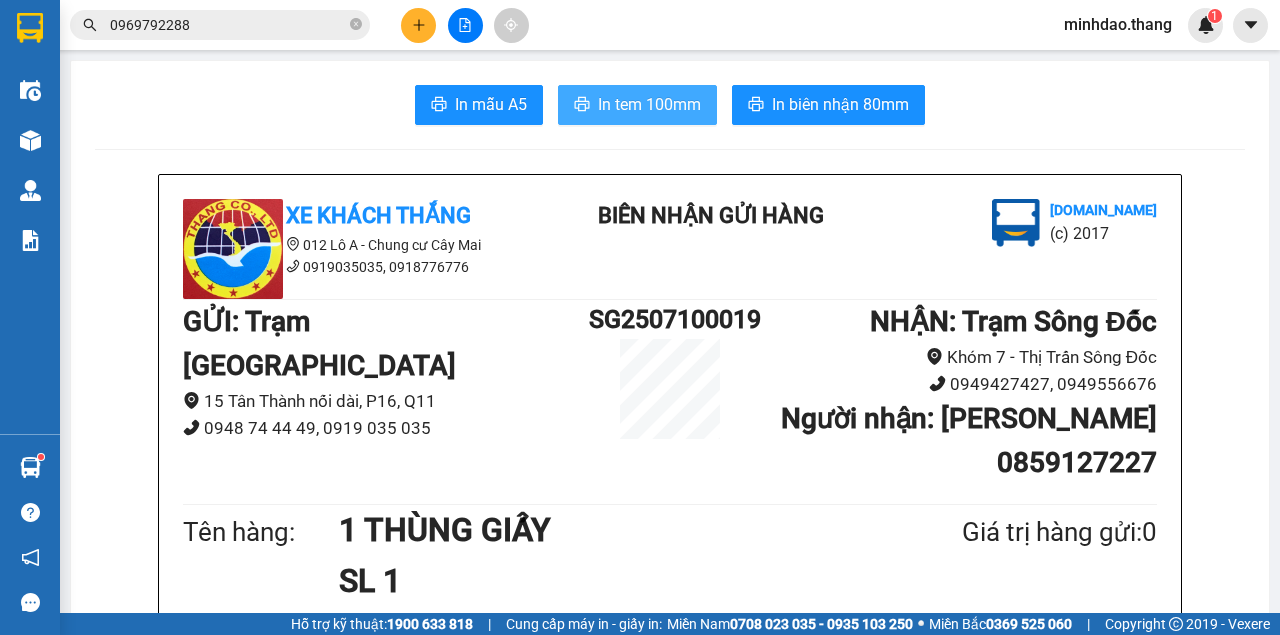 click on "In tem 100mm" at bounding box center (649, 104) 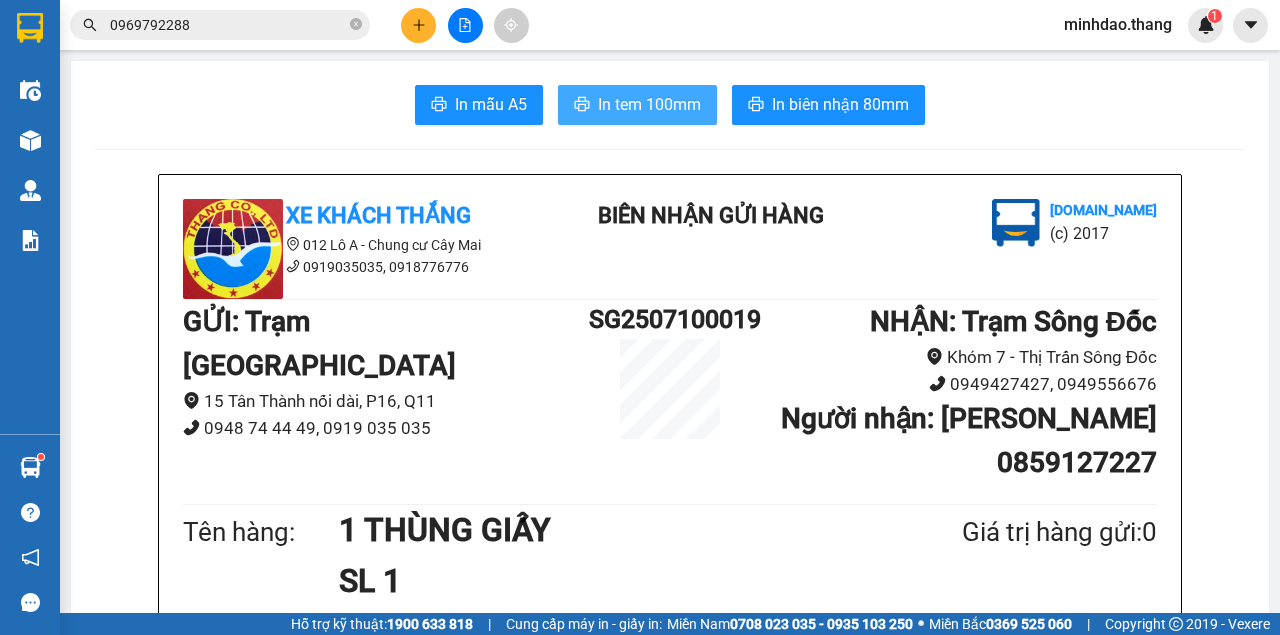 scroll, scrollTop: 0, scrollLeft: 0, axis: both 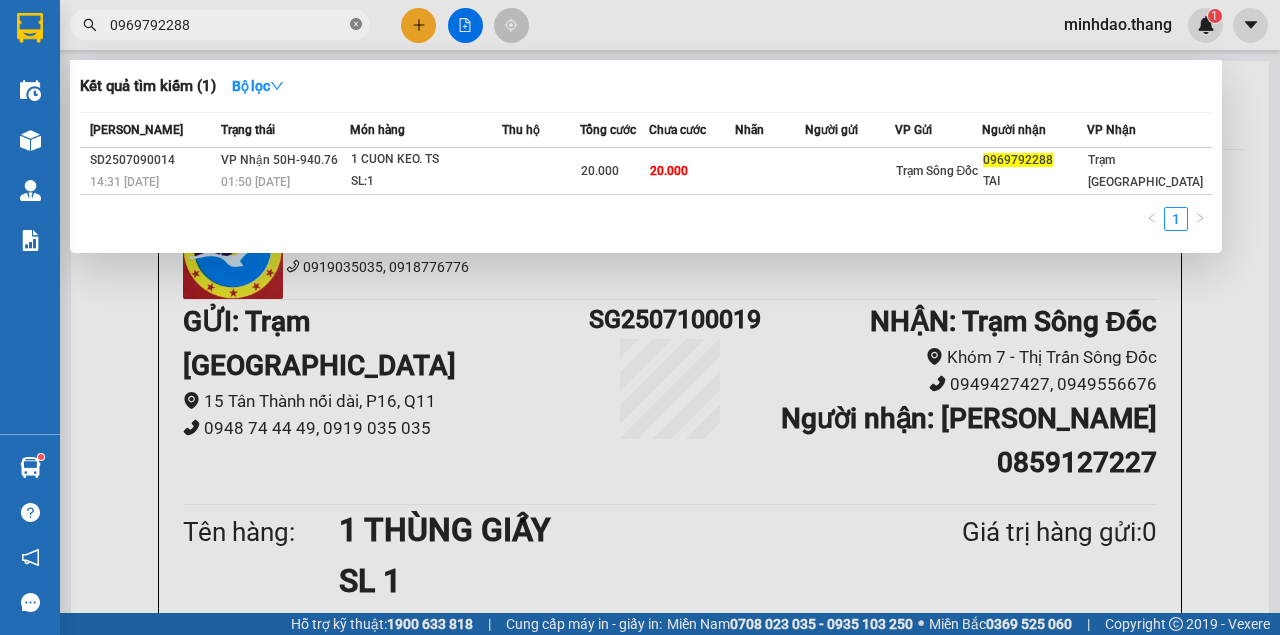 click 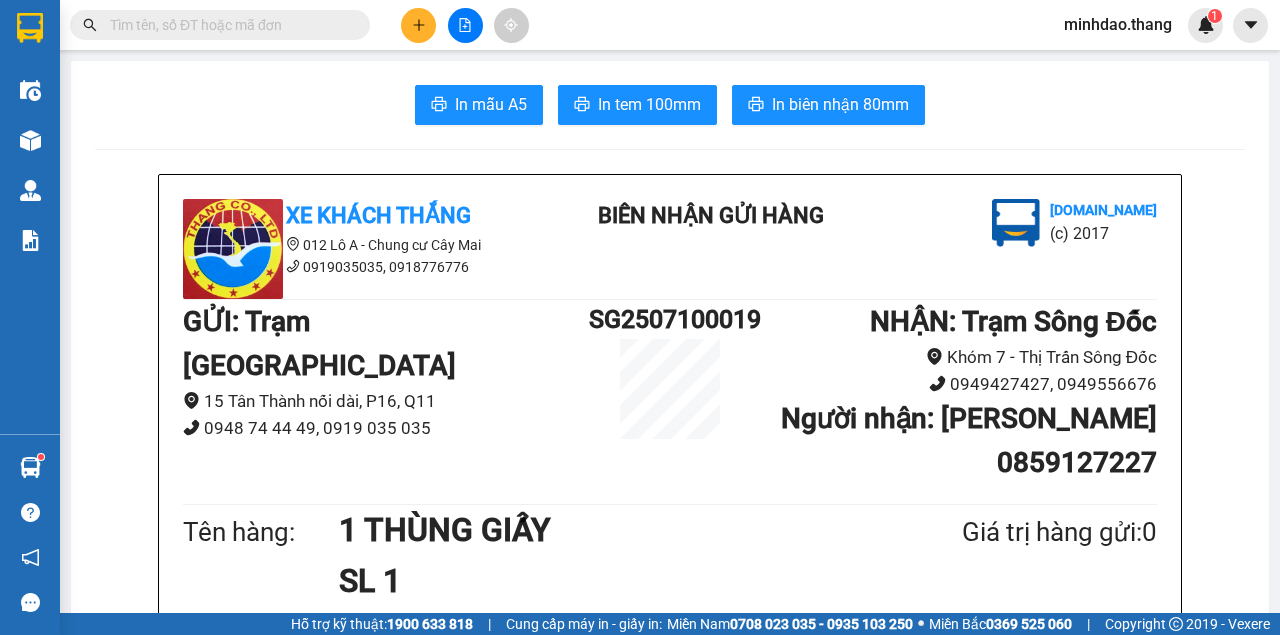 click at bounding box center [228, 25] 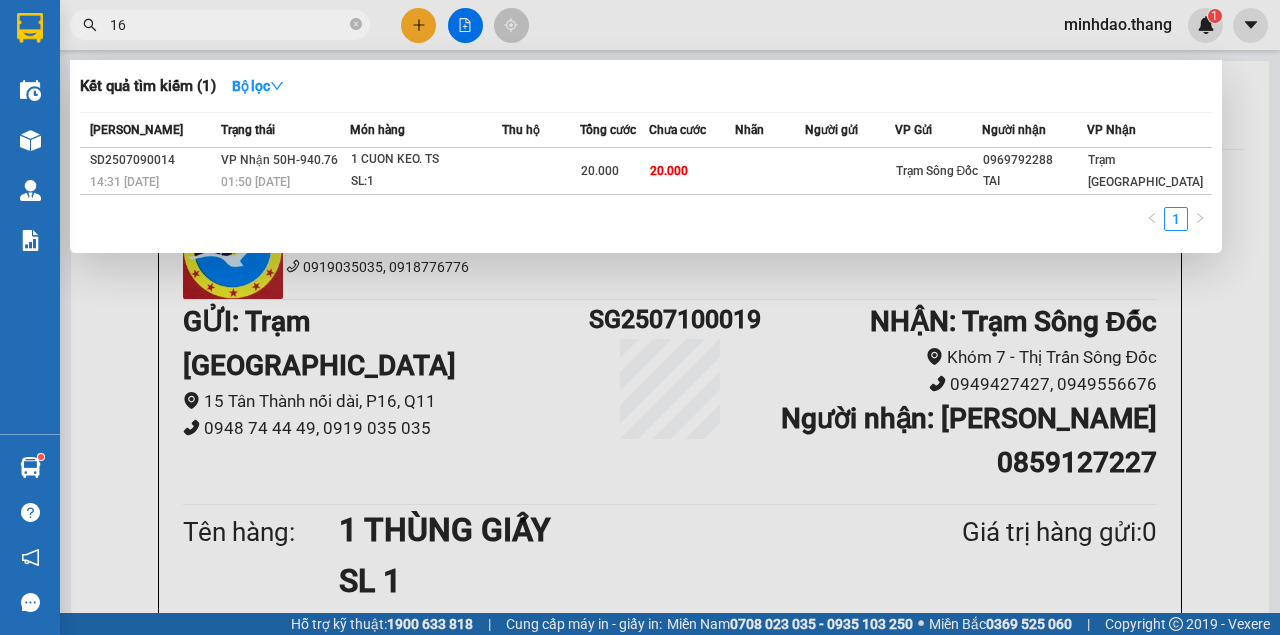 type on "161" 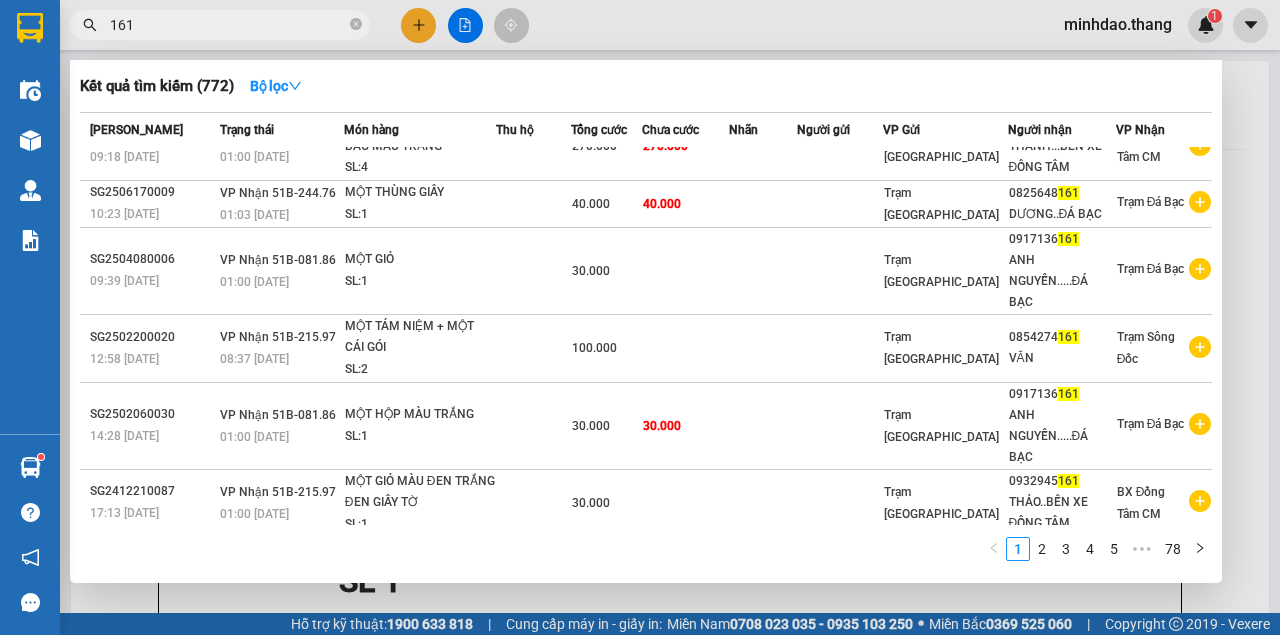 scroll, scrollTop: 0, scrollLeft: 0, axis: both 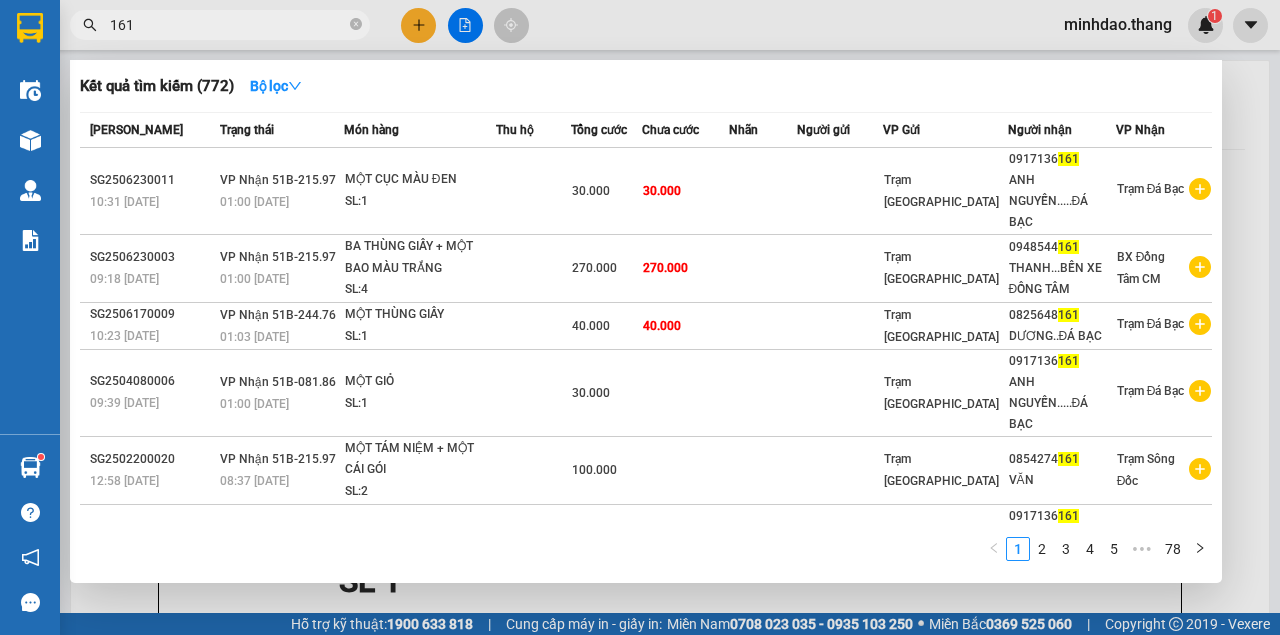 click 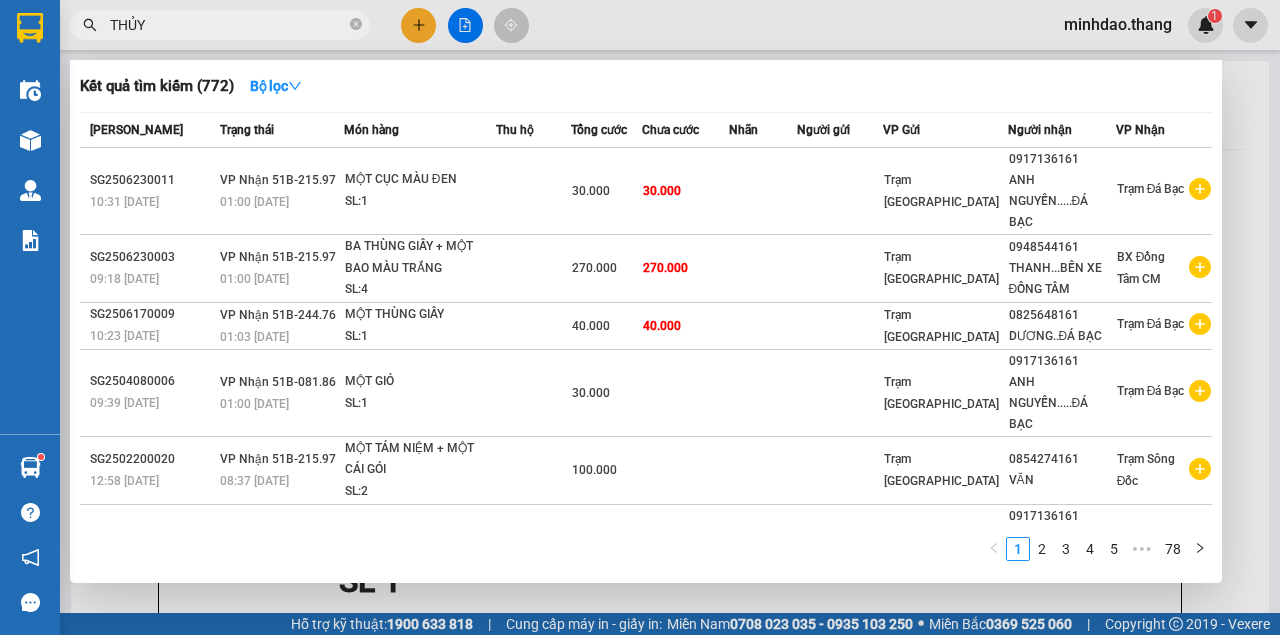 type on "THỦY" 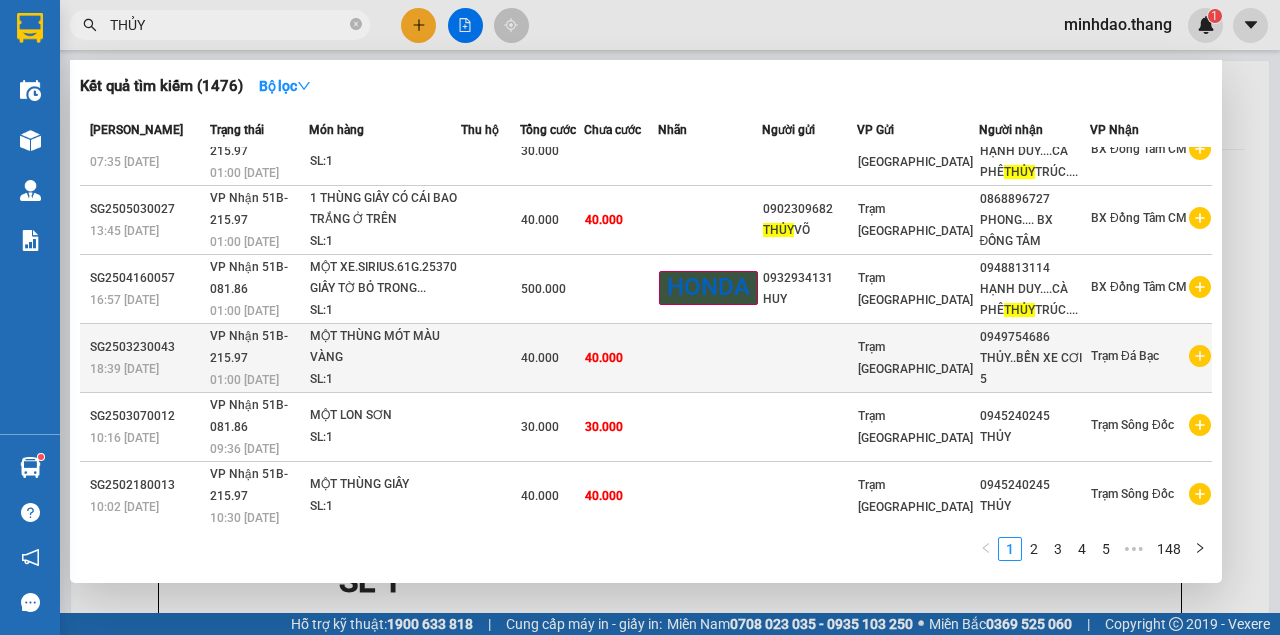 scroll, scrollTop: 274, scrollLeft: 0, axis: vertical 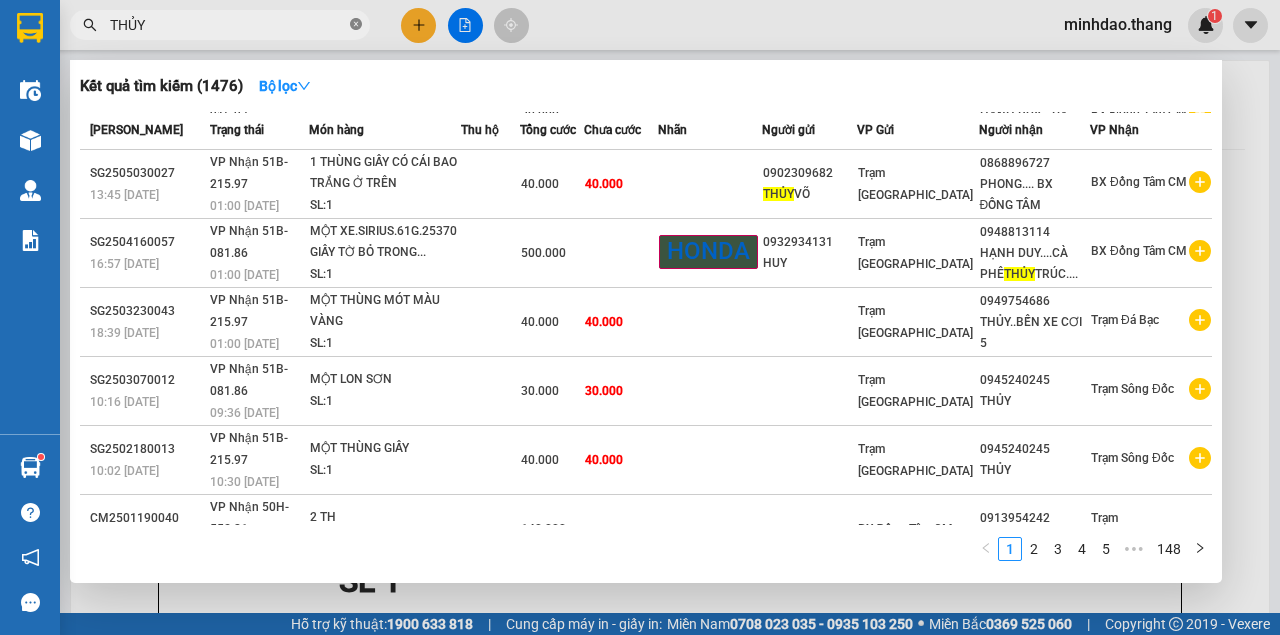 click 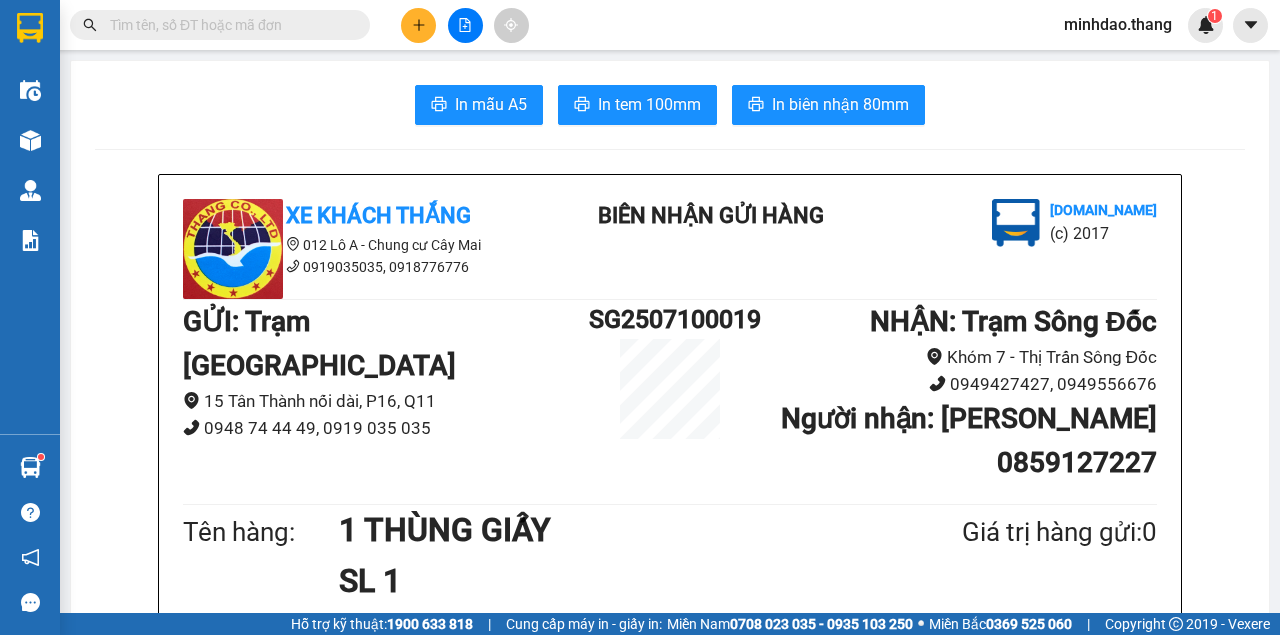 click at bounding box center (228, 25) 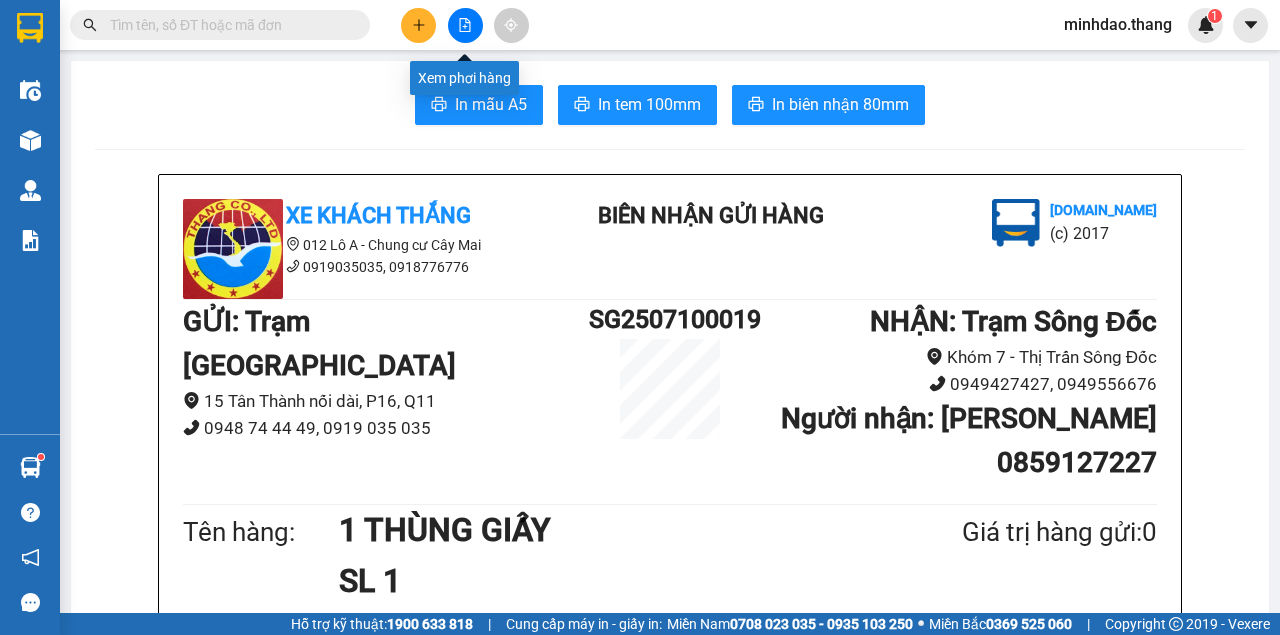 click 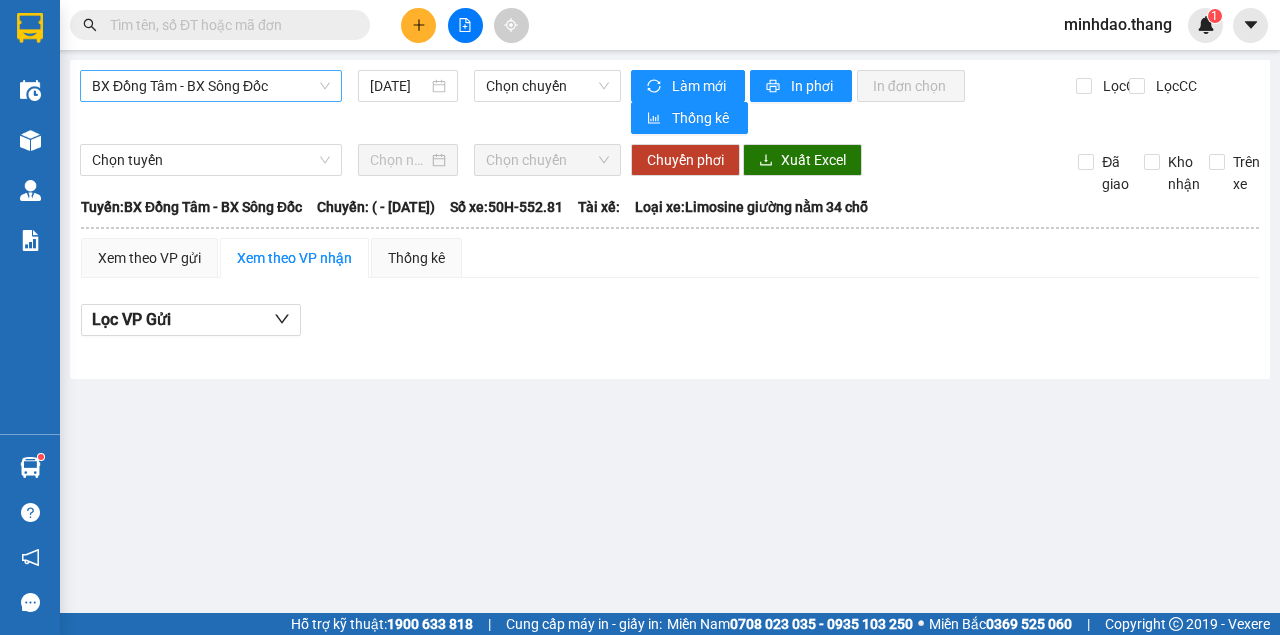 click on "BX Đồng Tâm - BX Sông Đốc" at bounding box center [211, 86] 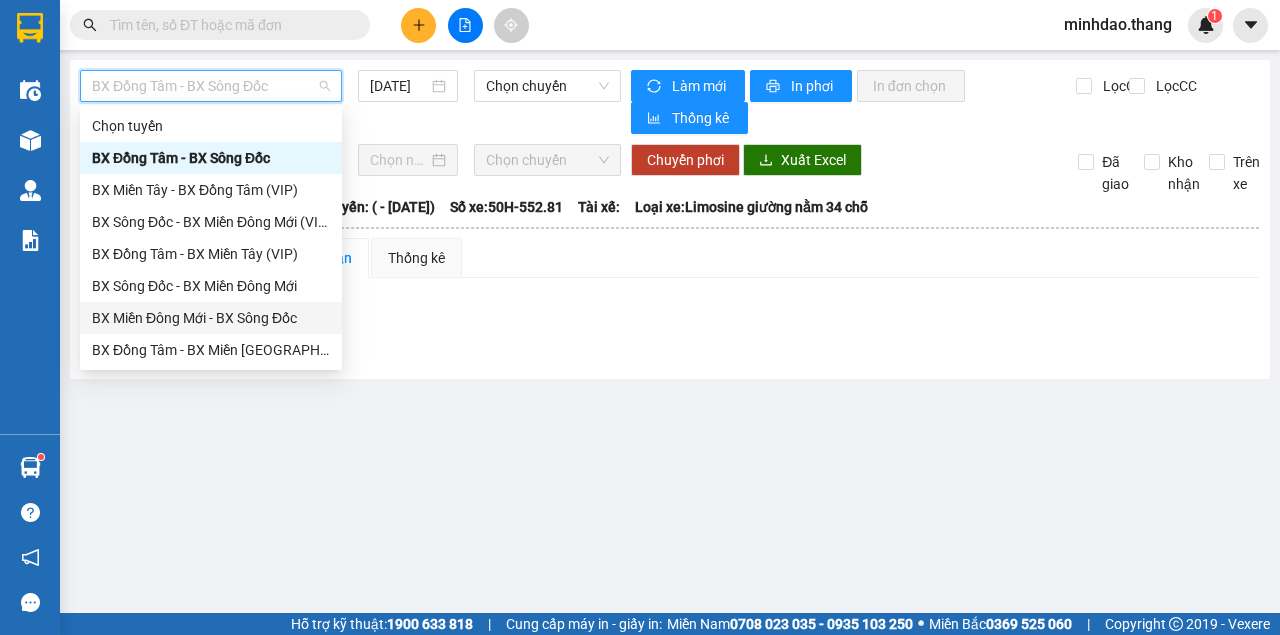 scroll, scrollTop: 192, scrollLeft: 0, axis: vertical 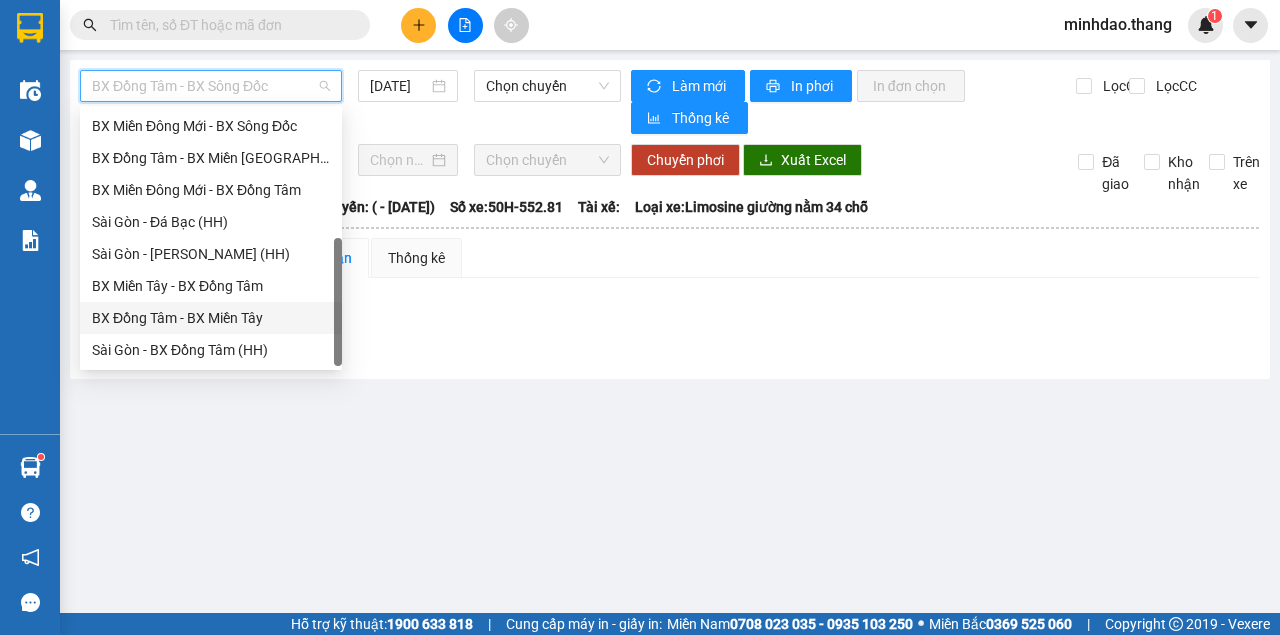 click on "BX Đồng Tâm - BX Miền Tây" at bounding box center [211, 318] 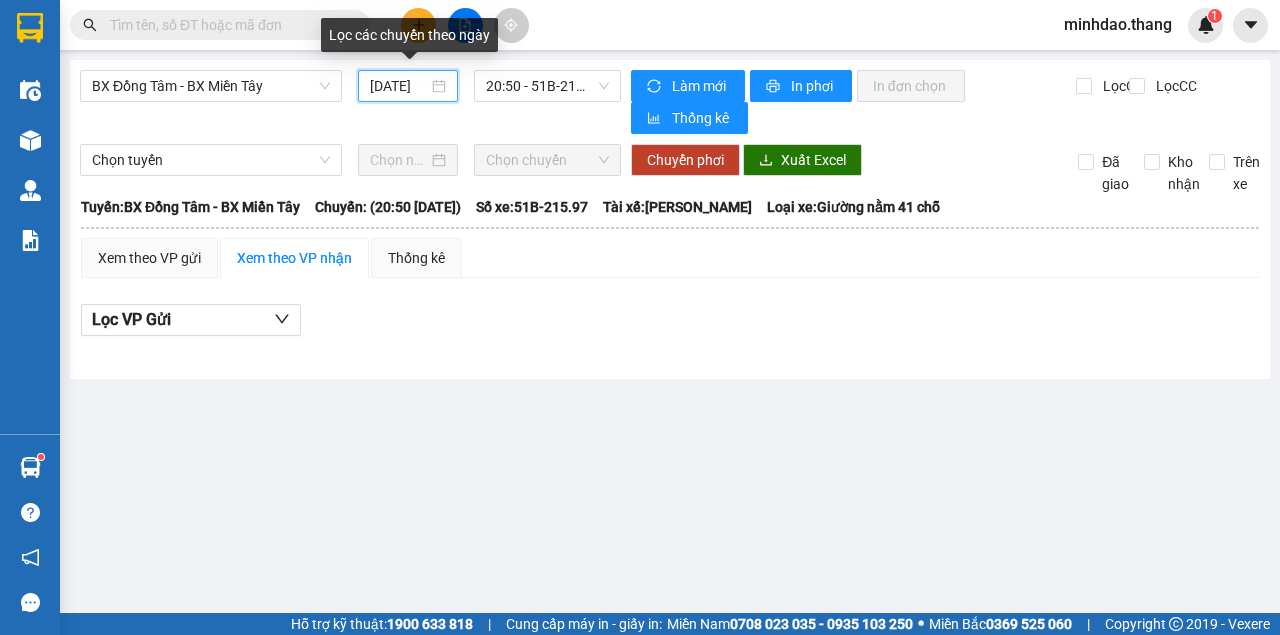 click on "[DATE]" at bounding box center [399, 86] 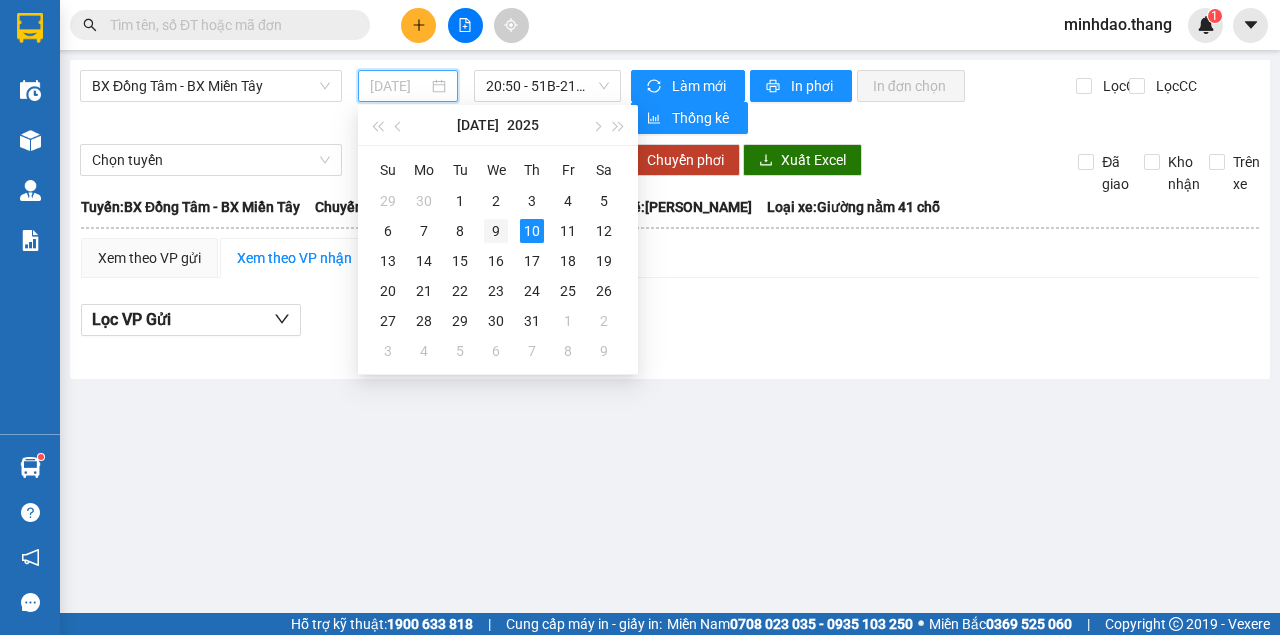 click on "9" at bounding box center (496, 231) 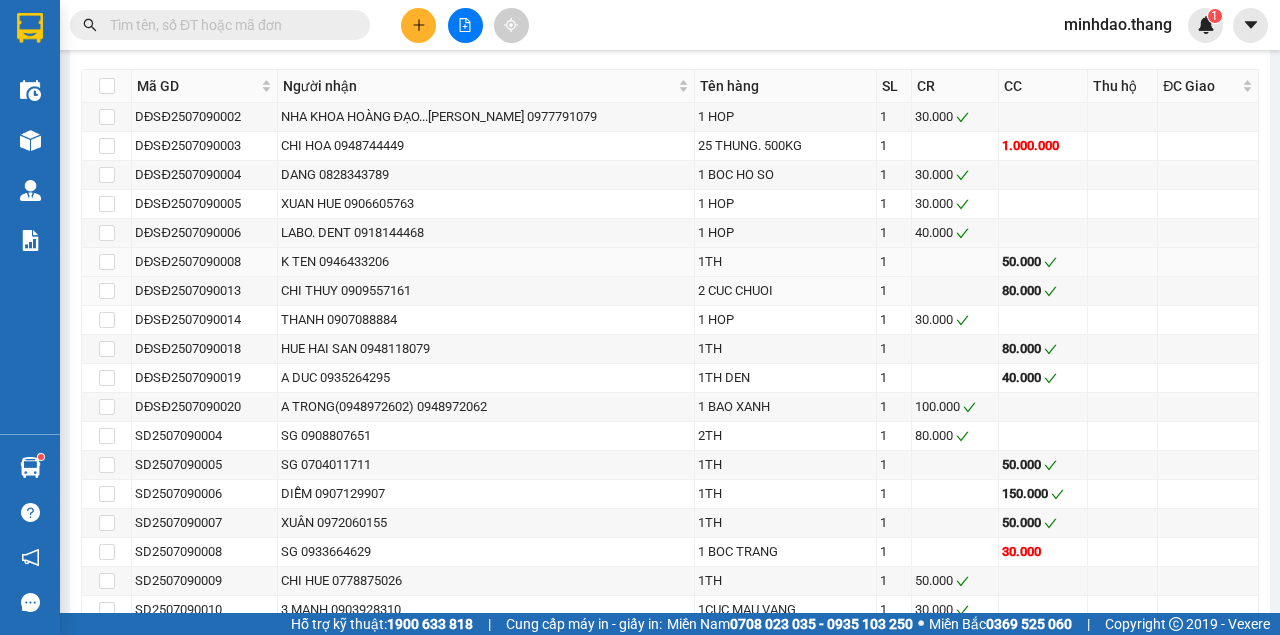 scroll, scrollTop: 1066, scrollLeft: 0, axis: vertical 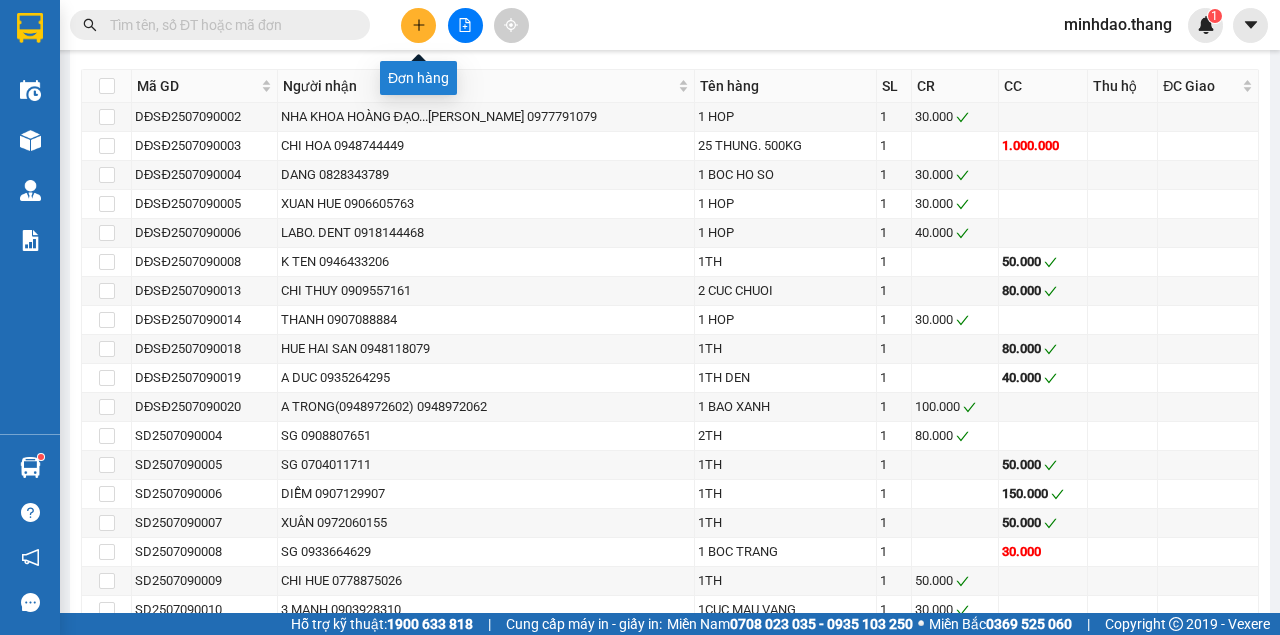click 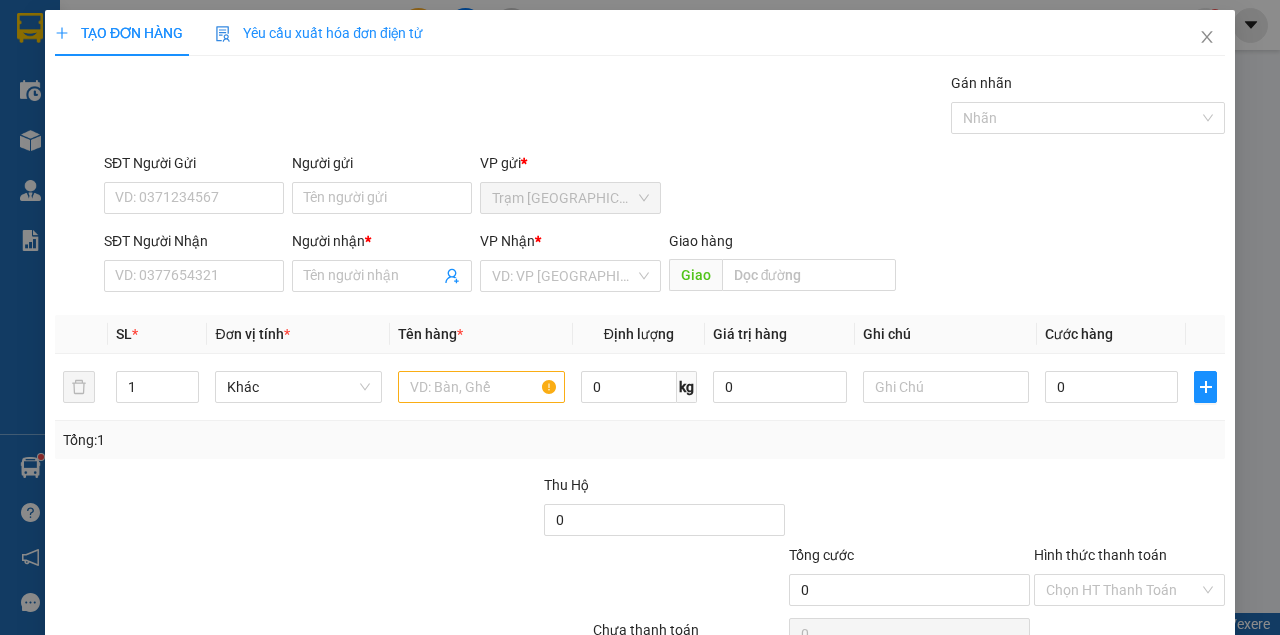 scroll, scrollTop: 0, scrollLeft: 0, axis: both 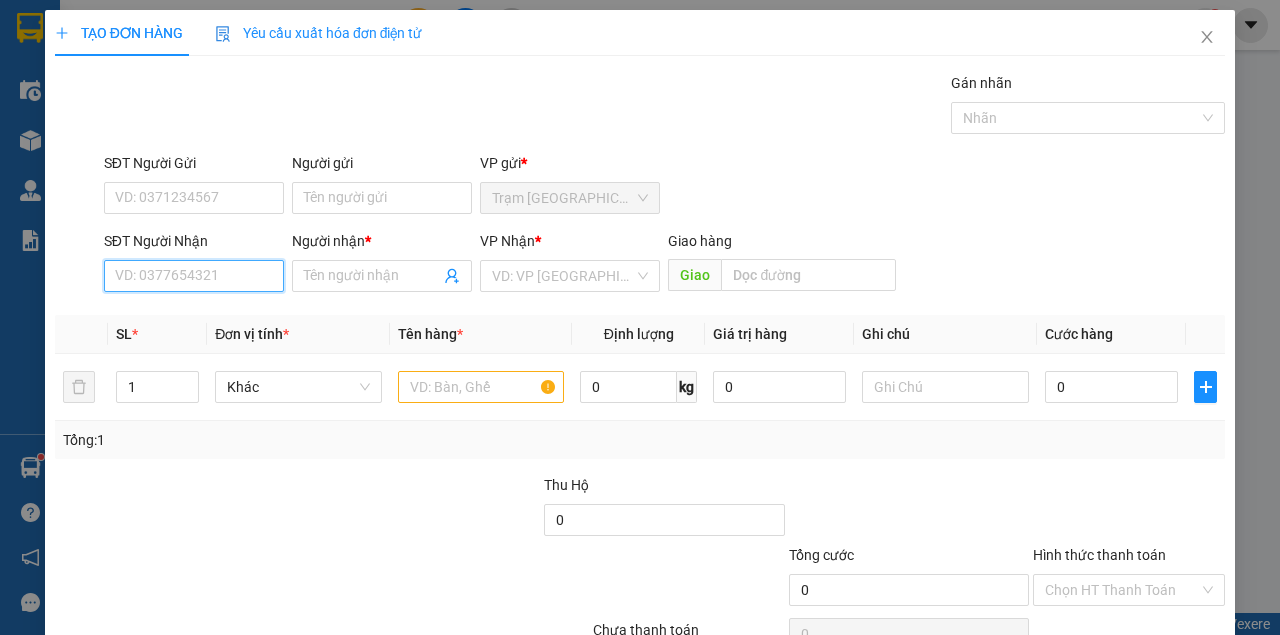 click on "SĐT Người Nhận" at bounding box center (194, 276) 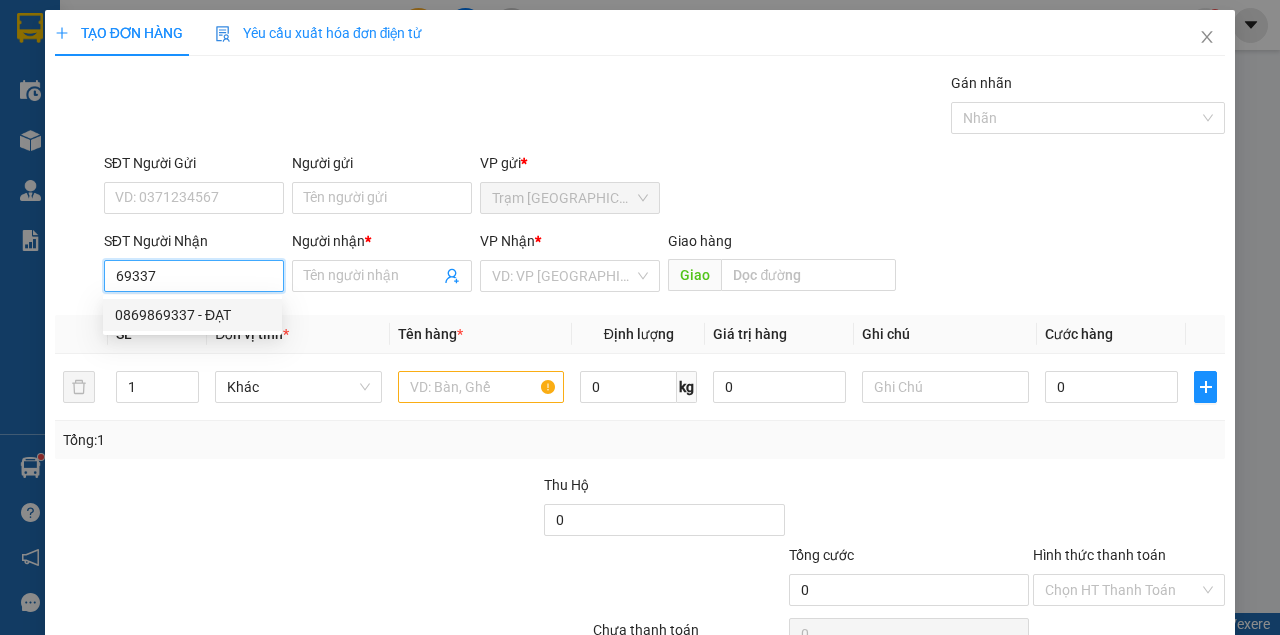 click on "0869869337 - ĐẠT" at bounding box center (192, 315) 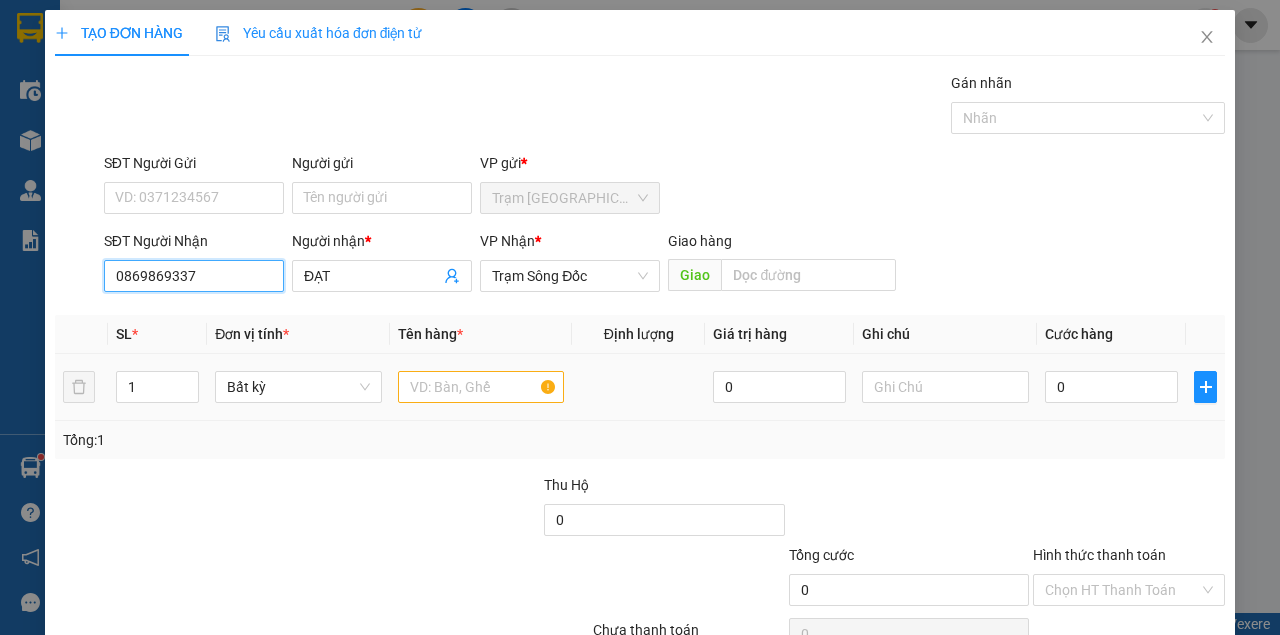 type on "0869869337" 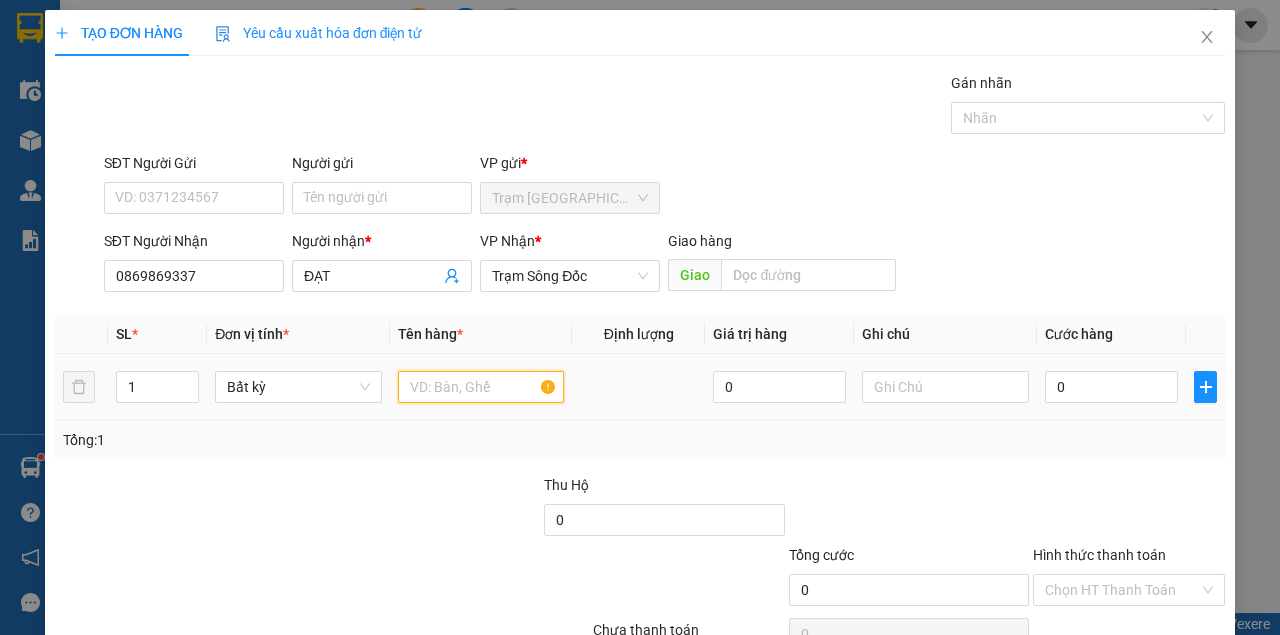 click at bounding box center (481, 387) 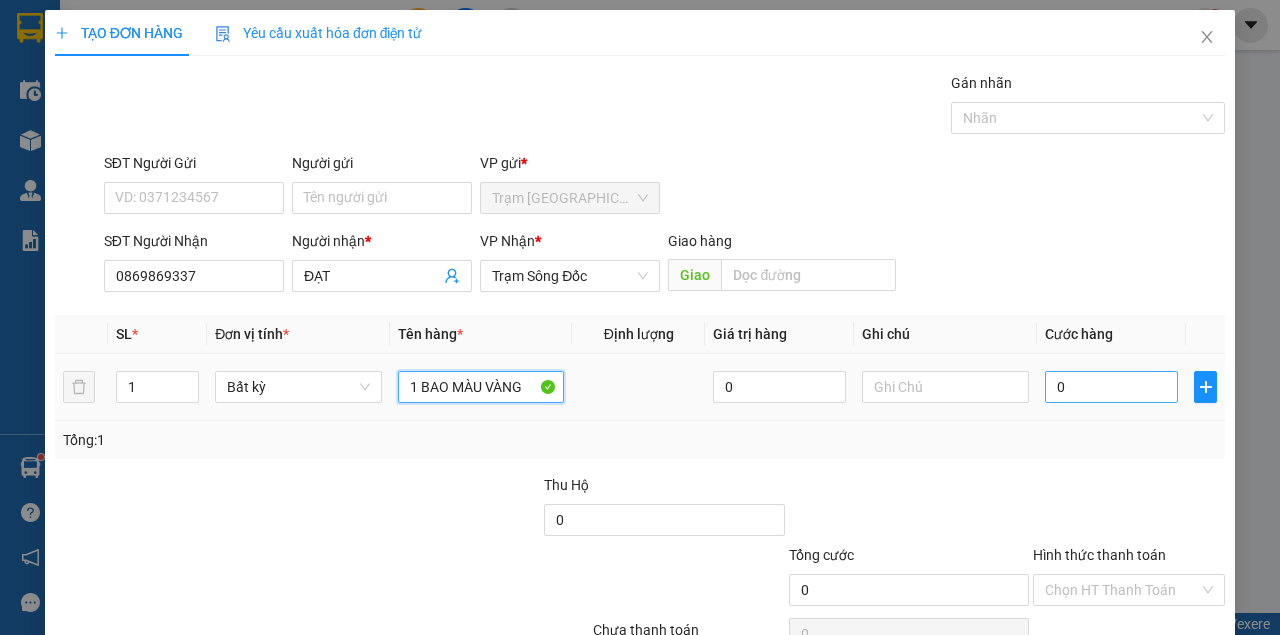 type on "1 BAO MÀU VÀNG" 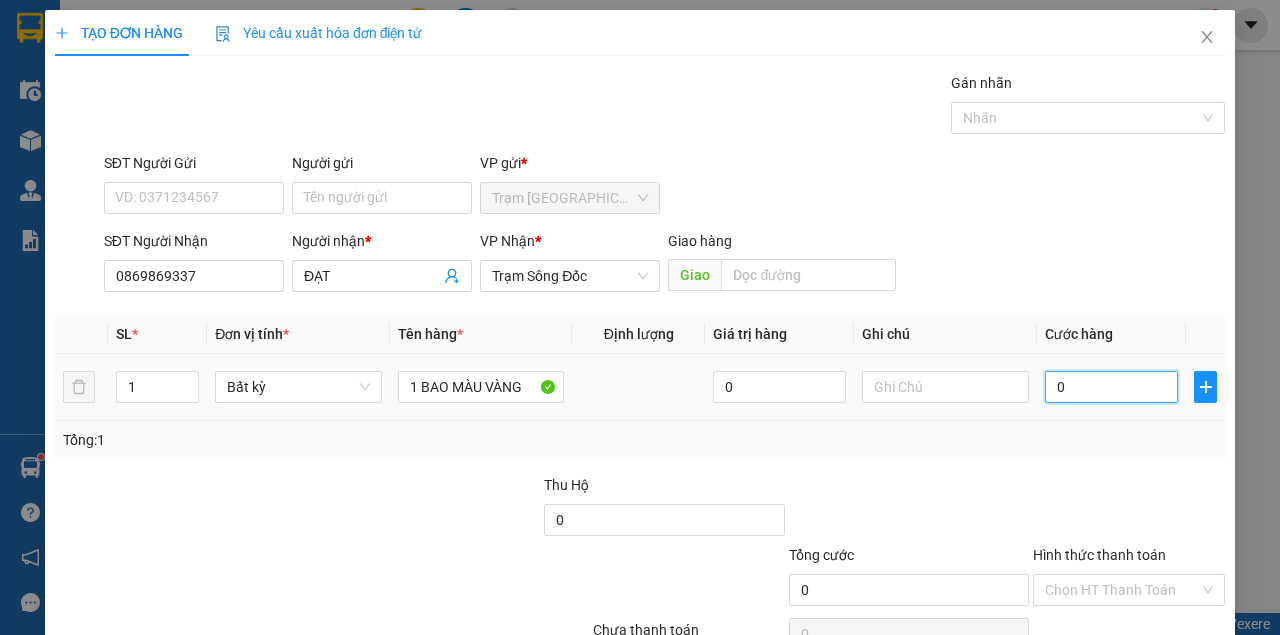 click on "0" at bounding box center [1111, 387] 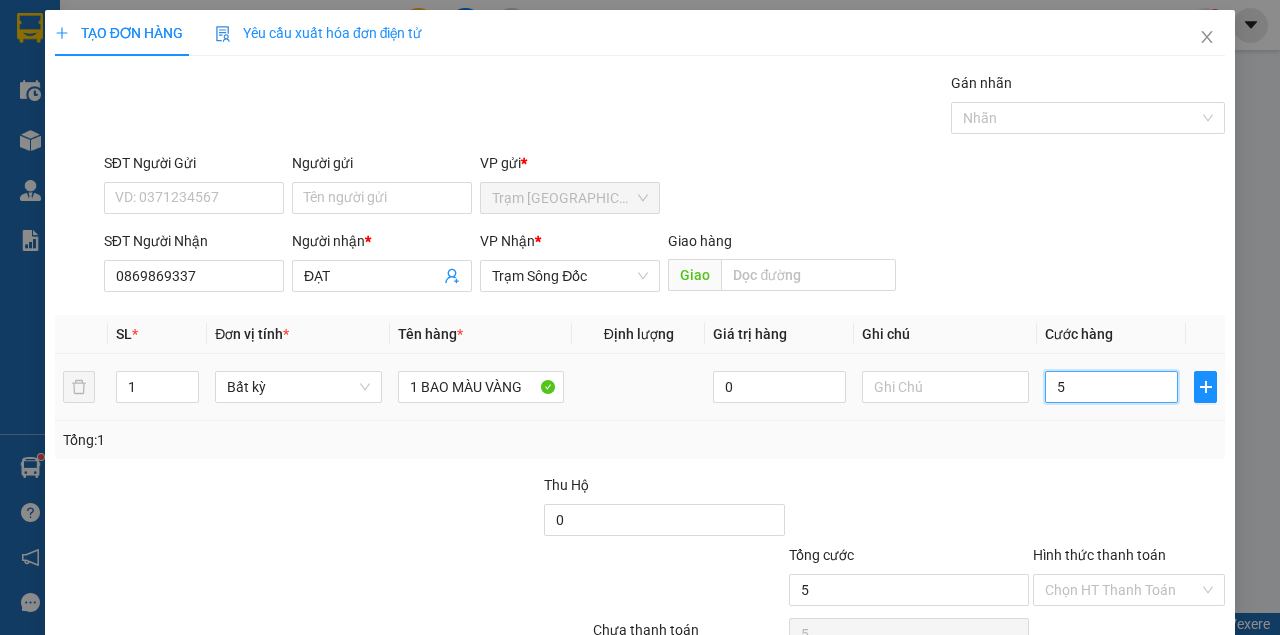 type on "50" 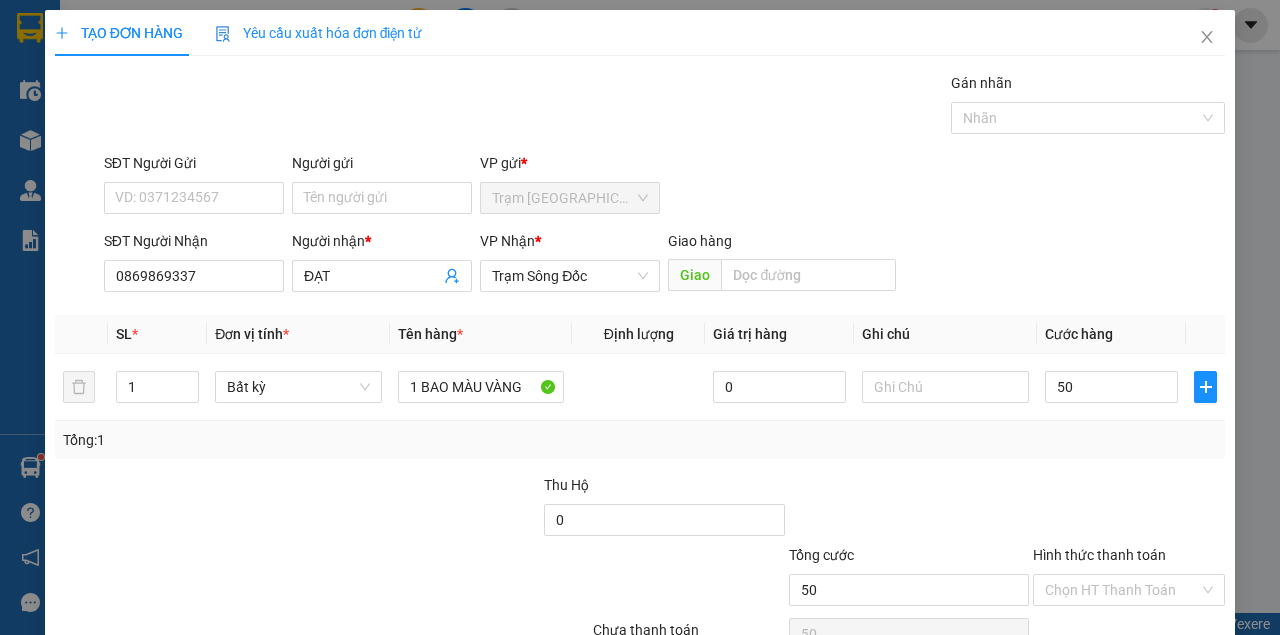 type on "50.000" 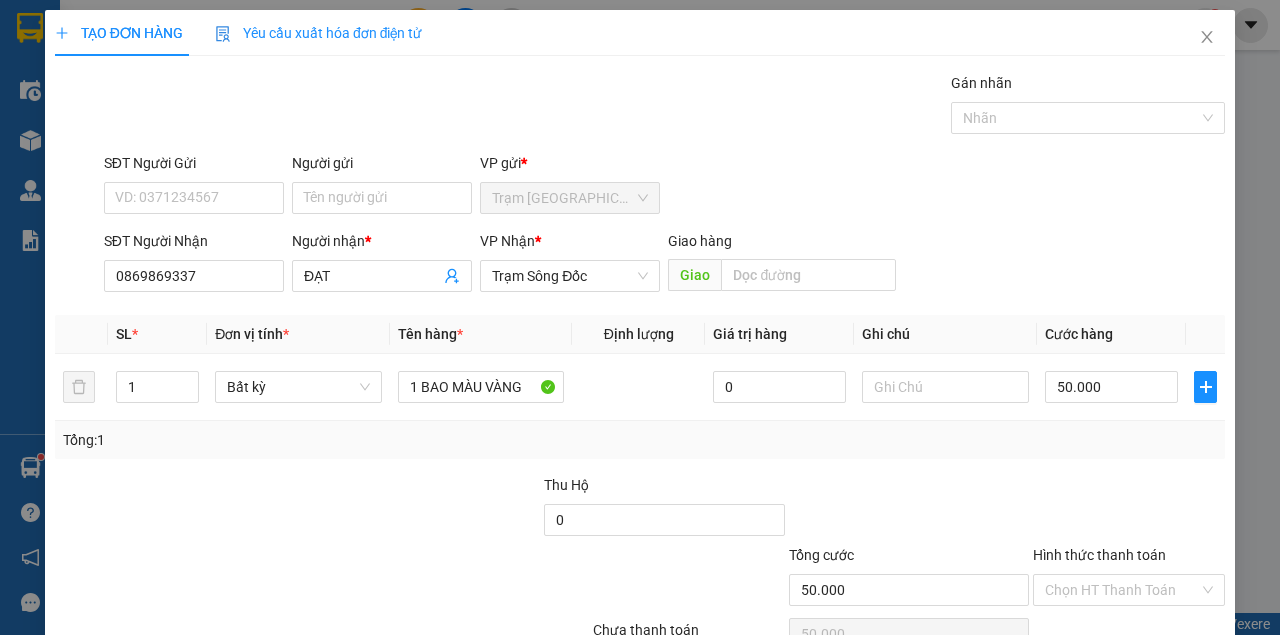drag, startPoint x: 1146, startPoint y: 436, endPoint x: 1124, endPoint y: 442, distance: 22.803509 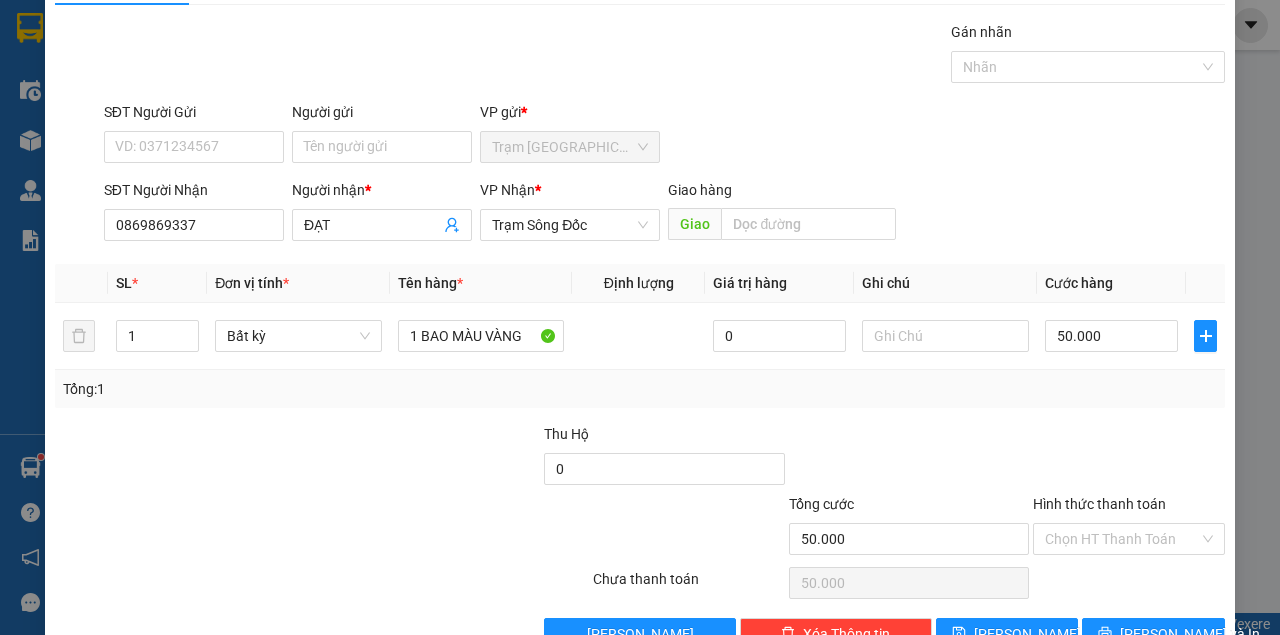 scroll, scrollTop: 102, scrollLeft: 0, axis: vertical 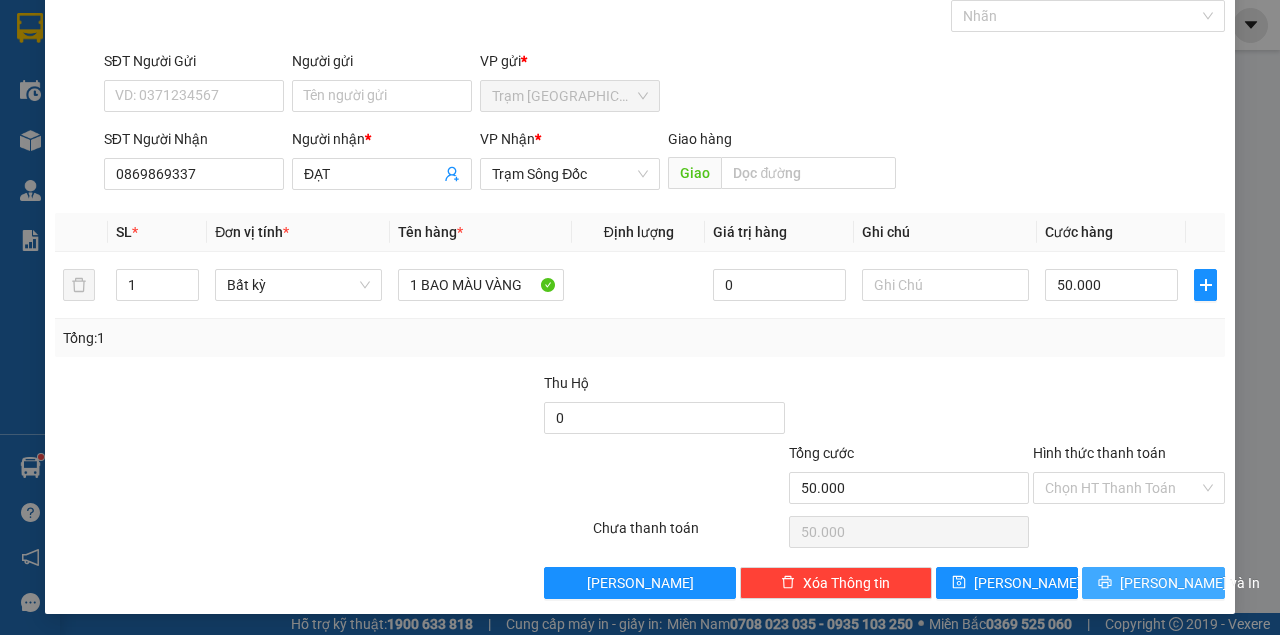 click on "Lưu và In" at bounding box center (1153, 583) 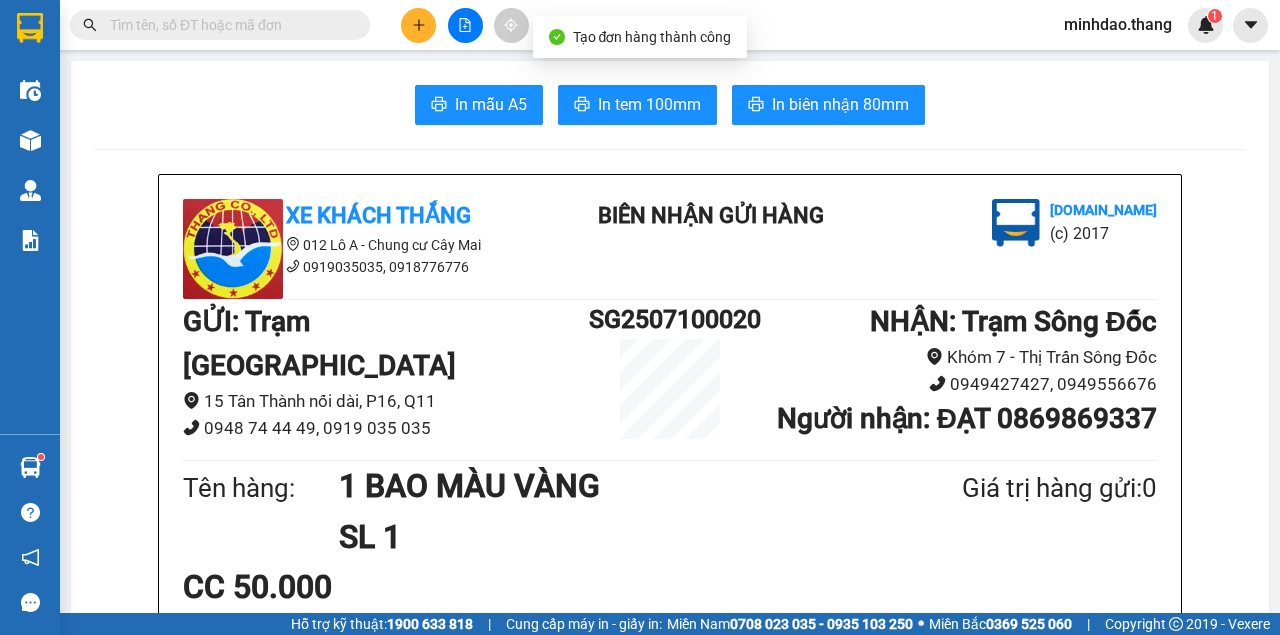 click on "In mẫu A5
In tem 100mm
In biên nhận 80mm" at bounding box center (670, 105) 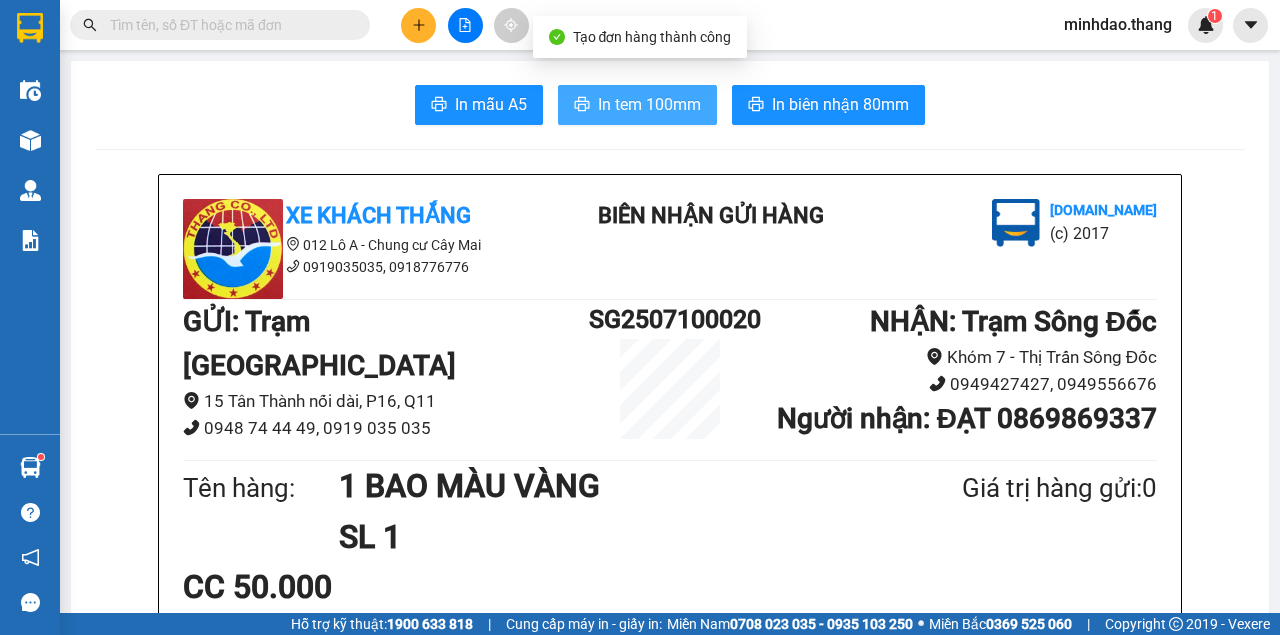 click on "In tem 100mm" at bounding box center [637, 105] 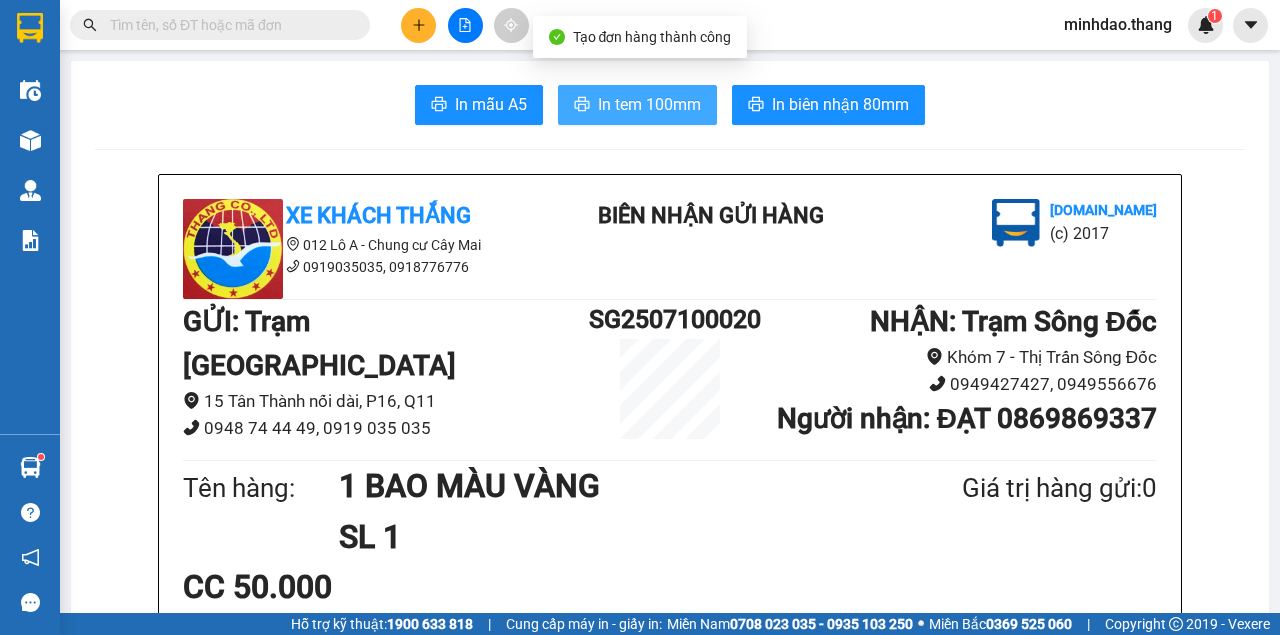 scroll, scrollTop: 0, scrollLeft: 0, axis: both 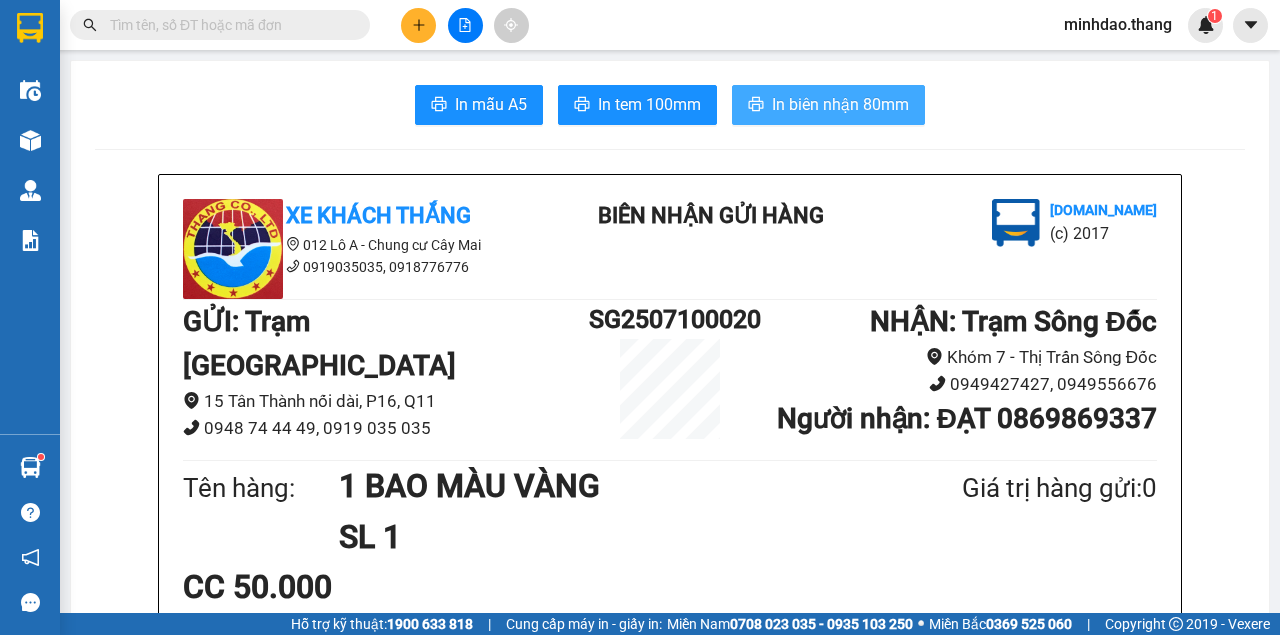 click on "In biên nhận 80mm" at bounding box center (828, 105) 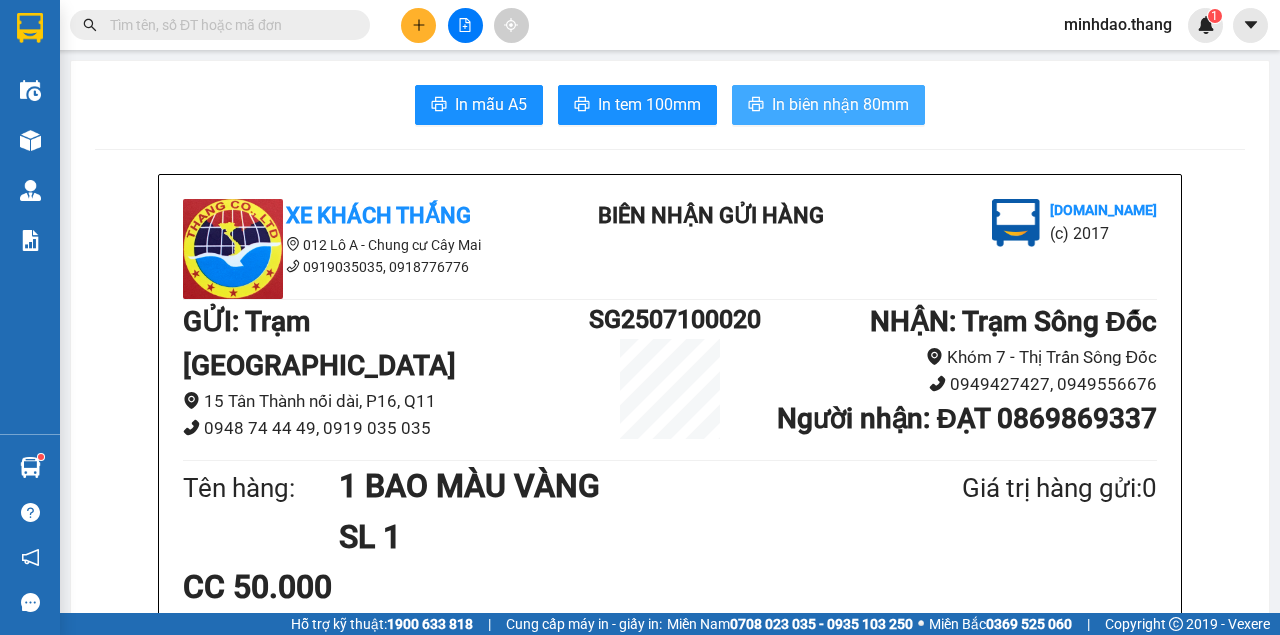 scroll, scrollTop: 0, scrollLeft: 0, axis: both 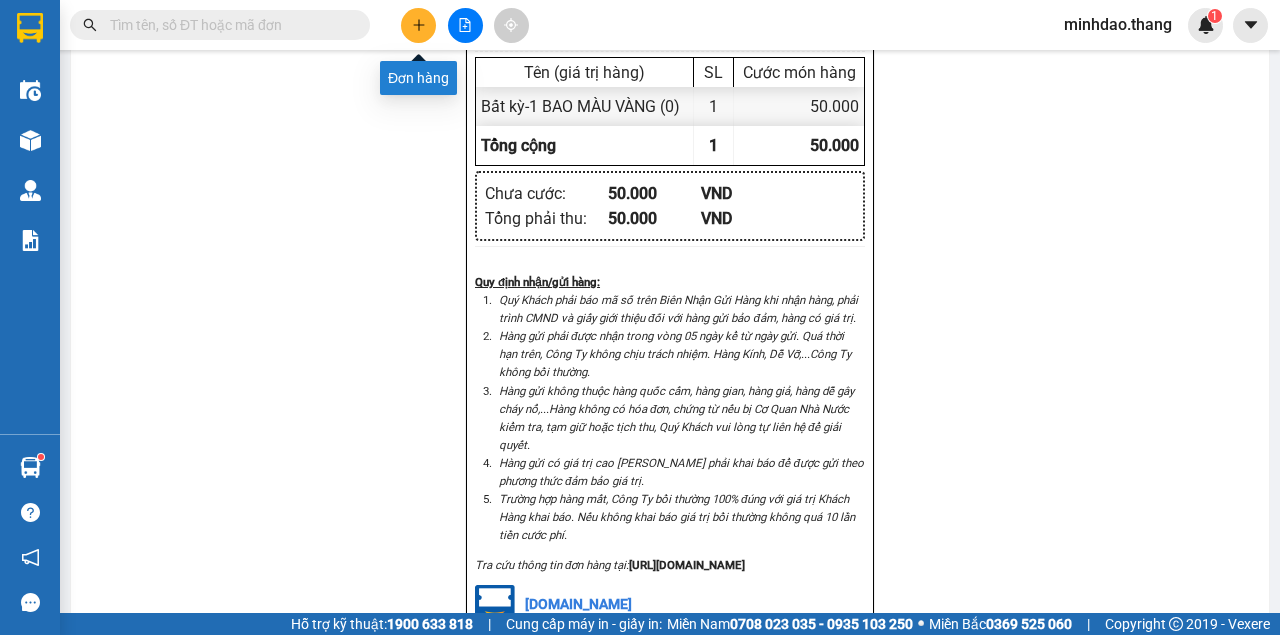 click at bounding box center (418, 25) 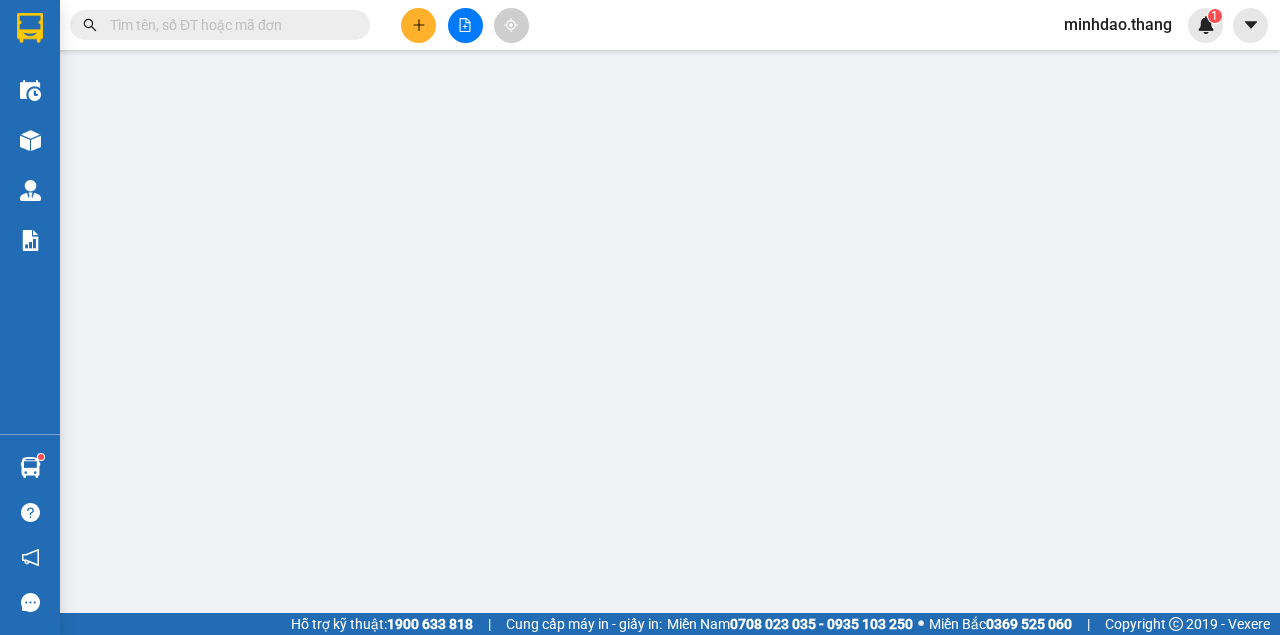 scroll, scrollTop: 0, scrollLeft: 0, axis: both 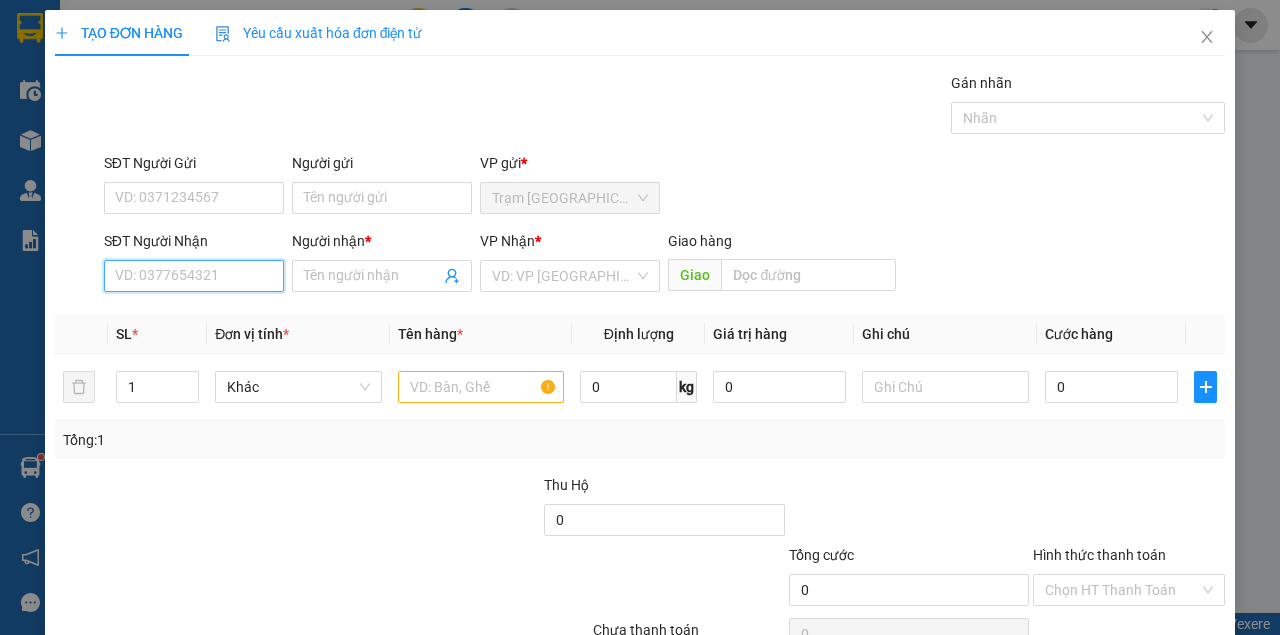 click on "SĐT Người Nhận" at bounding box center (194, 276) 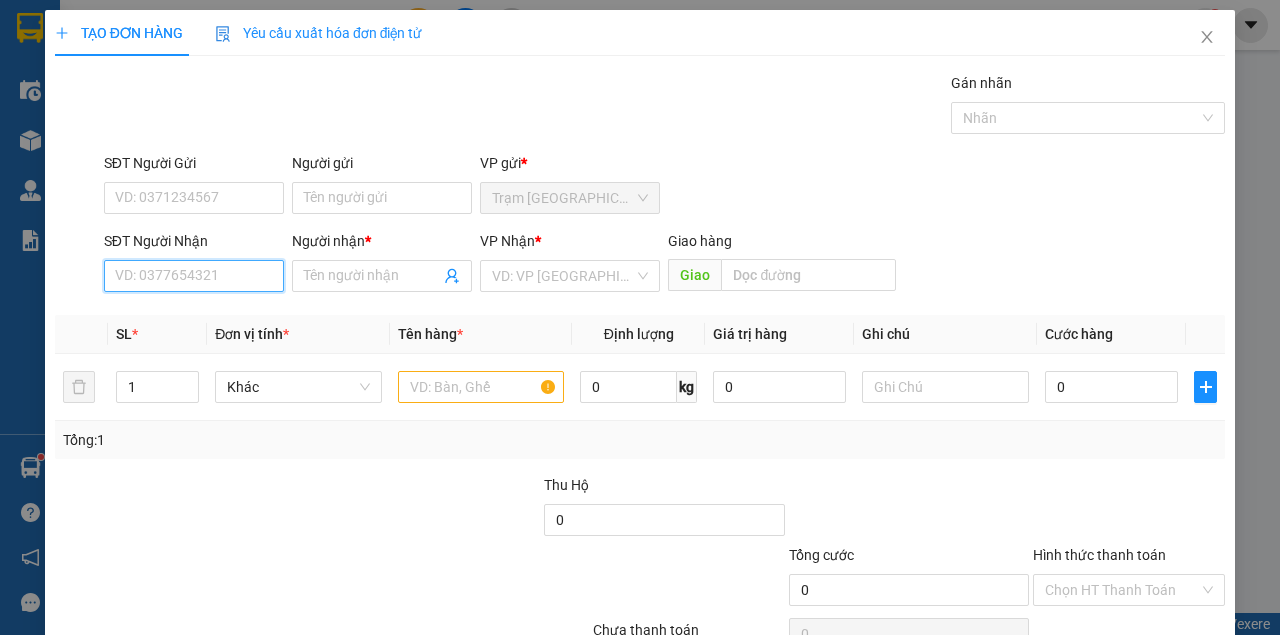 click on "SĐT Người Nhận" at bounding box center [194, 276] 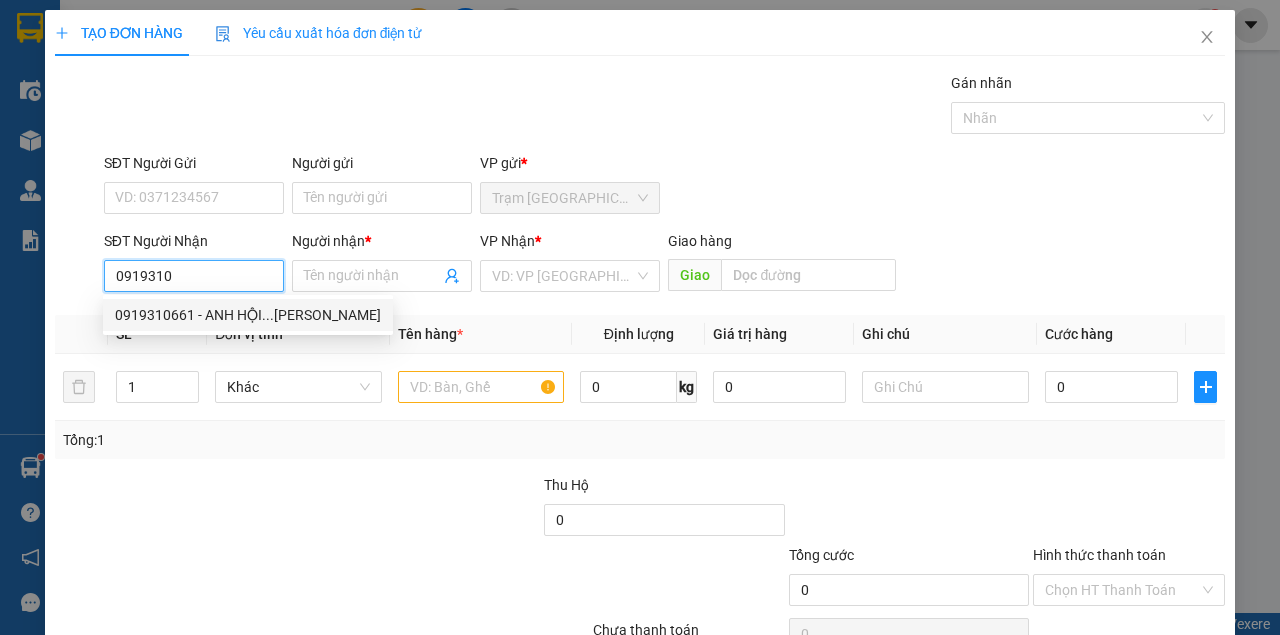 click on "0919310661 - ANH HỘI...TRẦN VĂN THỜI" at bounding box center (248, 315) 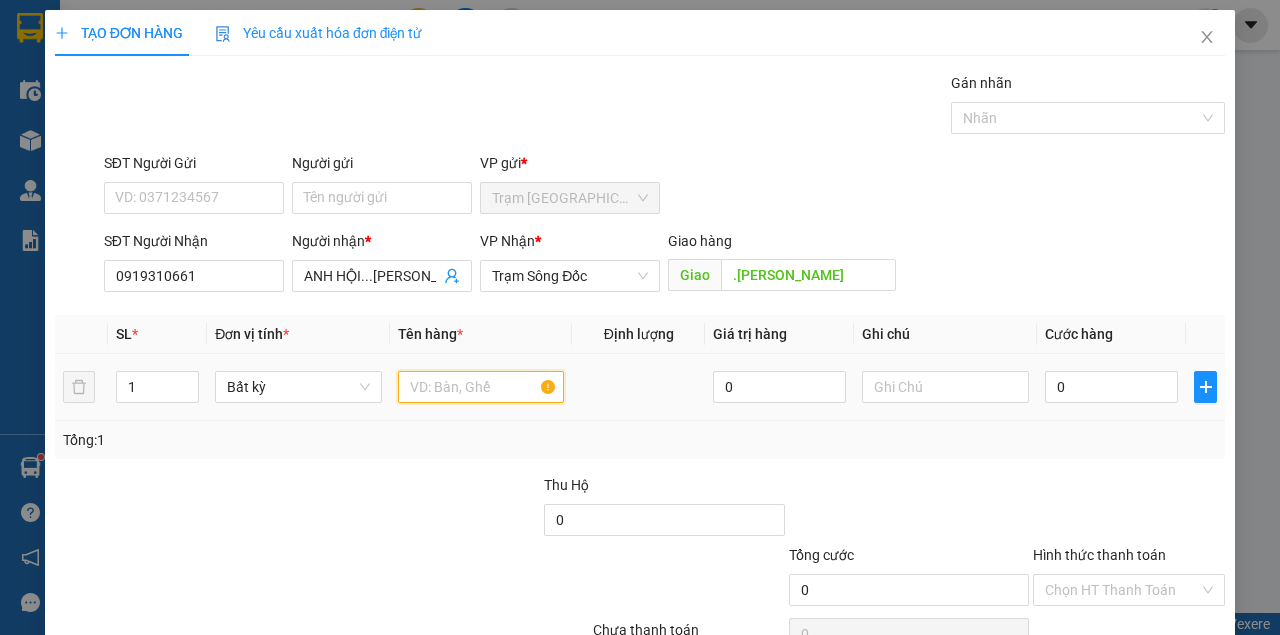 click at bounding box center [481, 387] 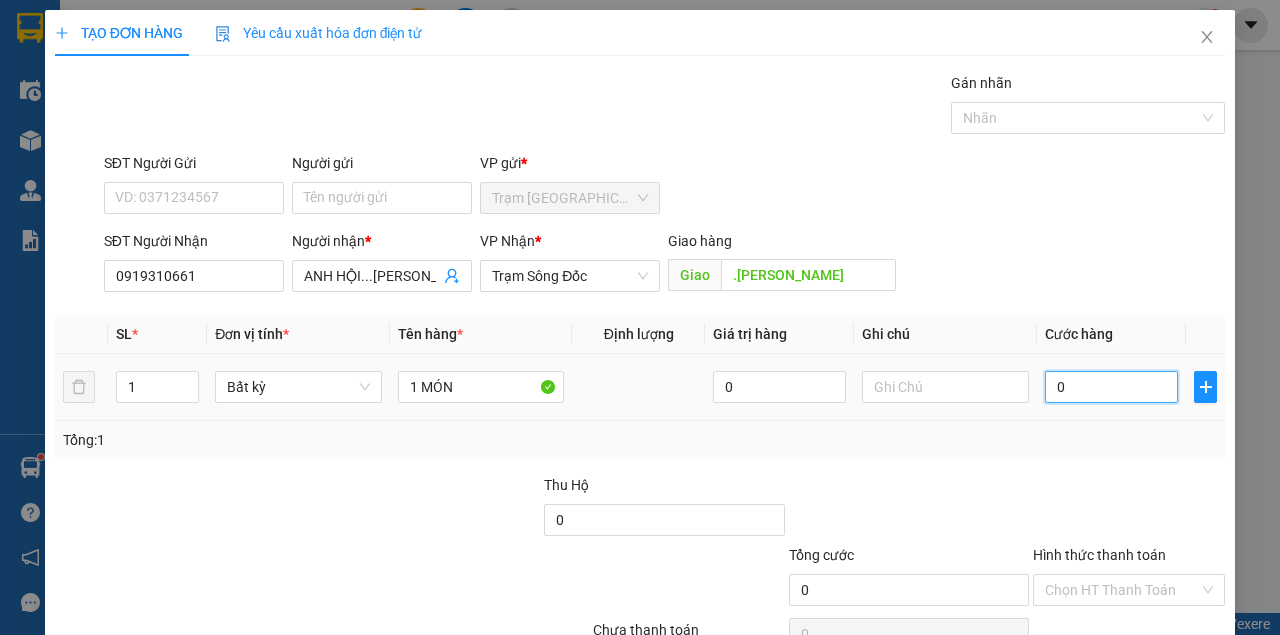 click on "0" at bounding box center (1111, 387) 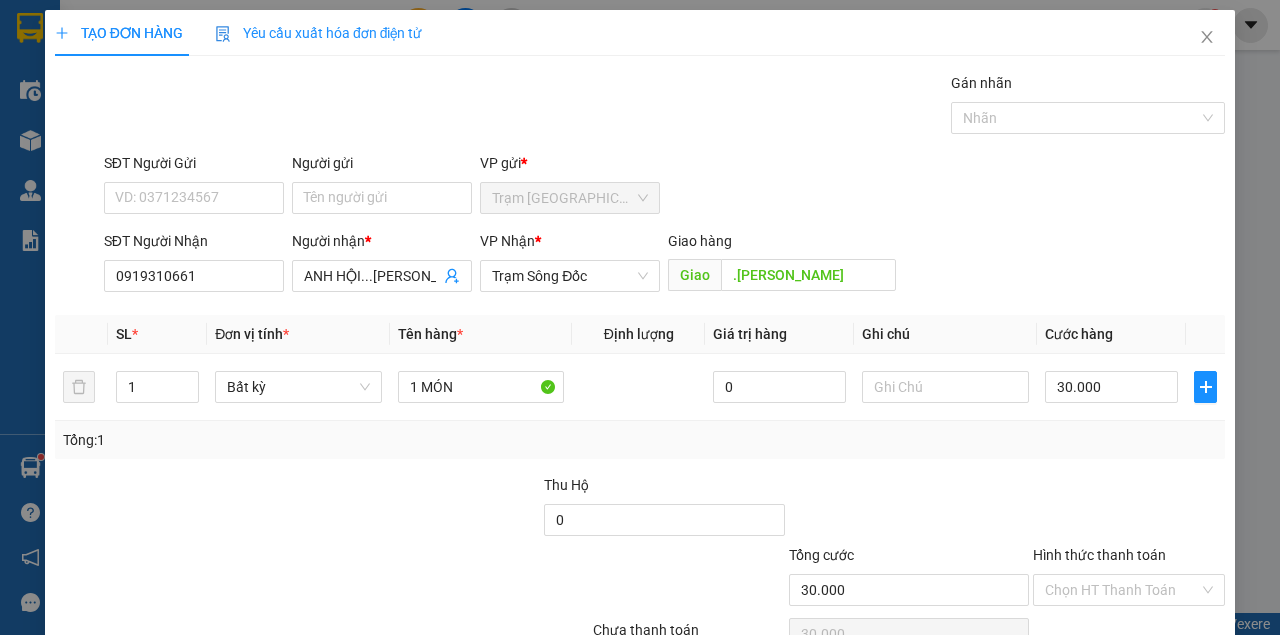 click at bounding box center [1129, 509] 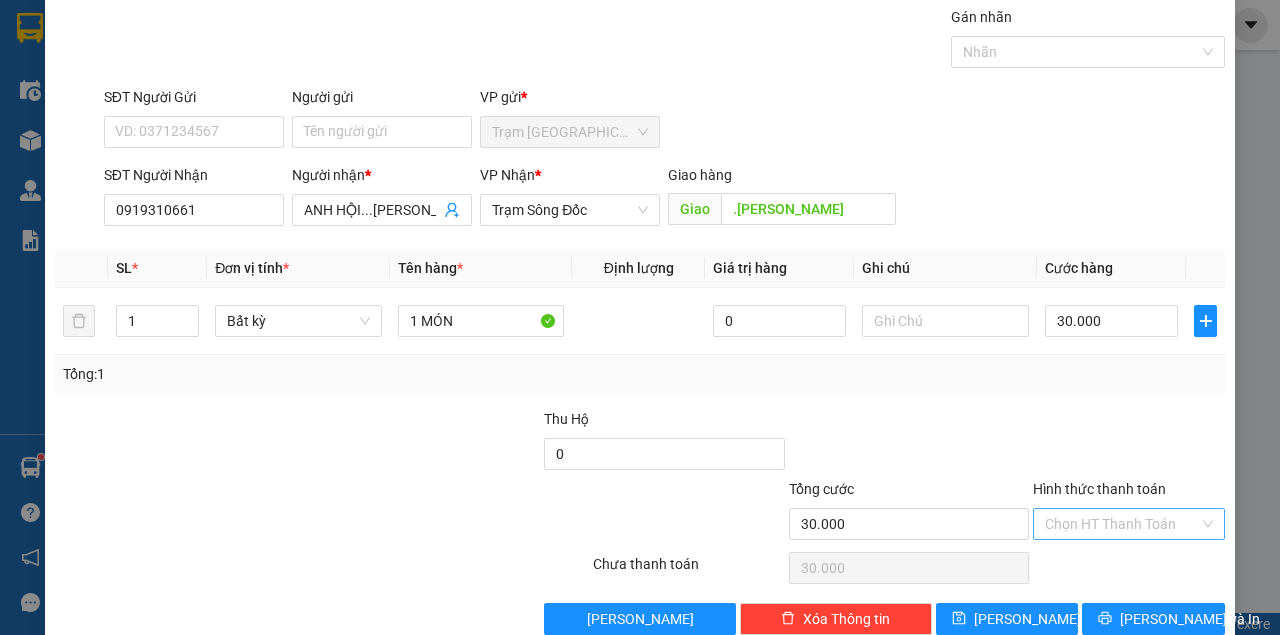 scroll, scrollTop: 102, scrollLeft: 0, axis: vertical 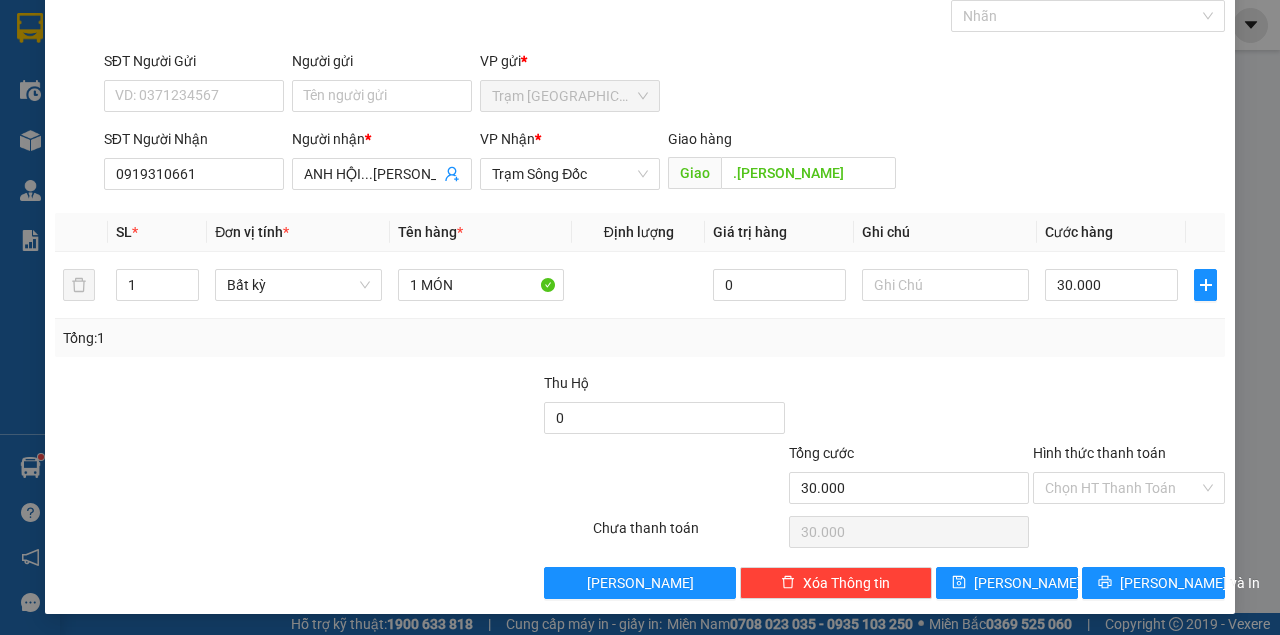 click on "Chọn HT Thanh Toán" at bounding box center (1129, 532) 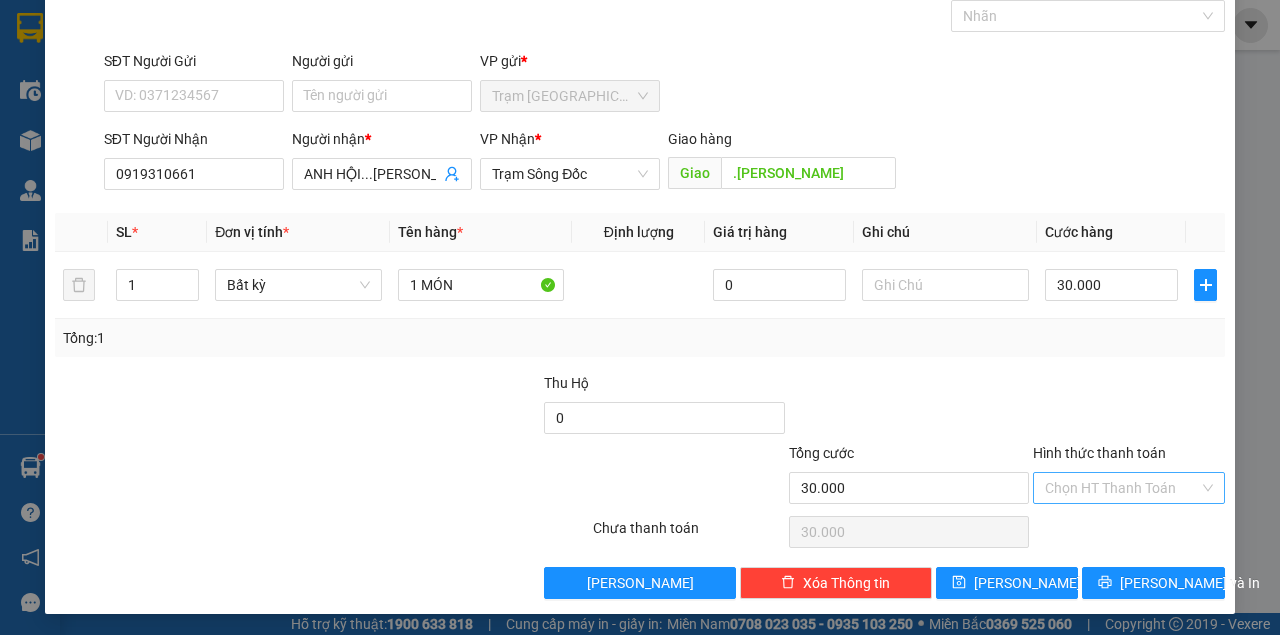 click on "Hình thức thanh toán" at bounding box center [1122, 488] 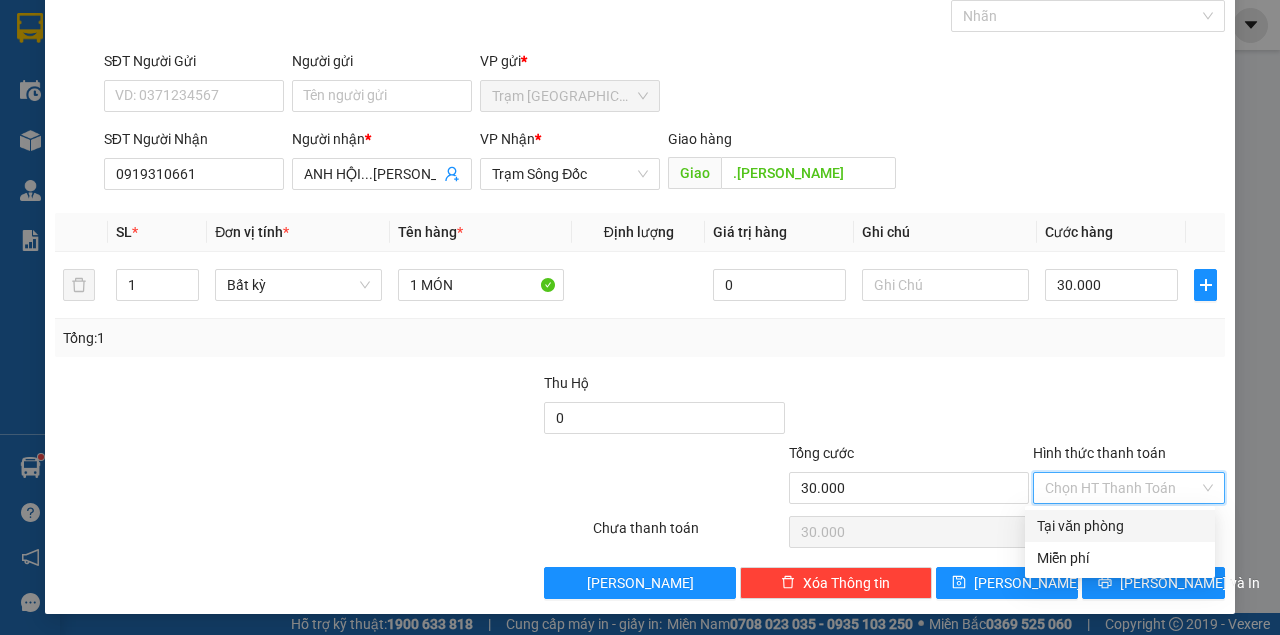 click on "Tại văn phòng" at bounding box center (1120, 526) 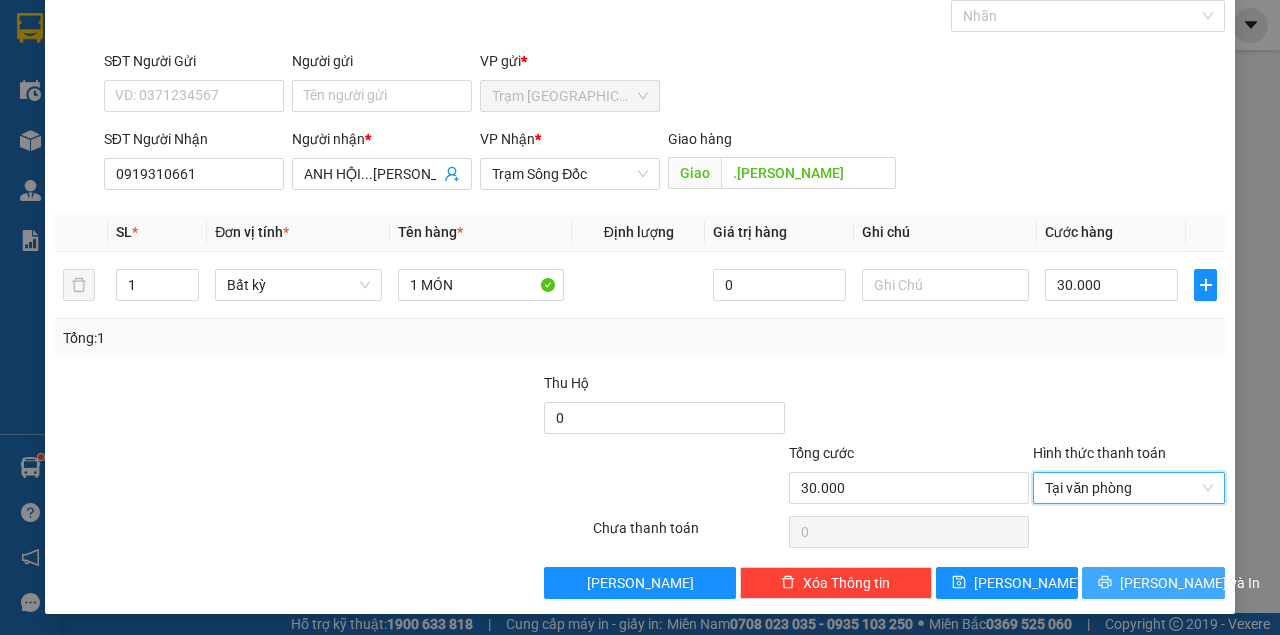 click on "Lưu và In" at bounding box center (1190, 583) 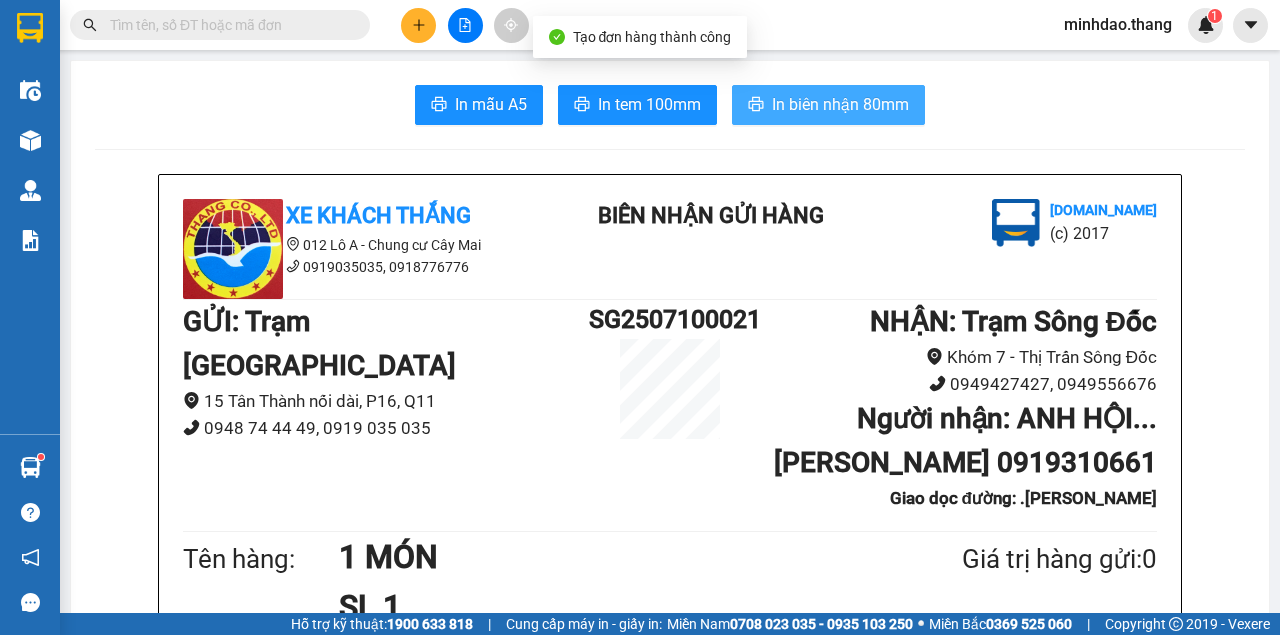 click on "In biên nhận 80mm" at bounding box center (840, 104) 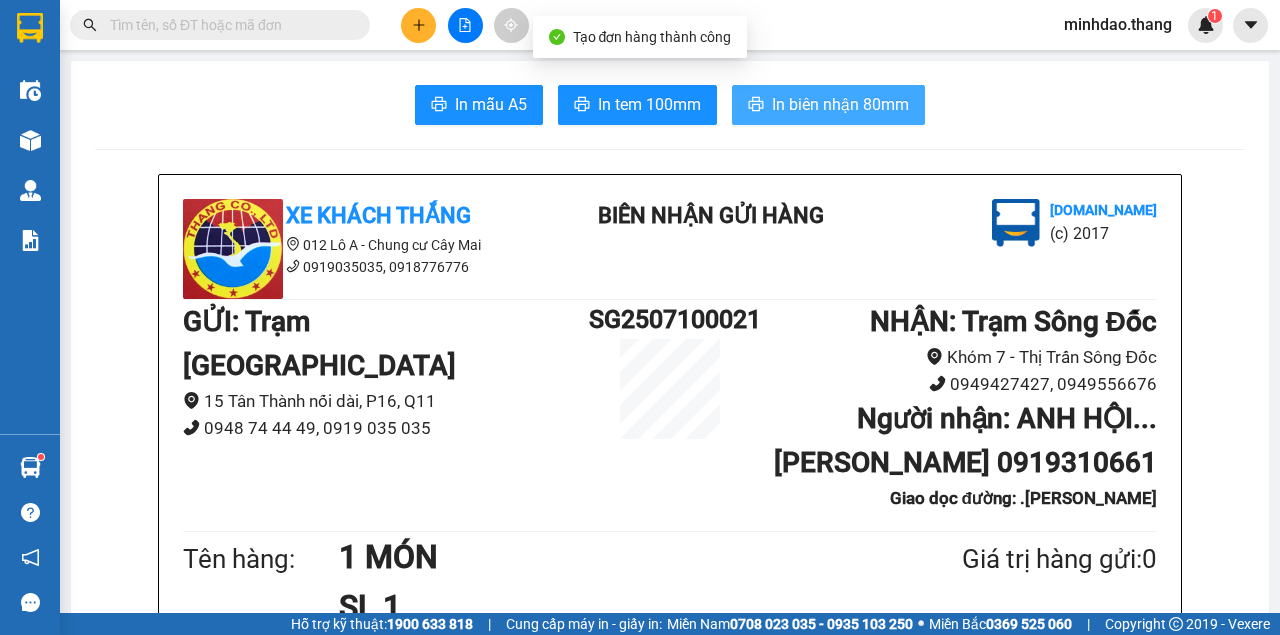 scroll, scrollTop: 0, scrollLeft: 0, axis: both 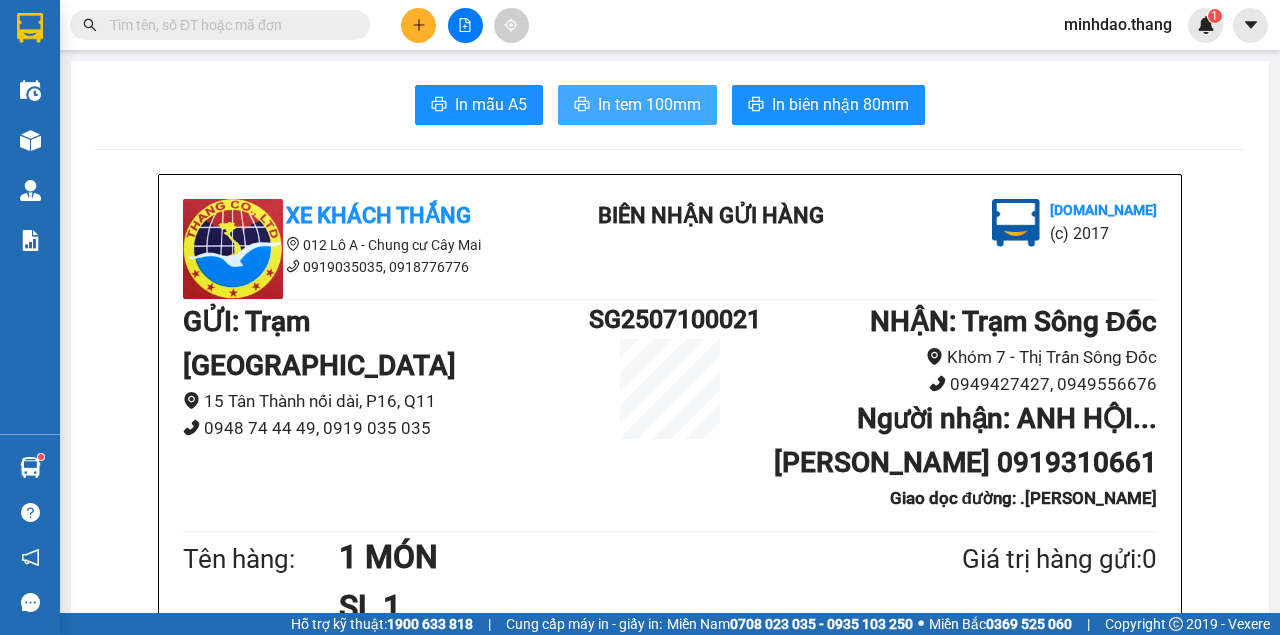 click on "In tem 100mm" at bounding box center (637, 105) 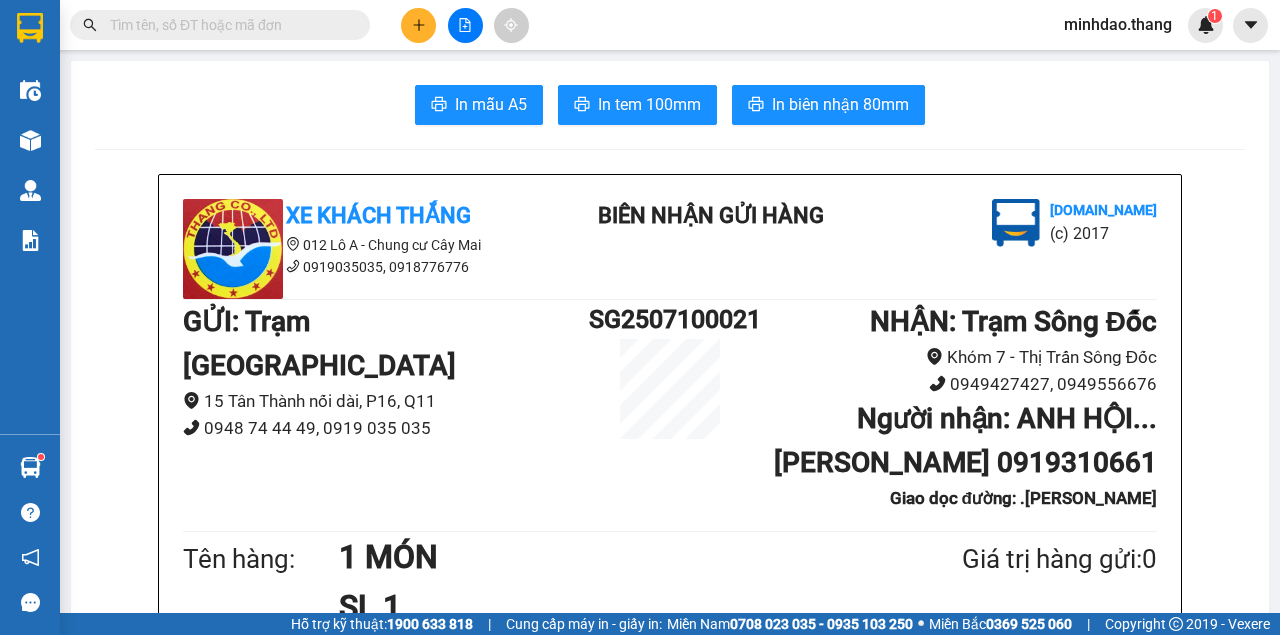 scroll, scrollTop: 536, scrollLeft: 0, axis: vertical 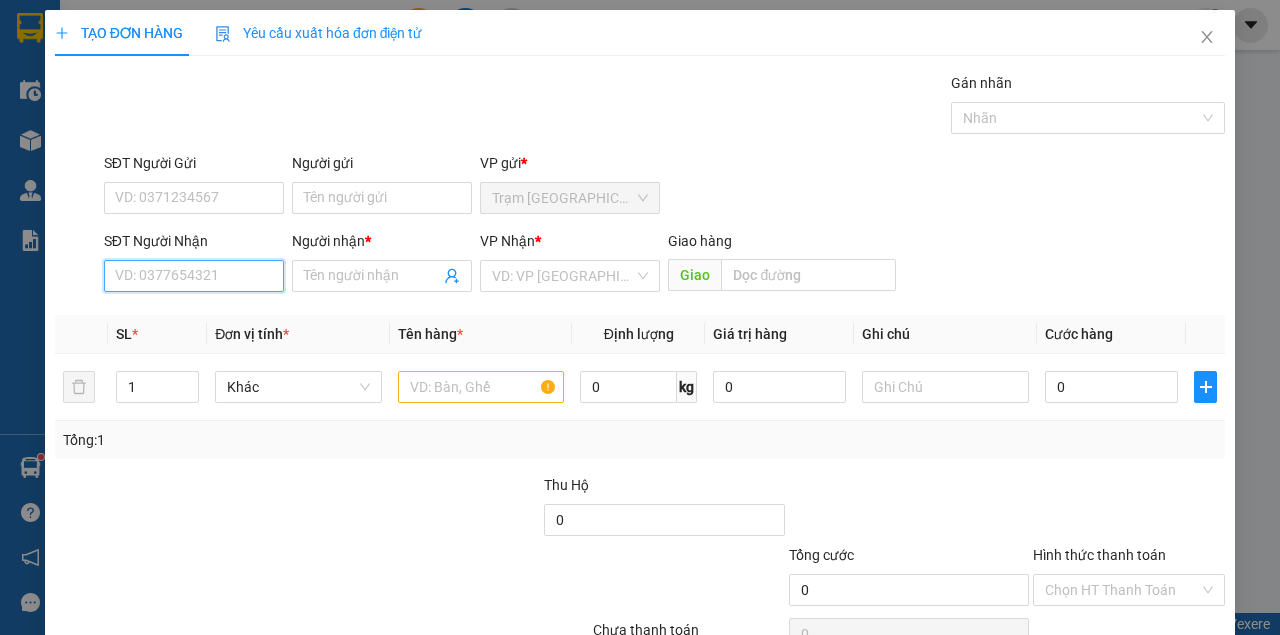 click on "SĐT Người Nhận" at bounding box center (194, 276) 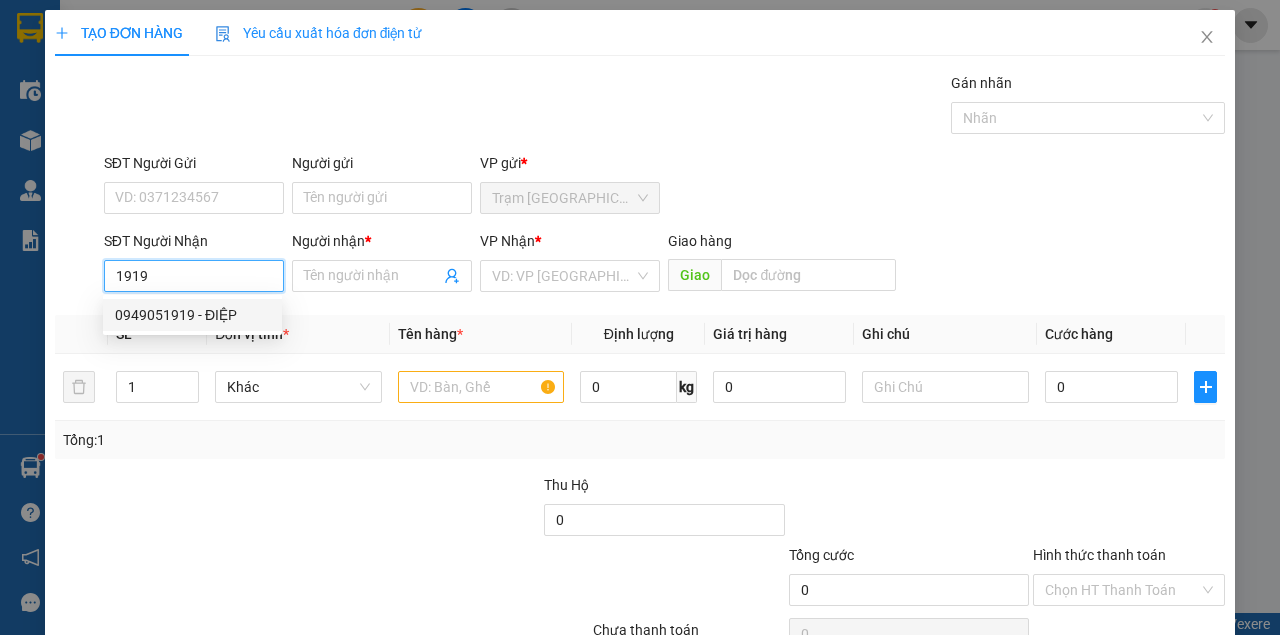 click on "0949051919 - ĐIỆP" at bounding box center [192, 315] 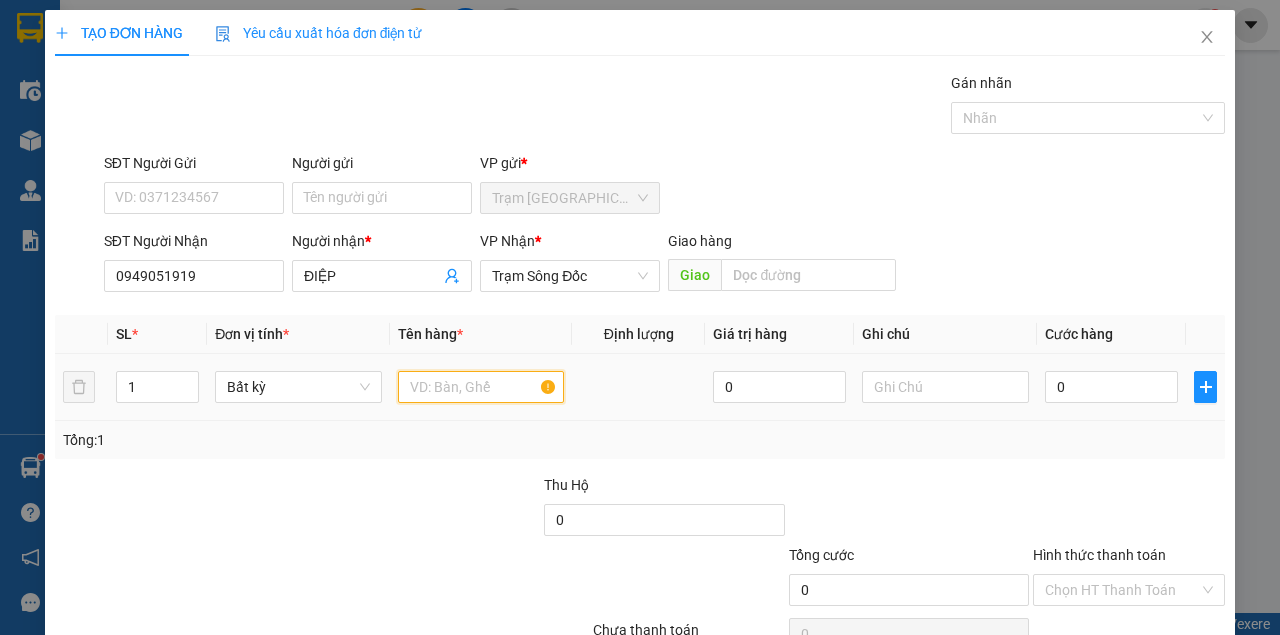 click at bounding box center (481, 387) 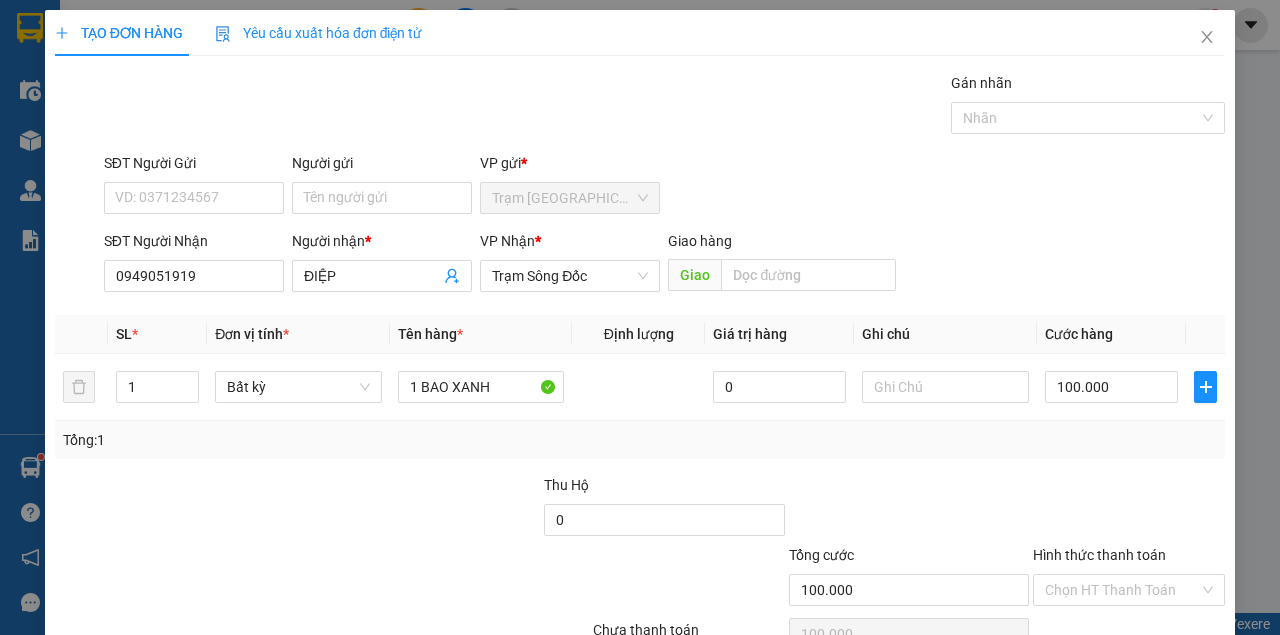 drag, startPoint x: 1010, startPoint y: 483, endPoint x: 1042, endPoint y: 465, distance: 36.71512 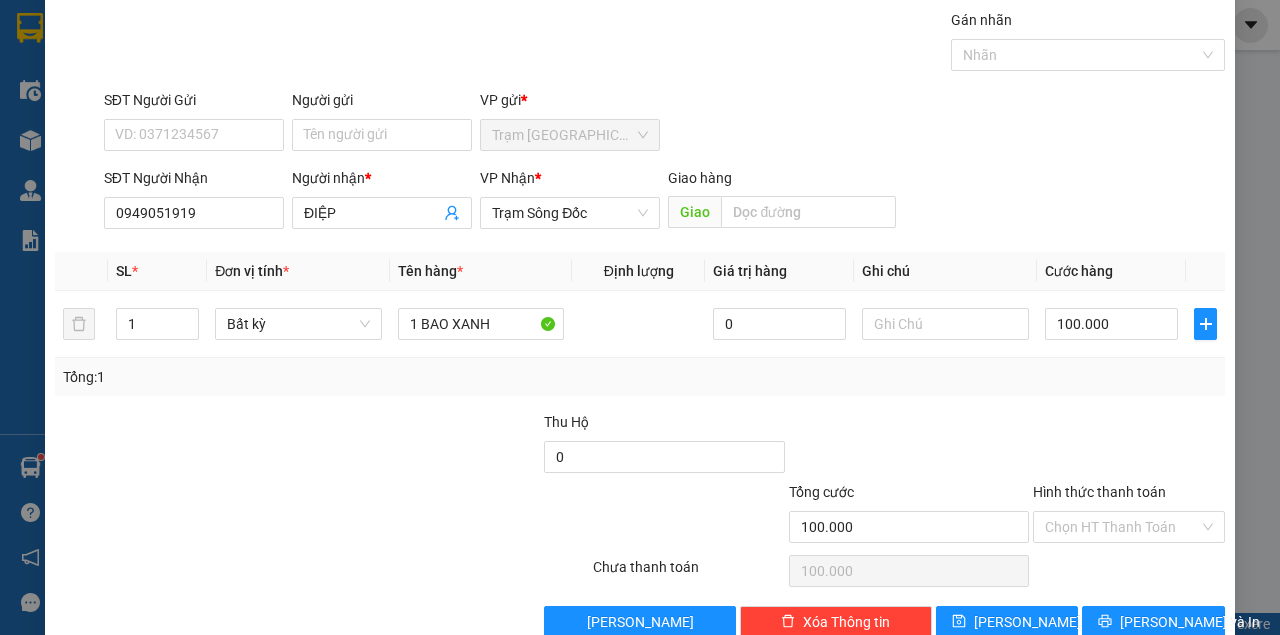 scroll, scrollTop: 102, scrollLeft: 0, axis: vertical 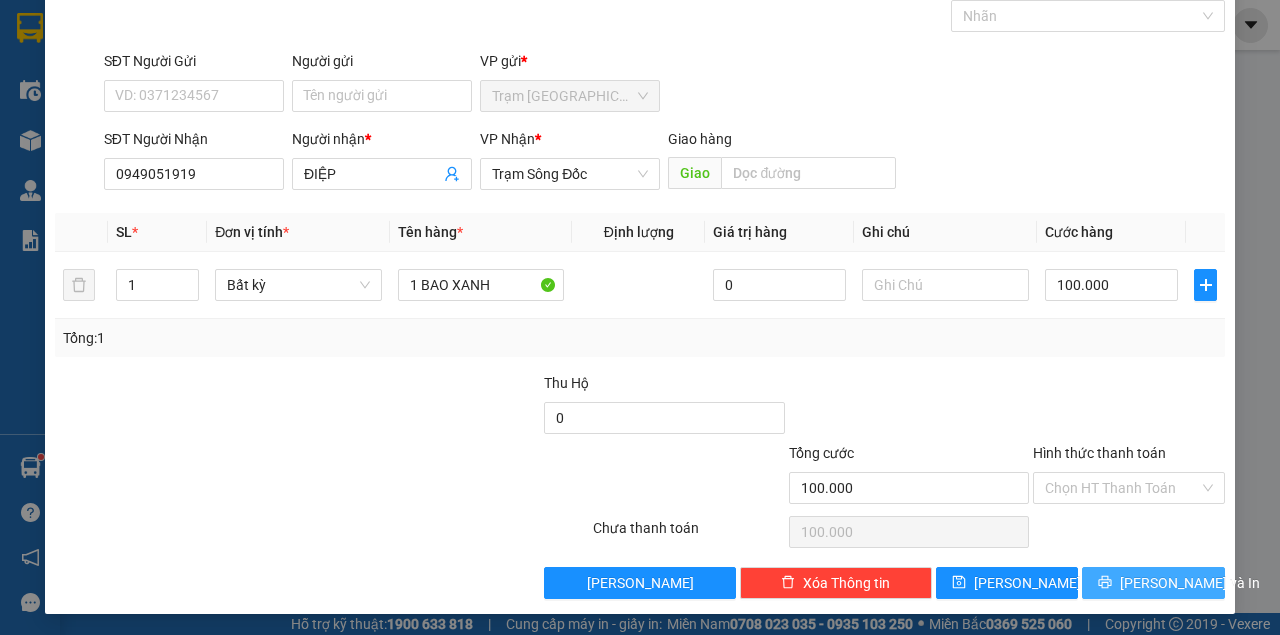 click 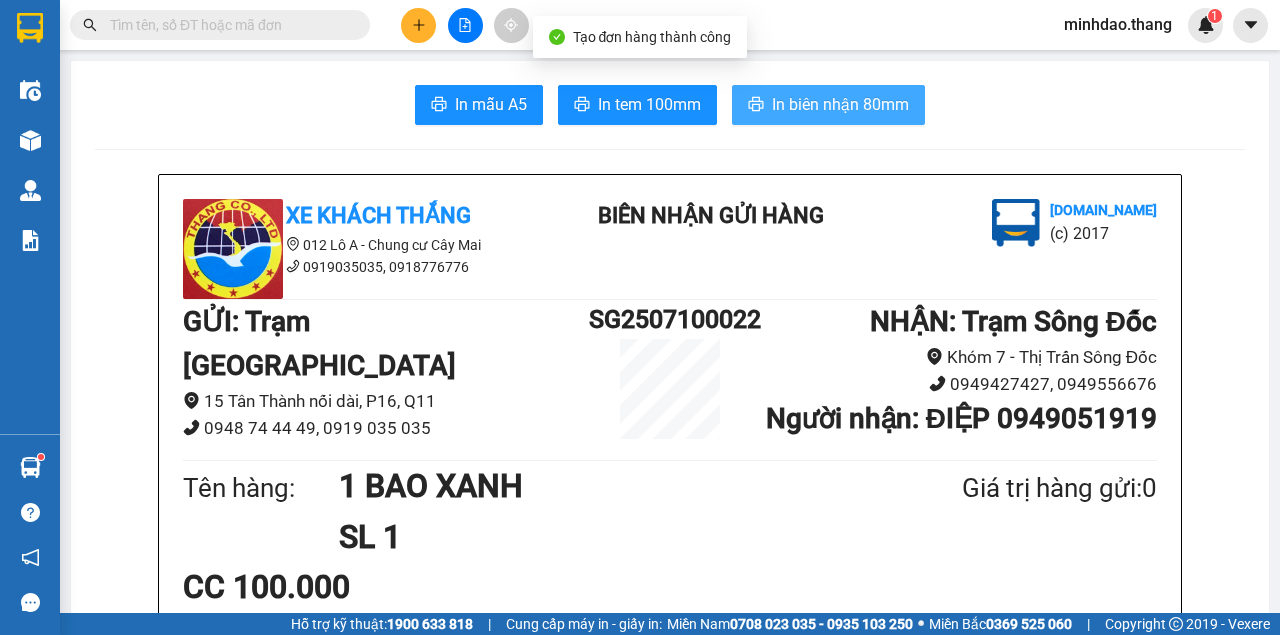 click on "In biên nhận 80mm" at bounding box center [840, 104] 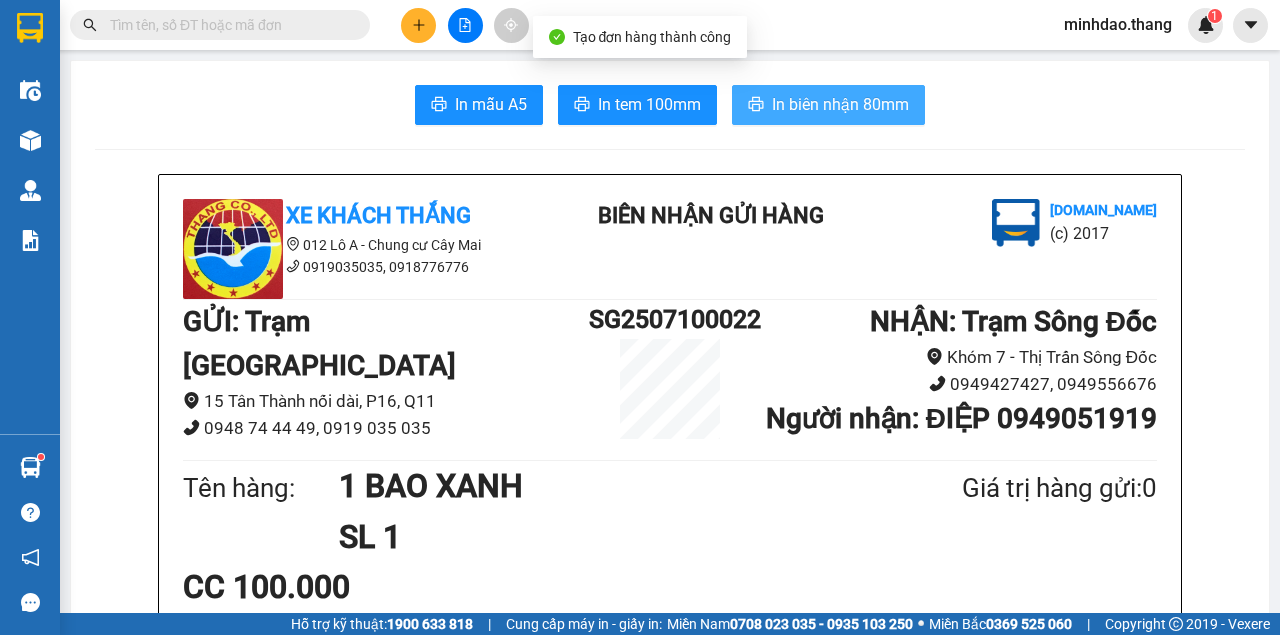 scroll, scrollTop: 0, scrollLeft: 0, axis: both 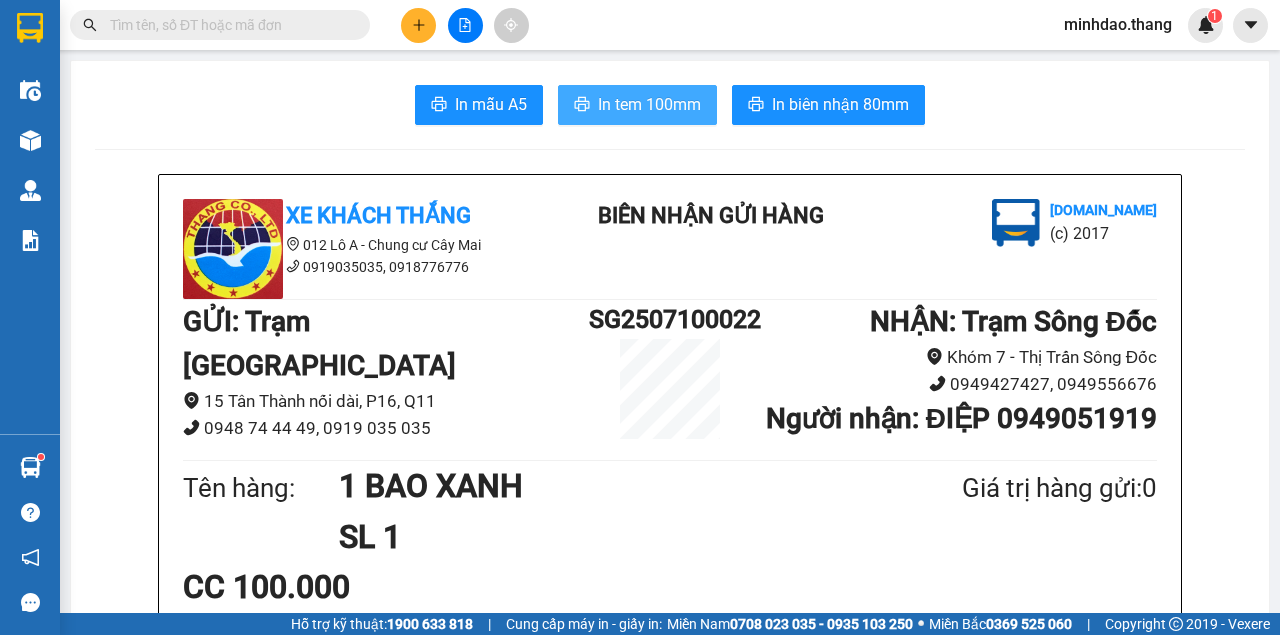 click on "In tem 100mm" at bounding box center [637, 105] 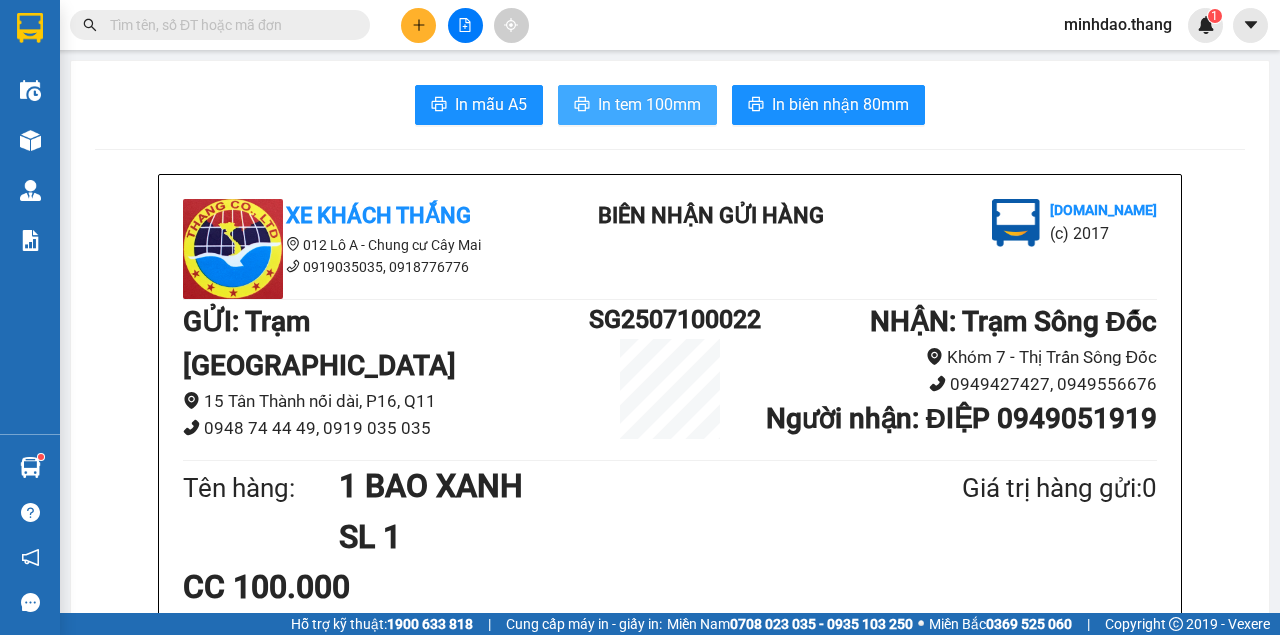 scroll, scrollTop: 0, scrollLeft: 0, axis: both 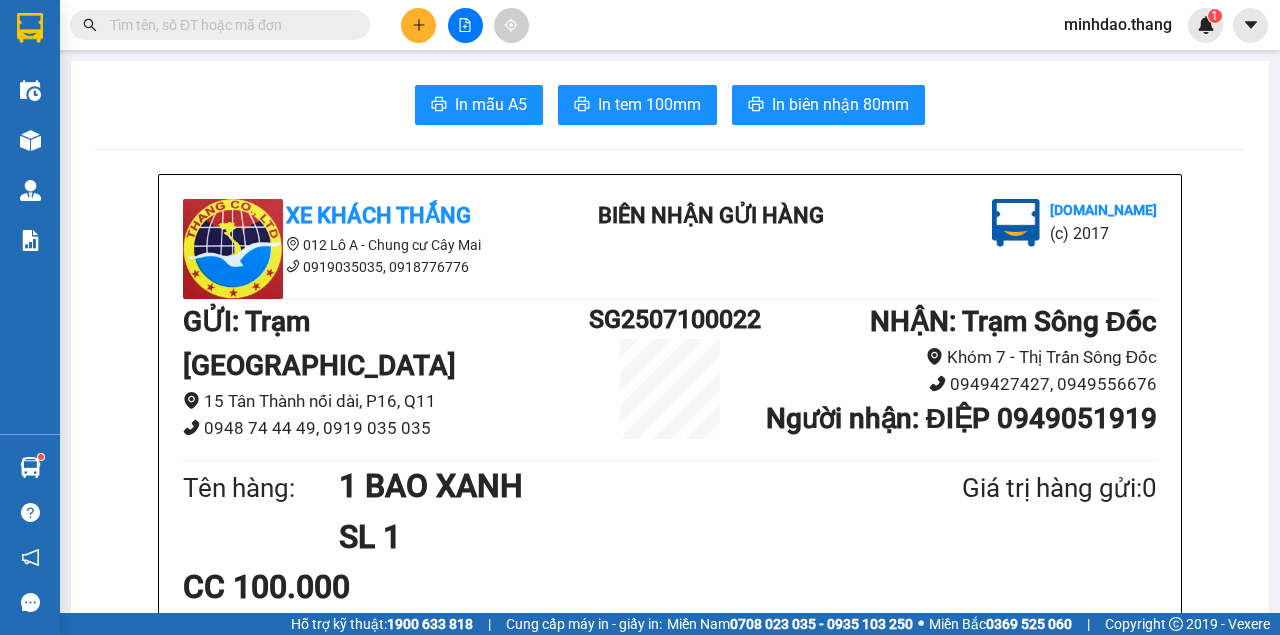 click 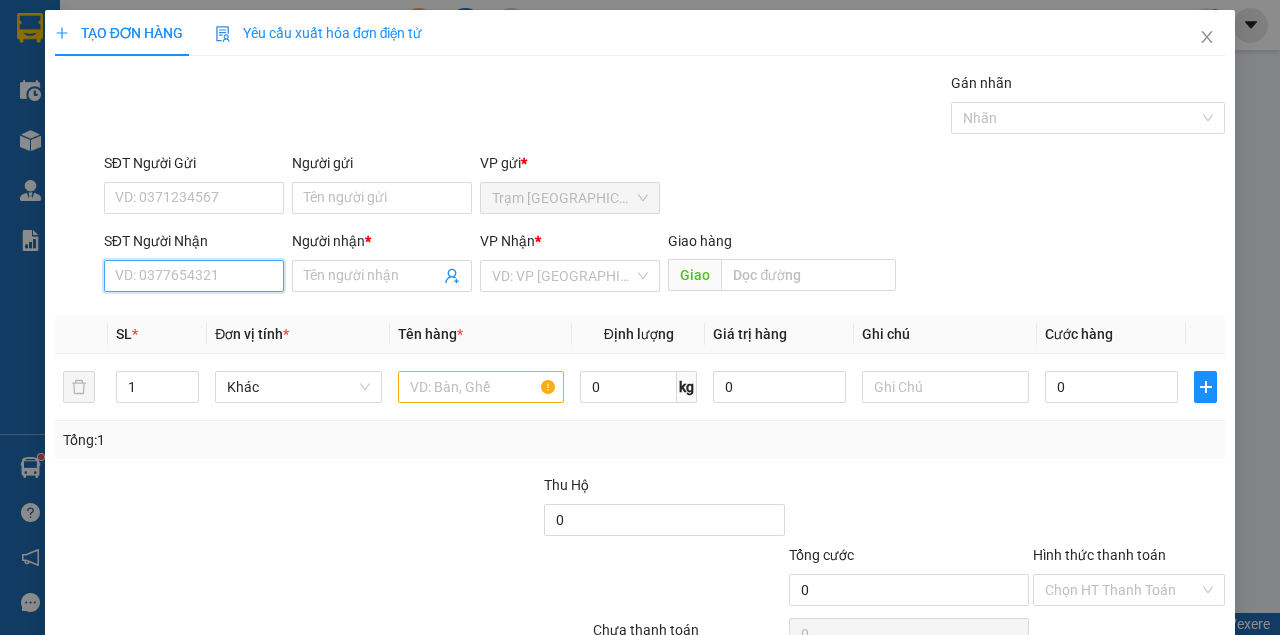 click on "SĐT Người Nhận" at bounding box center [194, 276] 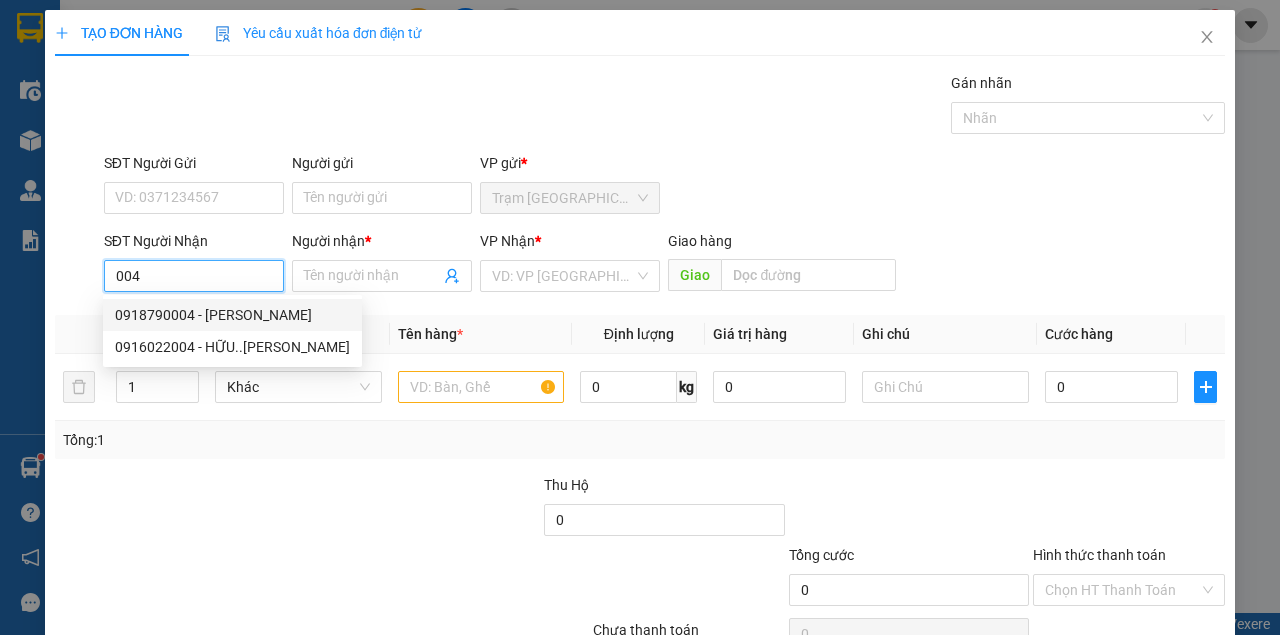 click on "0918790004 - LÊ CHÍ KHANG" at bounding box center [232, 315] 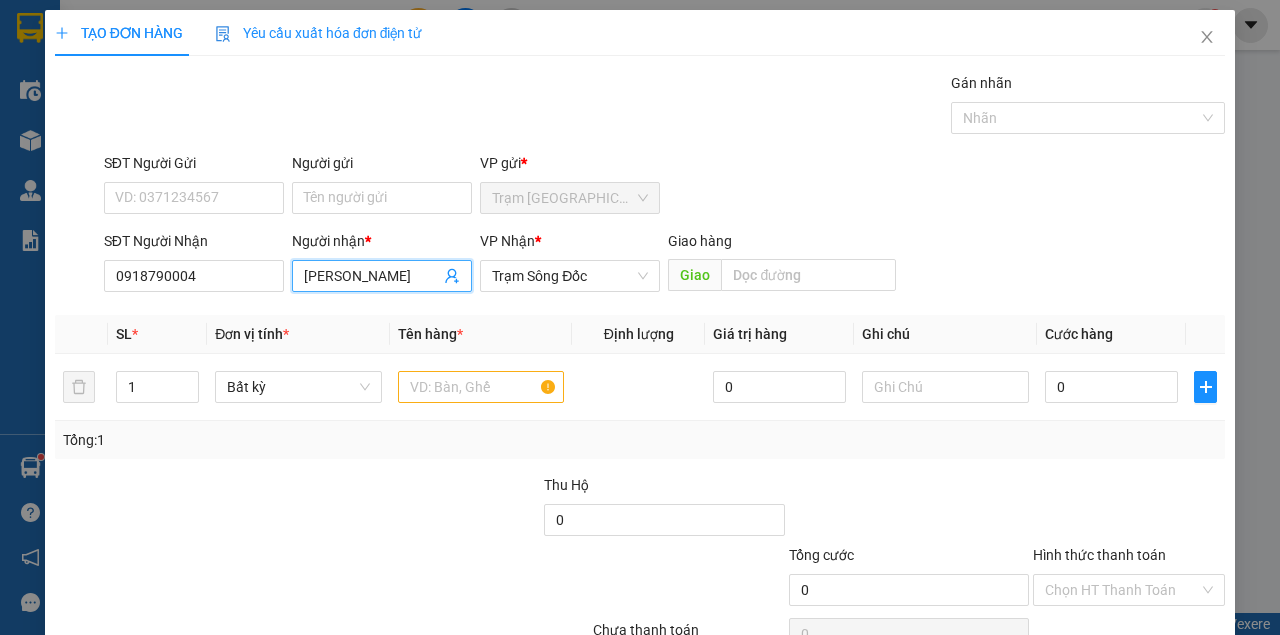 click on "LÊ CHÍ KHANG" at bounding box center (372, 276) 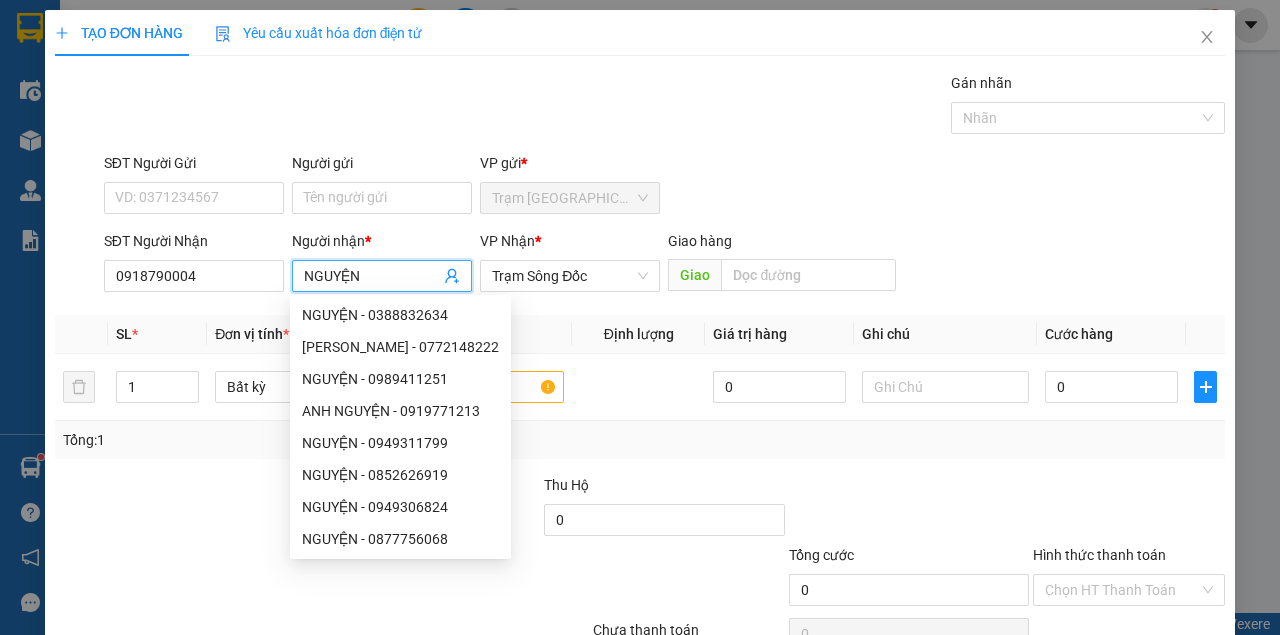 click on "Tổng:  1" at bounding box center (640, 440) 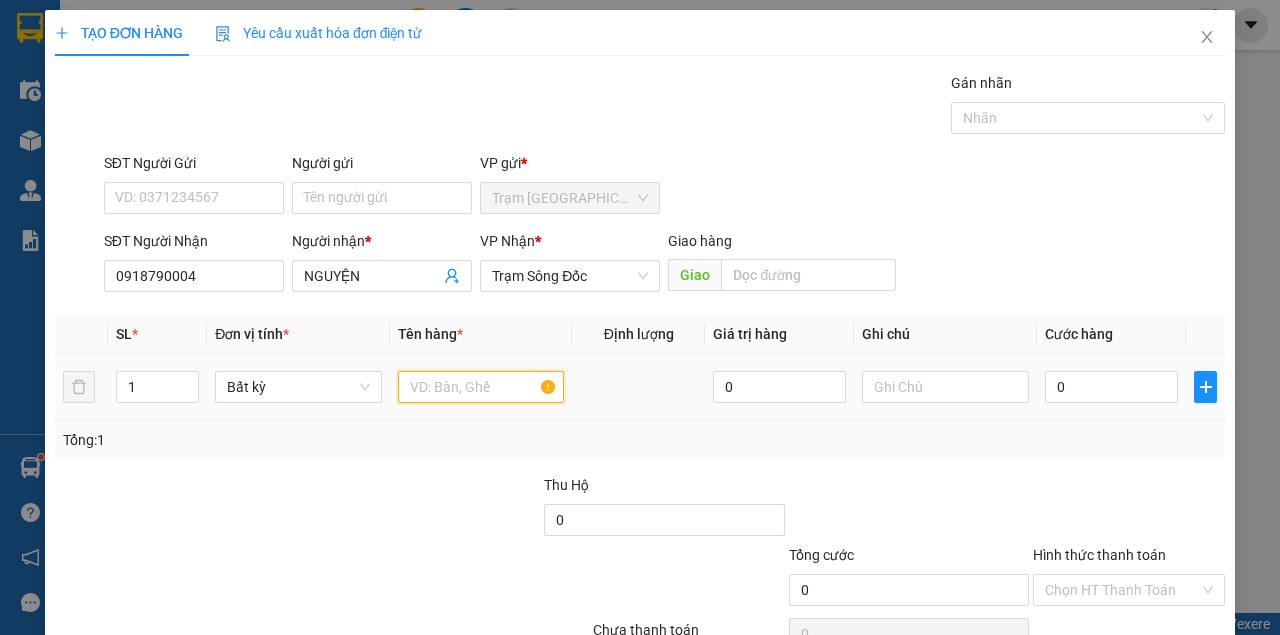 click at bounding box center [481, 387] 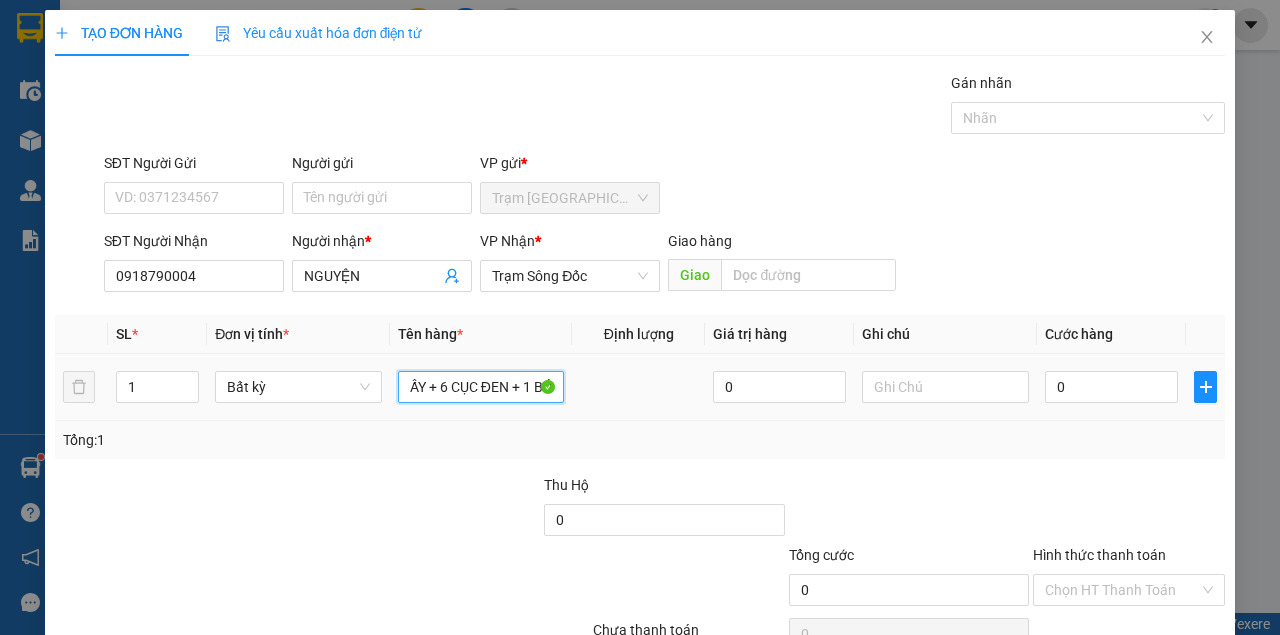 scroll, scrollTop: 0, scrollLeft: 88, axis: horizontal 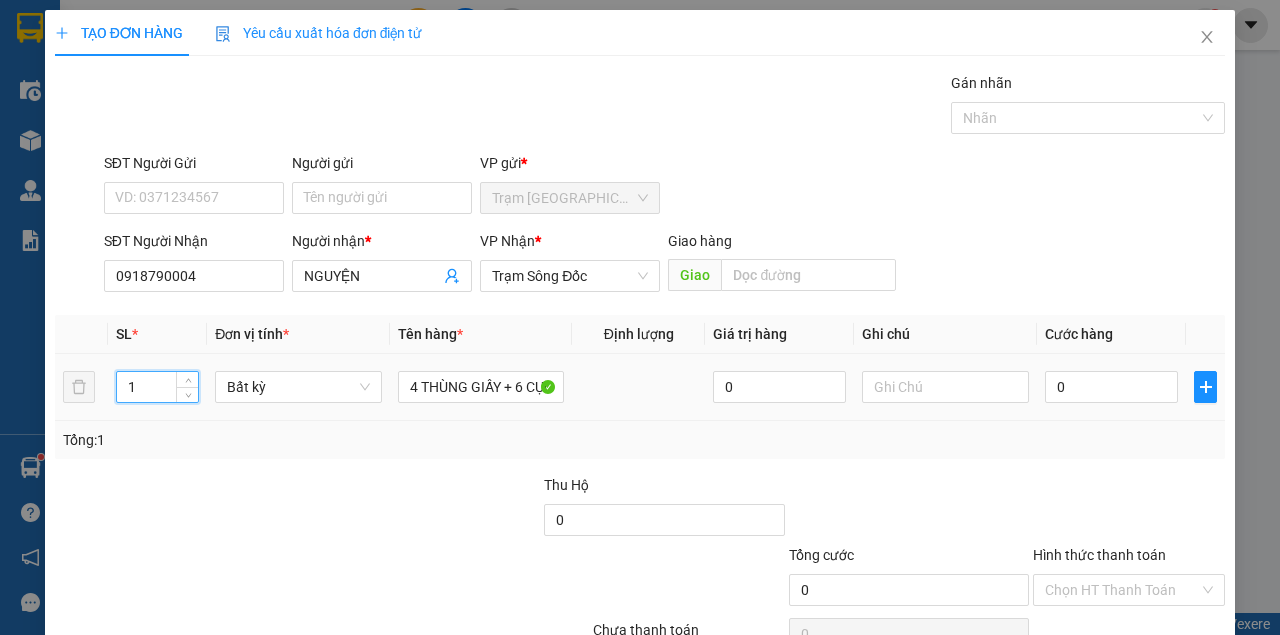 click on "1" at bounding box center (158, 387) 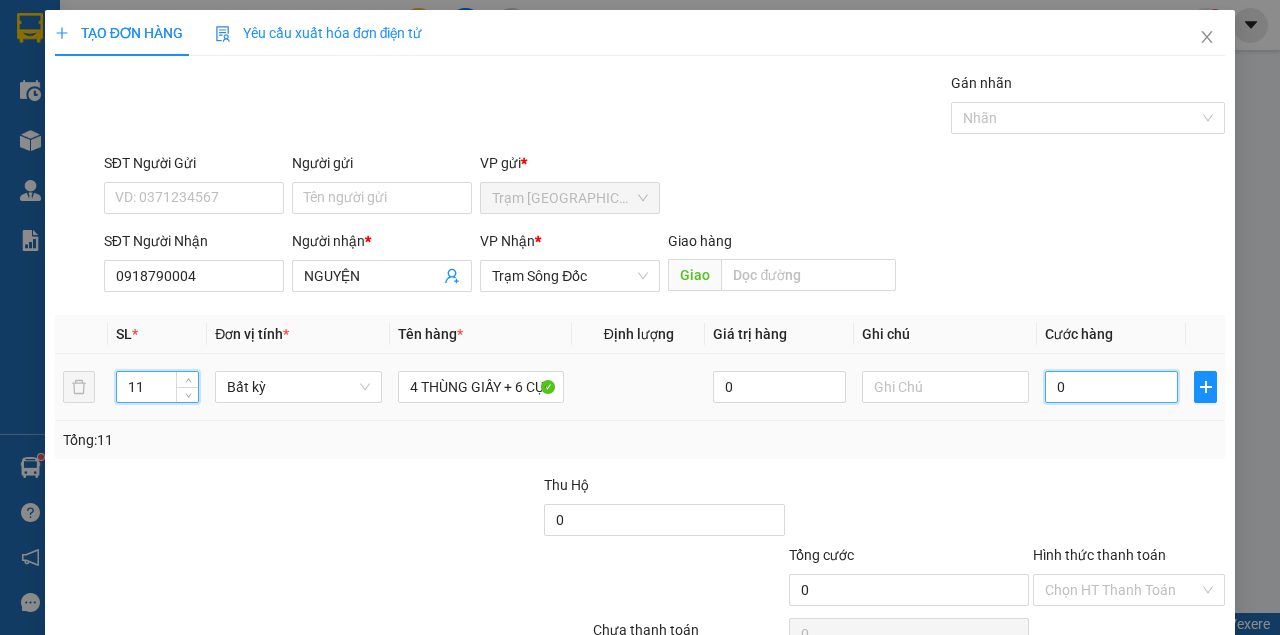 click on "0" at bounding box center [1111, 387] 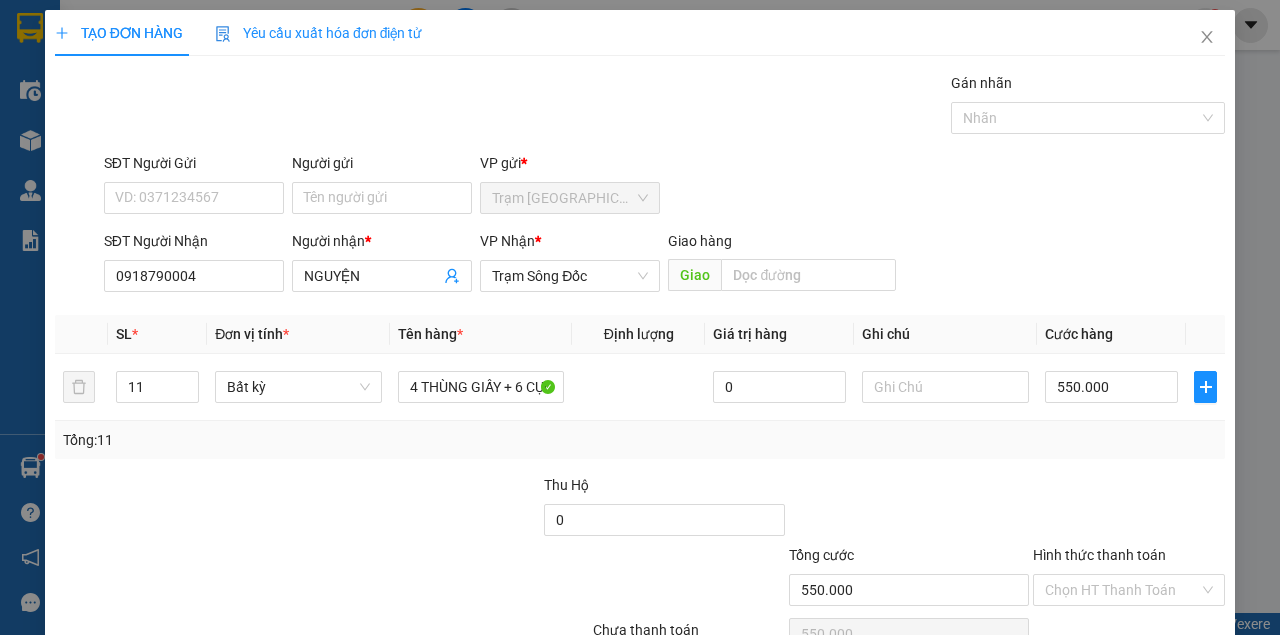 click on "Transit Pickup Surcharge Ids Transit Deliver Surcharge Ids Transit Deliver Surcharge Transit Deliver Surcharge Gói vận chuyển  * Tiêu chuẩn Gán nhãn   Nhãn SĐT Người Gửi VD: 0371234567 Người gửi Tên người gửi VP gửi  * Trạm Sài Gòn SĐT Người Nhận 0918790004 Người nhận  * NGUYỆN VP Nhận  * Trạm Sông Đốc Giao hàng Giao SL  * Đơn vị tính  * Tên hàng  * Định lượng Giá trị hàng Ghi chú Cước hàng                   11 Bất kỳ 4 THÙNG GIẤY + 6 CỤC ĐEN + 1 BÓ 0 550.000 Tổng:  11 Thu Hộ 0 Tổng cước 550.000 Hình thức thanh toán Chọn HT Thanh Toán Số tiền thu trước 0 Chưa thanh toán 550.000 Chọn HT Thanh Toán Lưu nháp Xóa Thông tin Lưu Lưu và In 4 THÙNG GIẤY + 6 CỤC ĐEN + 1 BÓ" at bounding box center (640, 386) 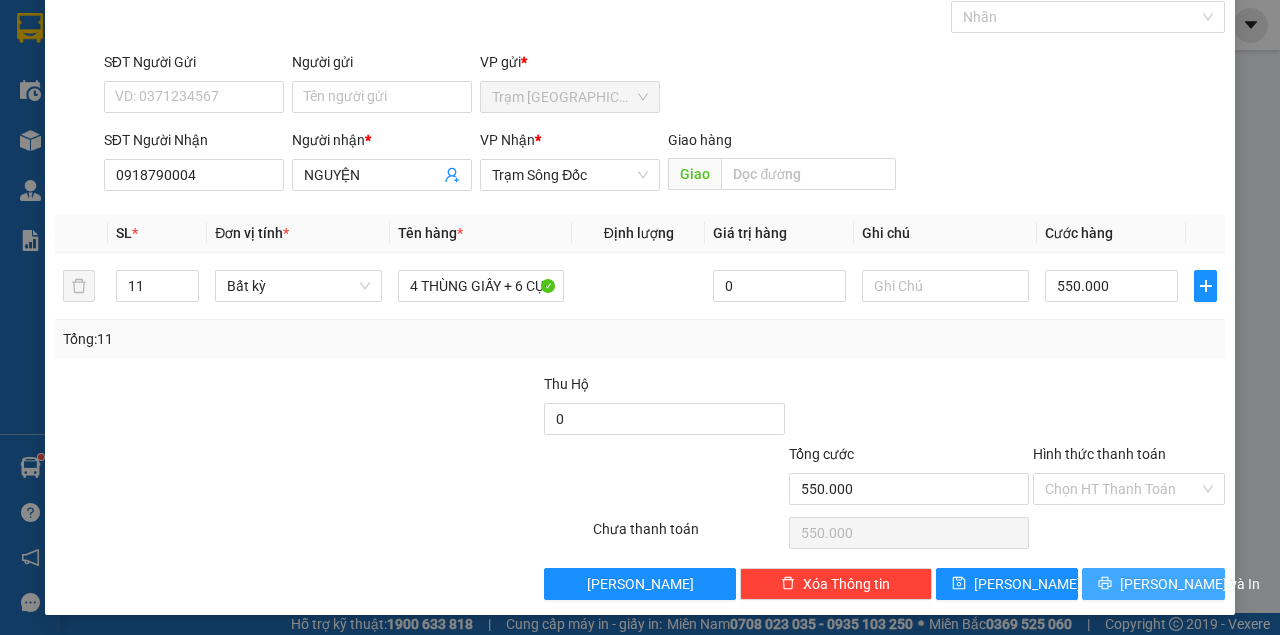 scroll, scrollTop: 102, scrollLeft: 0, axis: vertical 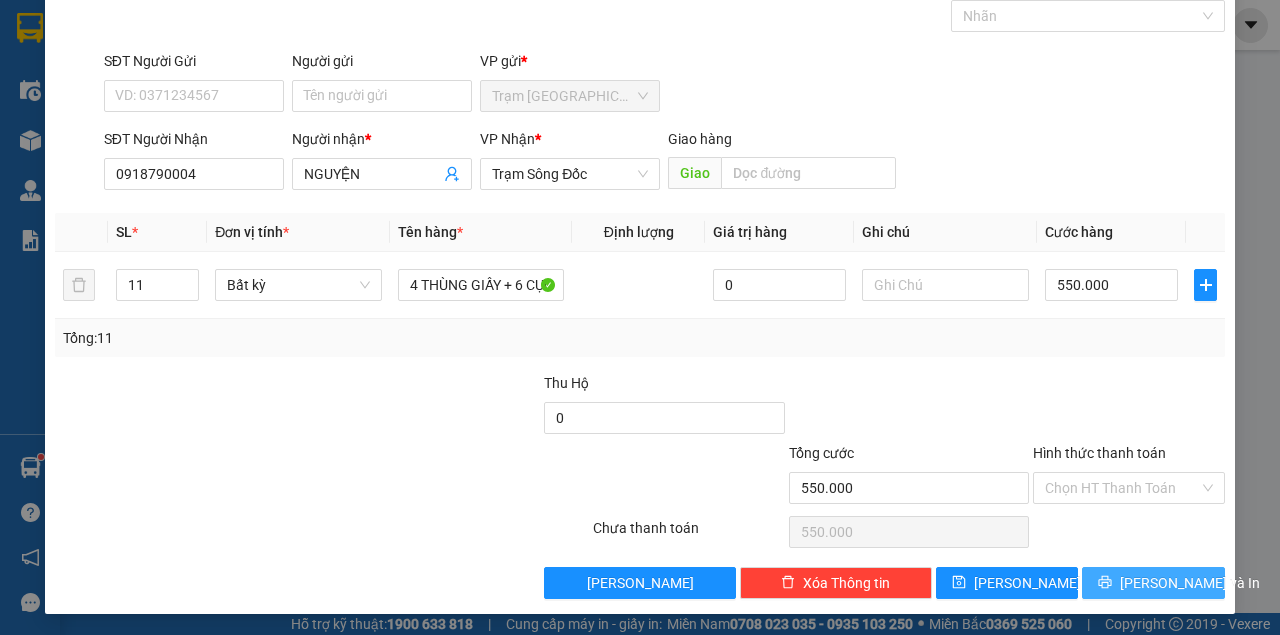 click on "Lưu và In" at bounding box center [1190, 583] 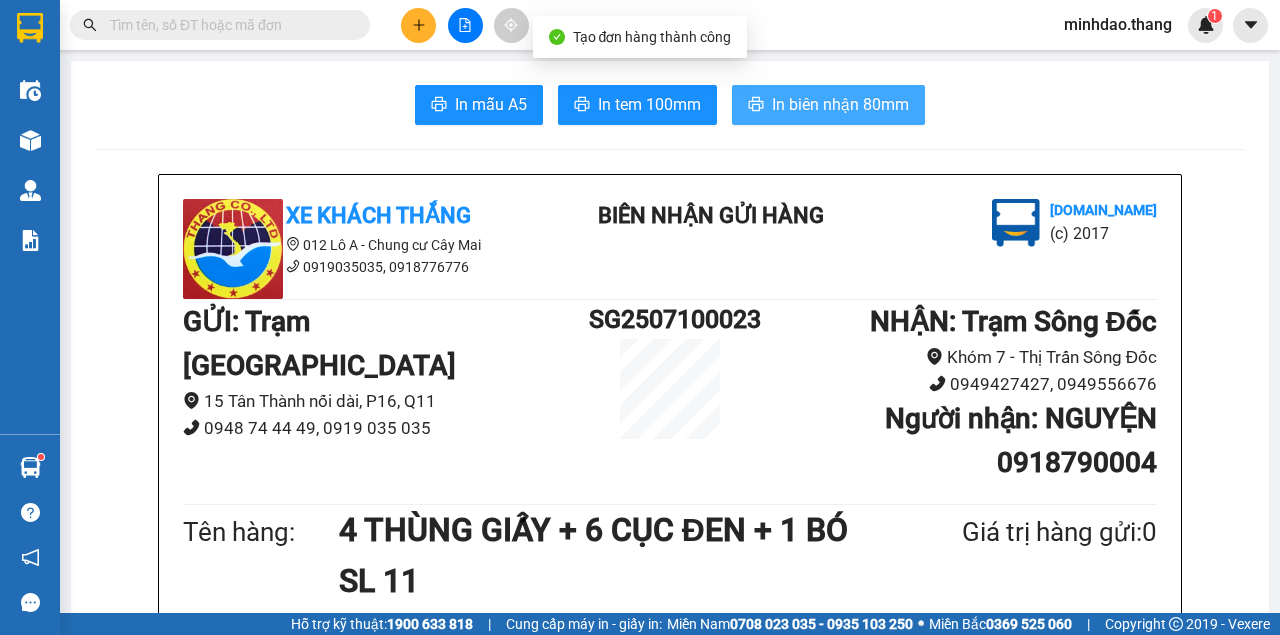 click on "In biên nhận 80mm" at bounding box center [828, 105] 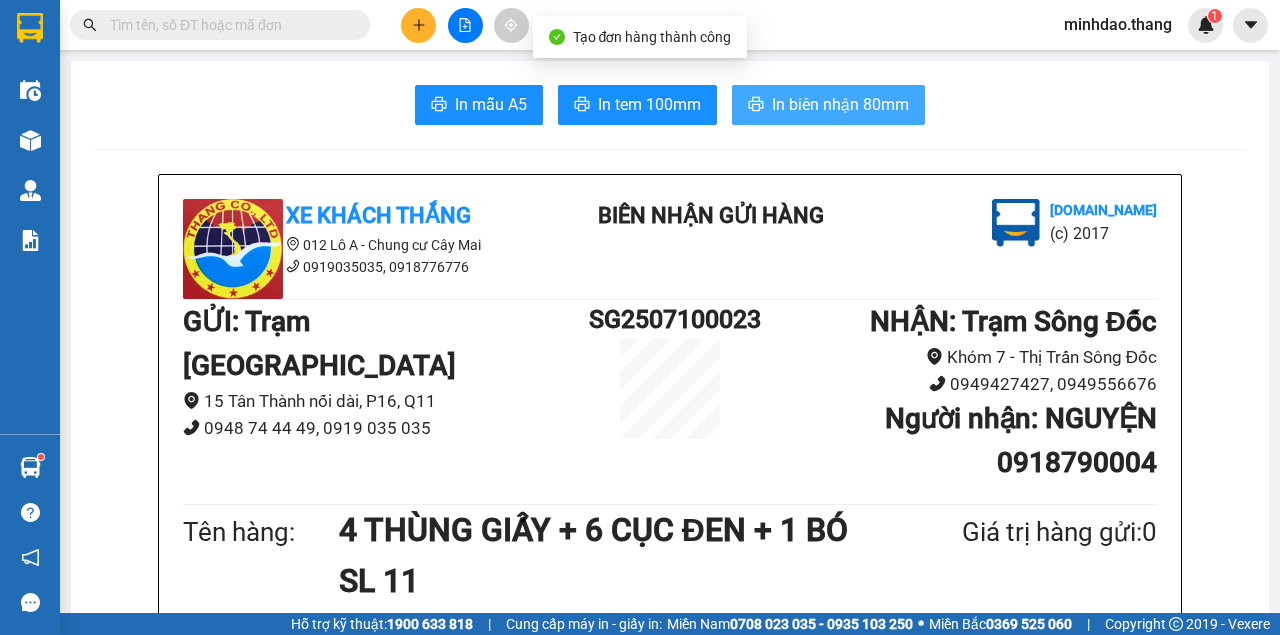 scroll, scrollTop: 0, scrollLeft: 0, axis: both 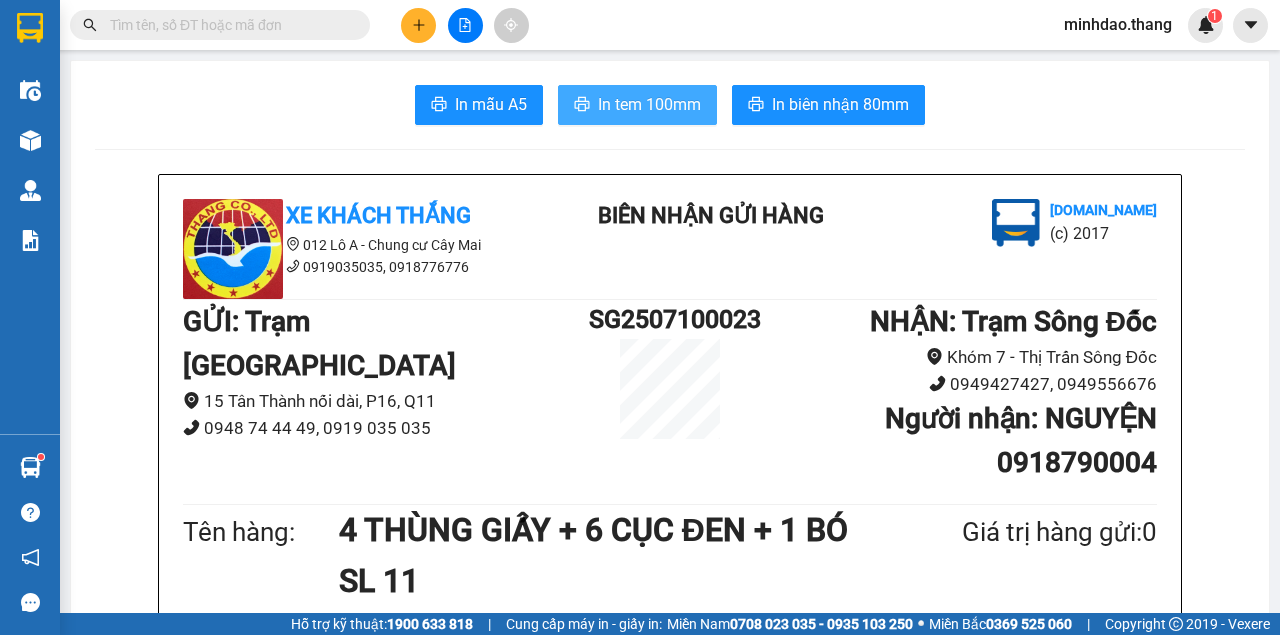 click on "In tem 100mm" at bounding box center [649, 104] 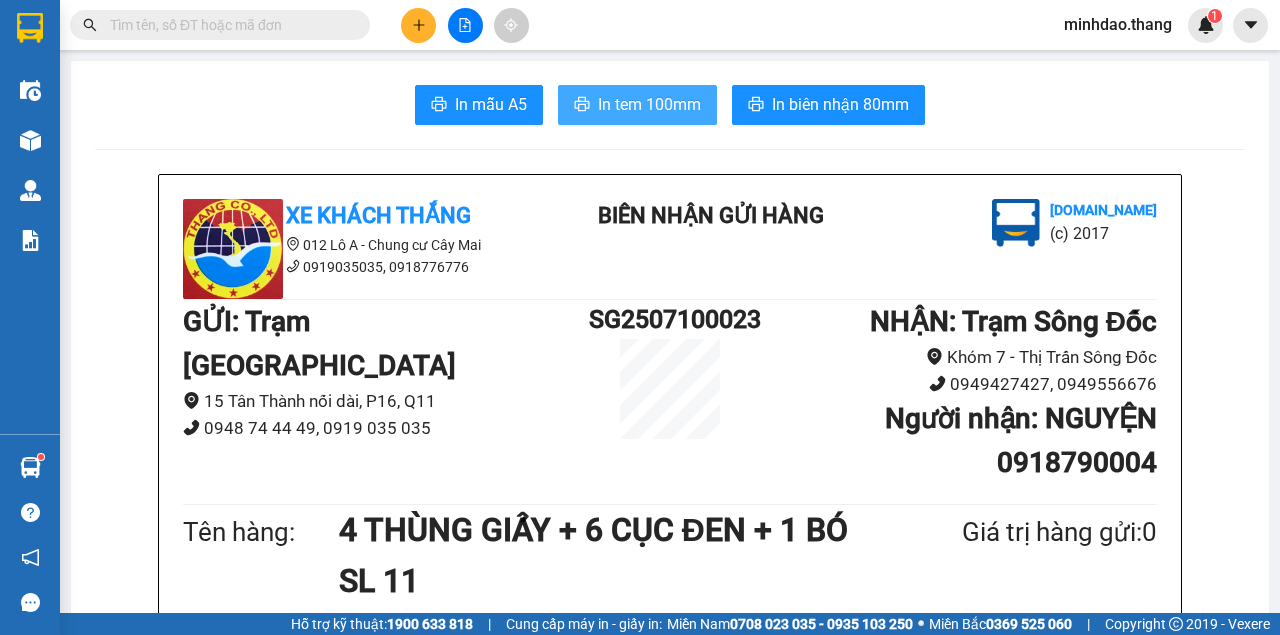 scroll, scrollTop: 0, scrollLeft: 0, axis: both 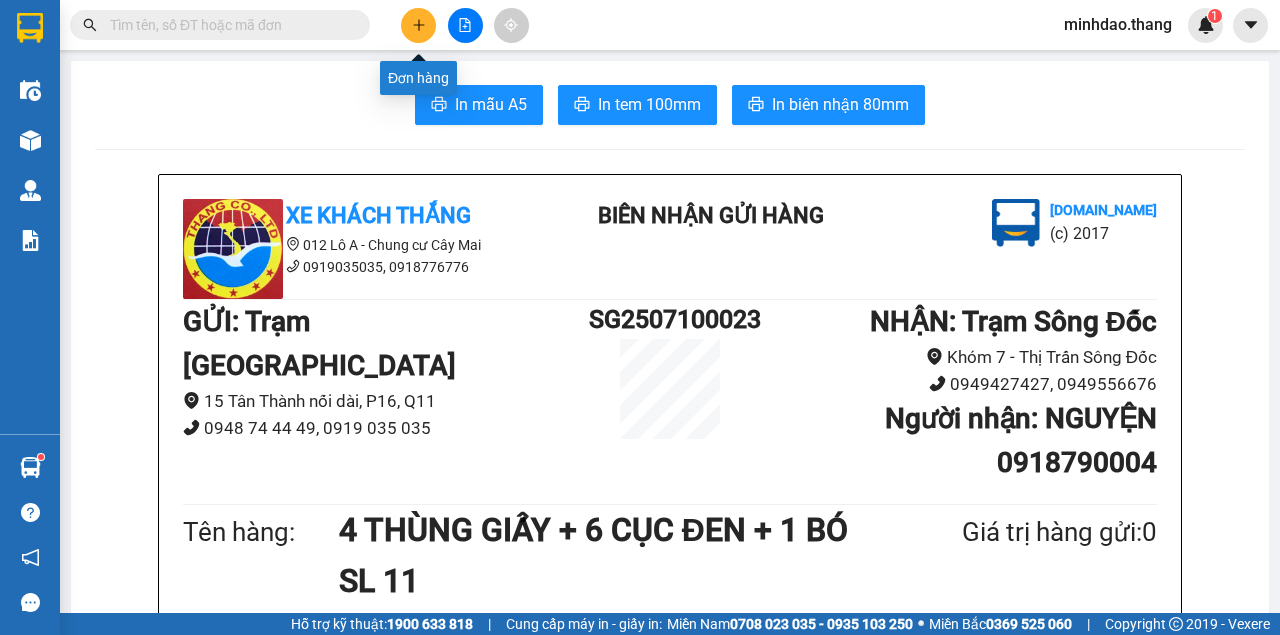 click 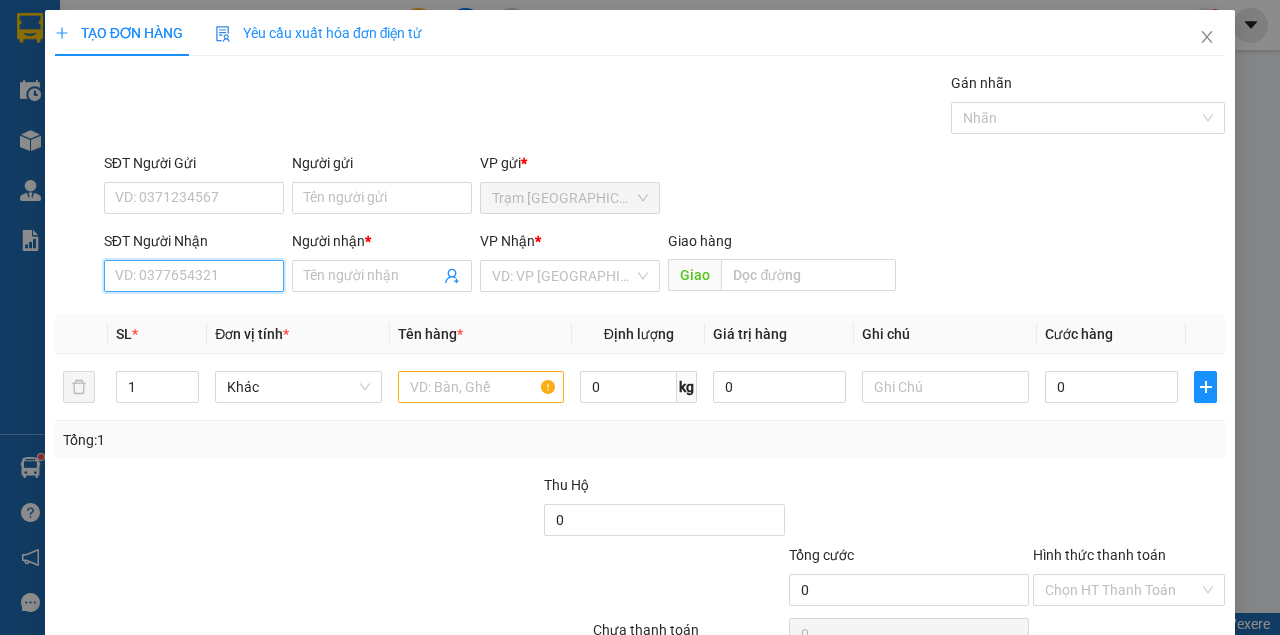 click on "SĐT Người Nhận" at bounding box center (194, 276) 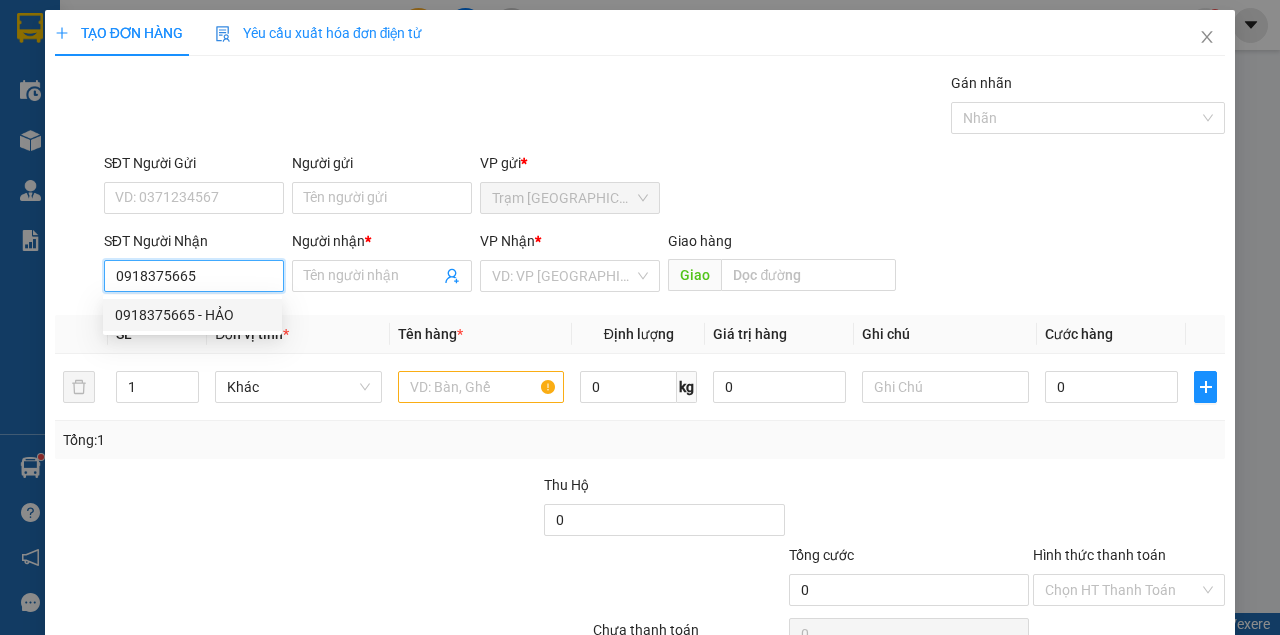 drag, startPoint x: 243, startPoint y: 317, endPoint x: 262, endPoint y: 301, distance: 24.839485 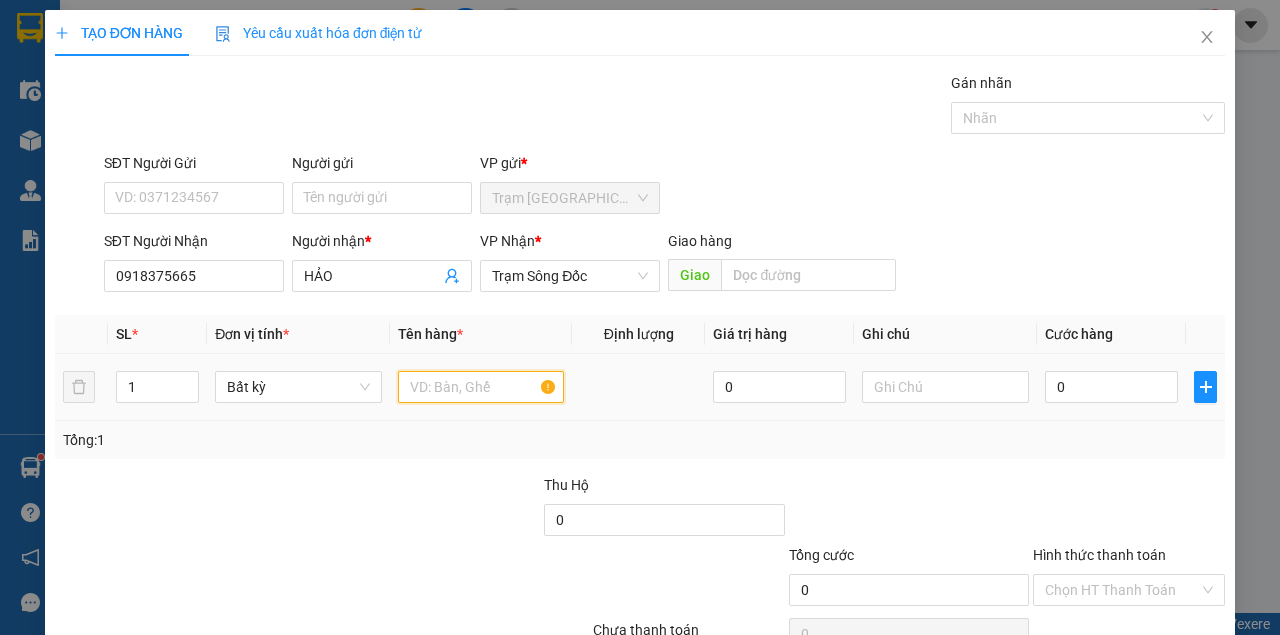 click at bounding box center [481, 387] 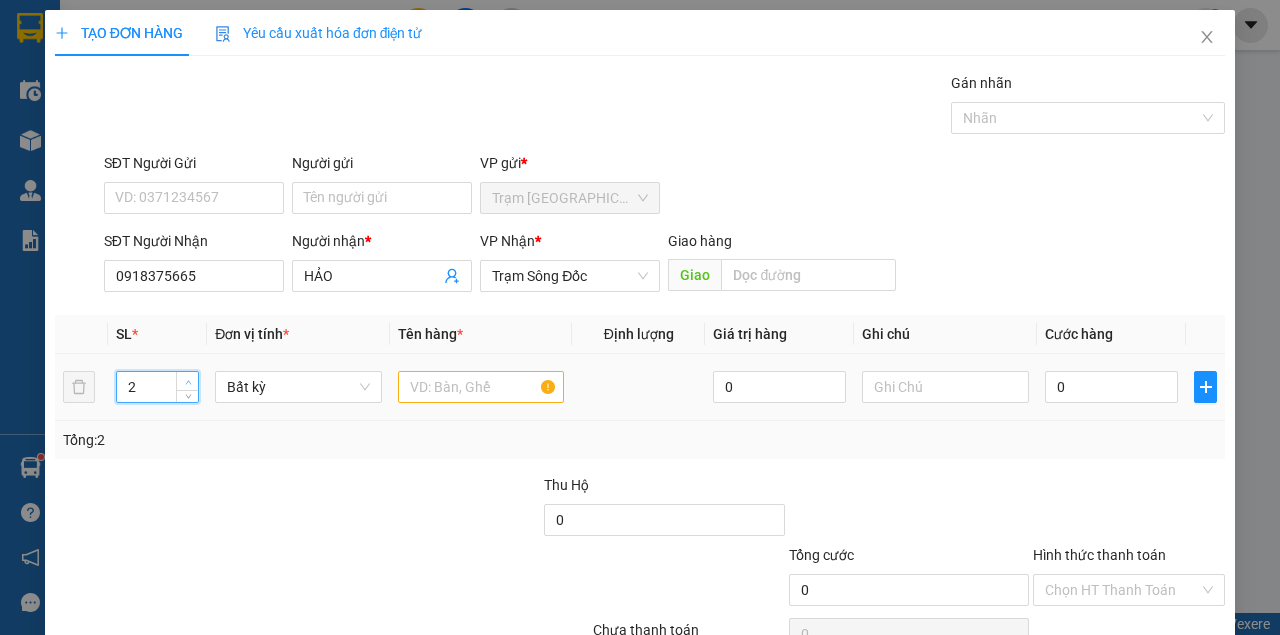 click 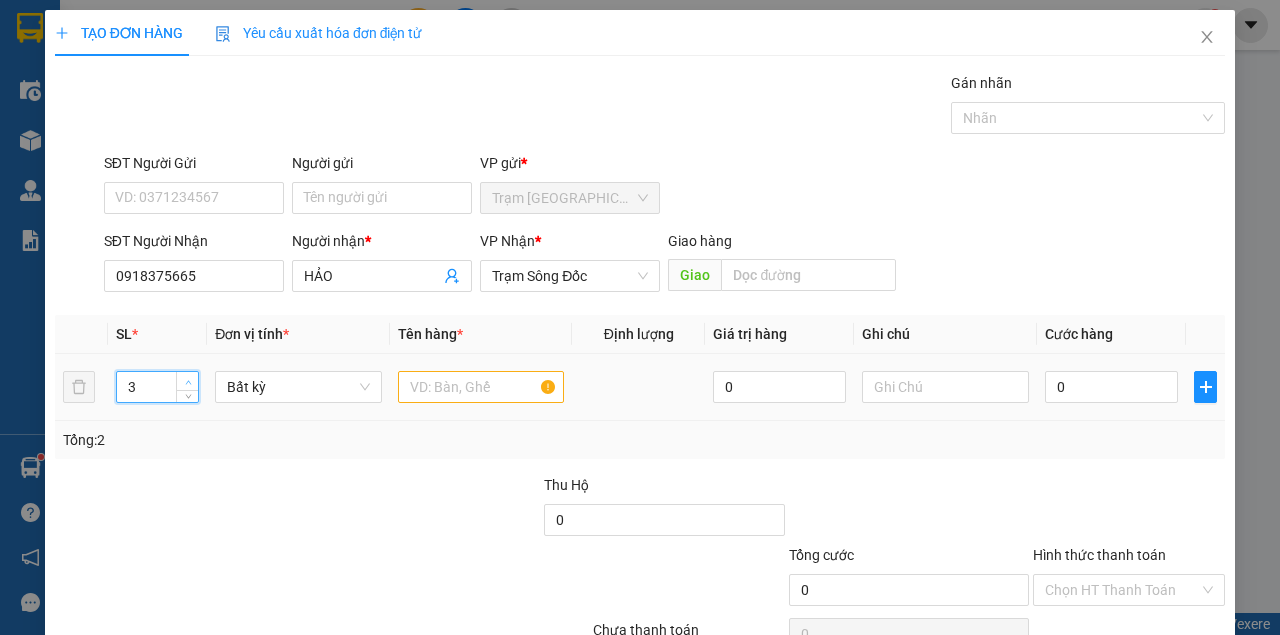 click 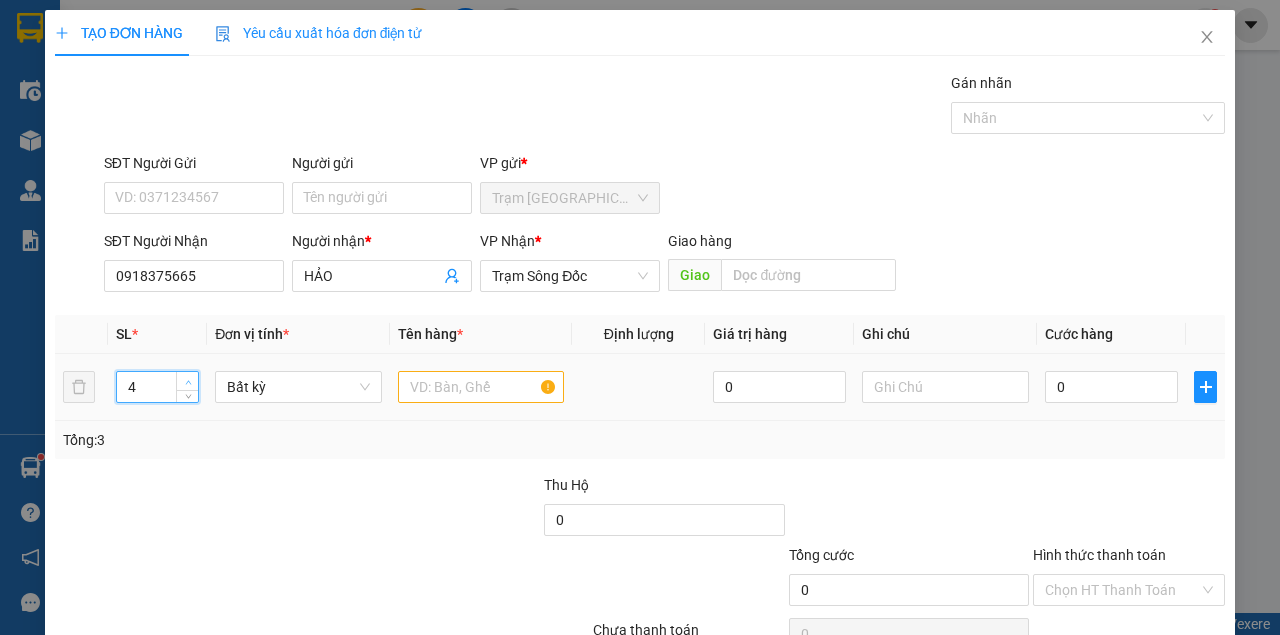 click 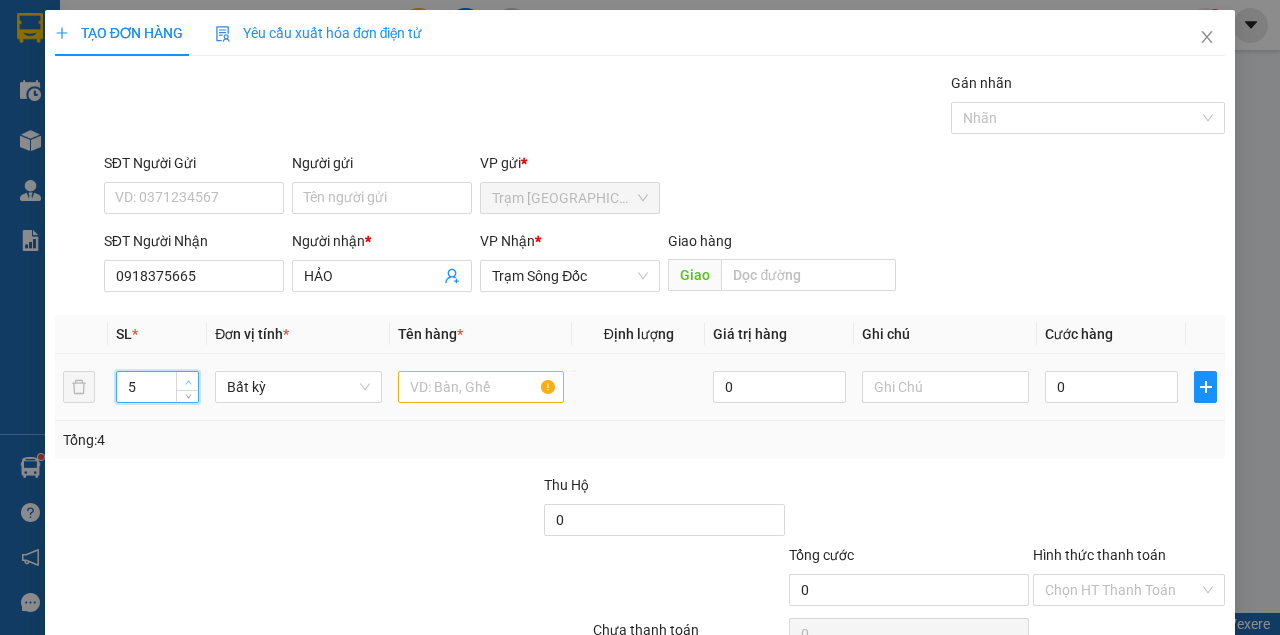 click 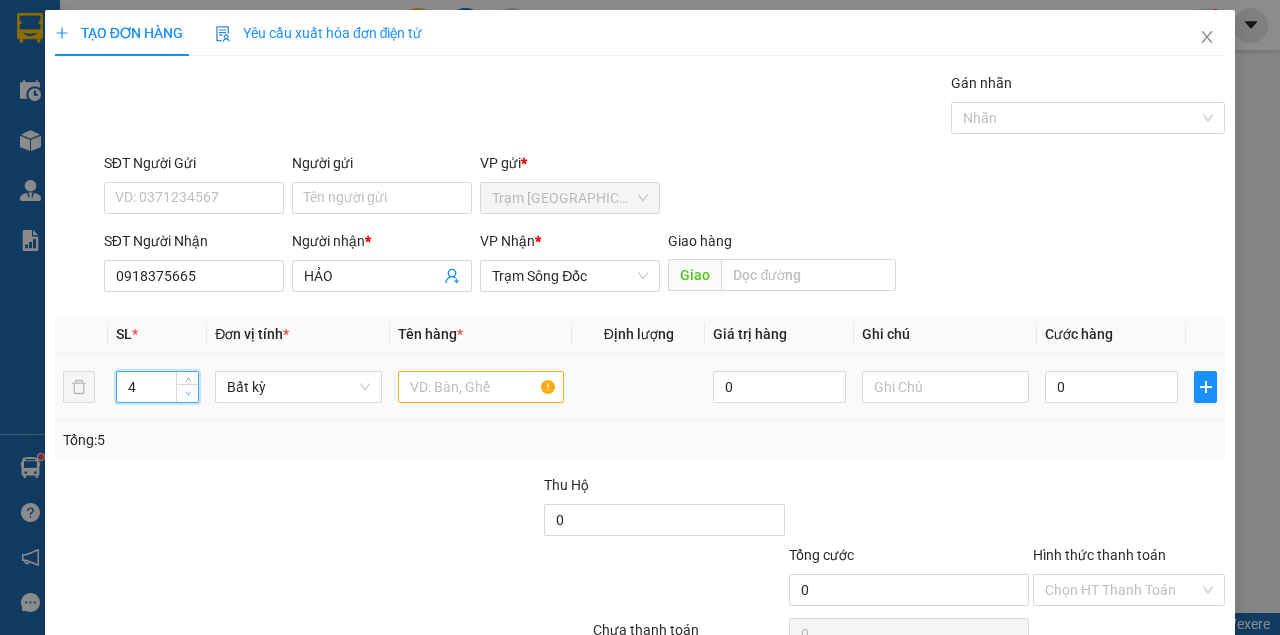 click at bounding box center [188, 394] 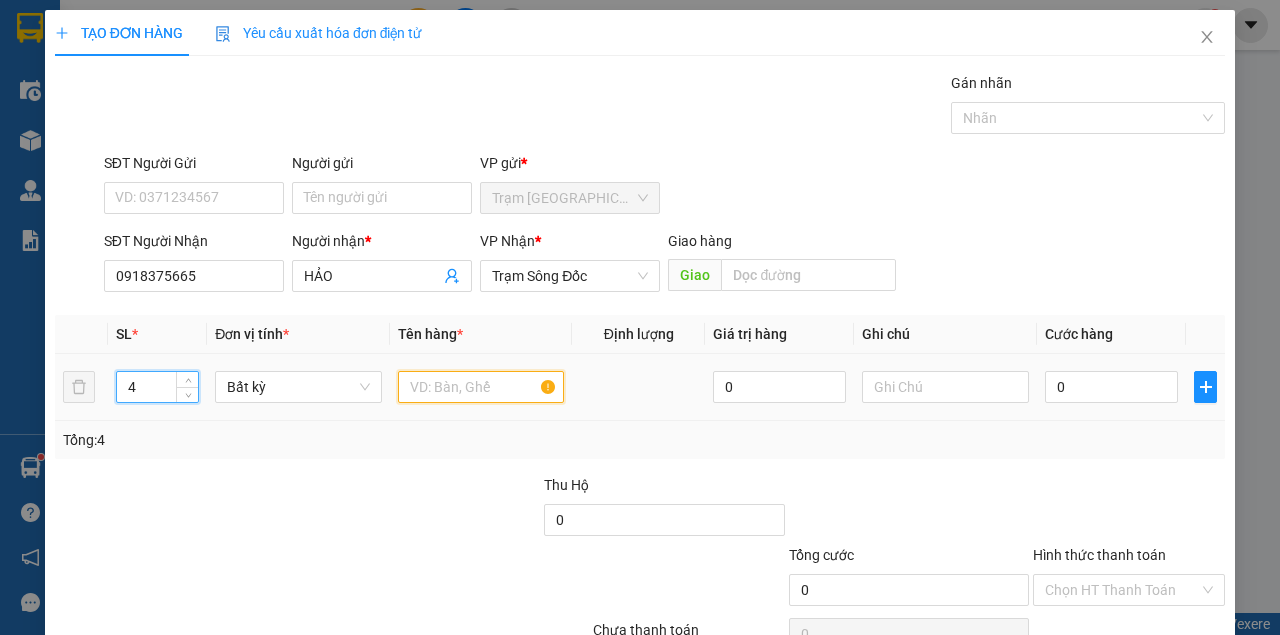 drag, startPoint x: 430, startPoint y: 389, endPoint x: 446, endPoint y: 388, distance: 16.03122 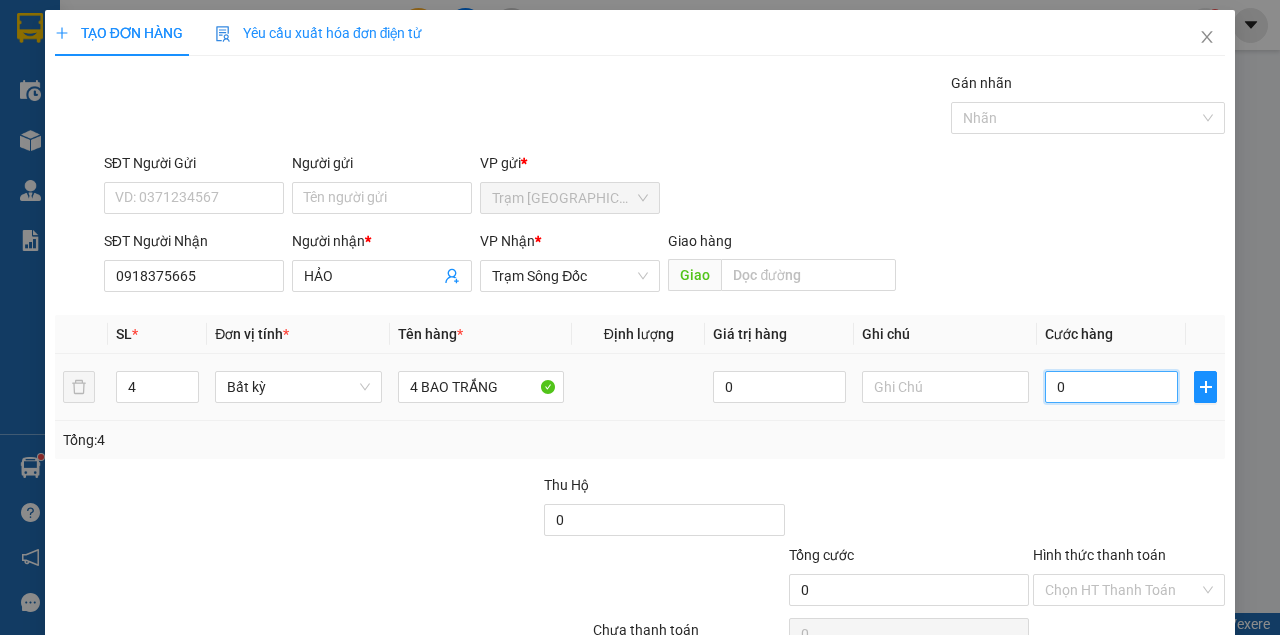 click on "0" at bounding box center (1111, 387) 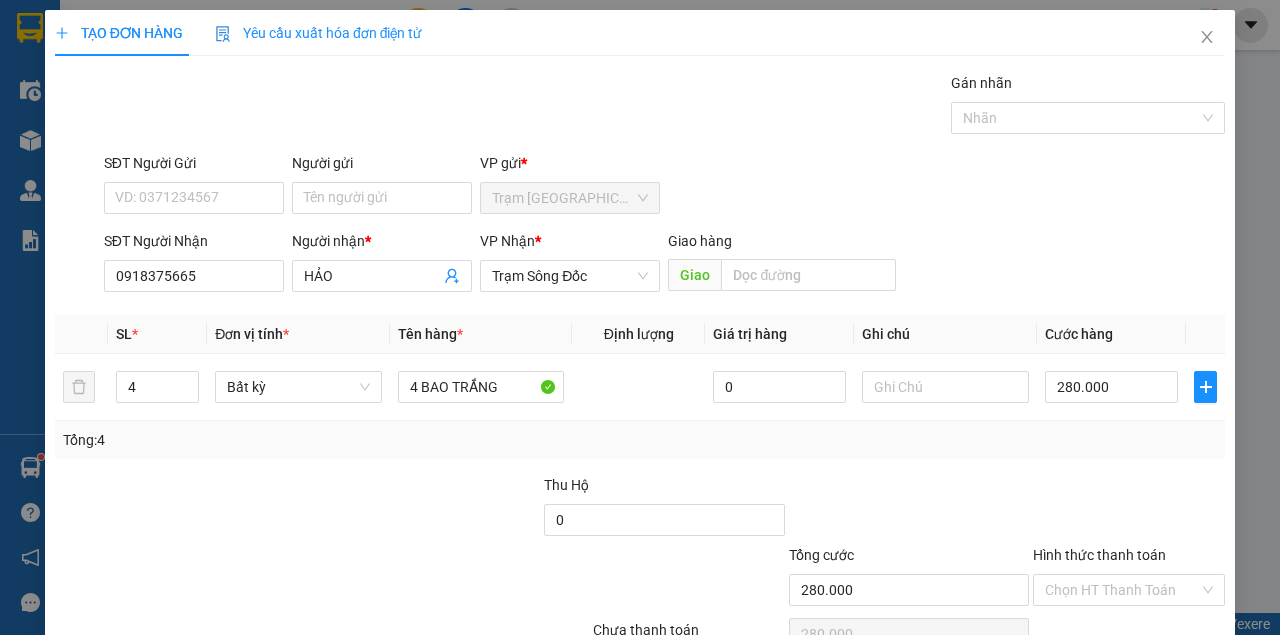 click on "Transit Pickup Surcharge Ids Transit Deliver Surcharge Ids Transit Deliver Surcharge Transit Deliver Surcharge Gói vận chuyển  * Tiêu chuẩn Gán nhãn   Nhãn SĐT Người Gửi VD: 0371234567 Người gửi Tên người gửi VP gửi  * Trạm Sài Gòn SĐT Người Nhận 0918375665 Người nhận  * HẢO VP Nhận  * Trạm Sông Đốc Giao hàng Giao SL  * Đơn vị tính  * Tên hàng  * Định lượng Giá trị hàng Ghi chú Cước hàng                   4 Bất kỳ 4 BAO TRẮNG 0 280.000 Tổng:  4 Thu Hộ 0 Tổng cước 280.000 Hình thức thanh toán Chọn HT Thanh Toán Số tiền thu trước 0 Chưa thanh toán 280.000 Chọn HT Thanh Toán Lưu nháp Xóa Thông tin Lưu Lưu và In" at bounding box center (640, 386) 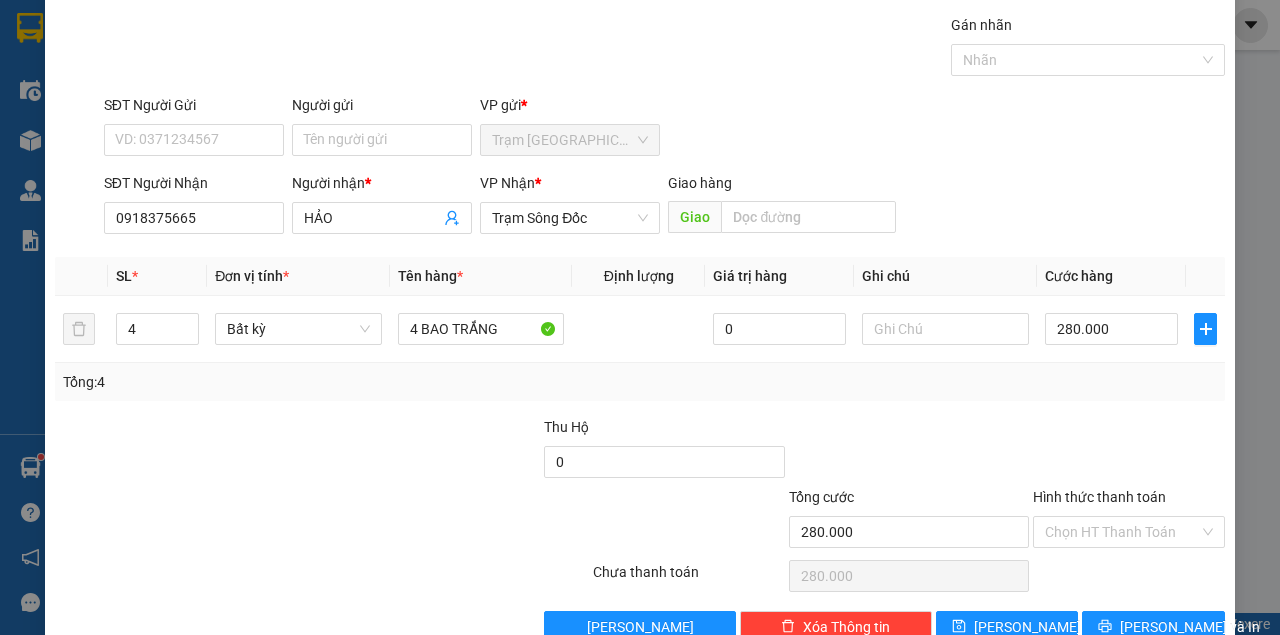 scroll, scrollTop: 102, scrollLeft: 0, axis: vertical 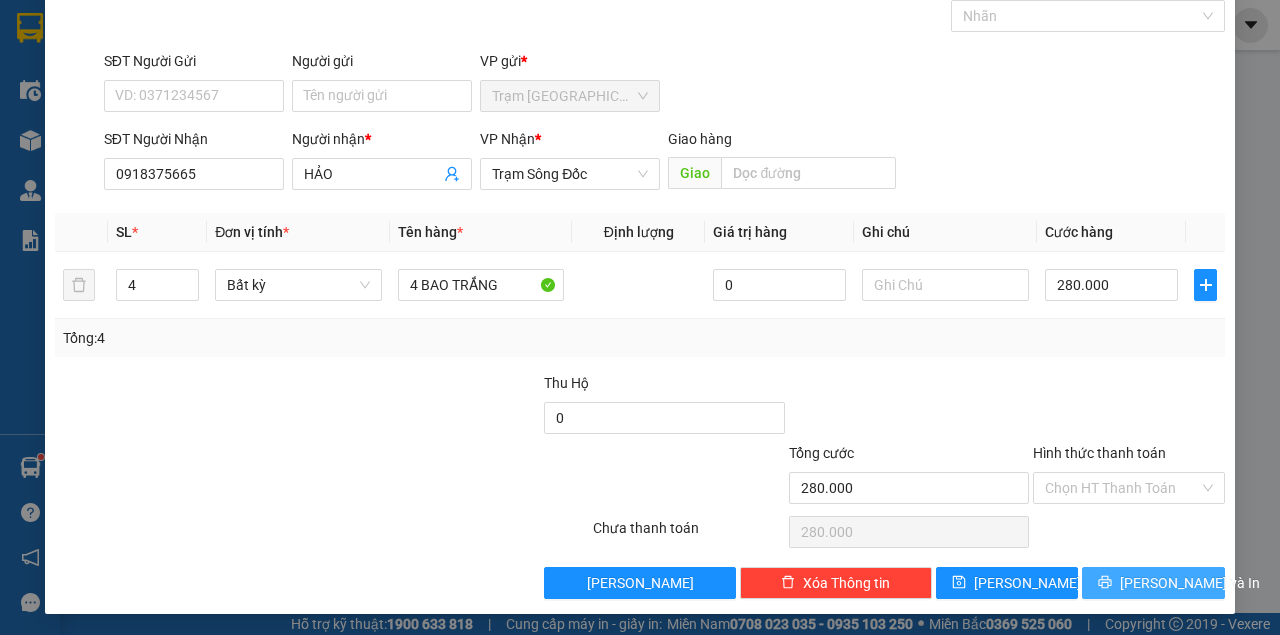 click on "Lưu và In" at bounding box center [1190, 583] 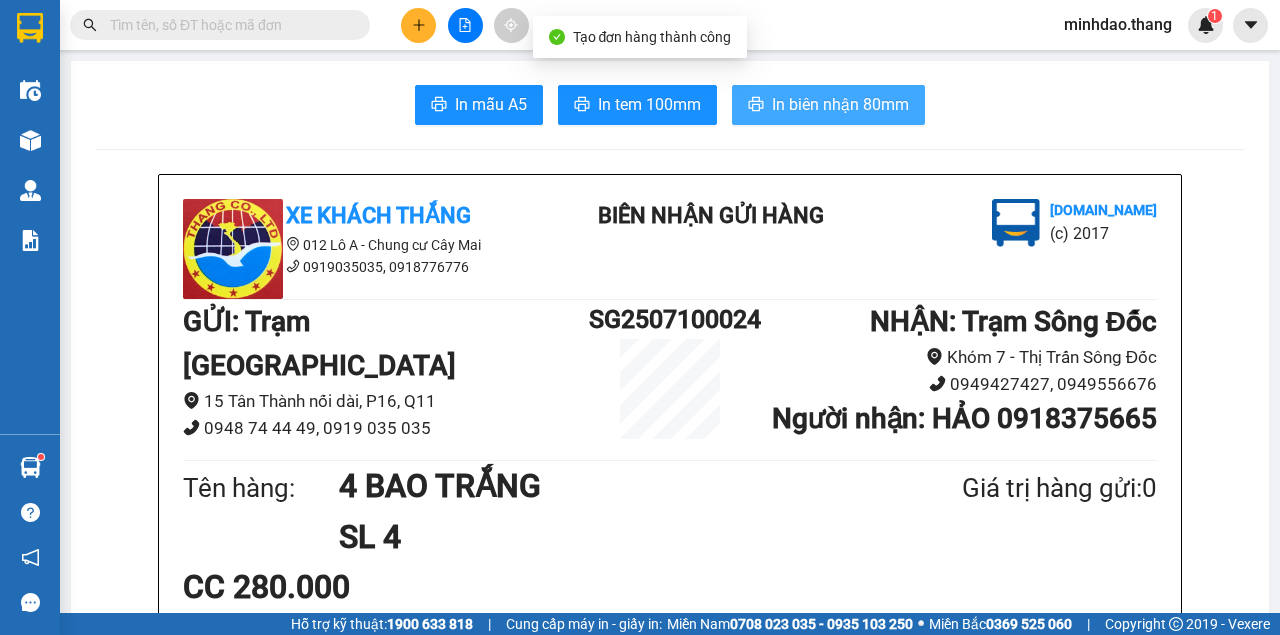 click on "In biên nhận 80mm" at bounding box center [828, 105] 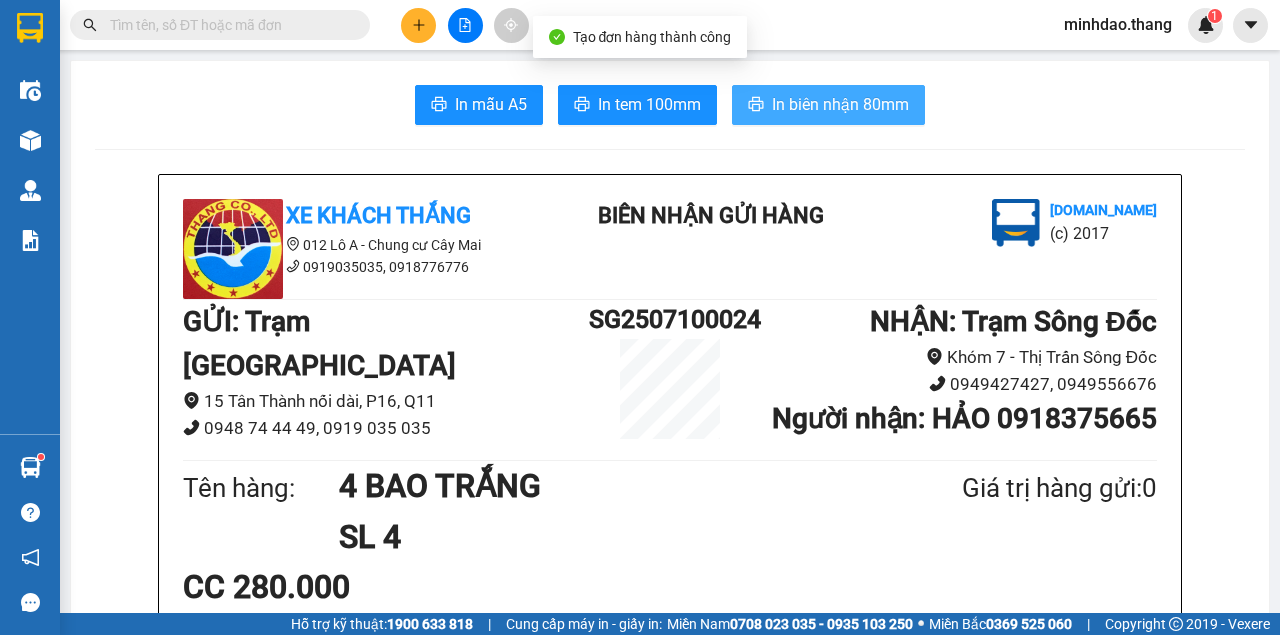 scroll, scrollTop: 0, scrollLeft: 0, axis: both 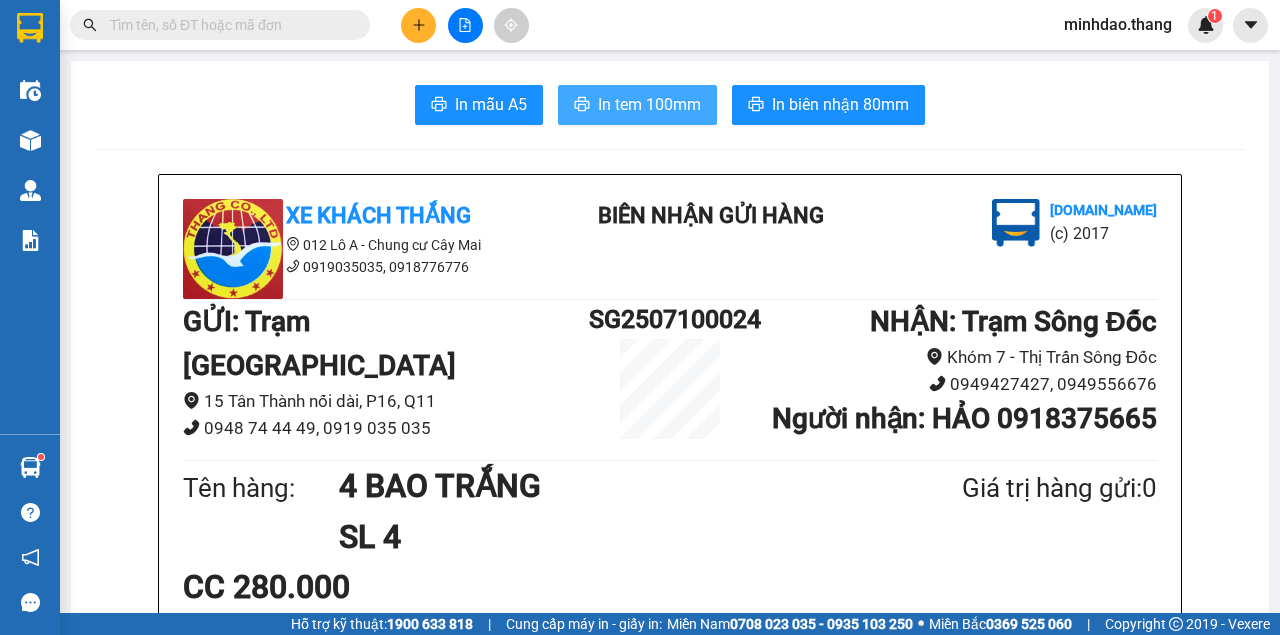 click on "In tem 100mm" at bounding box center [649, 104] 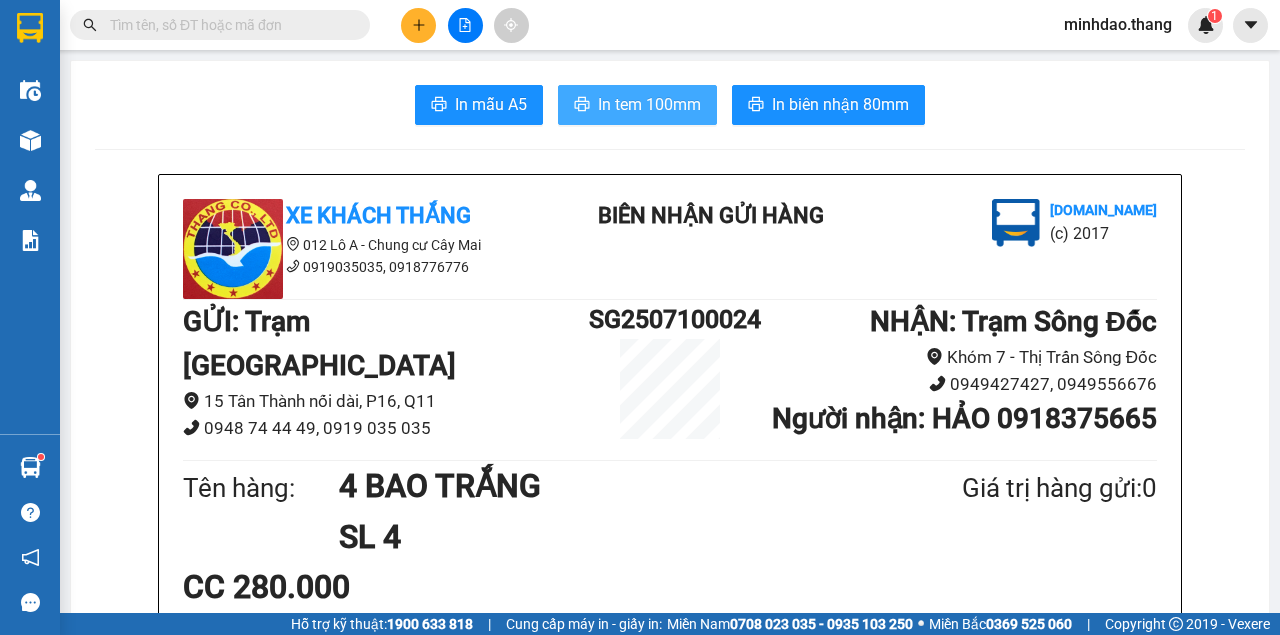 scroll, scrollTop: 0, scrollLeft: 0, axis: both 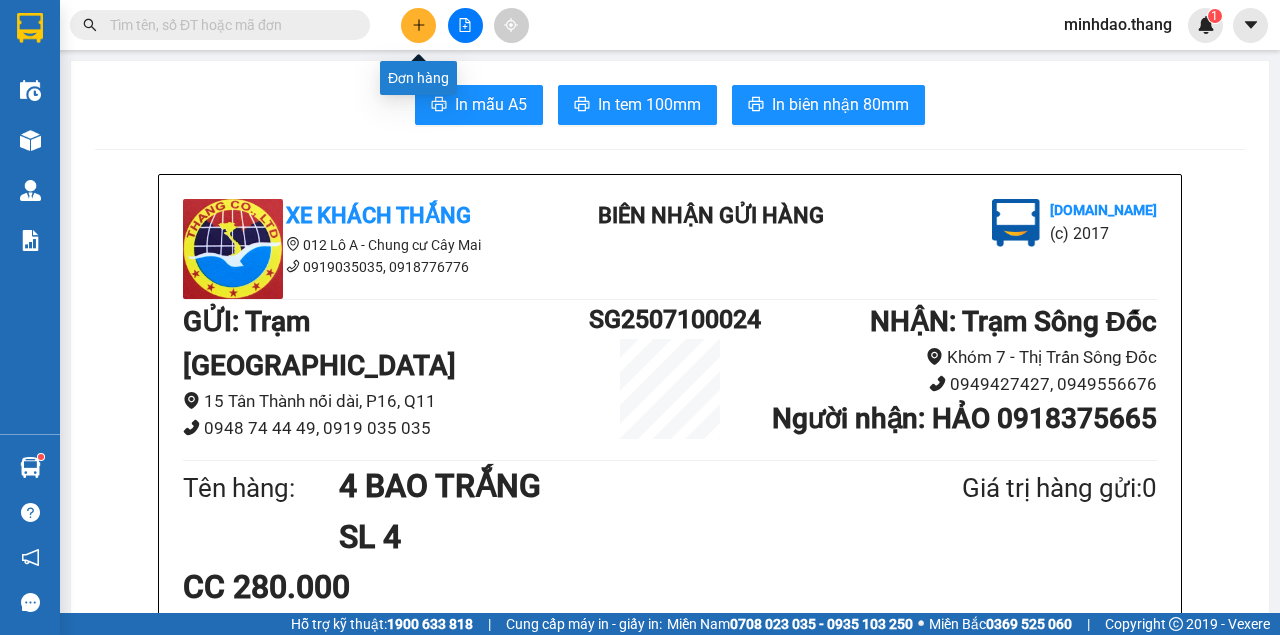 click at bounding box center (418, 25) 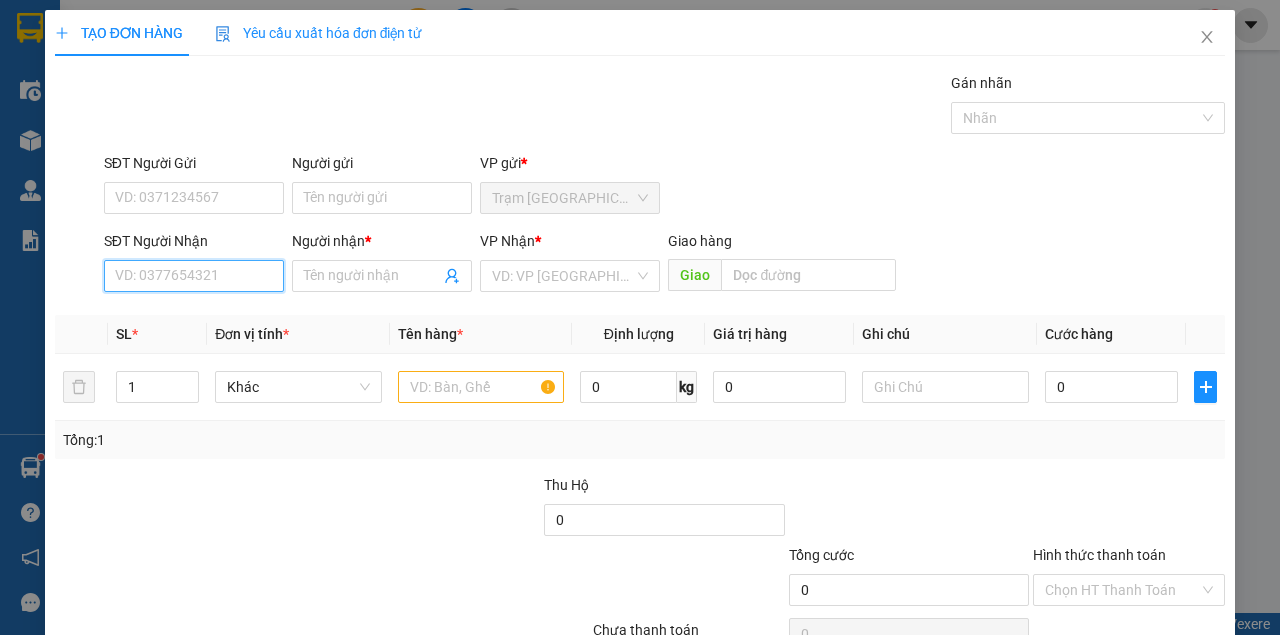 click on "SĐT Người Nhận" at bounding box center [194, 276] 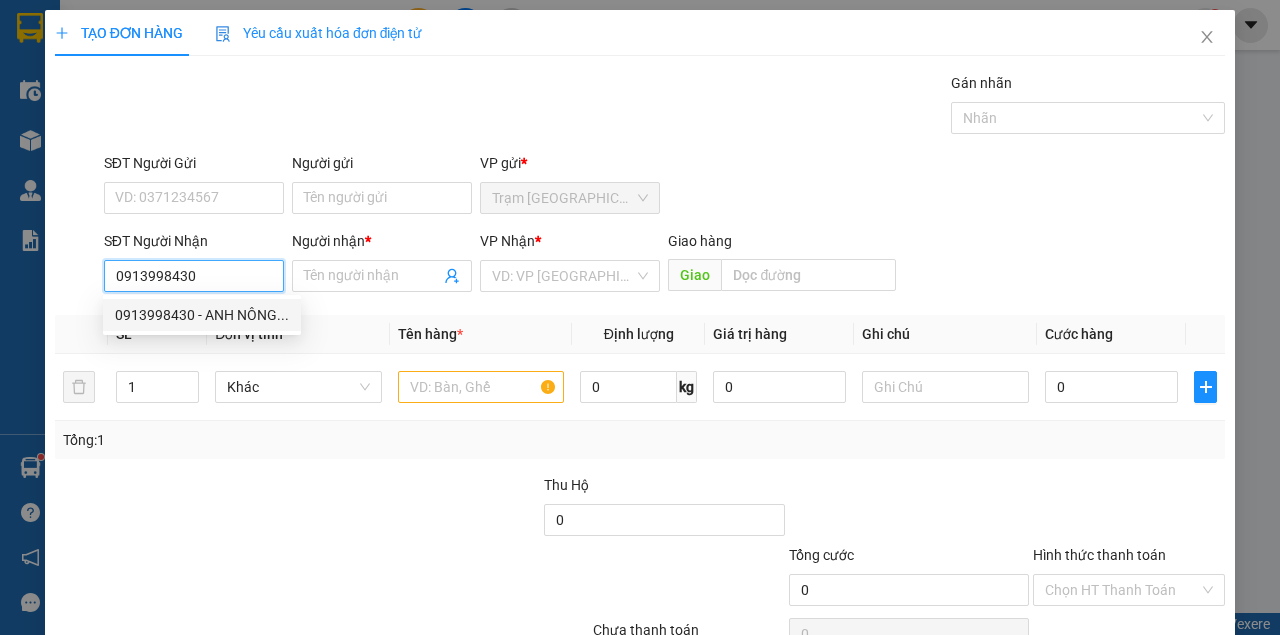 click on "0913998430 - ANH NÔNG..." at bounding box center [202, 315] 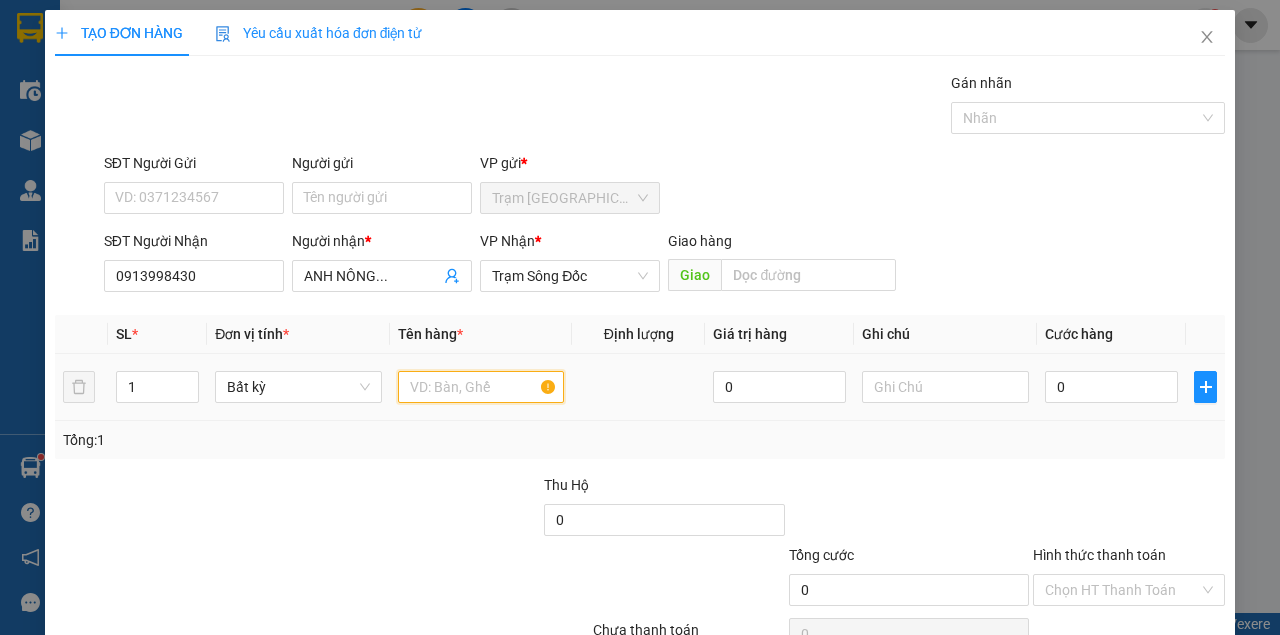 click at bounding box center [481, 387] 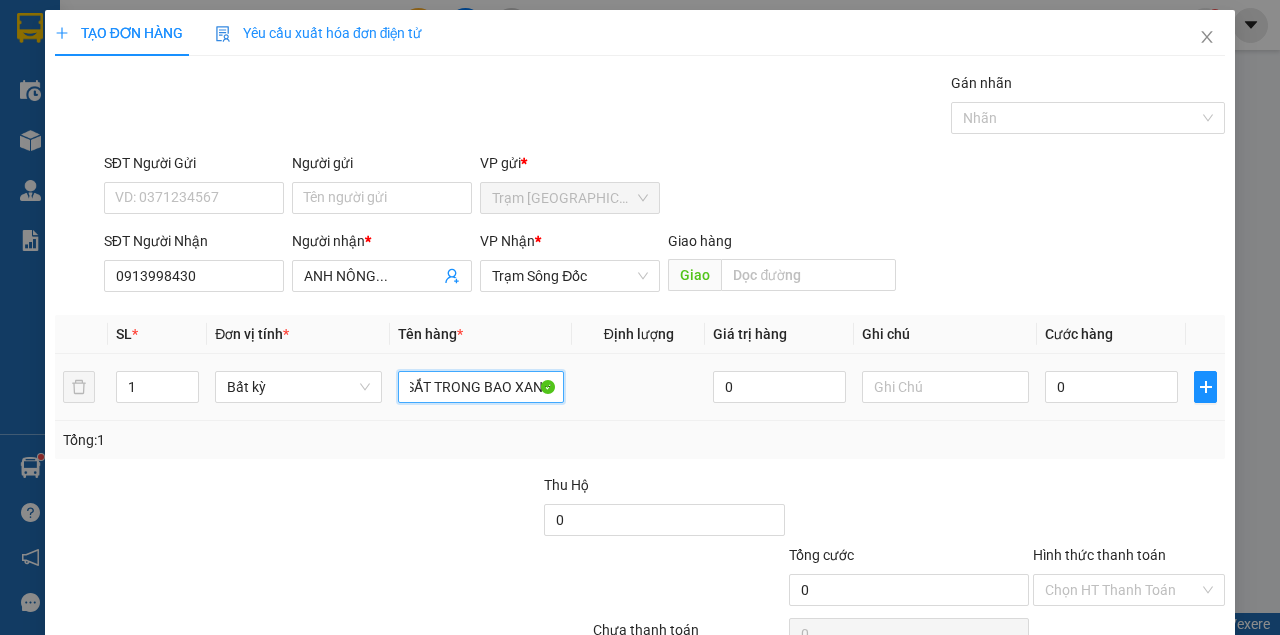 scroll, scrollTop: 0, scrollLeft: 87, axis: horizontal 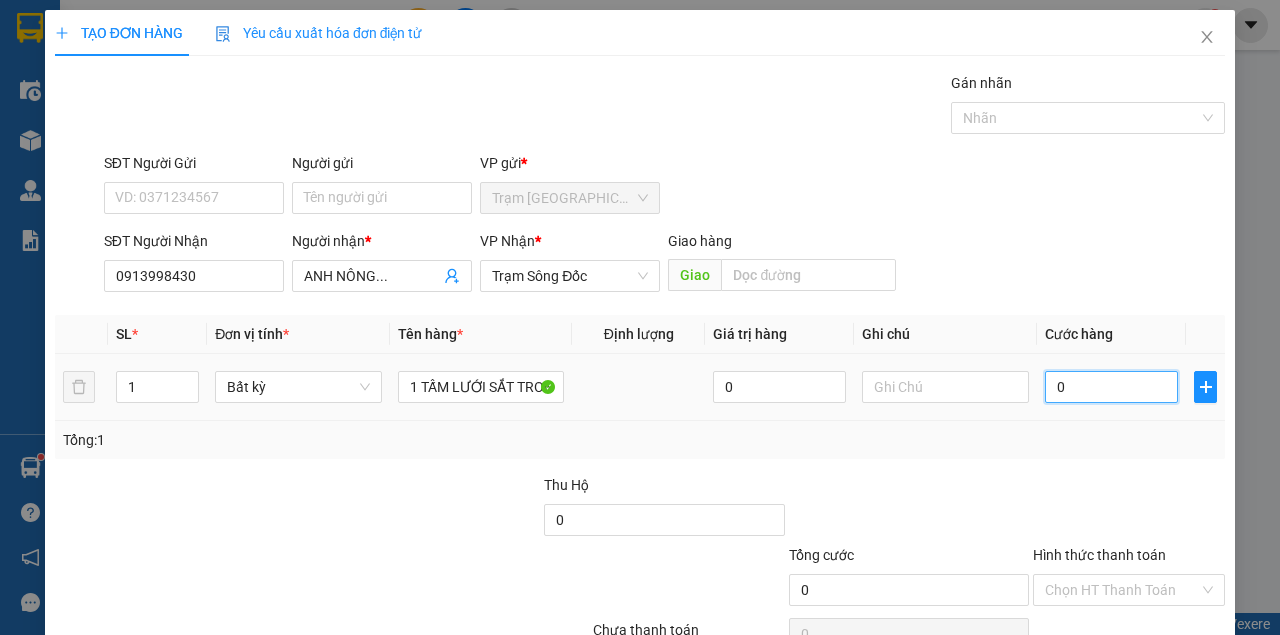 click on "0" at bounding box center (1111, 387) 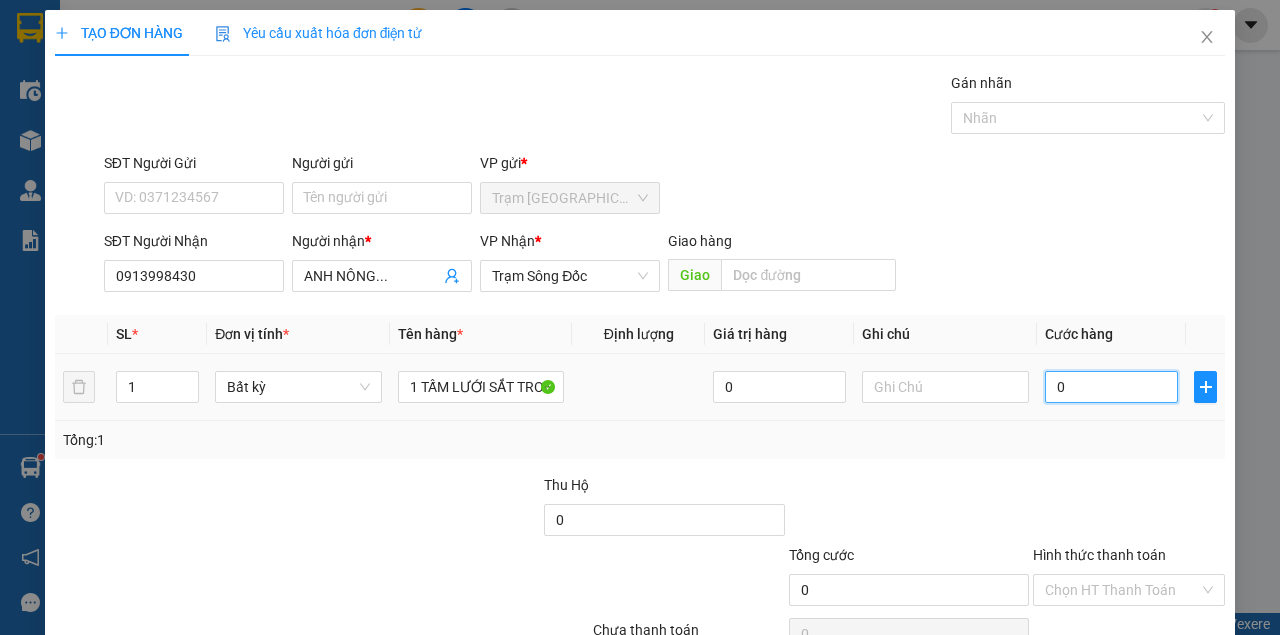 click on "0" at bounding box center (1111, 387) 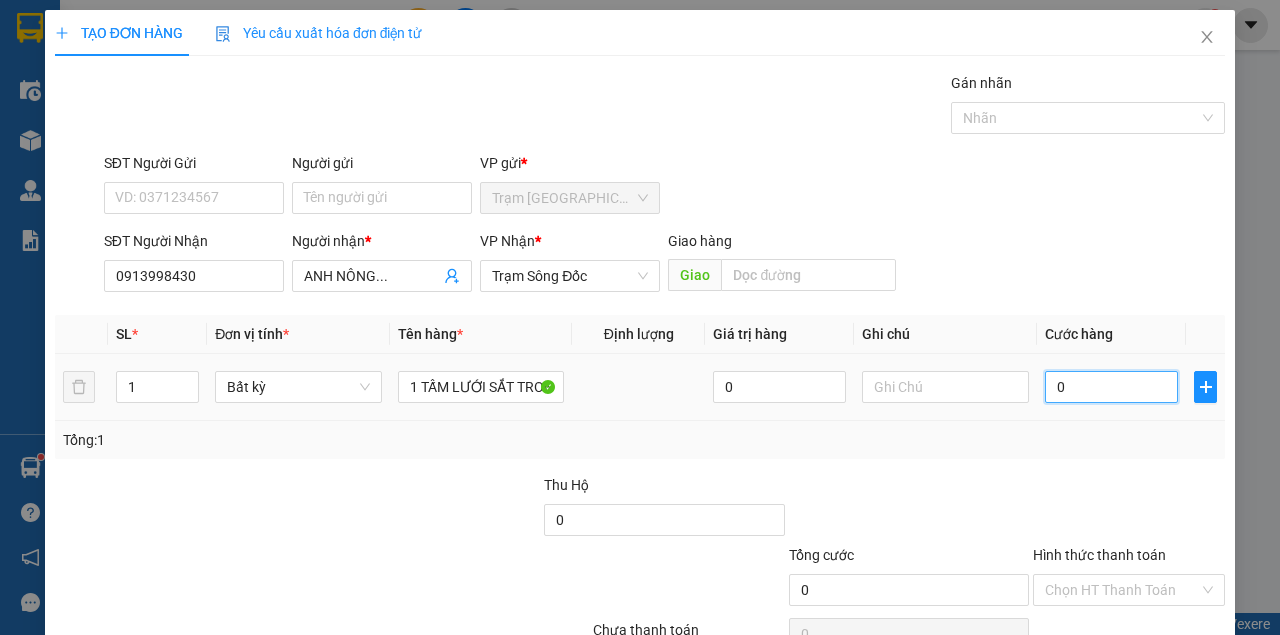 click on "0" at bounding box center (1111, 387) 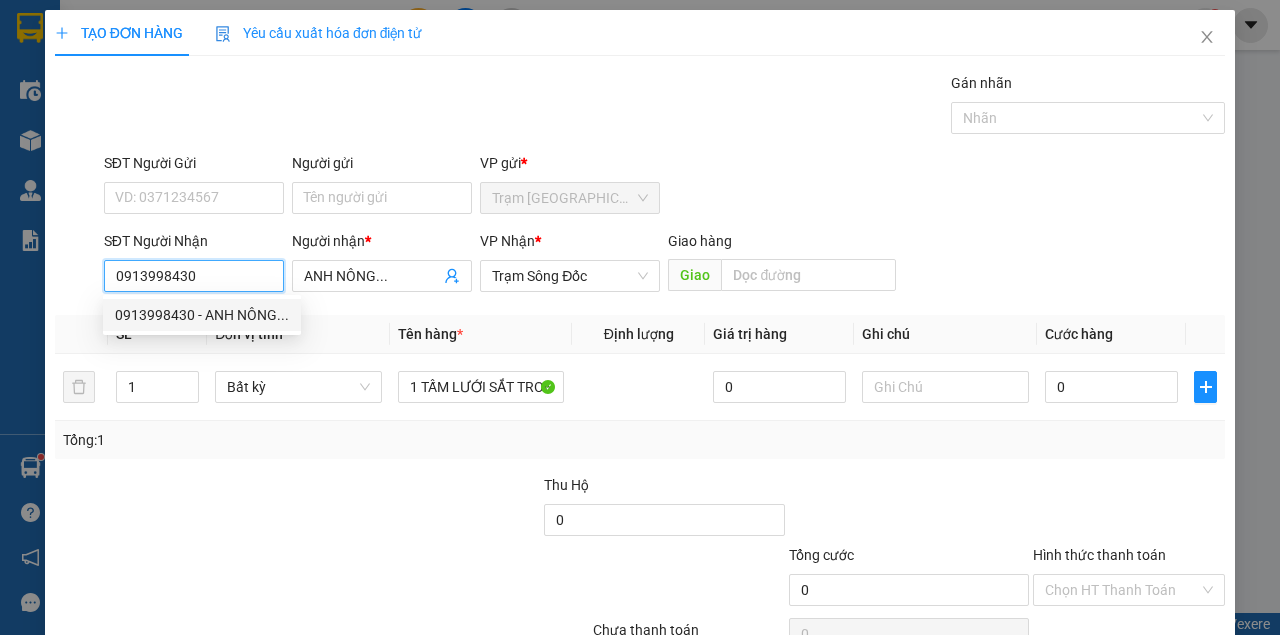 drag, startPoint x: 114, startPoint y: 273, endPoint x: 220, endPoint y: 270, distance: 106.04244 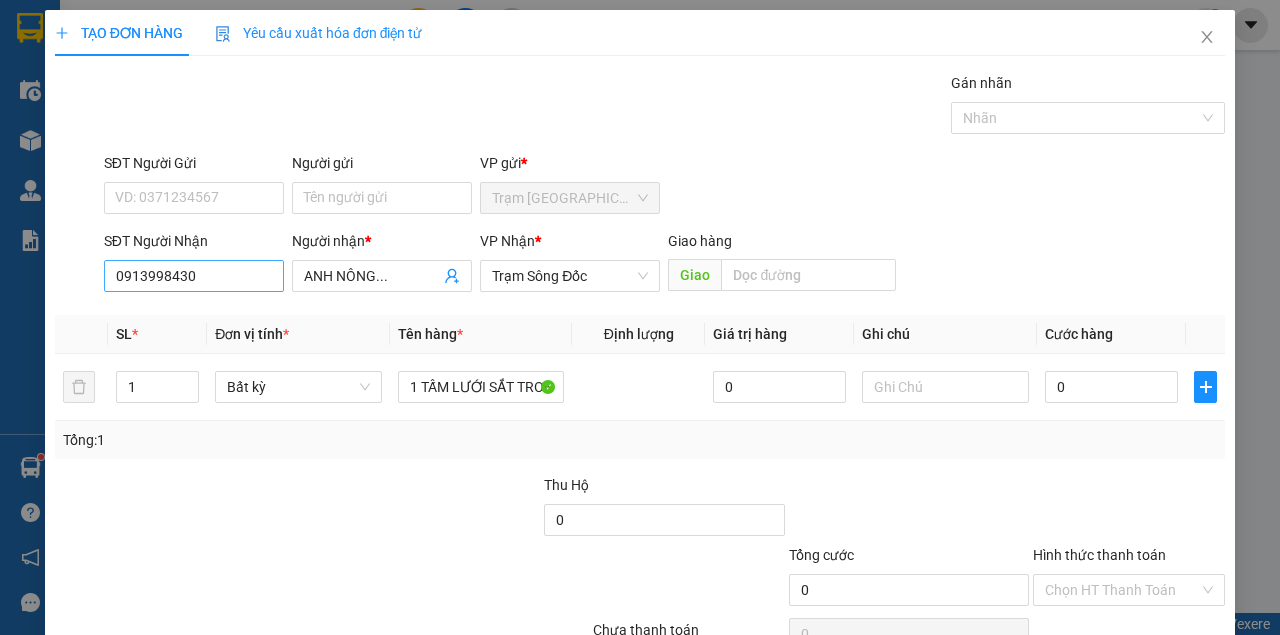 click on "SĐT Người Nhận 0913998430 0913998430" at bounding box center (194, 265) 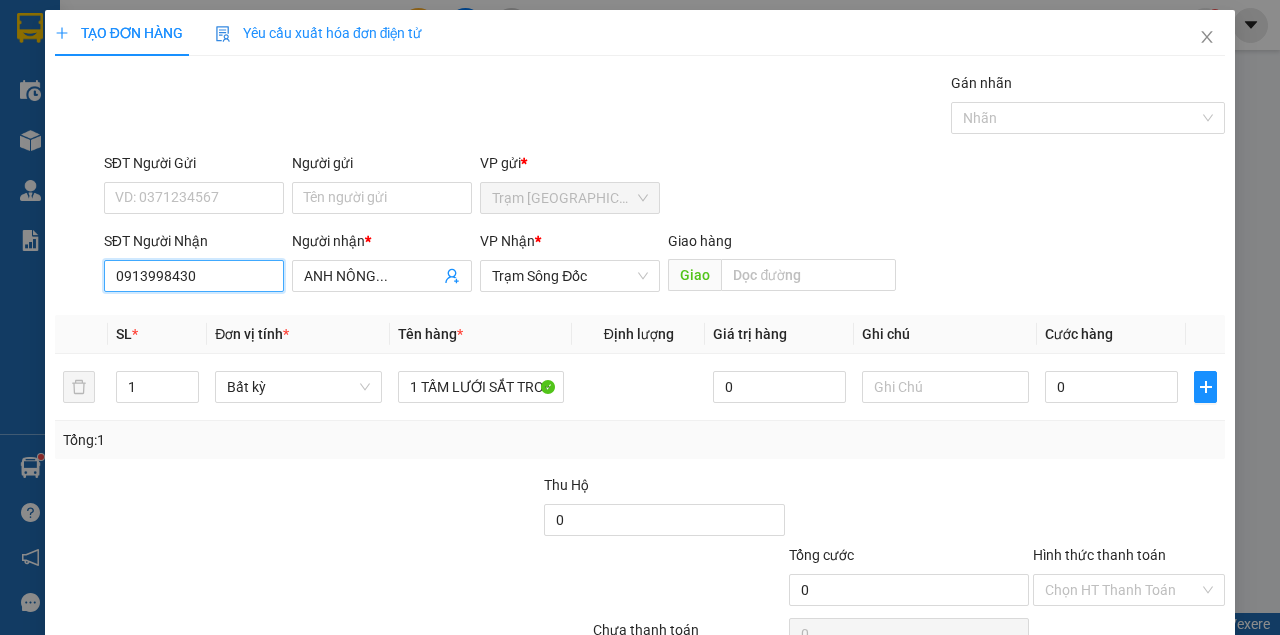 click on "0913998430" at bounding box center (194, 276) 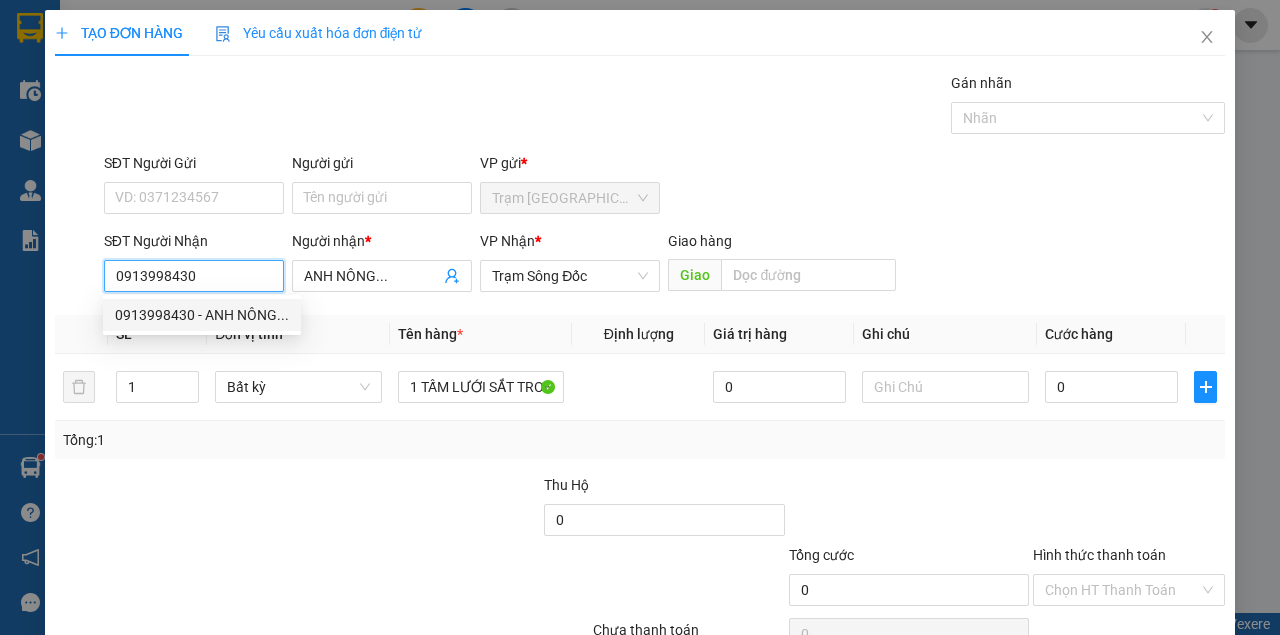 click on "0913998430 - ANH NÔNG..." at bounding box center (202, 315) 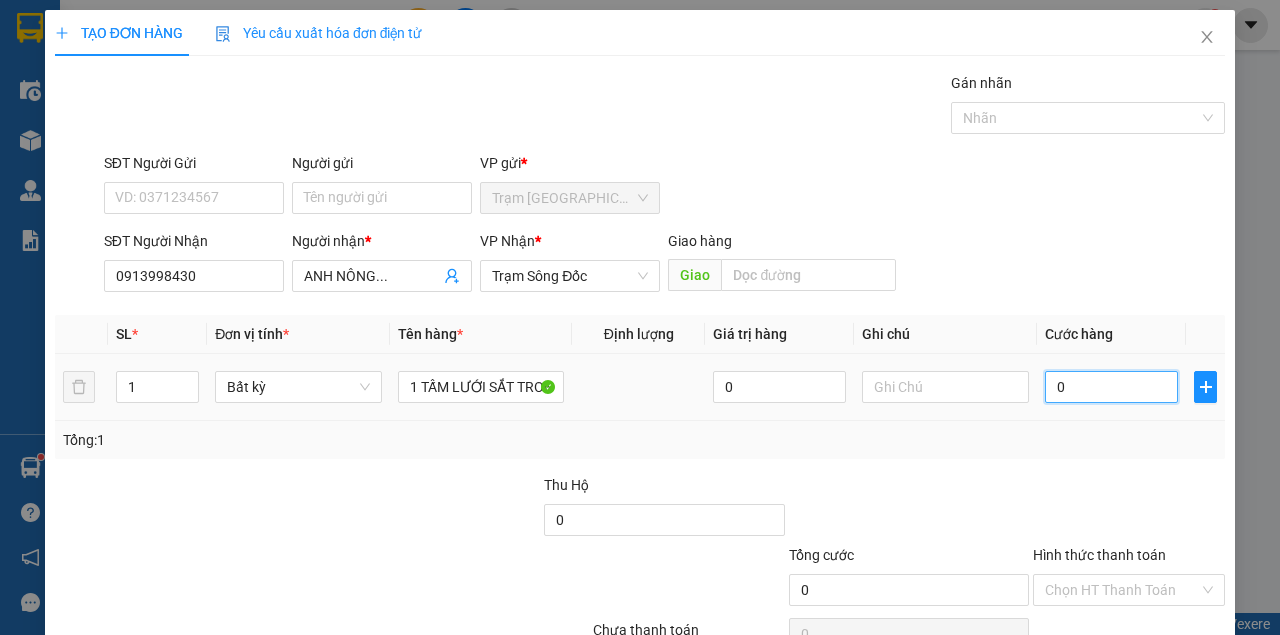 click on "0" at bounding box center (1111, 387) 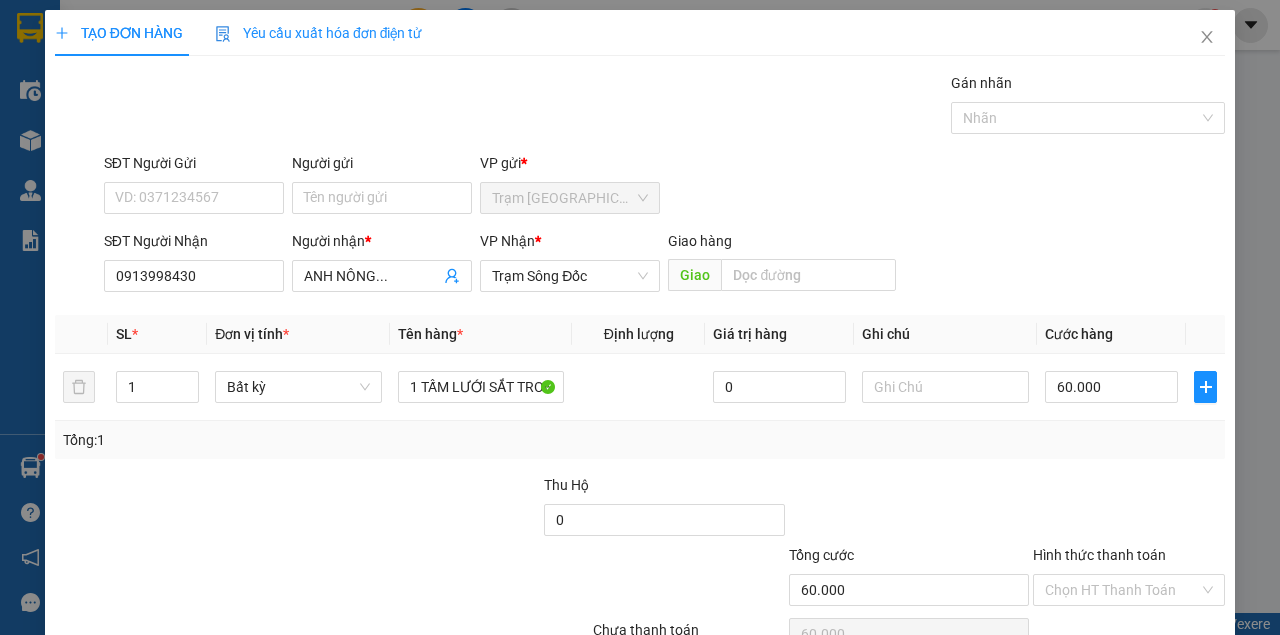 click on "Transit Pickup Surcharge Ids Transit Deliver Surcharge Ids Transit Deliver Surcharge Transit Deliver Surcharge Gói vận chuyển  * Tiêu chuẩn Gán nhãn   Nhãn SĐT Người Gửi VD: 0371234567 Người gửi Tên người gửi VP gửi  * Trạm Sài Gòn SĐT Người Nhận 0913998430 Người nhận  * ANH NÔNG... VP Nhận  * Trạm Sông Đốc Giao hàng Giao SL  * Đơn vị tính  * Tên hàng  * Định lượng Giá trị hàng Ghi chú Cước hàng                   1 Bất kỳ 1 TẤM LƯỚI SẮT TRONG BAO XANH 0 60.000 Tổng:  1 Thu Hộ 0 Tổng cước 60.000 Hình thức thanh toán Chọn HT Thanh Toán Số tiền thu trước 0 Chưa thanh toán 60.000 Chọn HT Thanh Toán Lưu nháp Xóa Thông tin Lưu Lưu và In 1 TẤM LƯỚI SẮT TRONG BAO XANH" at bounding box center (640, 386) 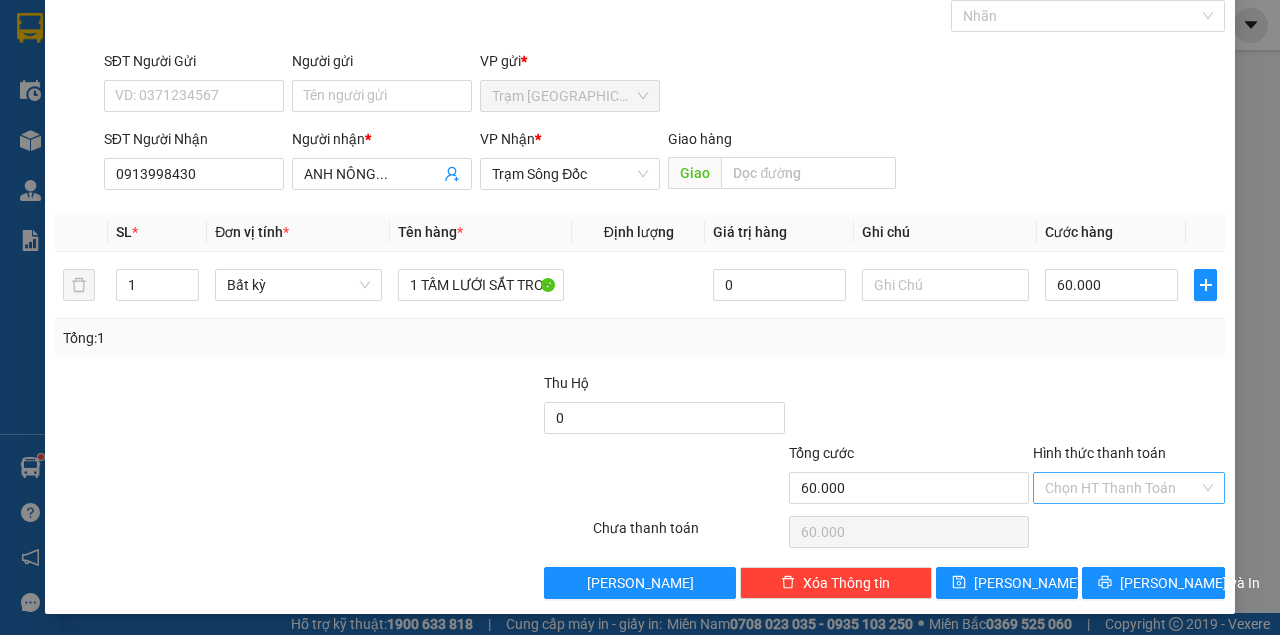 click on "Hình thức thanh toán" at bounding box center [1122, 488] 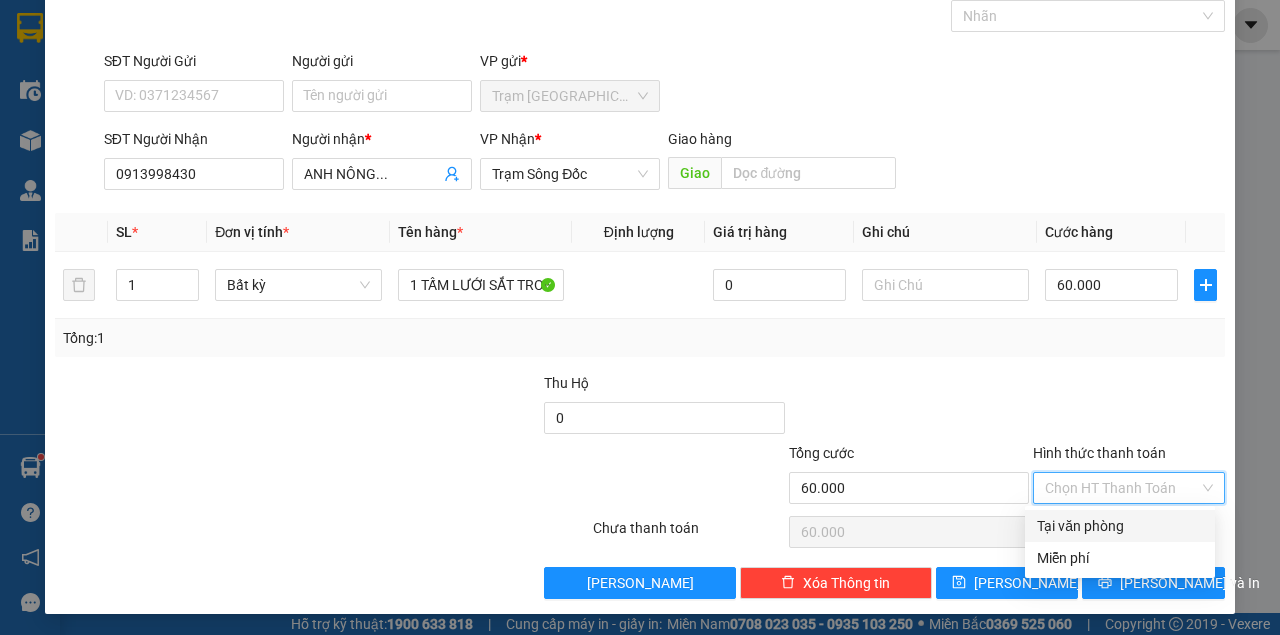 click on "Tại văn phòng" at bounding box center [1120, 526] 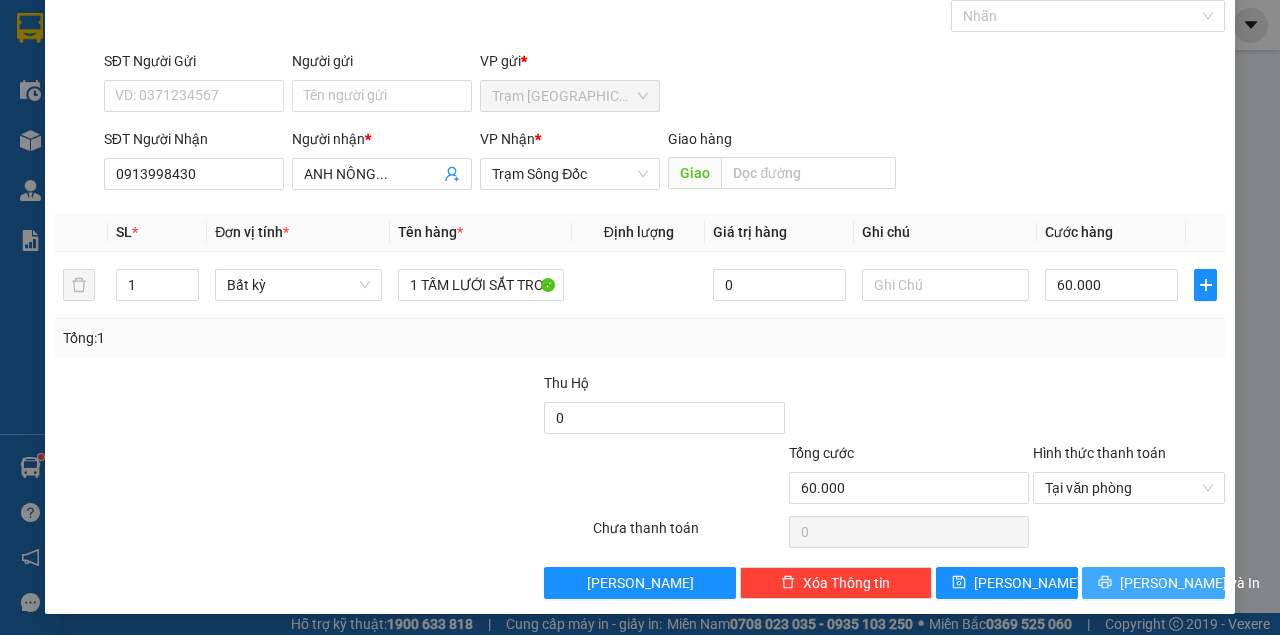 click on "Lưu và In" at bounding box center (1190, 583) 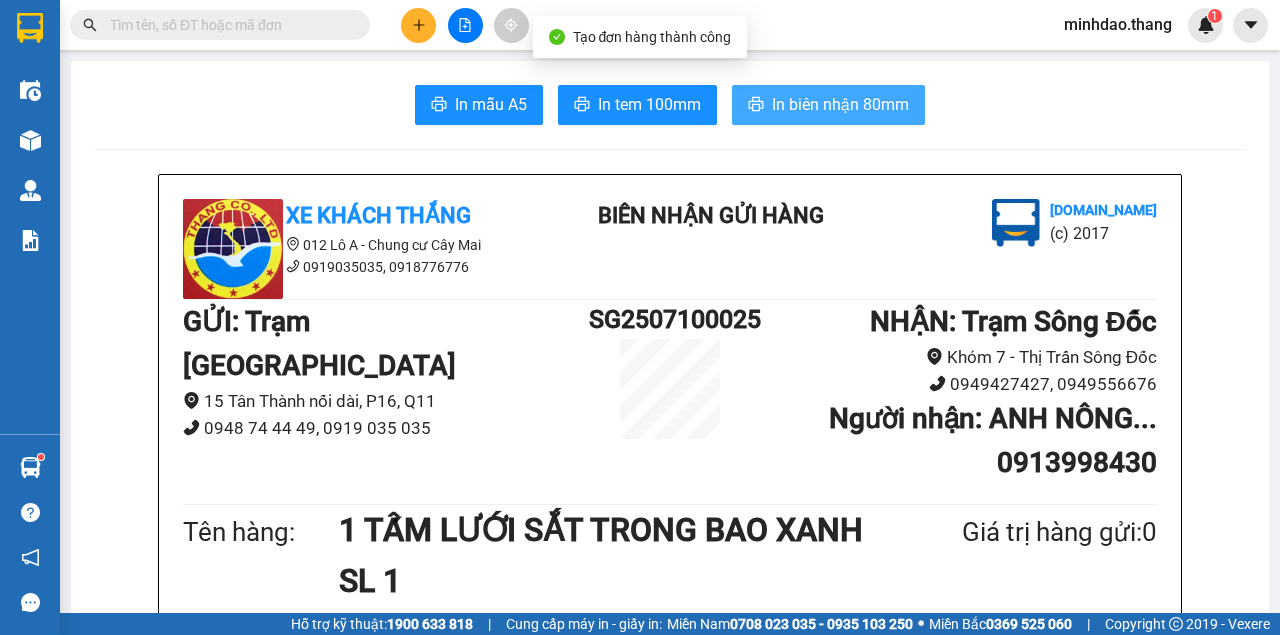 click at bounding box center (756, 105) 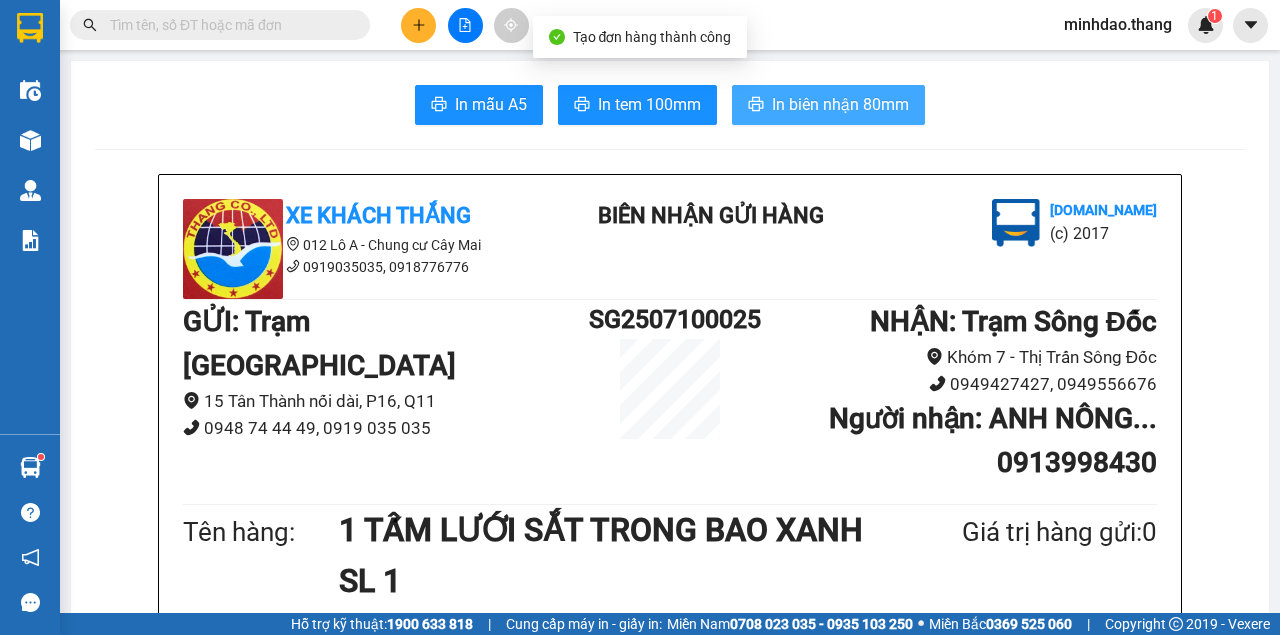 scroll, scrollTop: 0, scrollLeft: 0, axis: both 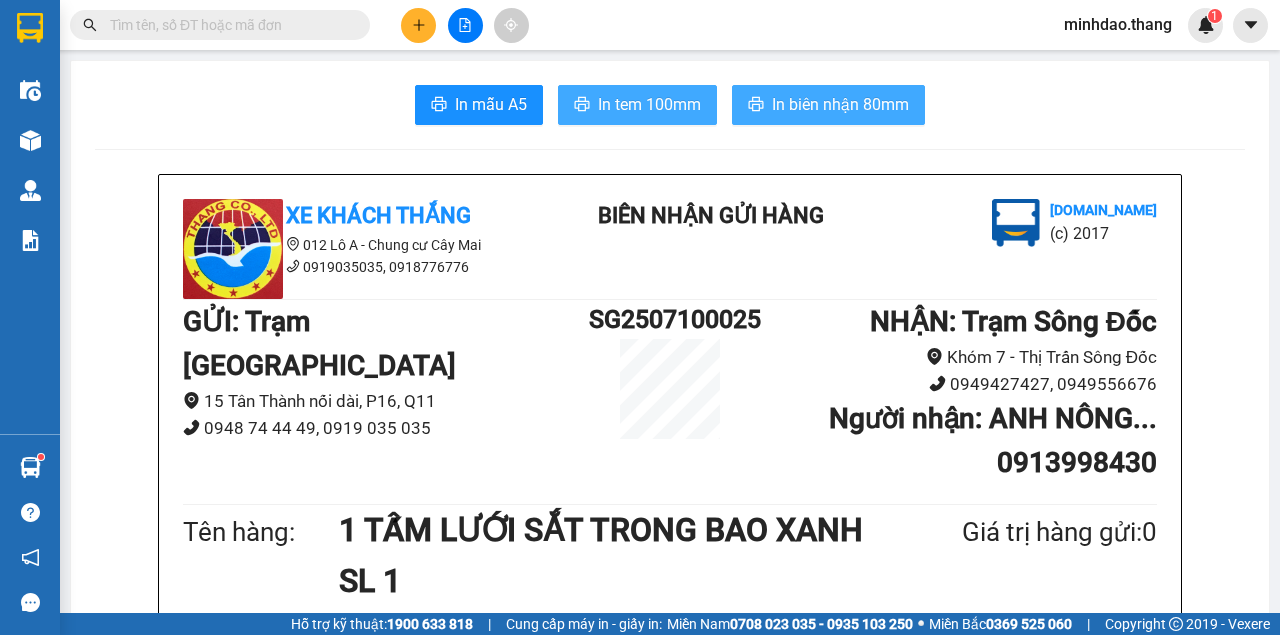 click on "In tem 100mm" at bounding box center [649, 104] 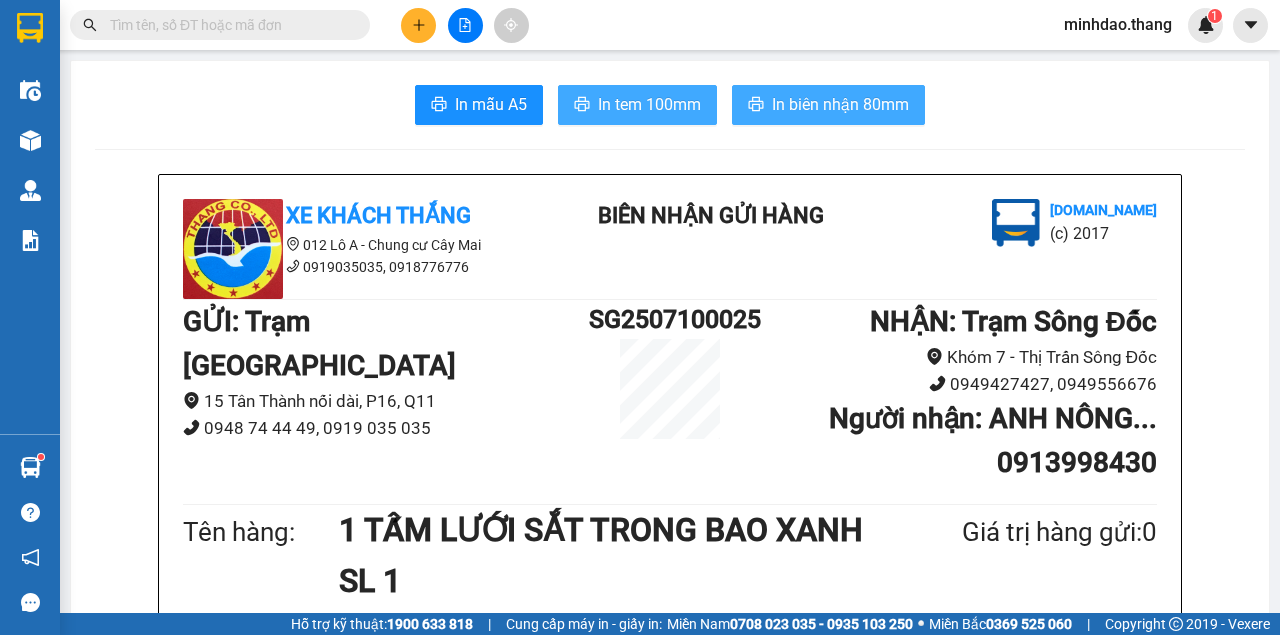 scroll, scrollTop: 0, scrollLeft: 0, axis: both 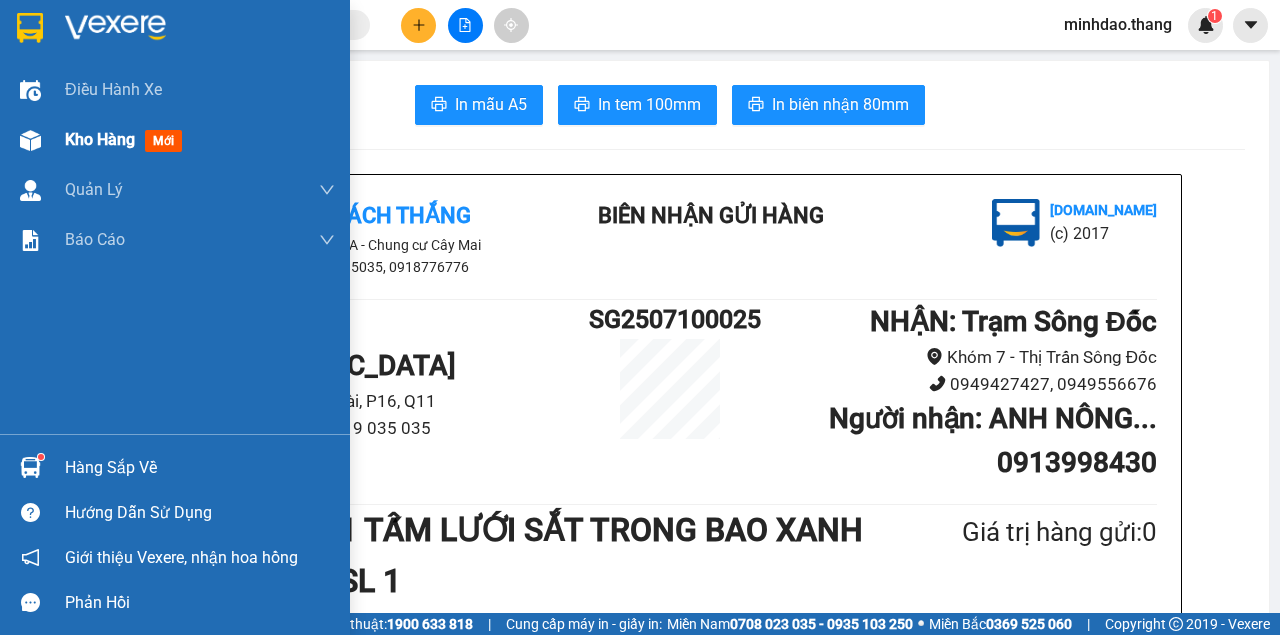 drag, startPoint x: 28, startPoint y: 142, endPoint x: 30, endPoint y: 127, distance: 15.132746 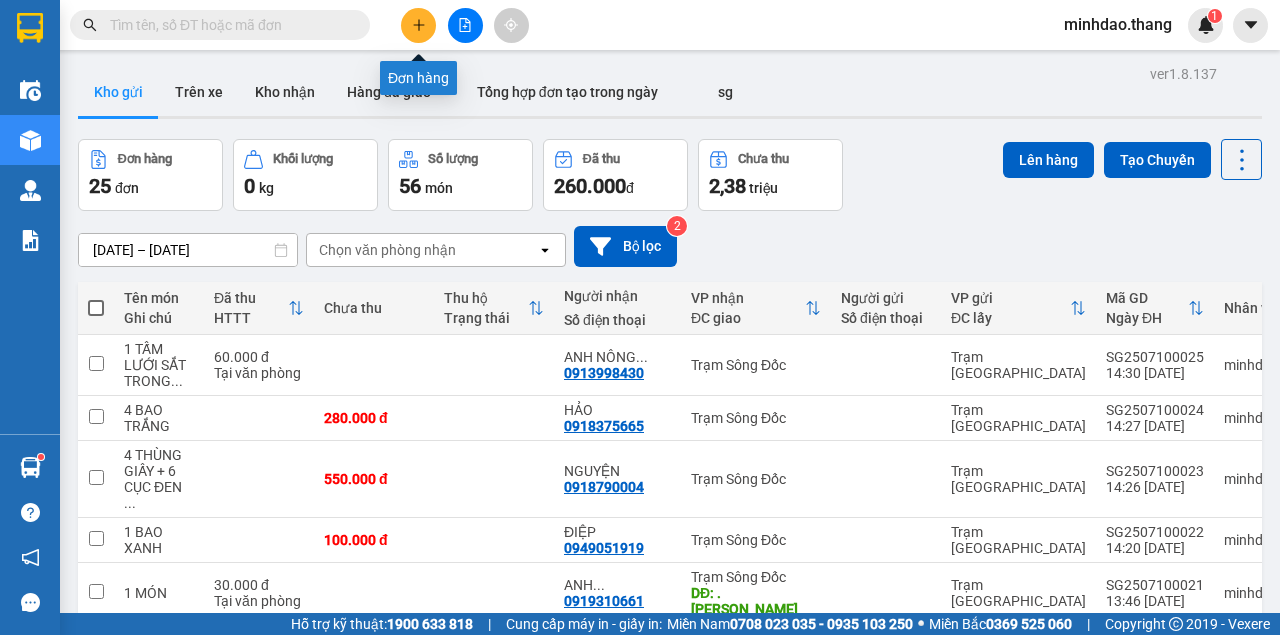 click 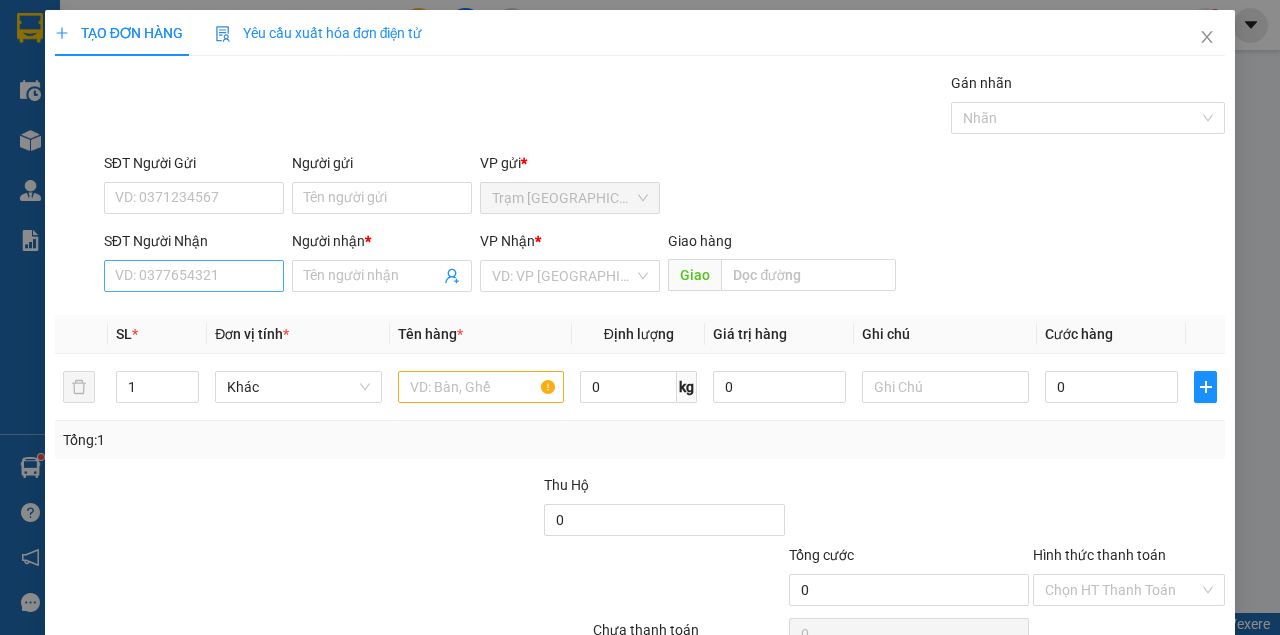 click on "SĐT Người Nhận VD: 0377654321" at bounding box center [194, 265] 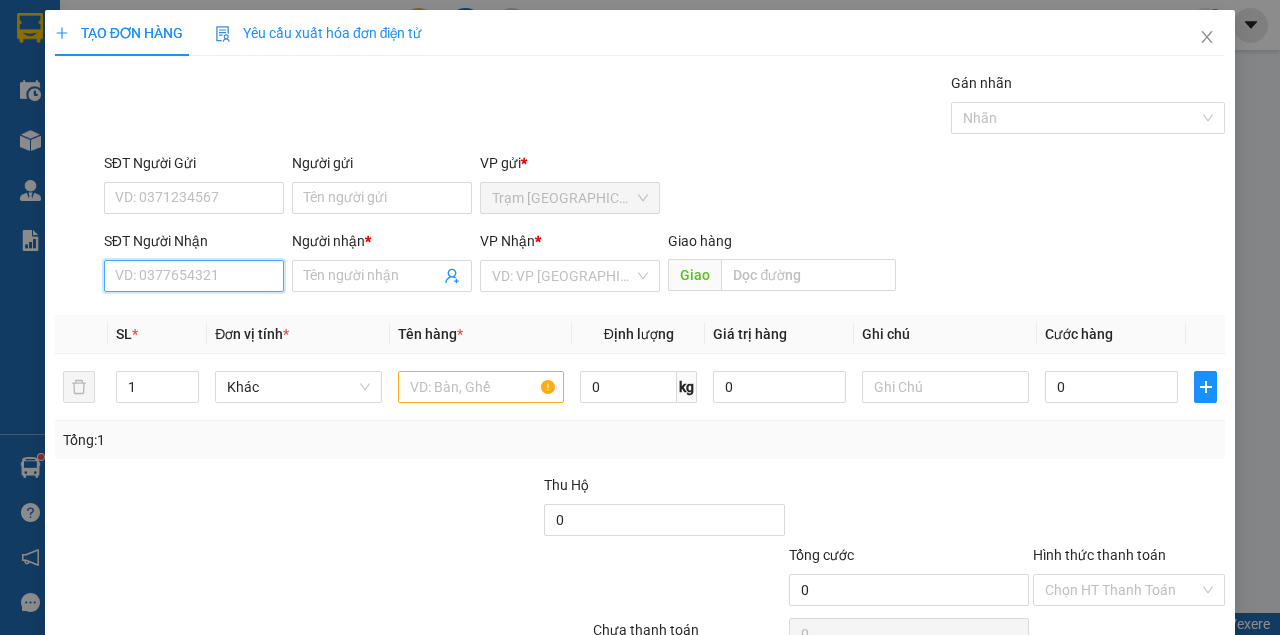 click on "SĐT Người Nhận" at bounding box center [194, 276] 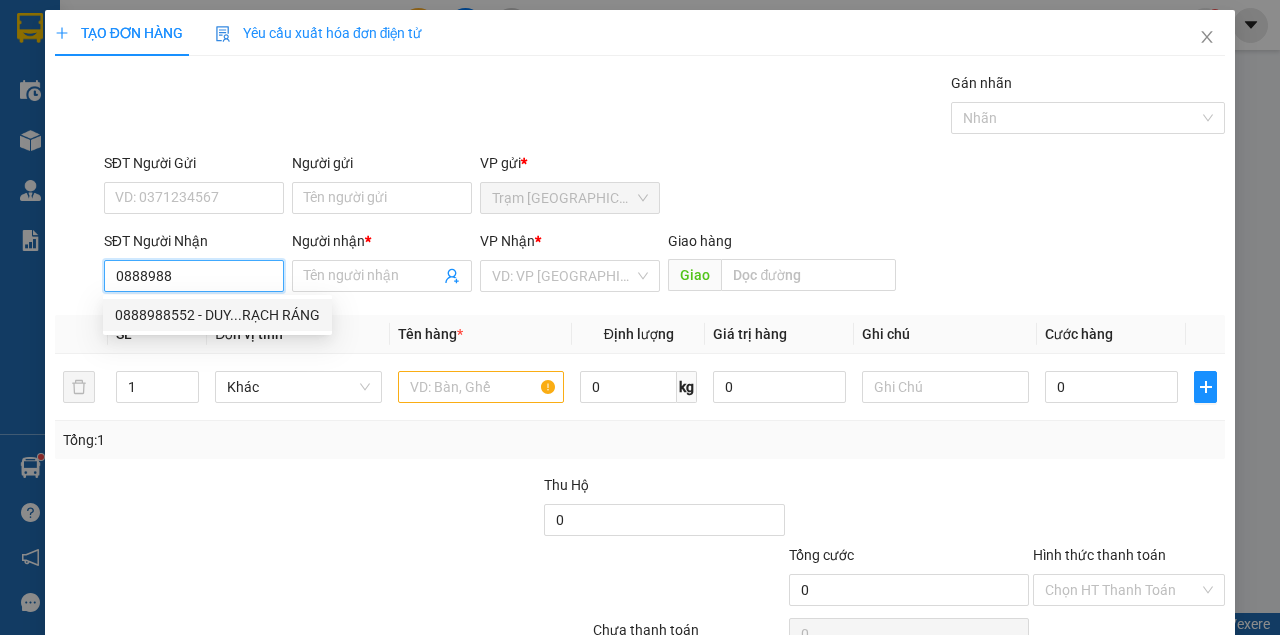 click on "0888988552 - DUY...RẠCH RÁNG" at bounding box center (217, 315) 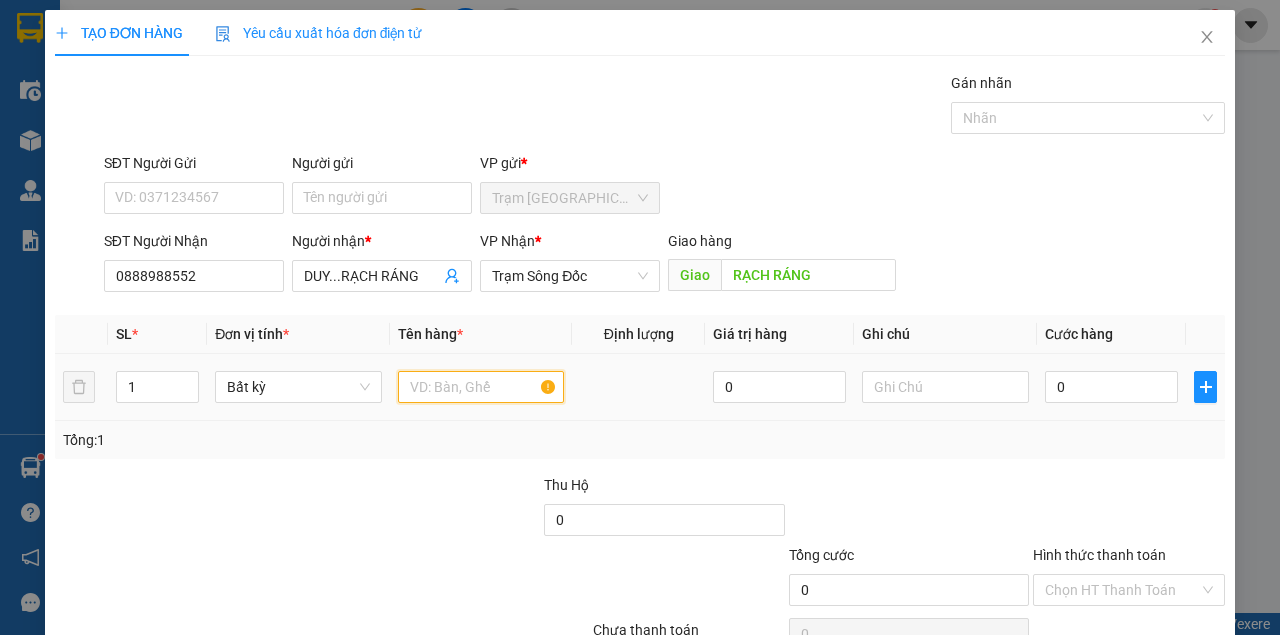 click at bounding box center [481, 387] 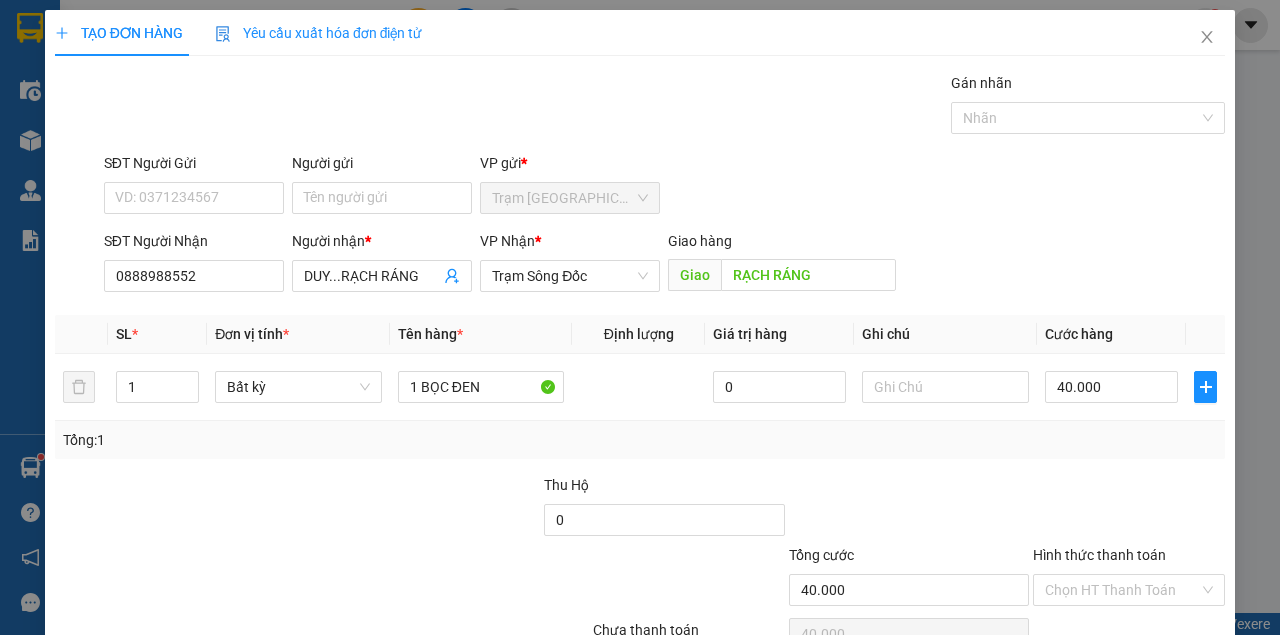 click at bounding box center (1129, 509) 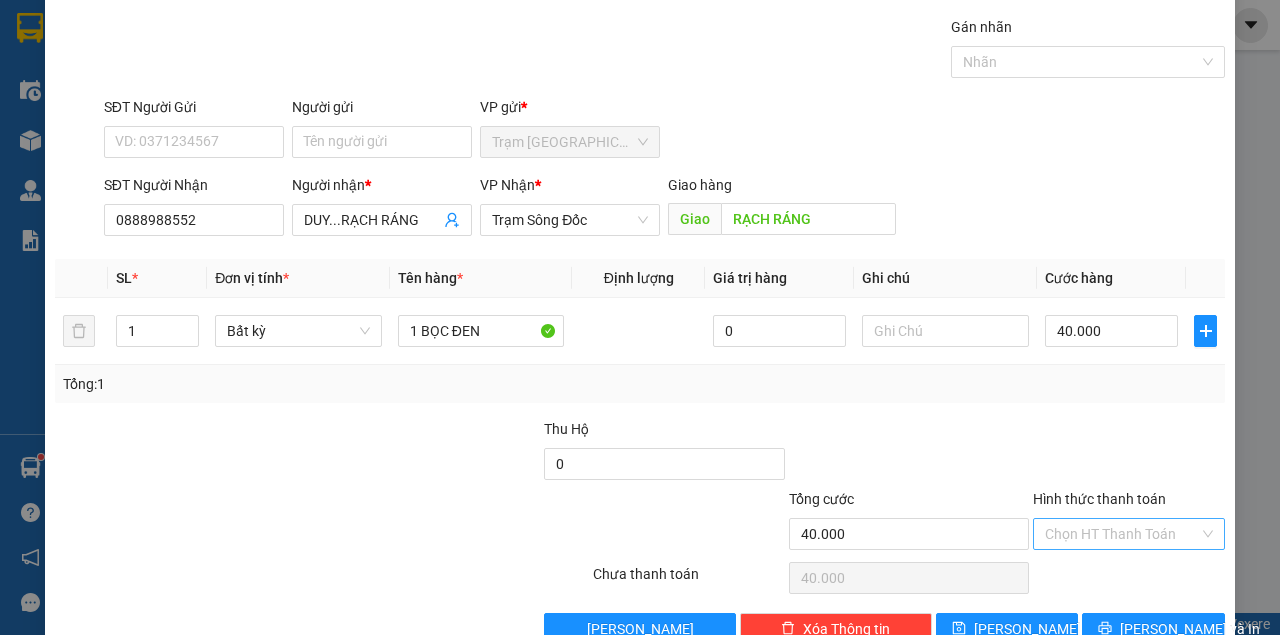 scroll, scrollTop: 102, scrollLeft: 0, axis: vertical 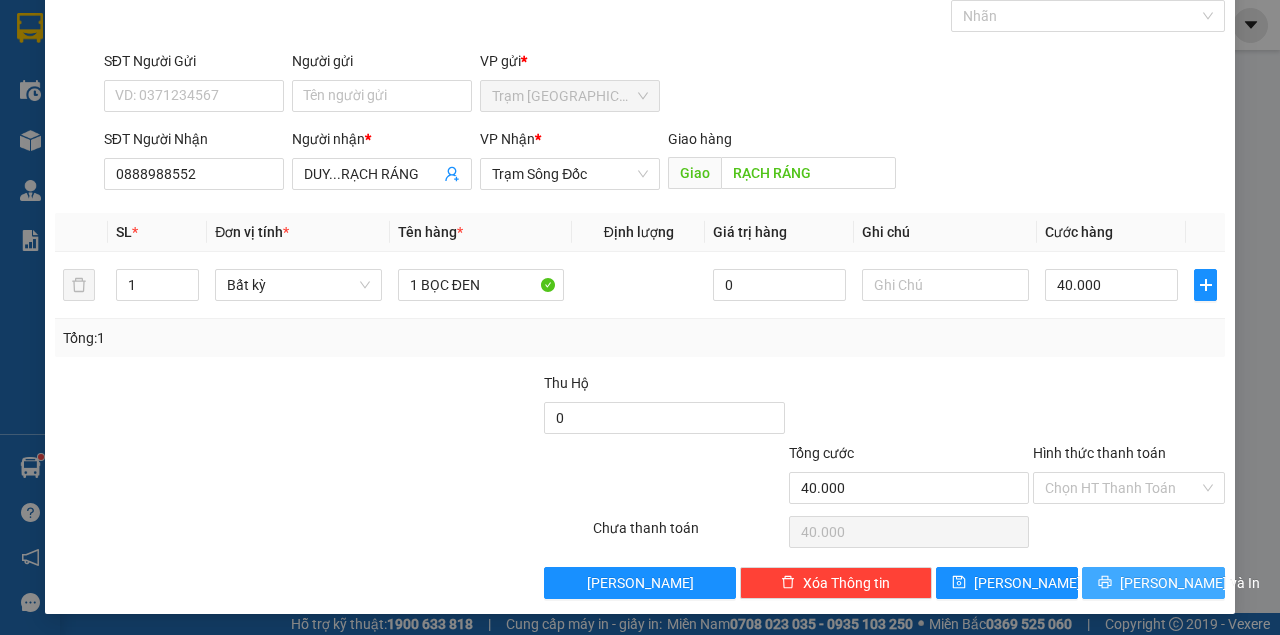 click on "Lưu và In" at bounding box center (1190, 583) 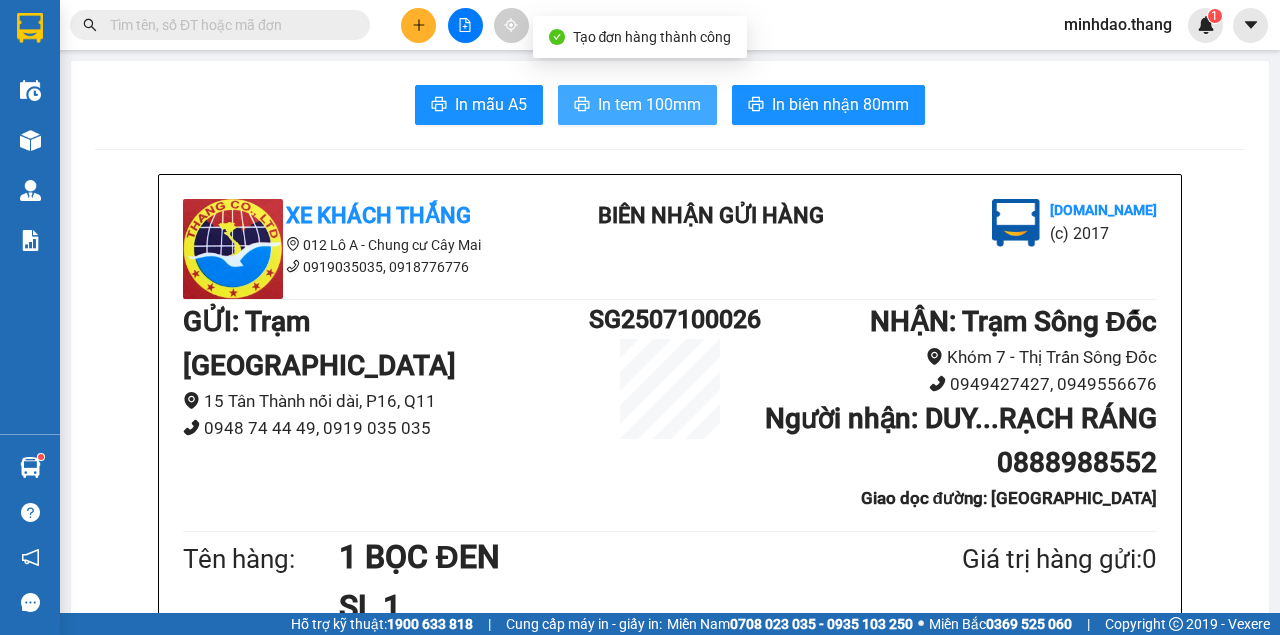 click on "In mẫu A5
In tem 100mm
In biên nhận 80mm" at bounding box center (670, 105) 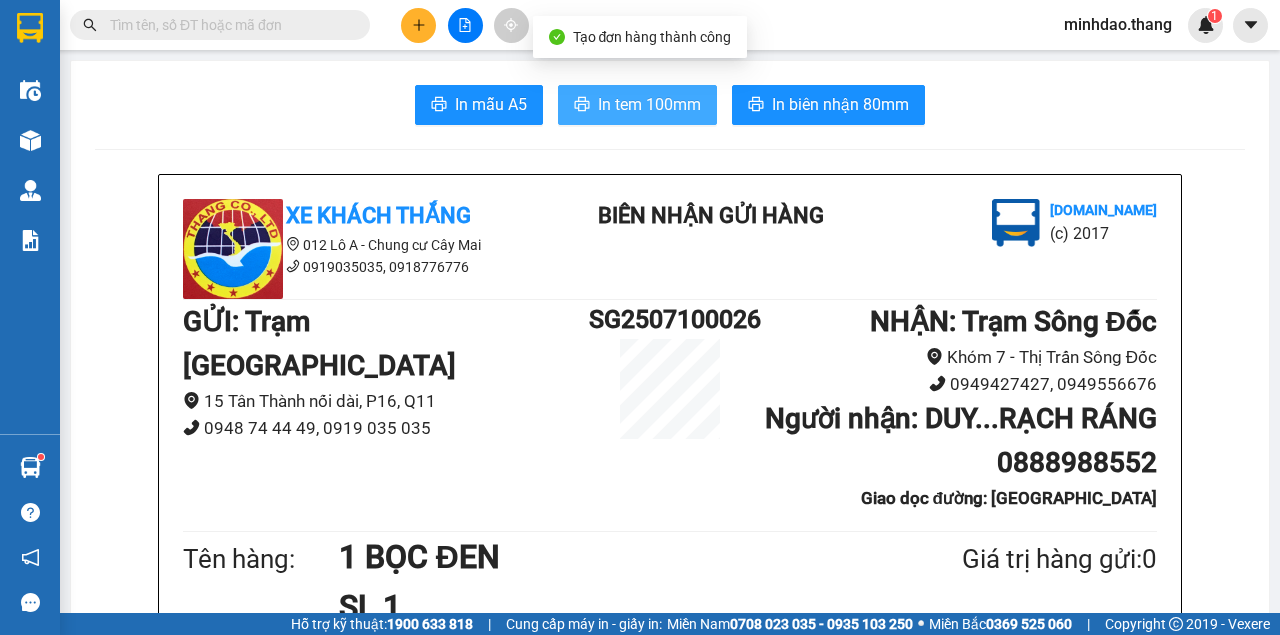 click on "In tem 100mm" at bounding box center (637, 105) 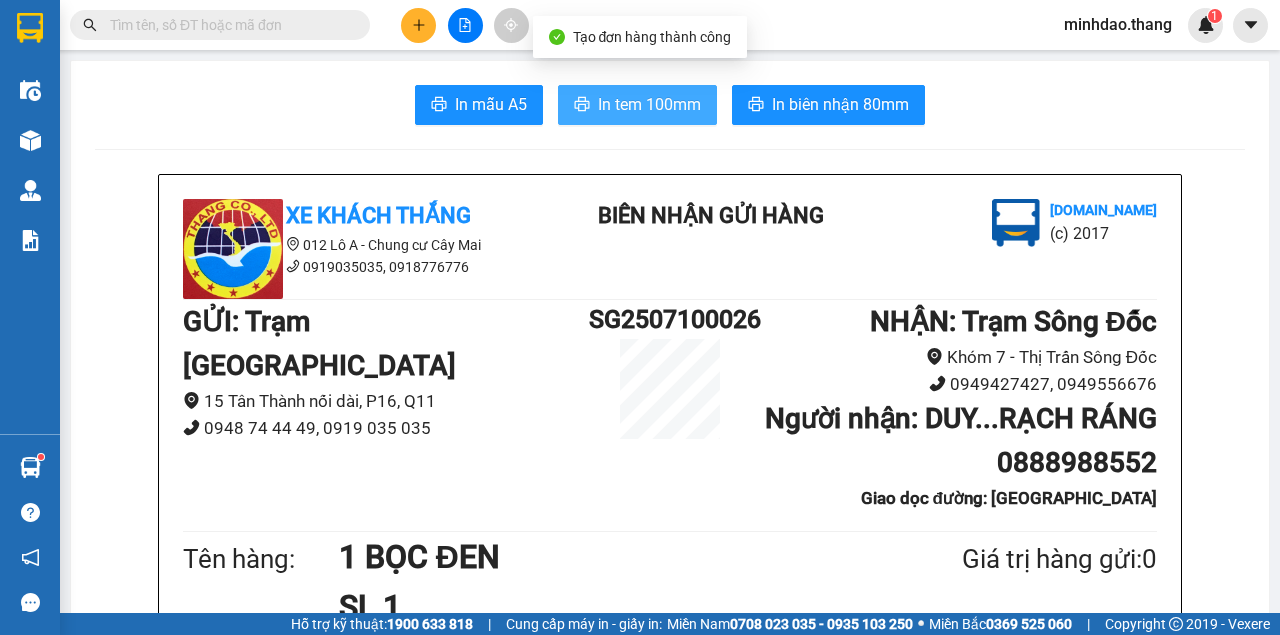 scroll, scrollTop: 0, scrollLeft: 0, axis: both 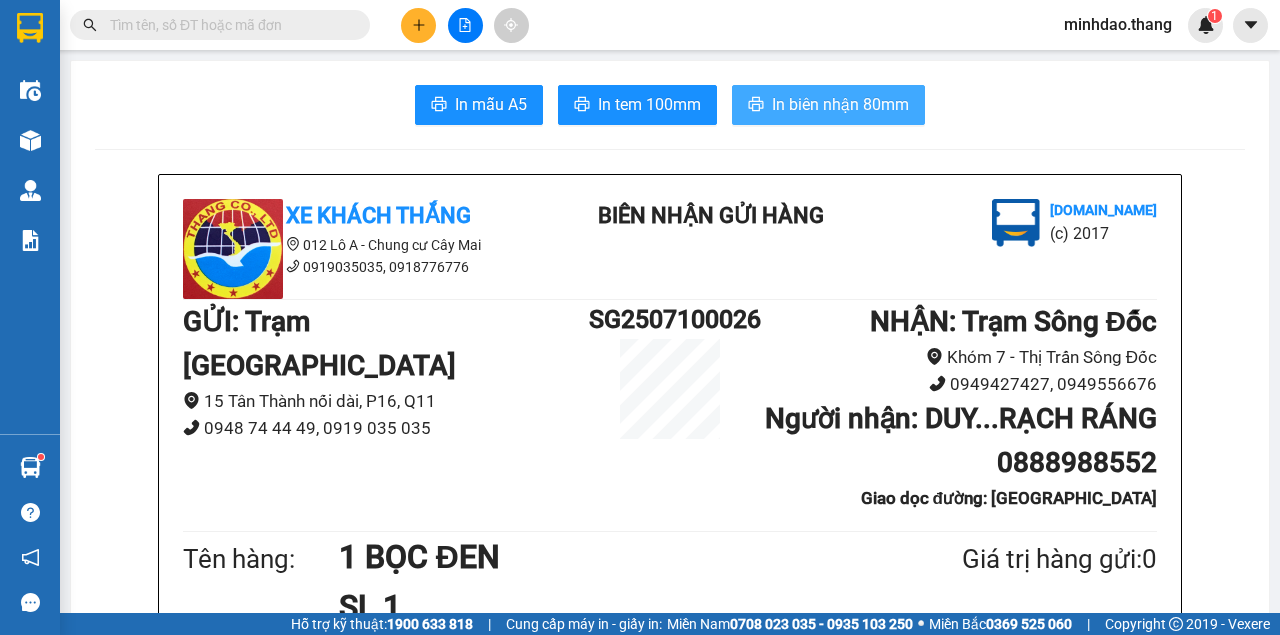 click on "In biên nhận 80mm" at bounding box center [828, 105] 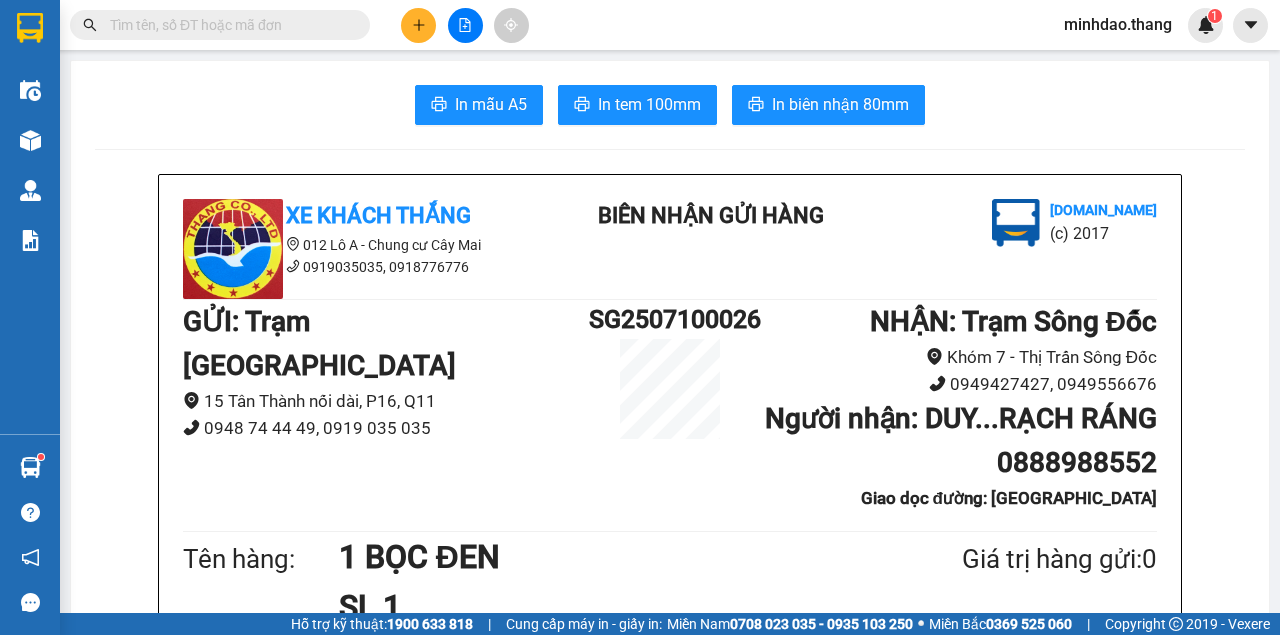 click at bounding box center (228, 25) 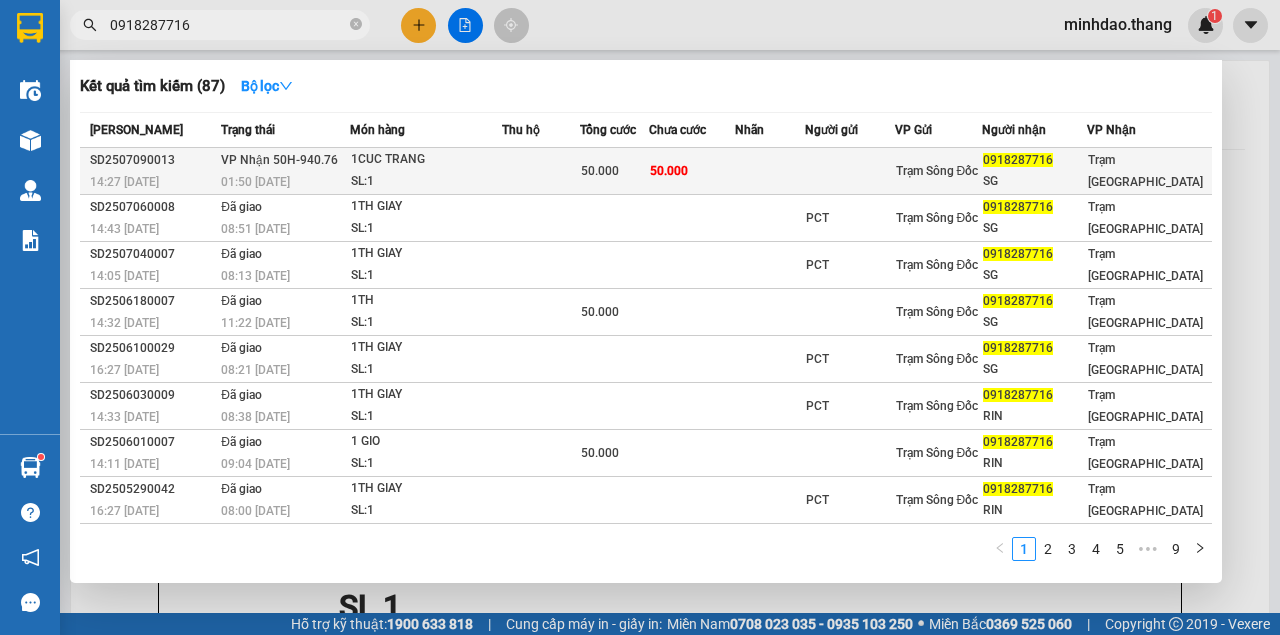click on "50.000" at bounding box center [692, 171] 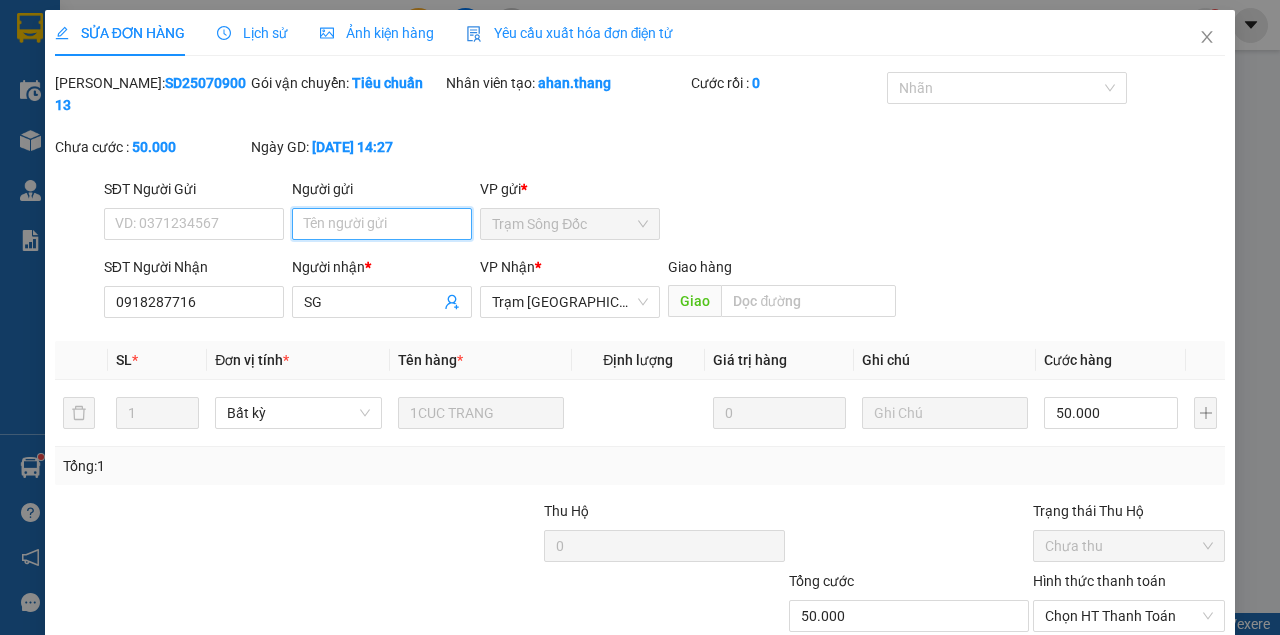 click on "Người gửi" at bounding box center (382, 224) 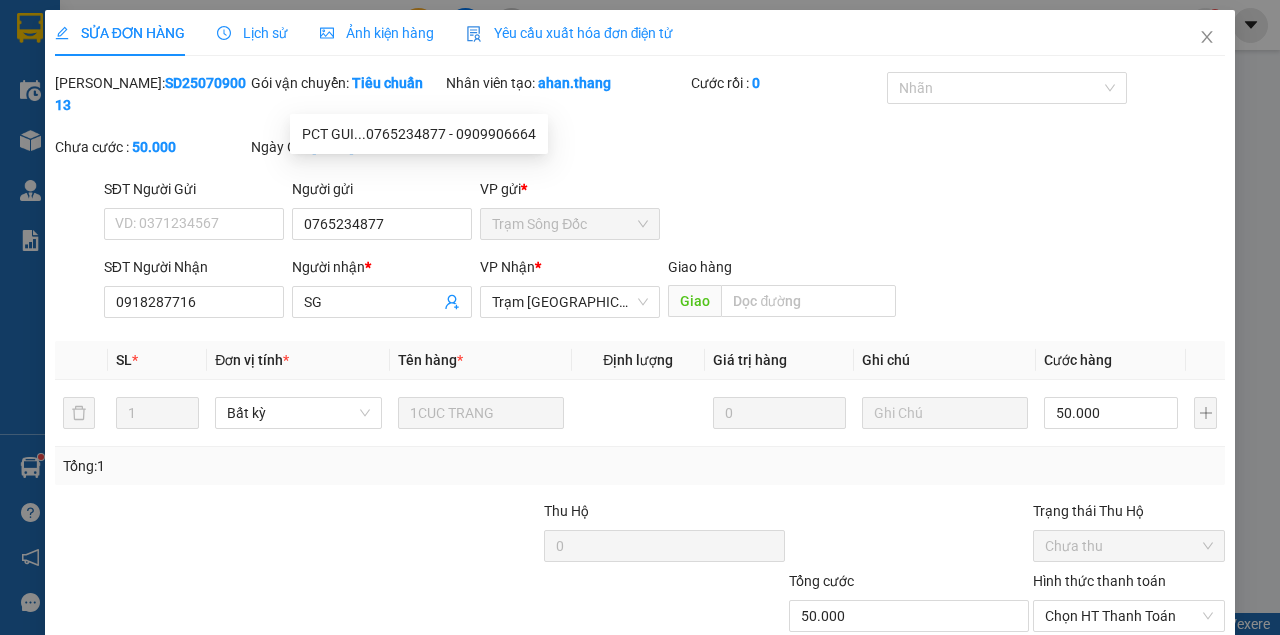 click on "Hình thức thanh toán" at bounding box center (1129, 585) 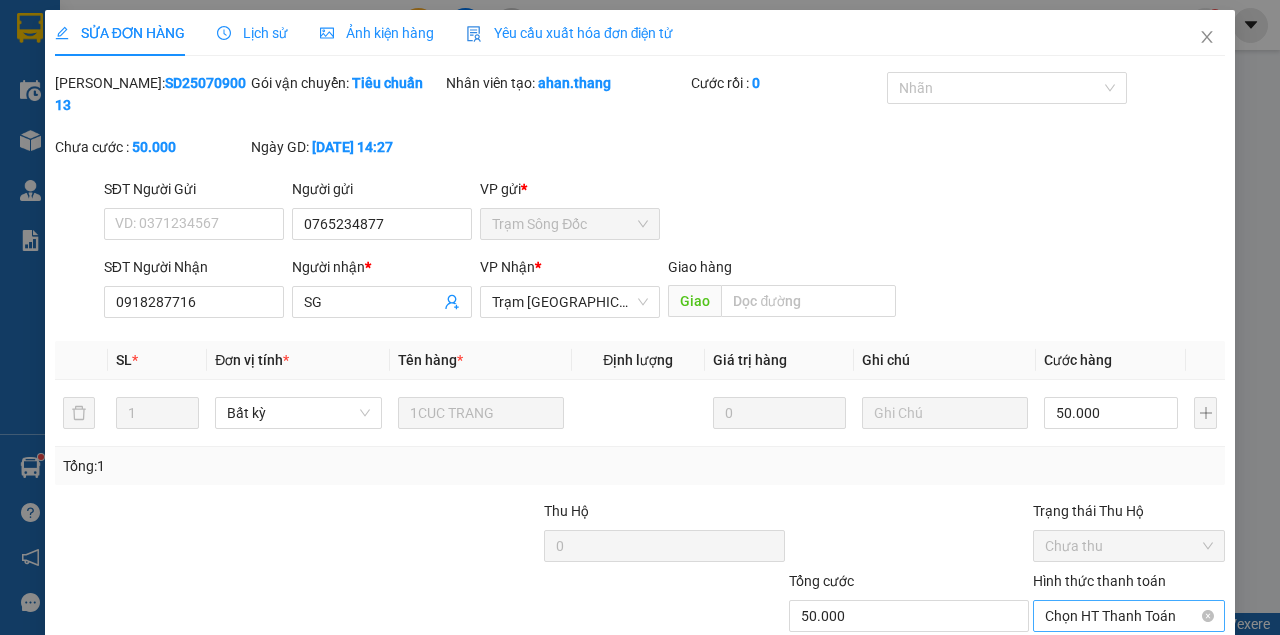 click on "Chọn HT Thanh Toán" at bounding box center [1129, 616] 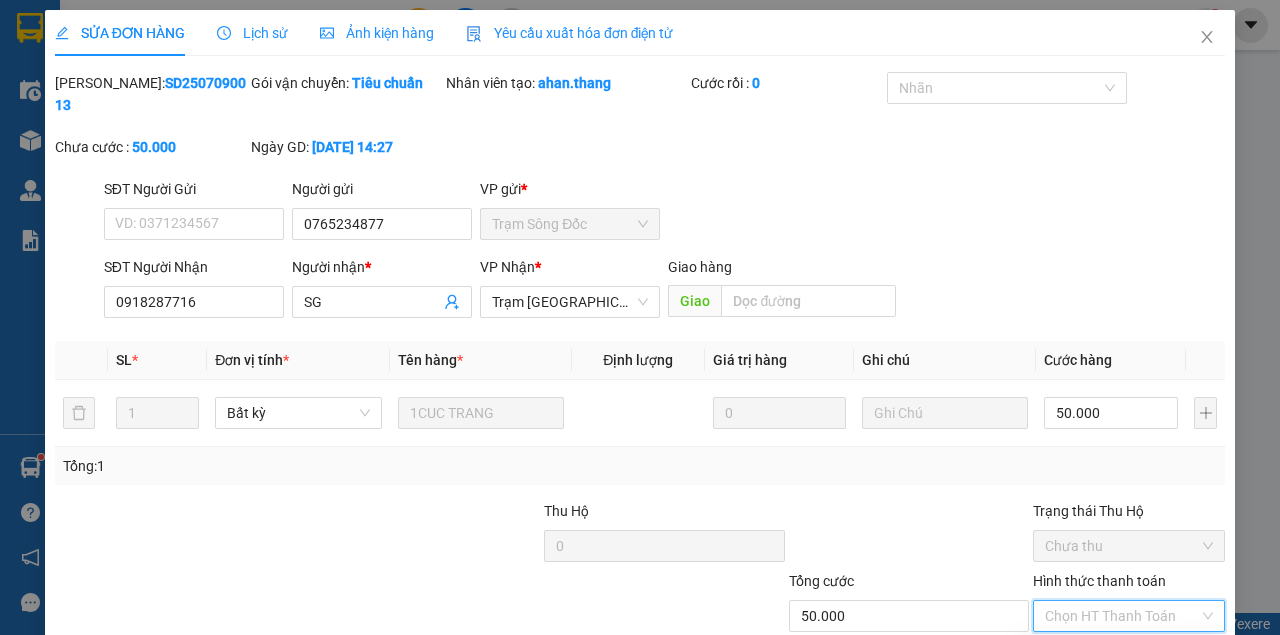 click on "Tại văn phòng" at bounding box center [1120, 655] 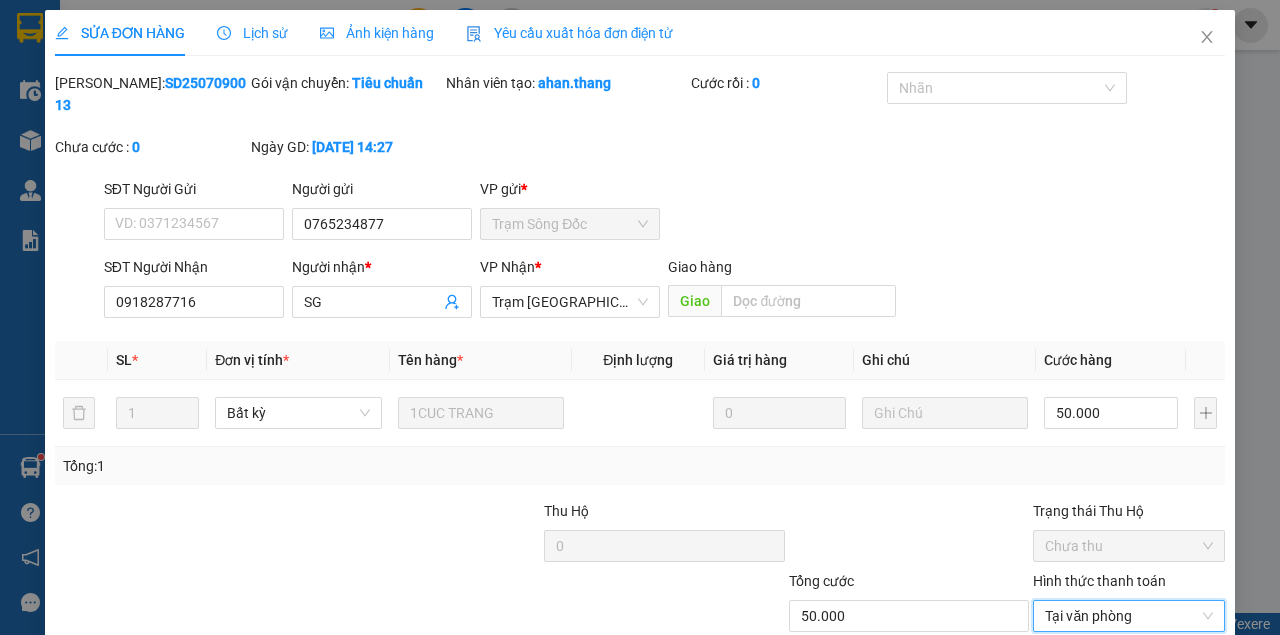 click on "Lưu và Giao hàng" at bounding box center (713, 711) 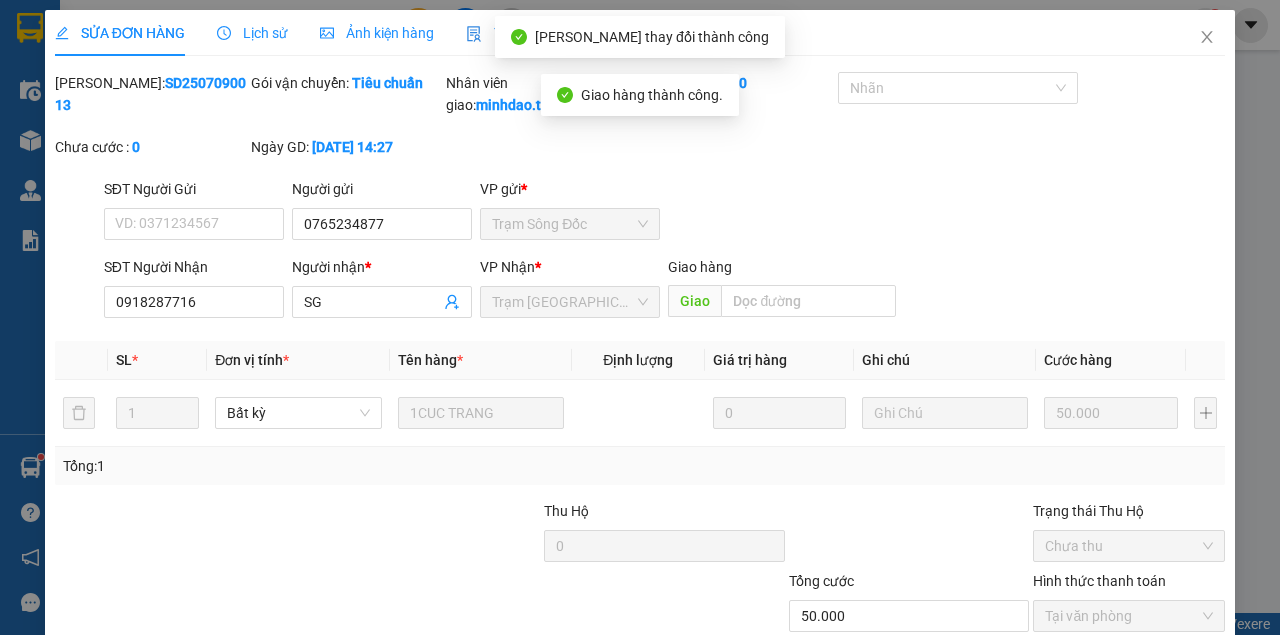click on "Lưu và In" at bounding box center [1190, 711] 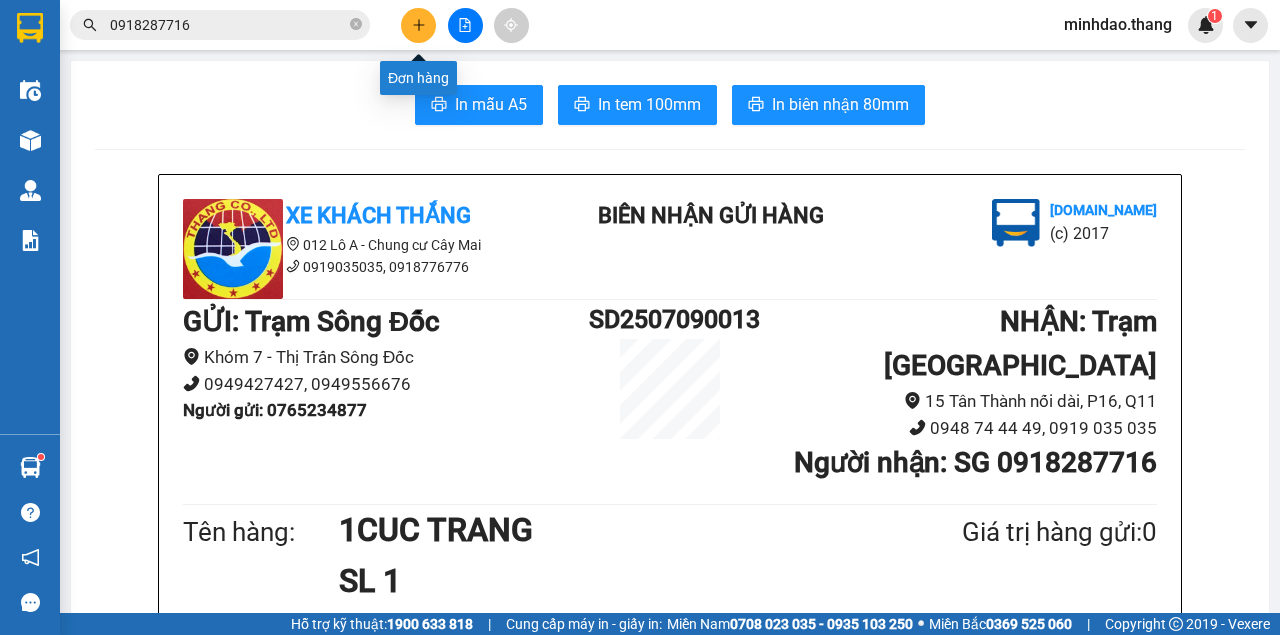 click 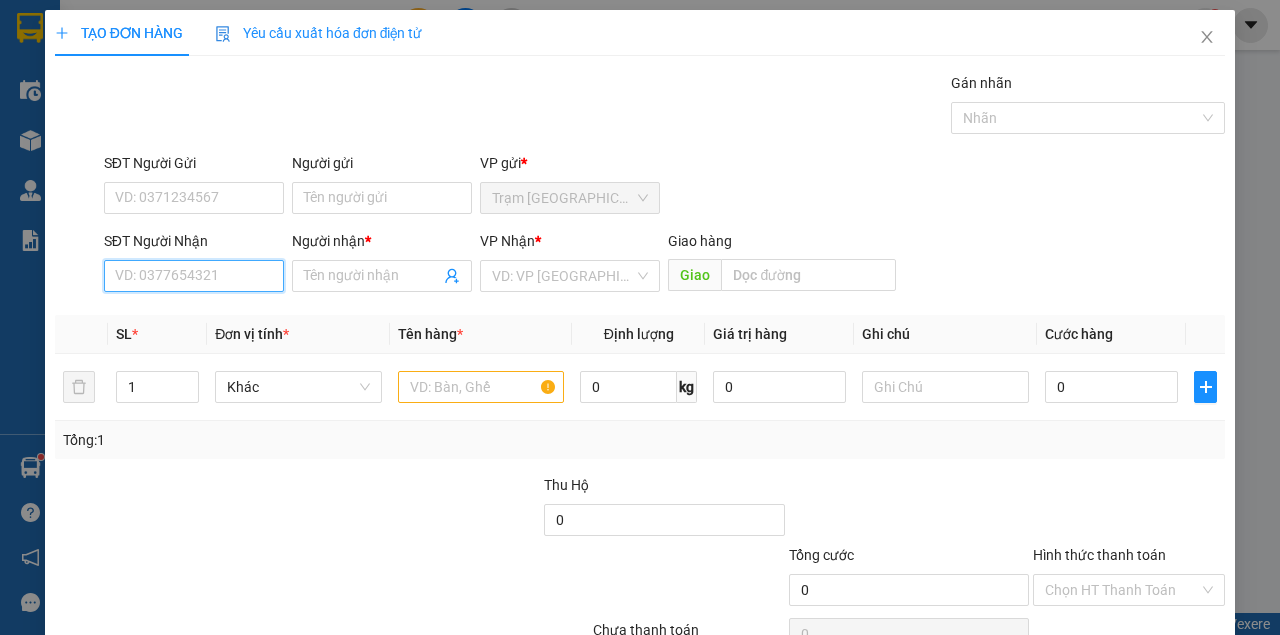 click on "SĐT Người Nhận" at bounding box center [194, 276] 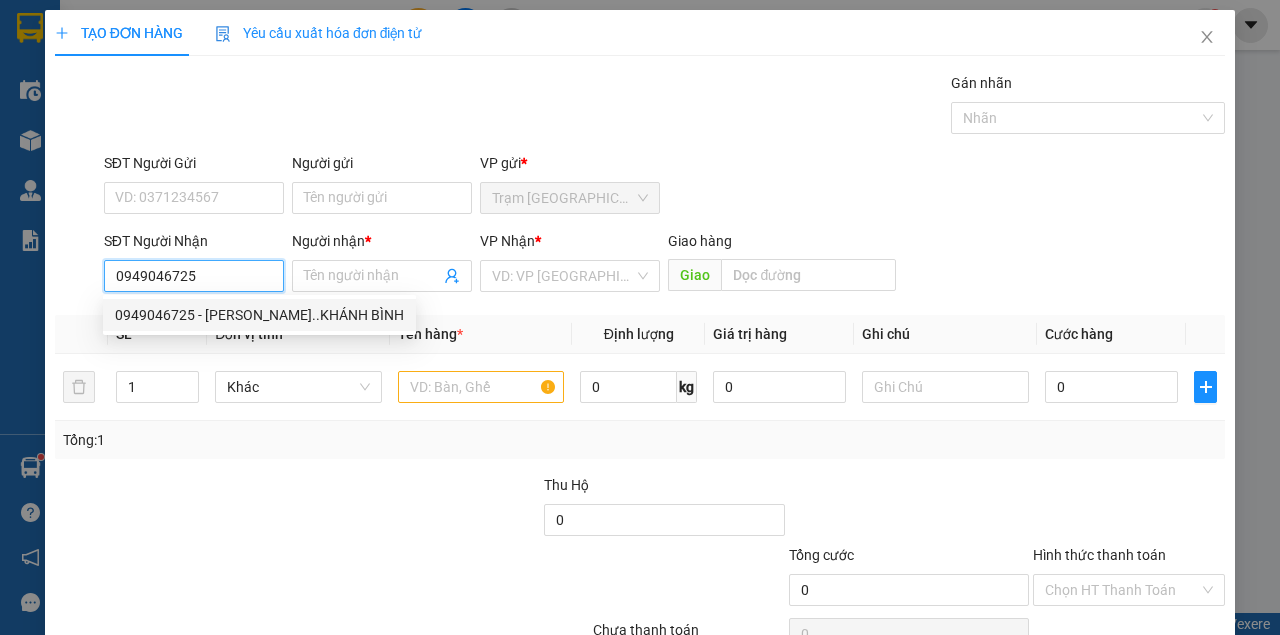 click on "0949046725 - HOÀNG NGHIỆP..KHÁNH BÌNH" at bounding box center (259, 315) 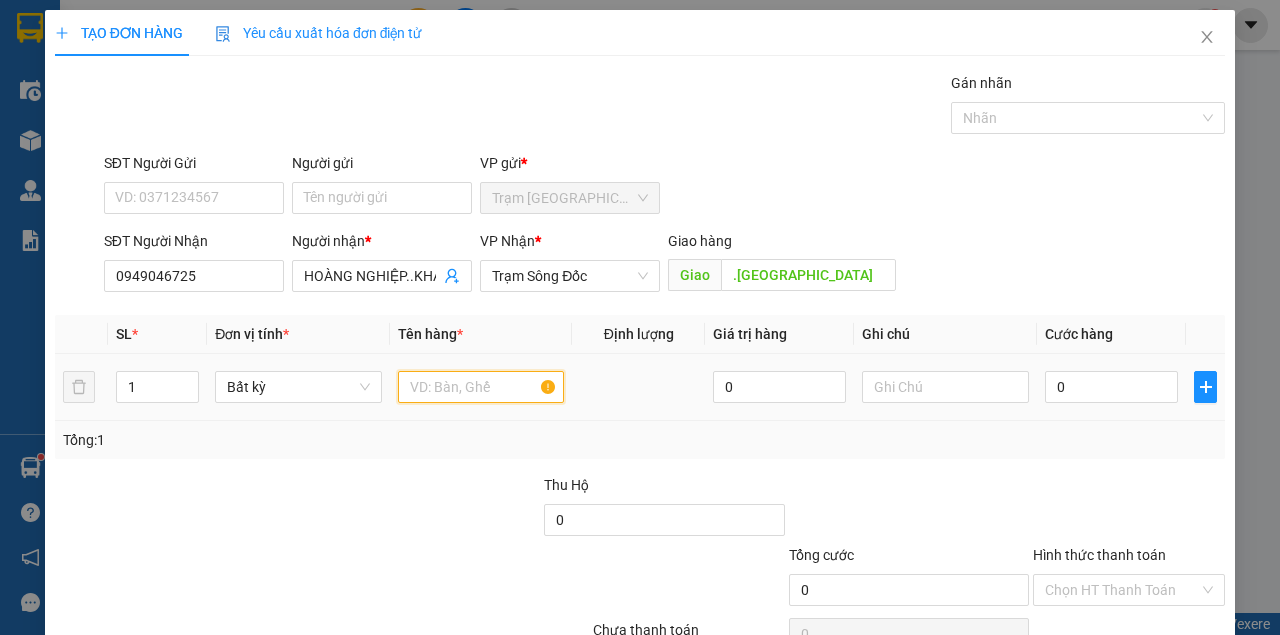 click at bounding box center (481, 387) 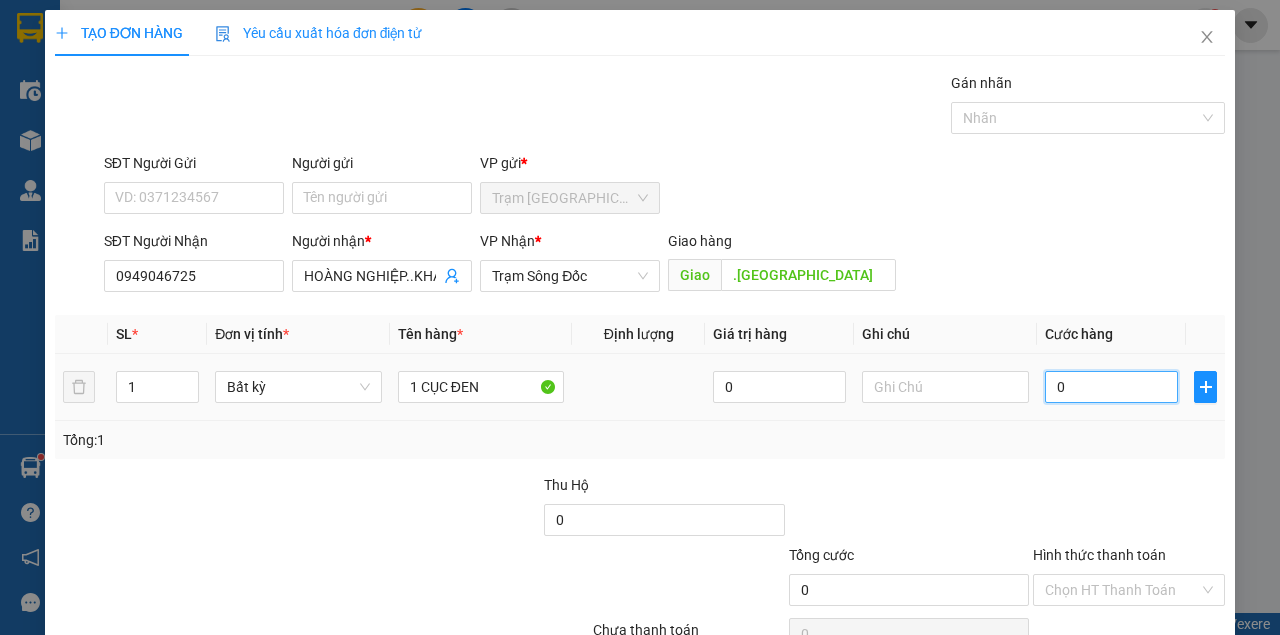 click on "0" at bounding box center (1111, 387) 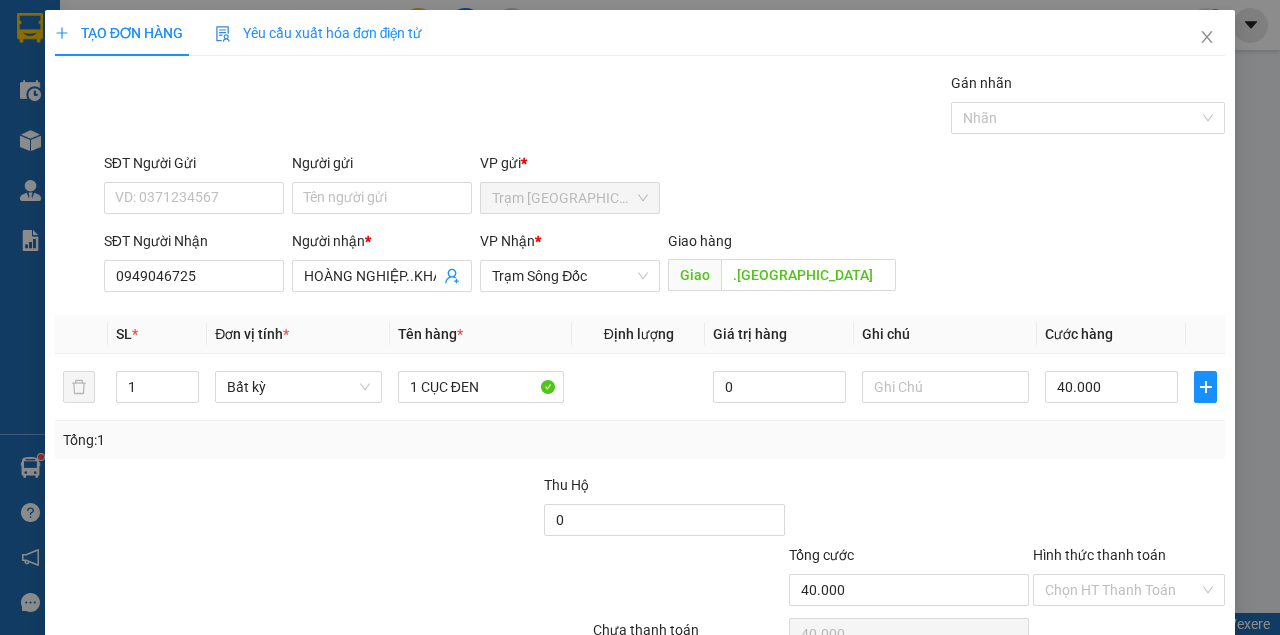 click on "Transit Pickup Surcharge Ids Transit Deliver Surcharge Ids Transit Deliver Surcharge Transit Deliver Surcharge Gói vận chuyển  * Tiêu chuẩn Gán nhãn   Nhãn SĐT Người Gửi VD: 0371234567 Người gửi Tên người gửi VP gửi  * Trạm Sài Gòn SĐT Người Nhận 0949046725 Người nhận  * HOÀNG NGHIỆP..KHÁNH BÌNH VP Nhận  * Trạm Sông Đốc Giao hàng Giao .KHÁNH BÌNH SL  * Đơn vị tính  * Tên hàng  * Định lượng Giá trị hàng Ghi chú Cước hàng                   1 Bất kỳ 1 CỤC ĐEN 0 40.000 Tổng:  1 Thu Hộ 0 Tổng cước 40.000 Hình thức thanh toán Chọn HT Thanh Toán Số tiền thu trước 0 Chưa thanh toán 40.000 Chọn HT Thanh Toán Lưu nháp Xóa Thông tin Lưu Lưu và In" at bounding box center [640, 386] 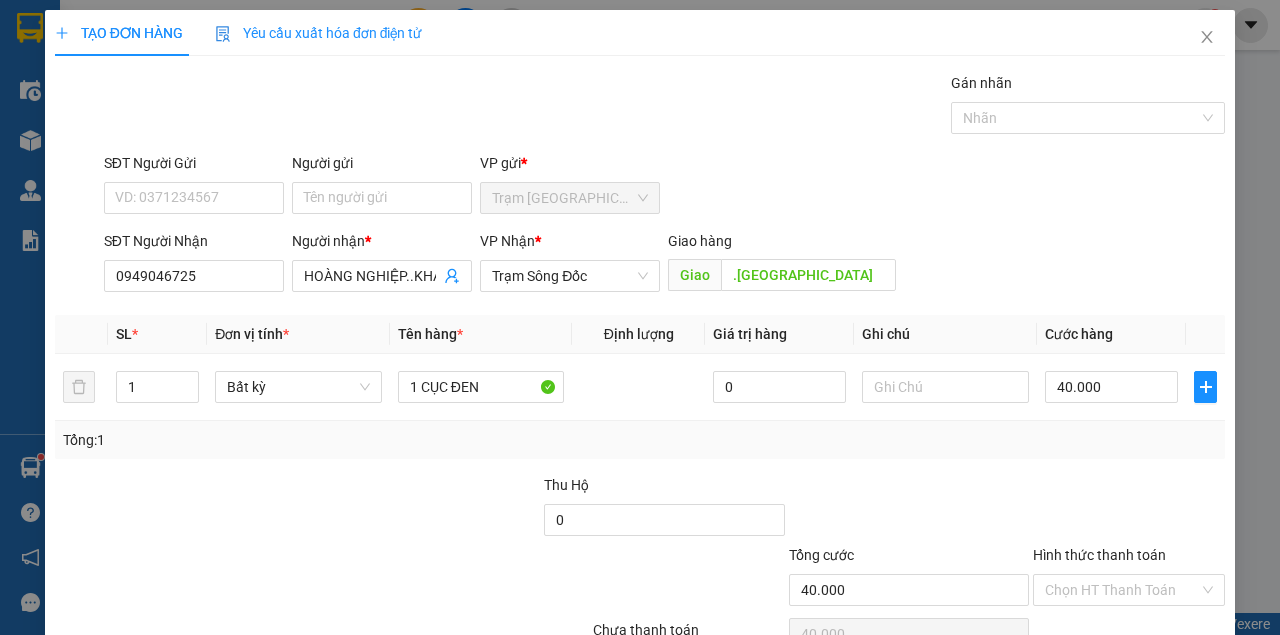 drag, startPoint x: 1156, startPoint y: 582, endPoint x: 1156, endPoint y: 571, distance: 11 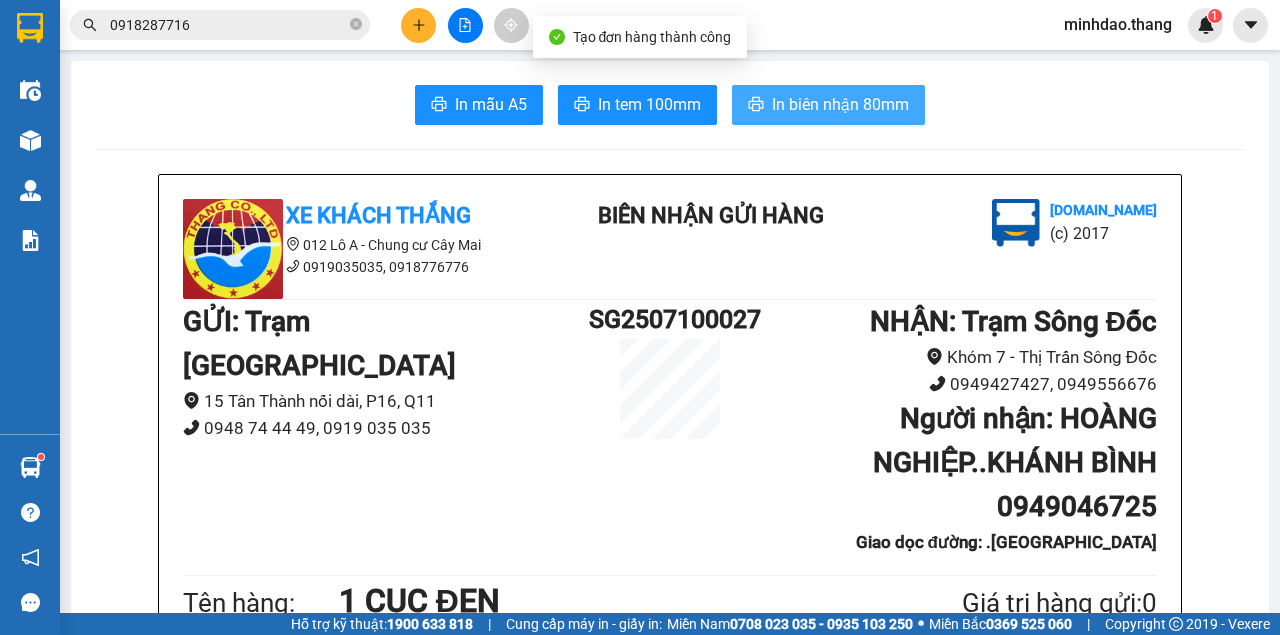 click on "In biên nhận 80mm" at bounding box center [828, 105] 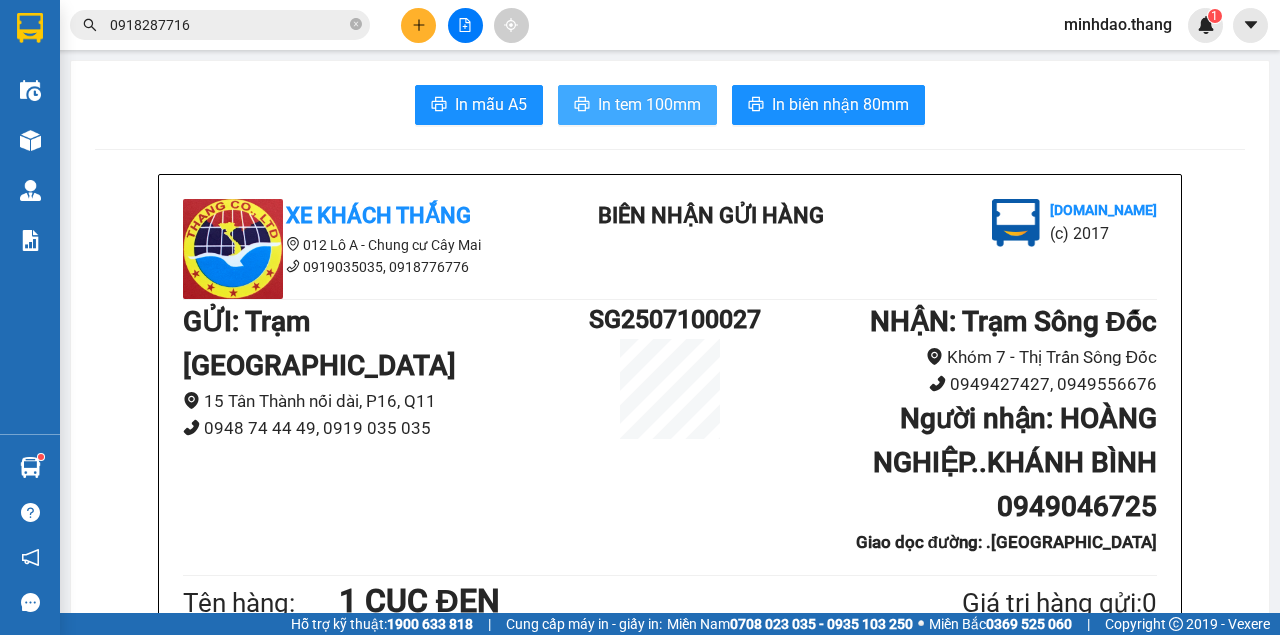 click on "In tem 100mm" at bounding box center (649, 104) 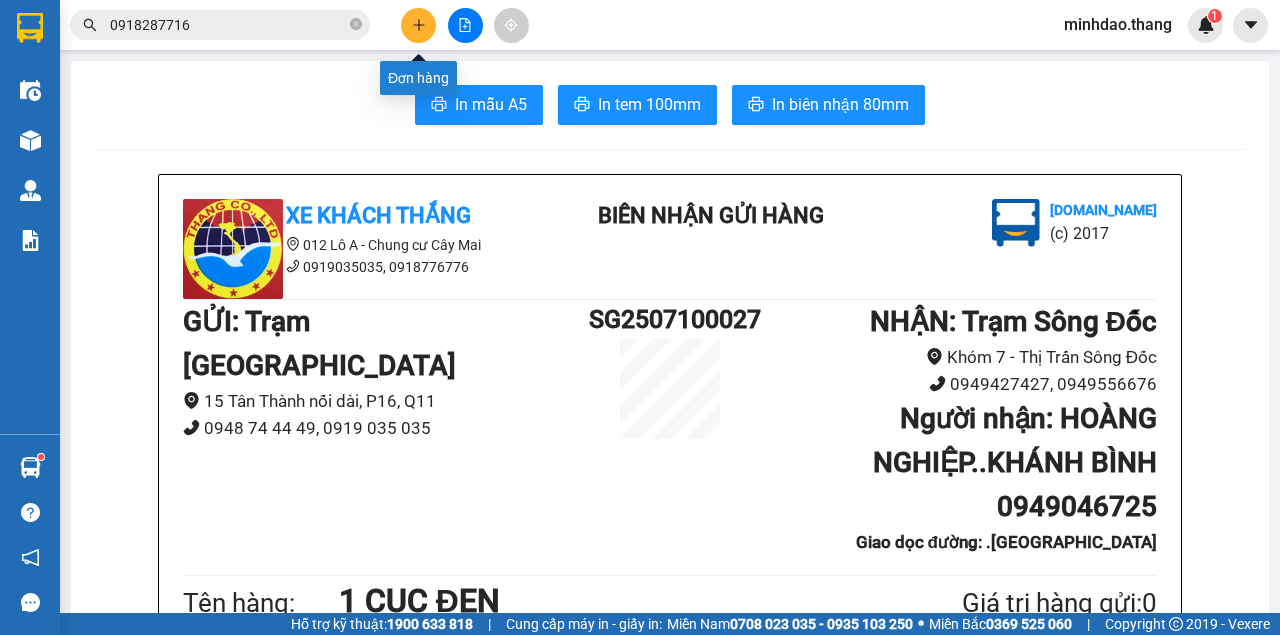 click at bounding box center (418, 25) 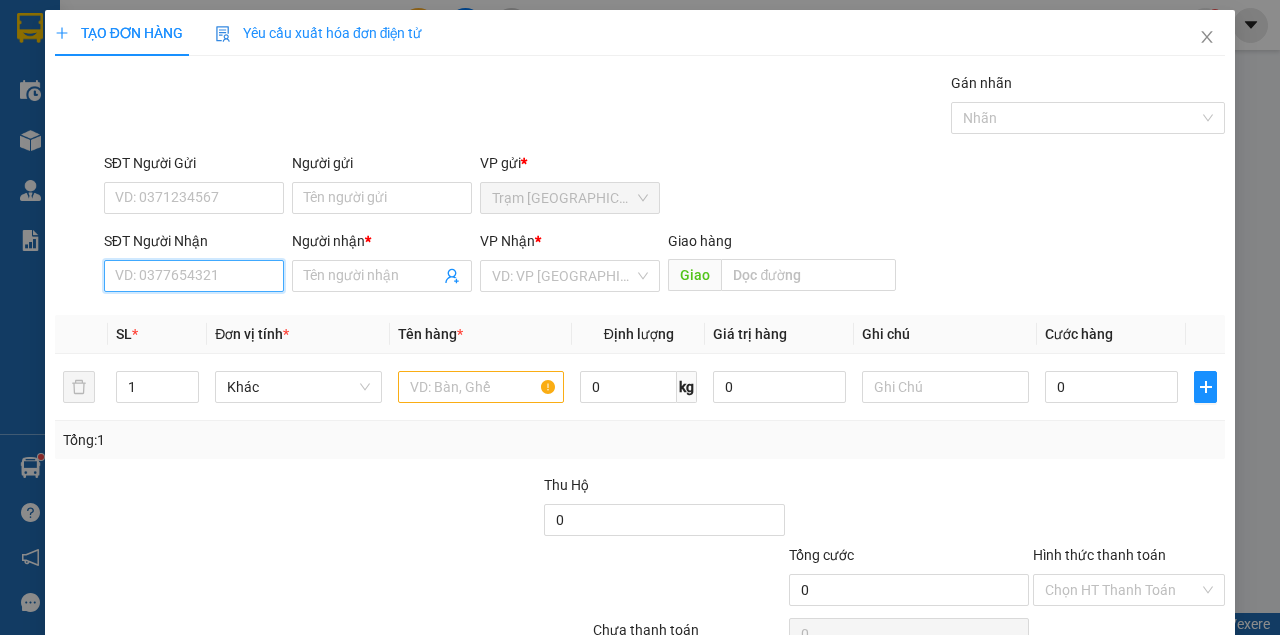click on "SĐT Người Nhận" at bounding box center (194, 276) 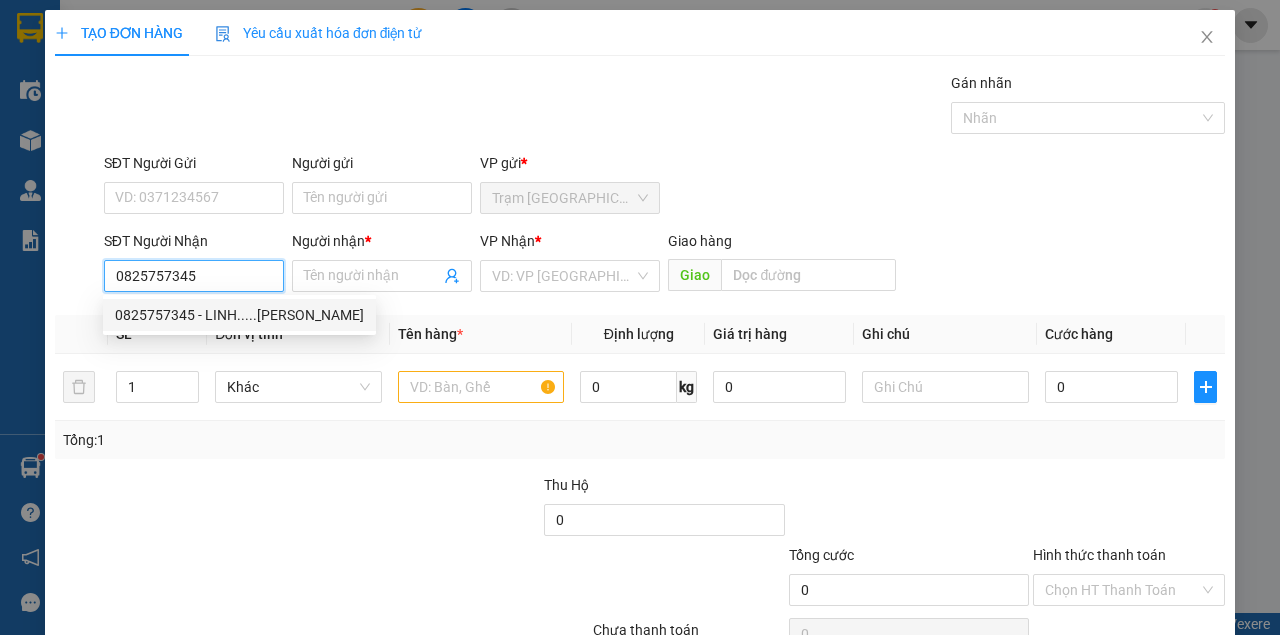 click on "0825757345 - LINH.....TRẦN VĂN THỜI" at bounding box center (239, 315) 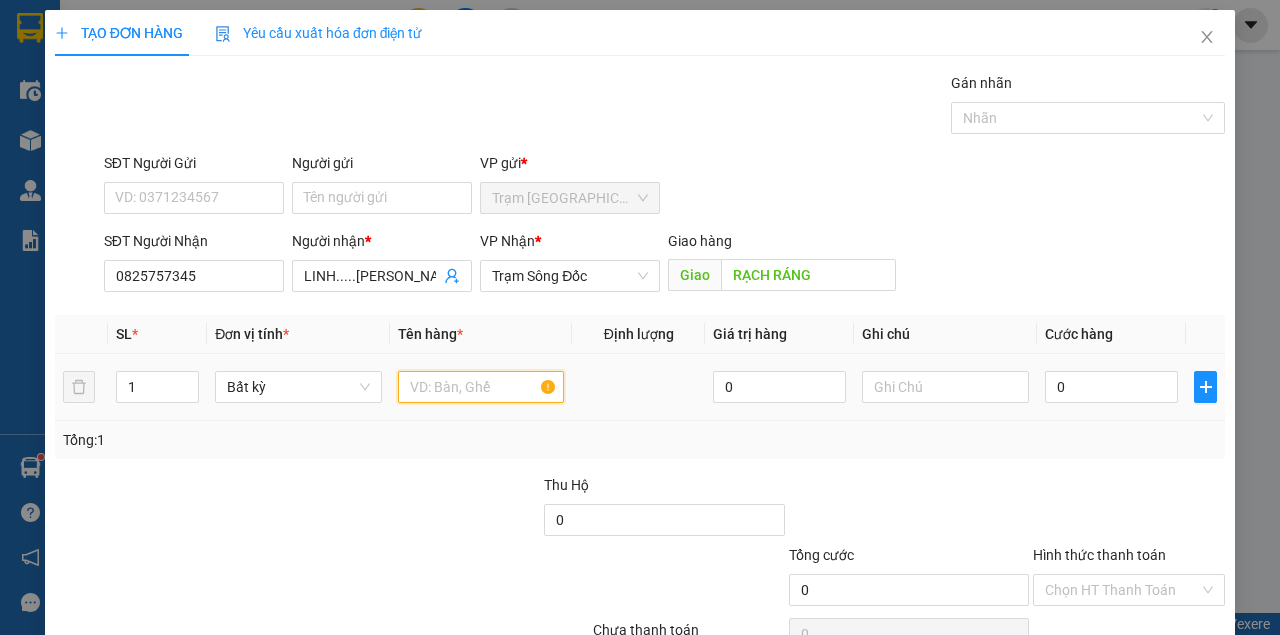drag, startPoint x: 449, startPoint y: 393, endPoint x: 480, endPoint y: 398, distance: 31.400637 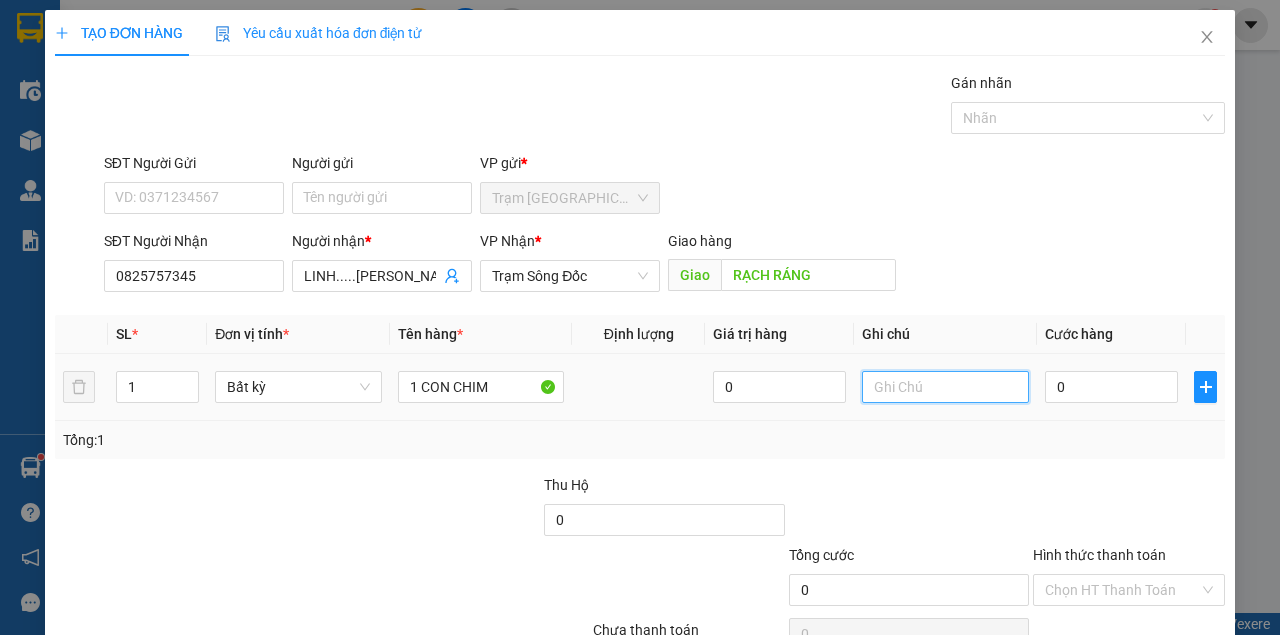 click at bounding box center (945, 387) 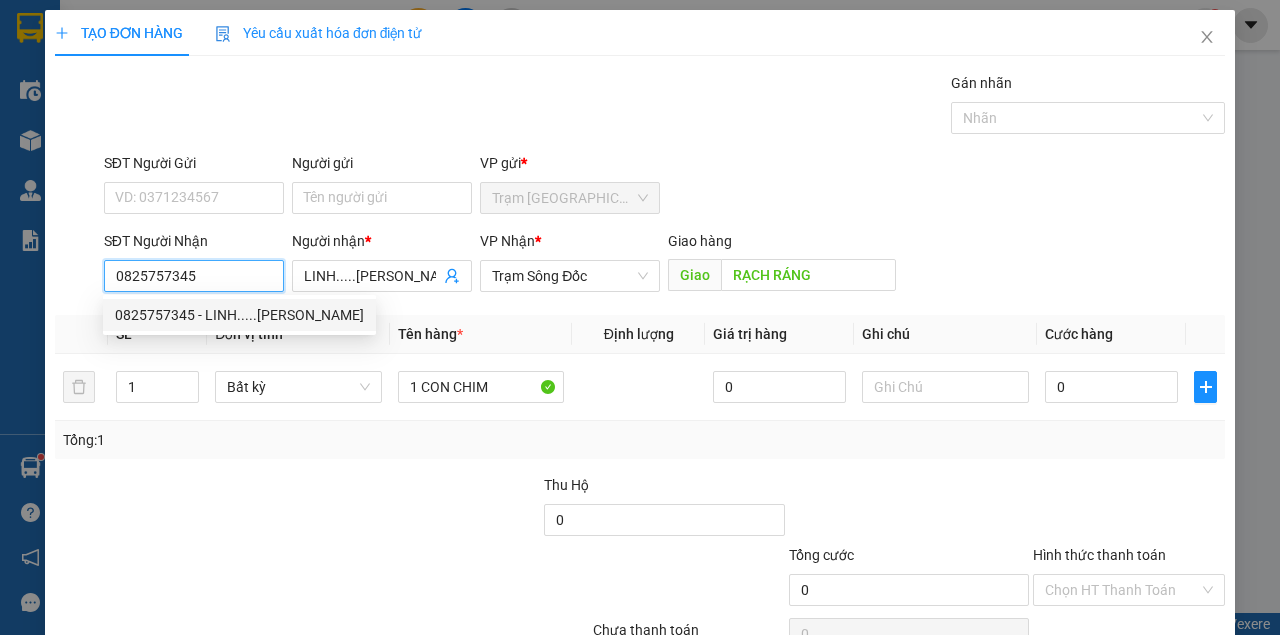 drag, startPoint x: 124, startPoint y: 274, endPoint x: 206, endPoint y: 279, distance: 82.1523 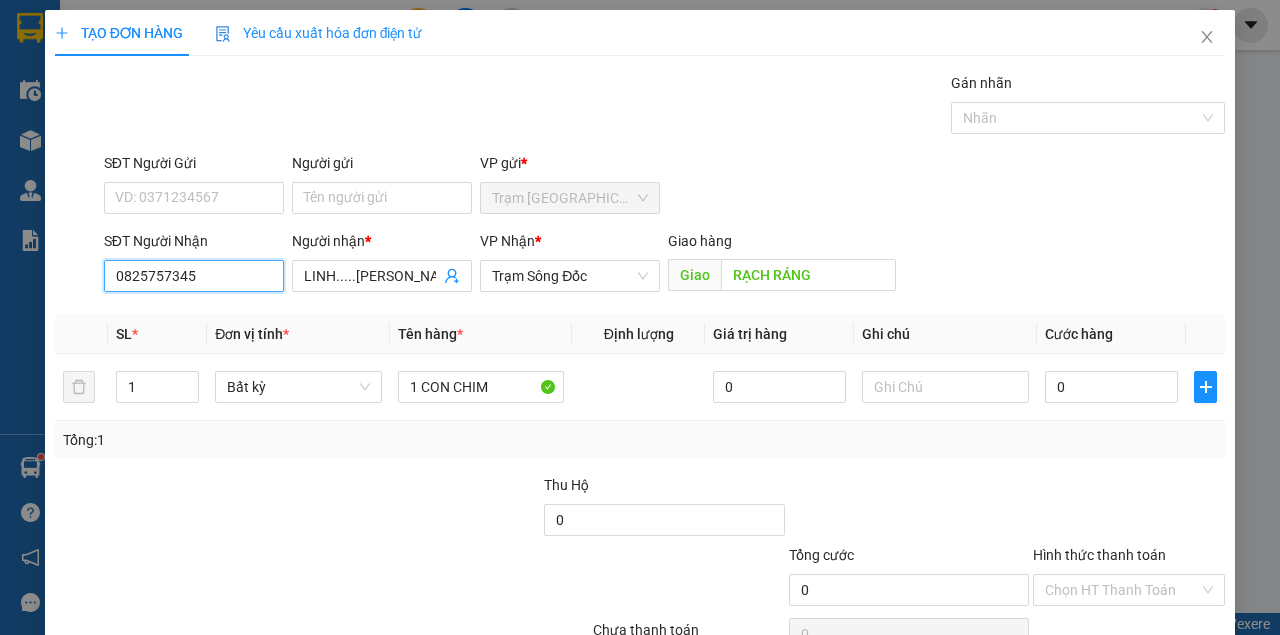 click on "0825757345" at bounding box center (194, 276) 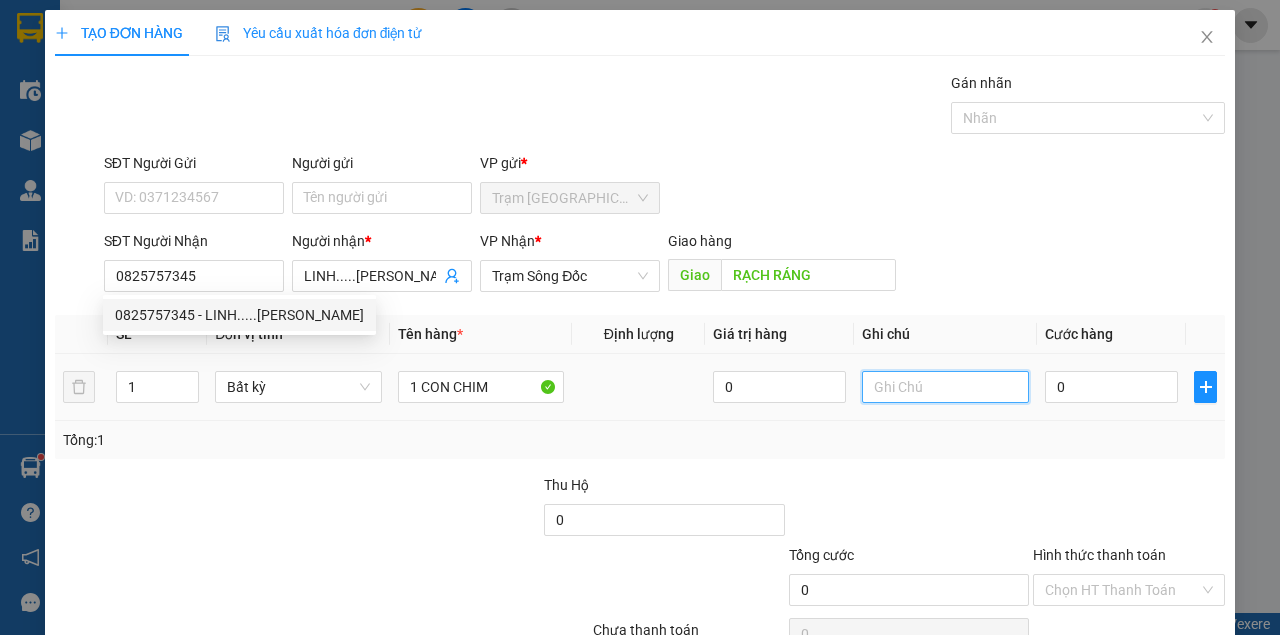 click at bounding box center (945, 387) 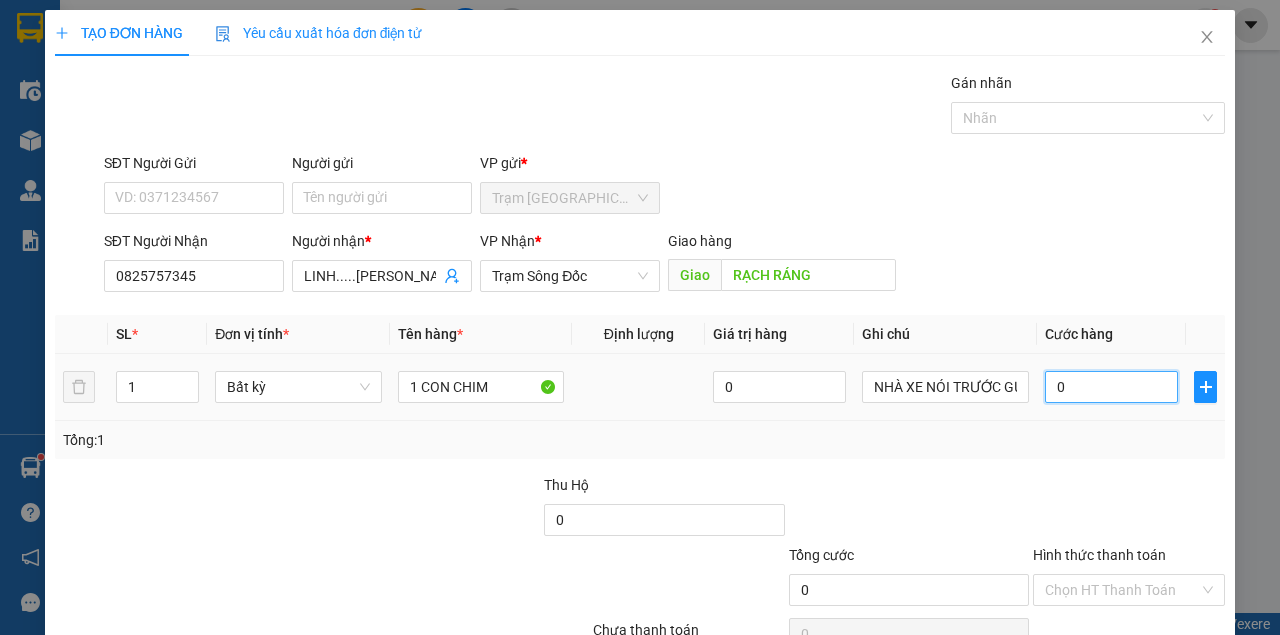 click on "0" at bounding box center [1111, 387] 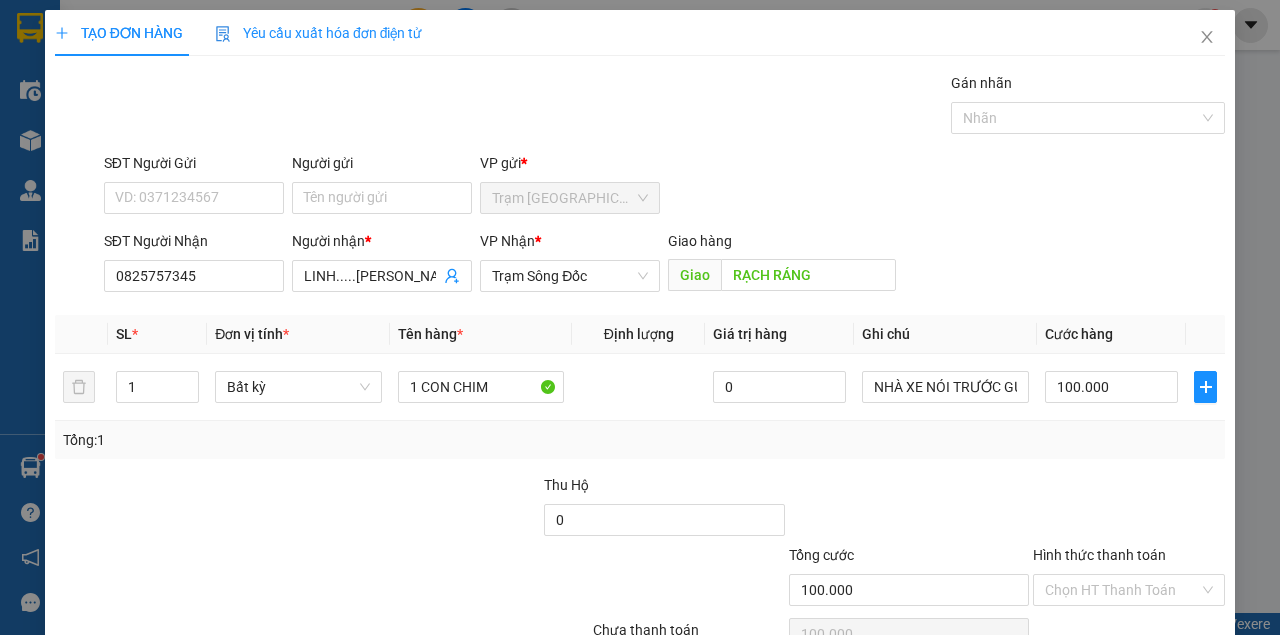 drag, startPoint x: 1066, startPoint y: 440, endPoint x: 1066, endPoint y: 454, distance: 14 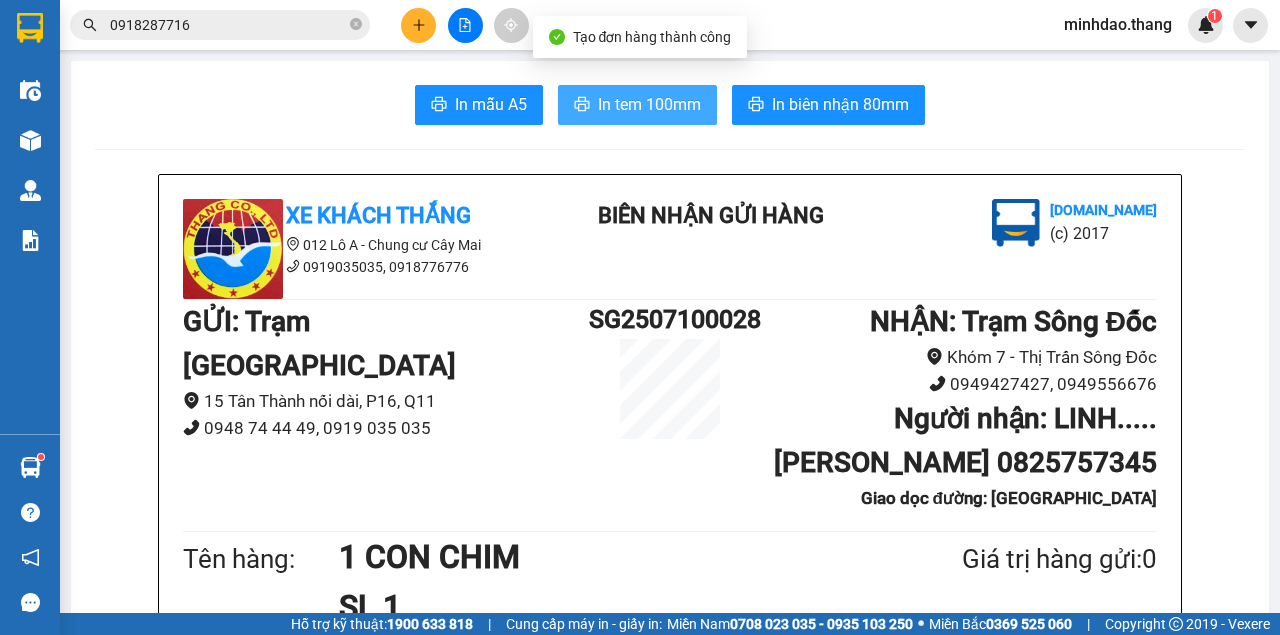 click on "In tem 100mm" at bounding box center (649, 104) 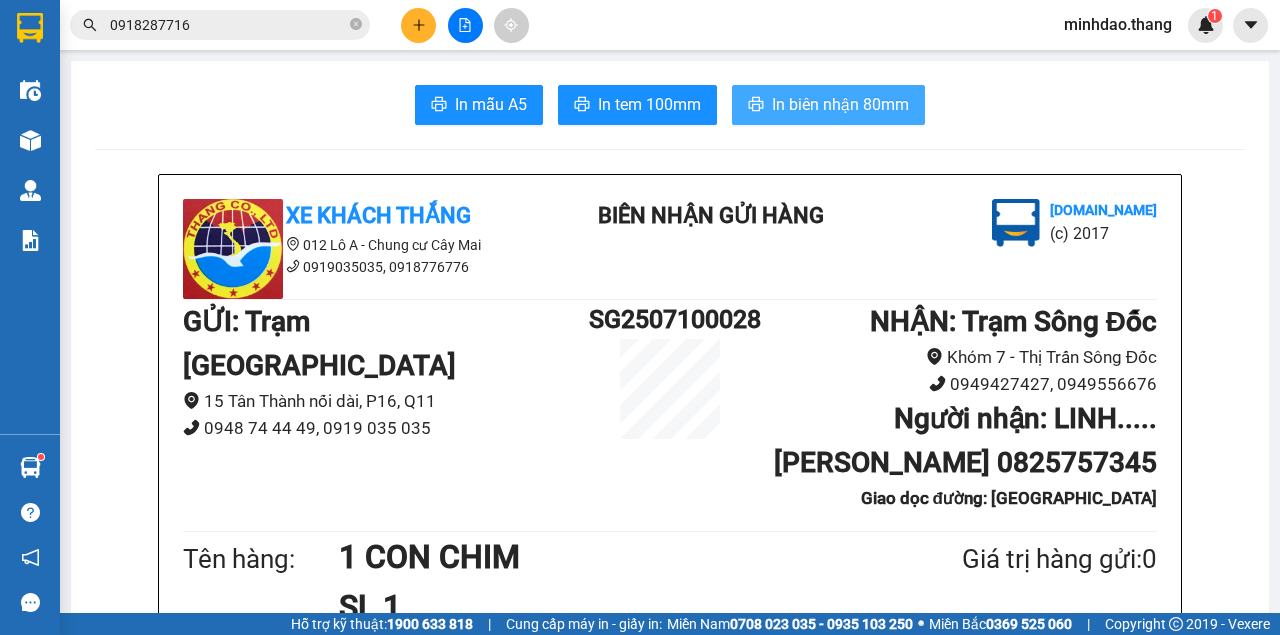 click on "In biên nhận 80mm" at bounding box center (840, 104) 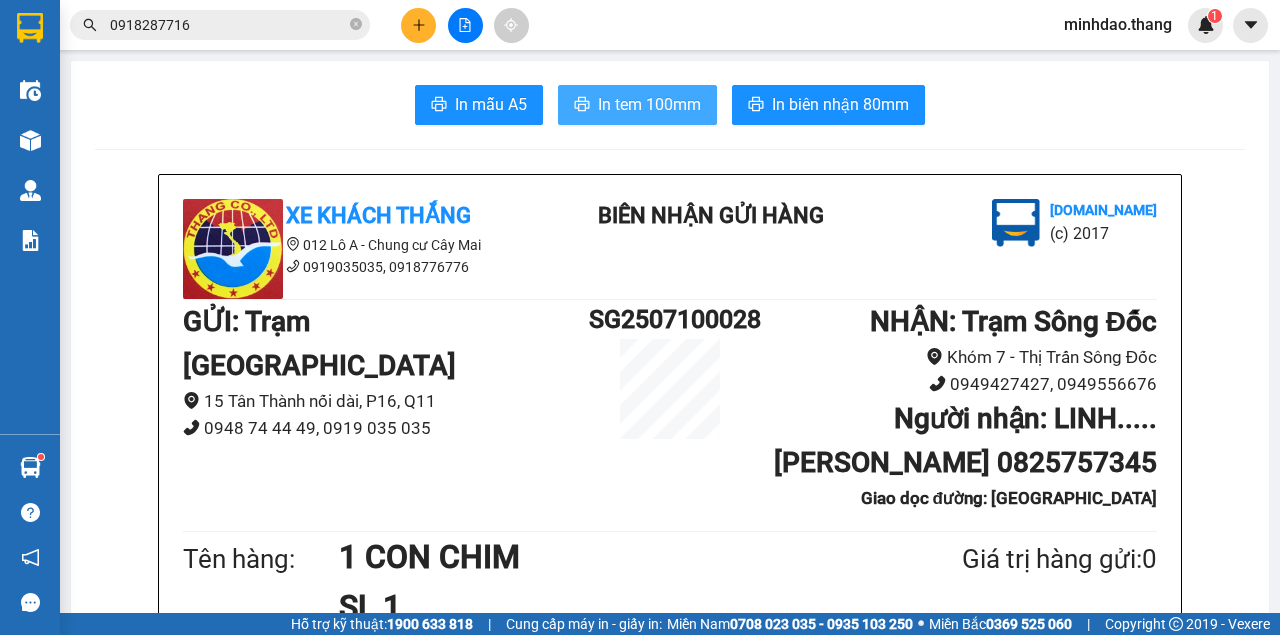 click on "In tem 100mm" at bounding box center [637, 105] 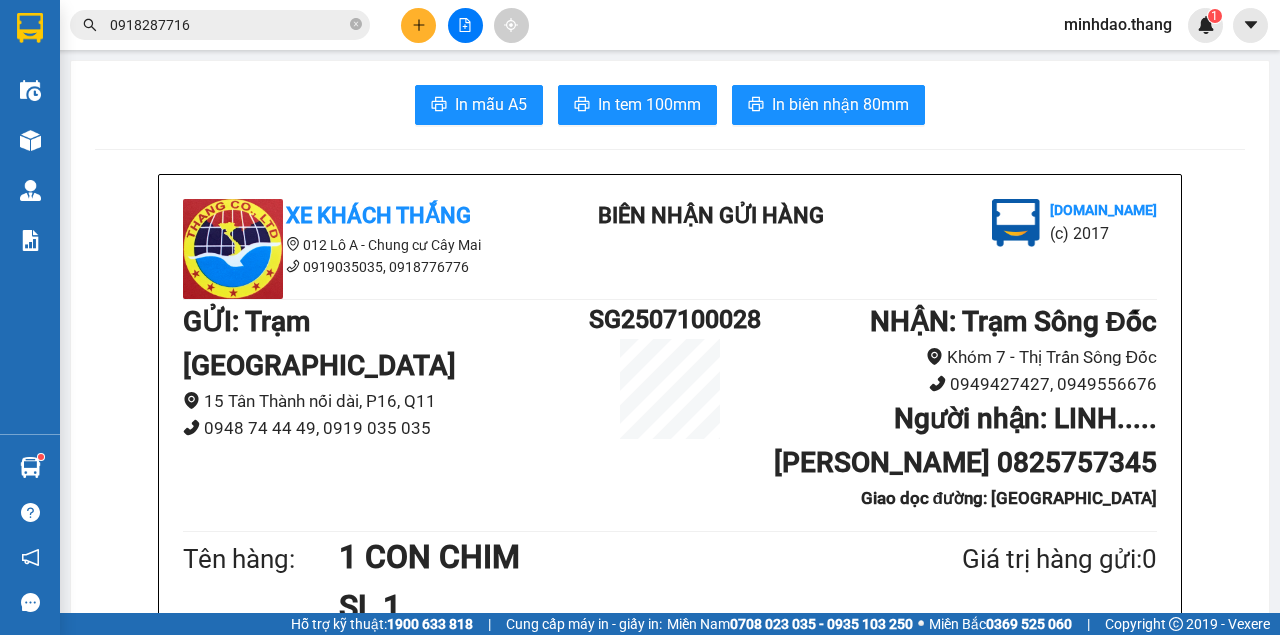 drag, startPoint x: 353, startPoint y: 24, endPoint x: 342, endPoint y: 22, distance: 11.18034 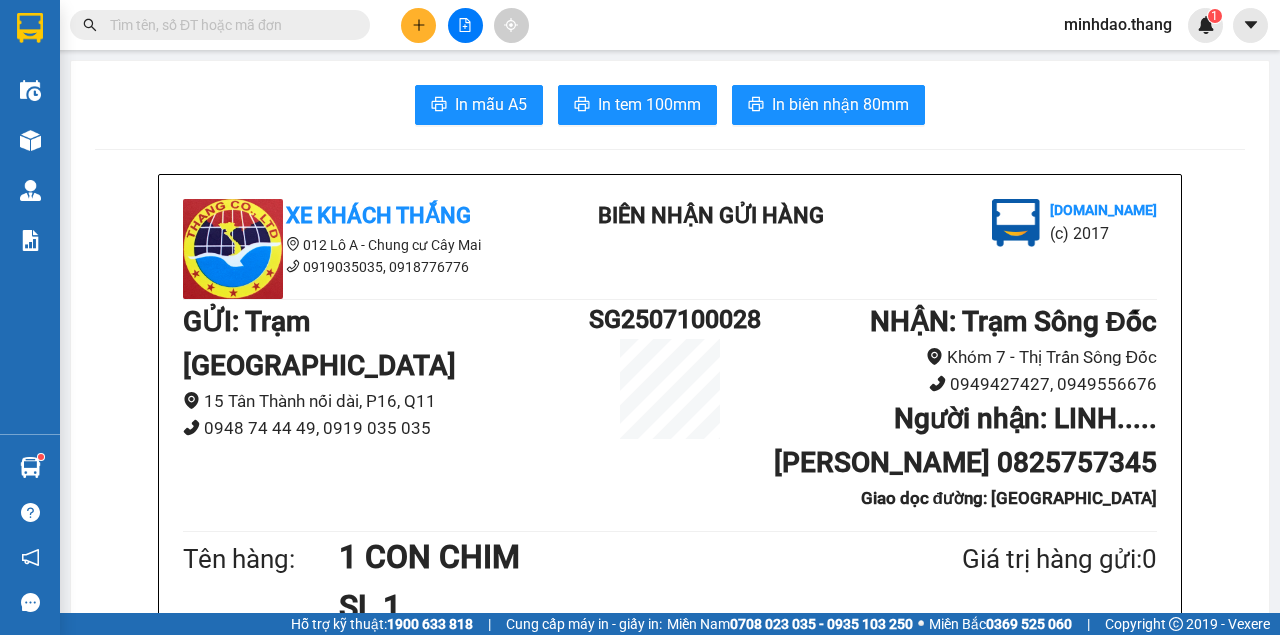 click at bounding box center [228, 25] 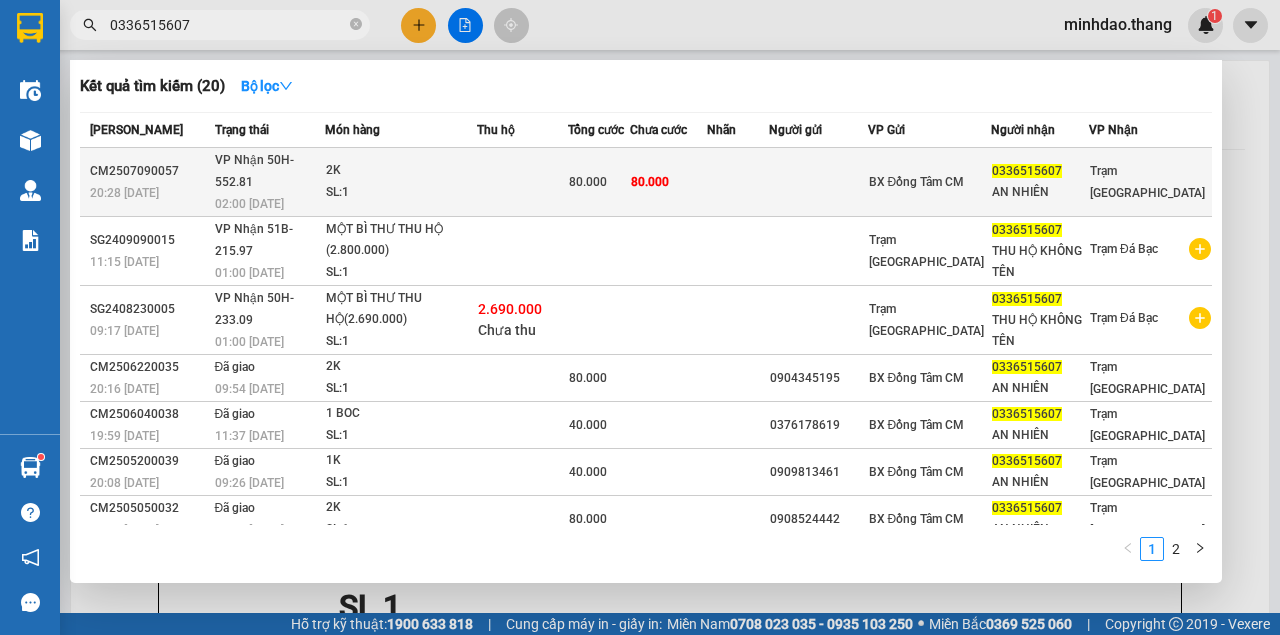 click at bounding box center [738, 182] 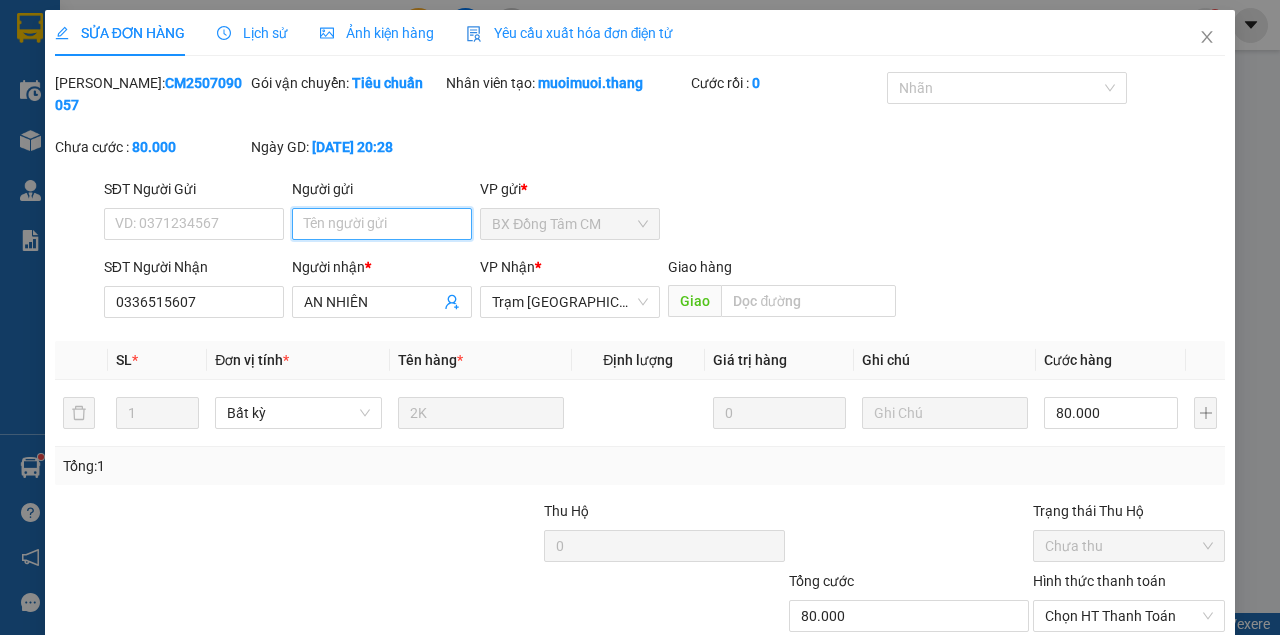 click on "Người gửi" at bounding box center (382, 224) 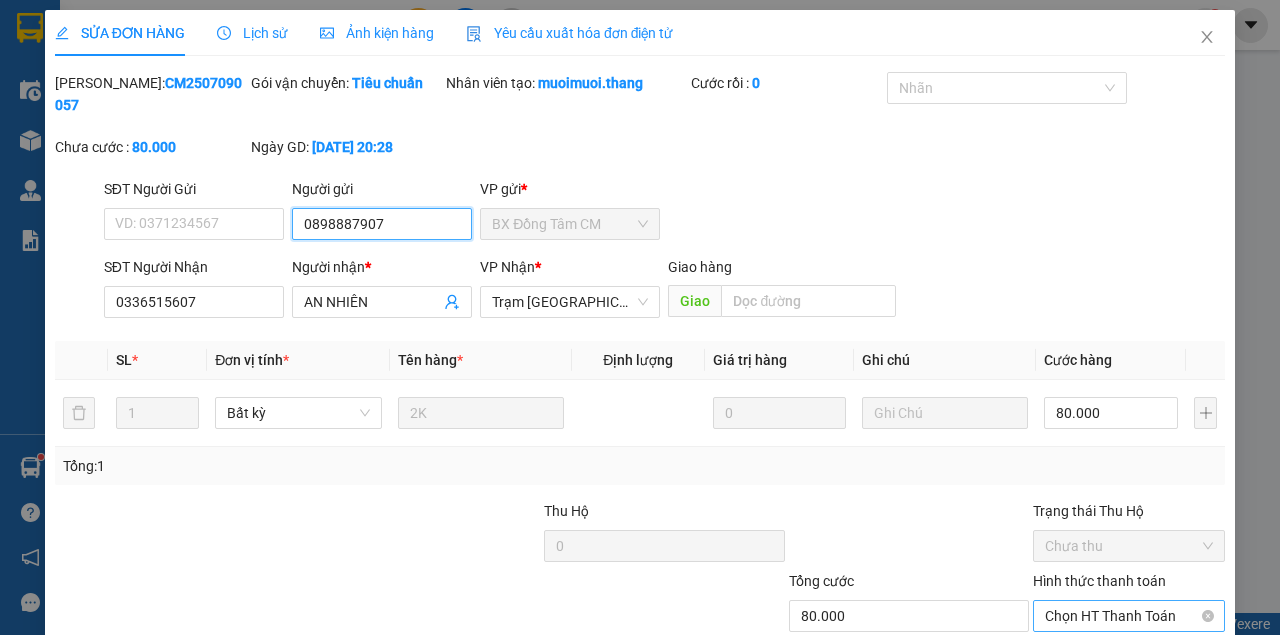 click on "Chọn HT Thanh Toán" at bounding box center [1129, 616] 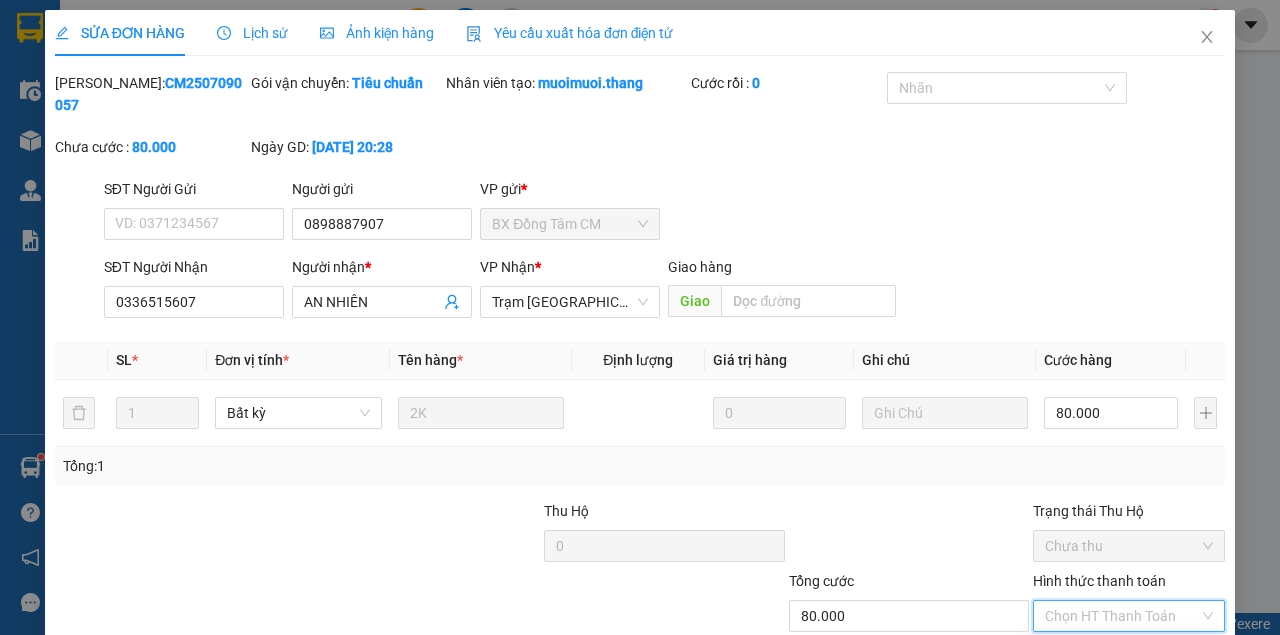 drag, startPoint x: 1088, startPoint y: 521, endPoint x: 865, endPoint y: 576, distance: 229.68239 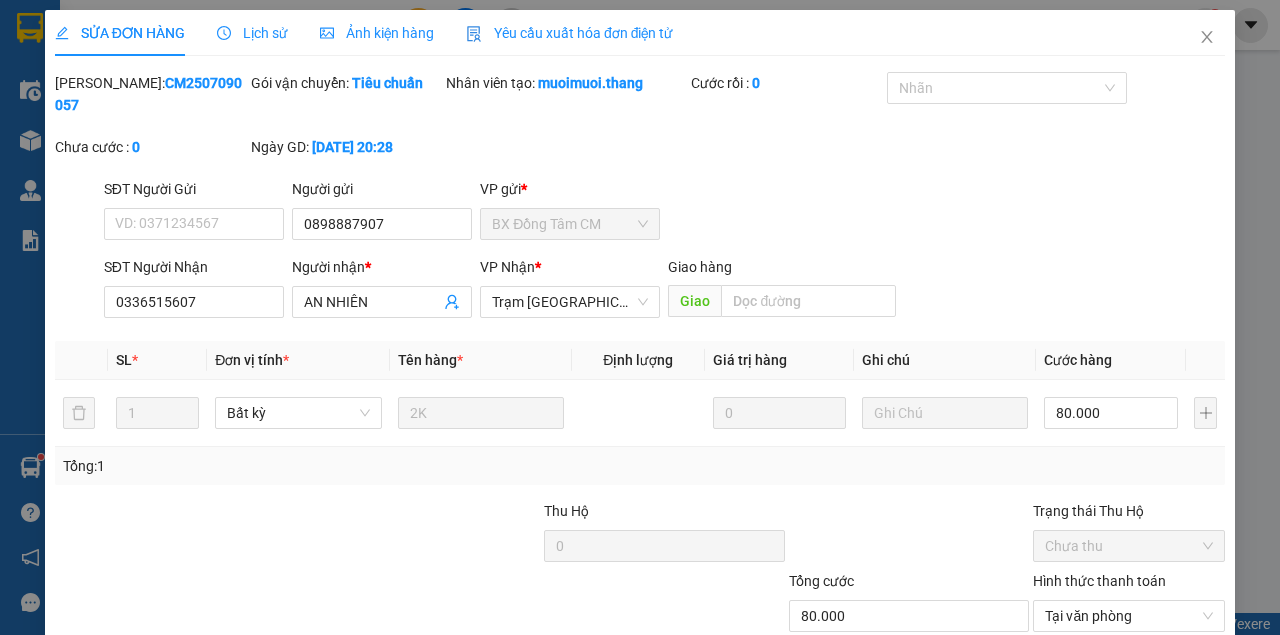 click on "SỬA ĐƠN HÀNG Lịch sử Ảnh kiện hàng Yêu cầu xuất hóa đơn điện tử Total Paid Fee 0 Total UnPaid Fee 80.000 Cash Collection Total Fee Mã ĐH:  CM2507090057 Gói vận chuyển:   Tiêu chuẩn Nhân viên tạo:   muoimuoi.thang Cước rồi :   0   Nhãn Chưa cước :   0 Ngày GD:   09-07-2025 lúc 20:28 SĐT Người Gửi VD: 0371234567 Người gửi 0898887907 VP gửi  * BX Đồng Tâm CM SĐT Người Nhận 0336515607 Người nhận  * AN NHIÊN VP Nhận  * Trạm Sài Gòn Giao hàng Giao SL  * Đơn vị tính  * Tên hàng  * Định lượng Giá trị hàng Ghi chú Cước hàng                   1 Bất kỳ 2K 0 80.000 Tổng:  1 Thu Hộ 0 Trạng thái Thu Hộ   Chưa thu Tổng cước 80.000 Hình thức thanh toán Tại văn phòng Số tiền thu trước 0 Tại văn phòng Chưa thanh toán 0 Xuất hóa đơn hàng Yêu cầu Lưu và Giao hàng Thêm ĐH mới Lưu thay đổi Lưu và In Tại văn phòng Miễn phí Tại văn phòng" at bounding box center [640, 376] 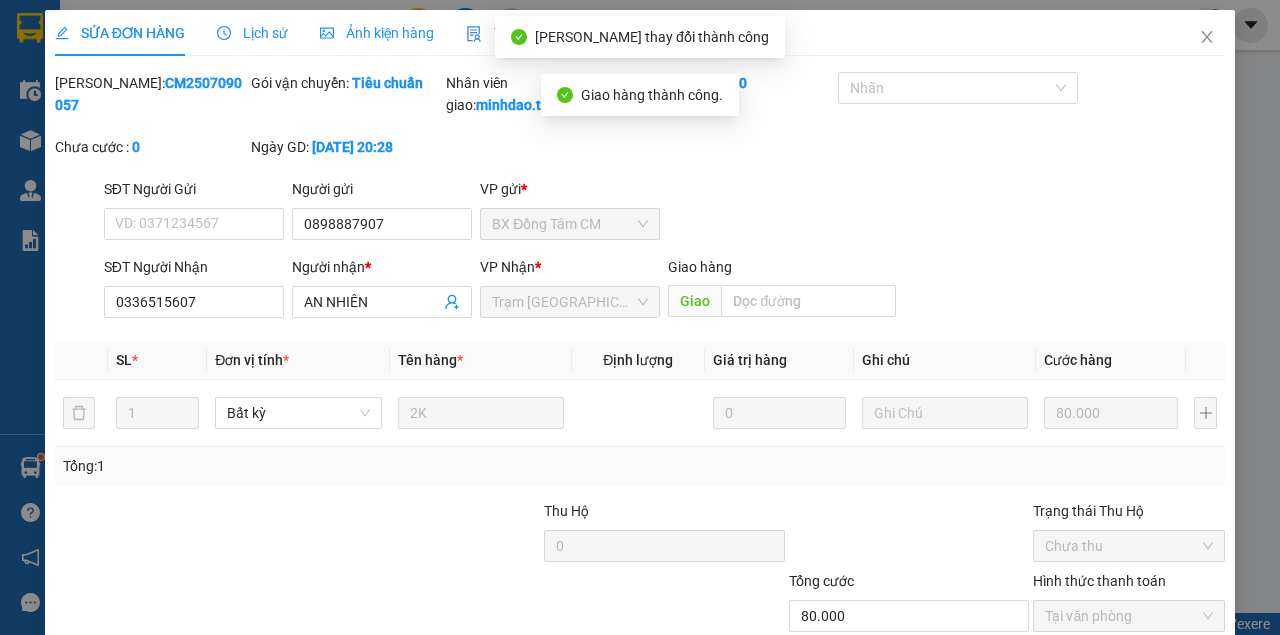 click on "Lưu và In" at bounding box center [1190, 711] 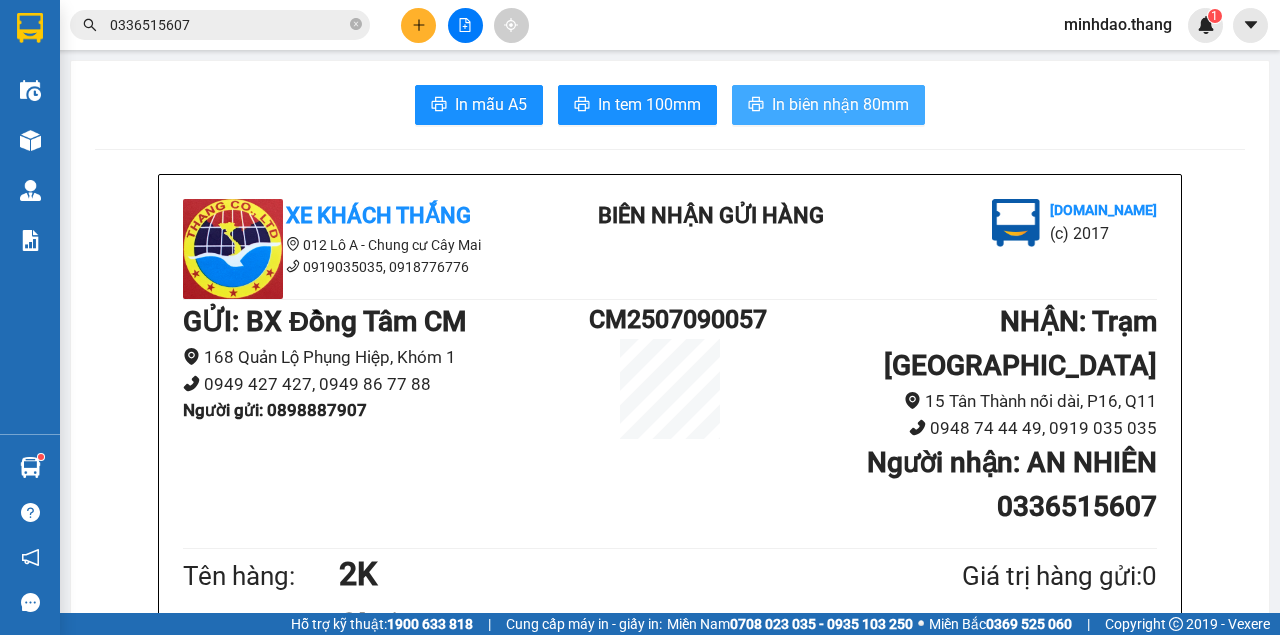 click on "In biên nhận 80mm" at bounding box center (840, 104) 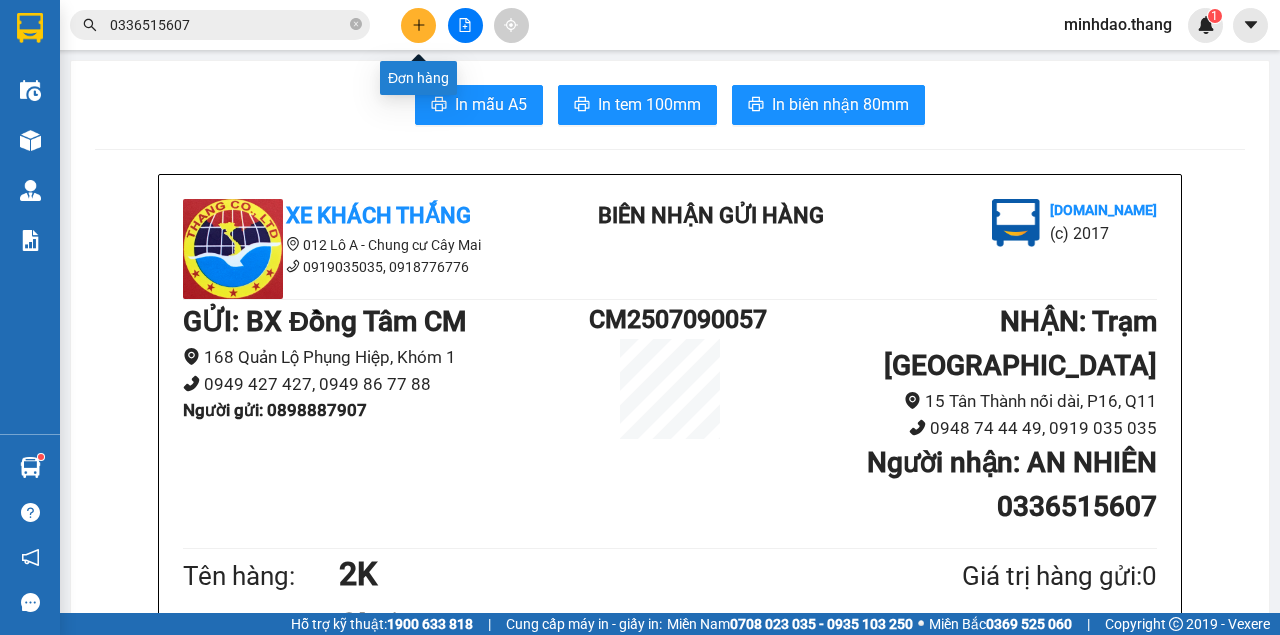 click at bounding box center [418, 25] 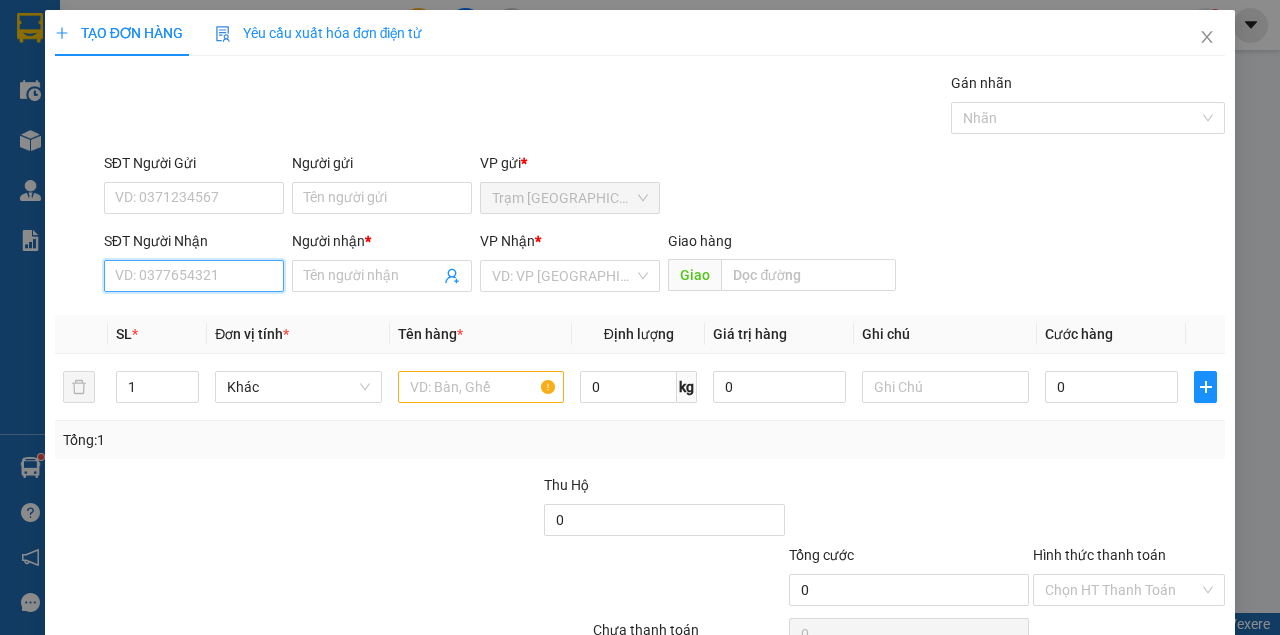 click on "SĐT Người Nhận" at bounding box center (194, 276) 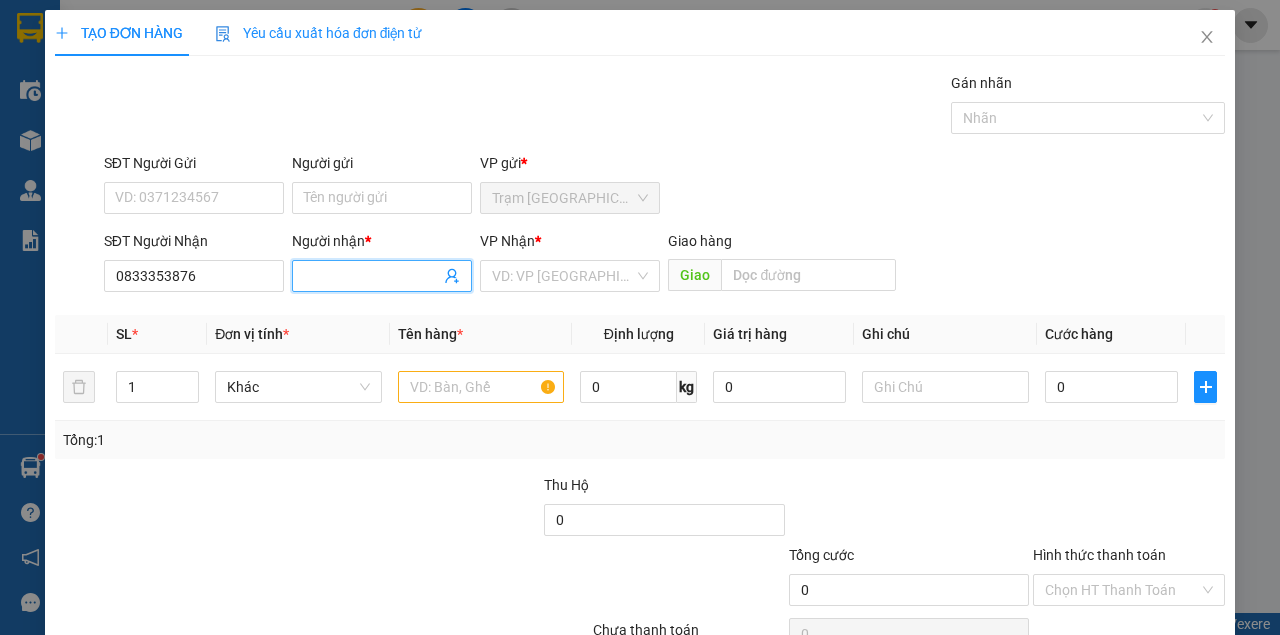 click on "Người nhận  *" at bounding box center [372, 276] 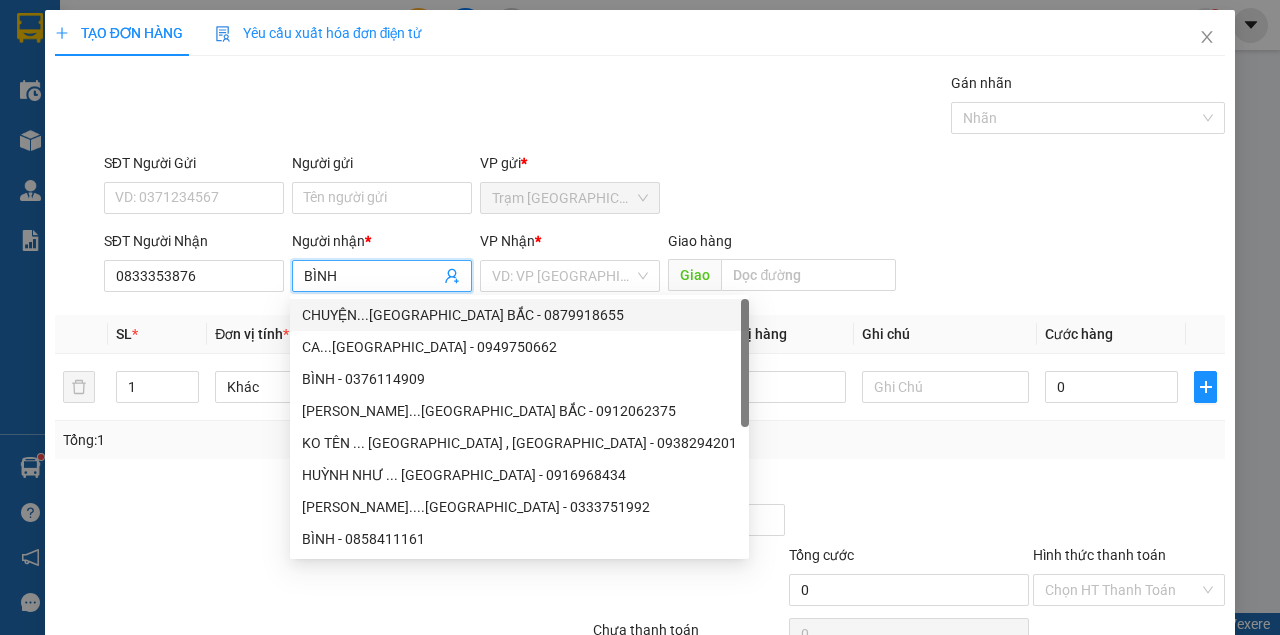 click on "Kết quả tìm kiếm ( 20 )  Bộ lọc  Mã ĐH Trạng thái Món hàng Thu hộ Tổng cước Chưa cước Nhãn Người gửi VP Gửi Người nhận VP Nhận CM2507090057 20:28 - 09/07 VP Nhận   50H-552.81 02:00 - 10/07 2K SL:  1 80.000 80.000 BX Đồng Tâm CM 0336515607 AN NHIÊN Trạm Sài Gòn SG2409090015 11:15 - 09/09 VP Nhận   51B-215.97 01:00 - 10/09 MỘT BÌ THƯ THU HỘ (2.800.000) SL:  1 Trạm Sài Gòn 0336515607 THU HỘ KHÔNG TÊN  Trạm Đá Bạc SG2408230005 09:17 - 23/08 VP Nhận   50H-233.09 01:00 - 24/08 MỘT BÌ THƯ THU HỘ(2.690.000) SL:  1 2.690.000 Chưa thu Trạm Sài Gòn 0336515607 THU HỘ KHÔNG TÊN  Trạm Đá Bạc CM2506220035 20:16 - 22/06 Đã giao   09:54 - 23/06 2K SL:  1 80.000 0904345195 BX Đồng Tâm CM 0336515607 AN NHIÊN Trạm Sài Gòn CM2506040038 19:59 - 04/06 Đã giao   11:37 - 05/06 1 BOC SL:  1 40.000 0376178619 BX Đồng Tâm CM 0336515607 AN NHIÊN Trạm Sài Gòn CM2505200039 20:08 - 20/05 Đã giao   09:26 - 21/05 1K SL:" at bounding box center (640, 317) 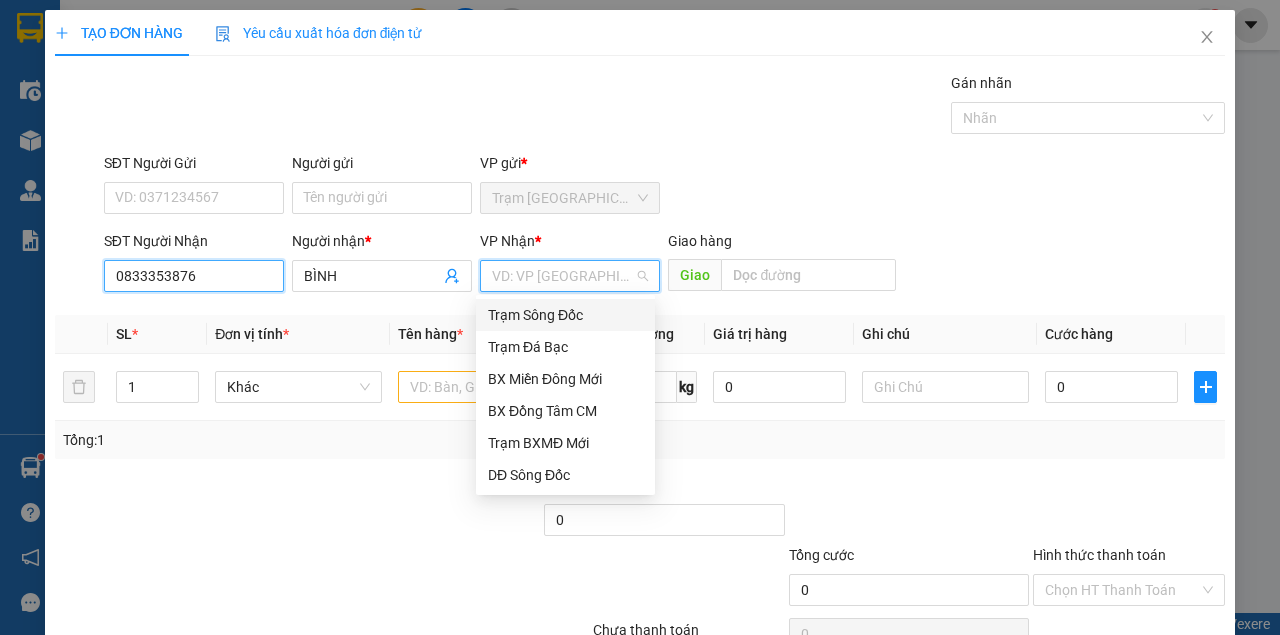 click on "0833353876" at bounding box center (194, 276) 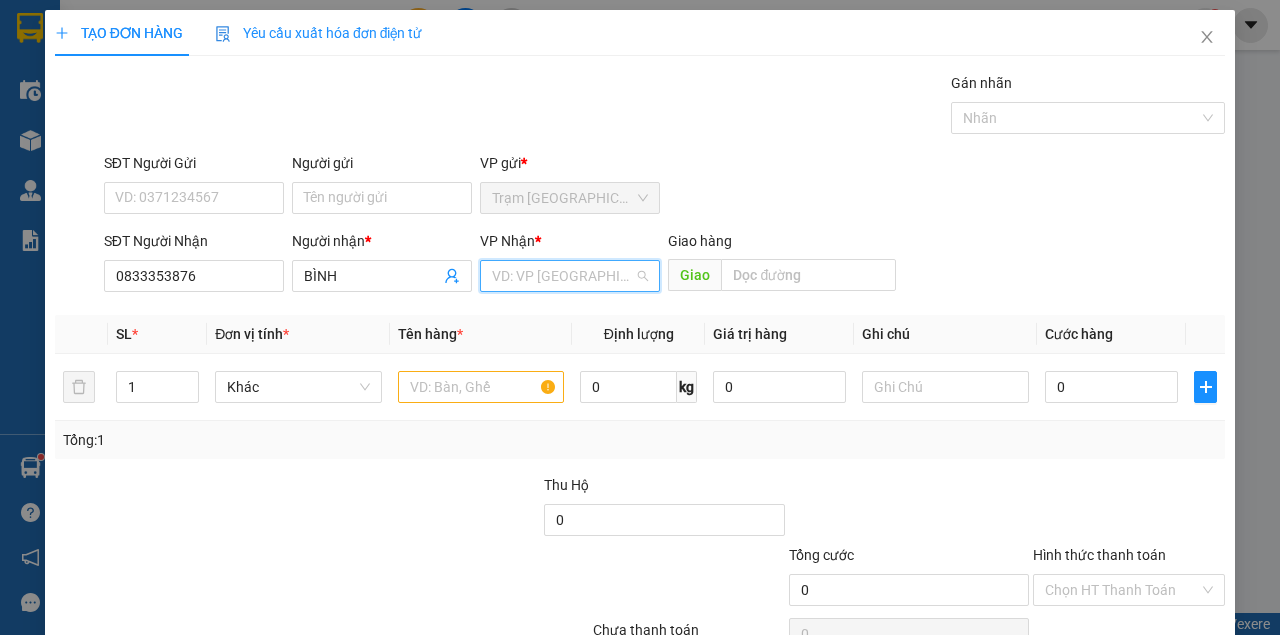 click at bounding box center [563, 276] 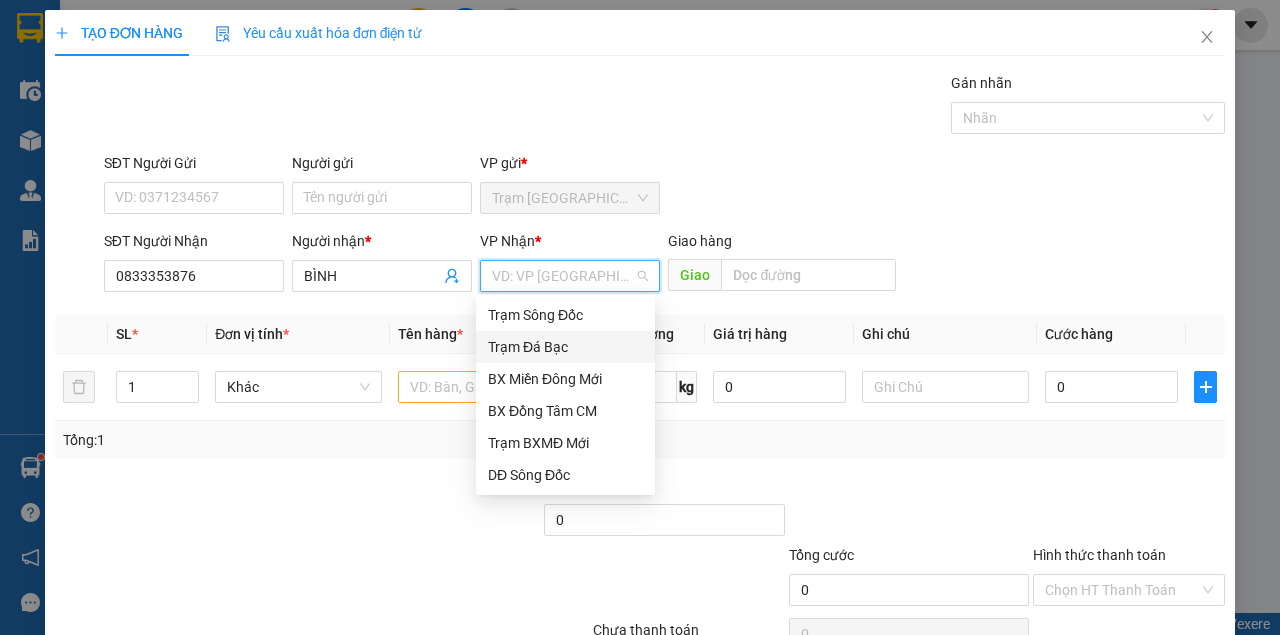 click on "Trạm Đá Bạc" at bounding box center (565, 347) 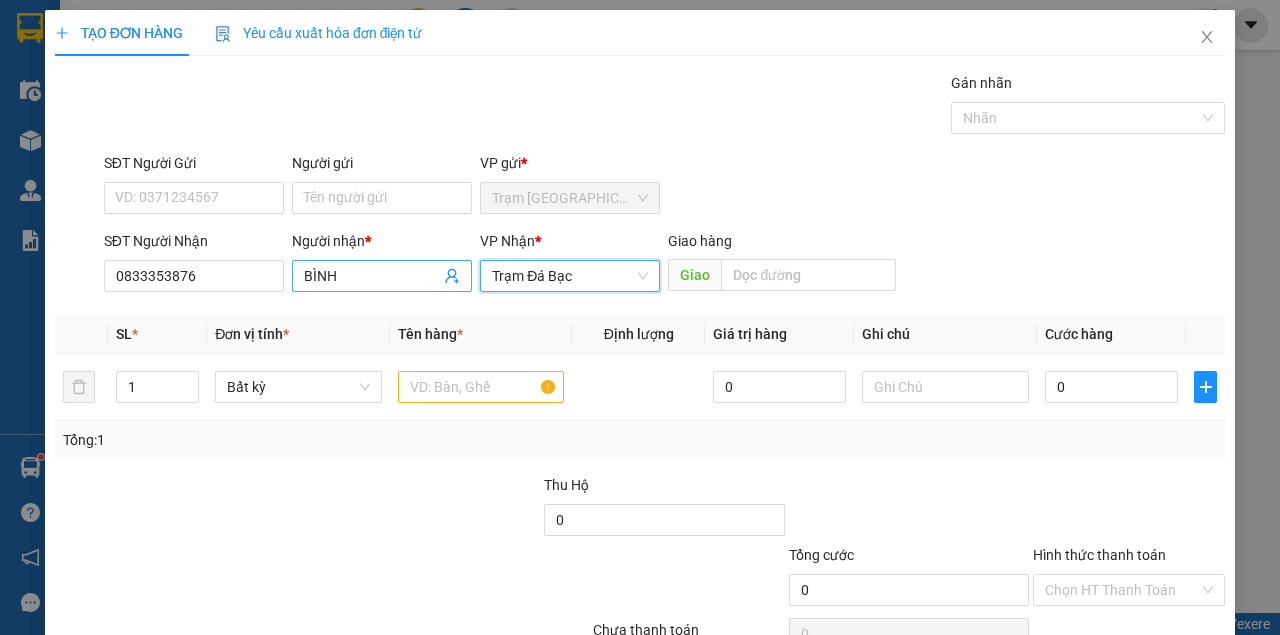 click on "BÌNH" at bounding box center (372, 276) 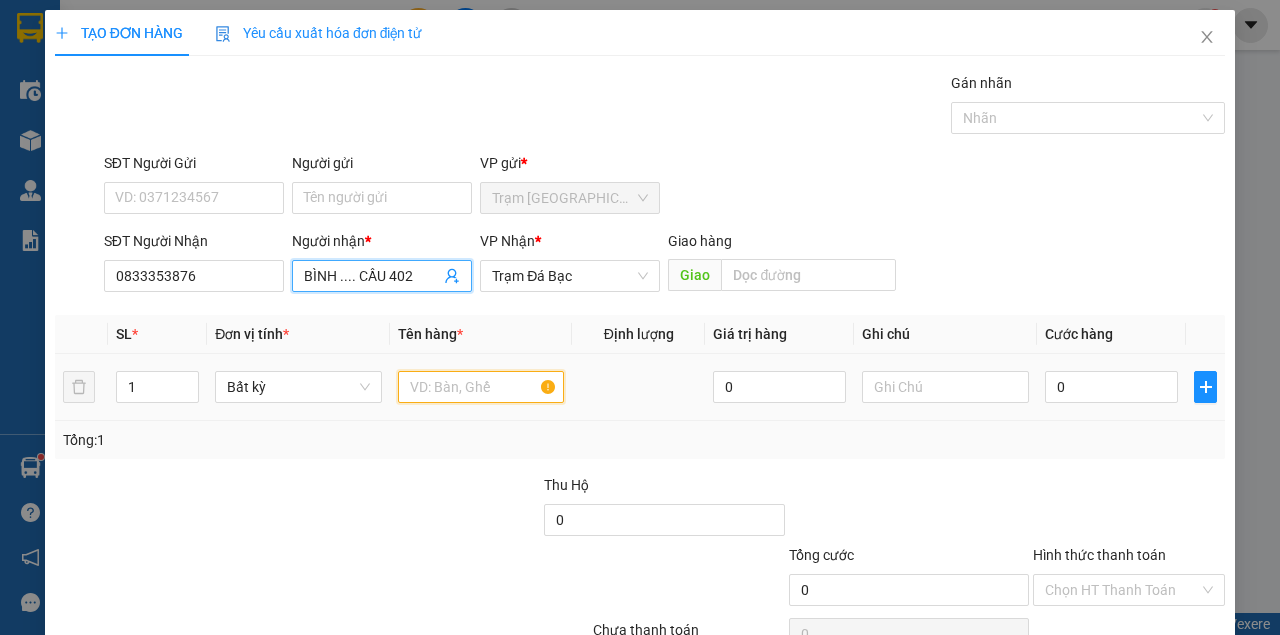 click at bounding box center [481, 387] 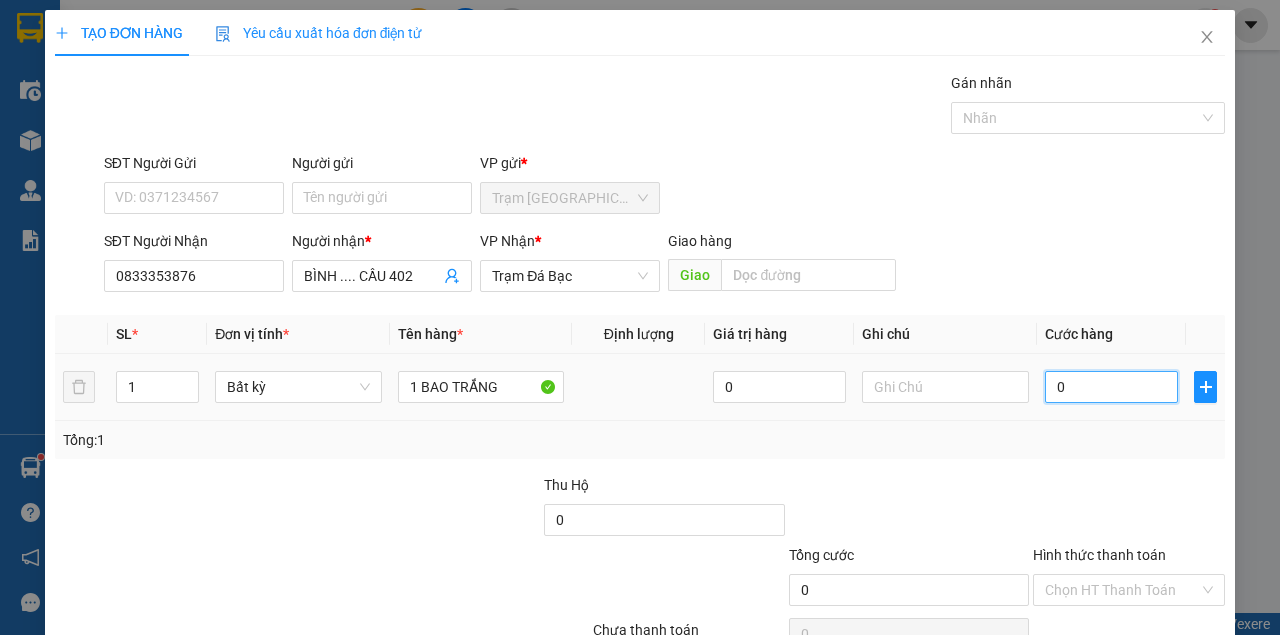 click on "0" at bounding box center (1111, 387) 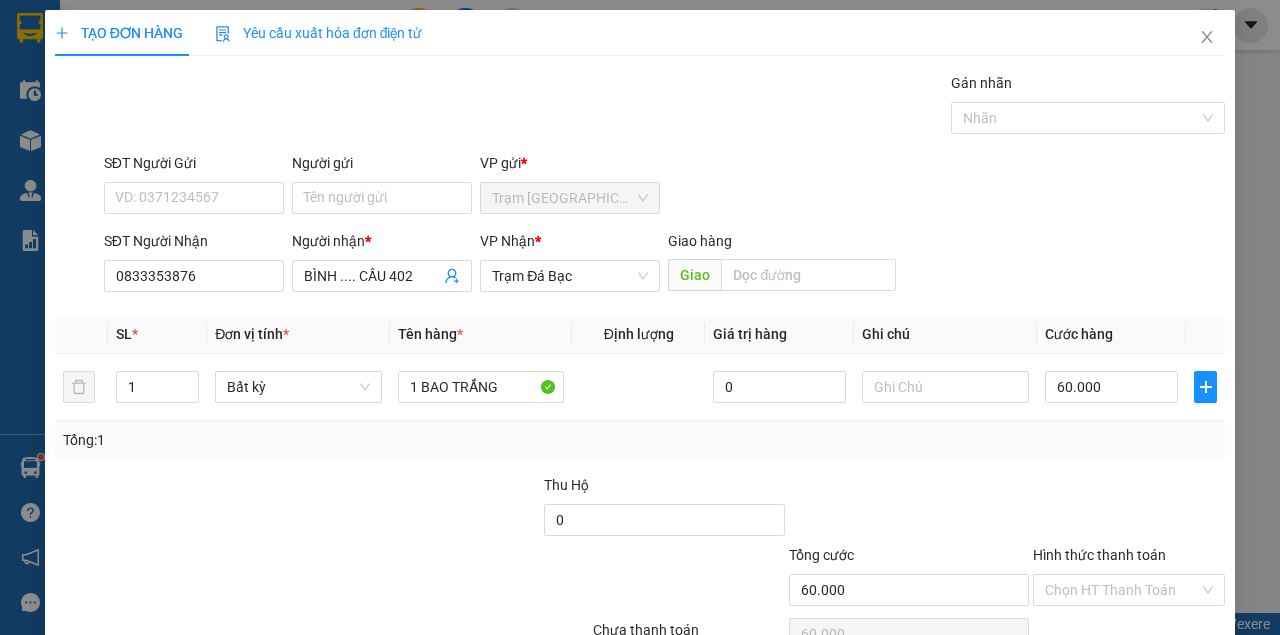 click at bounding box center [1129, 509] 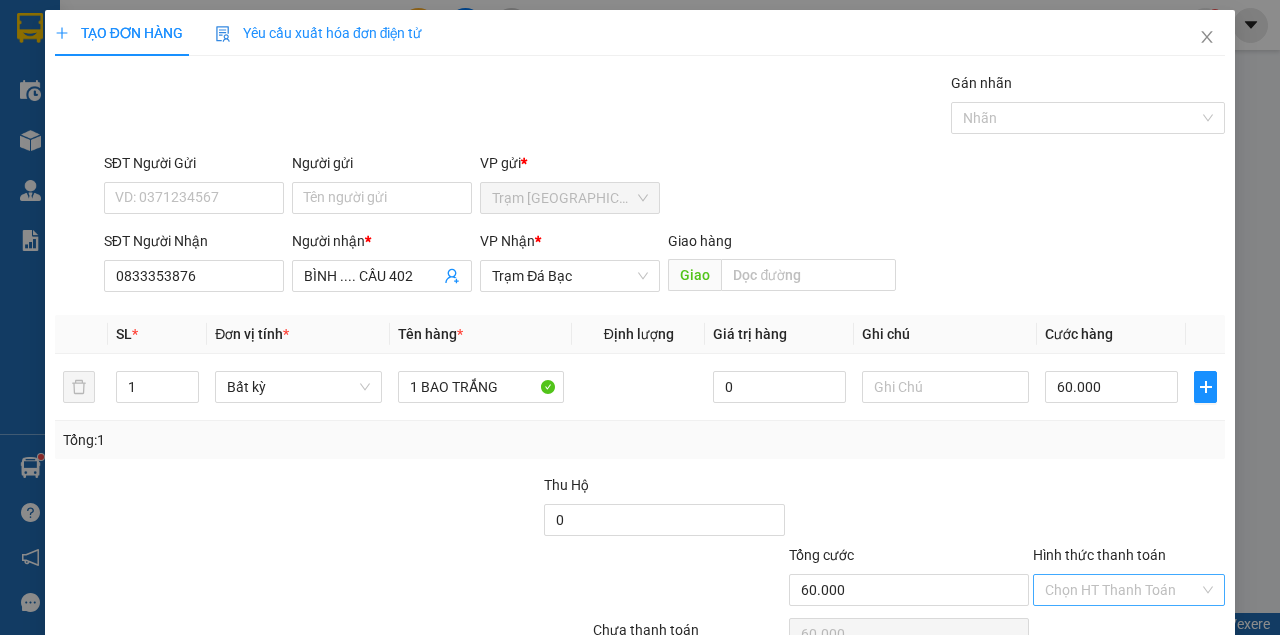 click on "Hình thức thanh toán" at bounding box center (1122, 590) 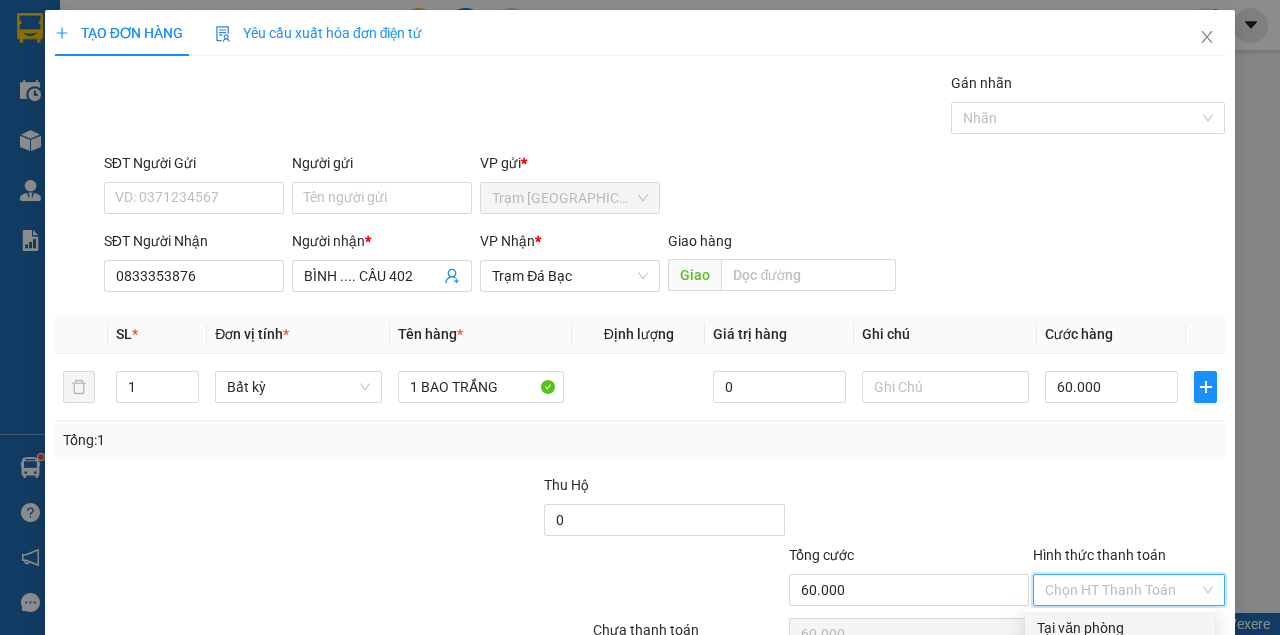 click on "Tại văn phòng" at bounding box center (1120, 628) 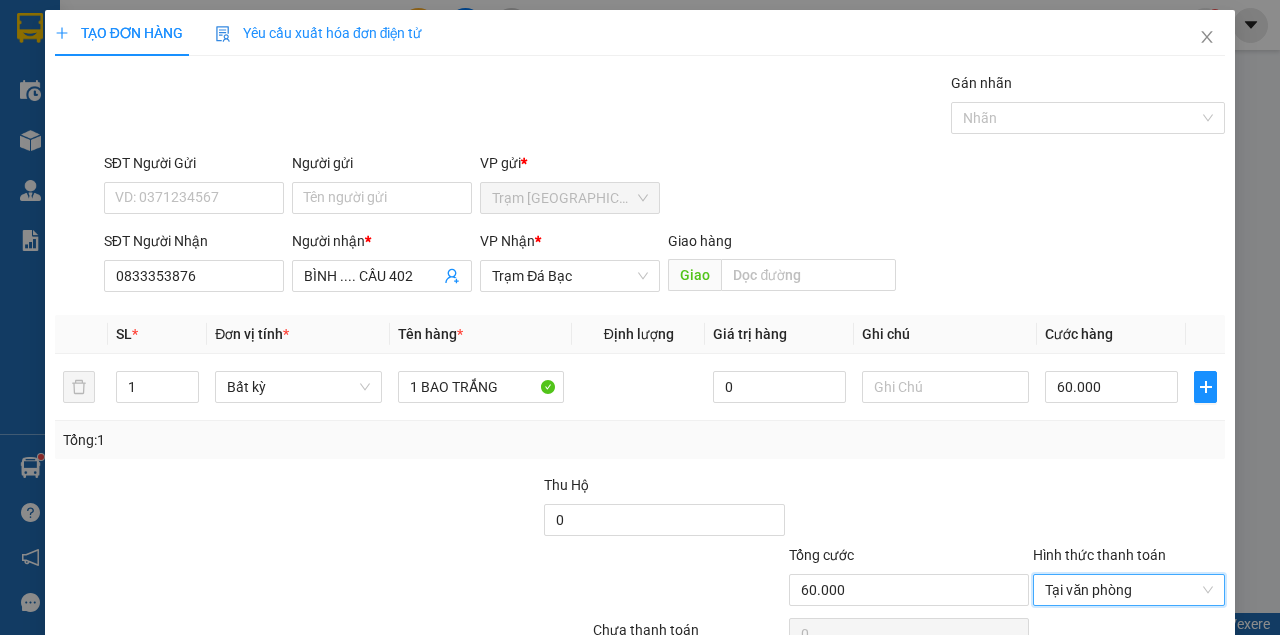 click on "Lưu và In" at bounding box center [1190, 685] 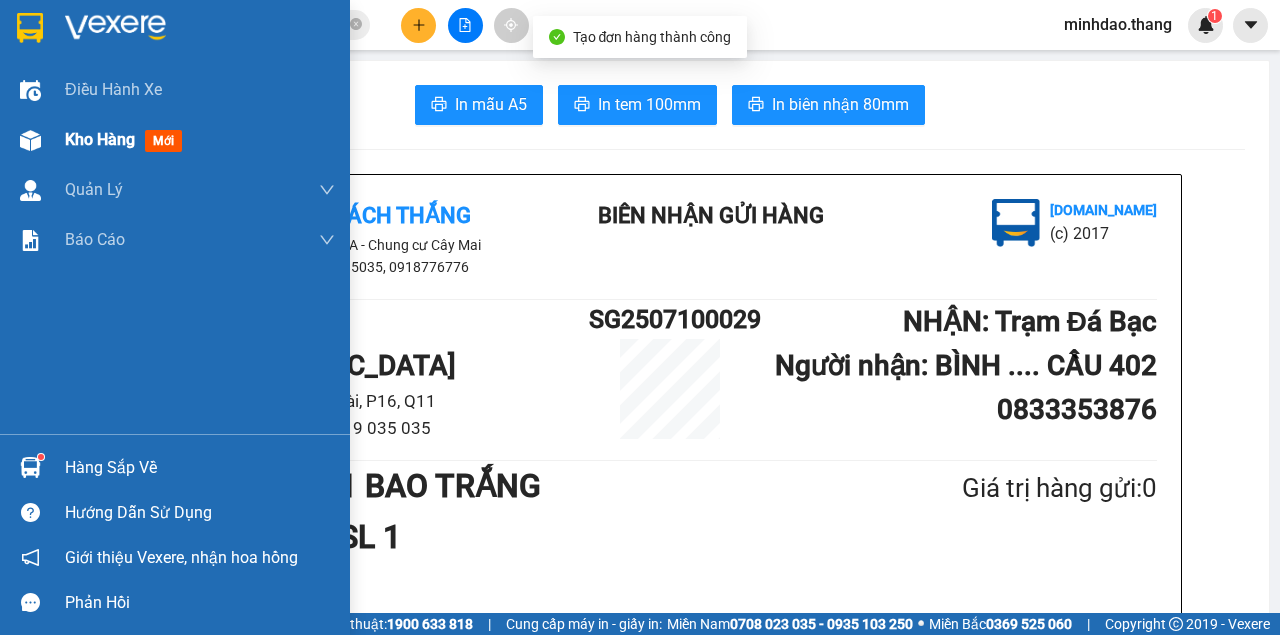 click at bounding box center (30, 140) 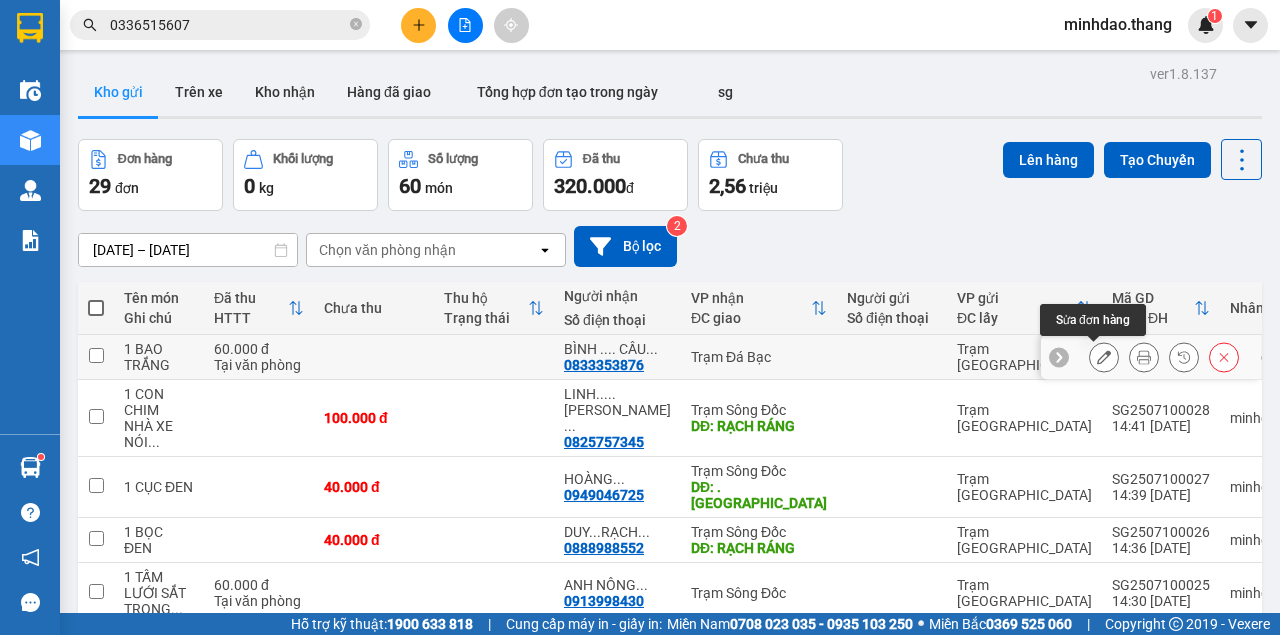 click 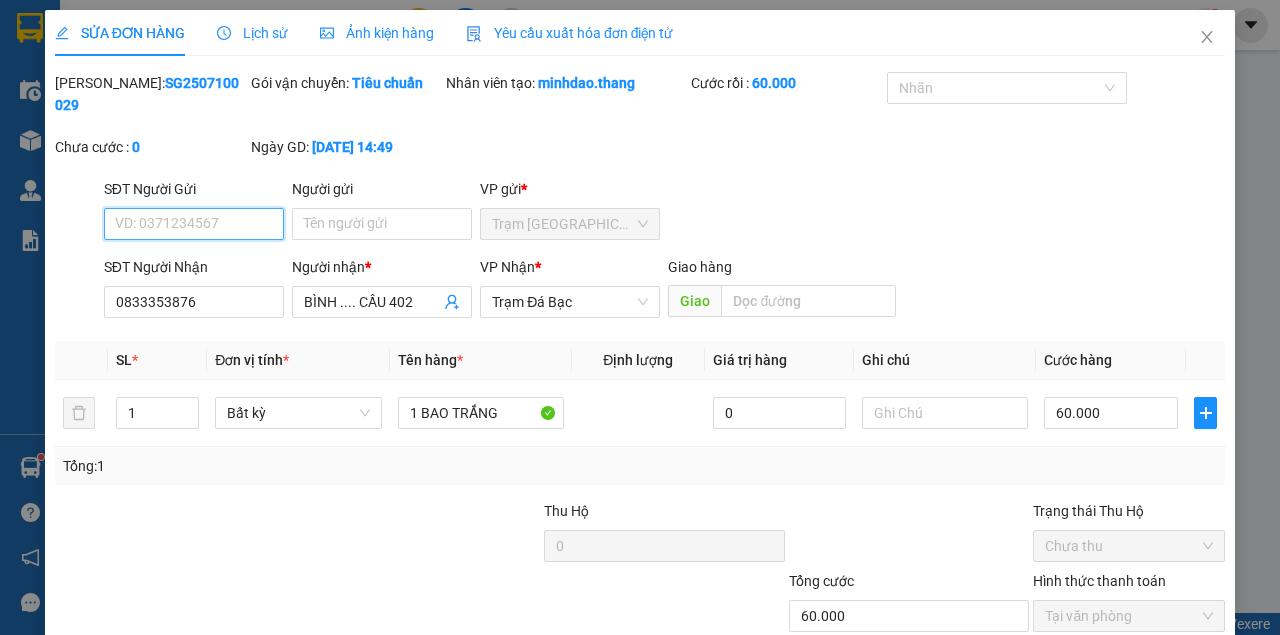 click on "SĐT Người Gửi" at bounding box center [194, 224] 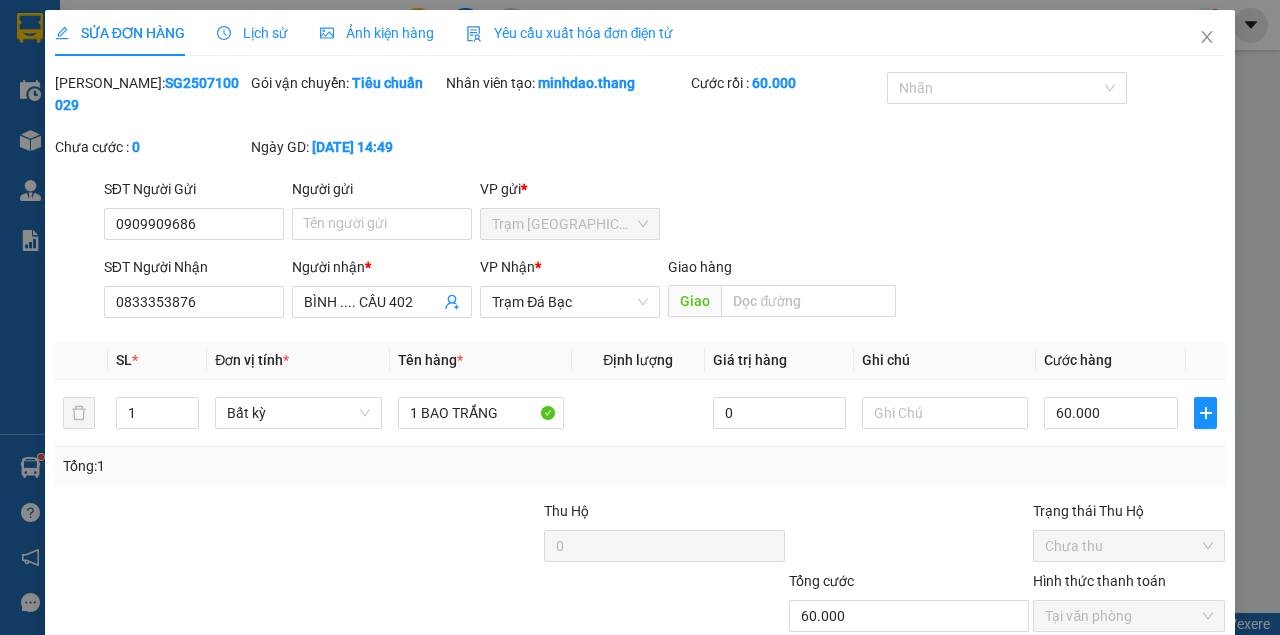 click on "Lưu và In" at bounding box center [1190, 711] 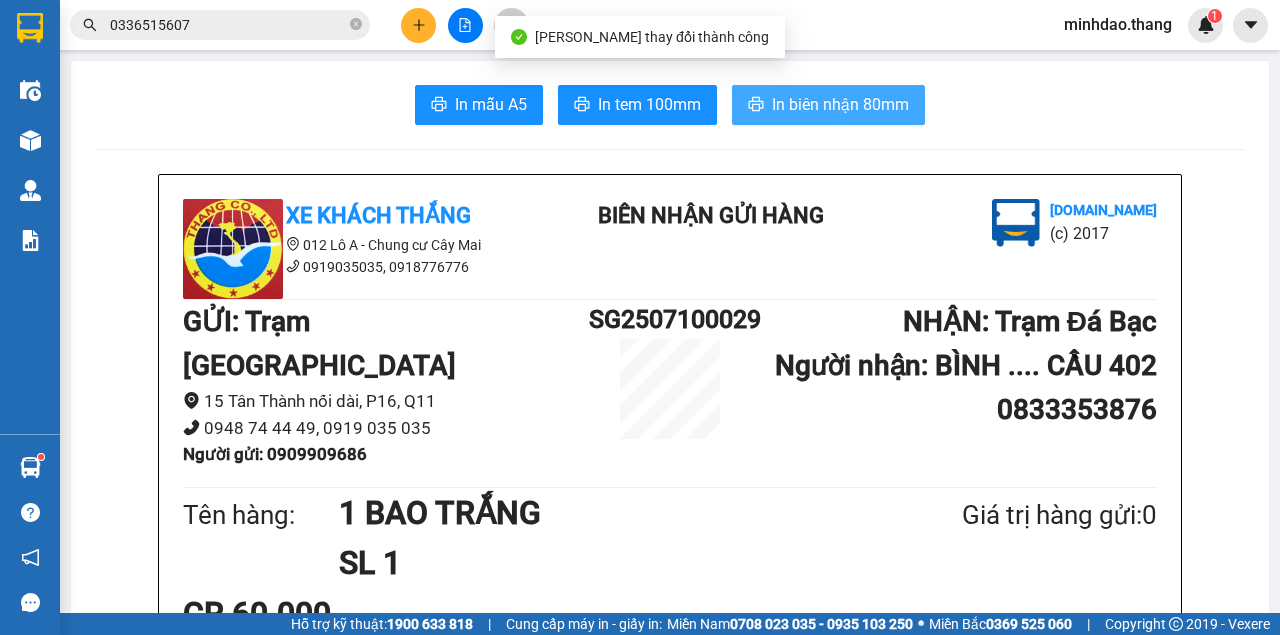 click on "In biên nhận 80mm" at bounding box center [840, 104] 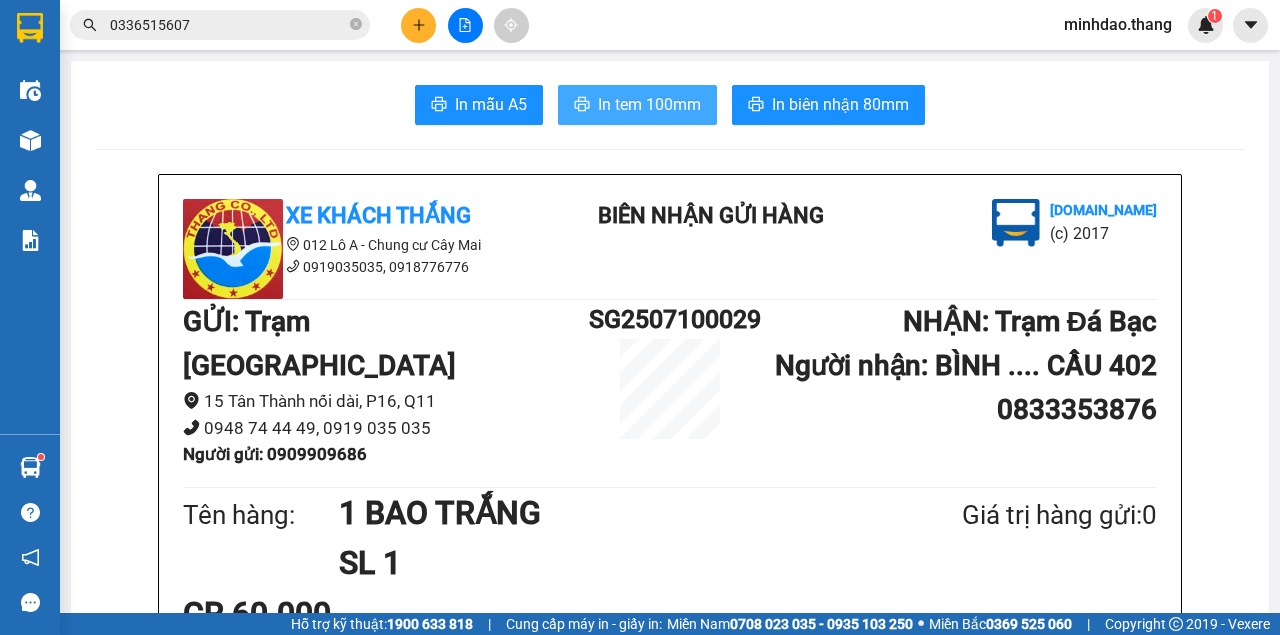 click on "In tem 100mm" at bounding box center (649, 104) 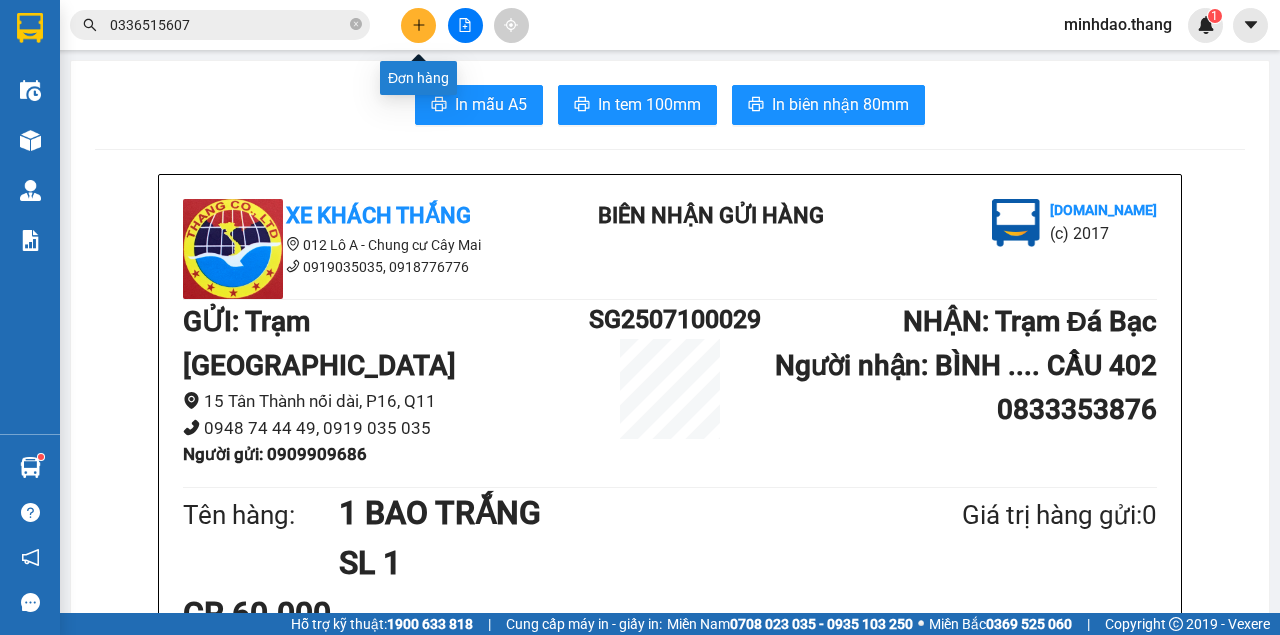 click 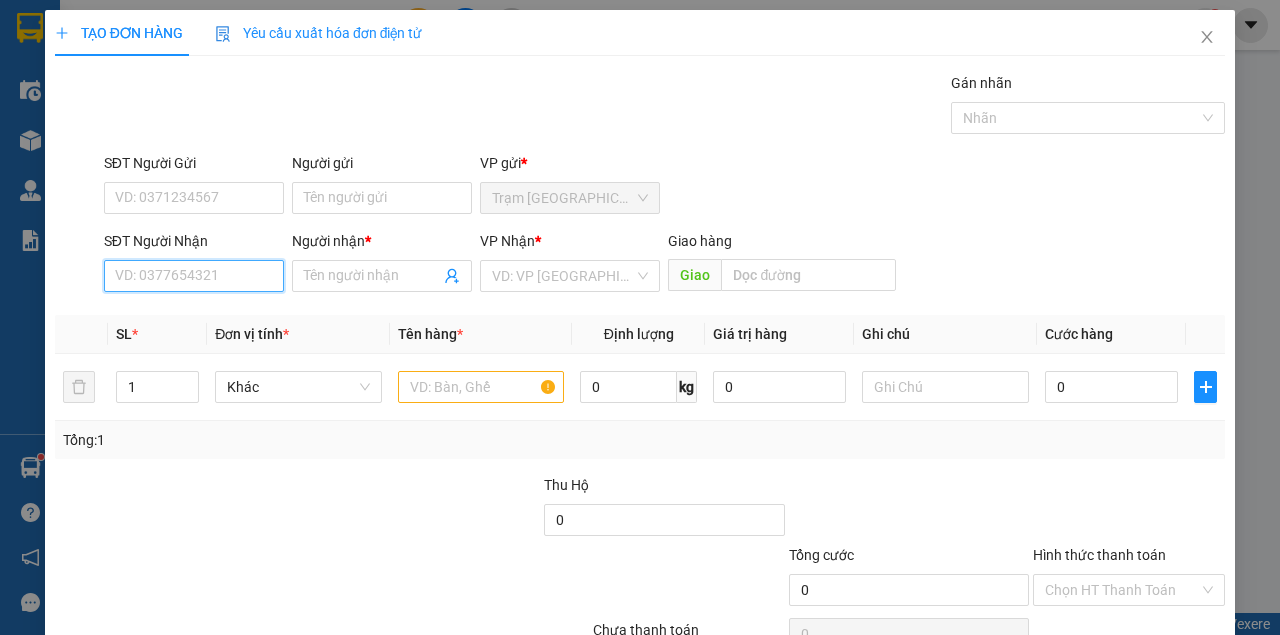 click on "SĐT Người Nhận" at bounding box center (194, 276) 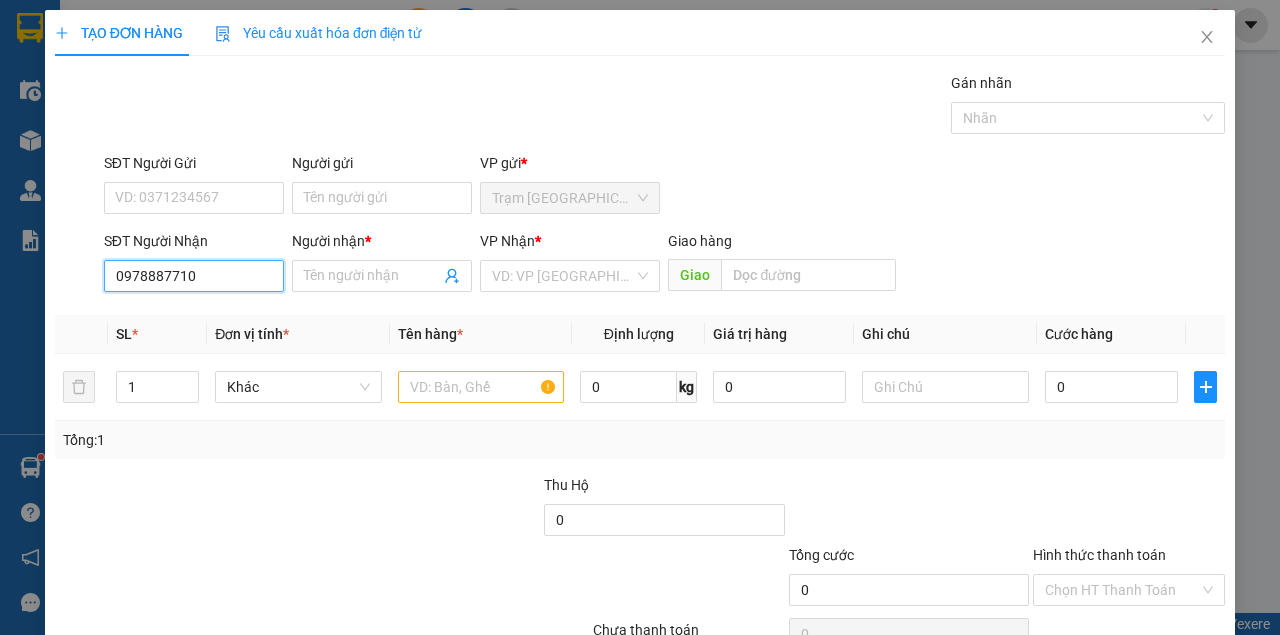 click on "0978887710" at bounding box center [194, 276] 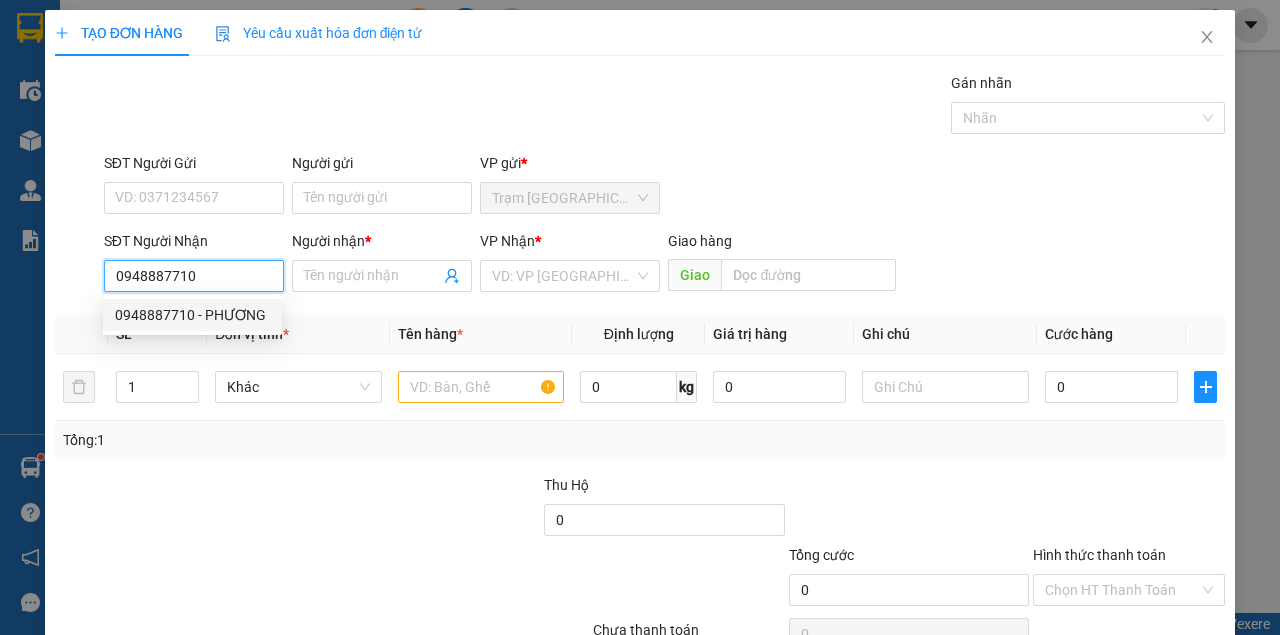 click on "0948887710 - PHƯƠNG" at bounding box center (192, 315) 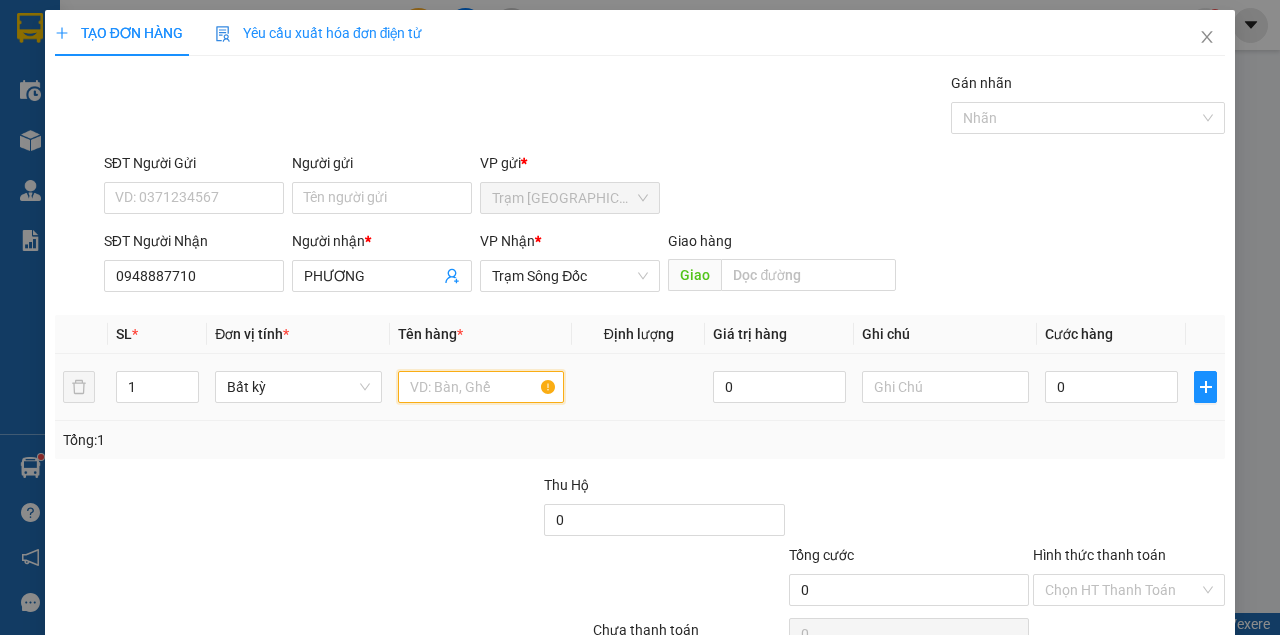 click at bounding box center [481, 387] 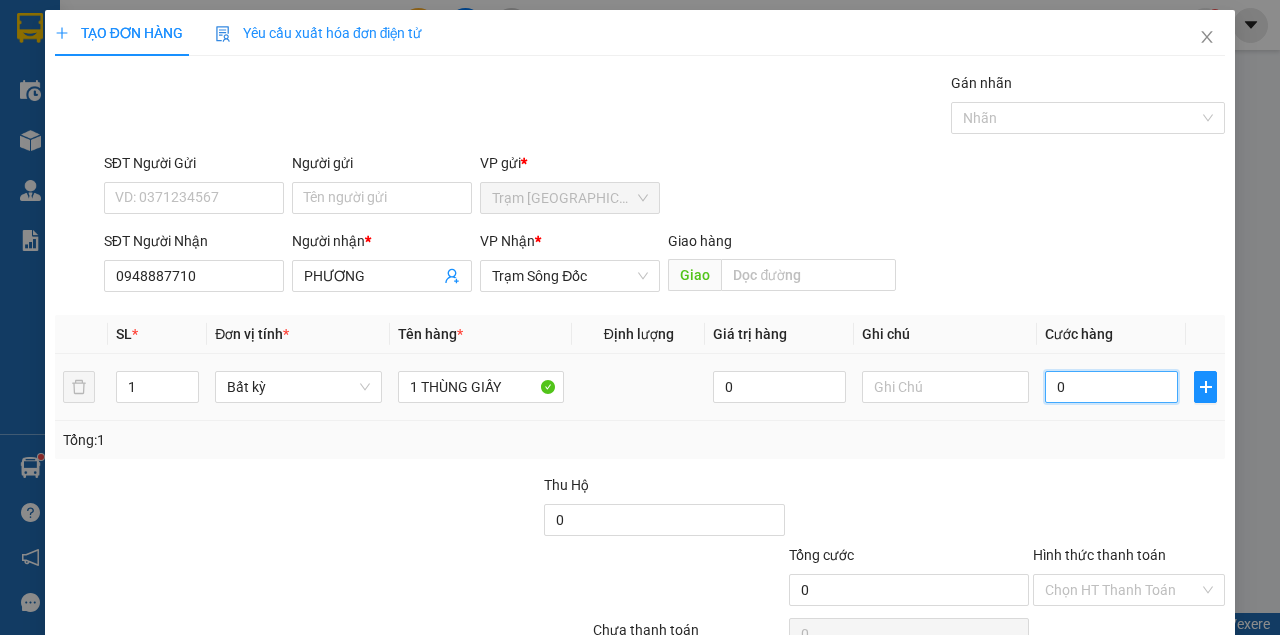 click on "0" at bounding box center (1111, 387) 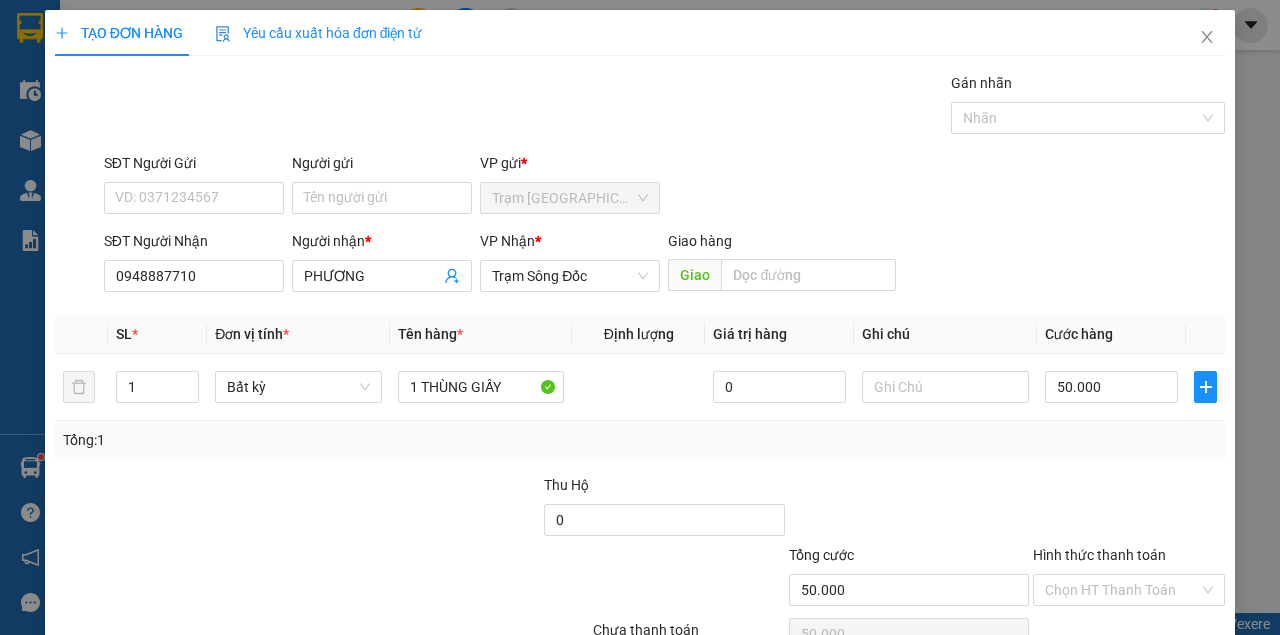 click on "Tổng:  1" at bounding box center [640, 440] 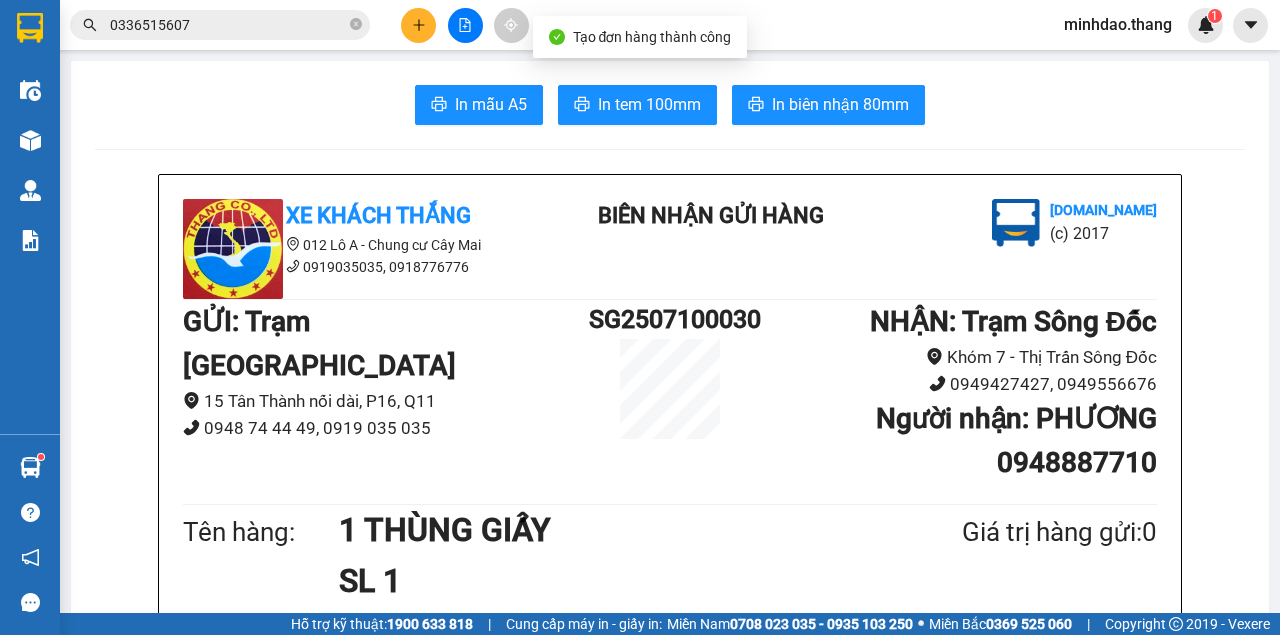 click on "In mẫu A5
In tem 100mm
In biên nhận 80mm Xe Khách THẮNG   012 Lô A - Chung cư Cây Mai   0919035035, 0918776776 BIÊN NHẬN GỬI HÀNG Vexere.com (c) 2017 GỬI :   Trạm Sài Gòn   15 Tân Thành nối dài, P16, Q11   0948 74 44 49, 0919 035 035 SG2507100030 NHẬN :   Trạm Sông Đốc   Khóm 7 - Thị Trấn Sông Đốc   0949427427, 0949556676 Người nhận :   PHƯƠNG 0948887710 Tên hàng: 1 THÙNG GIẤY  SL 1 Giá trị hàng gửi:  0 CC   50.000 Tổng phải thu:   50.000 Quy định nhận/gửi hàng : Quý Khách phải báo mã số trên Biên Nhận Gửi Hàng khi nhận hàng, phải trình CMND và giấy giới thiệu đối với hàng gửi bảo đảm, hàng có giá trị. Hàng gửi phải được nhận trong vòng 05 ngày kể từ ngày gửi. Quá thời hạn trên, Công Ty không chịu trách nhiệm. Hàng Kính, Dễ Vỡ,...Công Ty không bồi thường. Tra cứu thông tin đơn hàng tại:  Xe Khách THẮNG         Mã đơn:" at bounding box center [670, 1292] 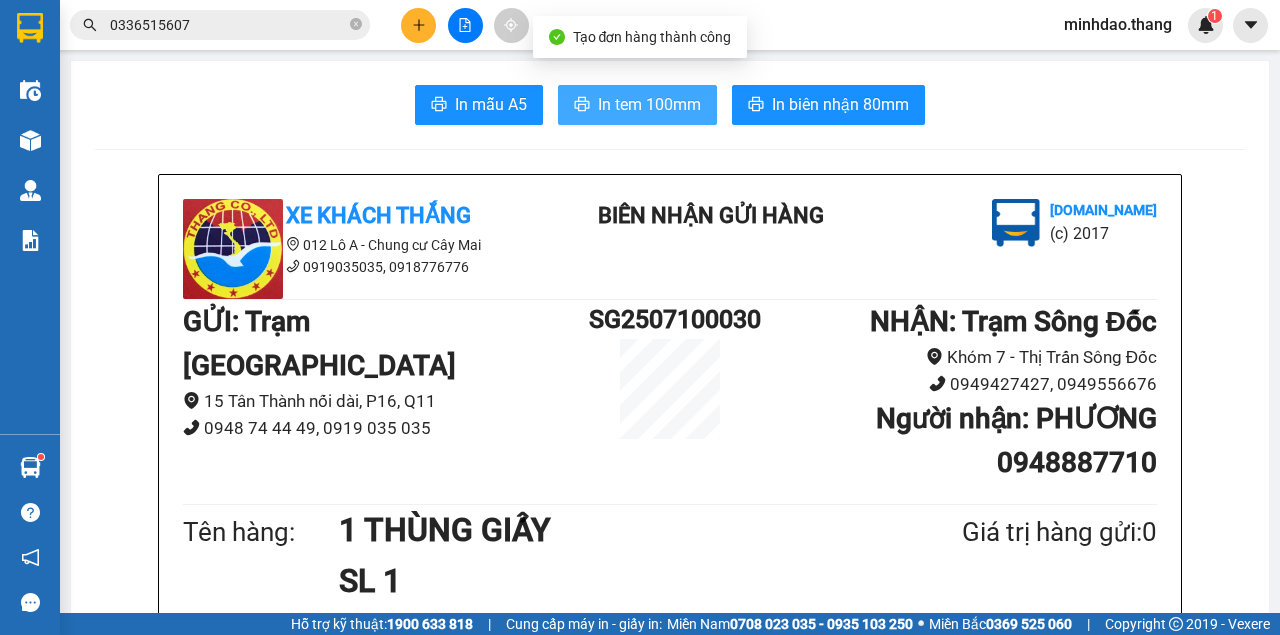 click on "In tem 100mm" at bounding box center [637, 105] 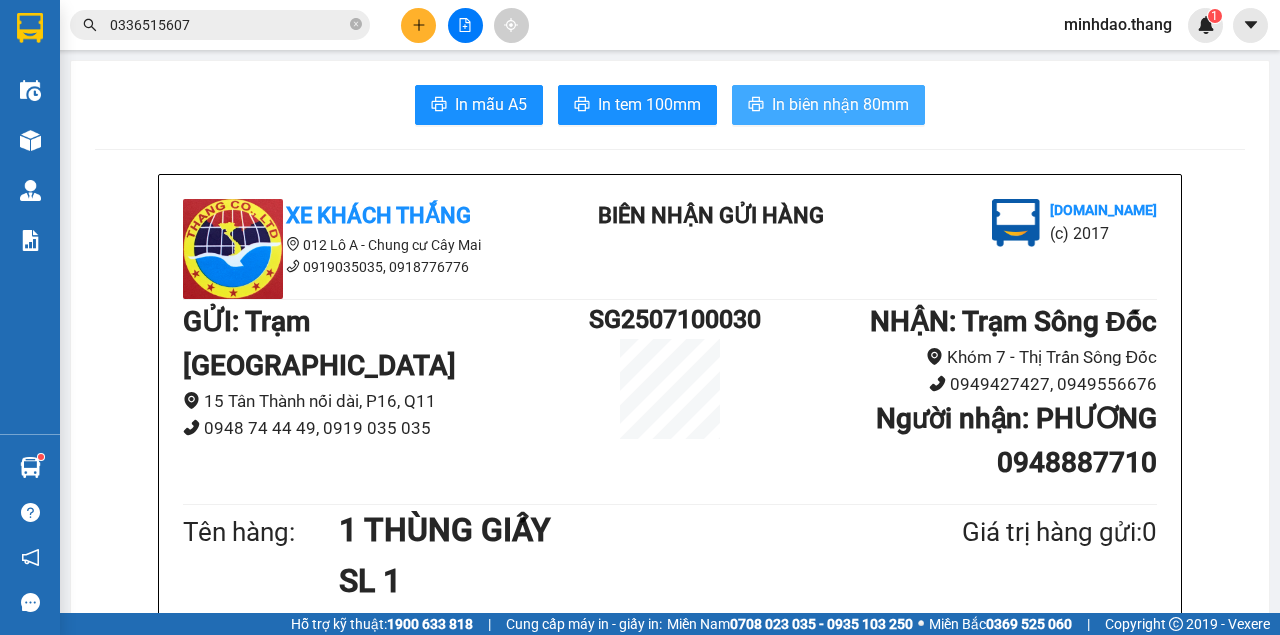 click on "In biên nhận 80mm" at bounding box center [840, 104] 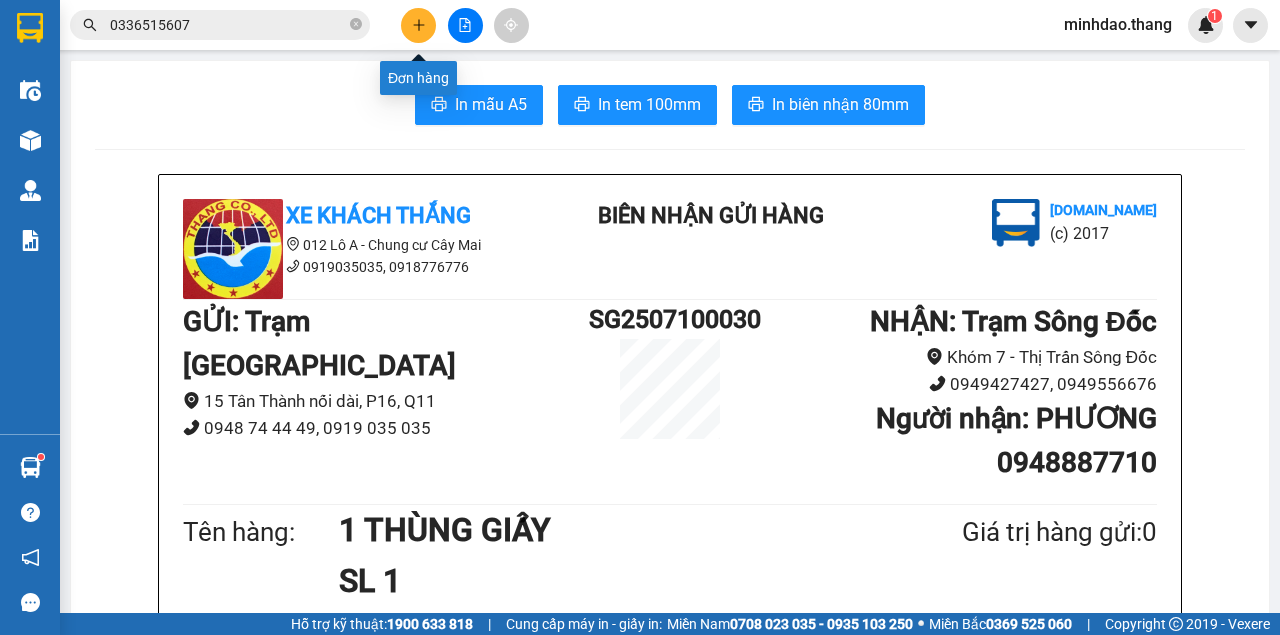 click 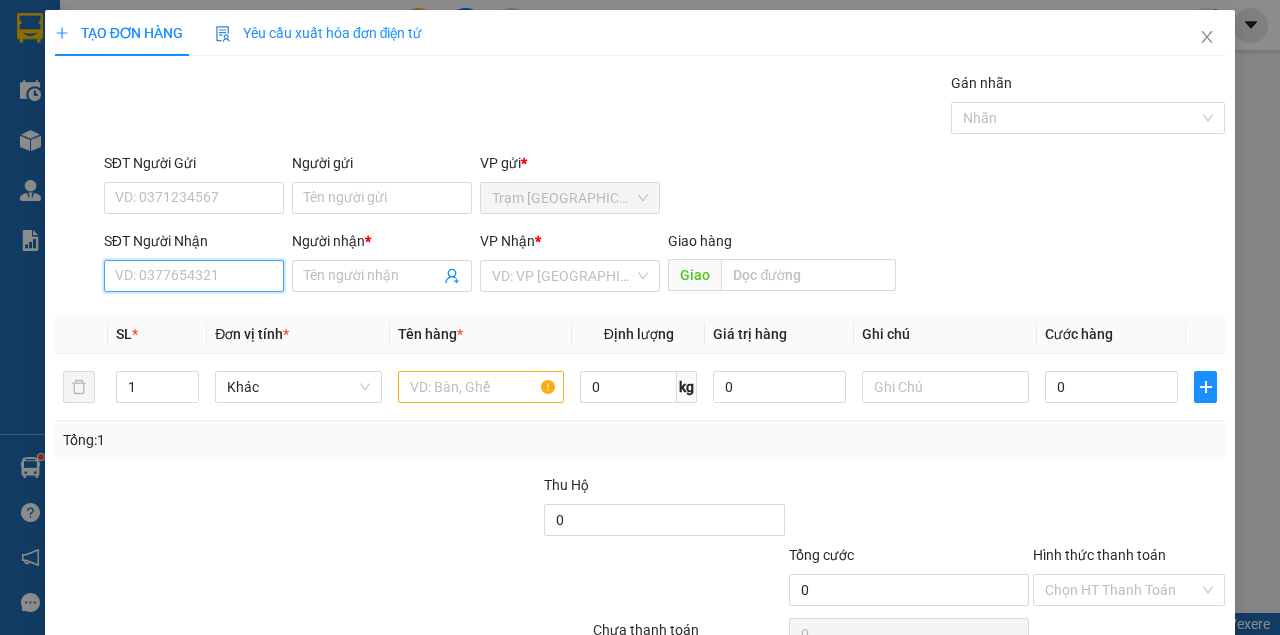 click on "SĐT Người Nhận" at bounding box center [194, 276] 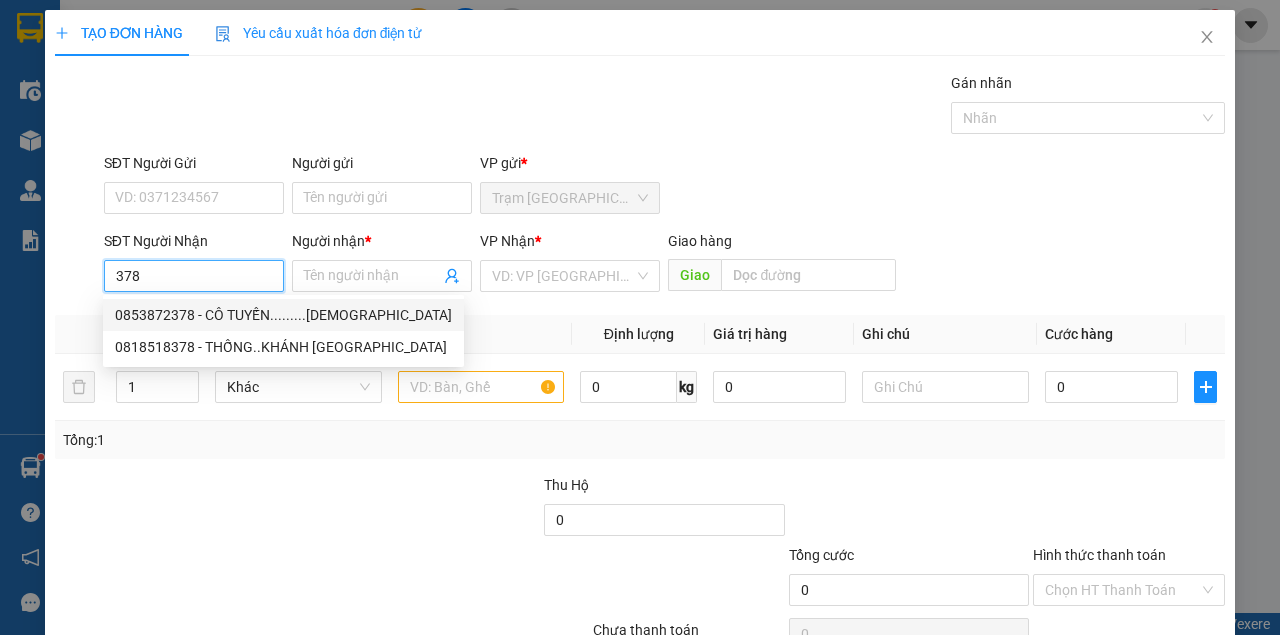 click on "0853872378 - CÔ TUYẾN.........CHÙA BẢO TẠNG" at bounding box center (283, 315) 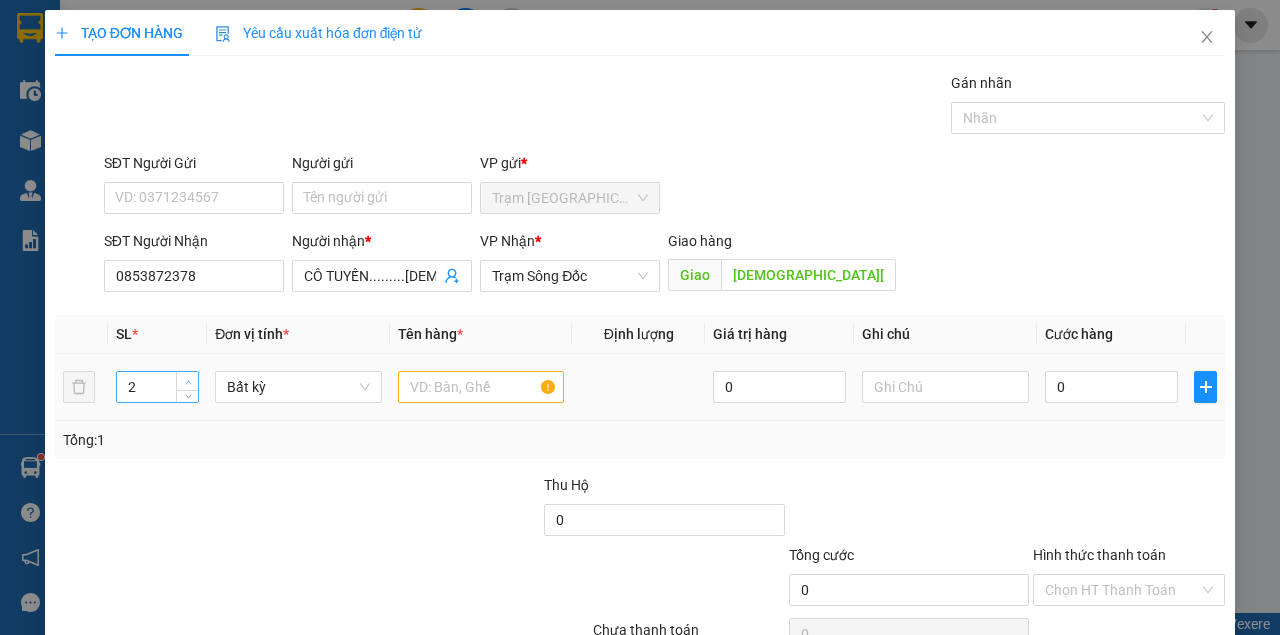 click 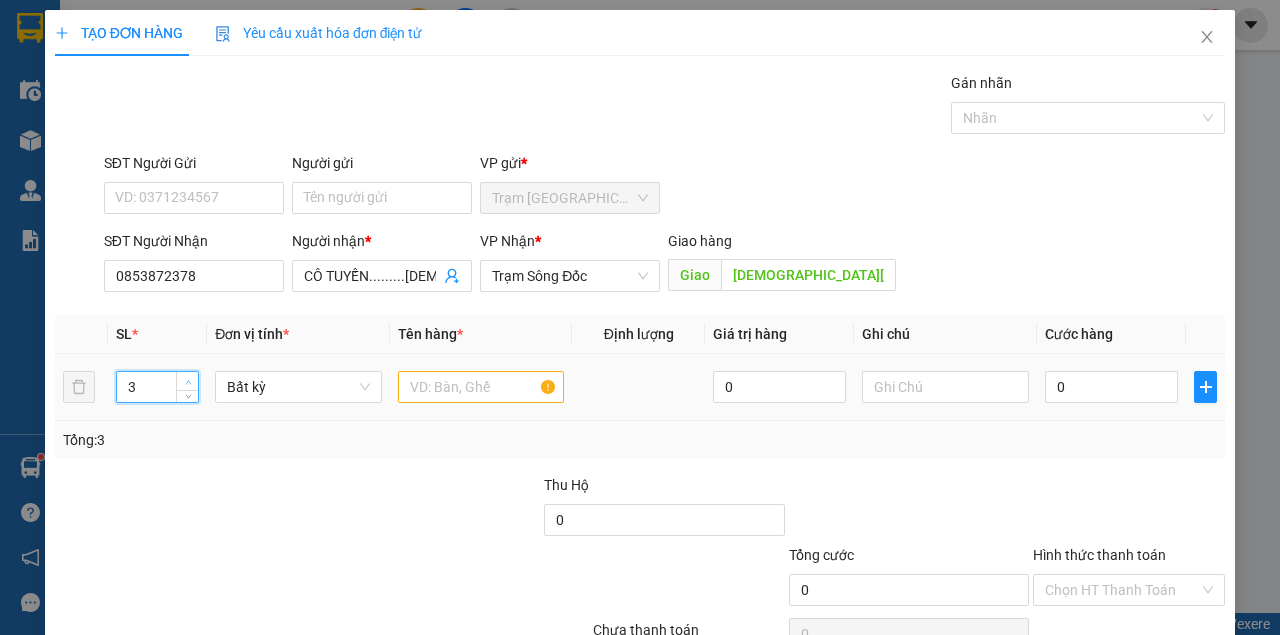 click 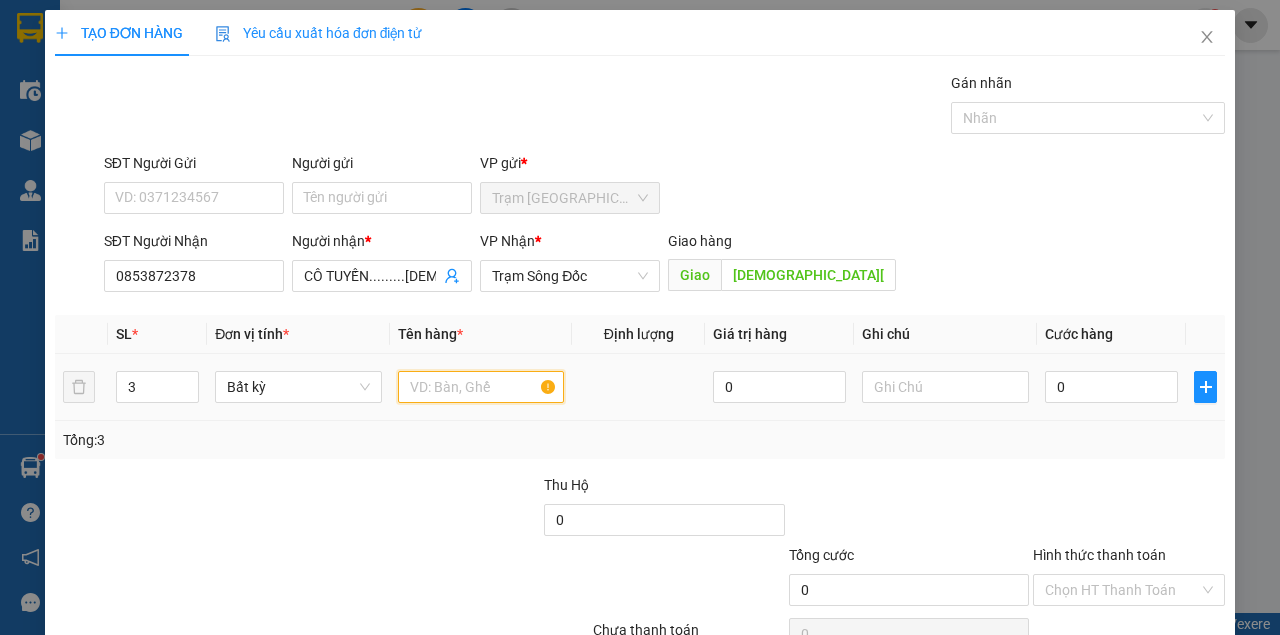 click at bounding box center (481, 387) 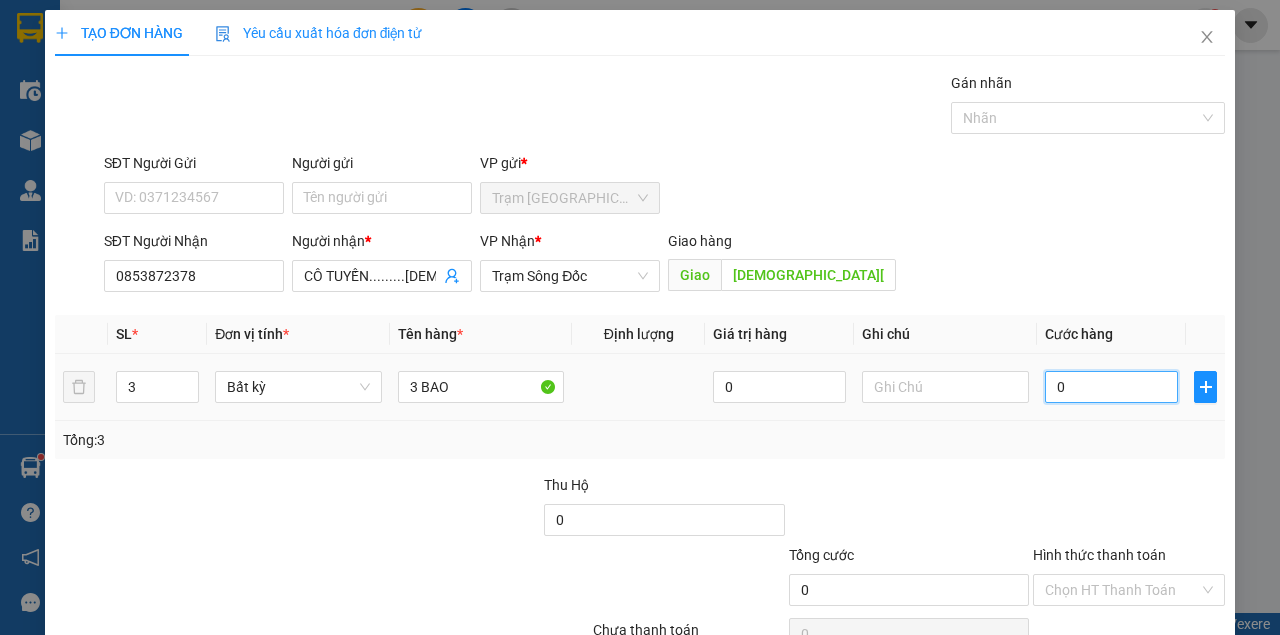 click on "0" at bounding box center (1111, 387) 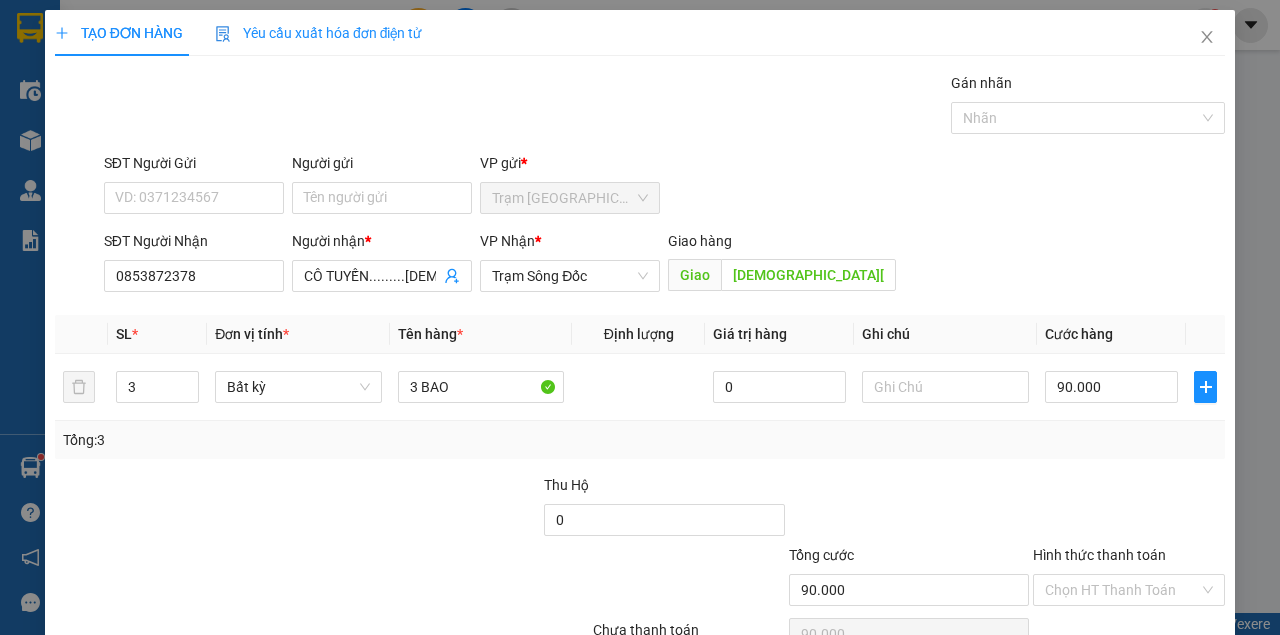 click at bounding box center [1129, 509] 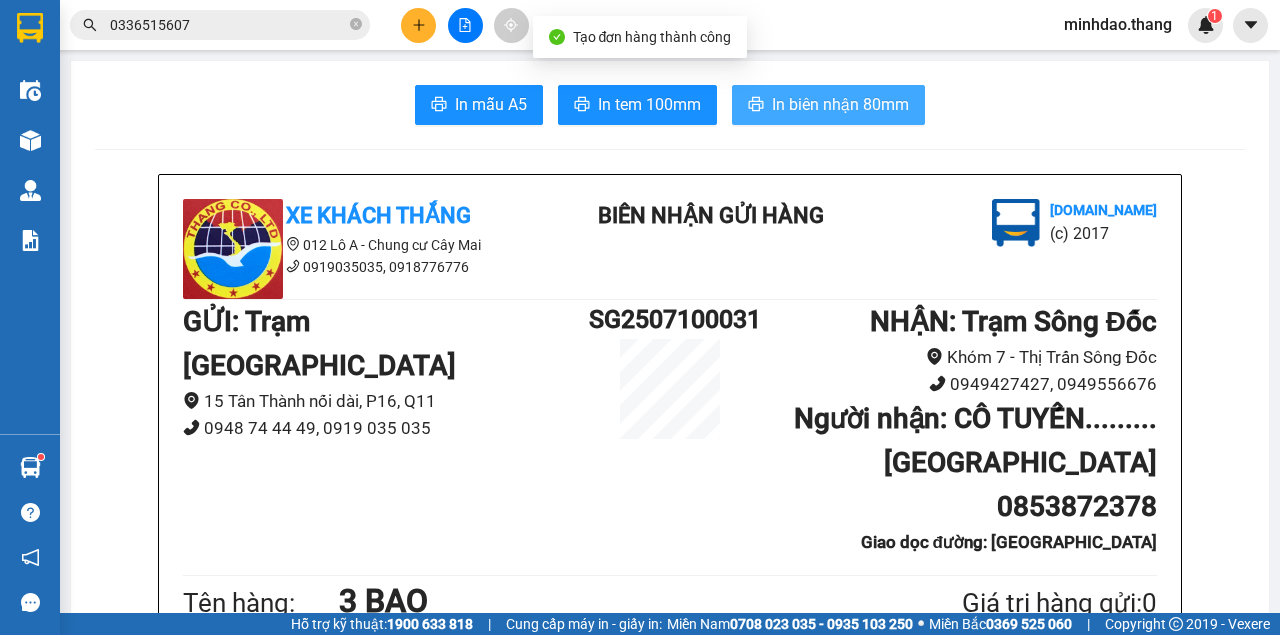 click on "In biên nhận 80mm" at bounding box center [840, 104] 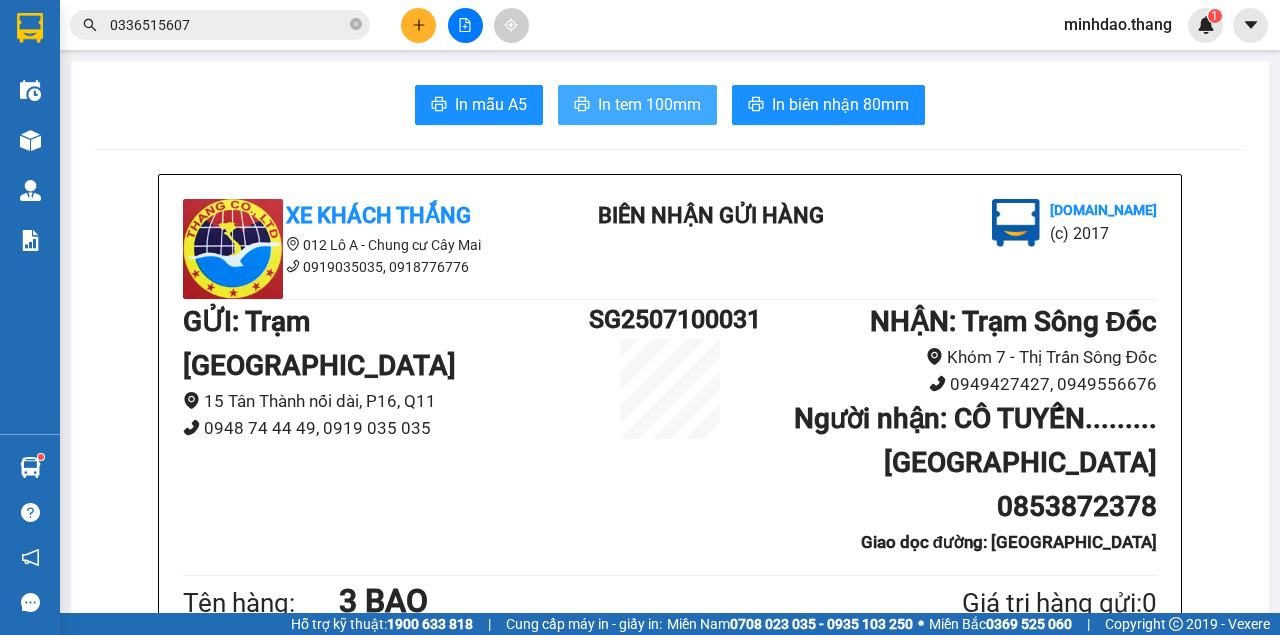 click on "In tem 100mm" at bounding box center [637, 105] 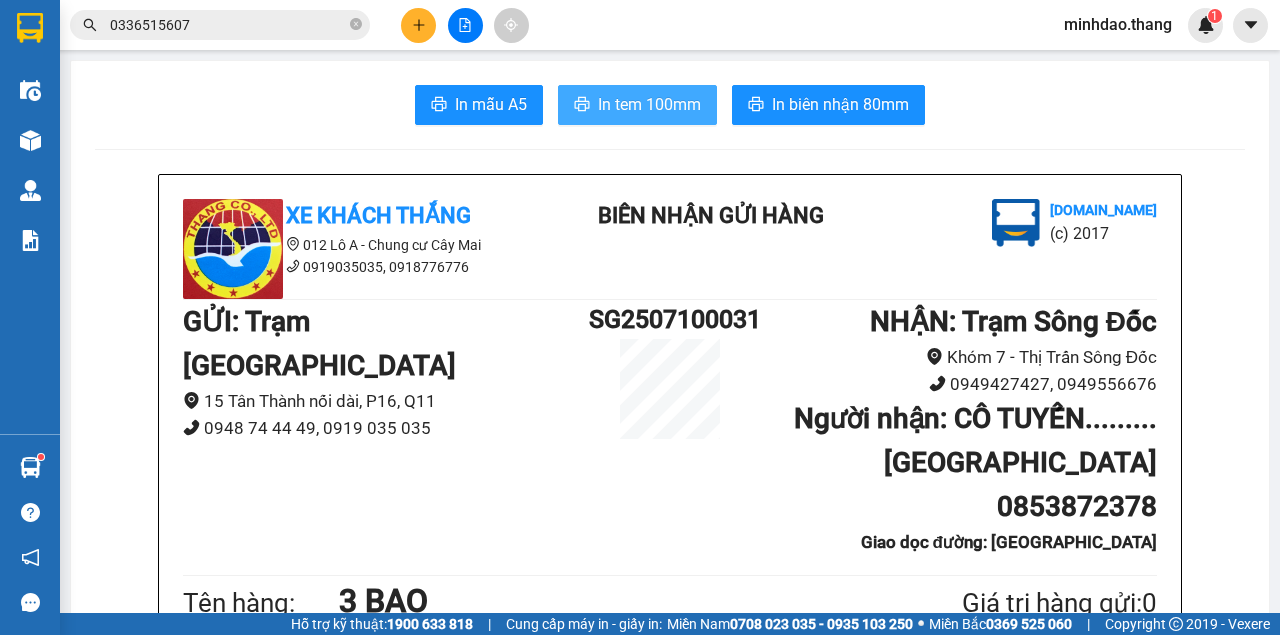 click on "In tem 100mm" at bounding box center (637, 105) 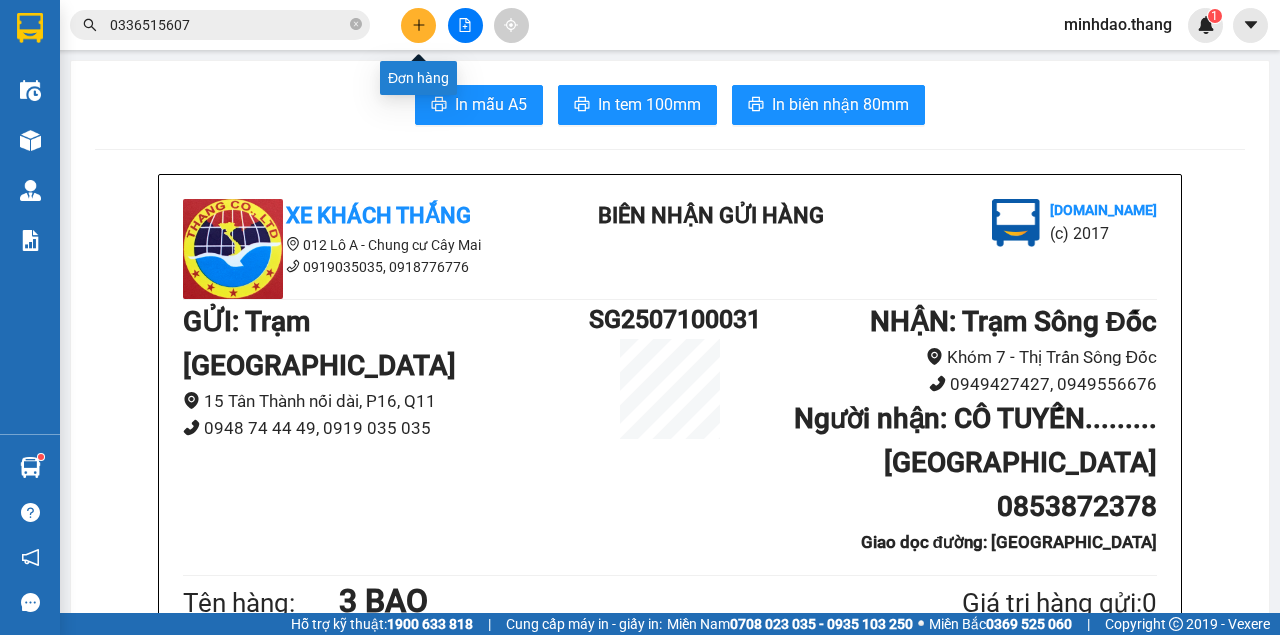 click at bounding box center [418, 25] 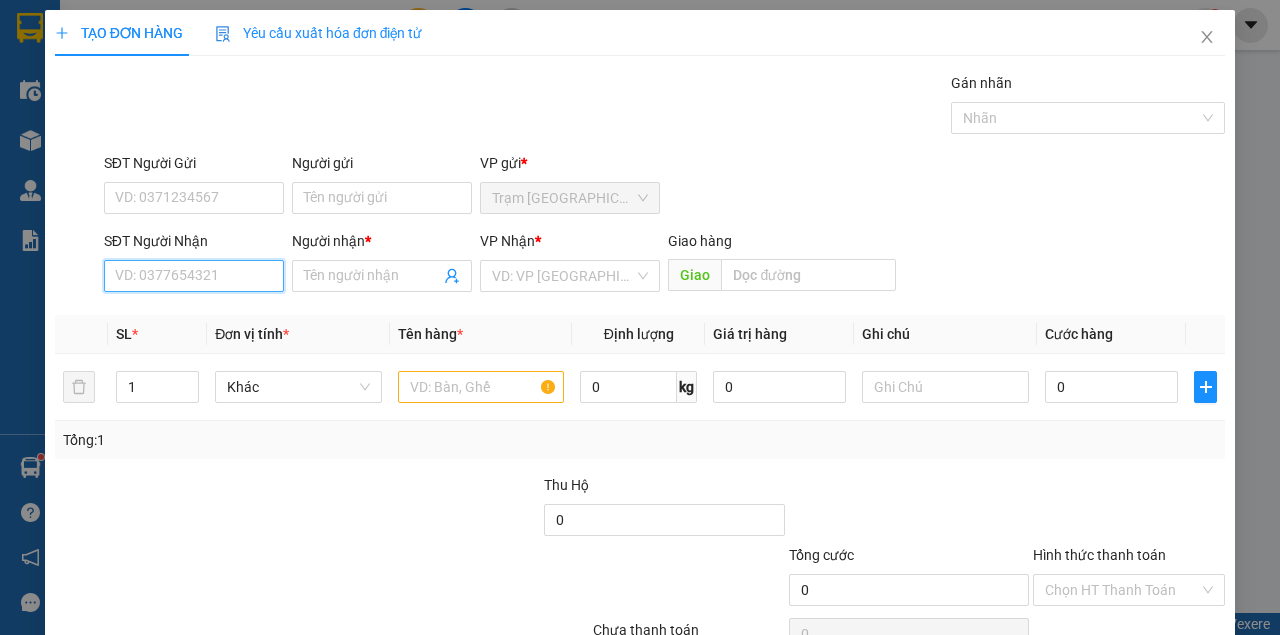 click on "SĐT Người Nhận" at bounding box center (194, 276) 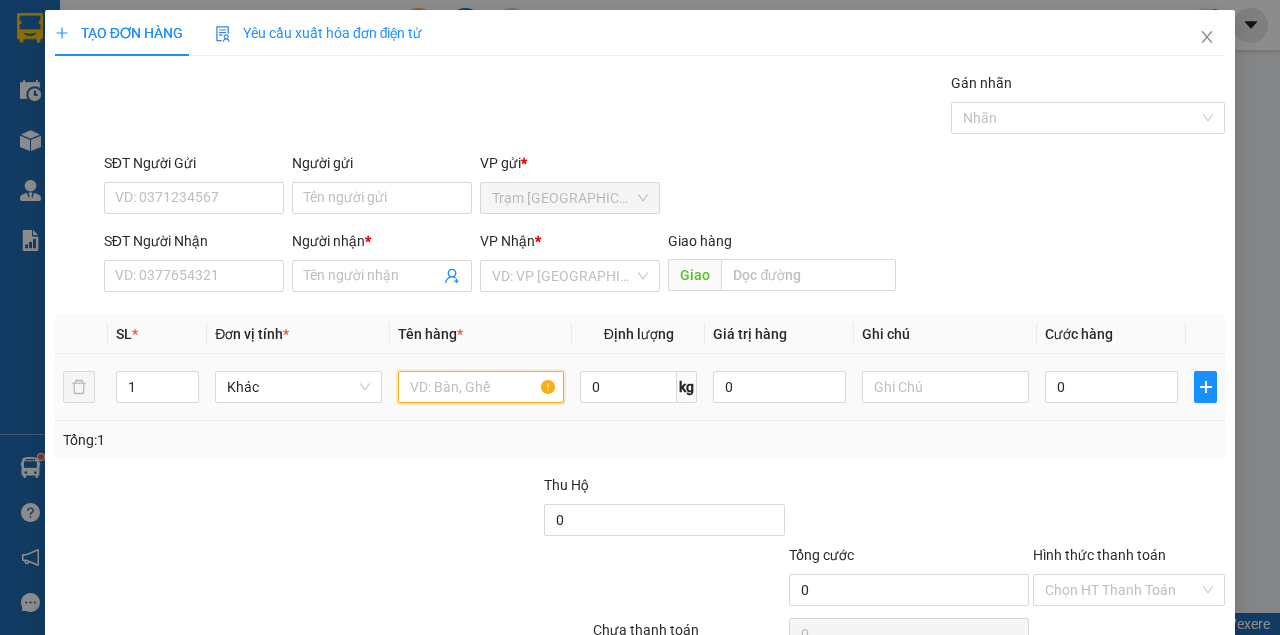 click at bounding box center (481, 387) 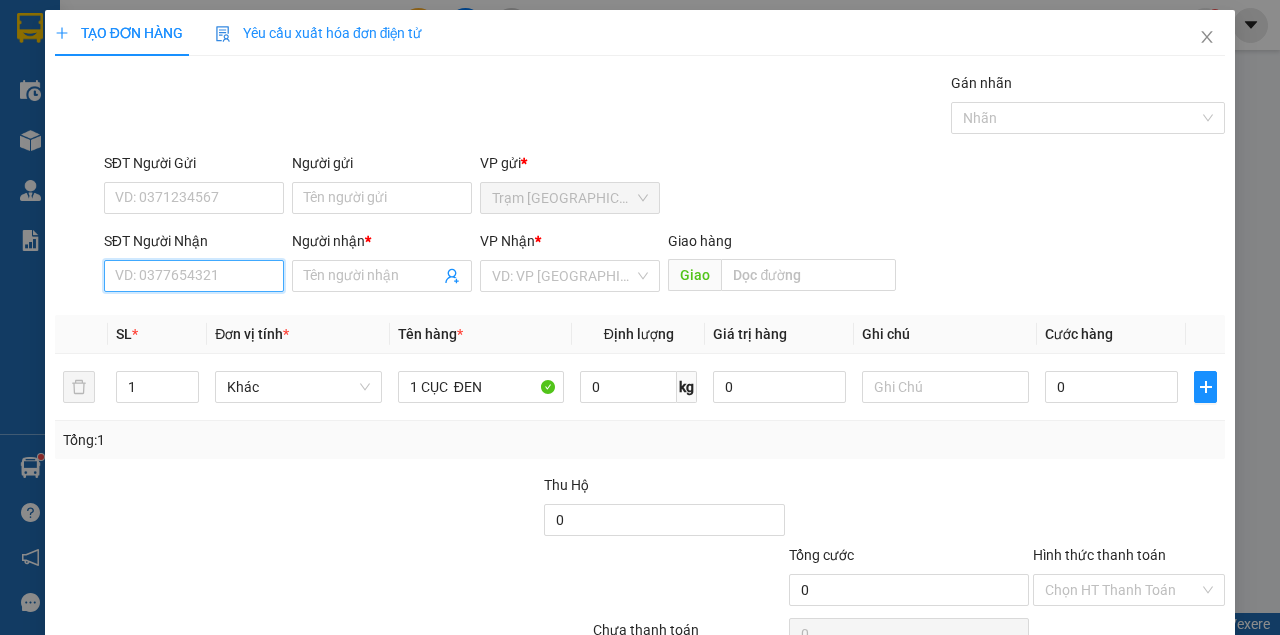 click on "SĐT Người Nhận" at bounding box center [194, 276] 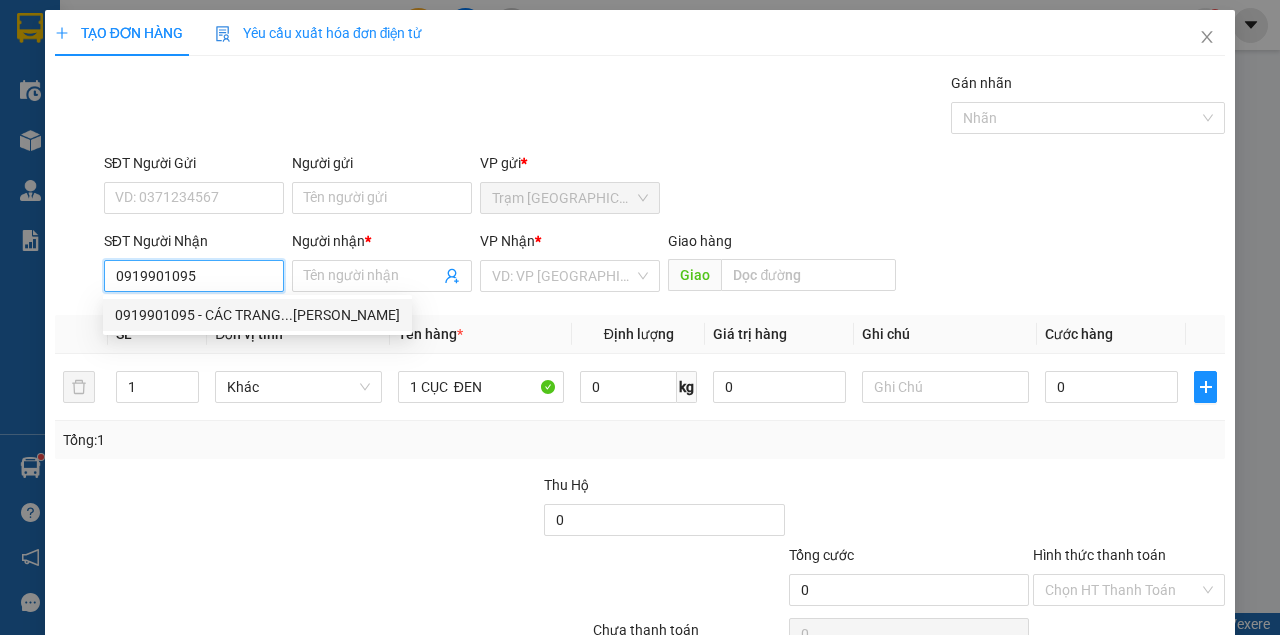 click on "0919901095 - CÁC TRANG...TRẦN VĂN THỜI" at bounding box center (257, 315) 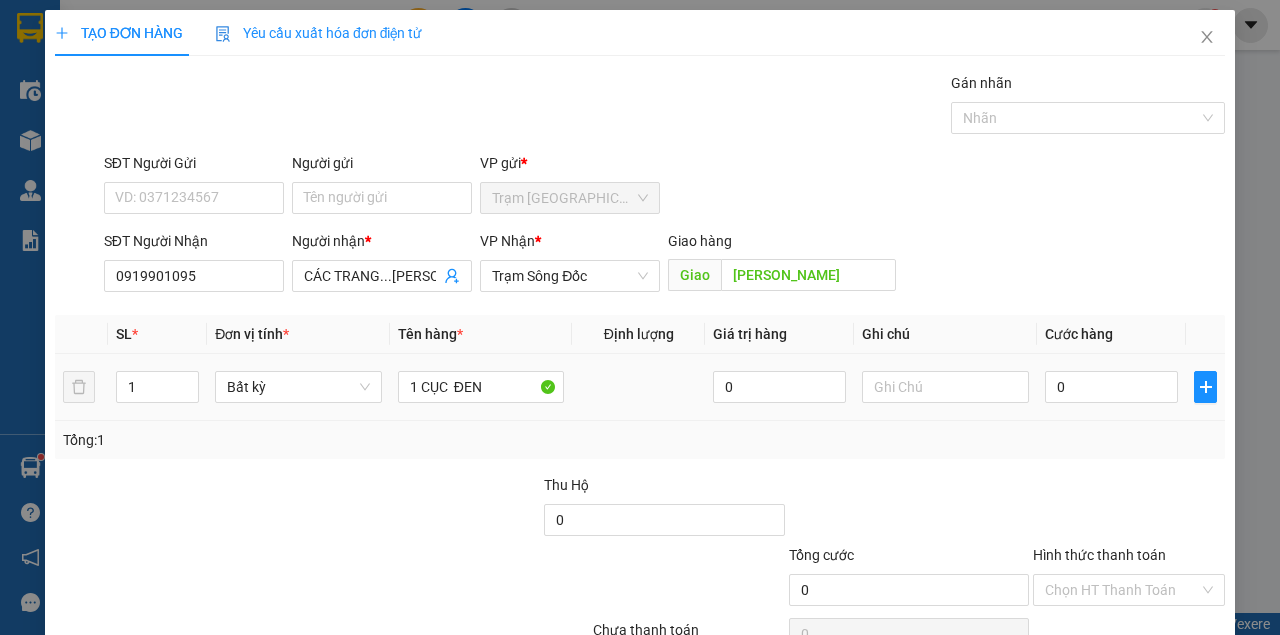 click on "0" at bounding box center [1111, 387] 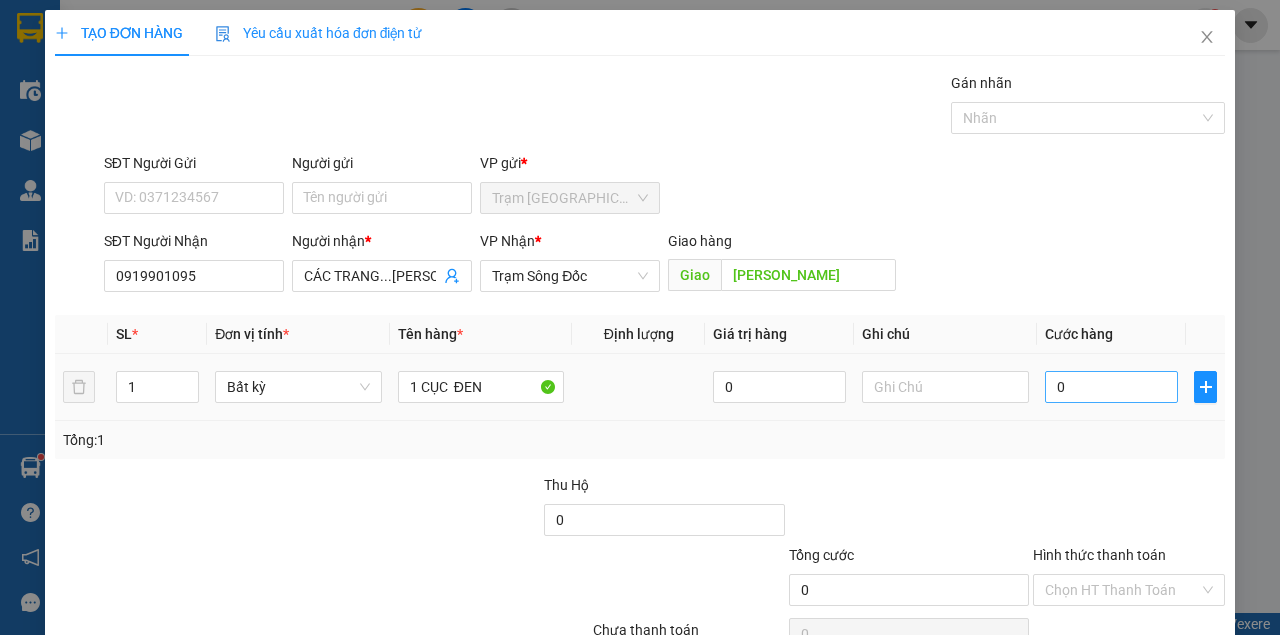 click on "0" at bounding box center (1111, 387) 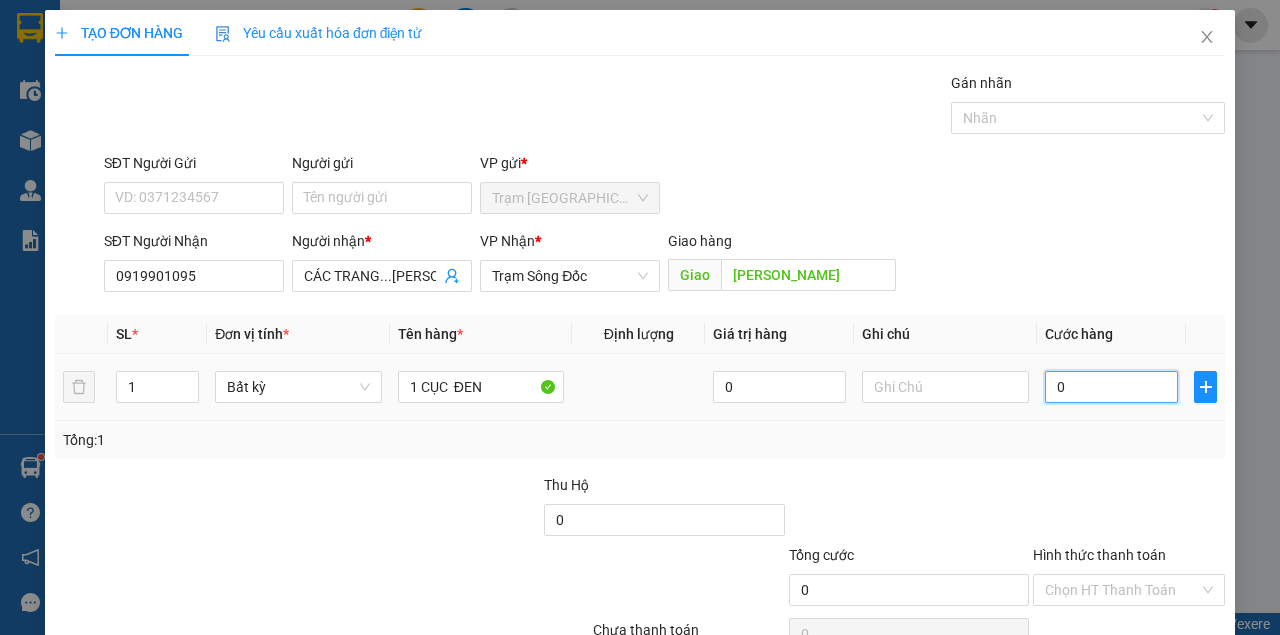 click on "0" at bounding box center [1111, 387] 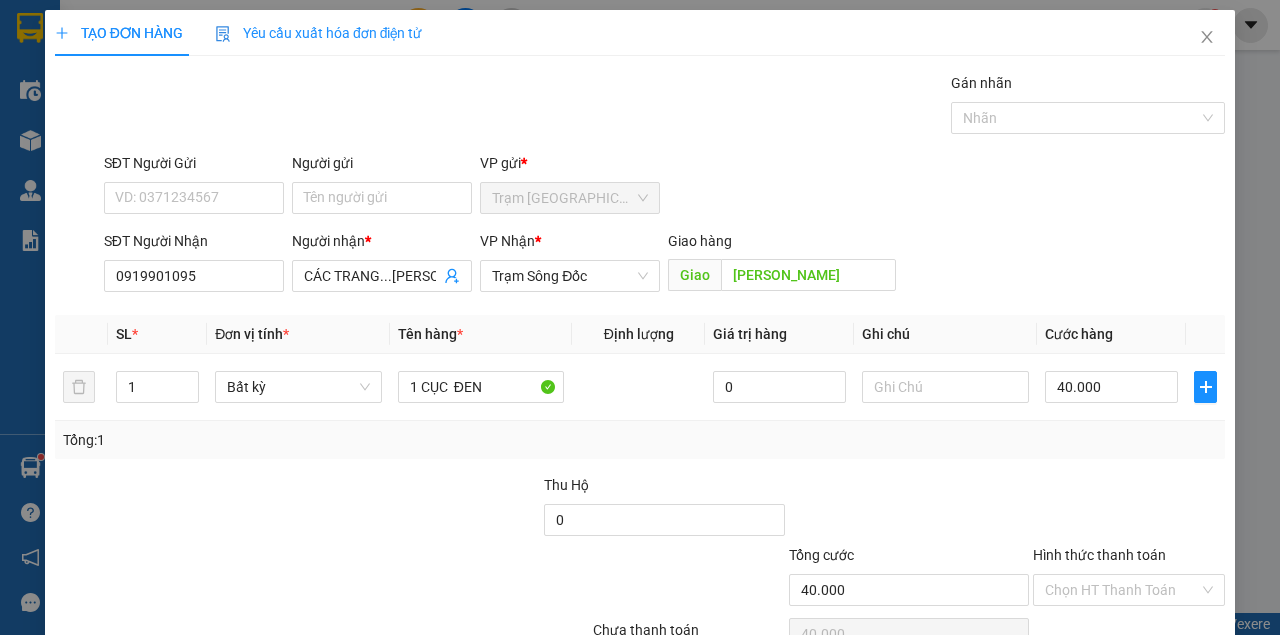click on "Transit Pickup Surcharge Ids Transit Deliver Surcharge Ids Transit Deliver Surcharge Transit Deliver Surcharge Gói vận chuyển  * Tiêu chuẩn Gán nhãn   Nhãn SĐT Người Gửi VD: 0371234567 Người gửi Tên người gửi VP gửi  * Trạm Sài Gòn SĐT Người Nhận 0919901095 Người nhận  * CÁC TRANG...TRẦN VĂN THỜI VP Nhận  * Trạm Sông Đốc Giao hàng Giao TRẦN VĂN THỜI SL  * Đơn vị tính  * Tên hàng  * Định lượng Giá trị hàng Ghi chú Cước hàng                   1 Bất kỳ 1 CỤC  ĐEN 0 40.000 Tổng:  1 Thu Hộ 0 Tổng cước 40.000 Hình thức thanh toán Chọn HT Thanh Toán Số tiền thu trước 0 Chưa thanh toán 40.000 Chọn HT Thanh Toán Lưu nháp Xóa Thông tin Lưu Lưu và In 1 CỤC  ĐEN" at bounding box center (640, 386) 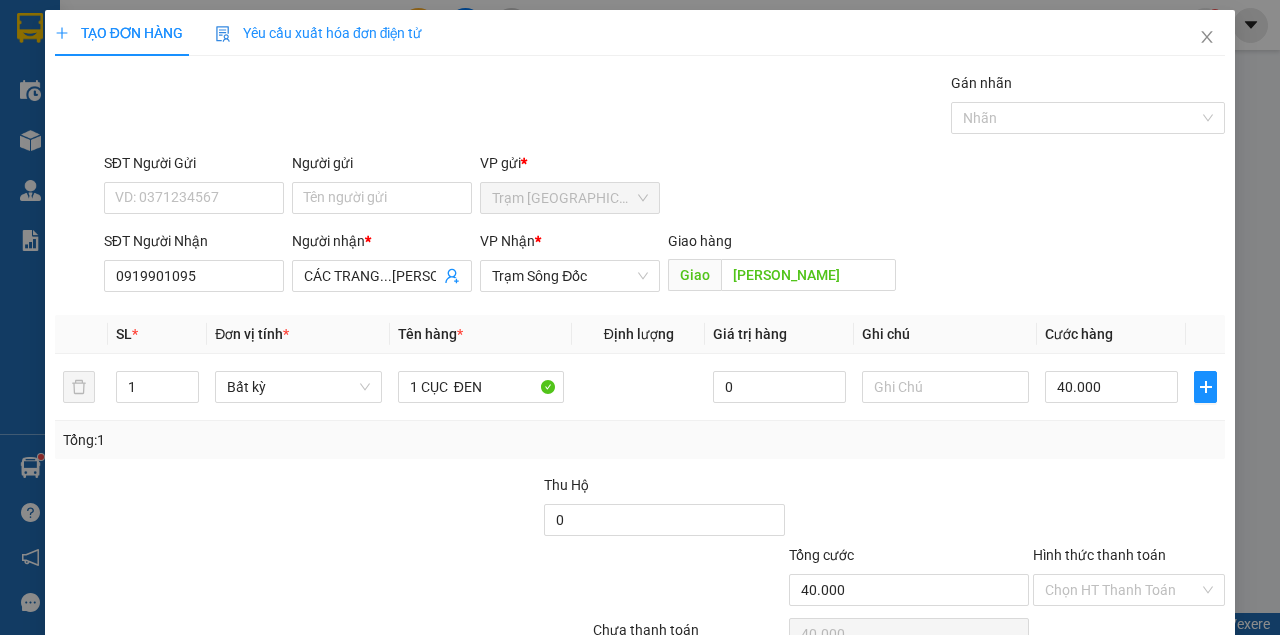 click on "Lưu và In" at bounding box center (1190, 685) 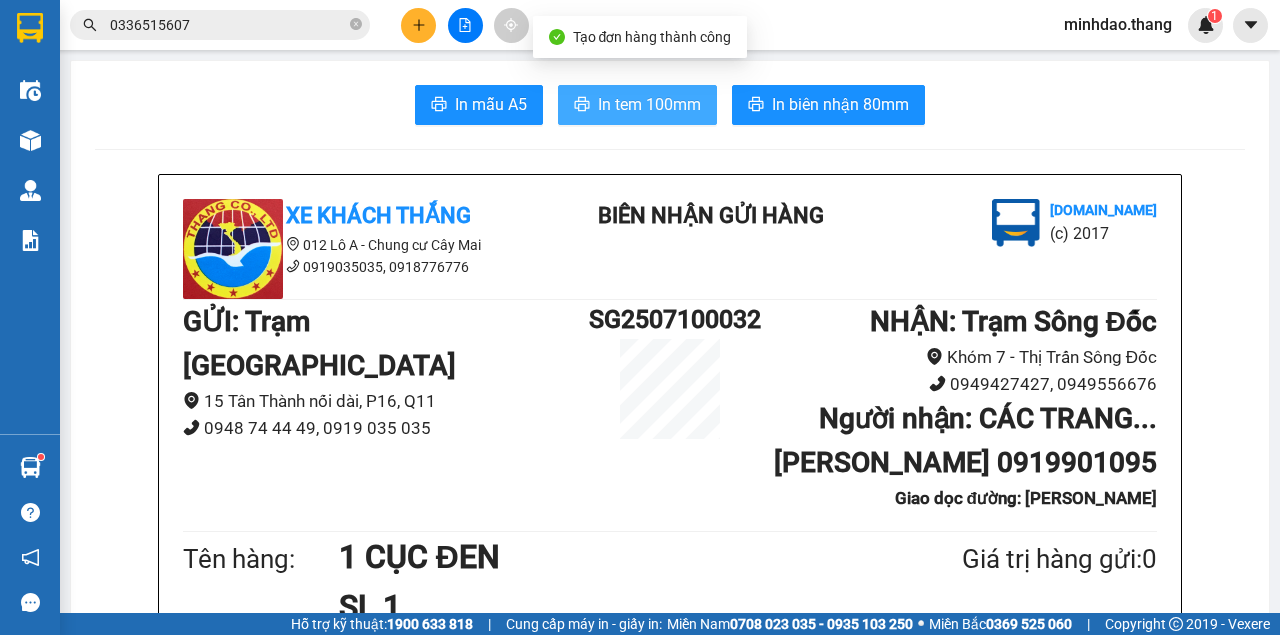 click on "In tem 100mm" at bounding box center (649, 104) 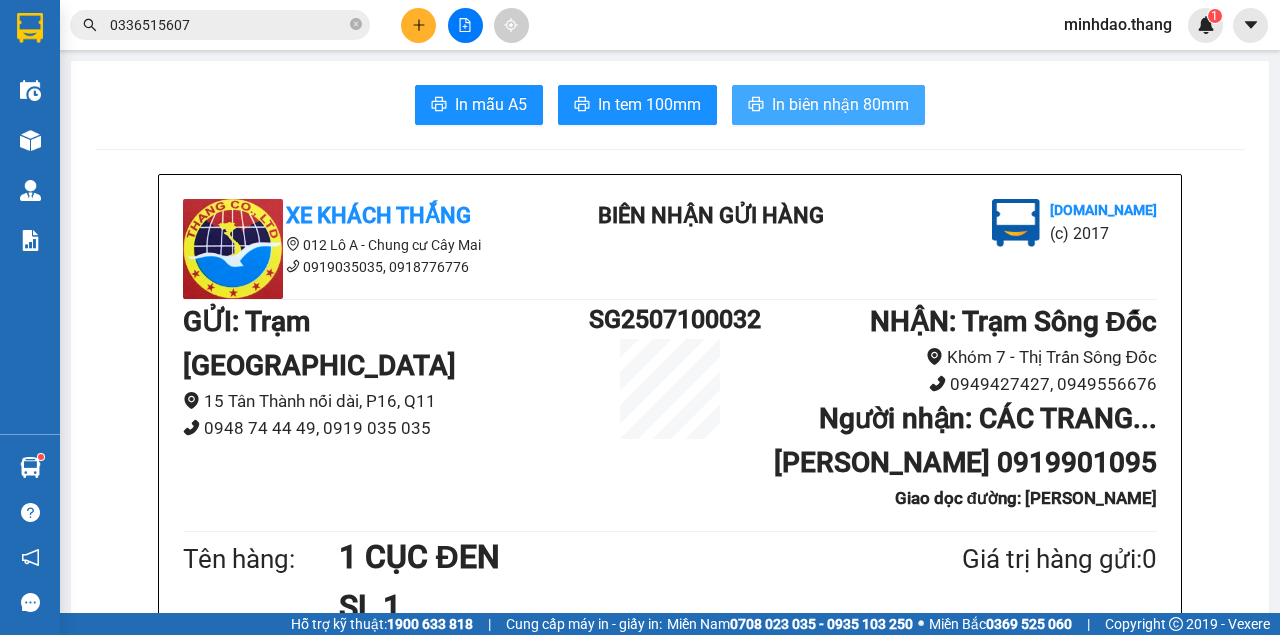 click on "In biên nhận 80mm" at bounding box center [840, 104] 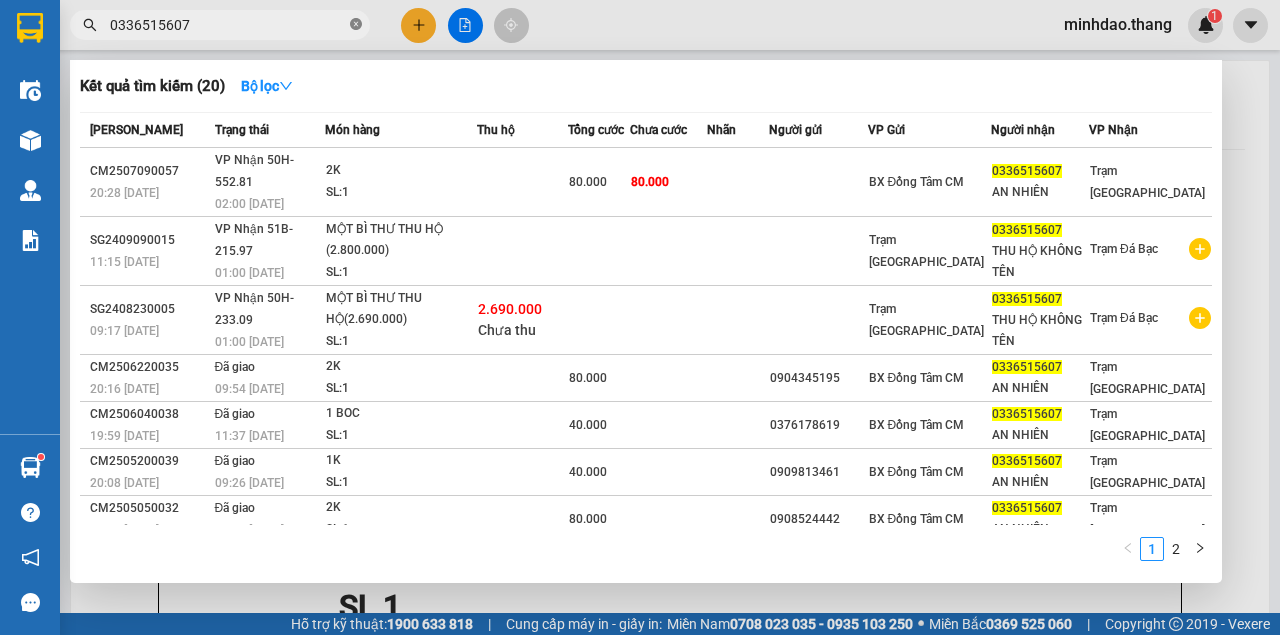 click 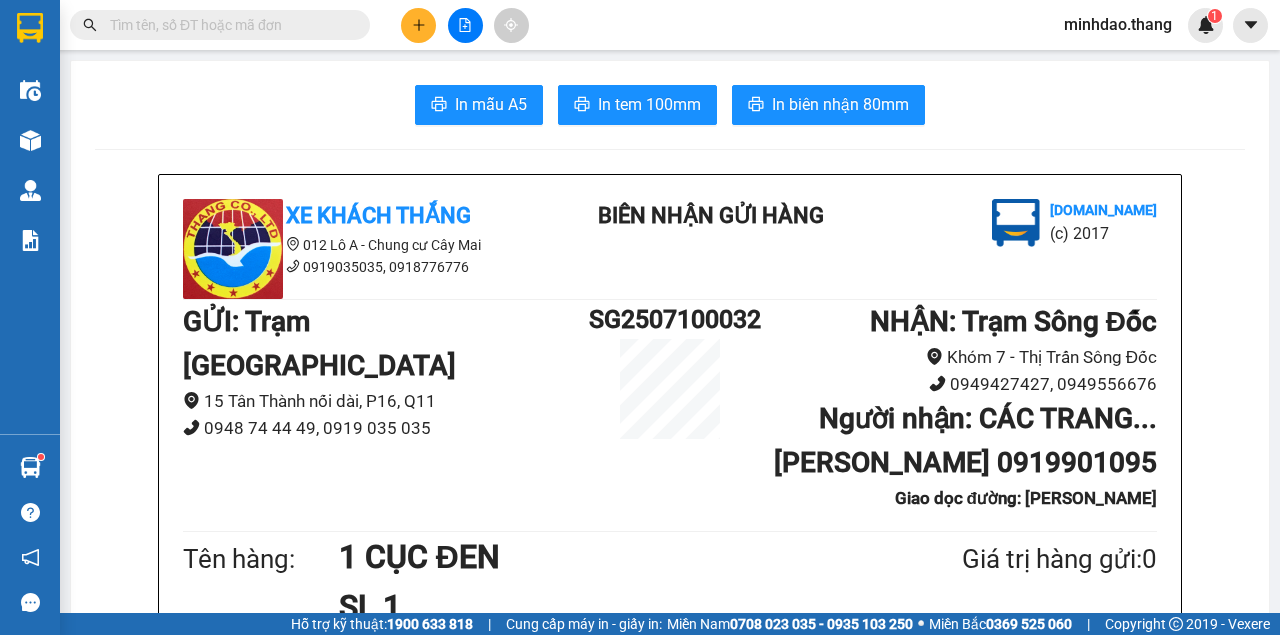 click at bounding box center [228, 25] 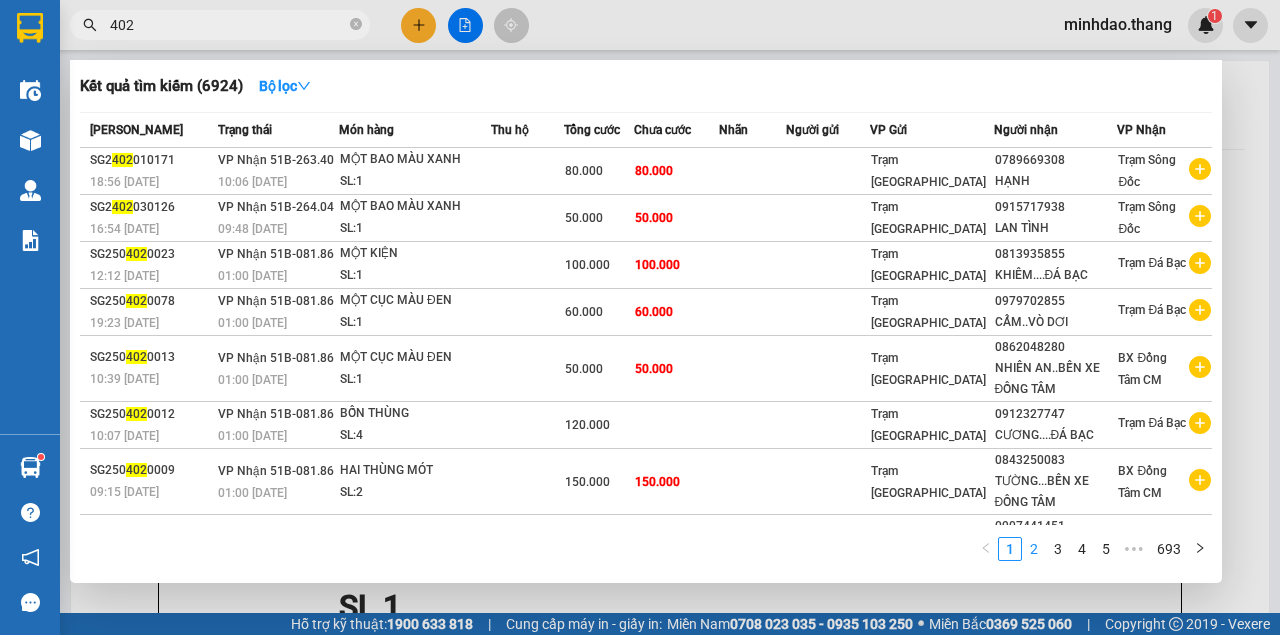 click on "2" at bounding box center (1034, 549) 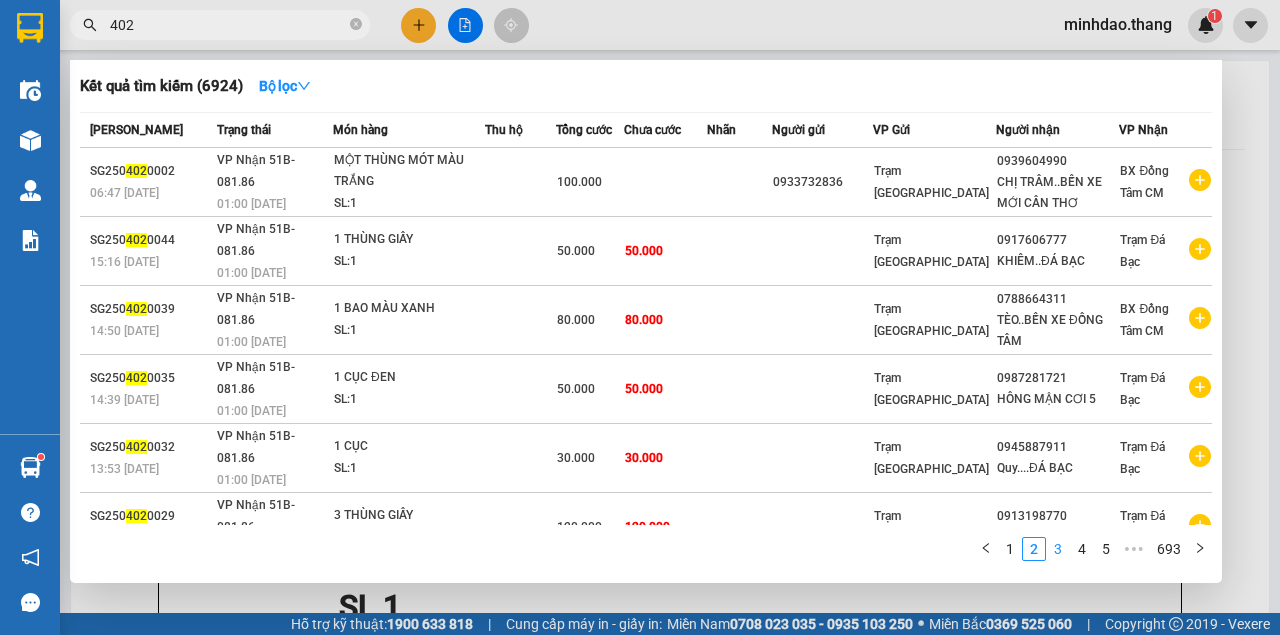click on "3" at bounding box center (1058, 549) 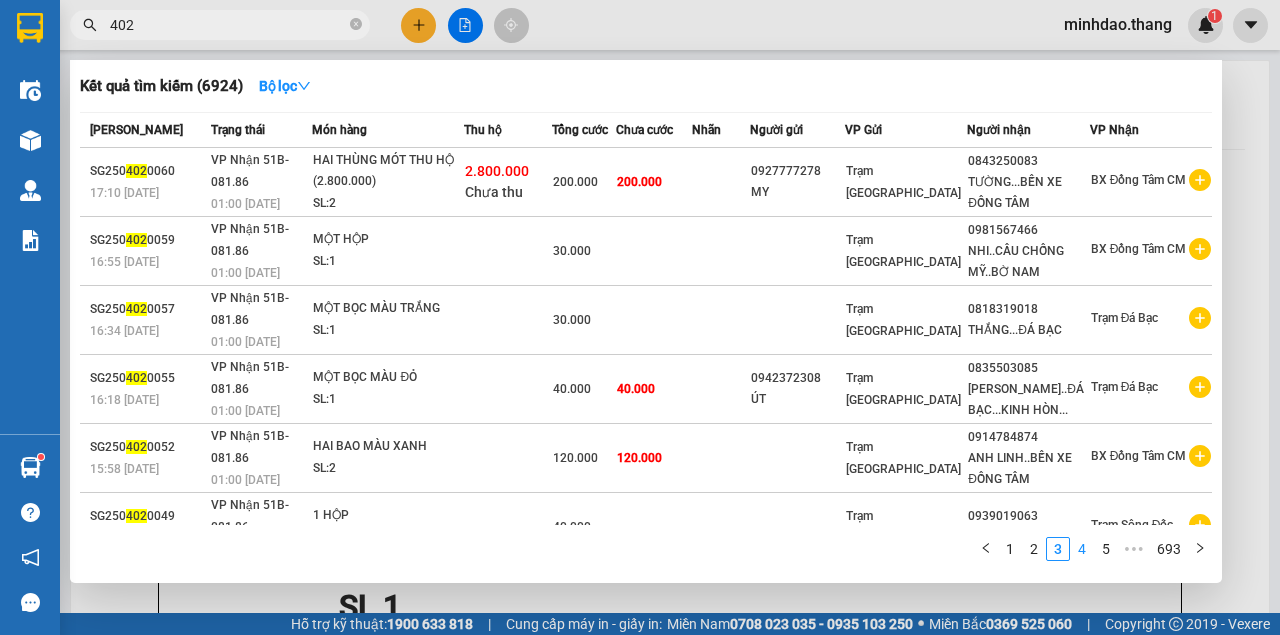 click on "4" at bounding box center [1082, 549] 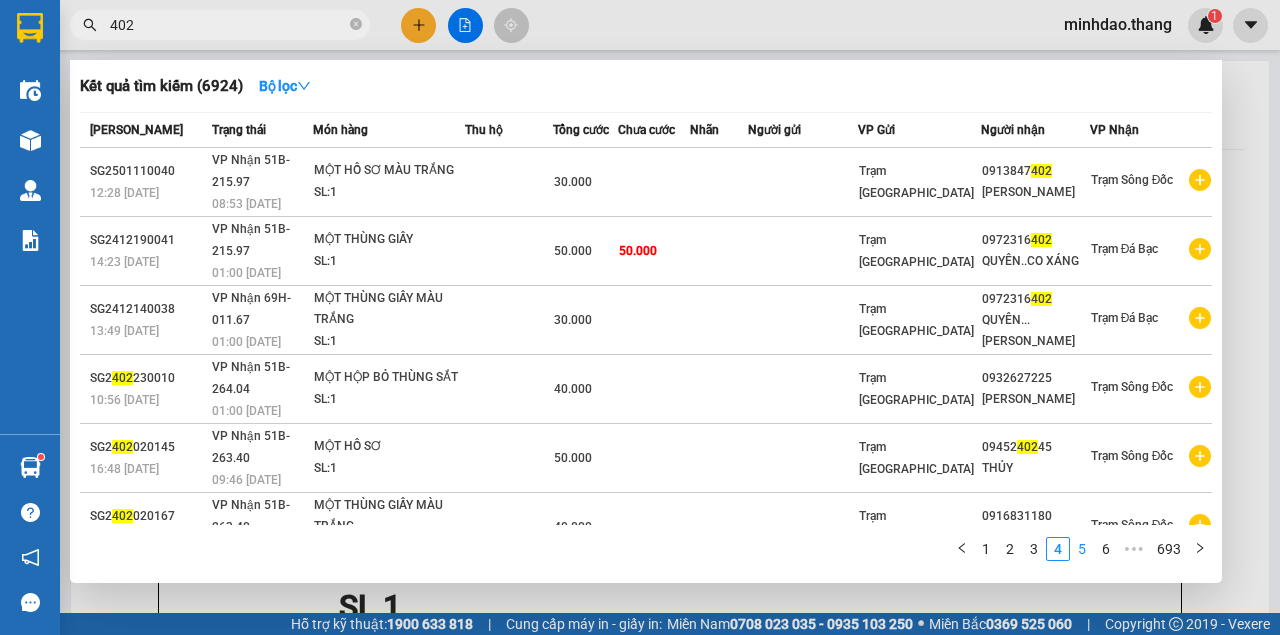 click on "5" at bounding box center [1082, 549] 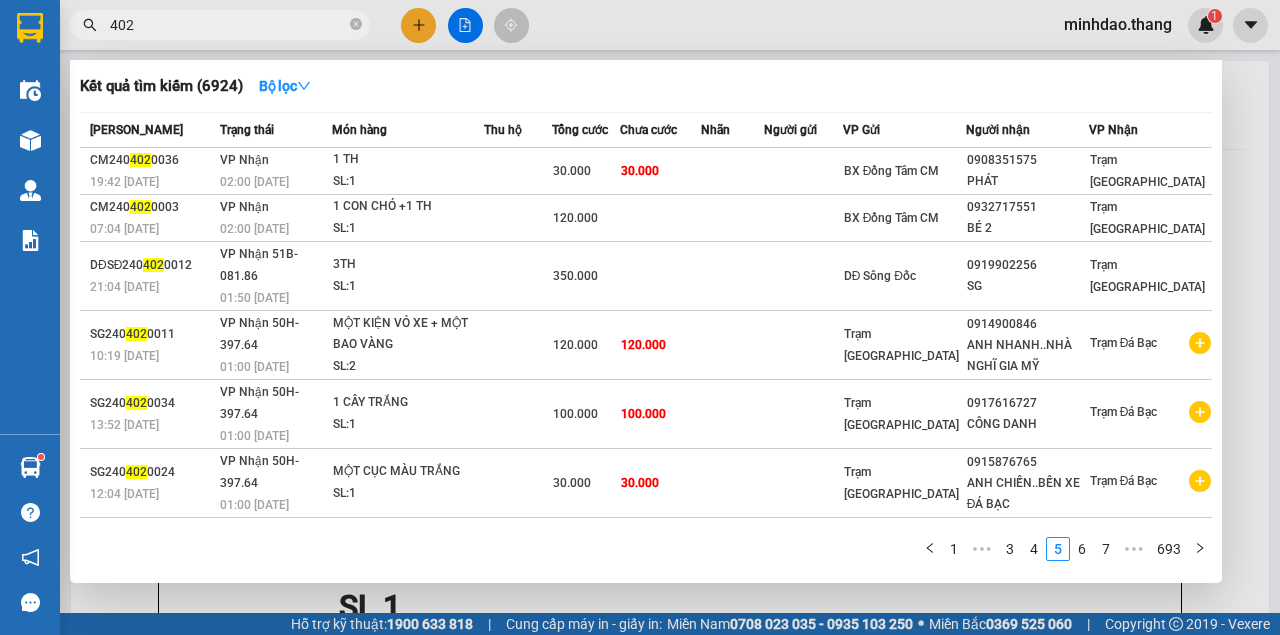 scroll, scrollTop: 153, scrollLeft: 0, axis: vertical 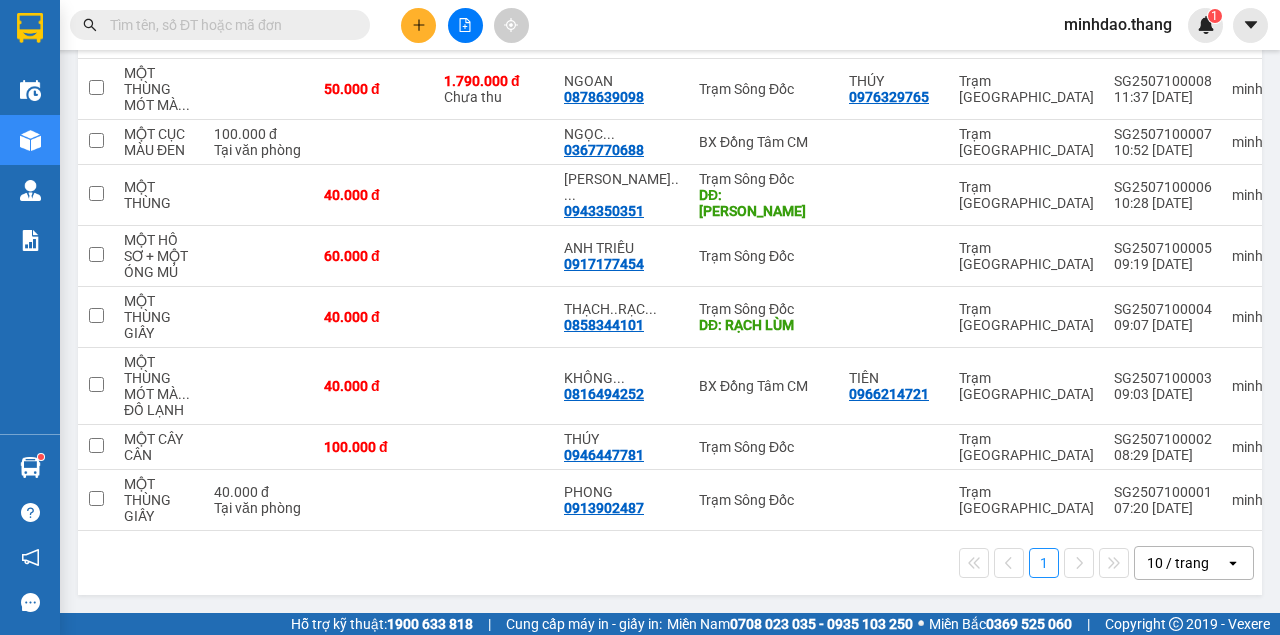 click at bounding box center [228, 25] 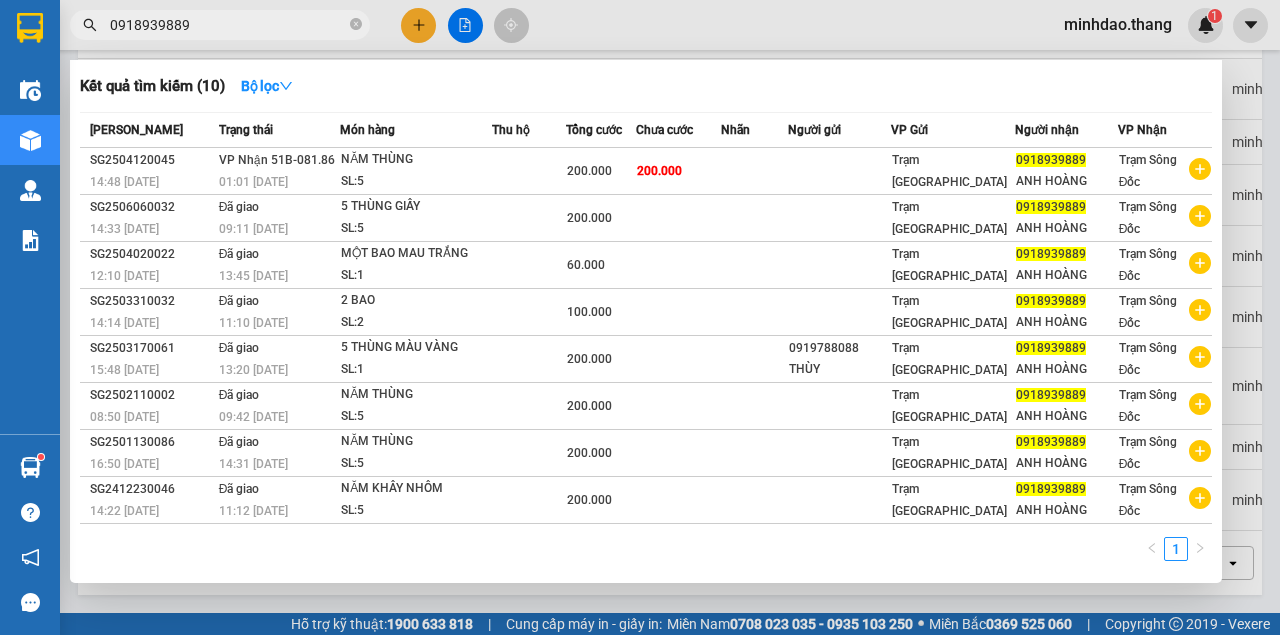 type on "0918939889" 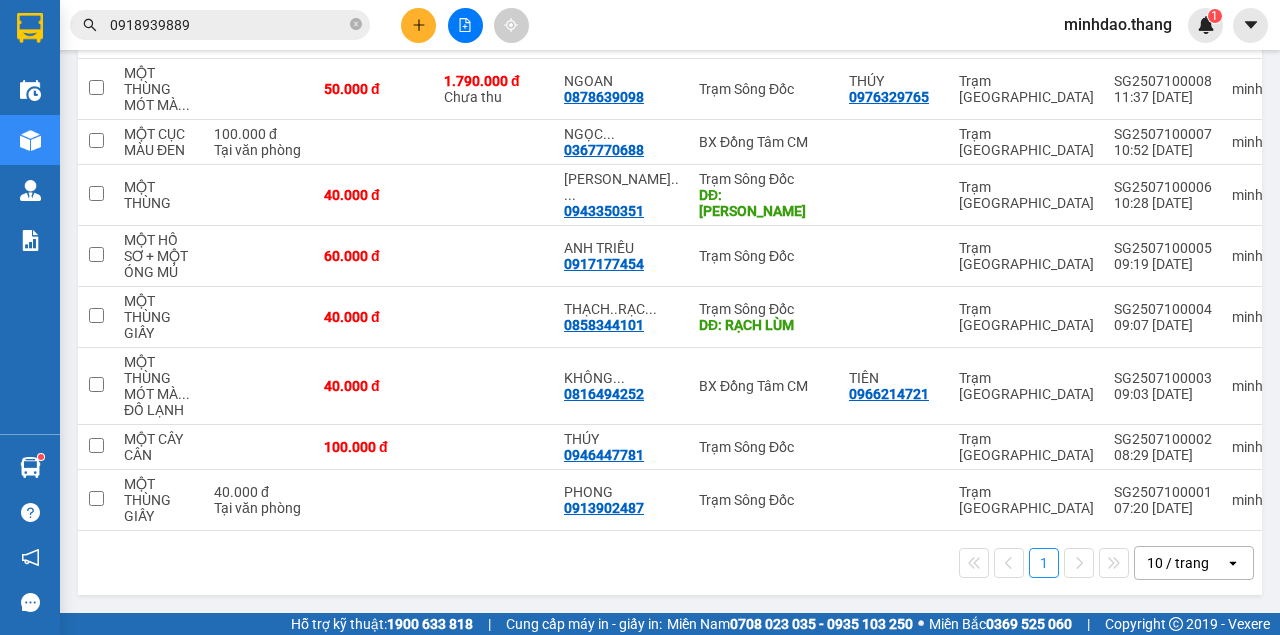 click at bounding box center (418, 25) 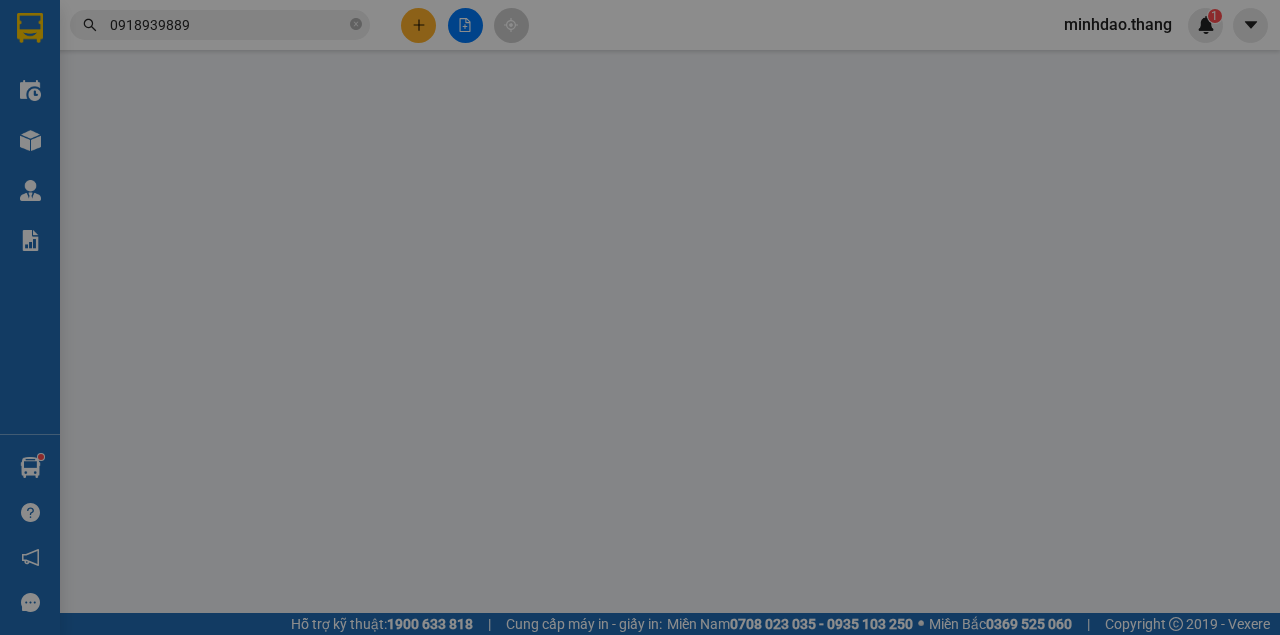 scroll, scrollTop: 0, scrollLeft: 0, axis: both 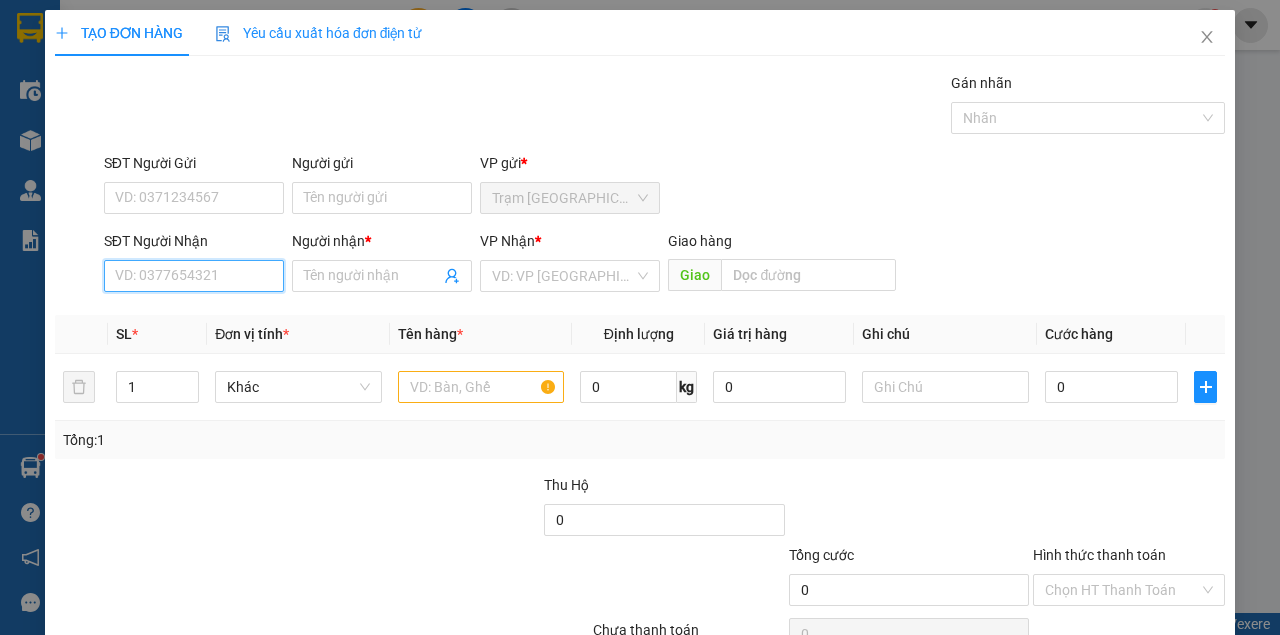 click on "SĐT Người Nhận" at bounding box center (194, 276) 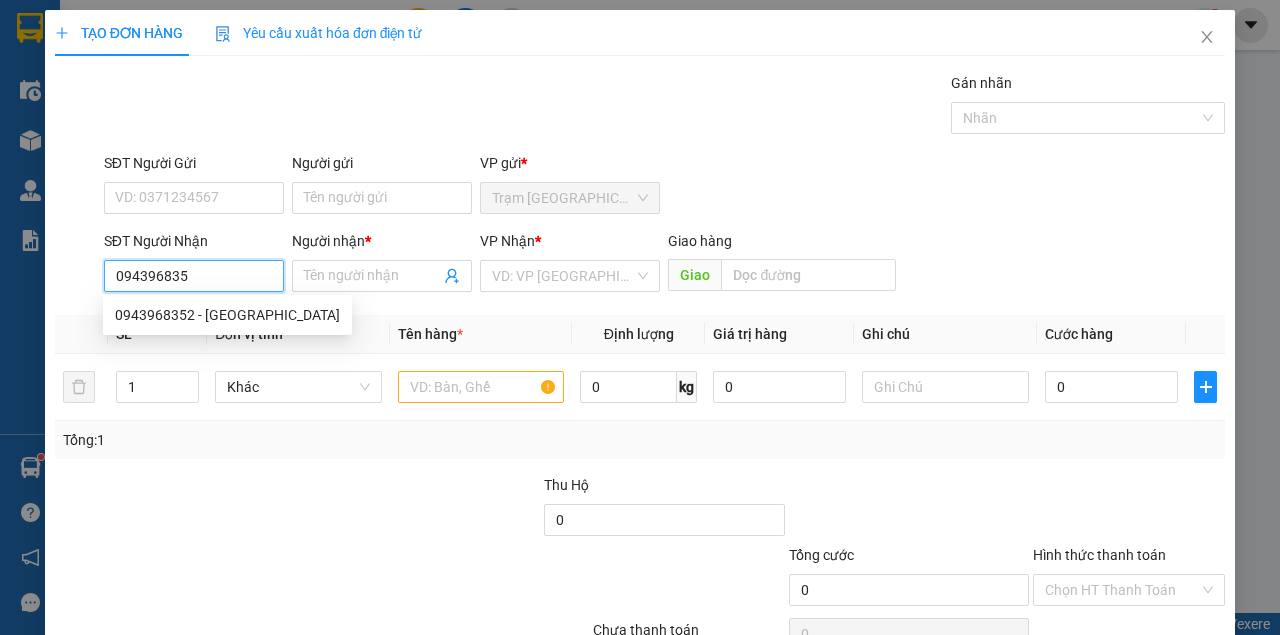 type on "0943968352" 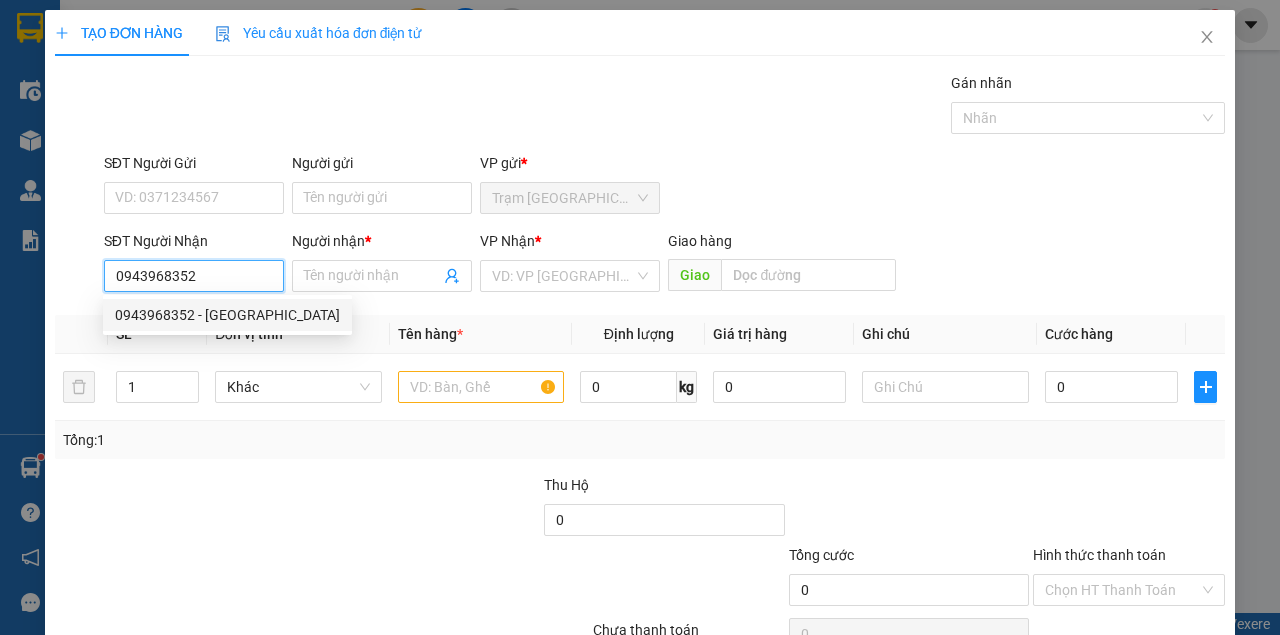 click on "0943968352 - KHÁNH PHONG" at bounding box center (227, 315) 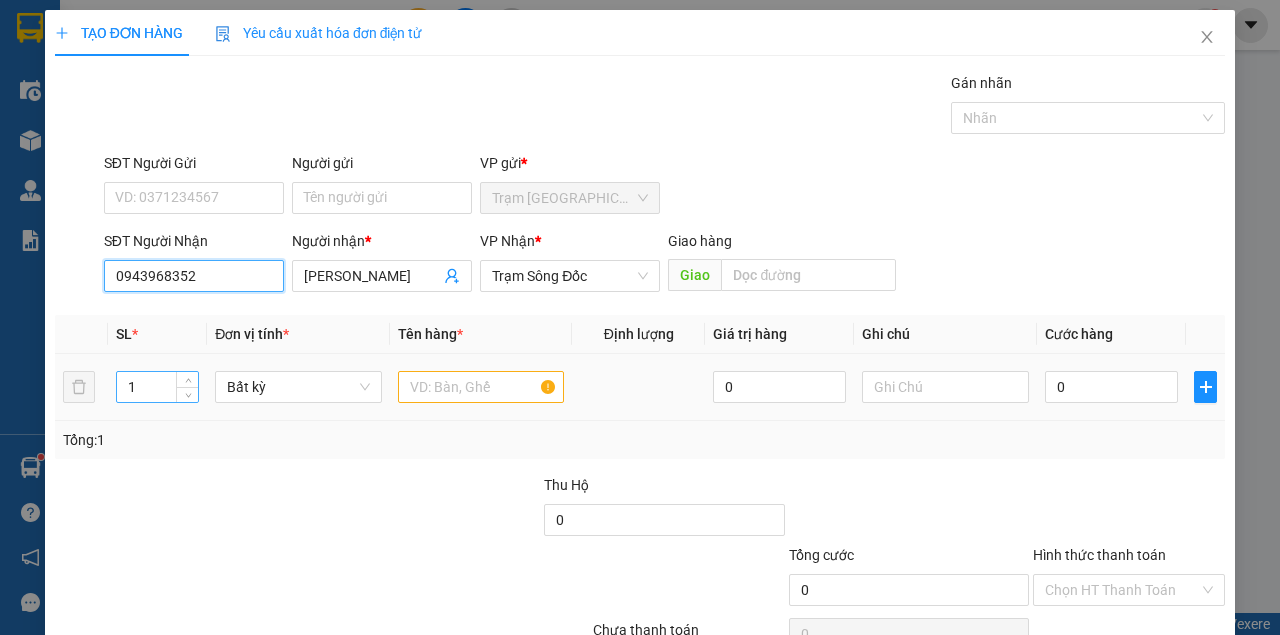 type on "0943968352" 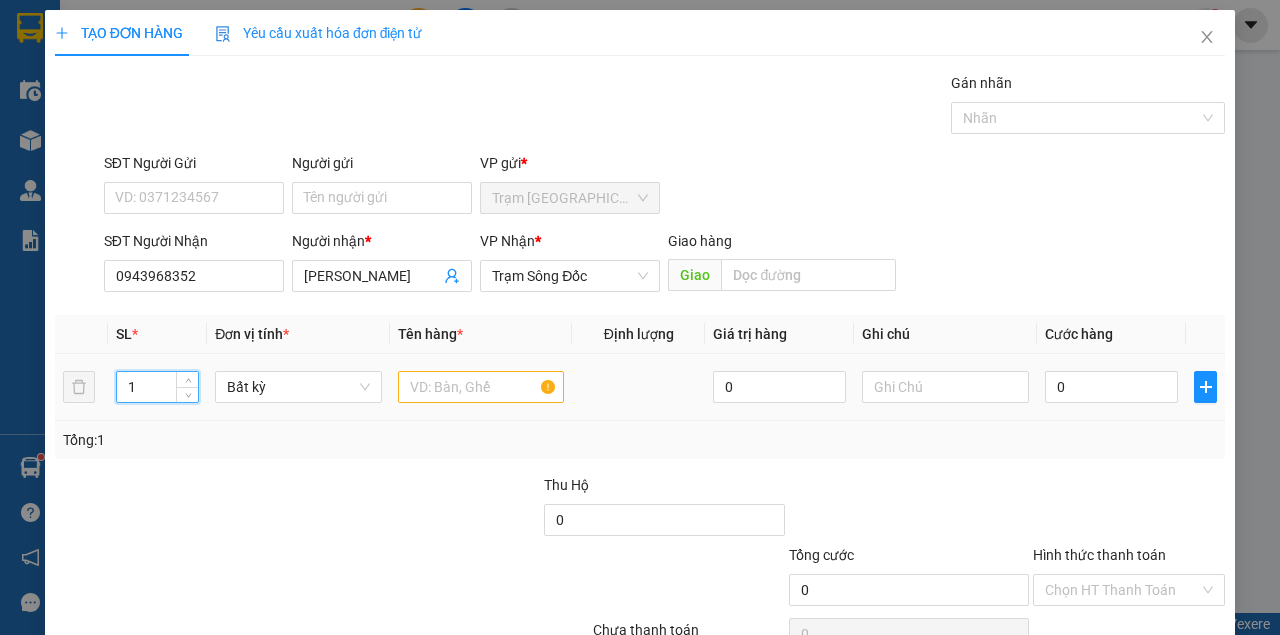 click on "1" at bounding box center (158, 387) 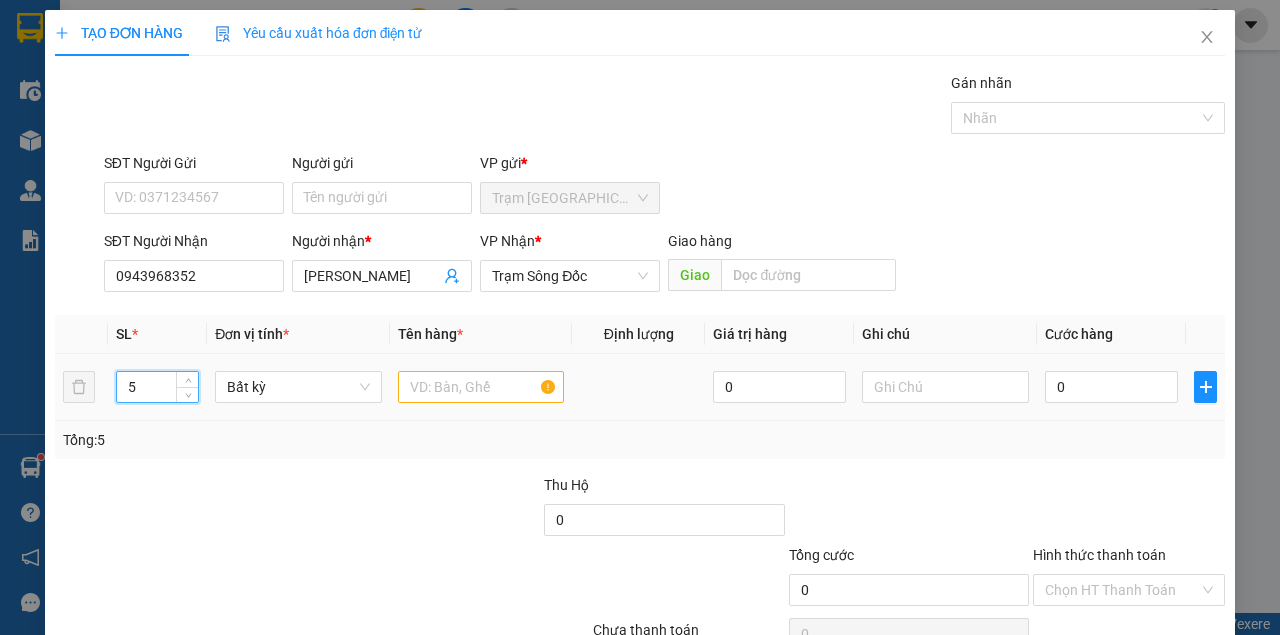 type on "5" 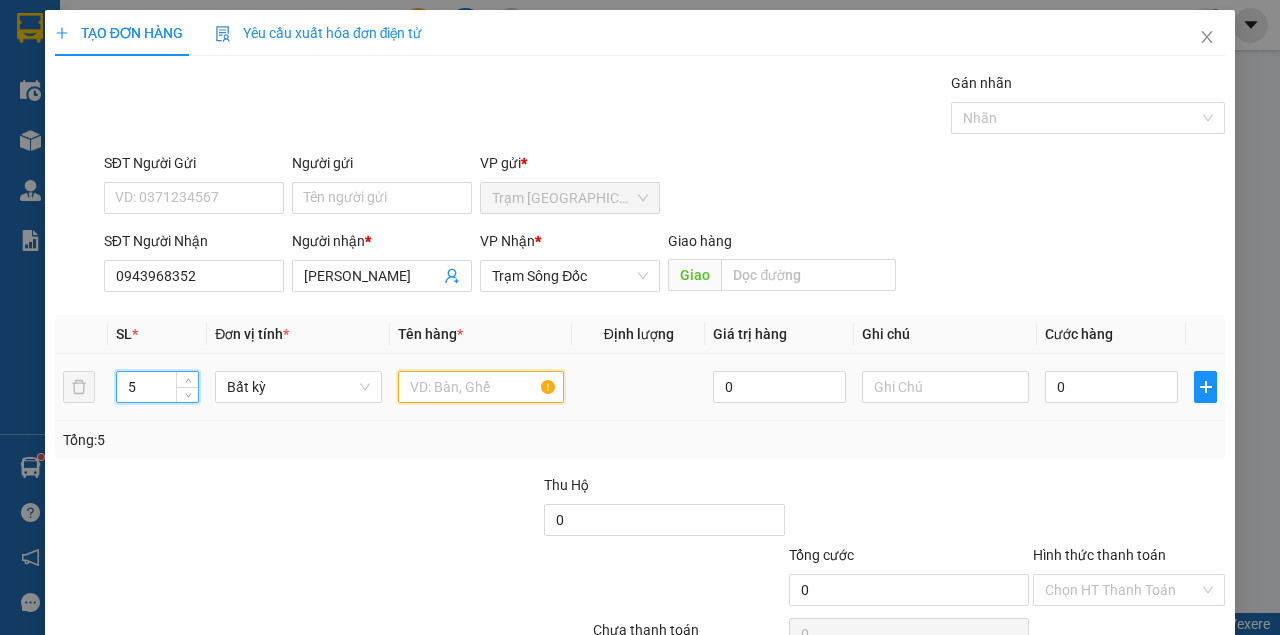 click at bounding box center (481, 387) 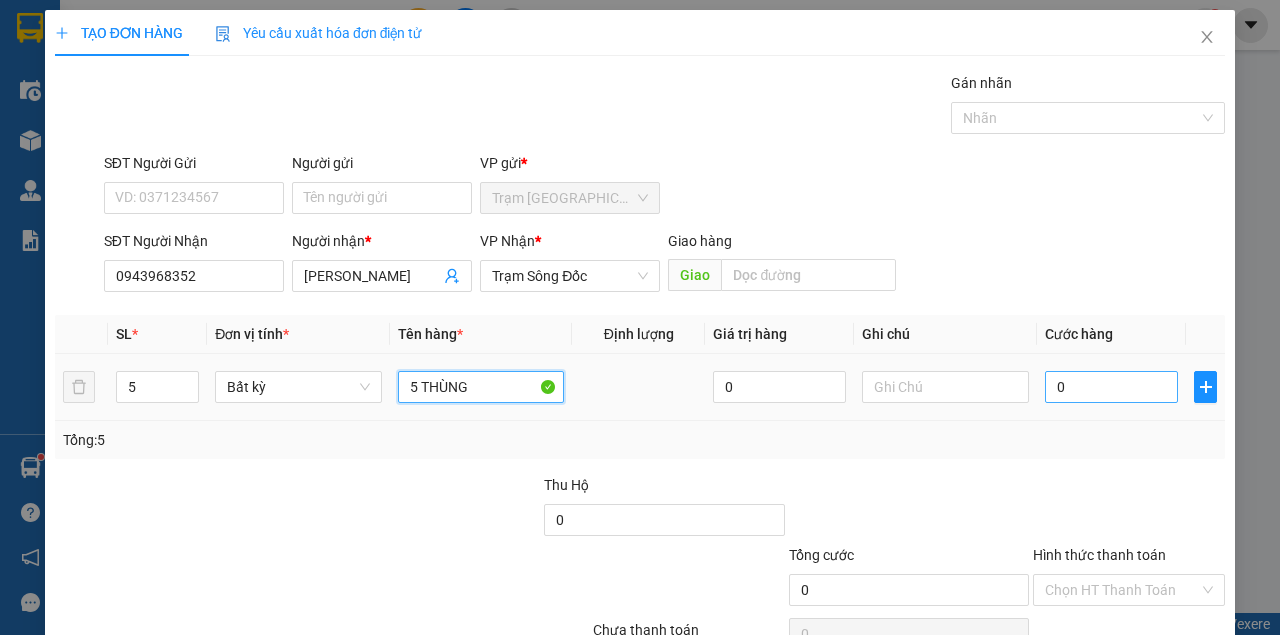 type on "5 THÙNG" 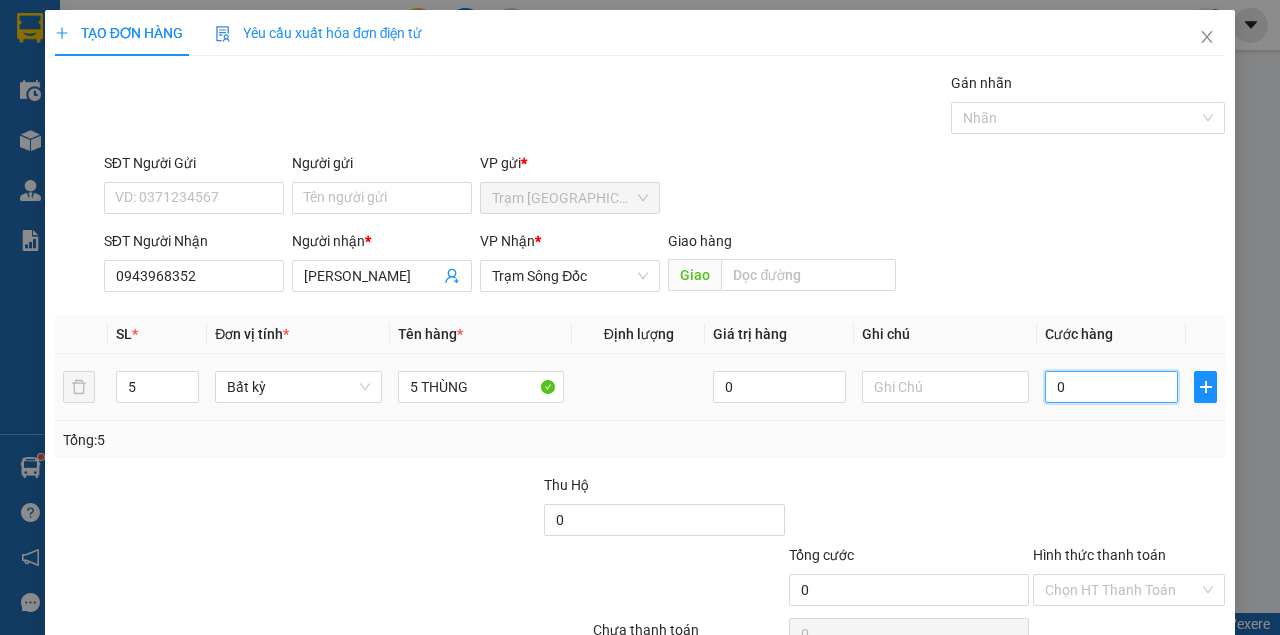 click on "0" at bounding box center [1111, 387] 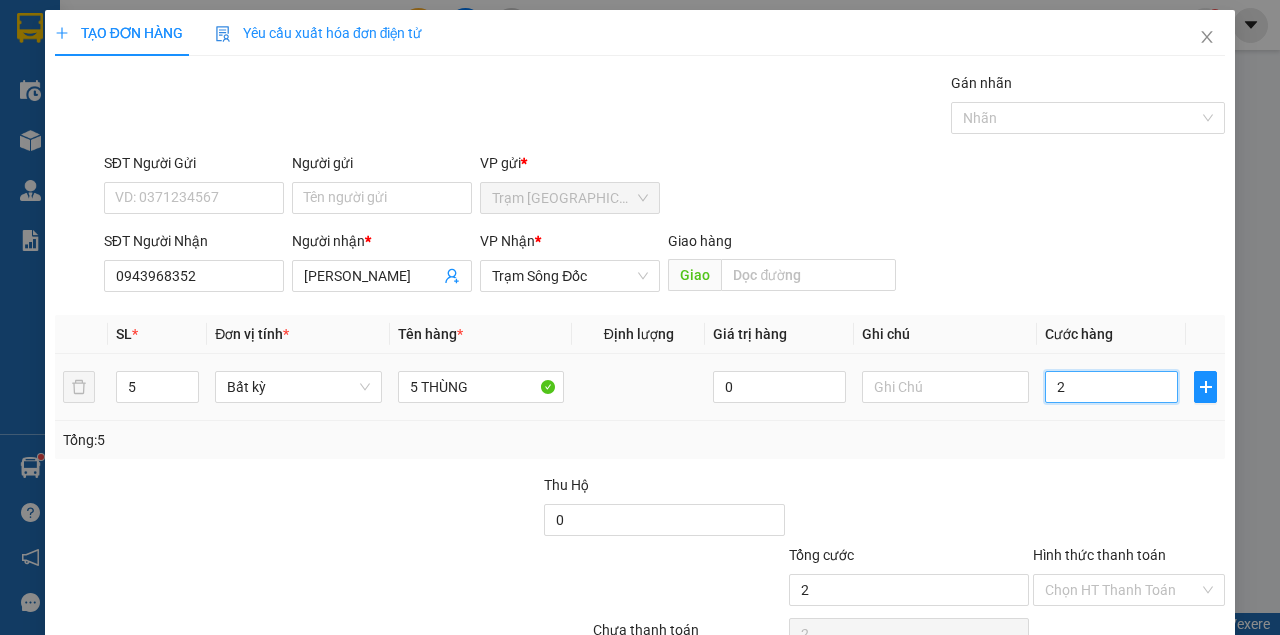 type on "2" 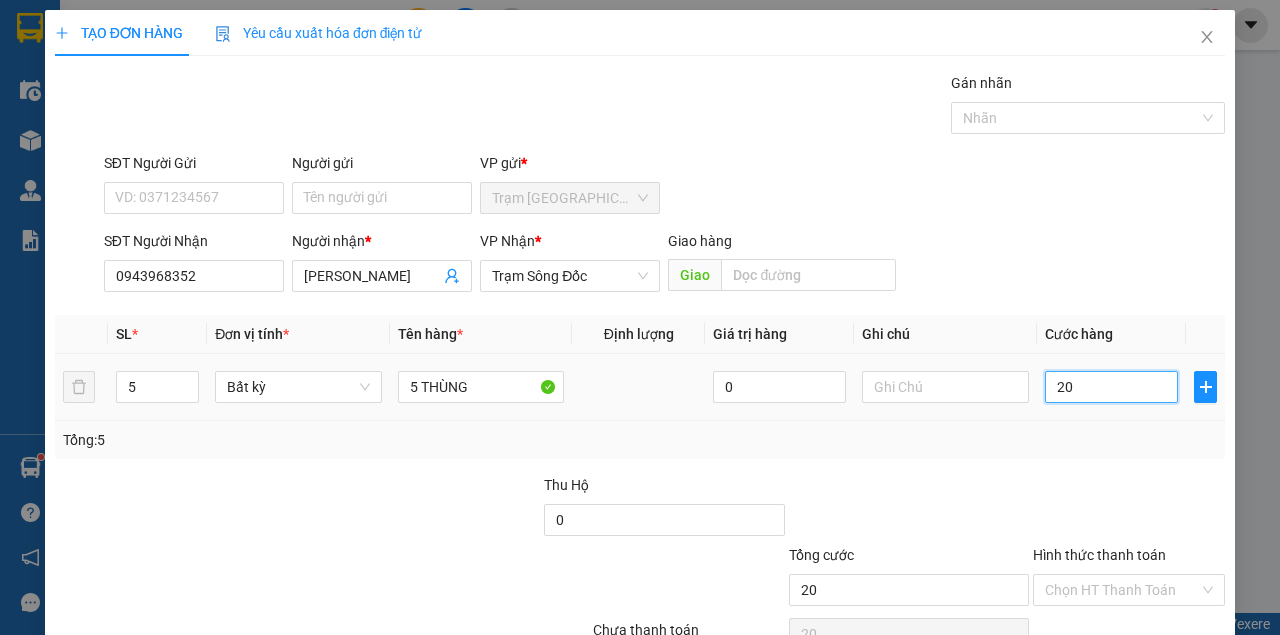 type on "200" 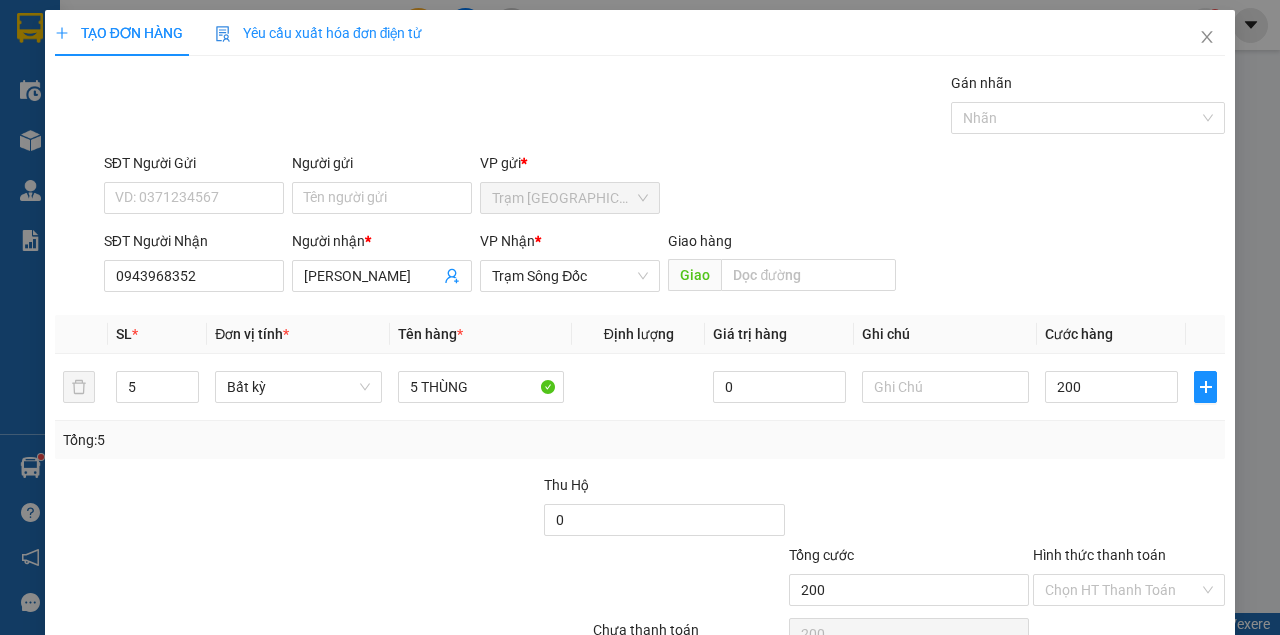 type on "200.000" 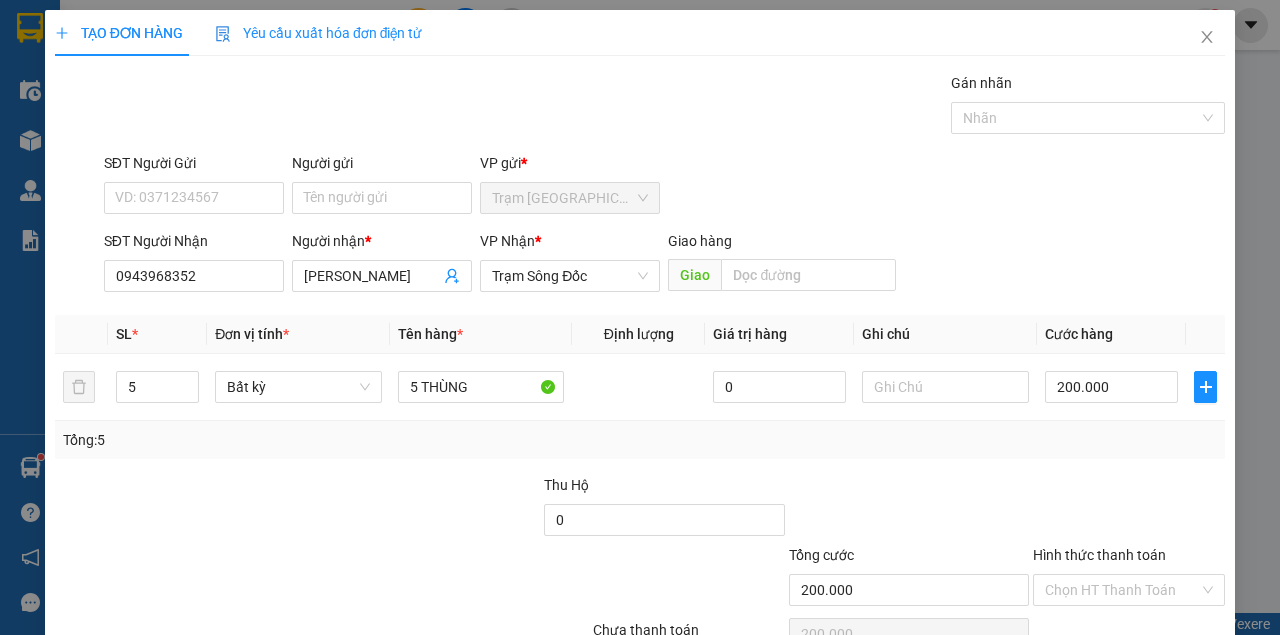 drag, startPoint x: 1151, startPoint y: 472, endPoint x: 1131, endPoint y: 474, distance: 20.09975 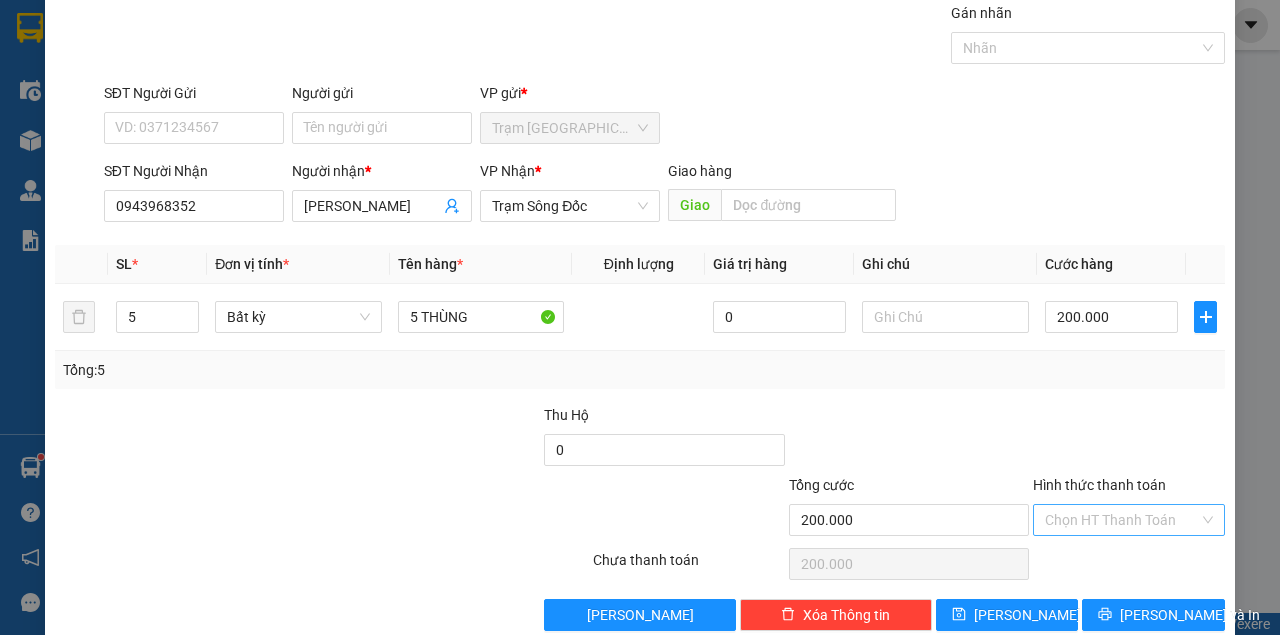 scroll, scrollTop: 102, scrollLeft: 0, axis: vertical 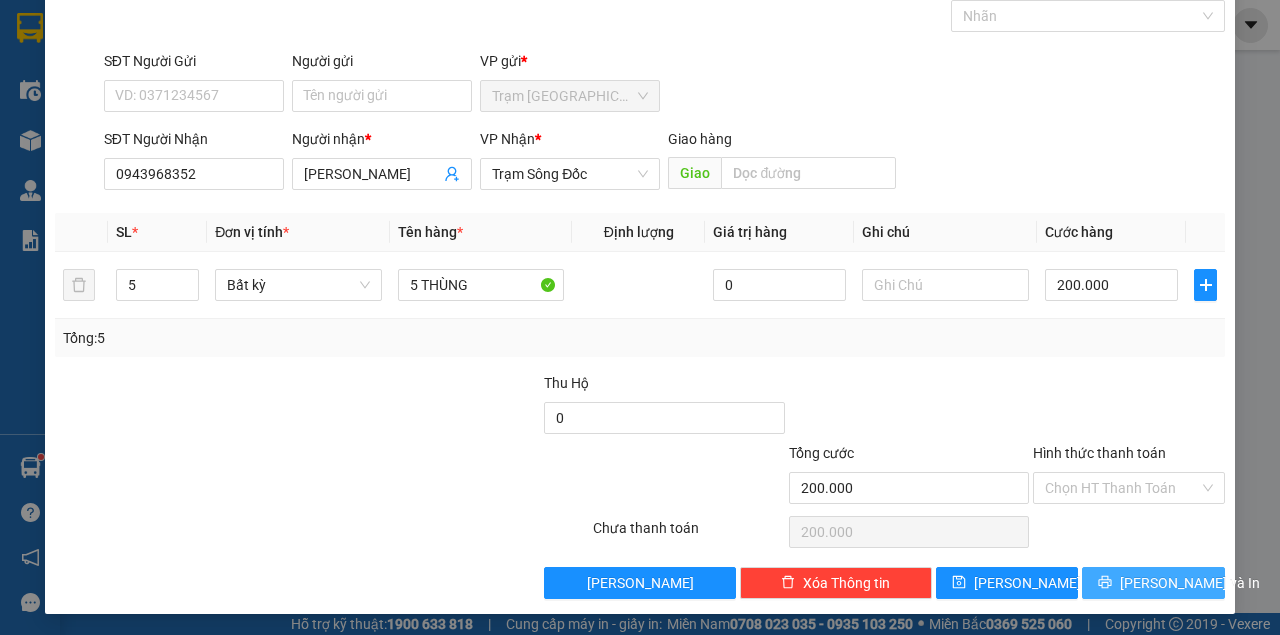 click on "Lưu và In" at bounding box center (1153, 583) 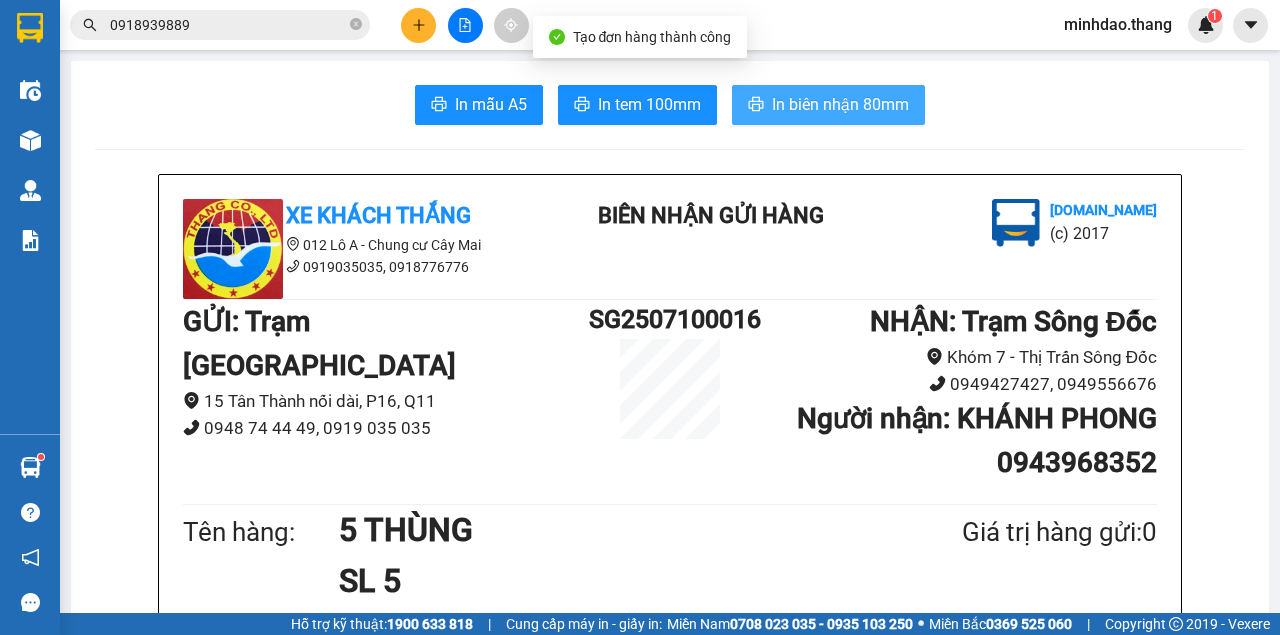click on "In biên nhận 80mm" at bounding box center [840, 104] 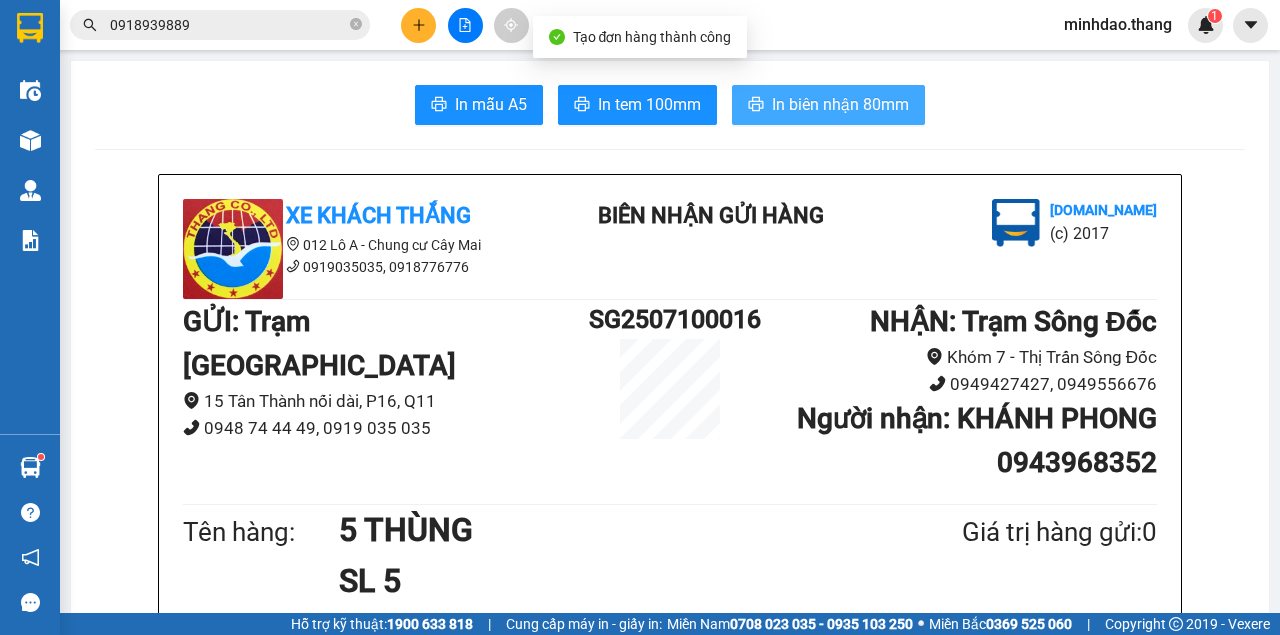scroll, scrollTop: 0, scrollLeft: 0, axis: both 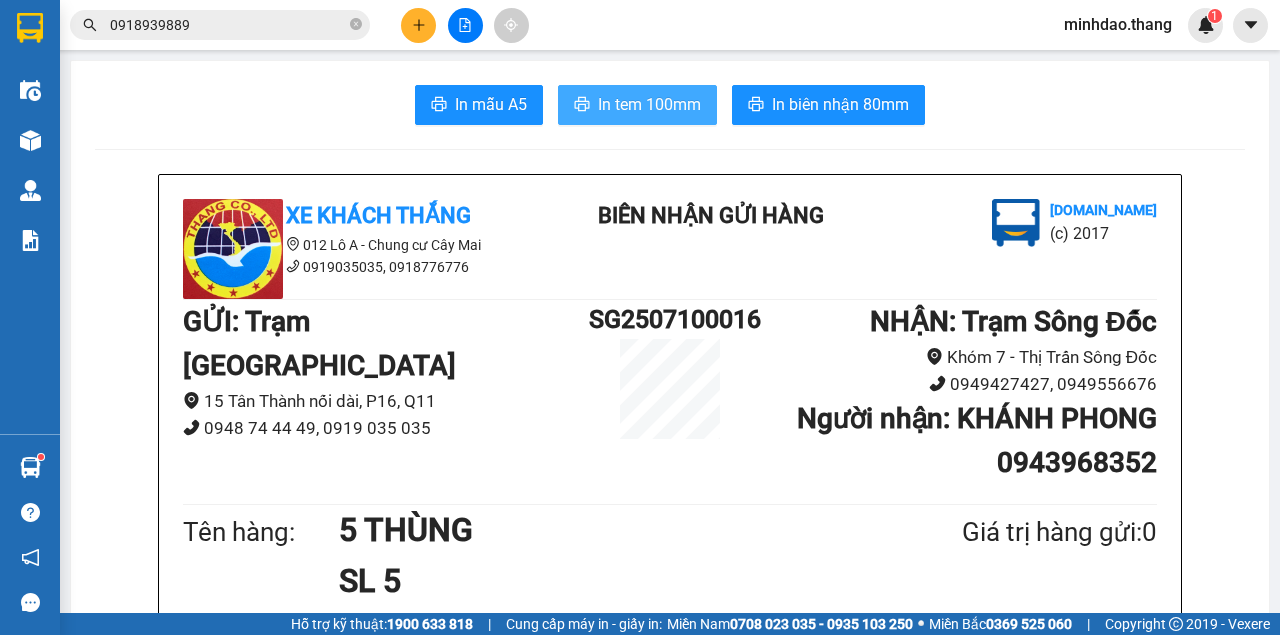 click on "In tem 100mm" at bounding box center (637, 105) 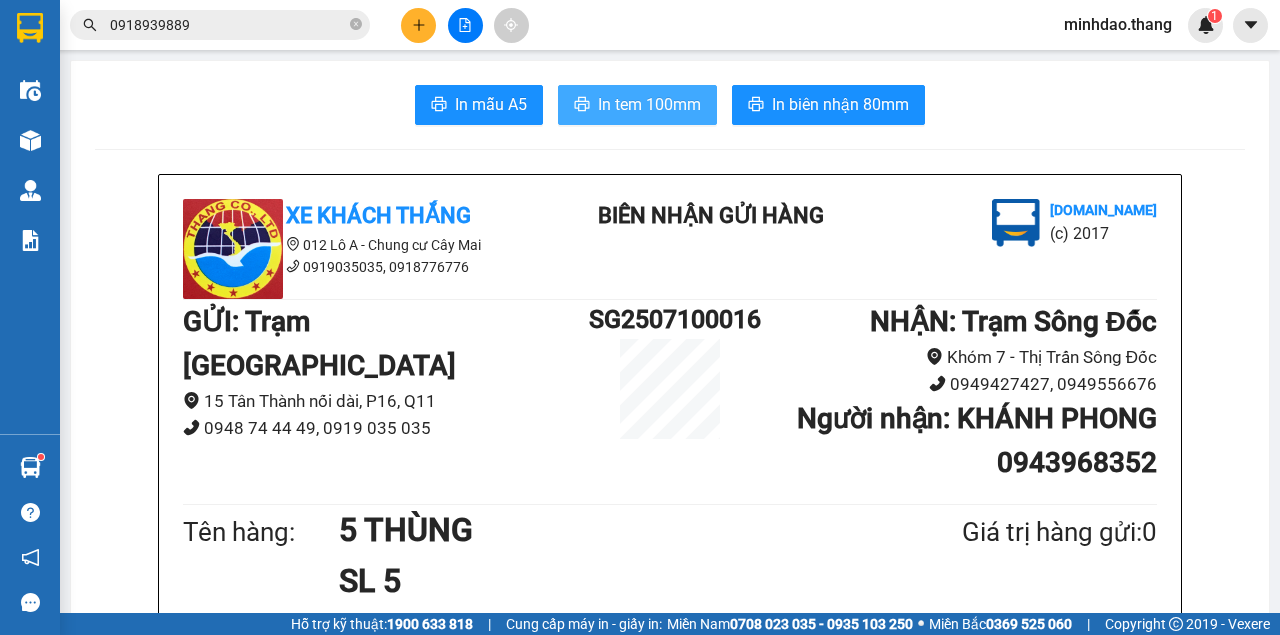 scroll, scrollTop: 0, scrollLeft: 0, axis: both 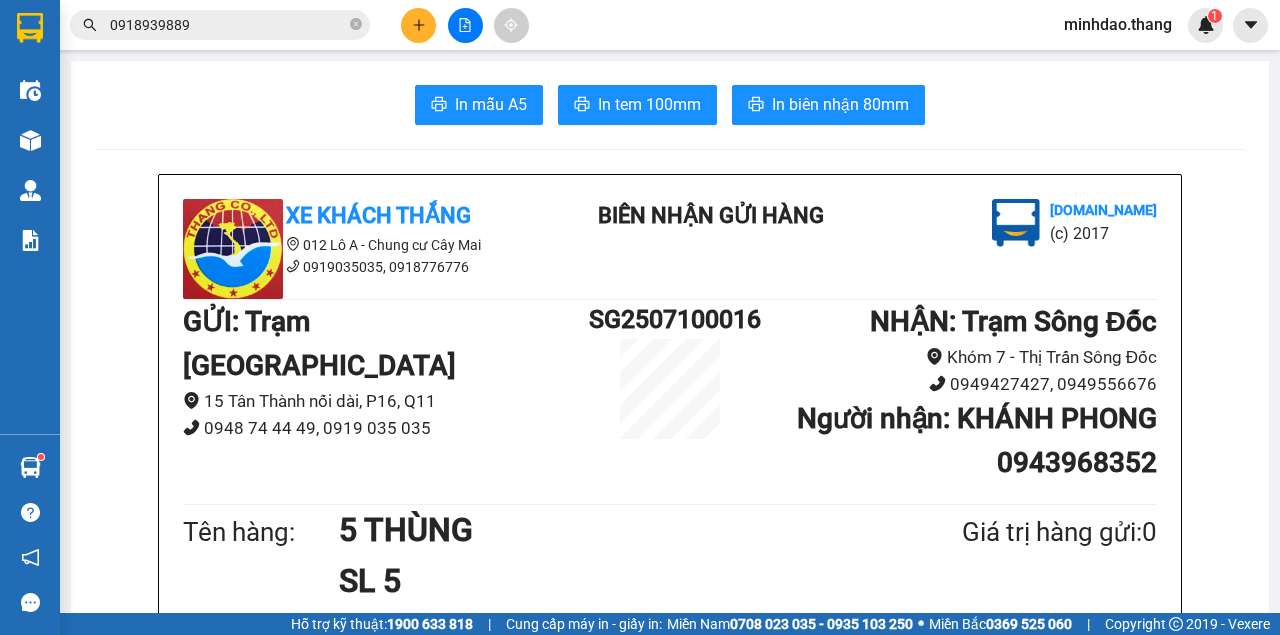 click on "In mẫu A5
In tem 100mm
In biên nhận 80mm" at bounding box center [670, 105] 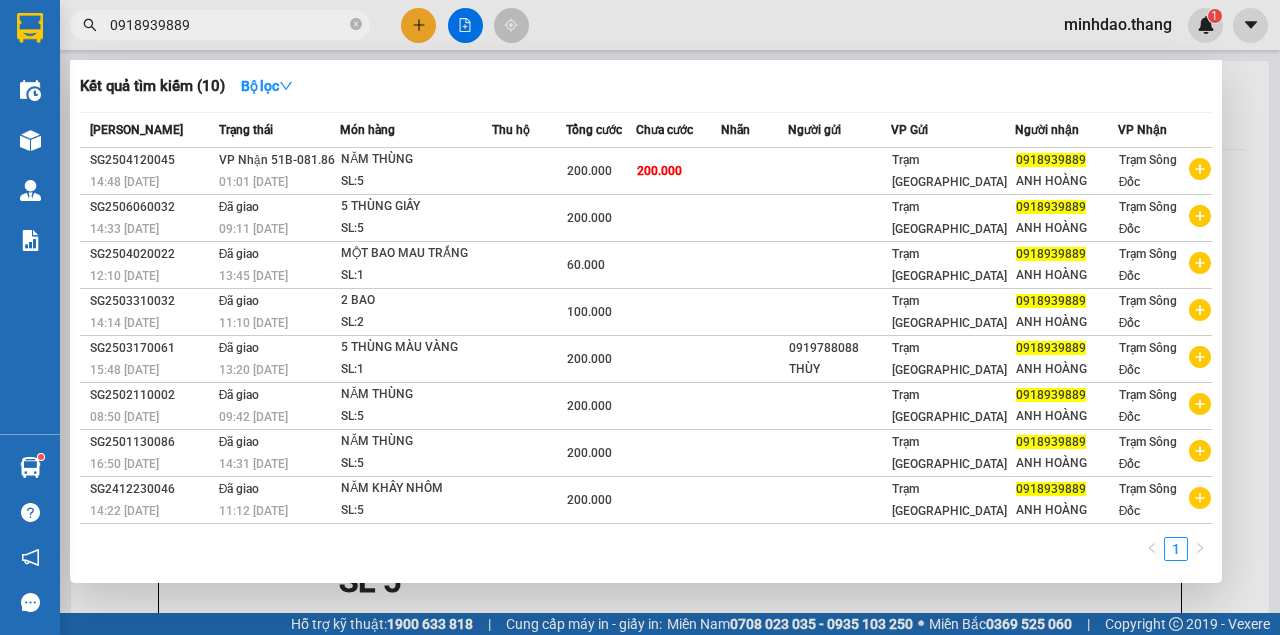 scroll, scrollTop: 0, scrollLeft: 0, axis: both 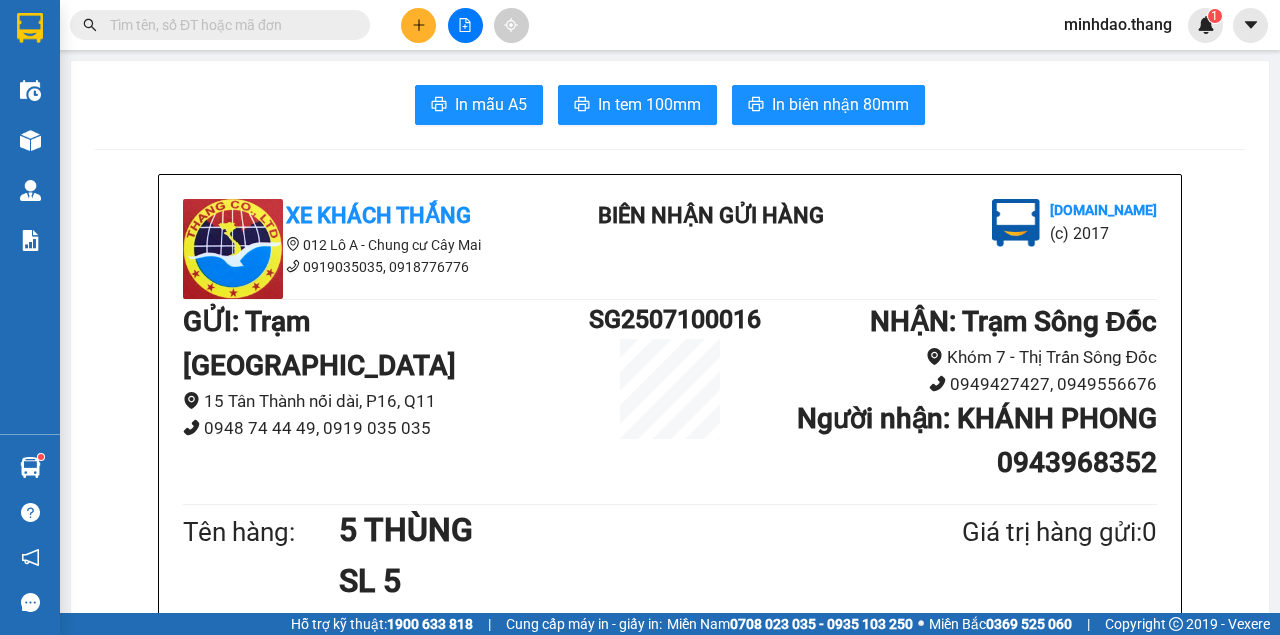 click at bounding box center (228, 25) 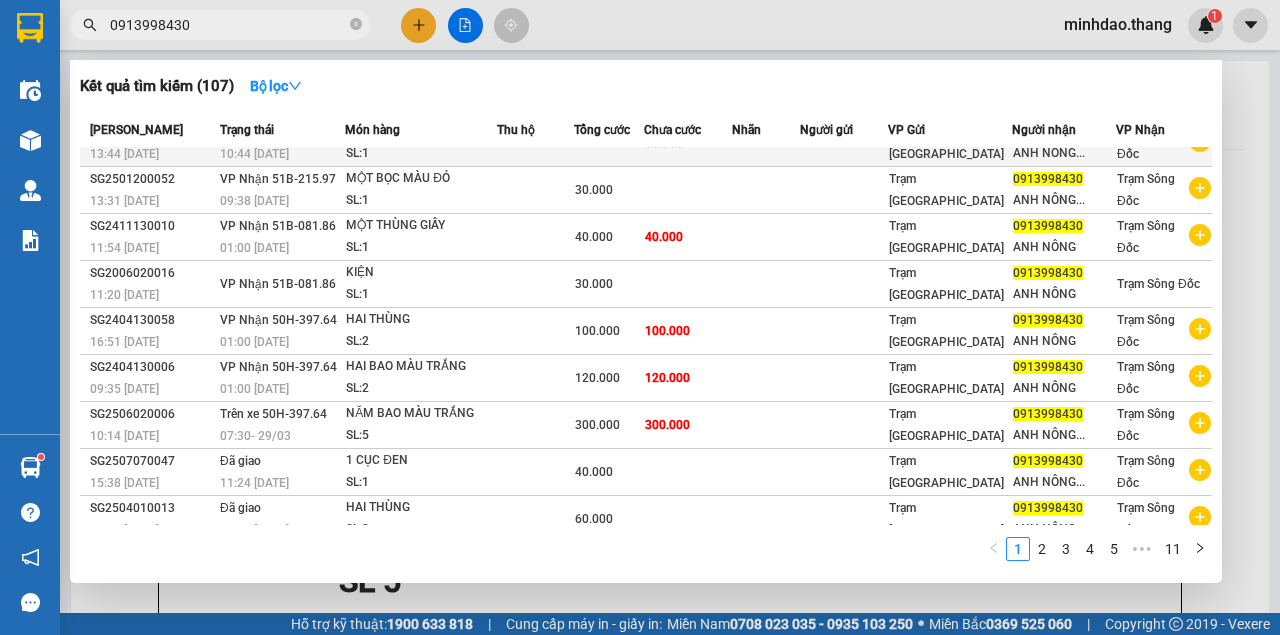 scroll, scrollTop: 0, scrollLeft: 0, axis: both 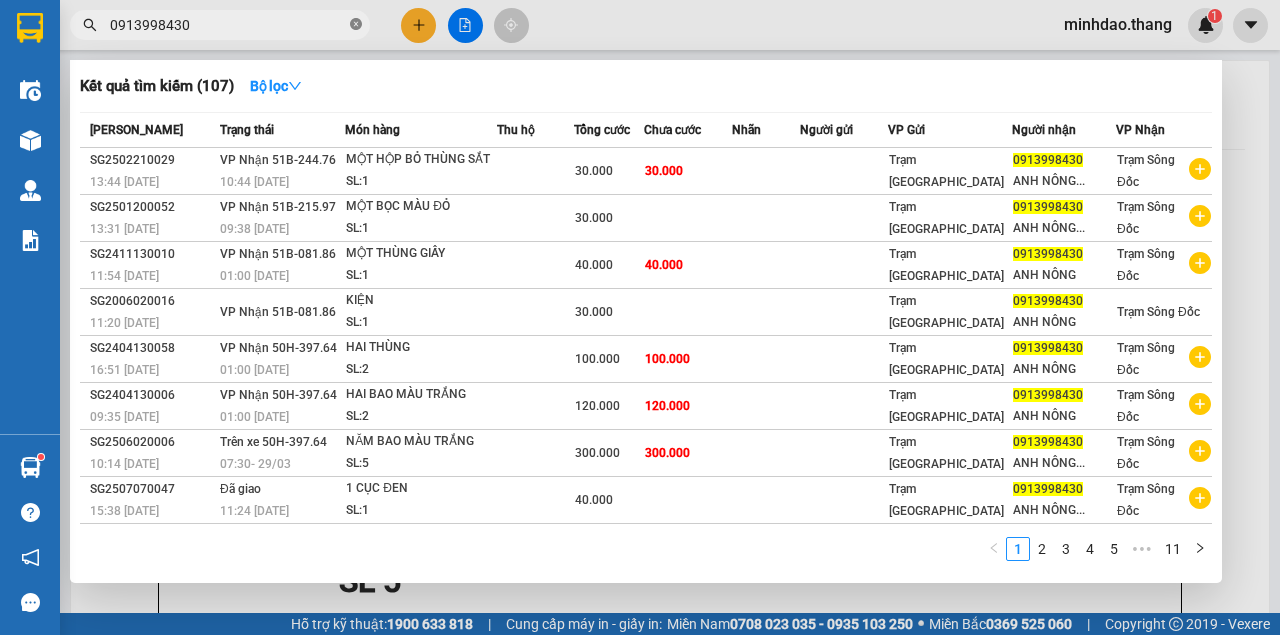 click 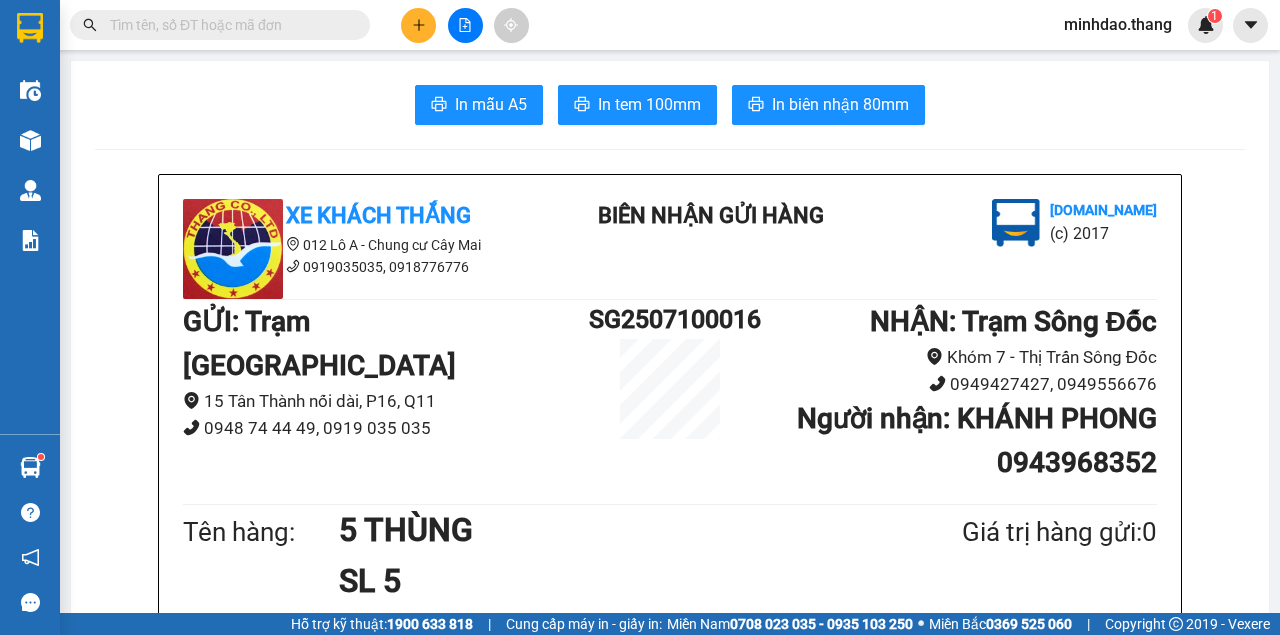 click at bounding box center [228, 25] 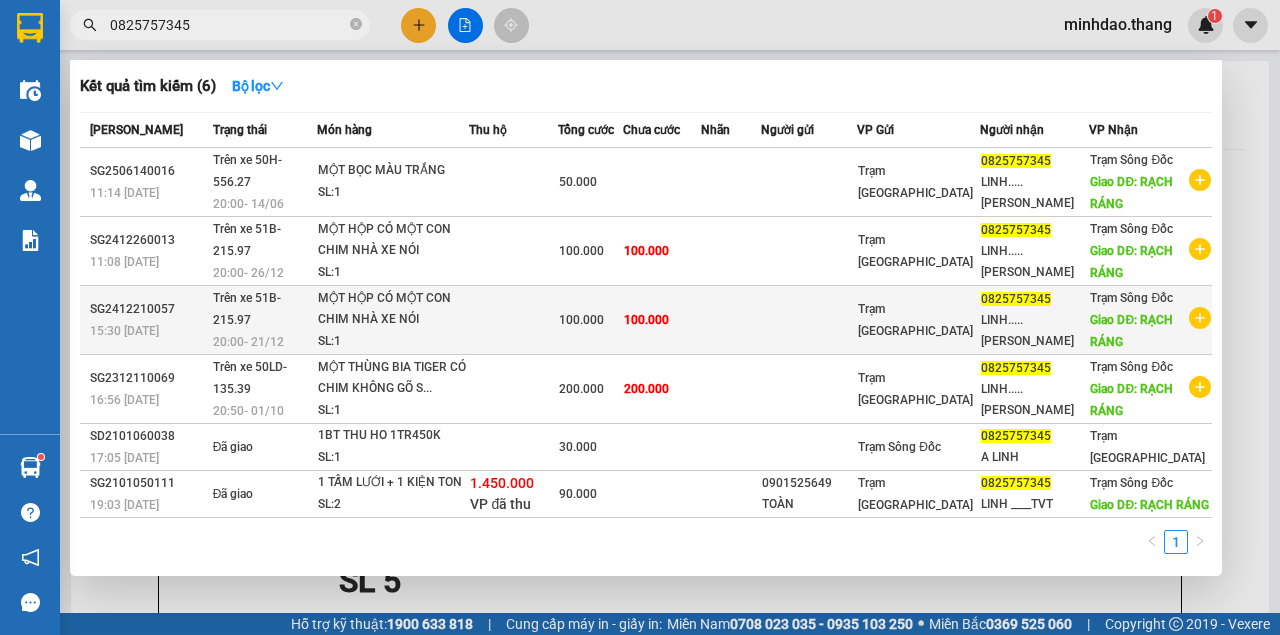 scroll, scrollTop: 0, scrollLeft: 0, axis: both 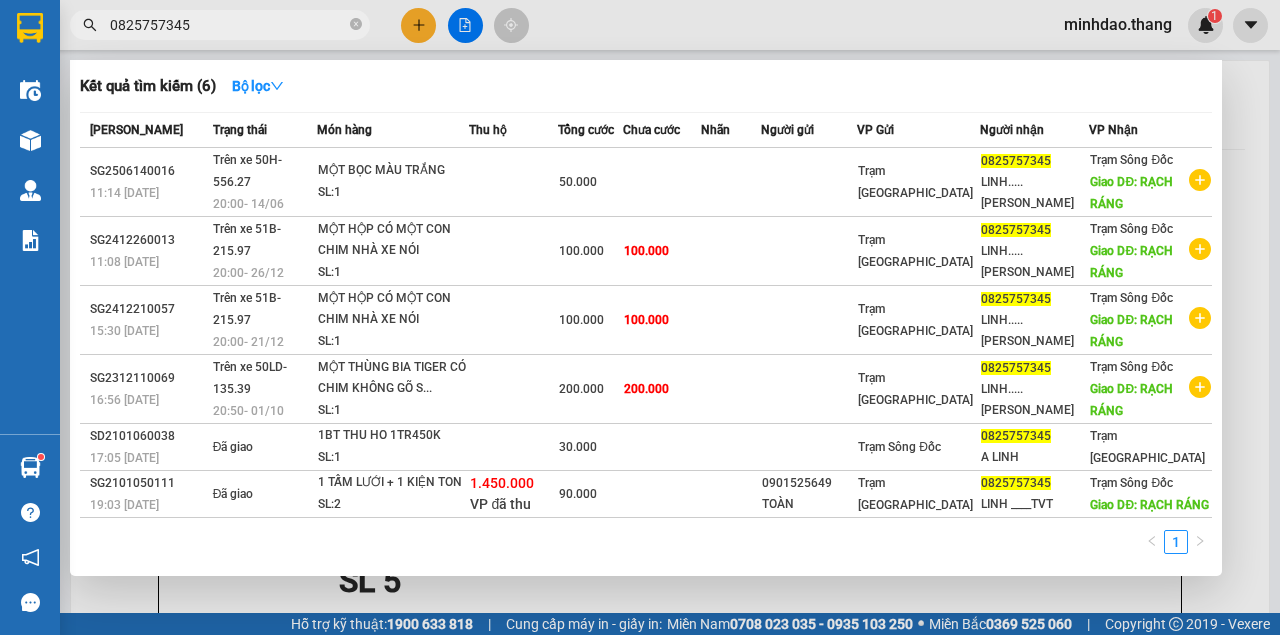 type on "0825757345" 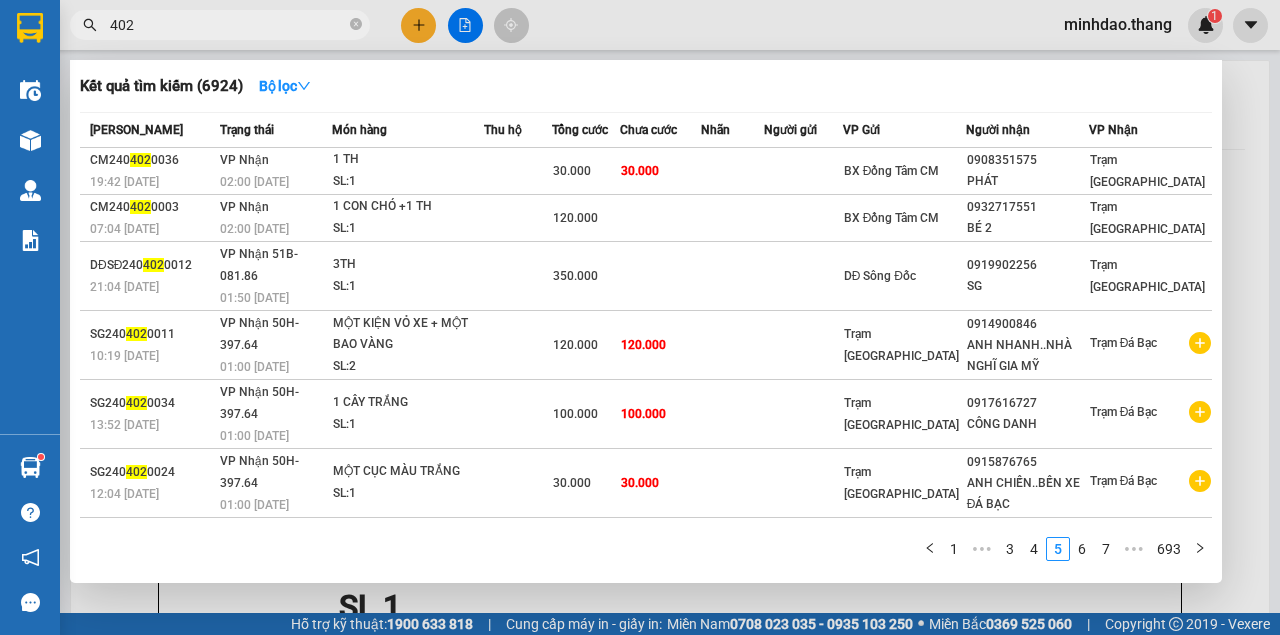 scroll, scrollTop: 0, scrollLeft: 0, axis: both 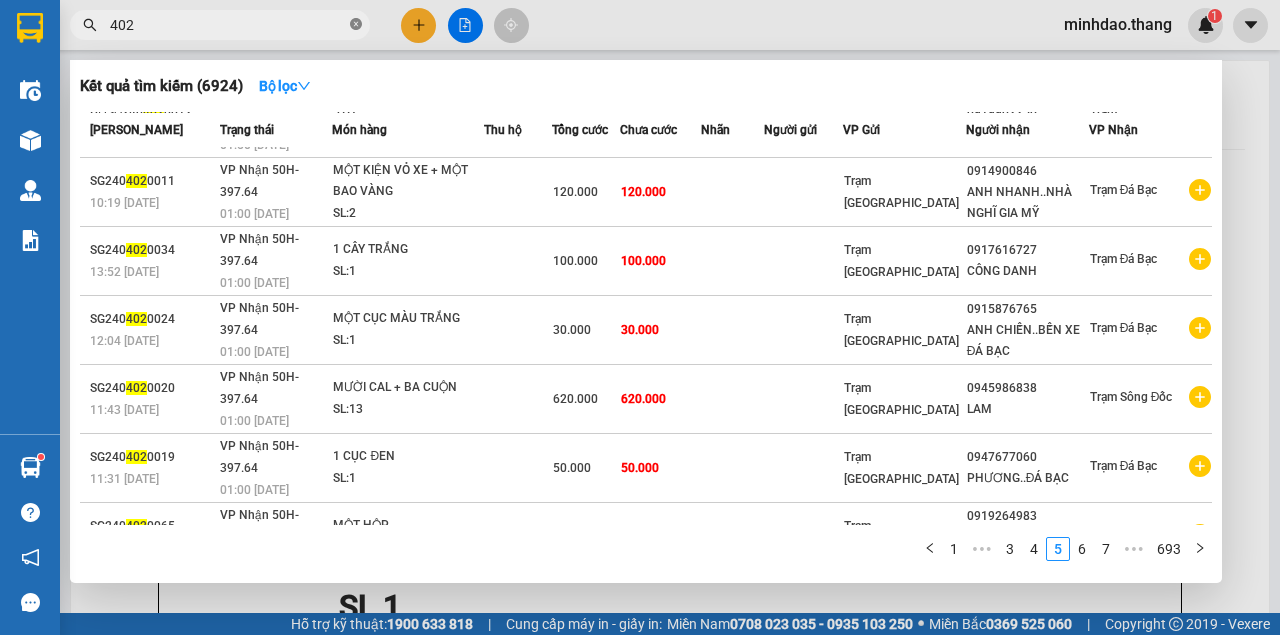 click 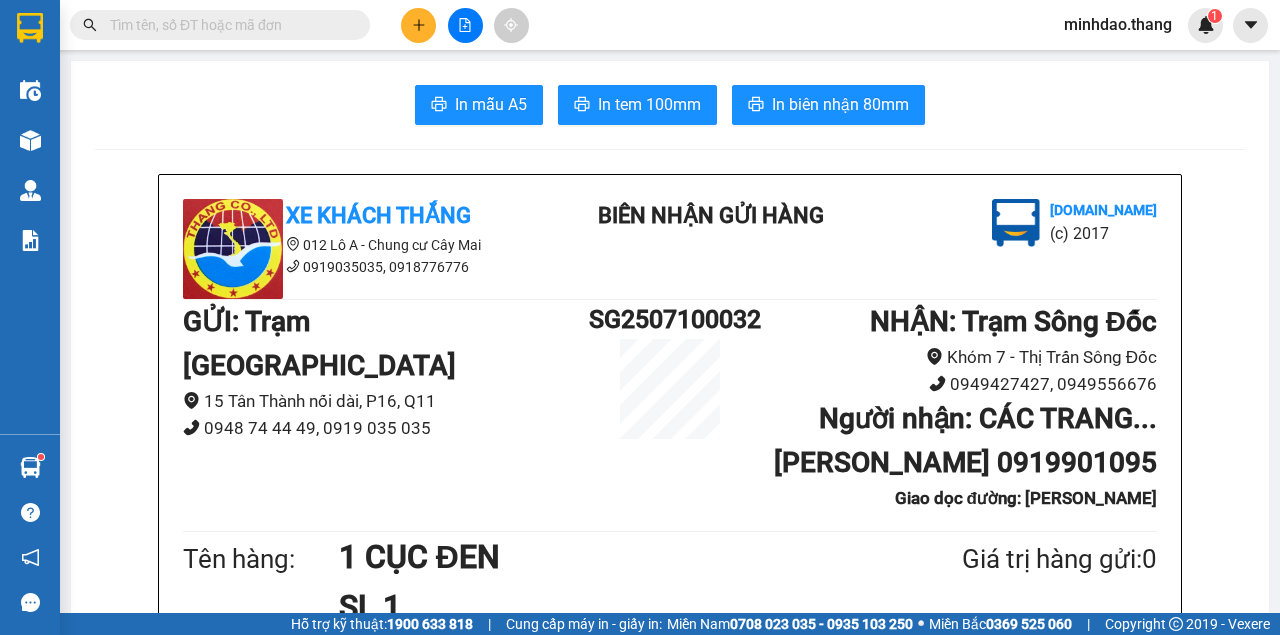 click at bounding box center [228, 25] 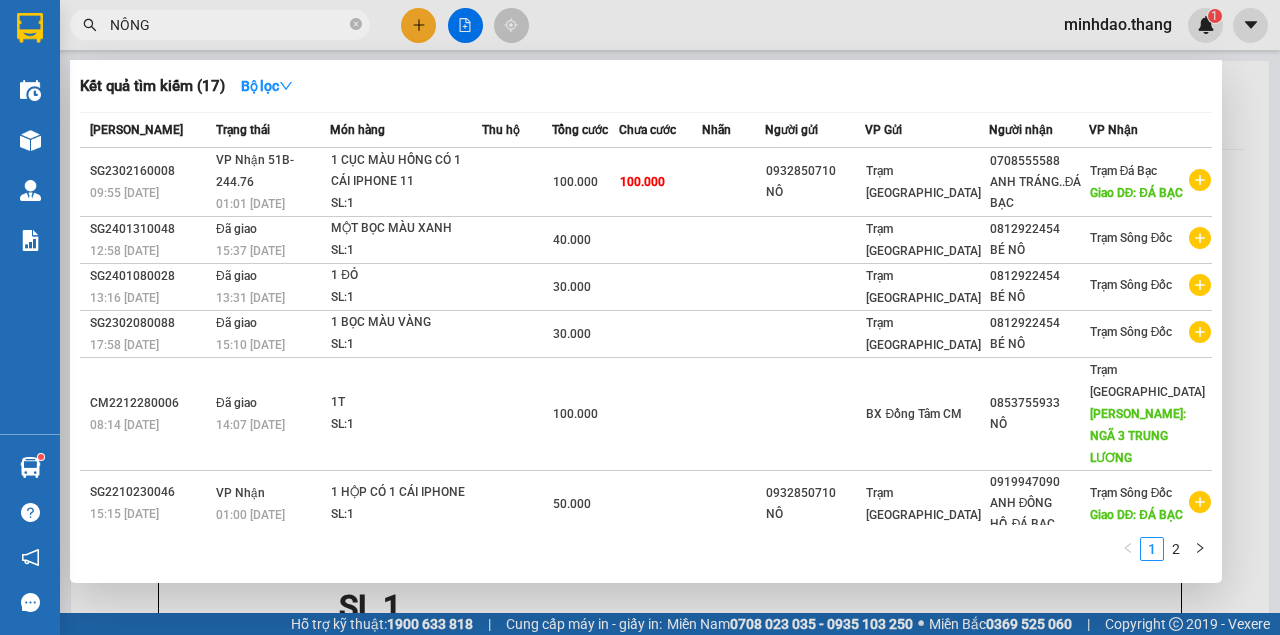 type on "NÔNG" 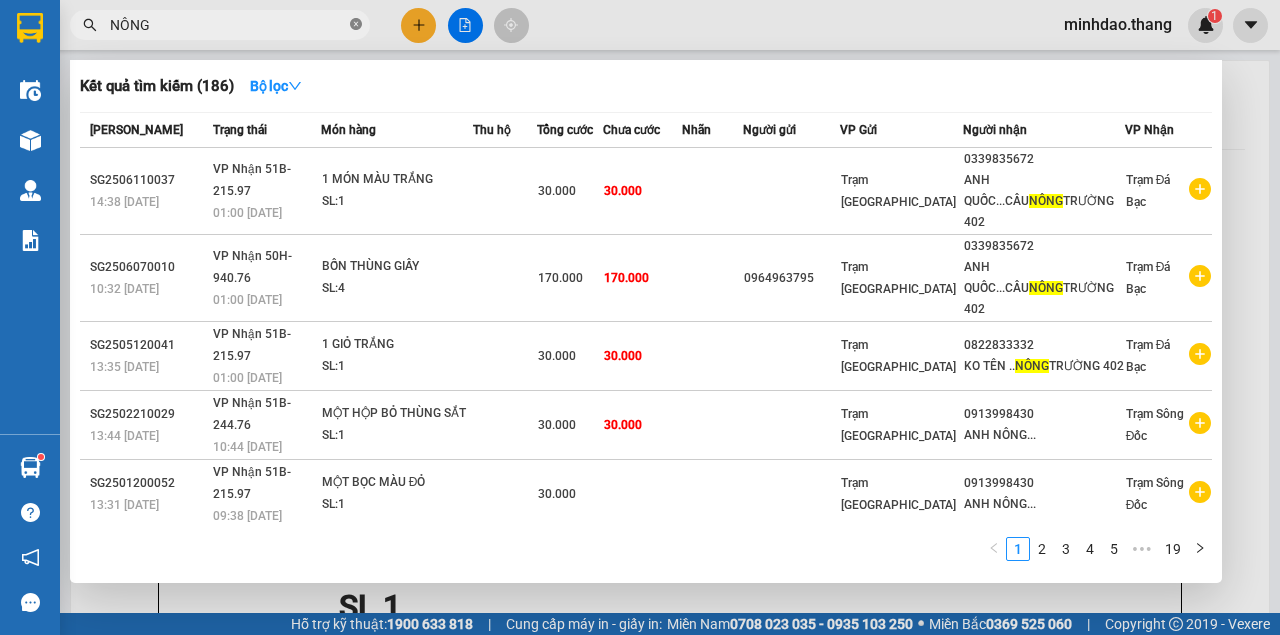 click 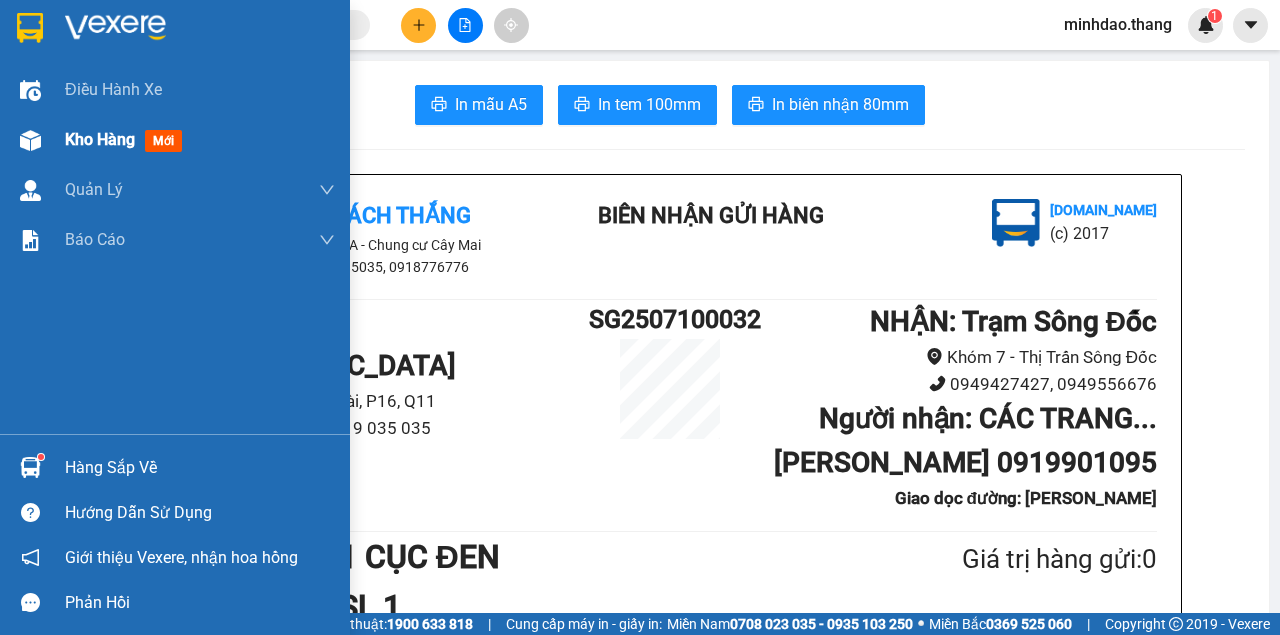 click on "Kho hàng mới" at bounding box center [175, 140] 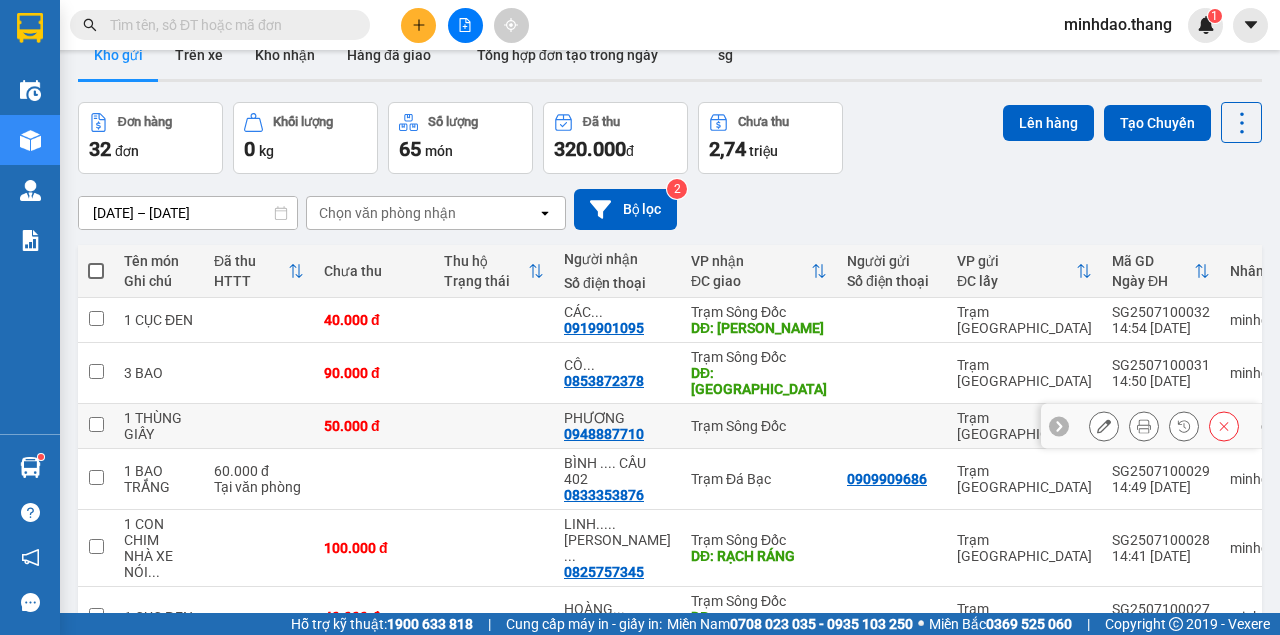 scroll, scrollTop: 0, scrollLeft: 0, axis: both 